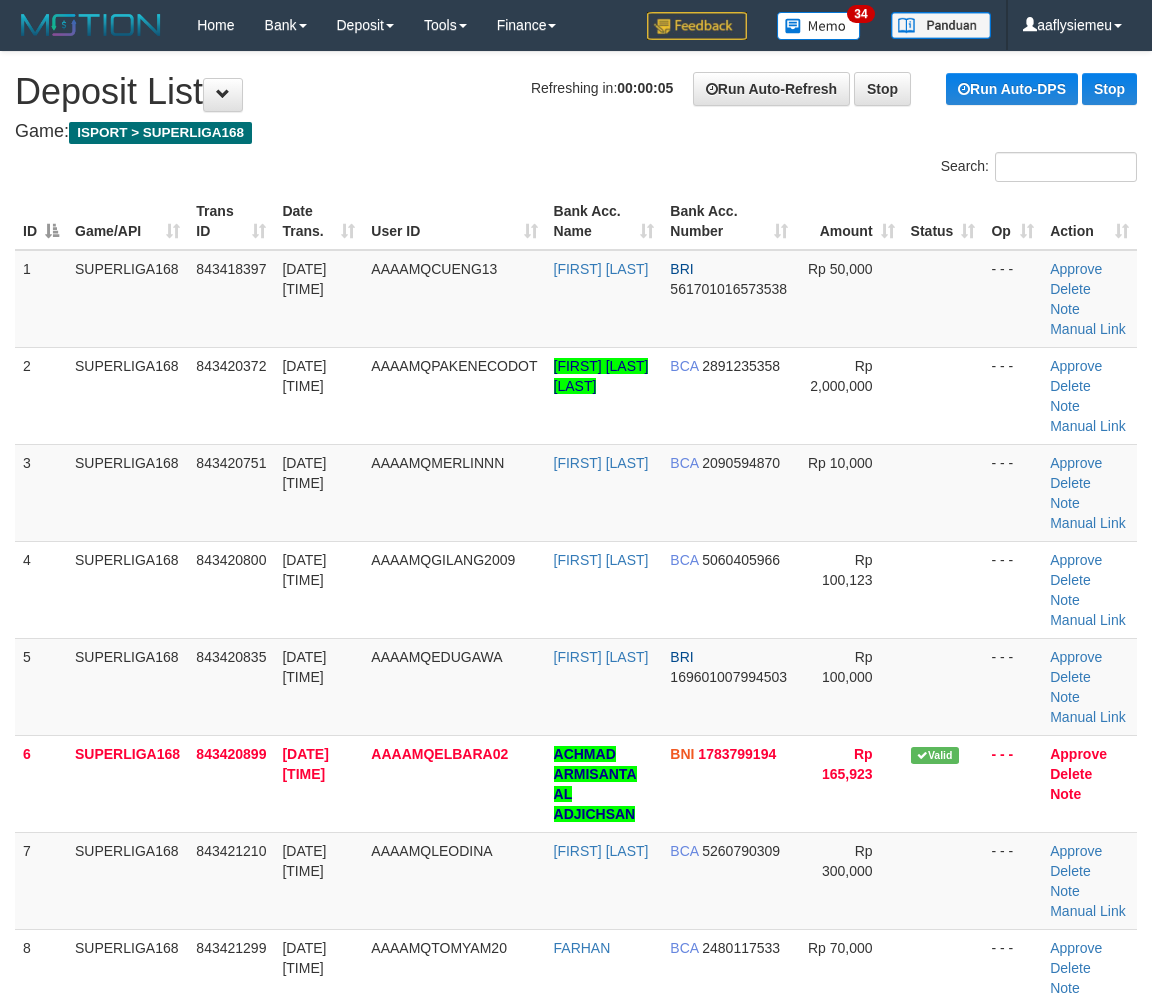 scroll, scrollTop: 0, scrollLeft: 0, axis: both 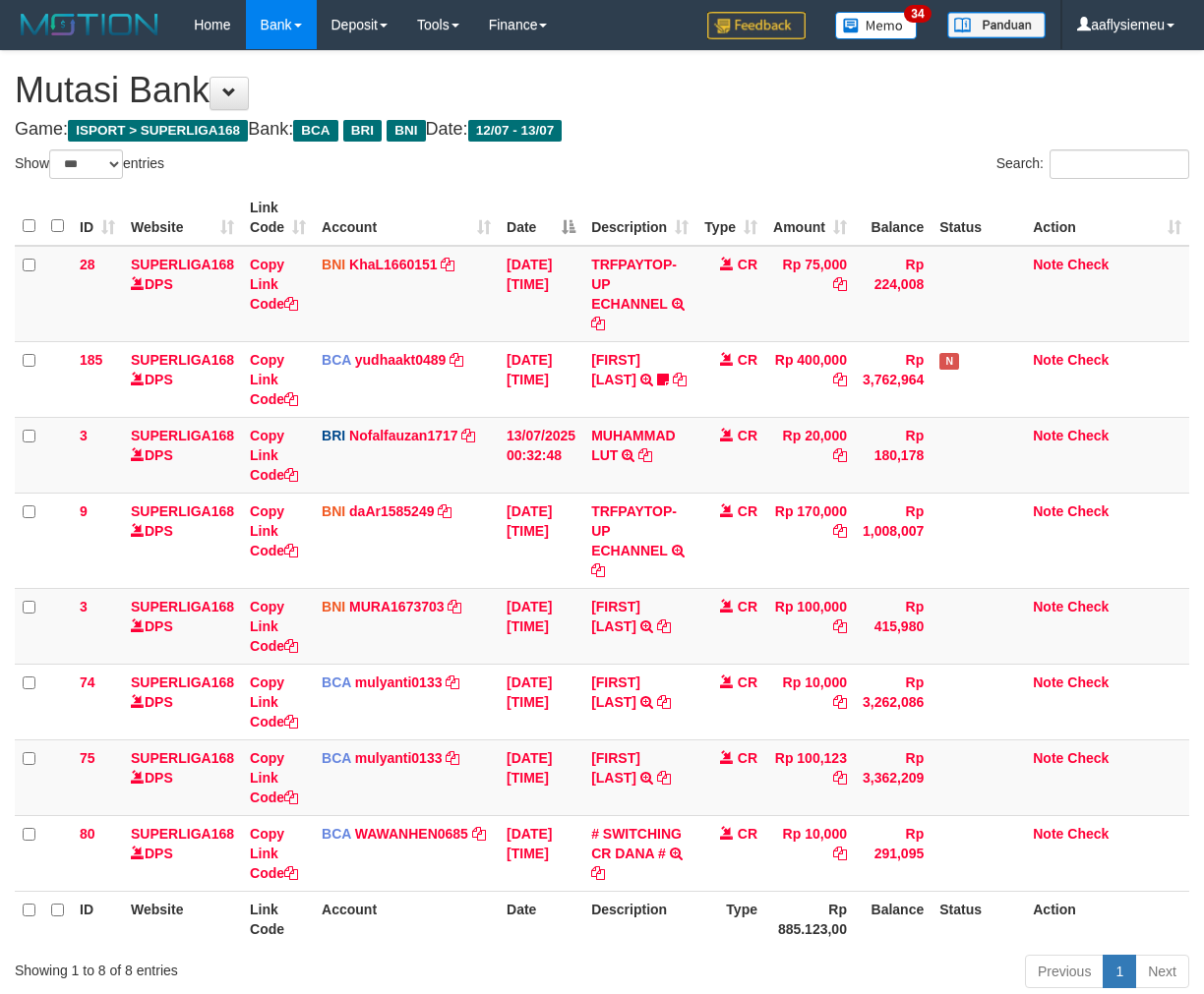 select on "***" 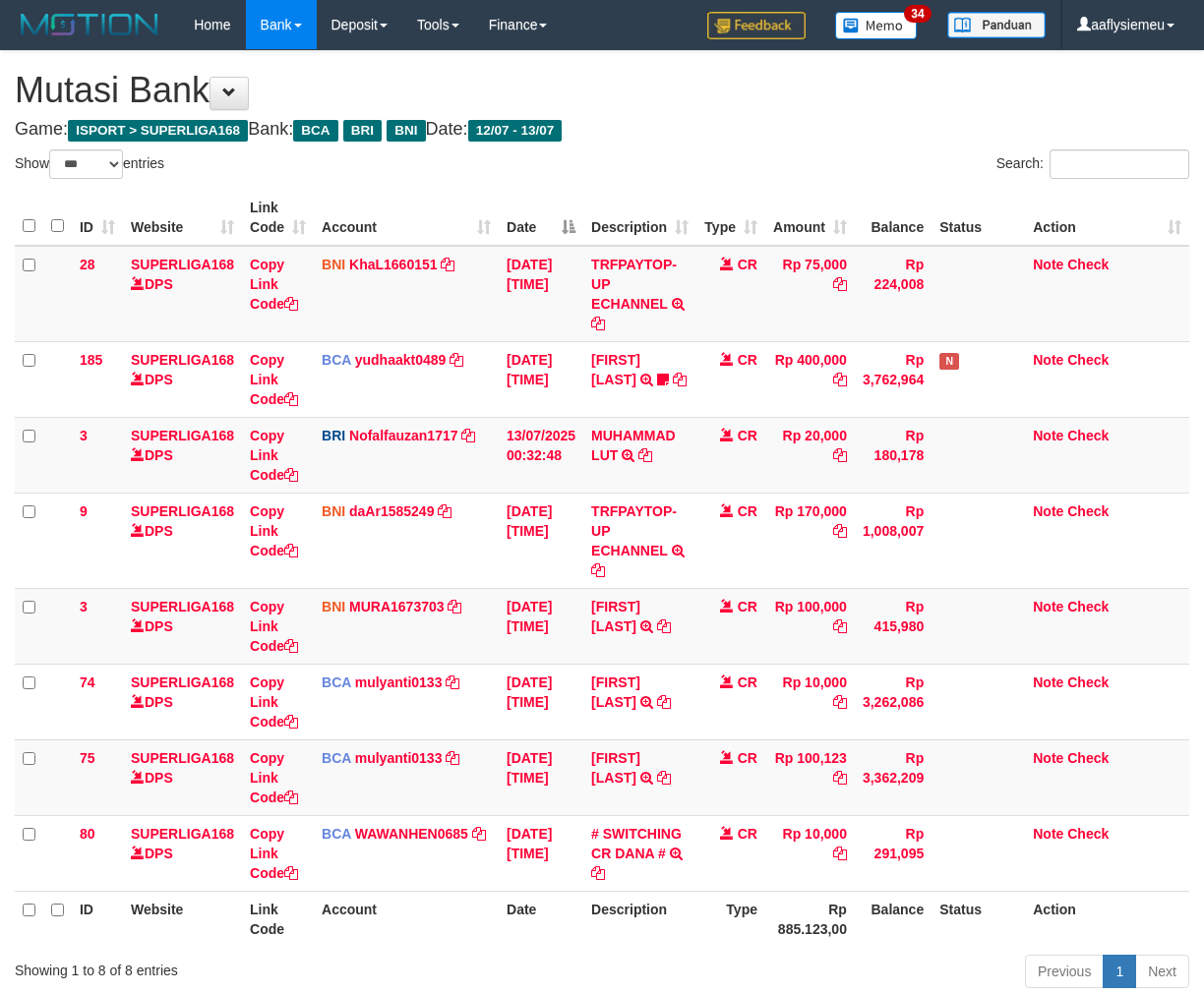 scroll, scrollTop: 0, scrollLeft: 0, axis: both 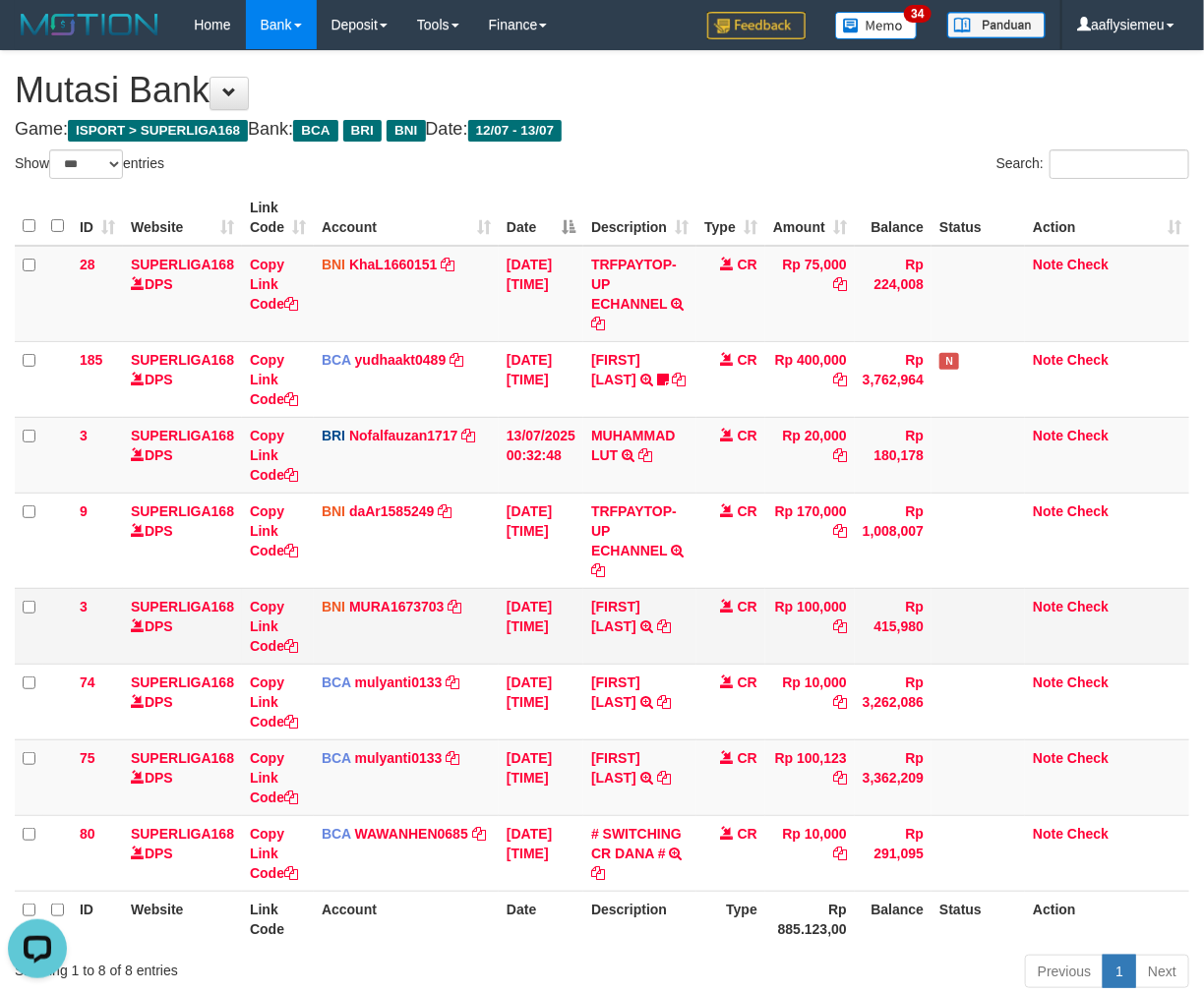 click on "CR" at bounding box center [731, 625] 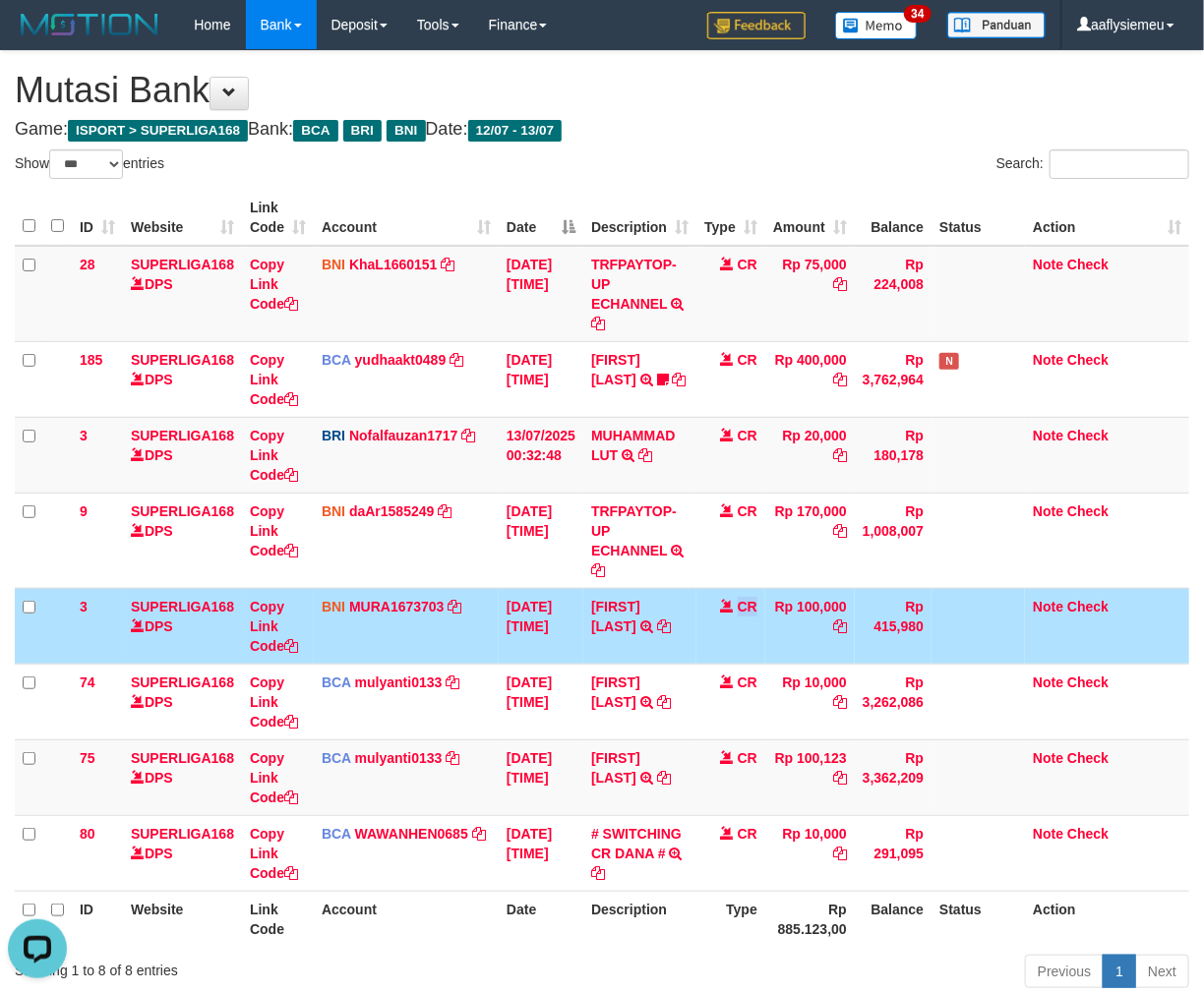 click on "CR" at bounding box center [731, 625] 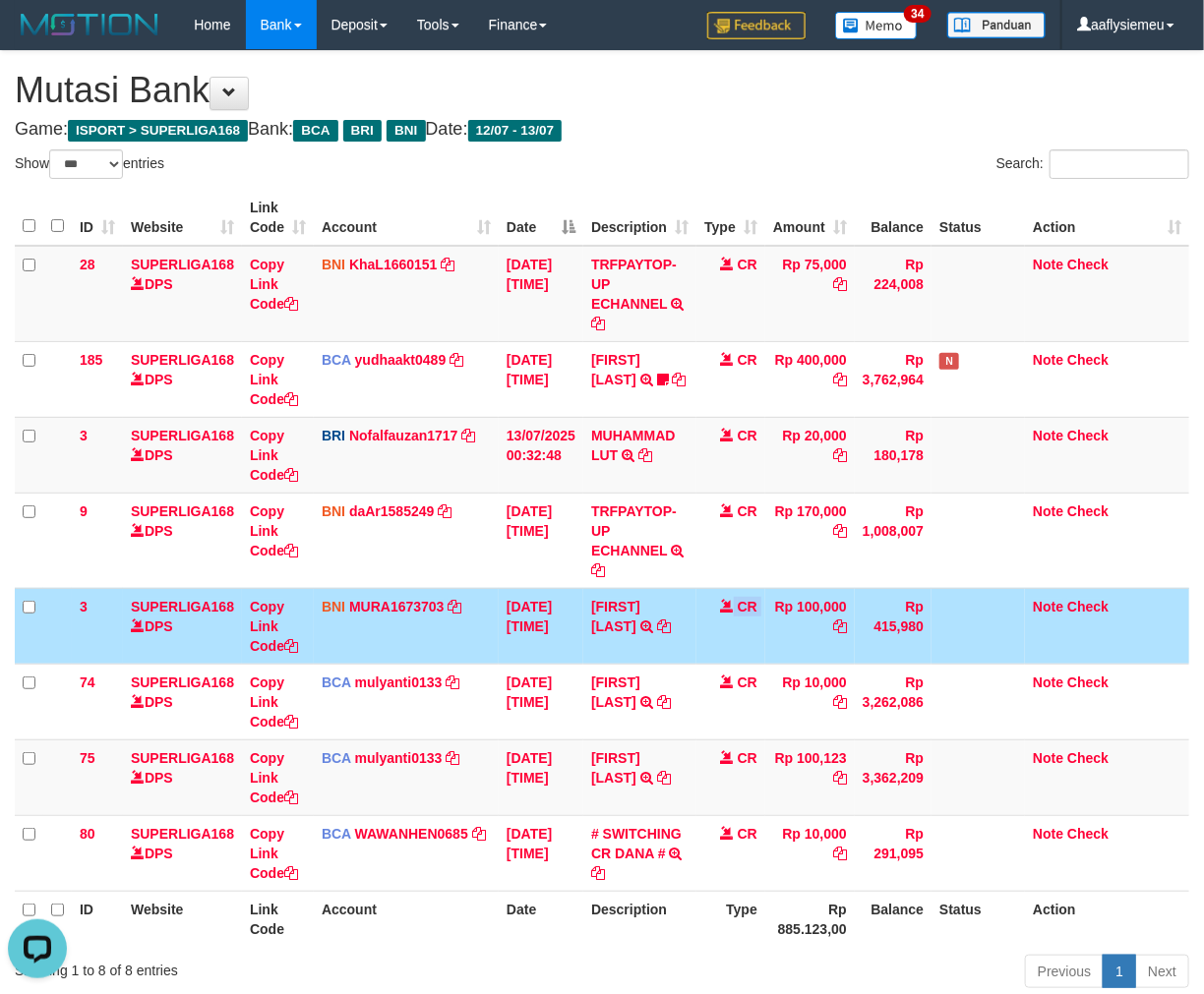 click on "CR" at bounding box center [731, 625] 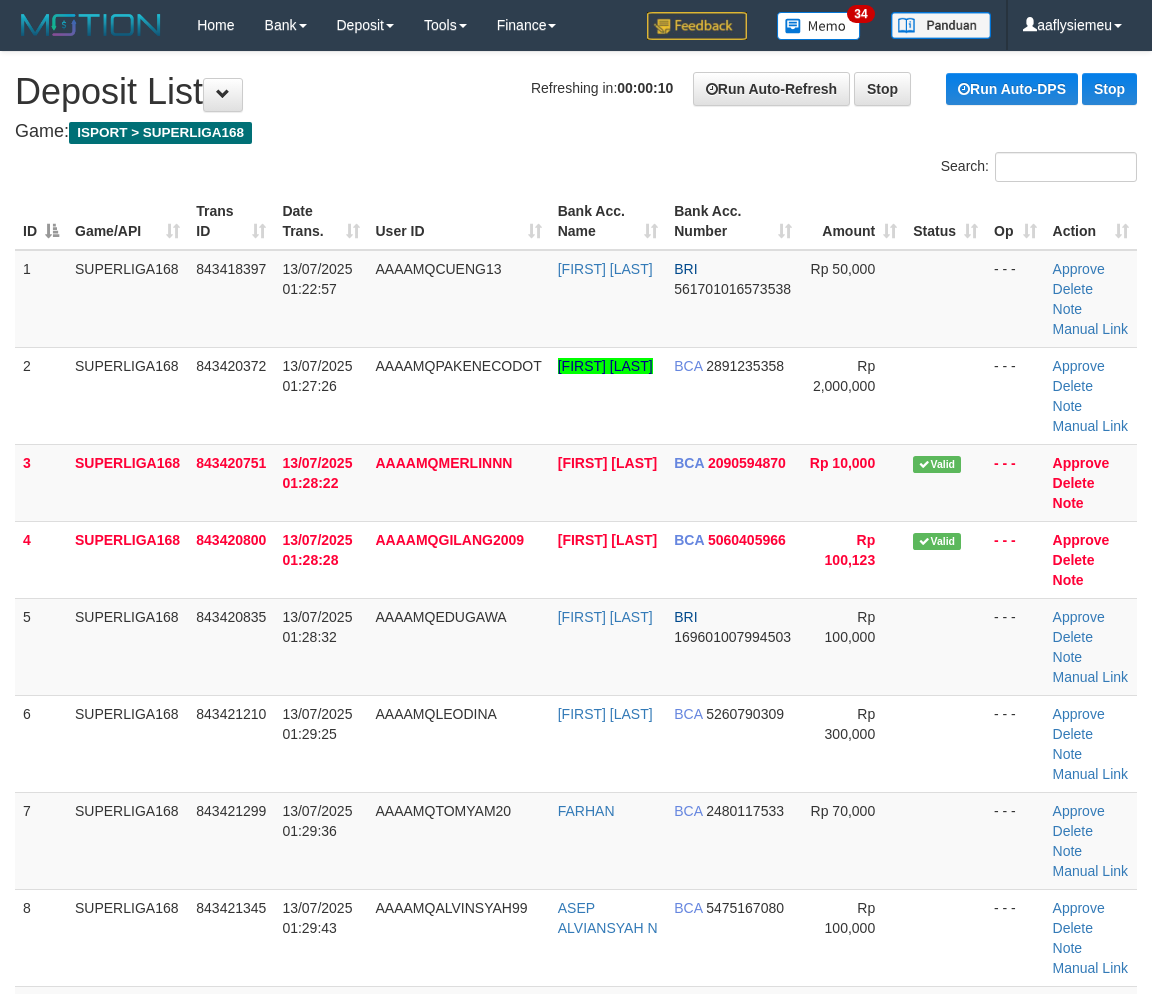scroll, scrollTop: 0, scrollLeft: 0, axis: both 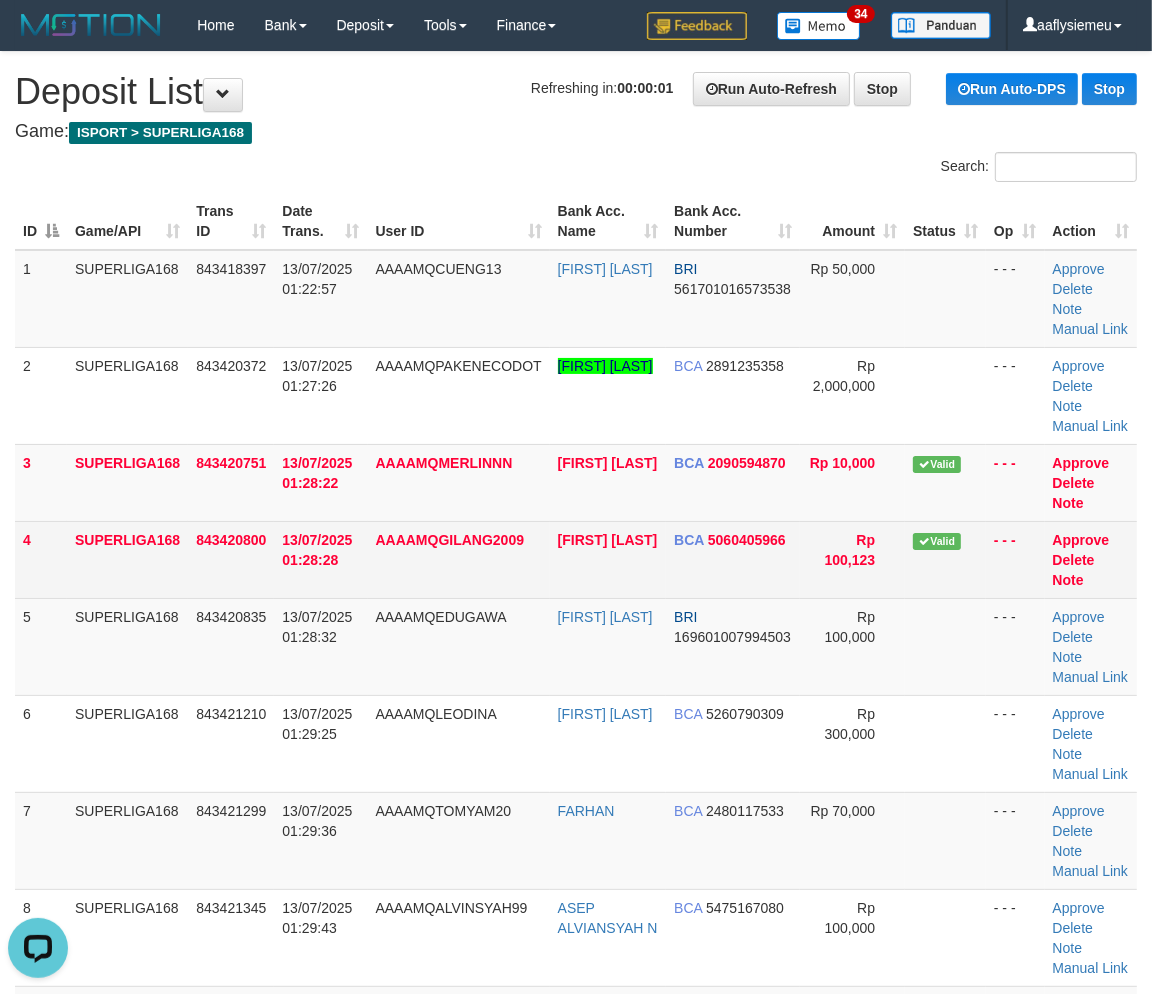 drag, startPoint x: 348, startPoint y: 464, endPoint x: 216, endPoint y: 577, distance: 173.76134 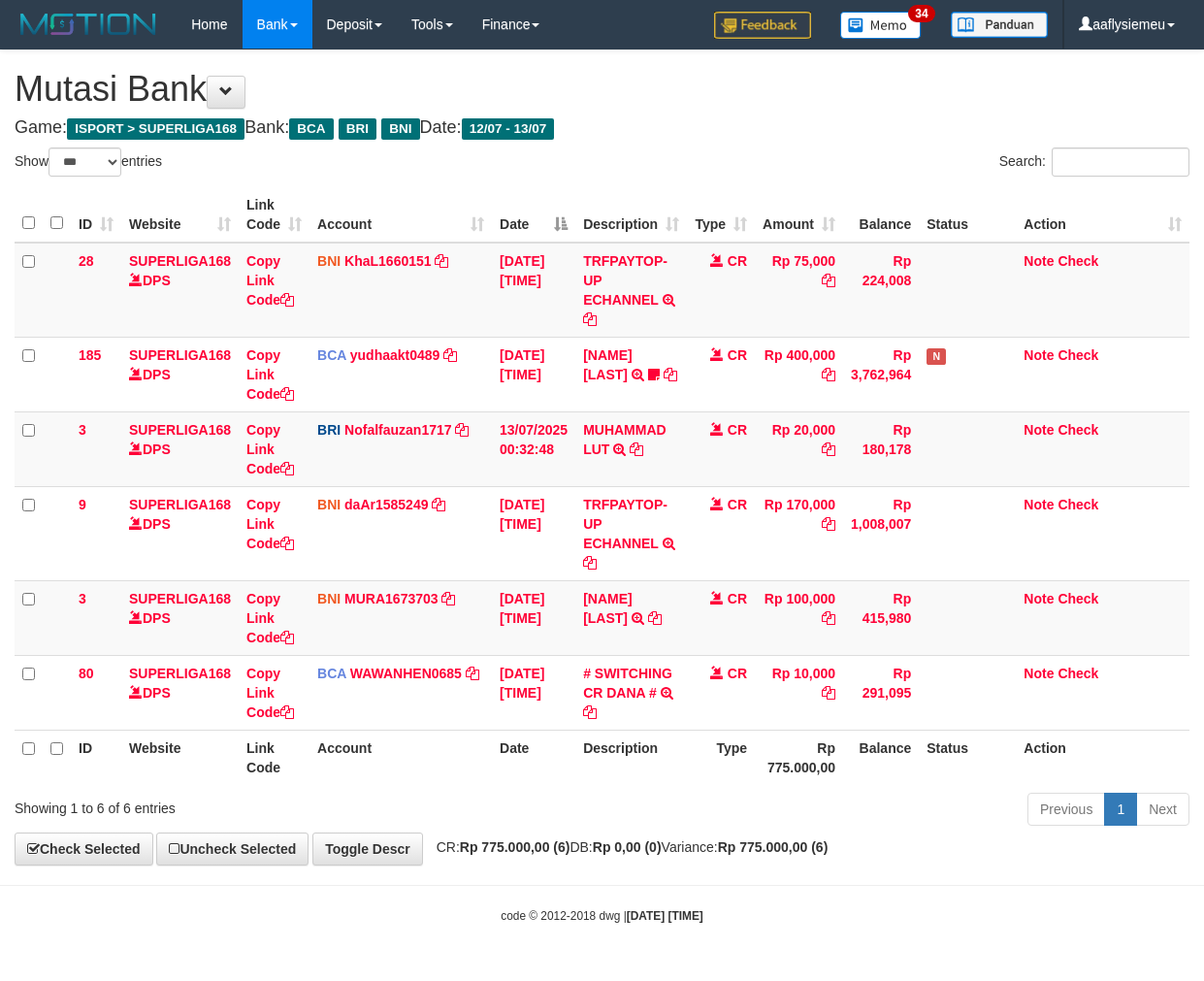 select on "***" 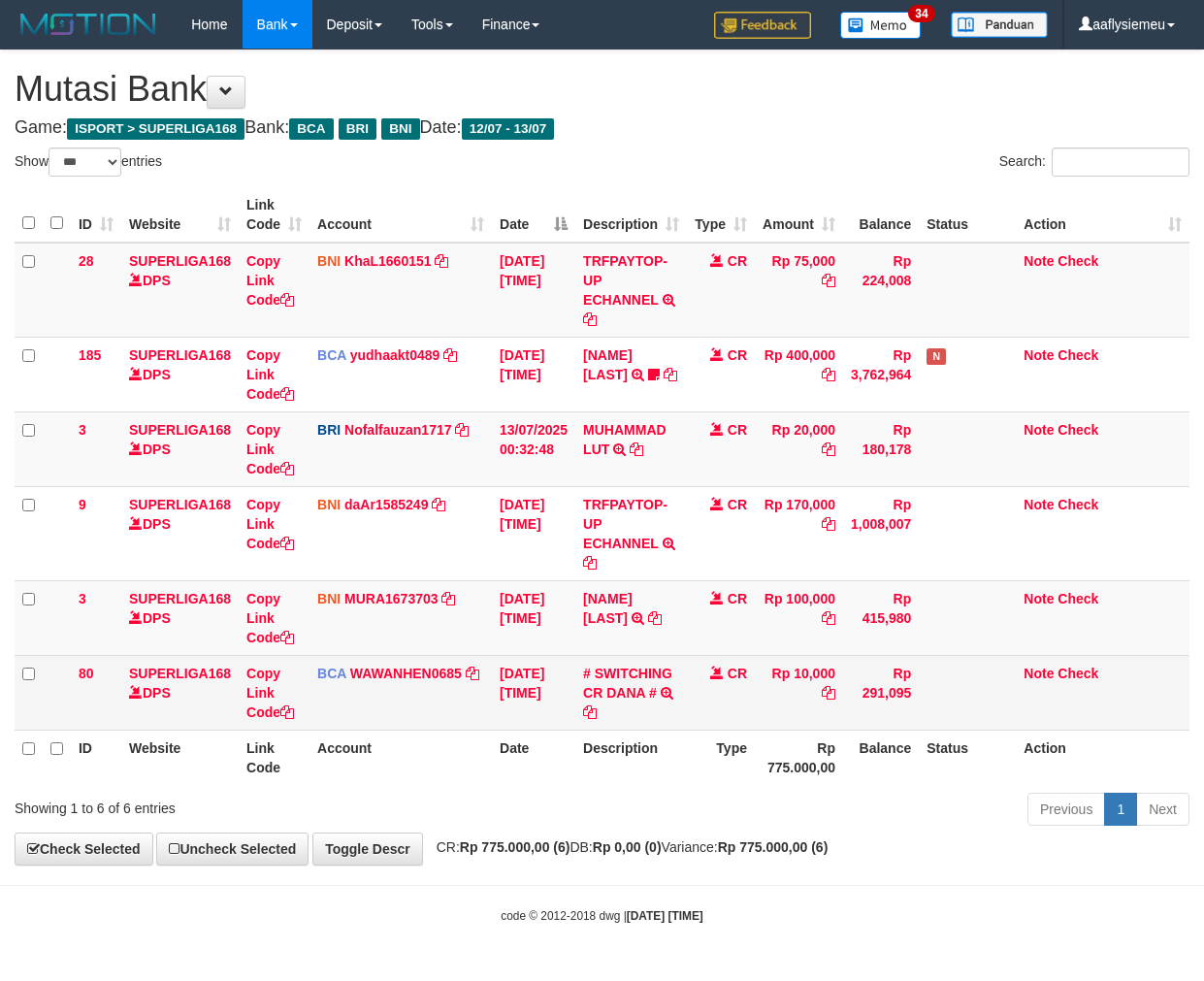 scroll, scrollTop: 0, scrollLeft: 0, axis: both 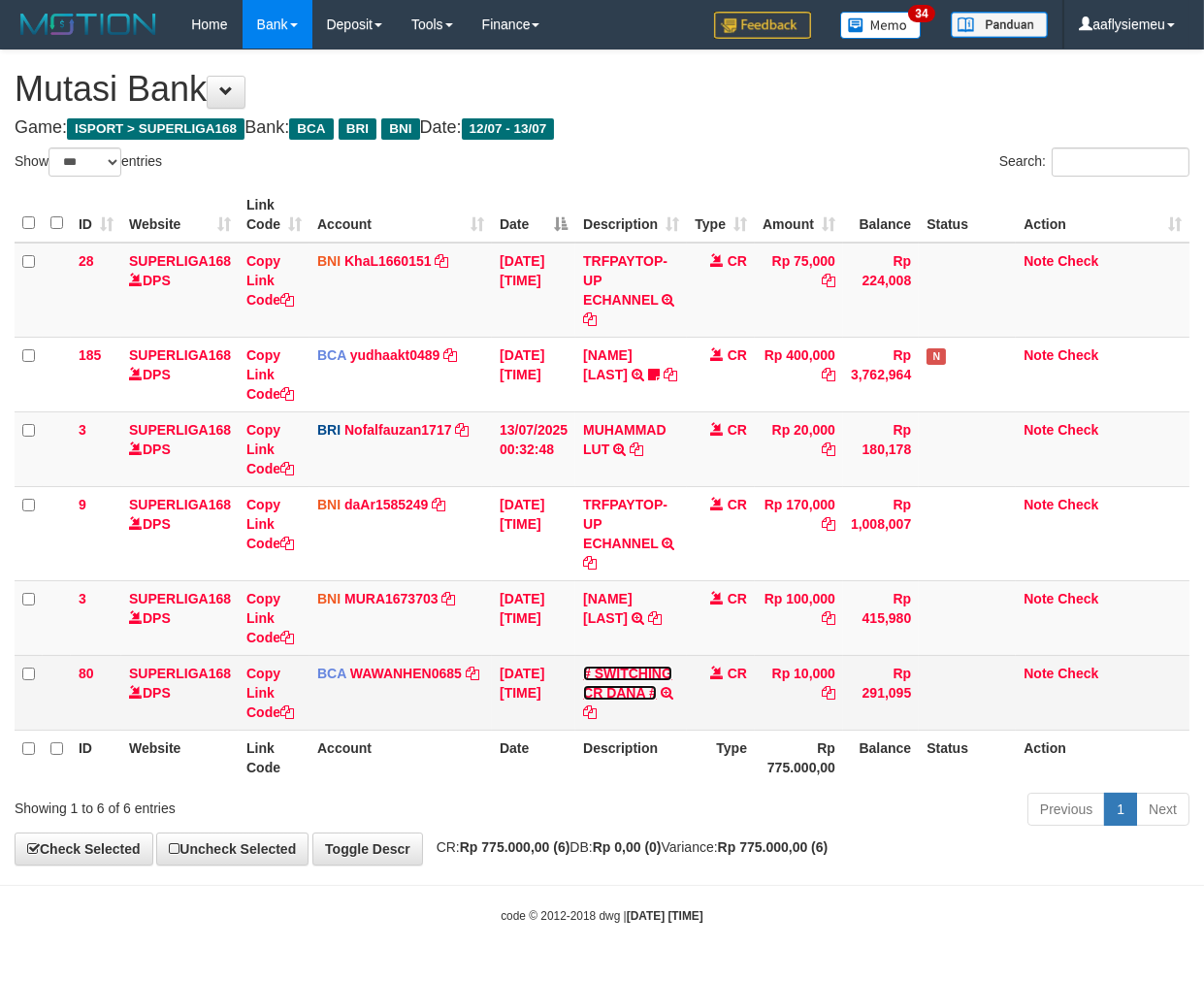 click on "# SWITCHING CR DANA #" at bounding box center [628, 683] 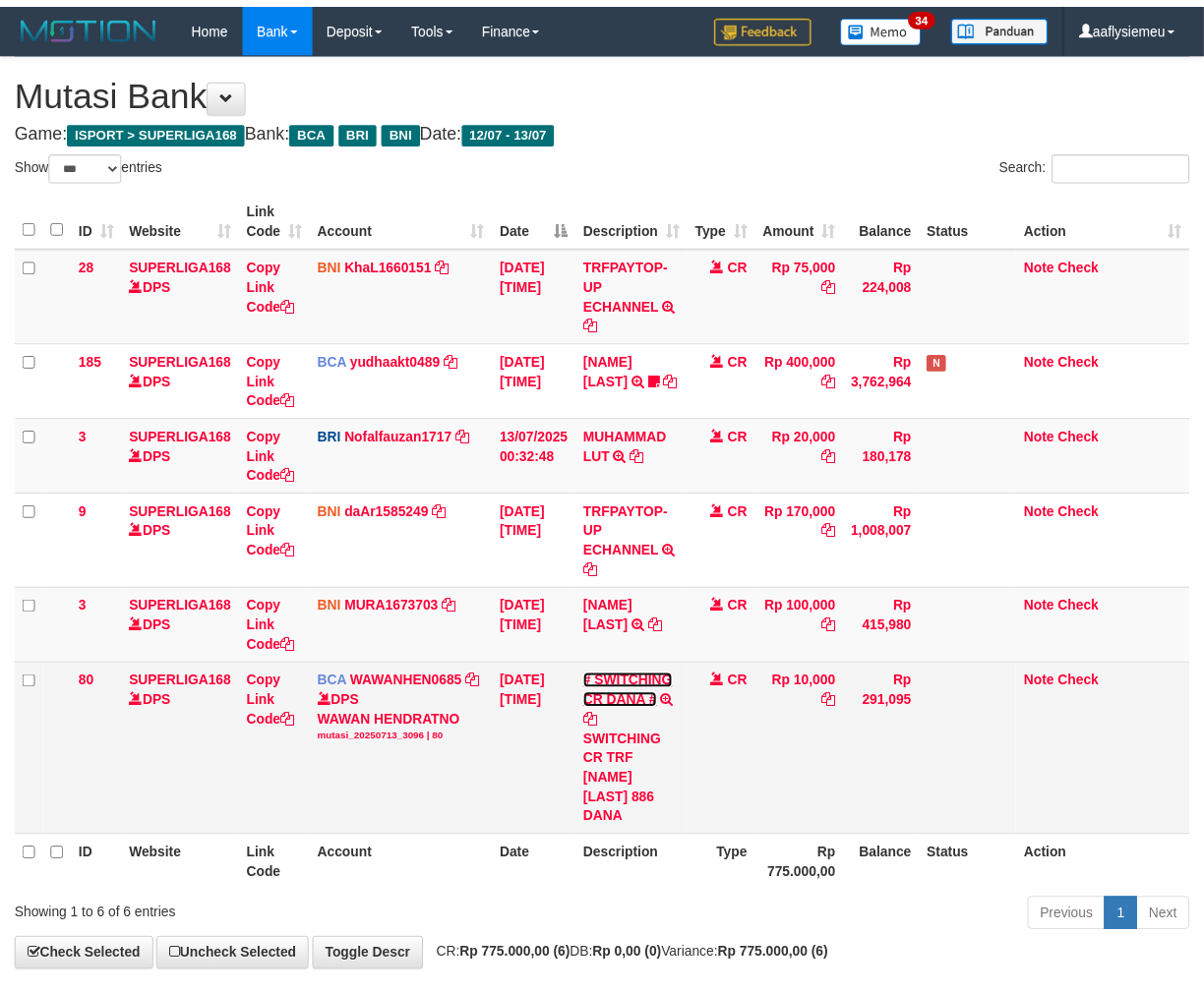scroll, scrollTop: 7, scrollLeft: 0, axis: vertical 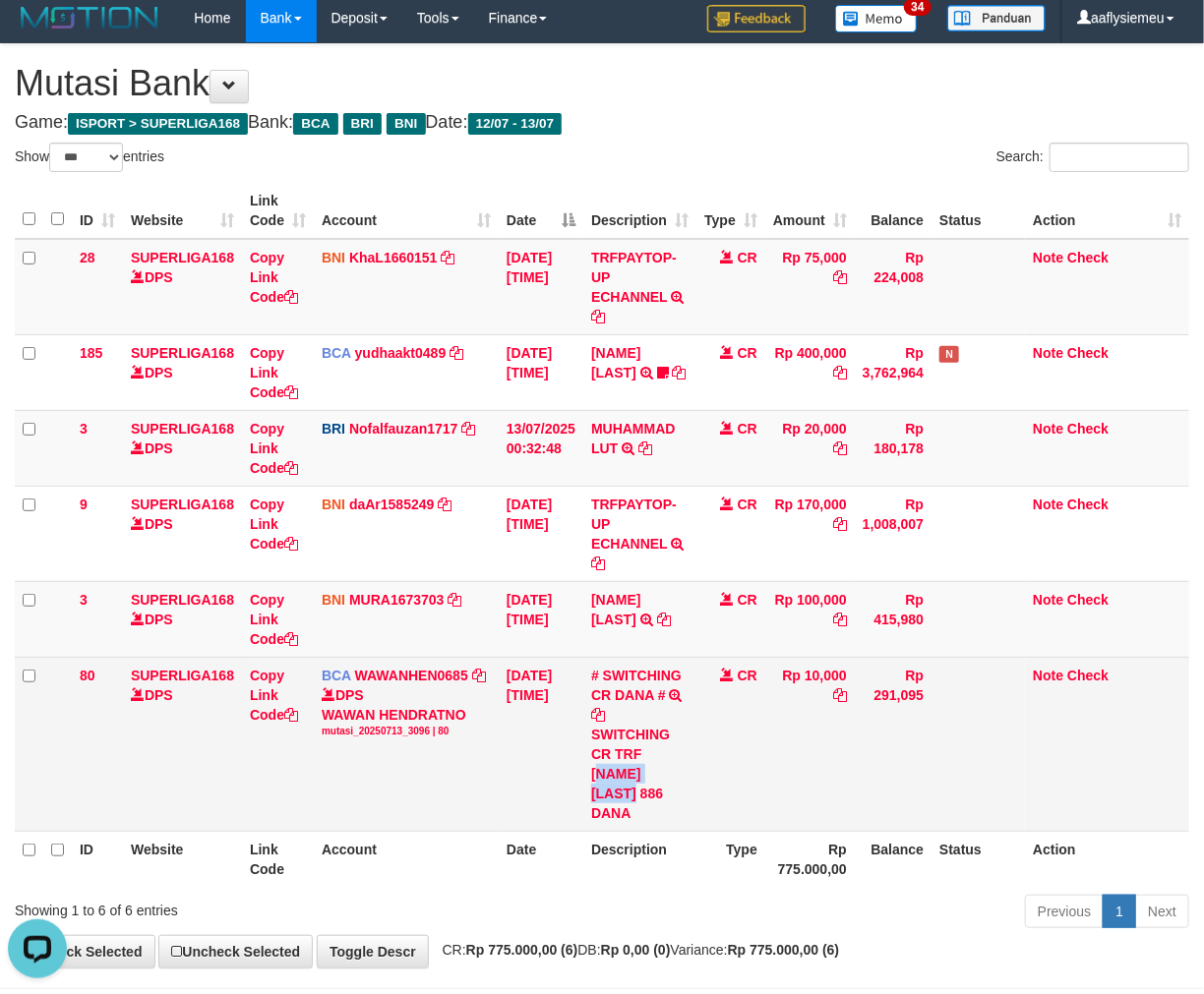 copy on "LHAM KURNIAW" 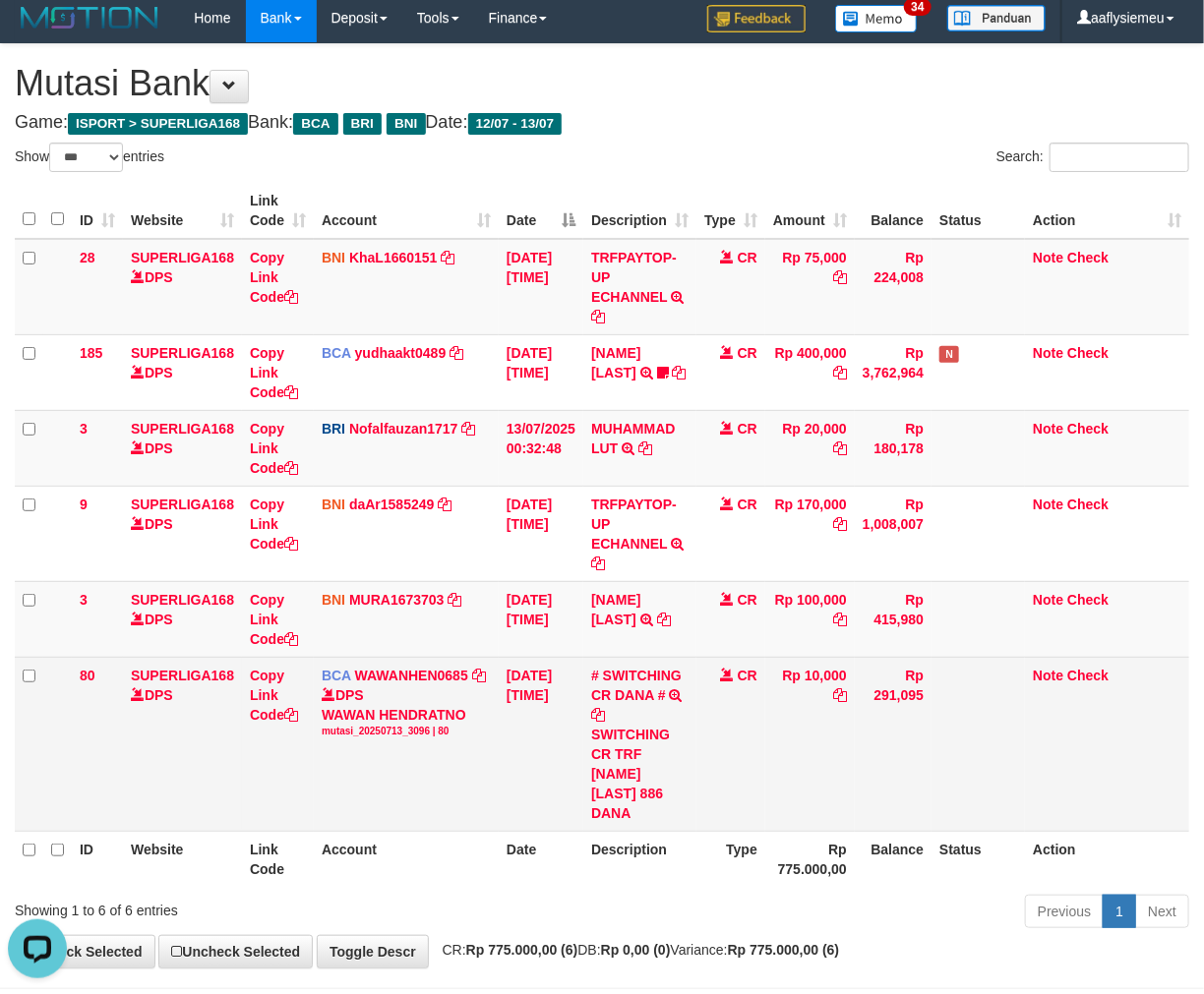 drag, startPoint x: 1069, startPoint y: 730, endPoint x: 1177, endPoint y: 709, distance: 110.0227 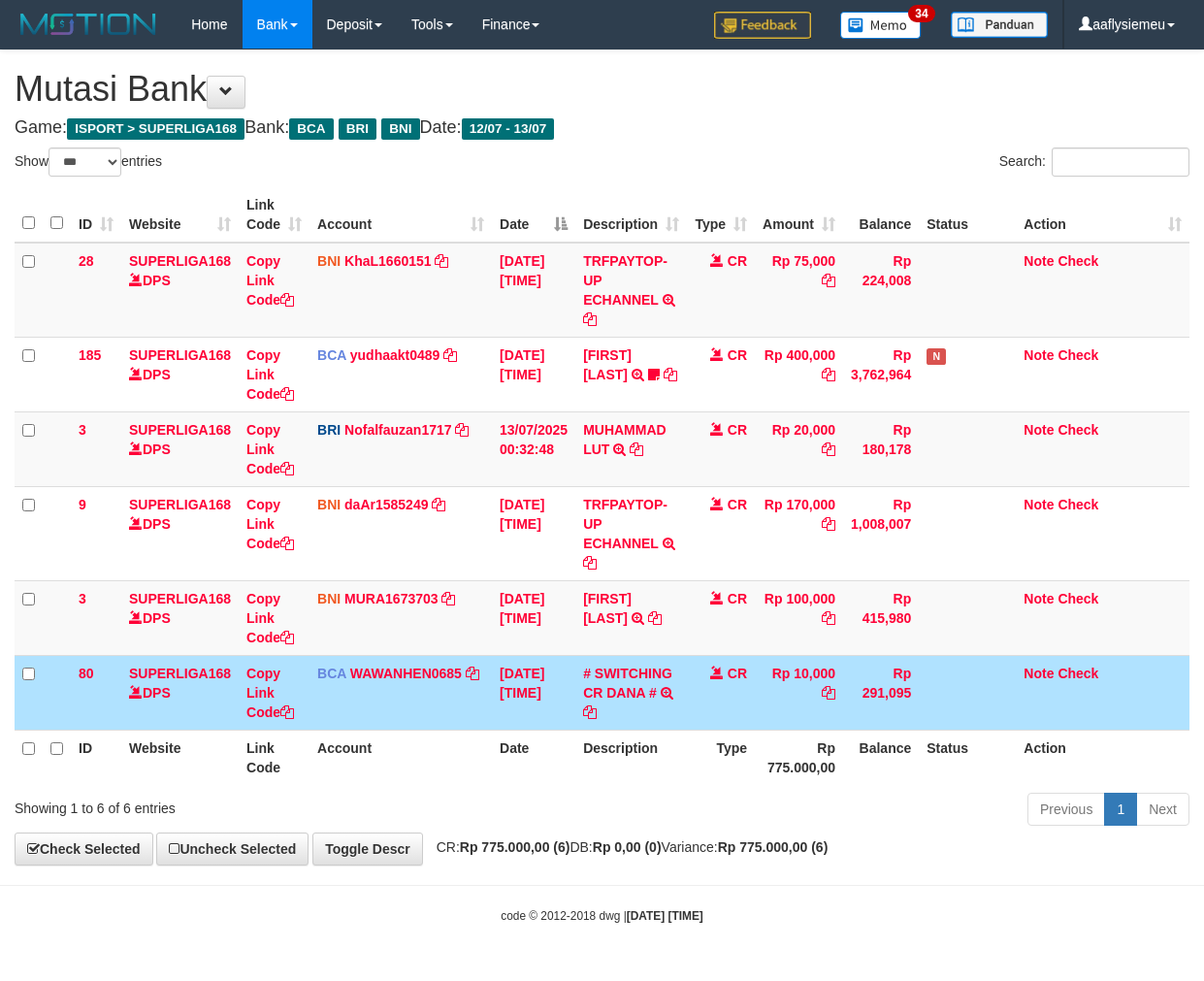 select on "***" 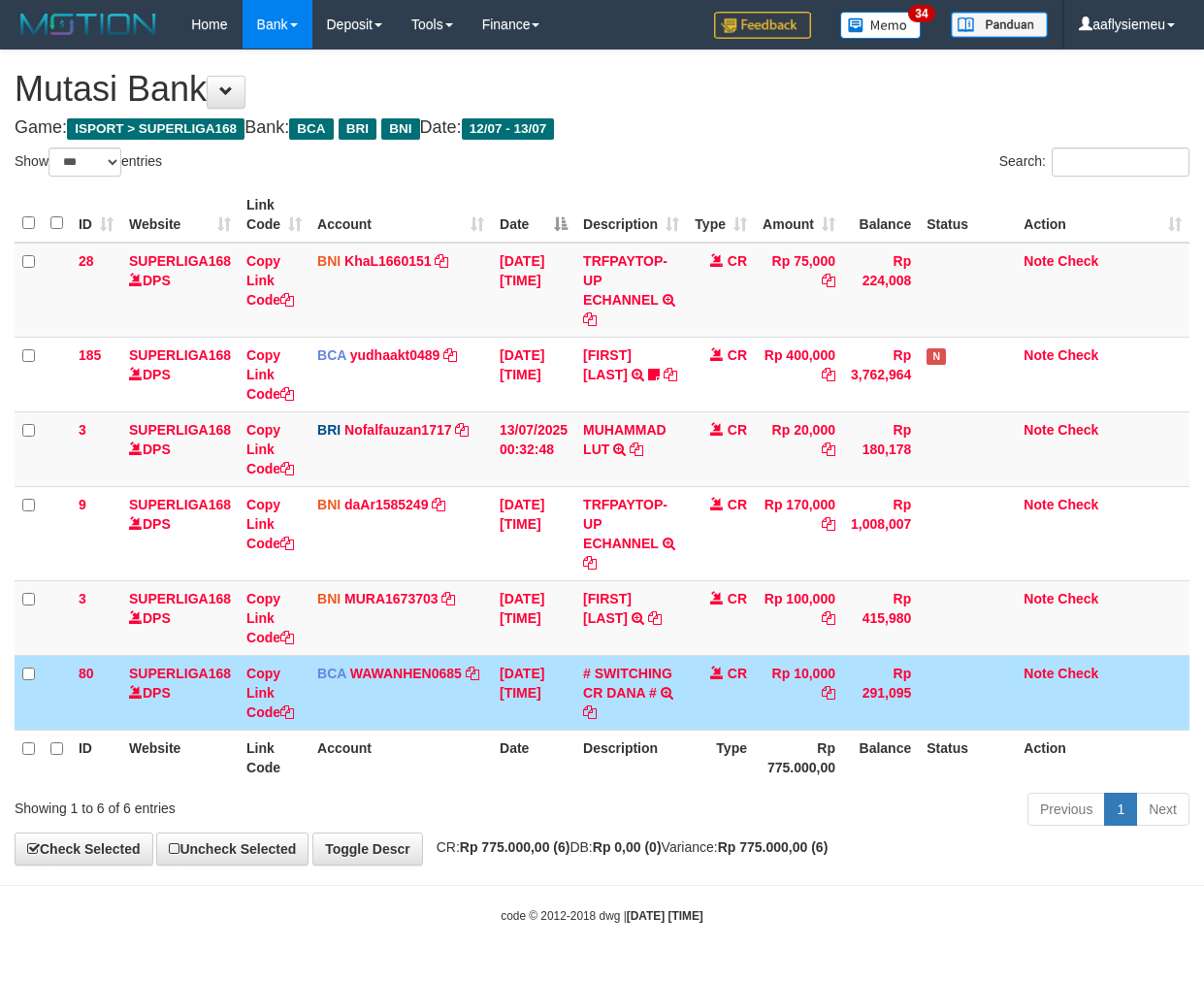 scroll, scrollTop: 0, scrollLeft: 0, axis: both 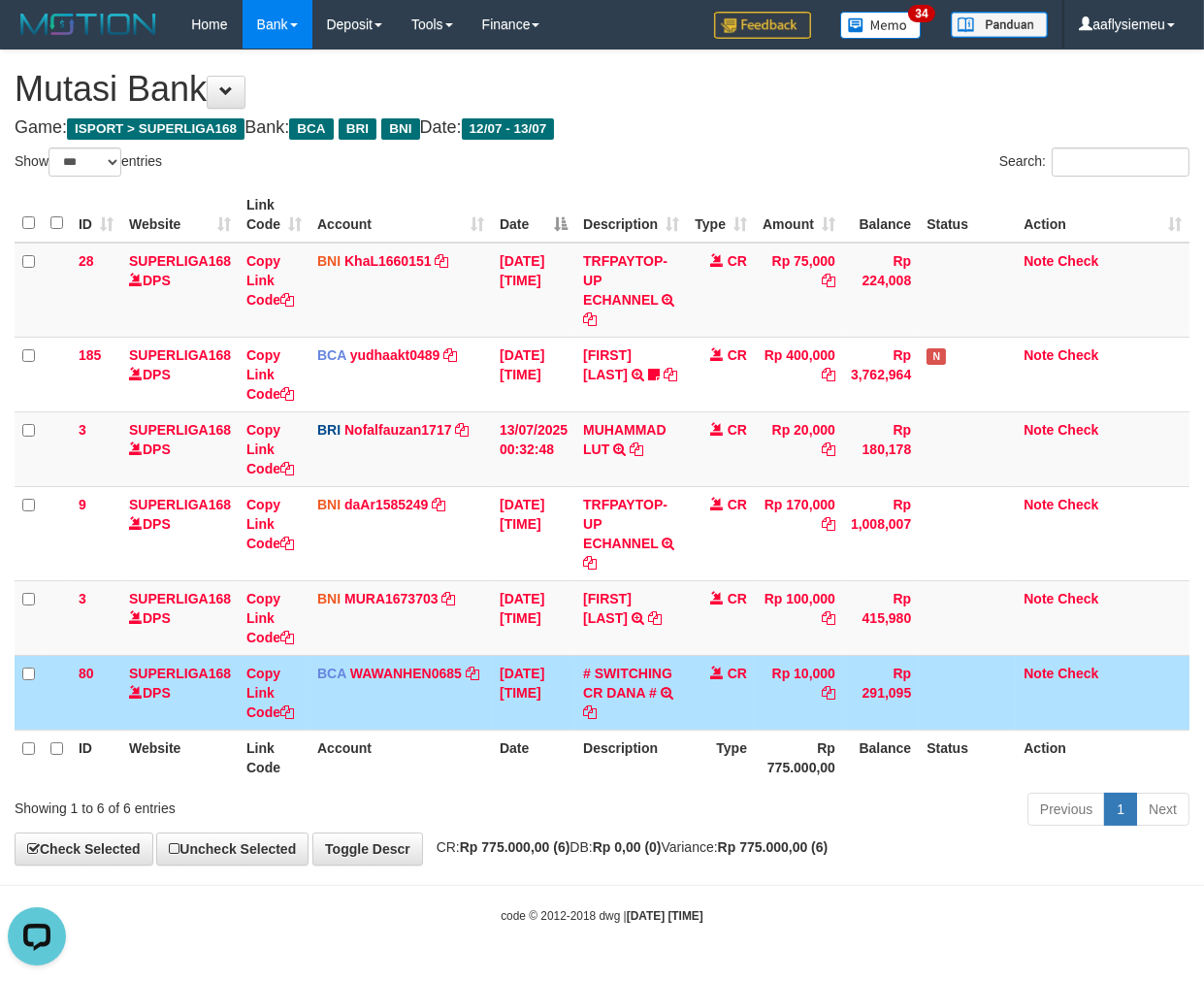 drag, startPoint x: 762, startPoint y: 776, endPoint x: 1169, endPoint y: 694, distance: 415.17827 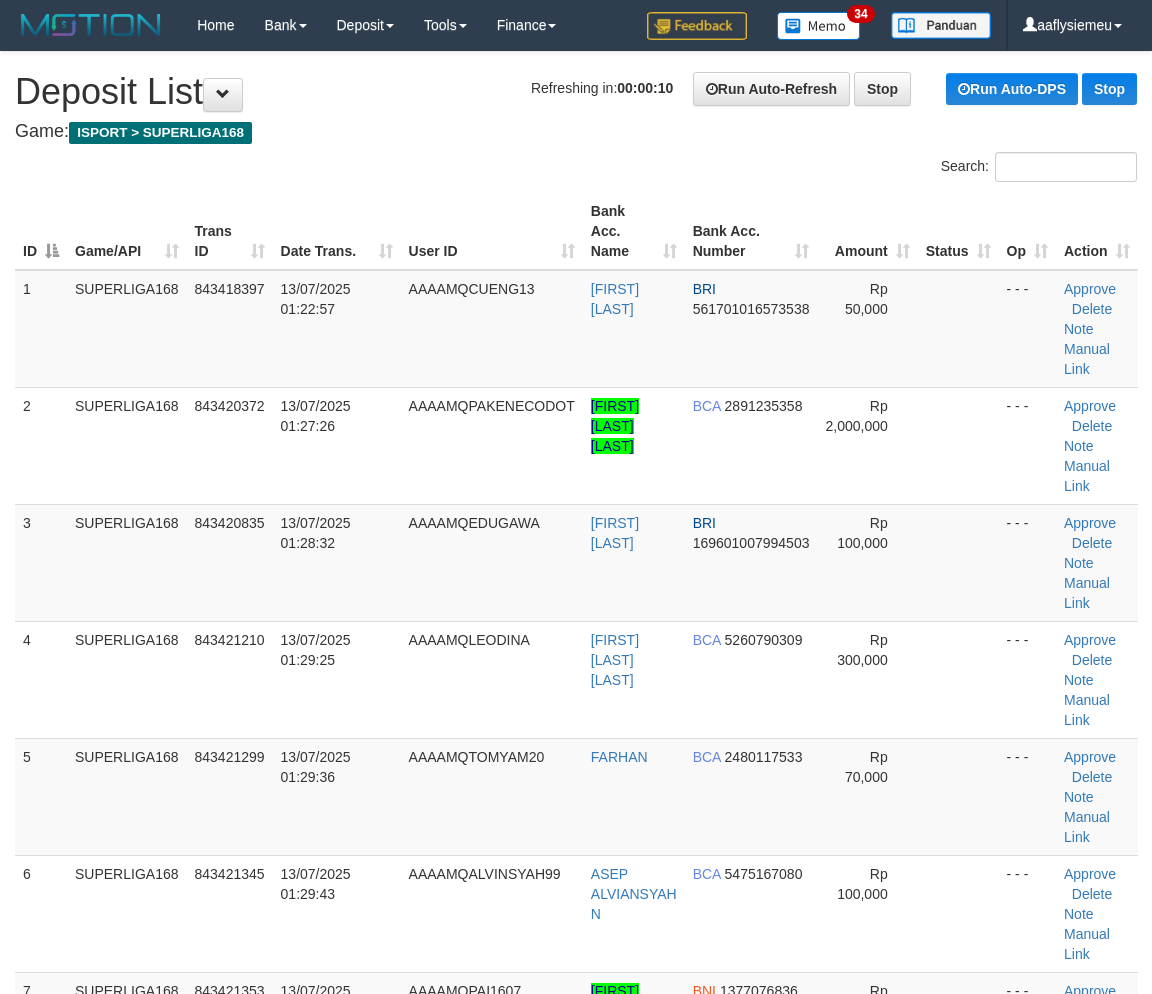 scroll, scrollTop: 0, scrollLeft: 0, axis: both 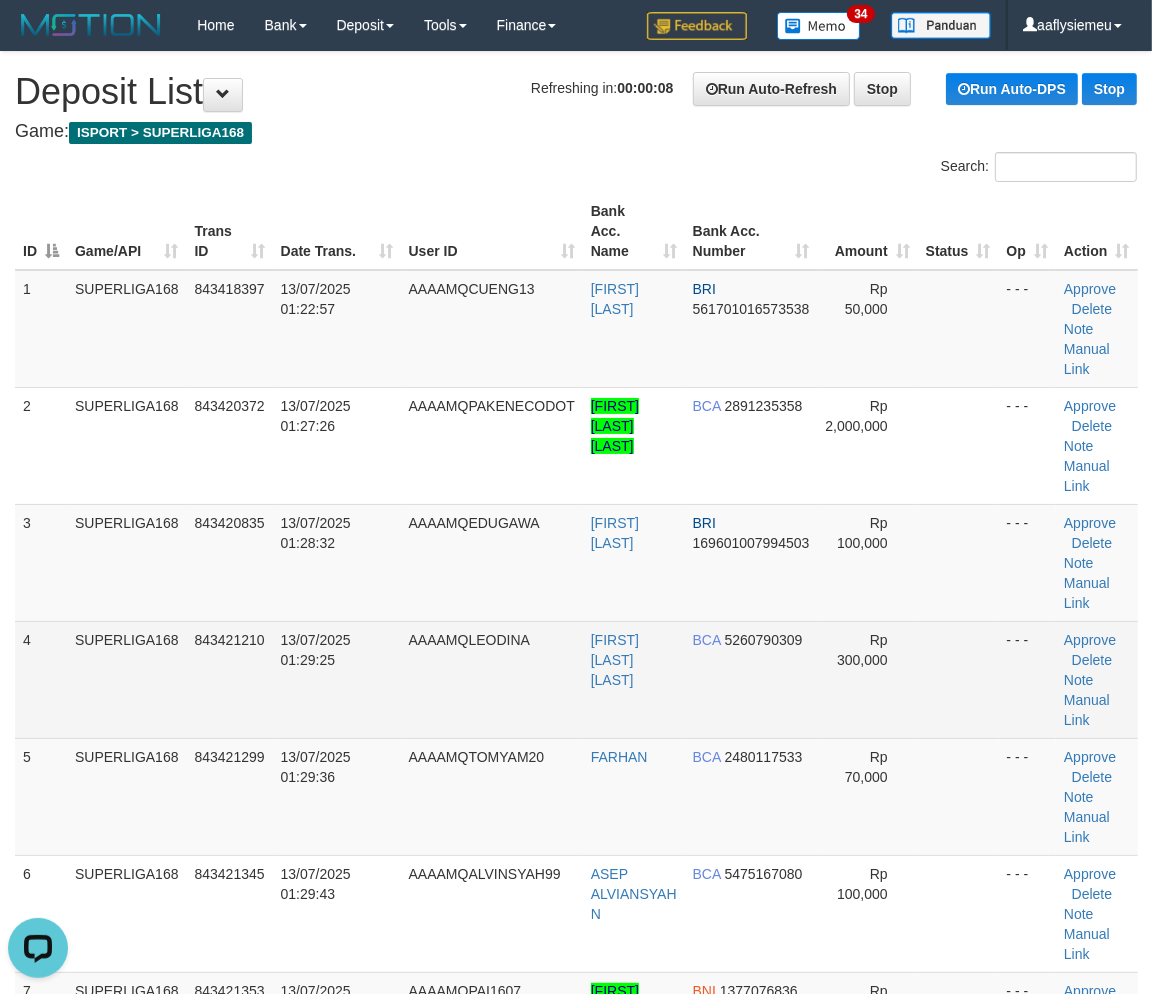 click on "SUPERLIGA168" at bounding box center (127, 679) 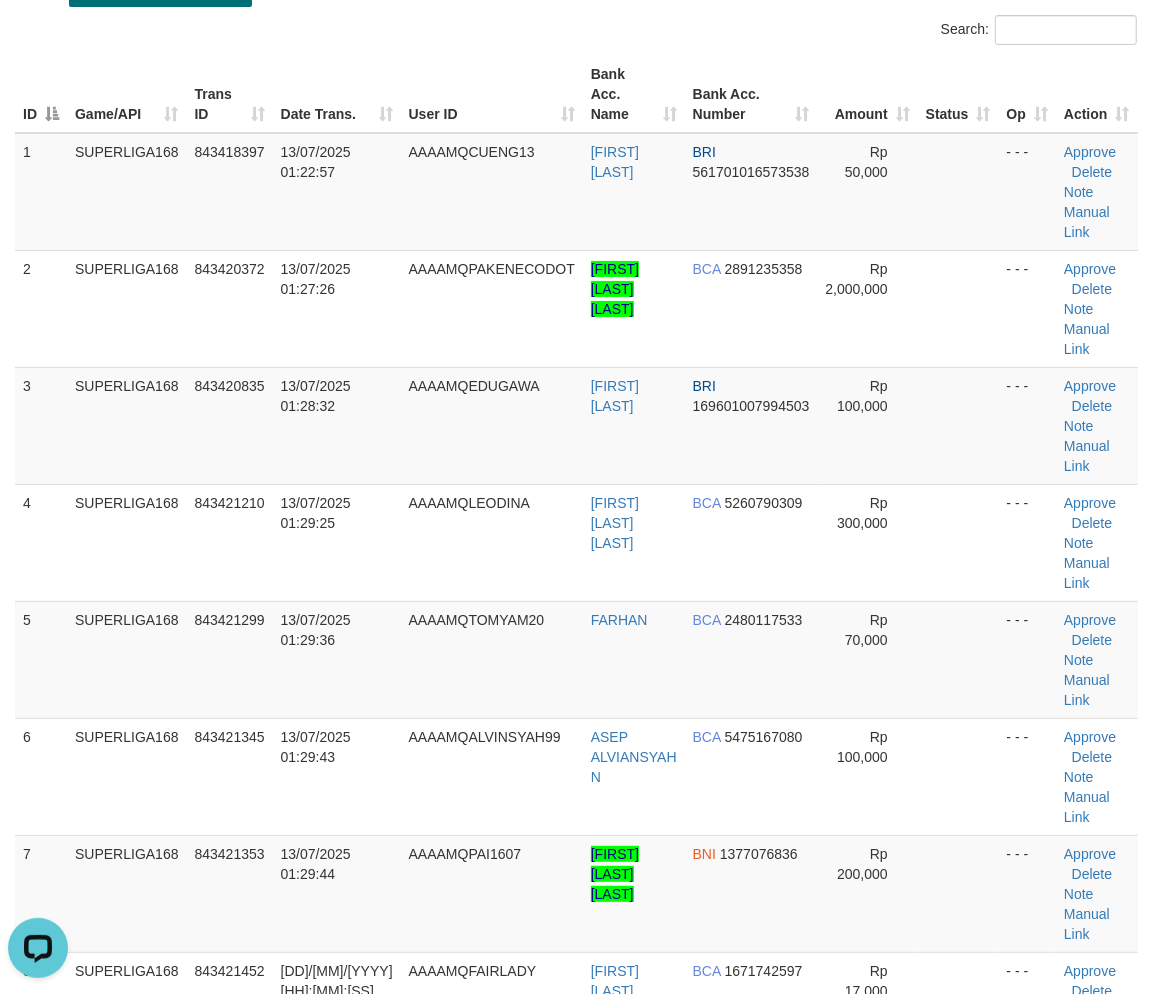 scroll, scrollTop: 222, scrollLeft: 0, axis: vertical 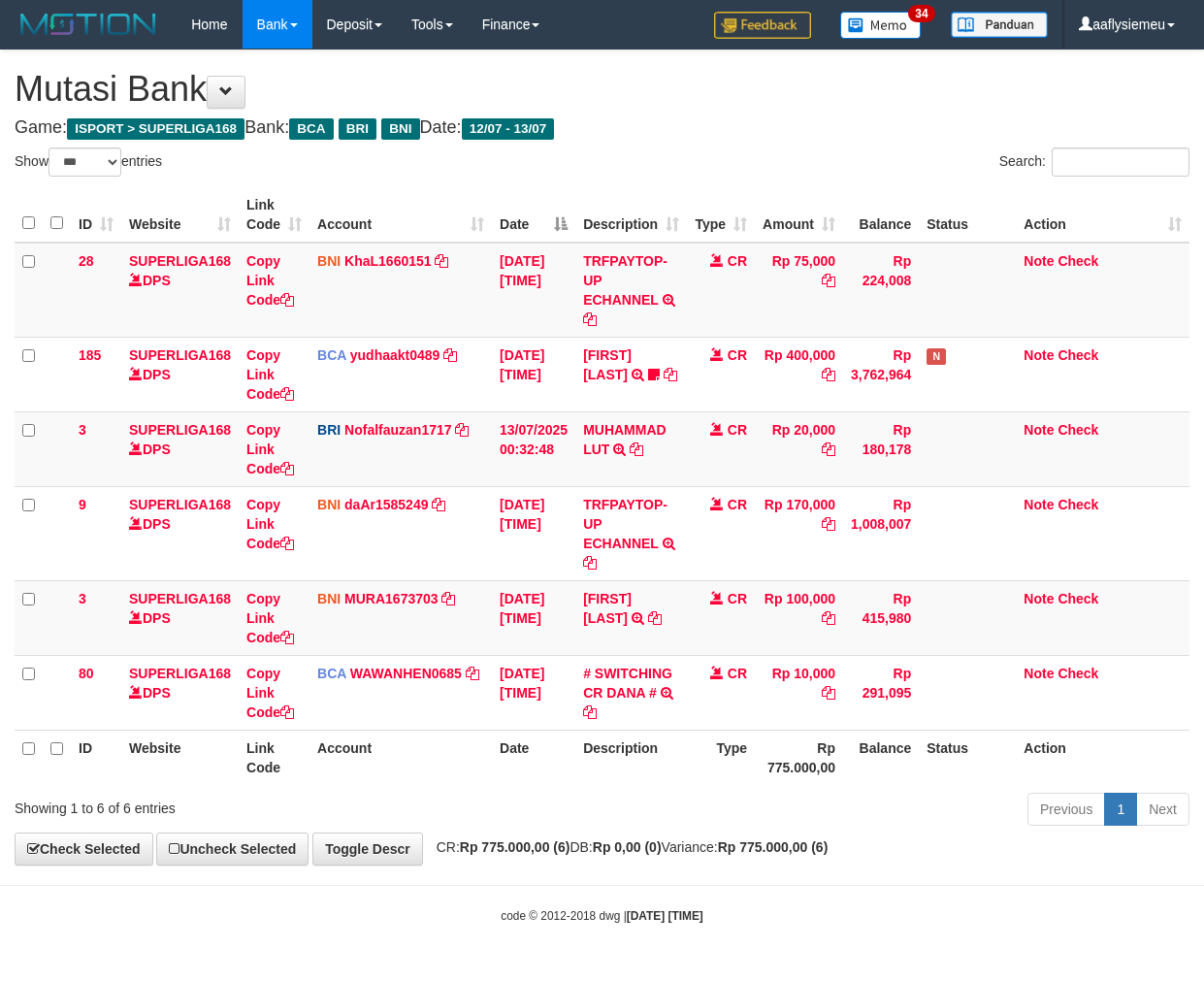 select on "***" 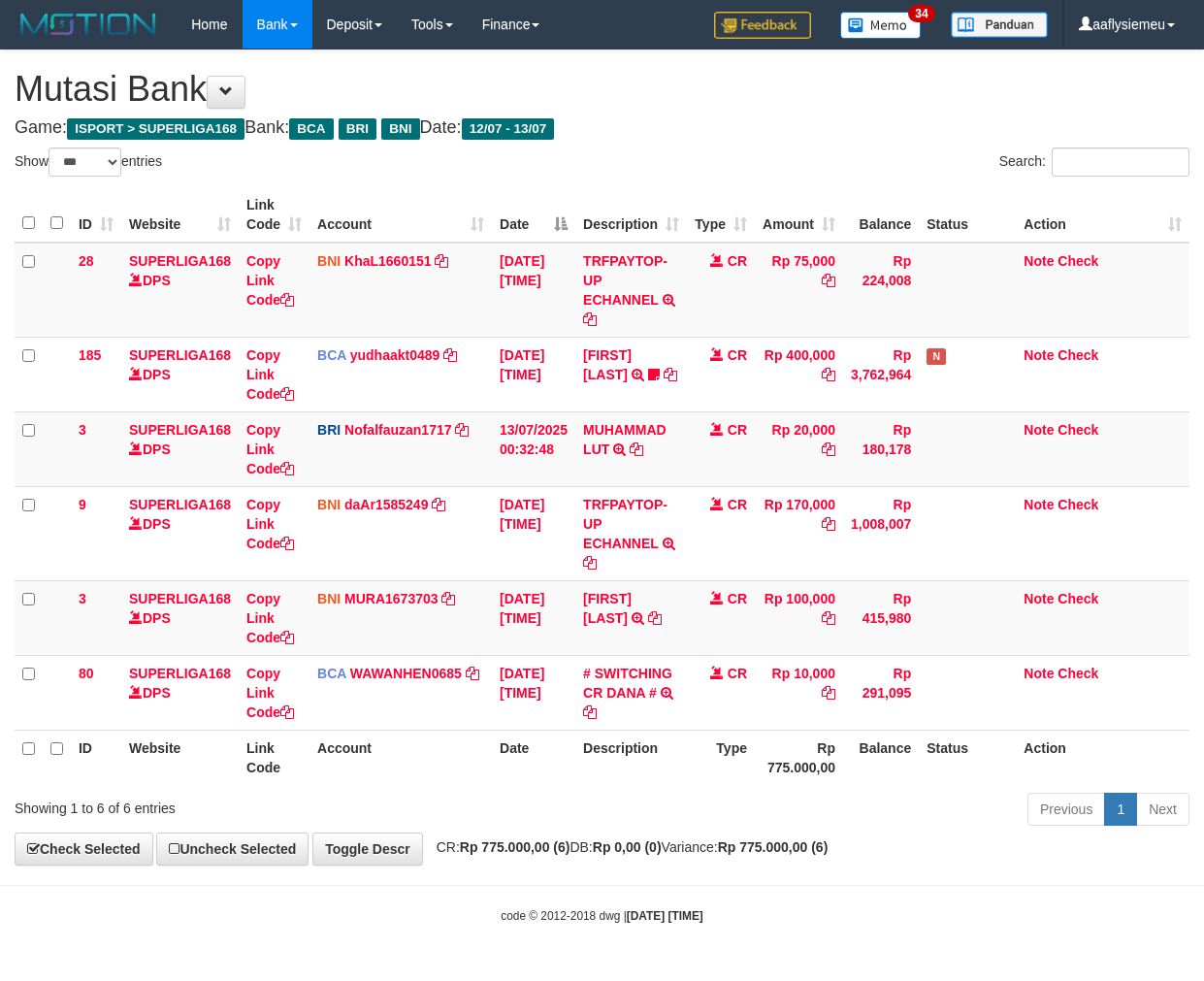 scroll, scrollTop: 0, scrollLeft: 0, axis: both 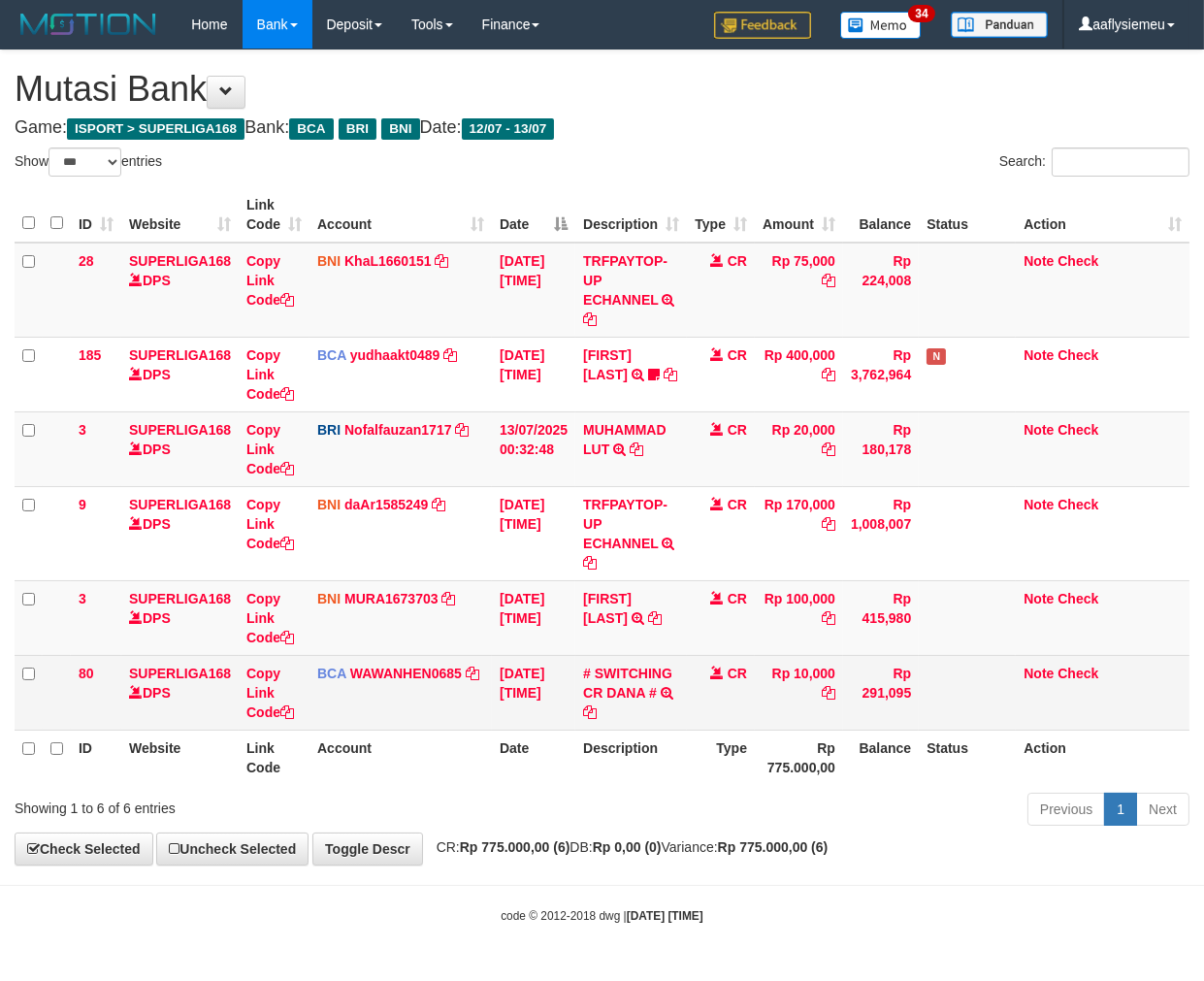 click on "Rp 291,095" at bounding box center [881, 692] 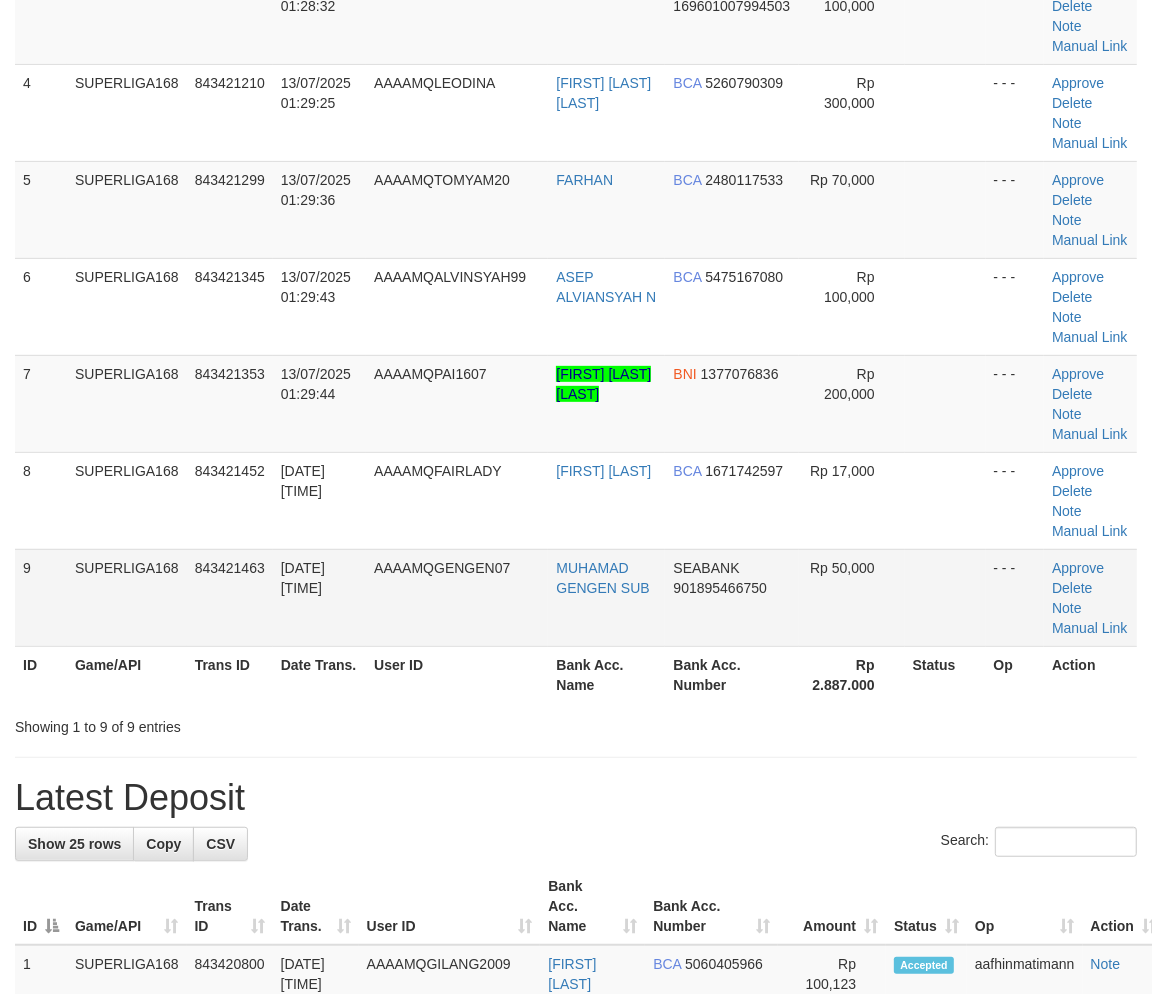 click on "843421463" at bounding box center [230, 568] 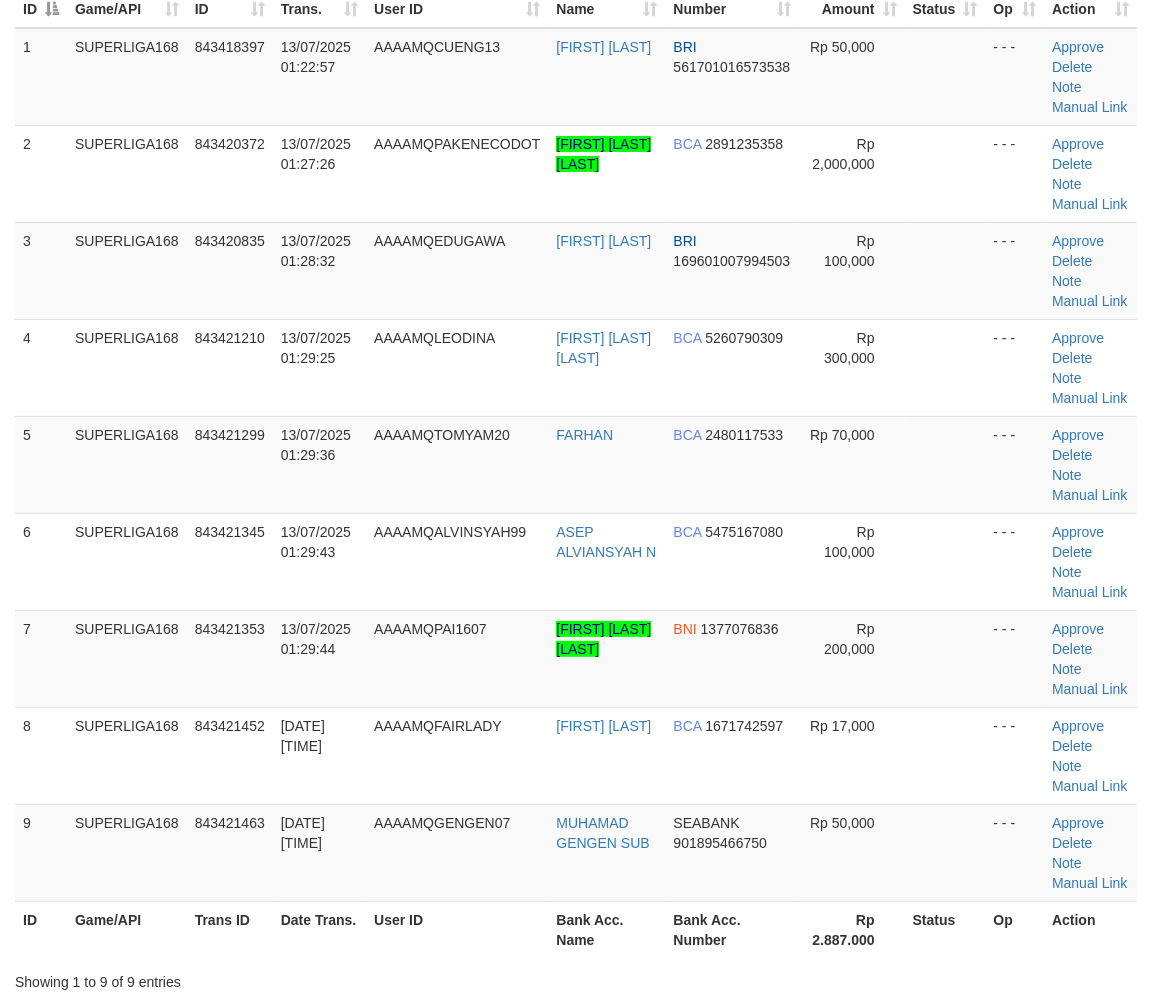 drag, startPoint x: 30, startPoint y: 564, endPoint x: 5, endPoint y: 585, distance: 32.649654 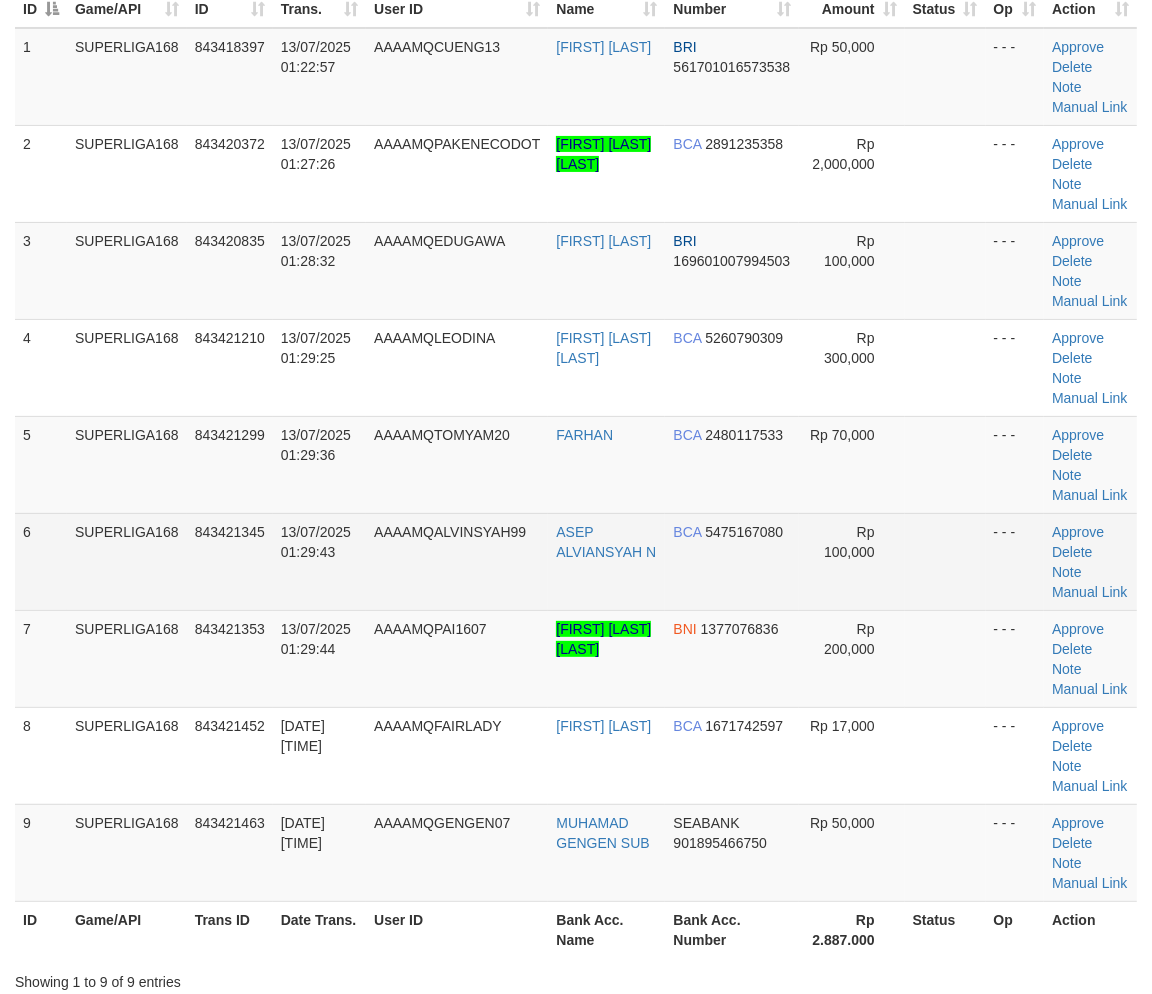 click on "SUPERLIGA168" at bounding box center (127, 561) 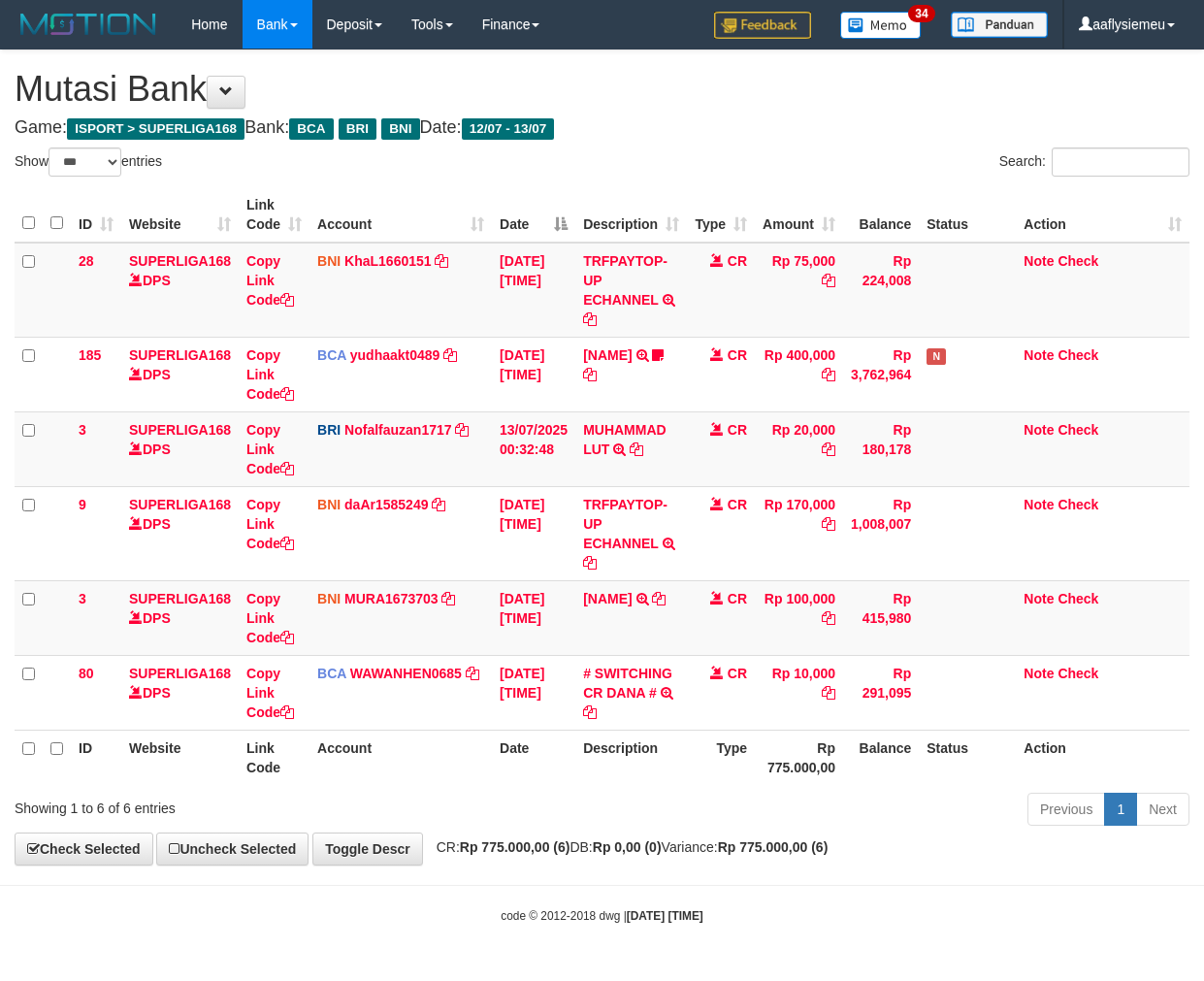 select on "***" 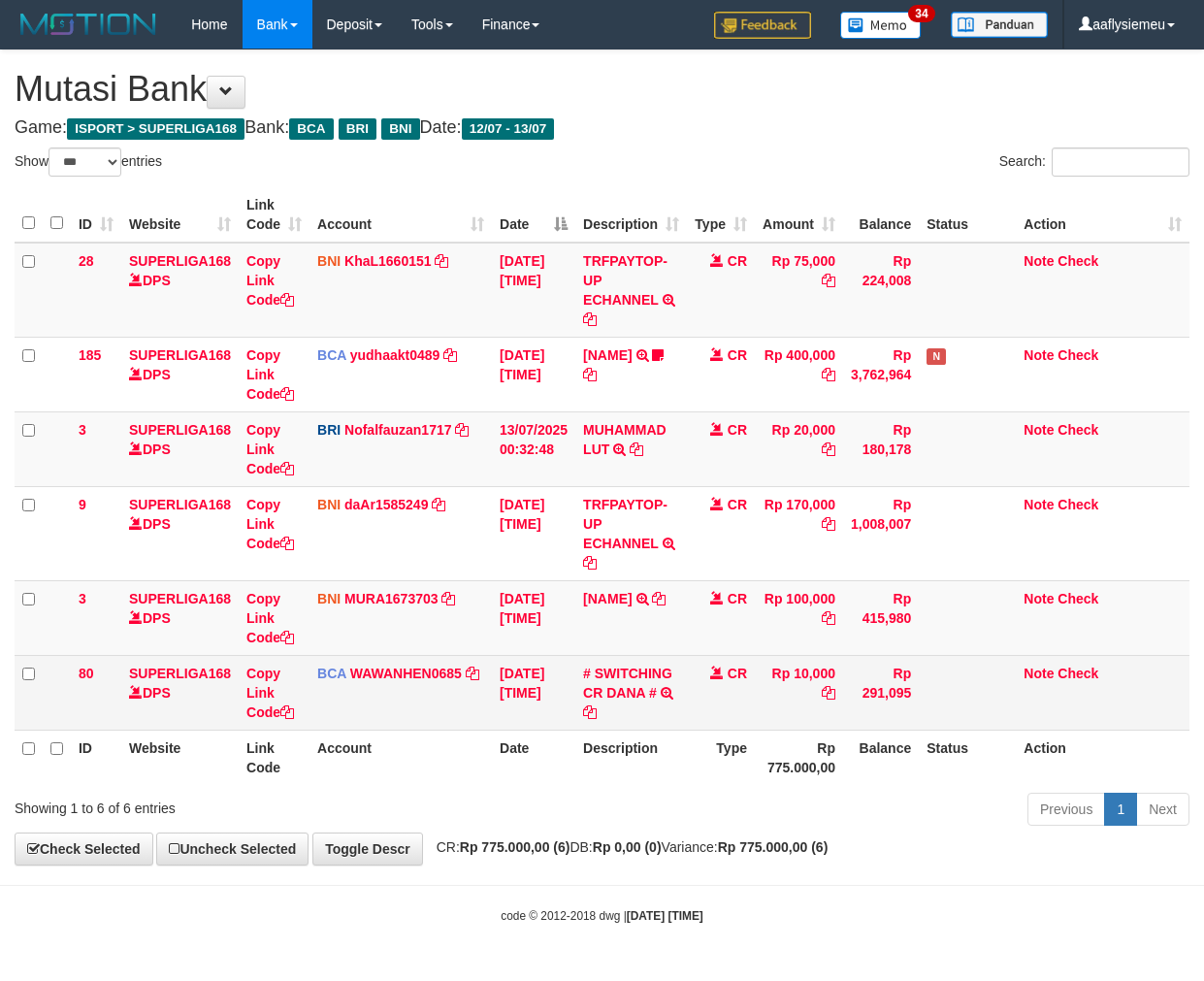 scroll, scrollTop: 0, scrollLeft: 0, axis: both 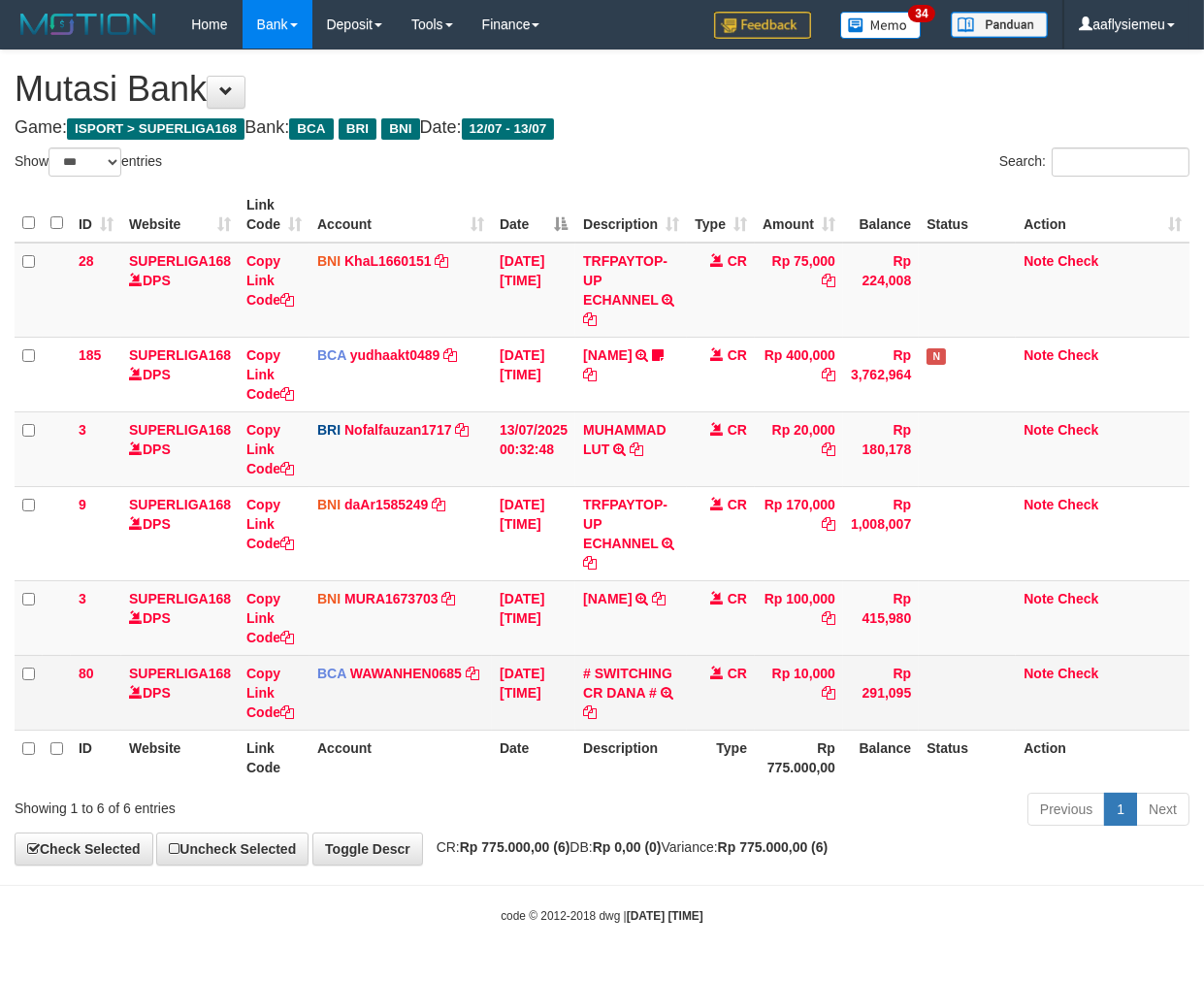 click on "Rp 775.000,00" at bounding box center (798, 757) 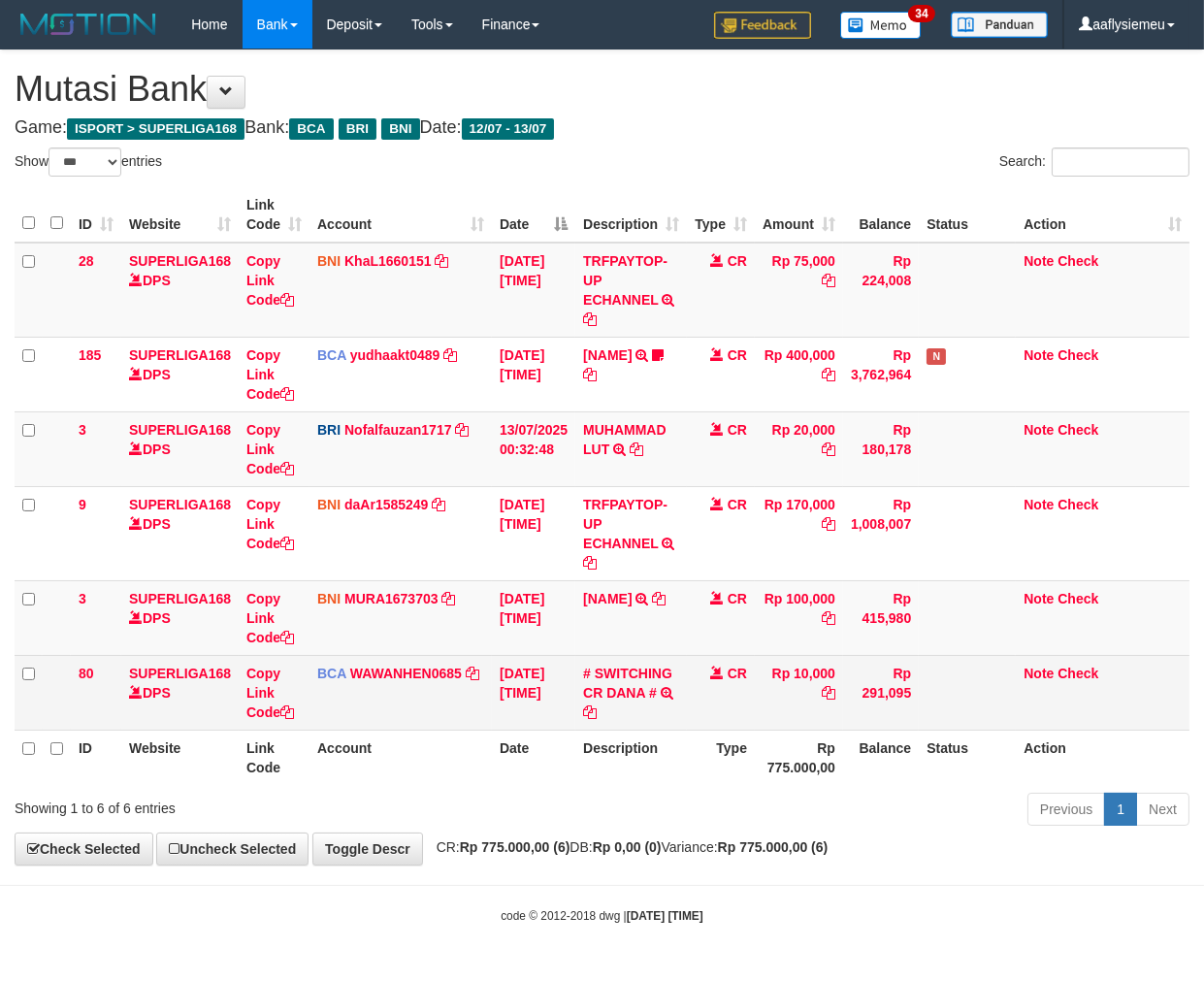 drag, startPoint x: 715, startPoint y: 767, endPoint x: 1012, endPoint y: 683, distance: 308.65029 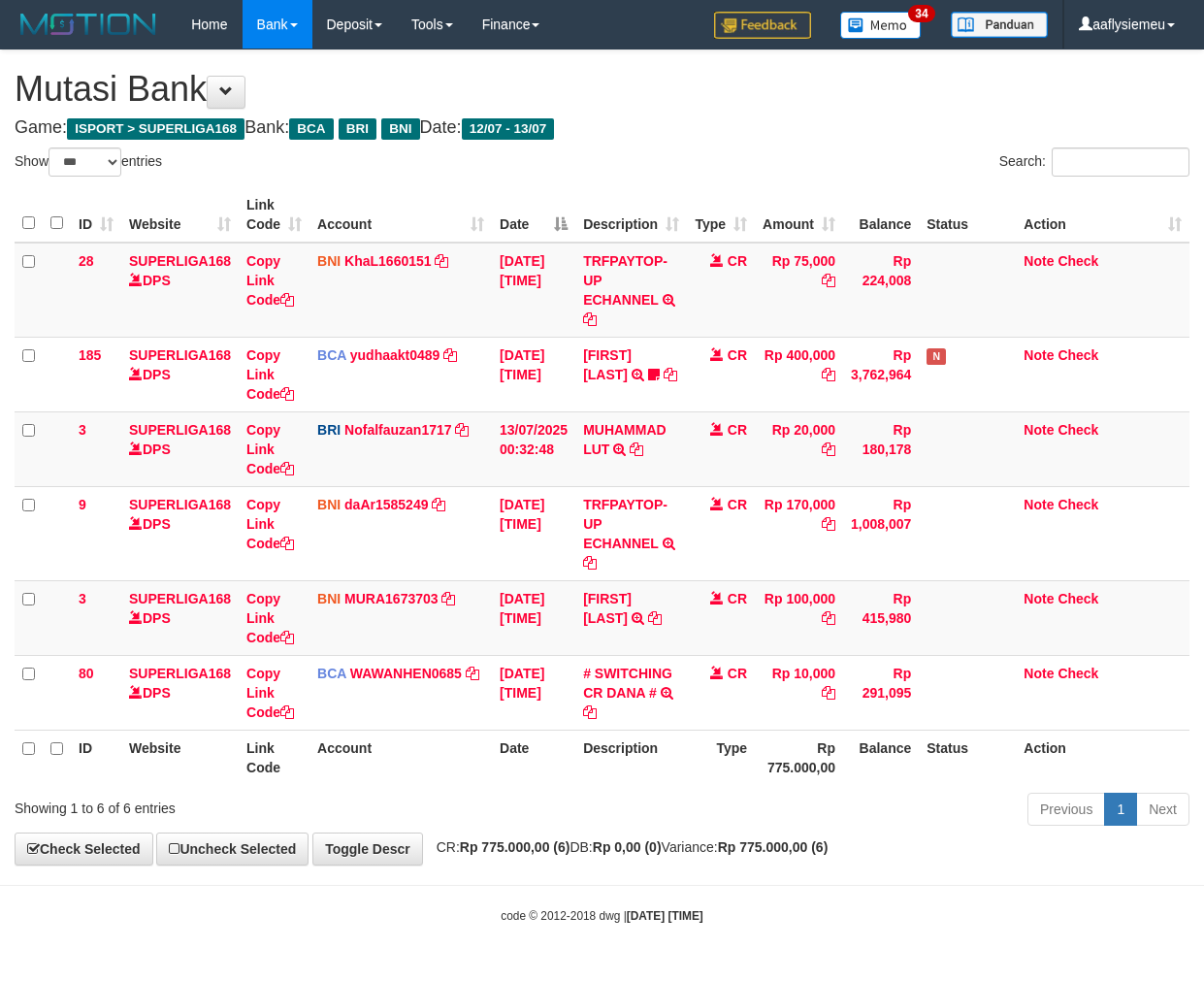 select on "***" 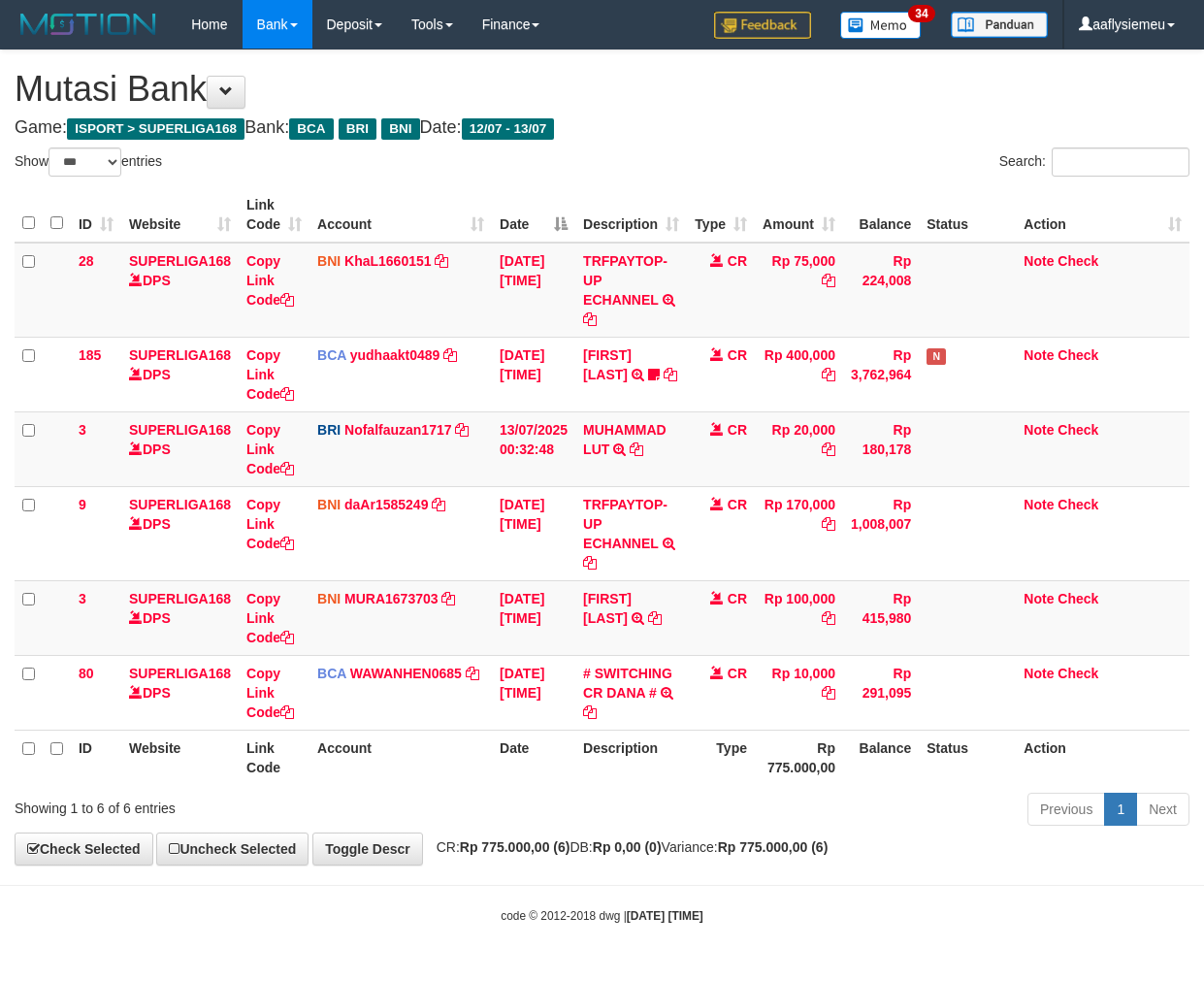 scroll, scrollTop: 0, scrollLeft: 0, axis: both 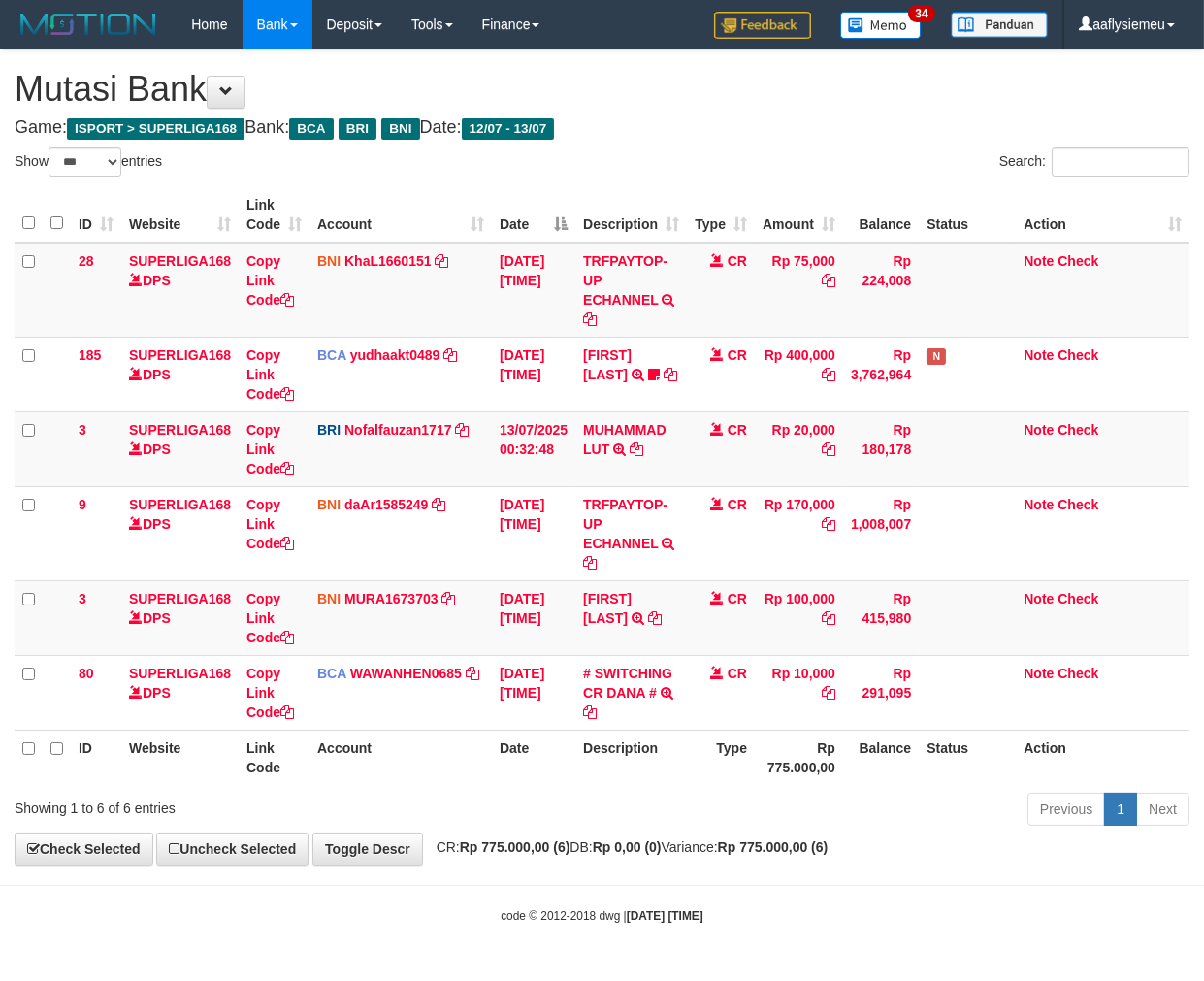 drag, startPoint x: 902, startPoint y: 752, endPoint x: 1061, endPoint y: 694, distance: 169.24834 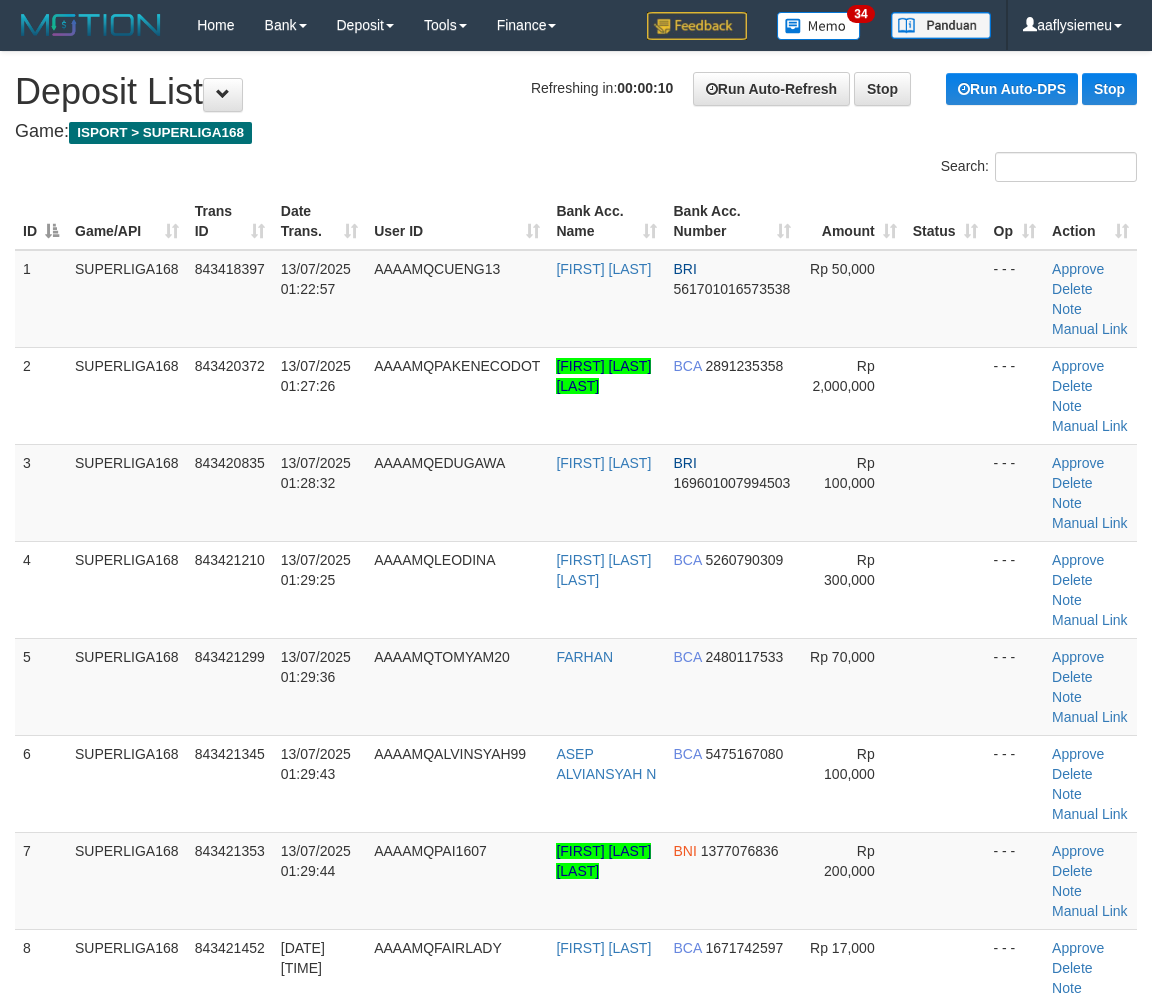scroll, scrollTop: 496, scrollLeft: 0, axis: vertical 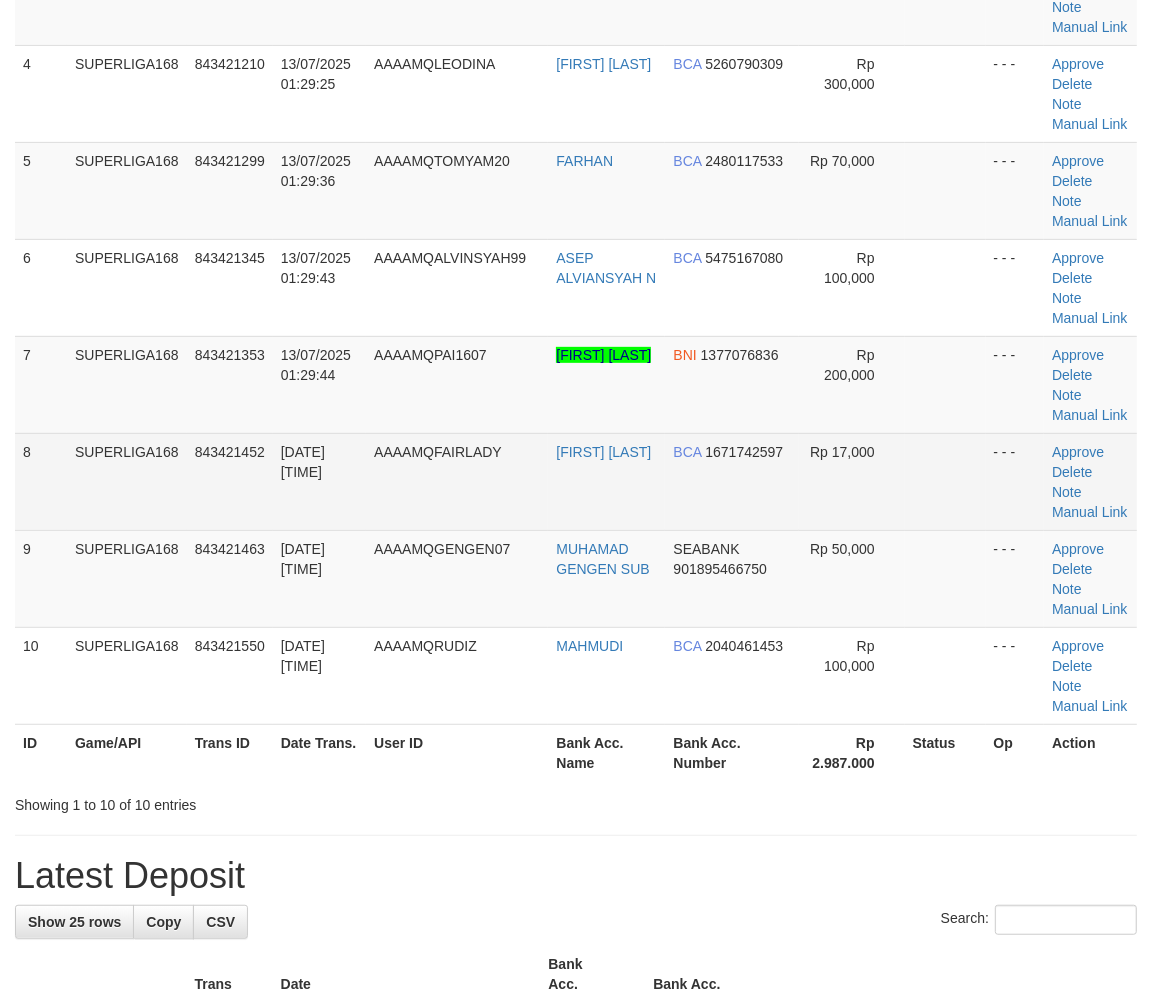 click on "SUPERLIGA168" at bounding box center (127, 481) 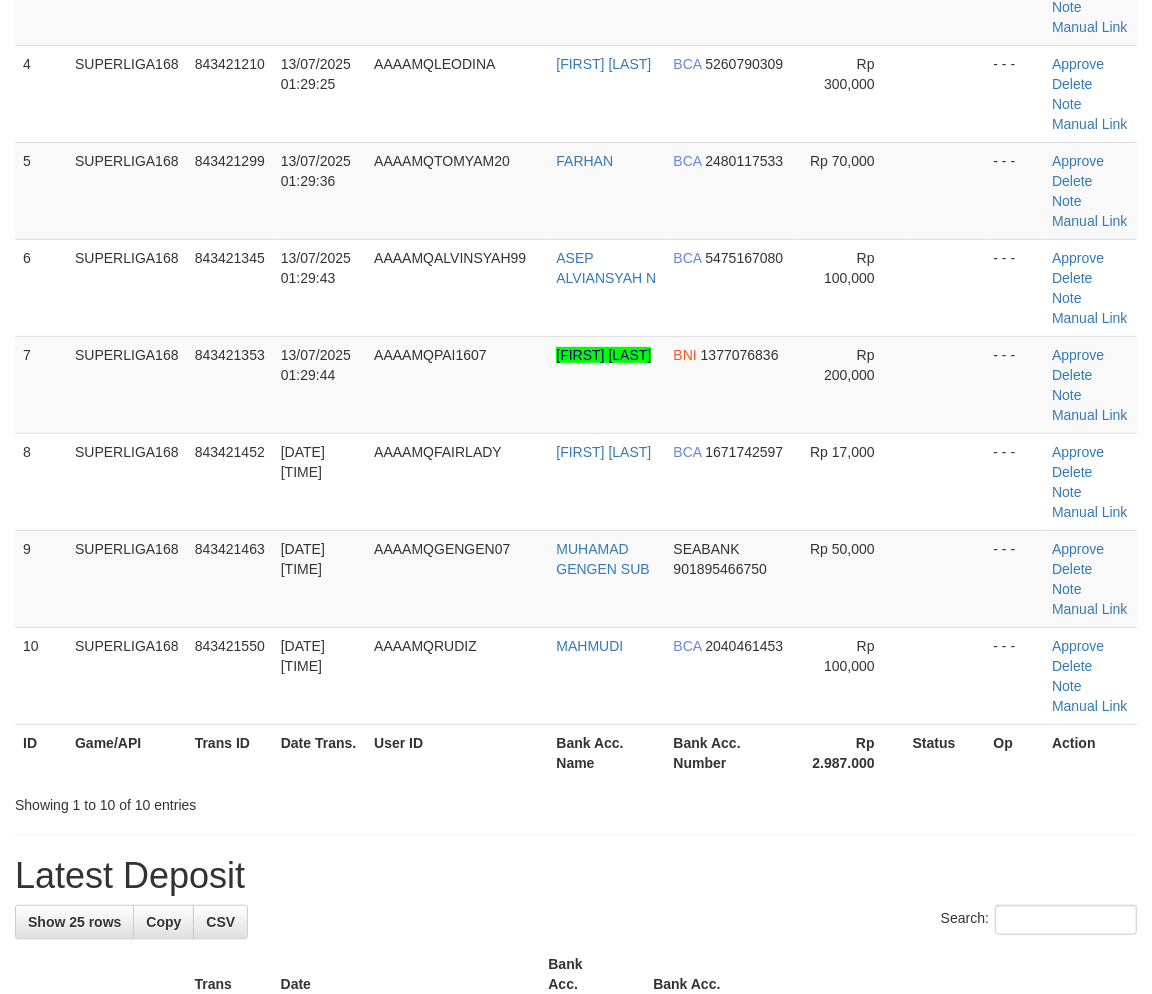 scroll, scrollTop: 222, scrollLeft: 0, axis: vertical 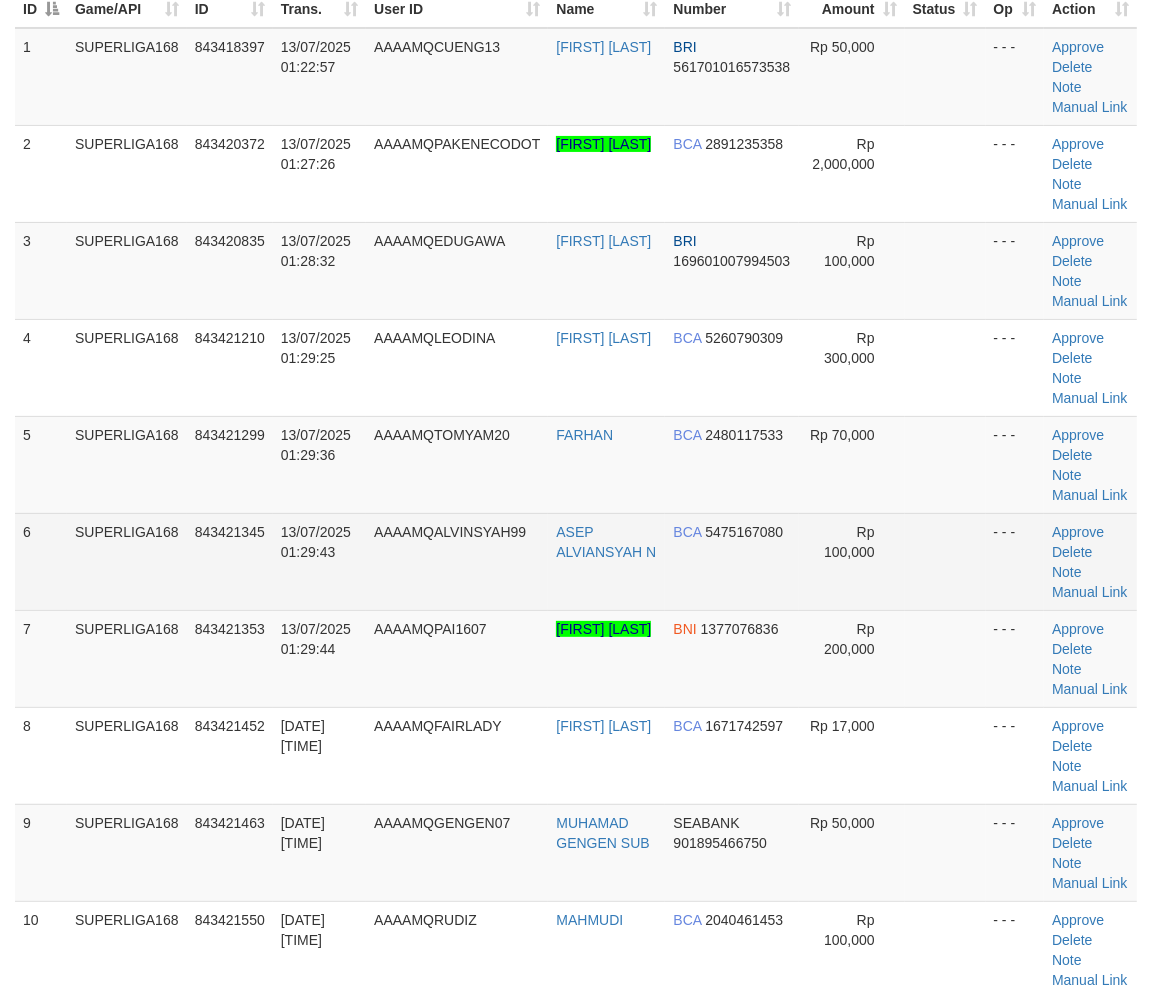 click on "1
SUPERLIGA168
843418397
13/07/2025 01:22:57
AAAAMQCUENG13
FIKI SUSADI
BRI
561701016573538
Rp 50,000
- - -
Approve
Delete
Note
Manual Link
2
SUPERLIGA168
843420372
13/07/2025 01:27:26
AAAAMQPAKENECODOT
MUHAMAD LUKMANUL KHARIM
BCA
2891235358
Rp 2,000,000" at bounding box center [576, 513] 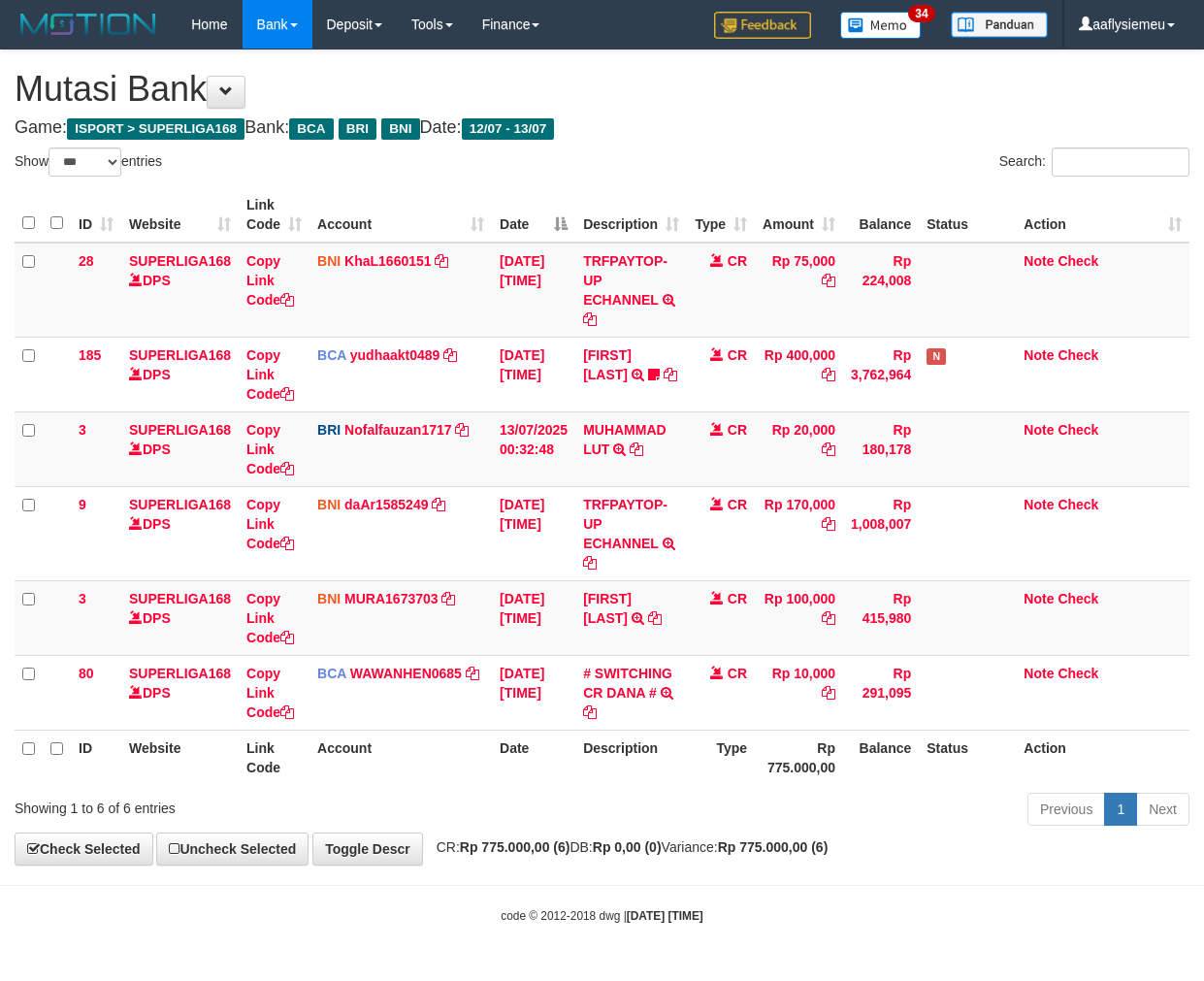 select on "***" 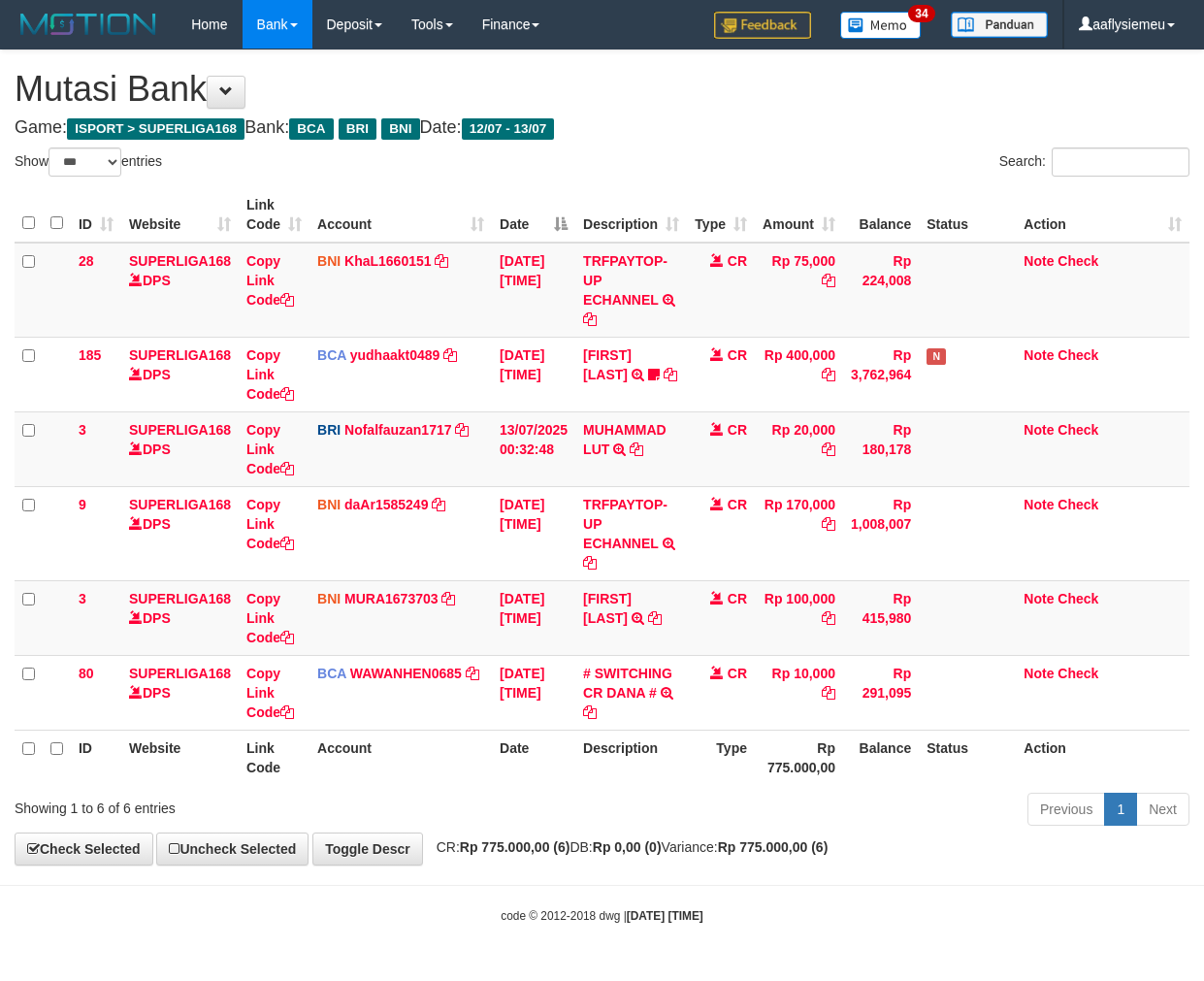 scroll, scrollTop: 0, scrollLeft: 0, axis: both 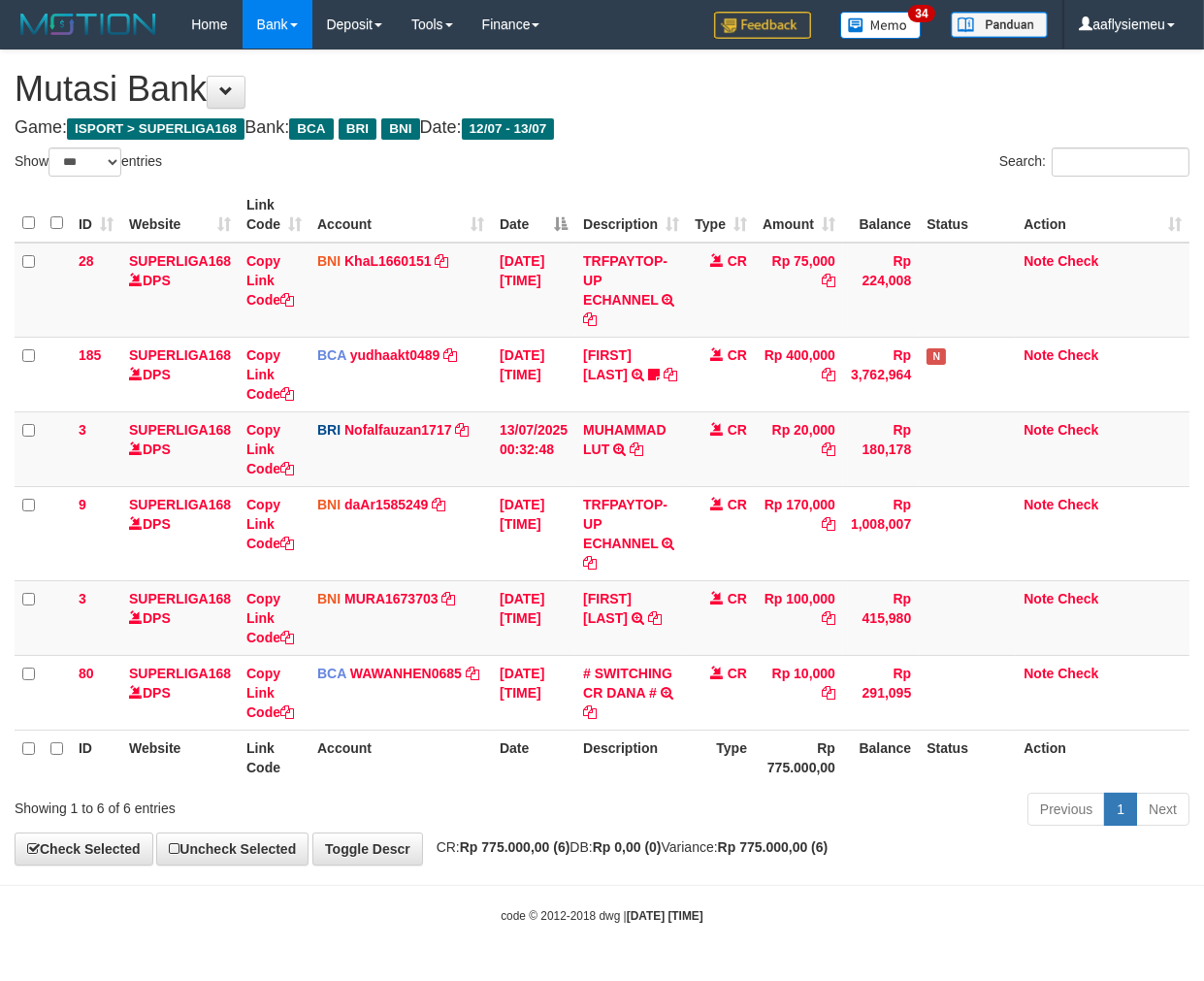 click on "Type" at bounding box center [721, 757] 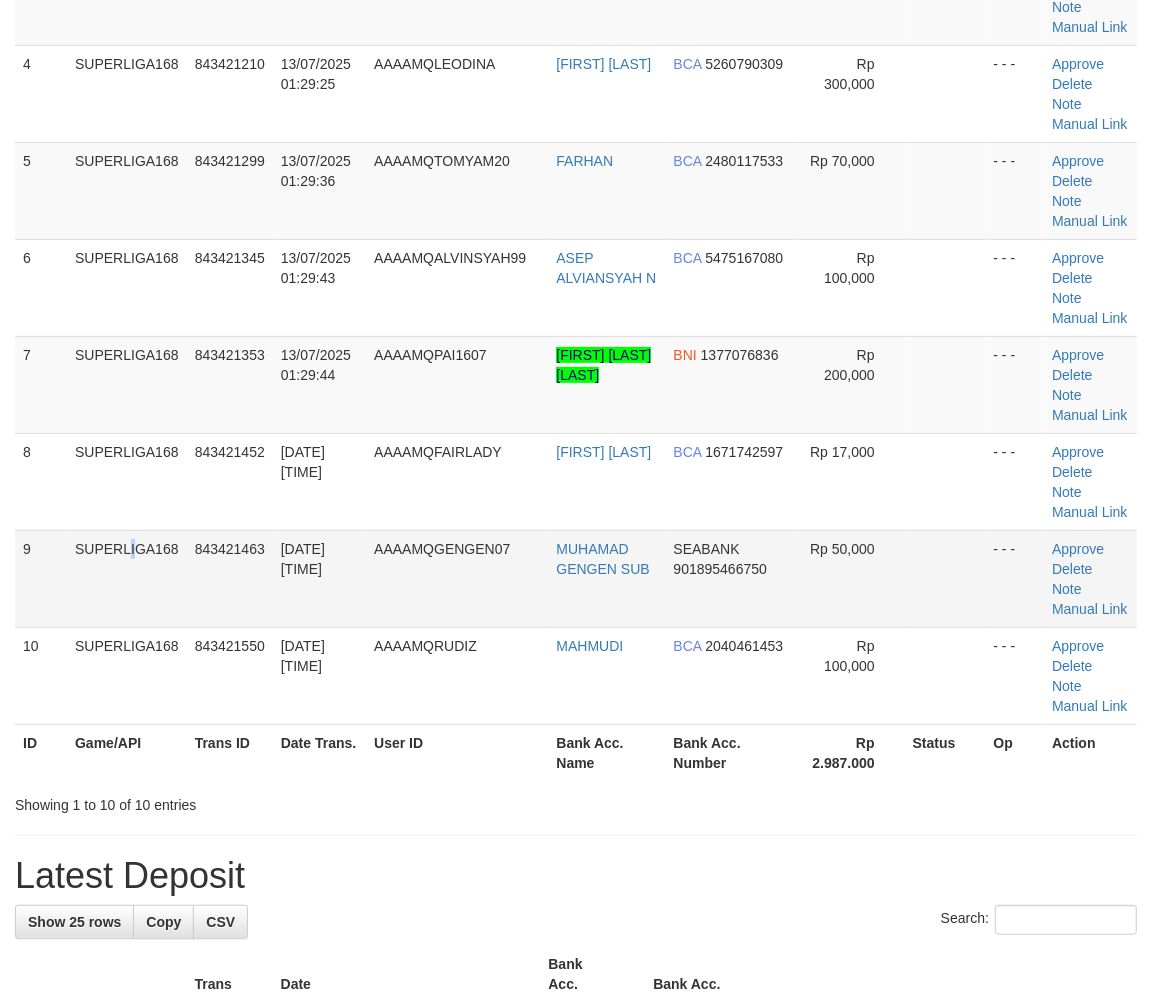 click on "SUPERLIGA168" at bounding box center (127, 578) 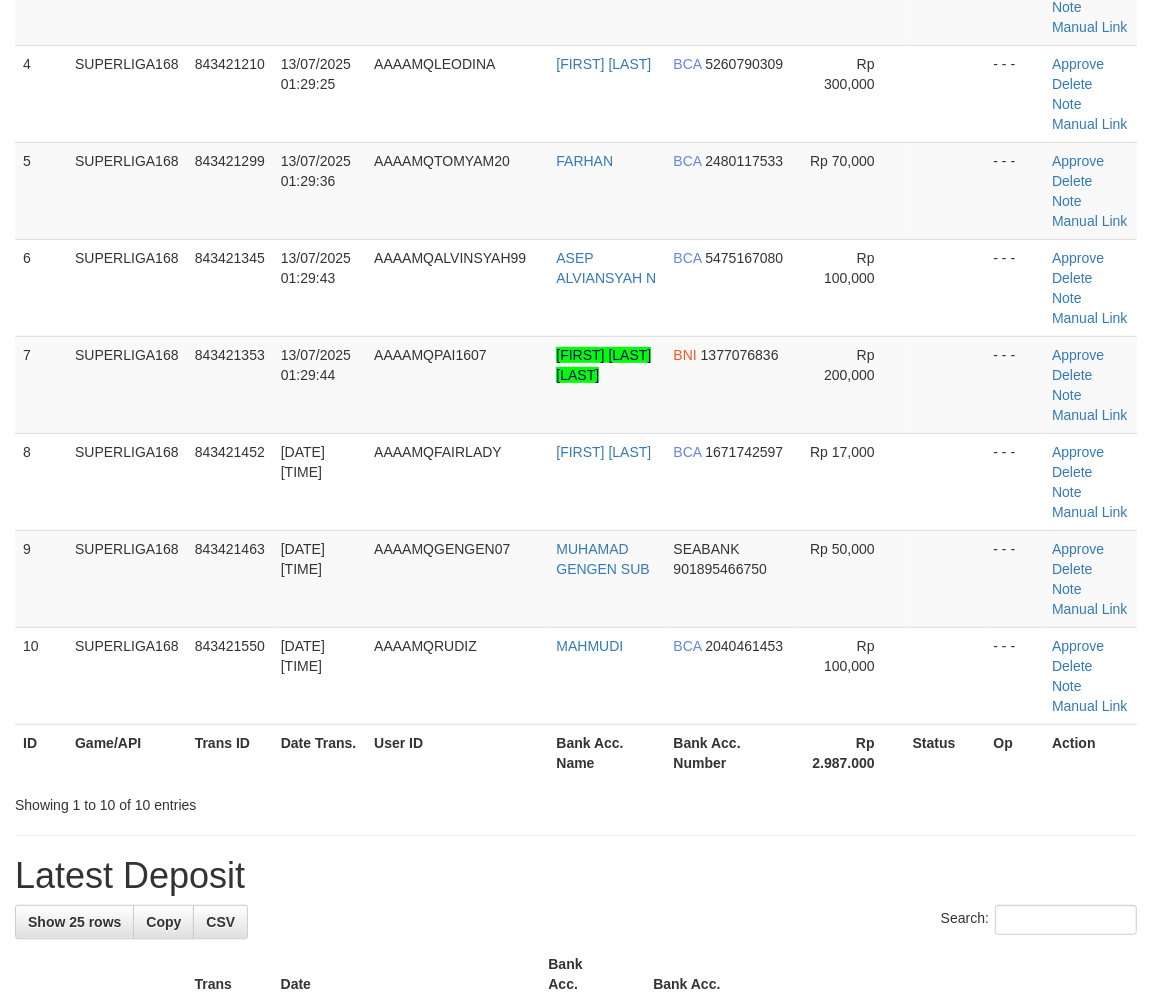 scroll, scrollTop: 222, scrollLeft: 0, axis: vertical 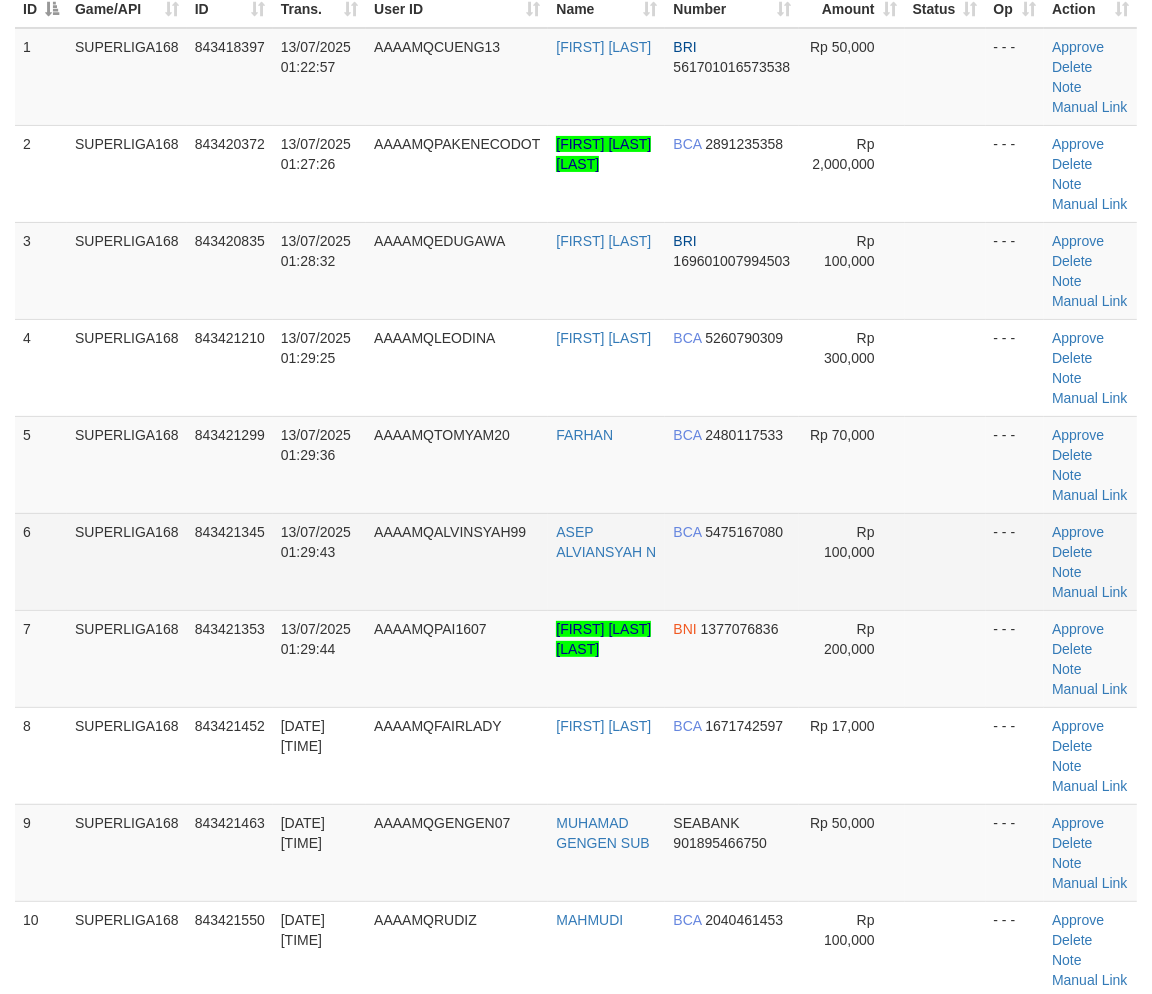 click on "6" at bounding box center [41, 561] 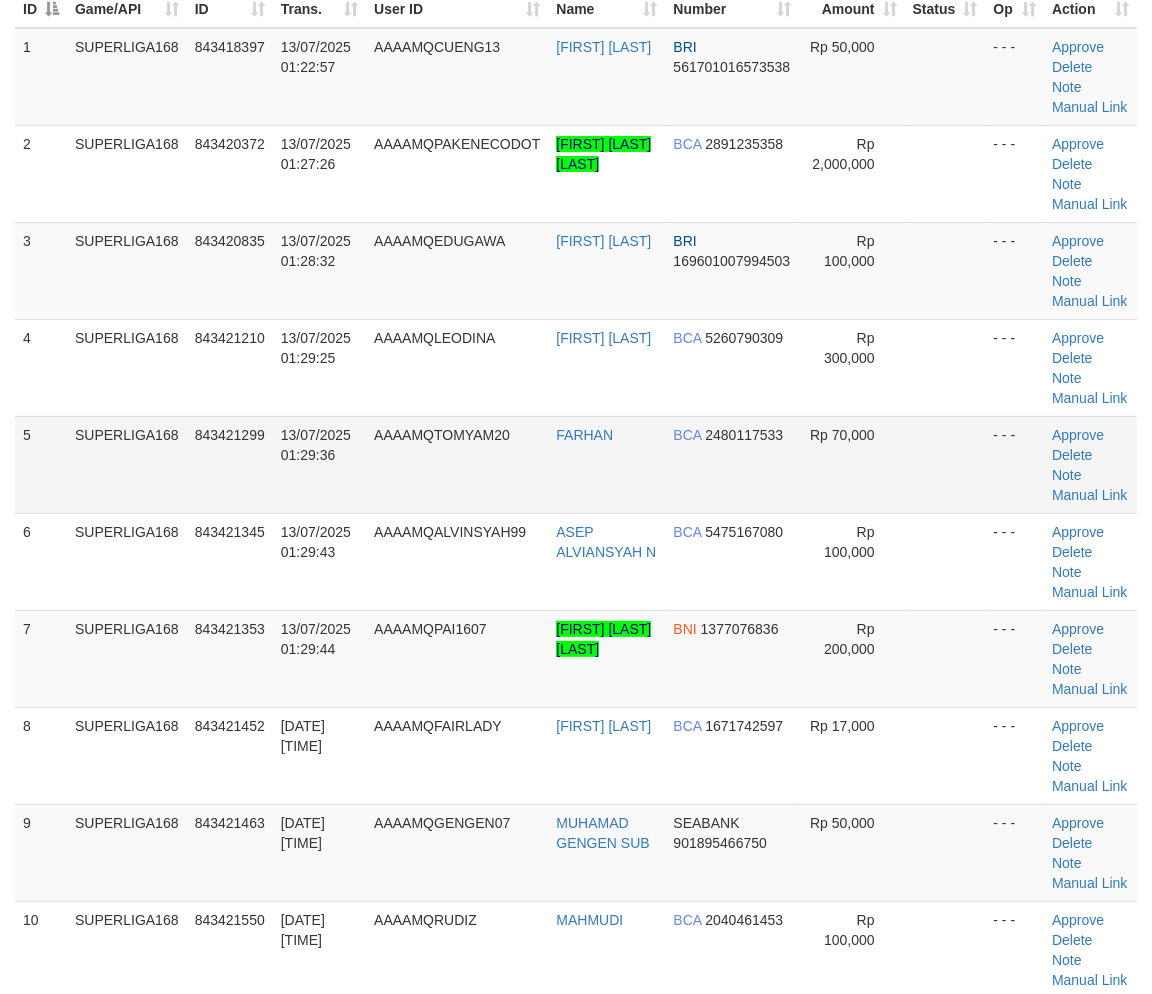 drag, startPoint x: 125, startPoint y: 496, endPoint x: 5, endPoint y: 540, distance: 127.81236 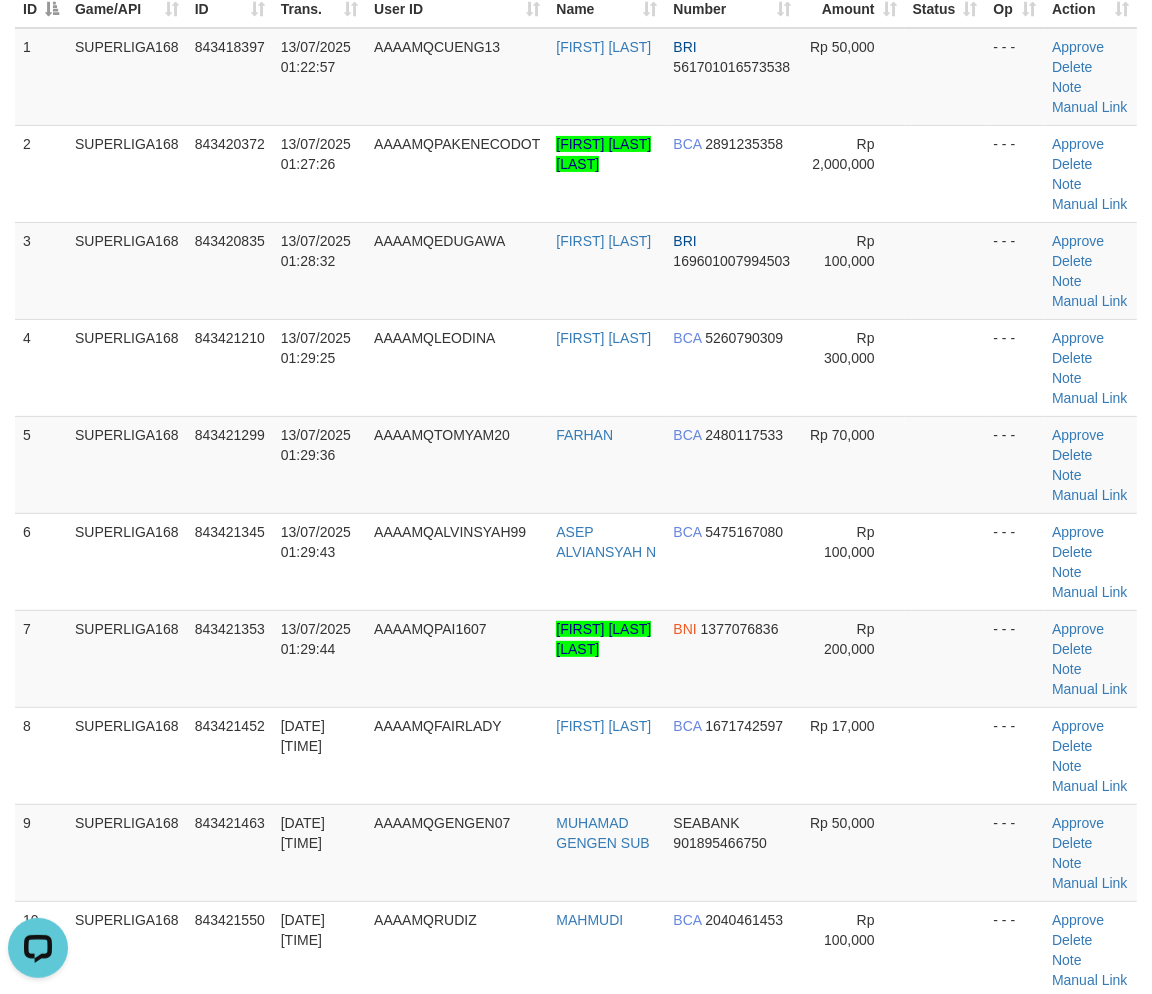 scroll, scrollTop: 0, scrollLeft: 0, axis: both 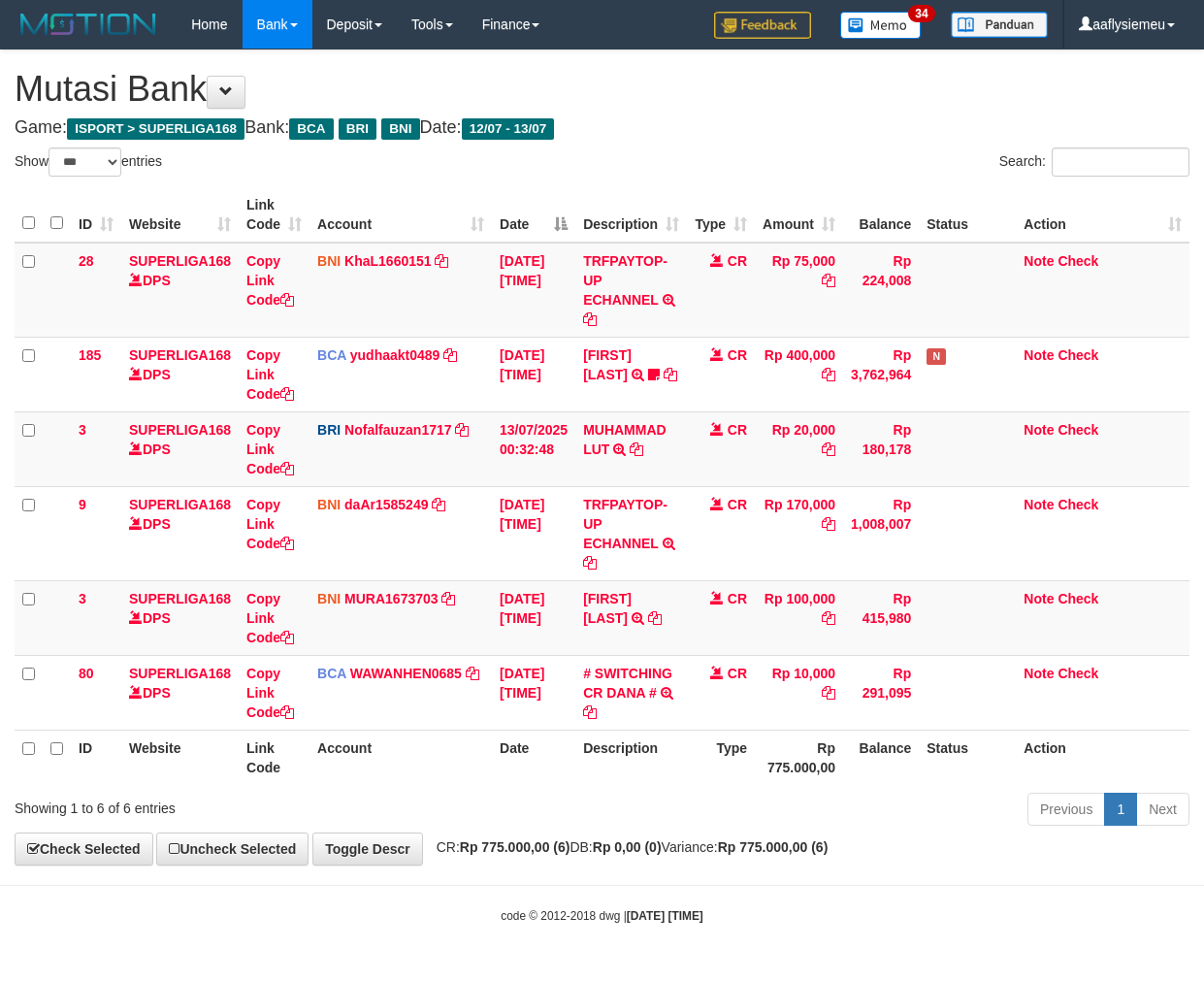 select on "***" 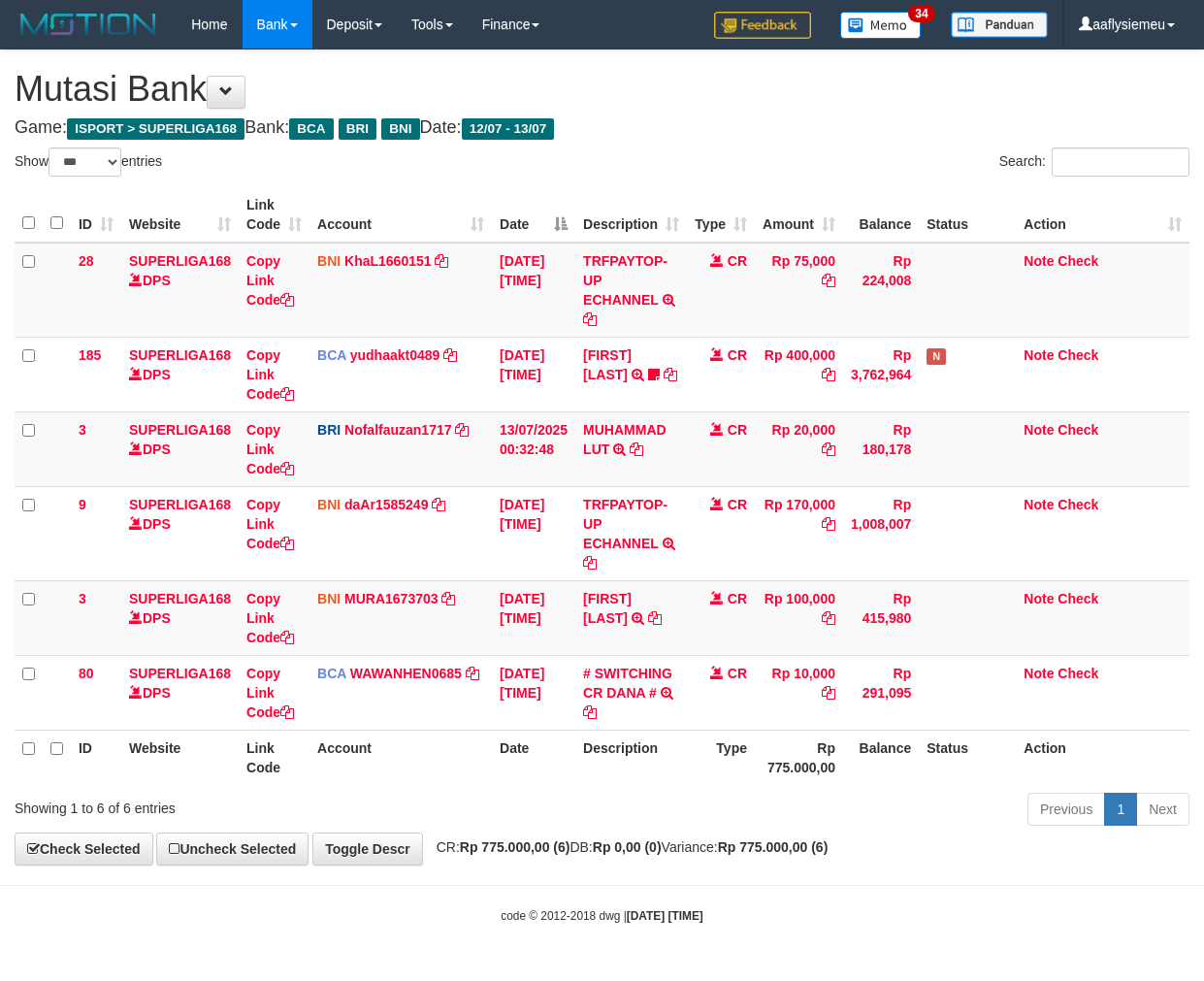 scroll, scrollTop: 0, scrollLeft: 0, axis: both 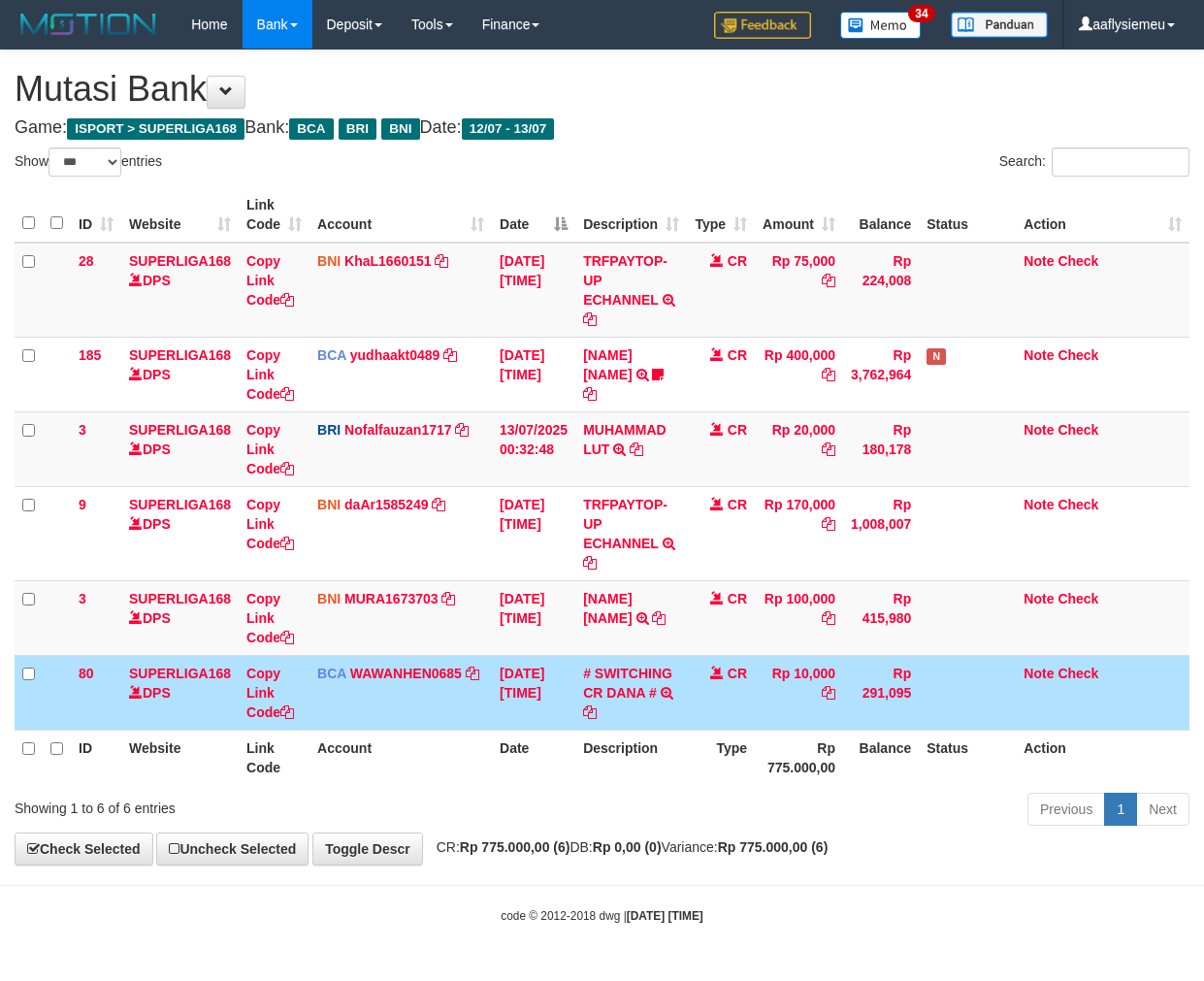 select on "***" 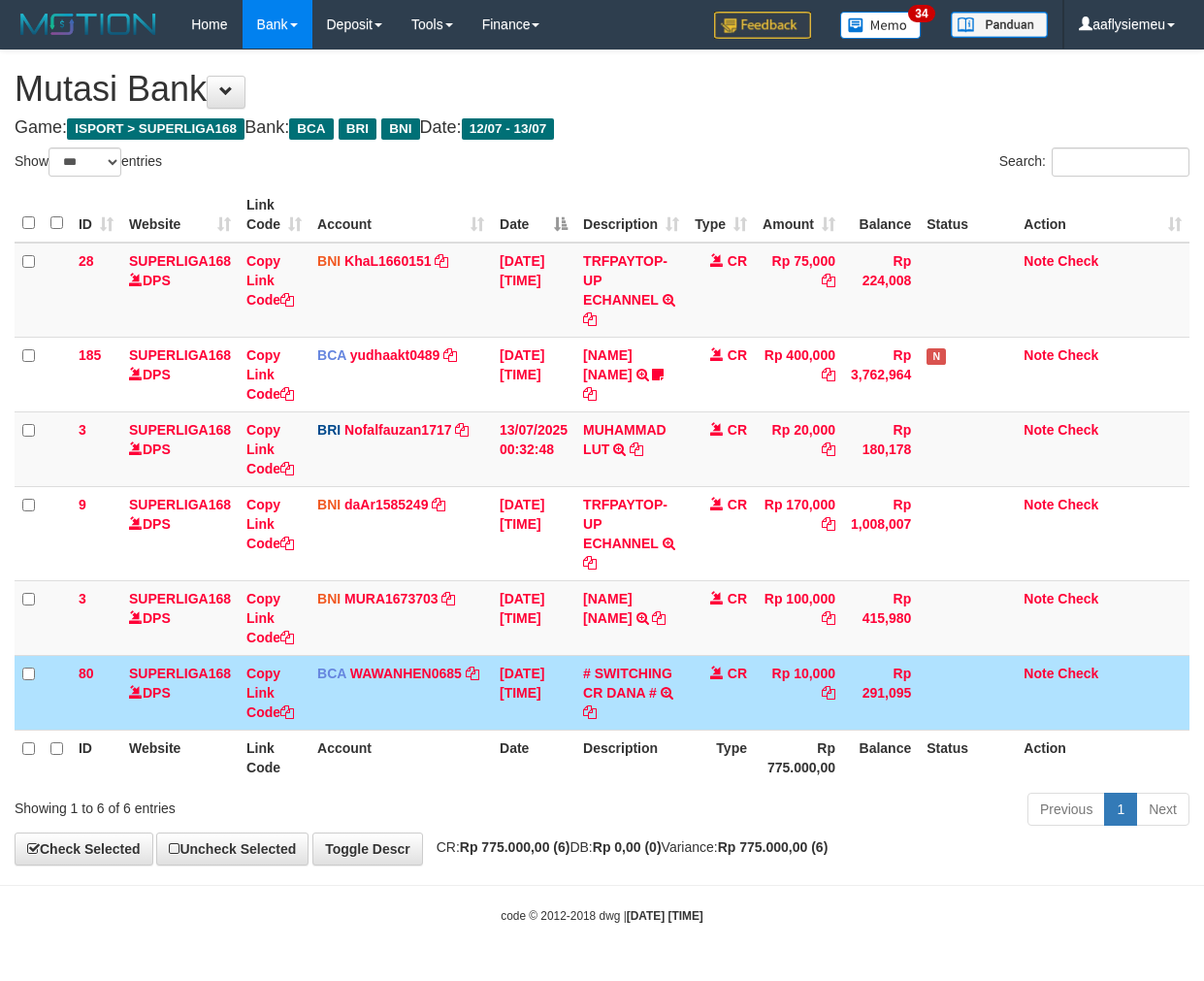 scroll, scrollTop: 0, scrollLeft: 0, axis: both 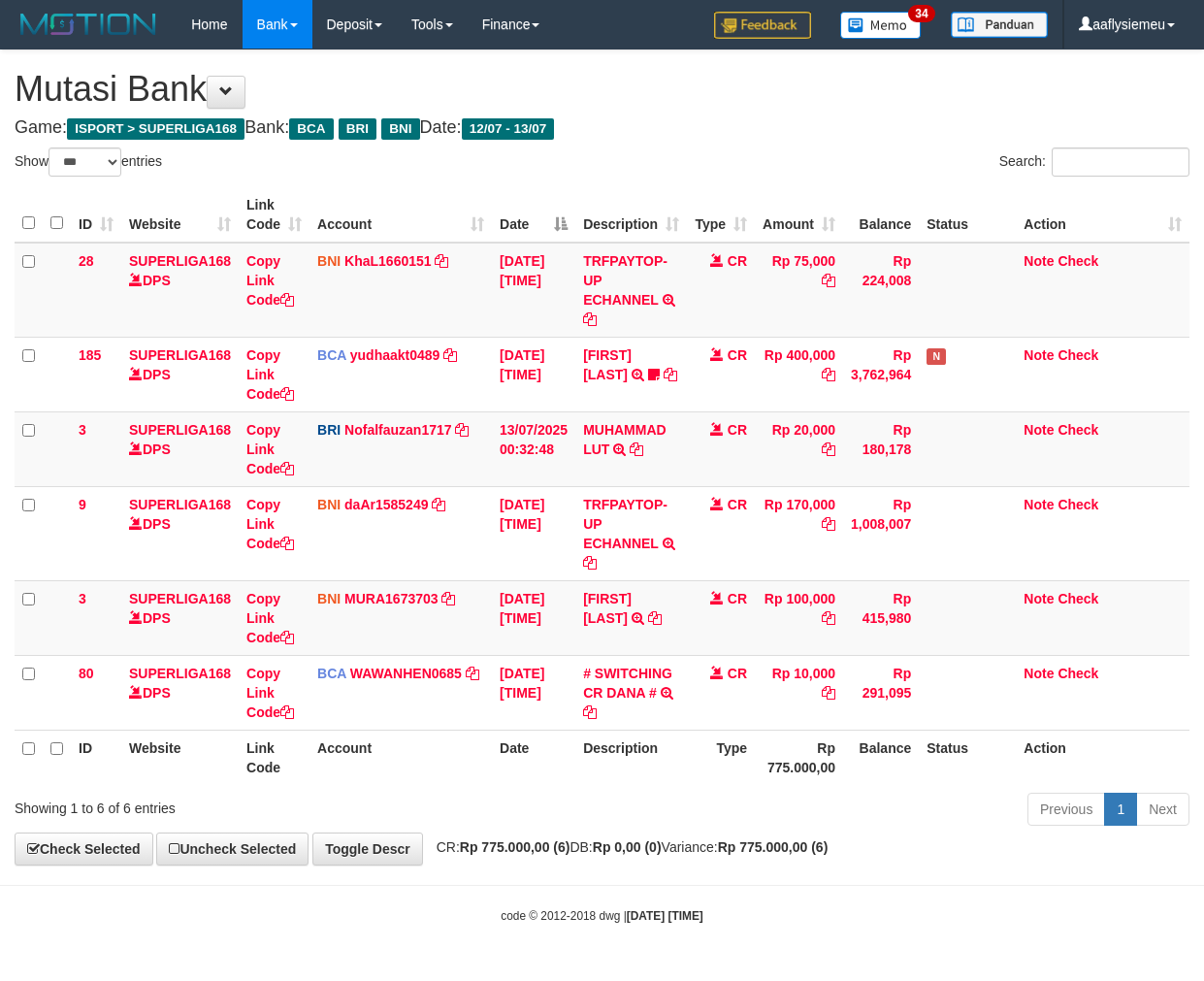 select on "***" 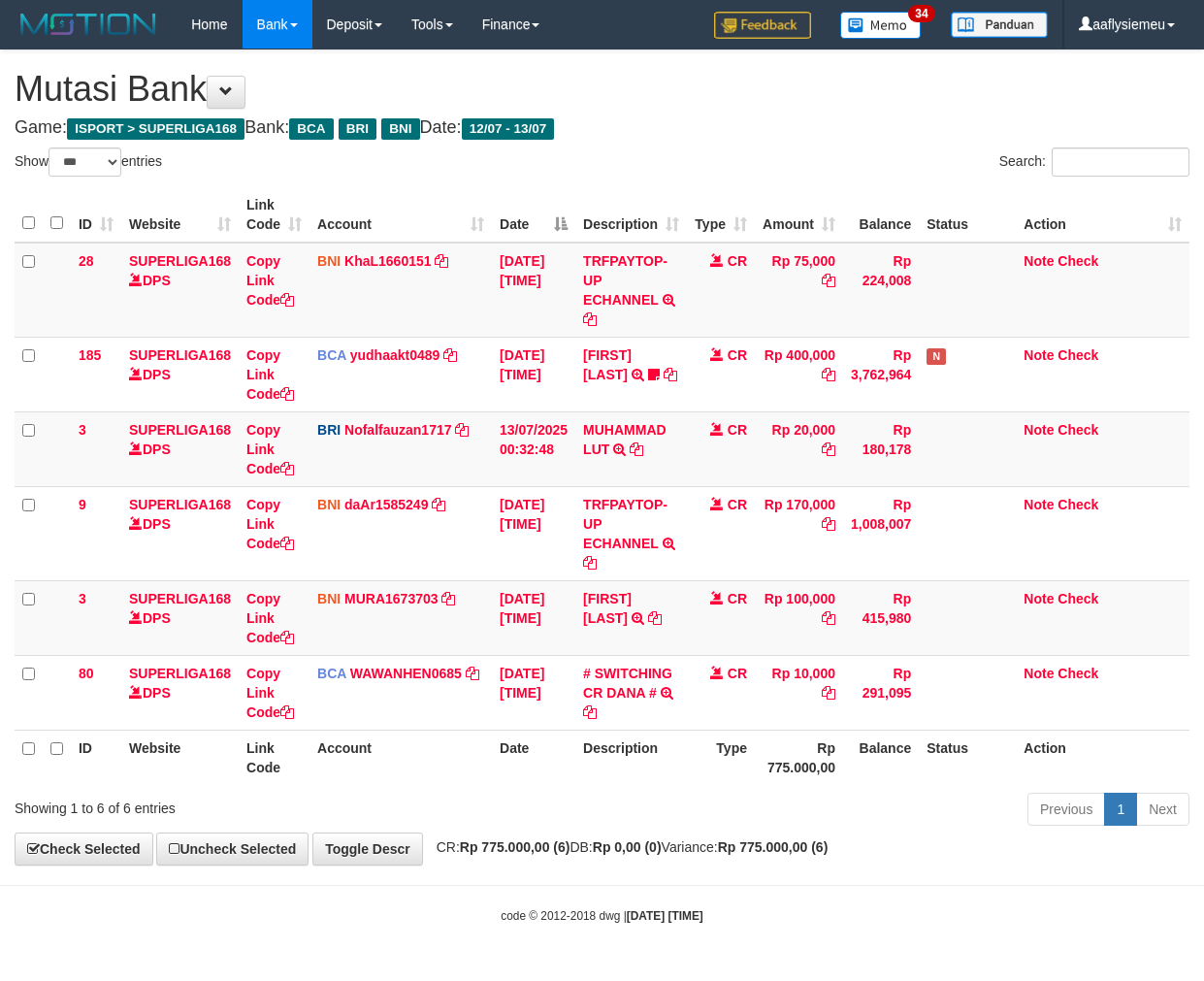 scroll, scrollTop: 0, scrollLeft: 0, axis: both 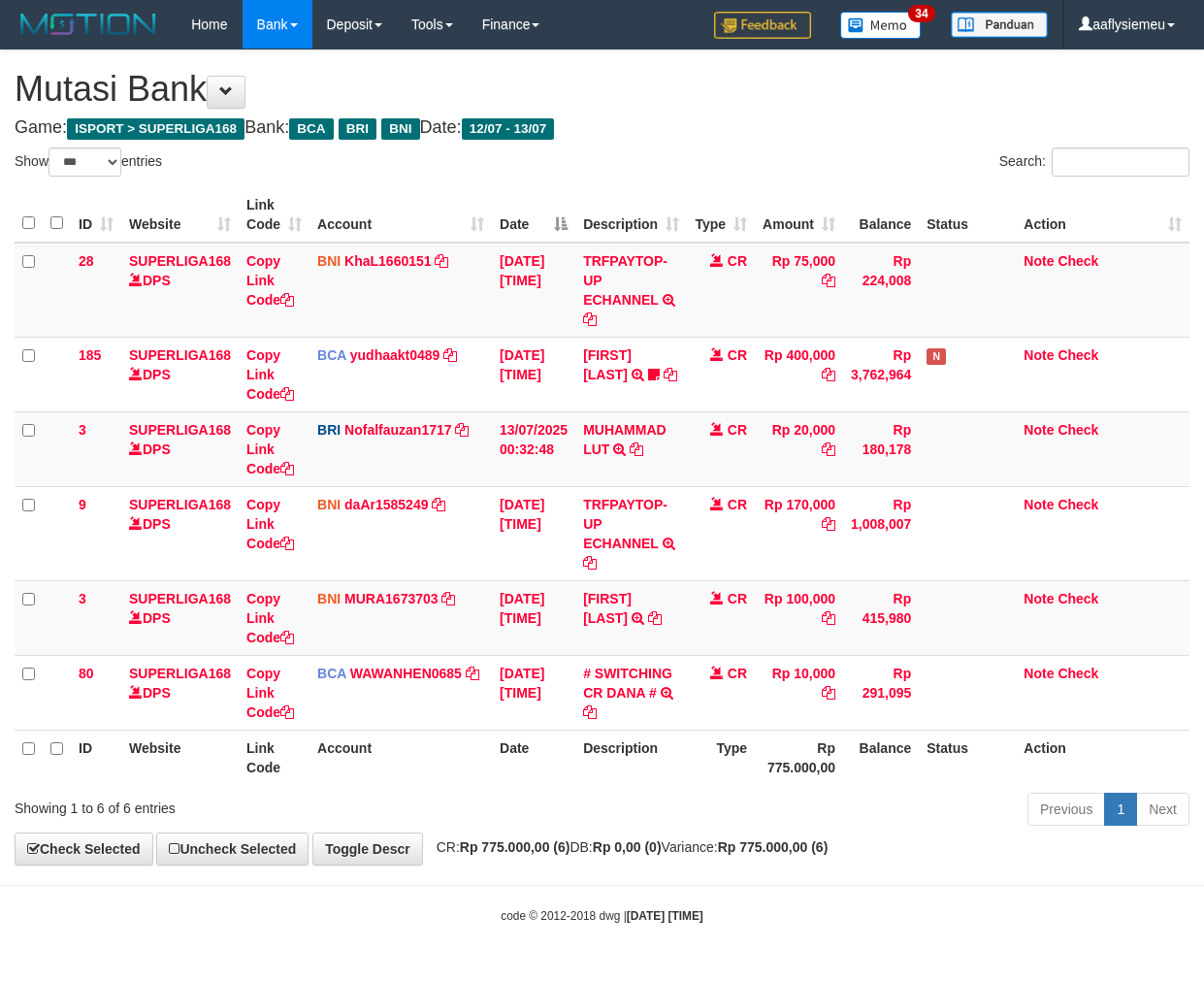 select on "***" 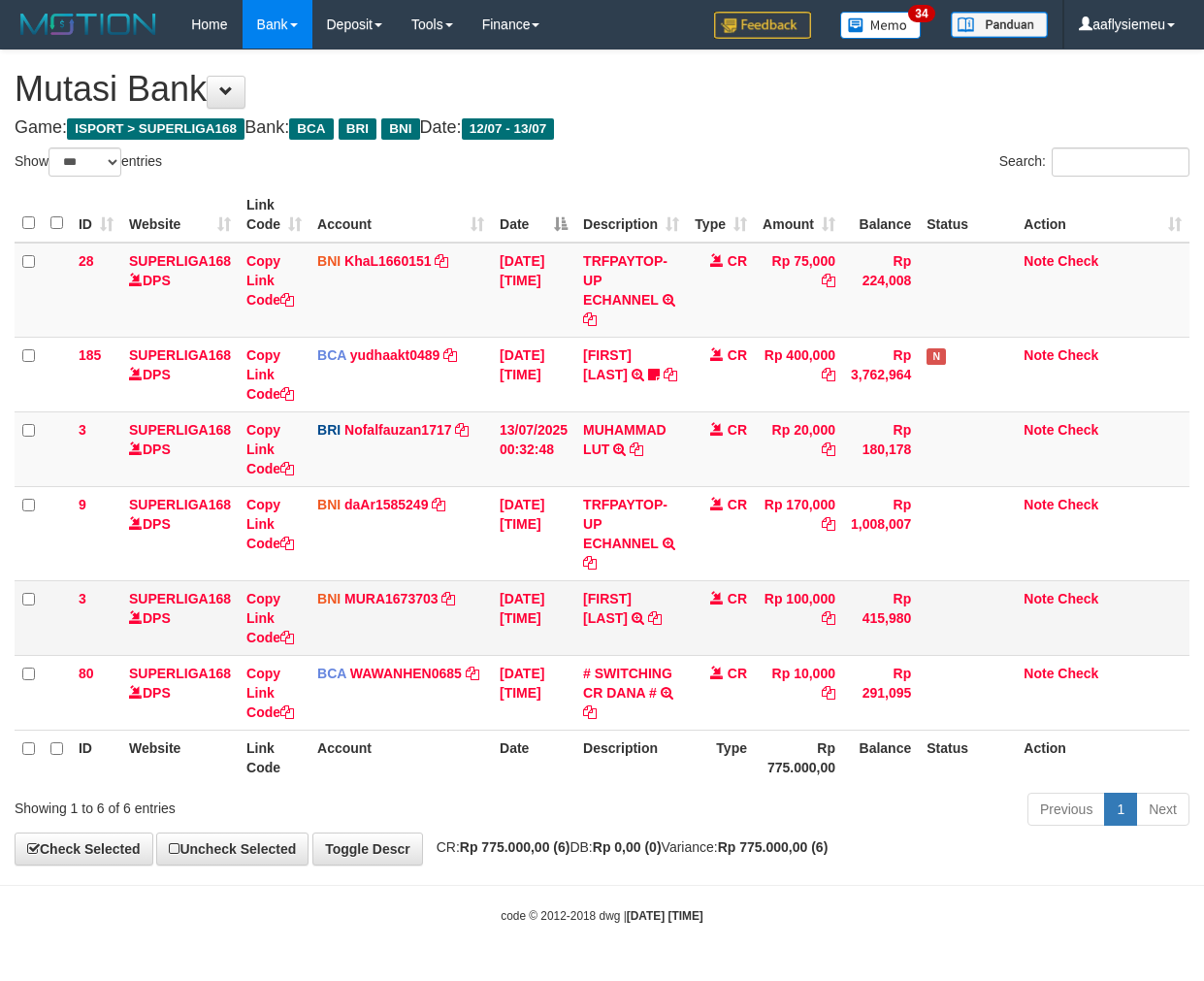 scroll, scrollTop: 0, scrollLeft: 0, axis: both 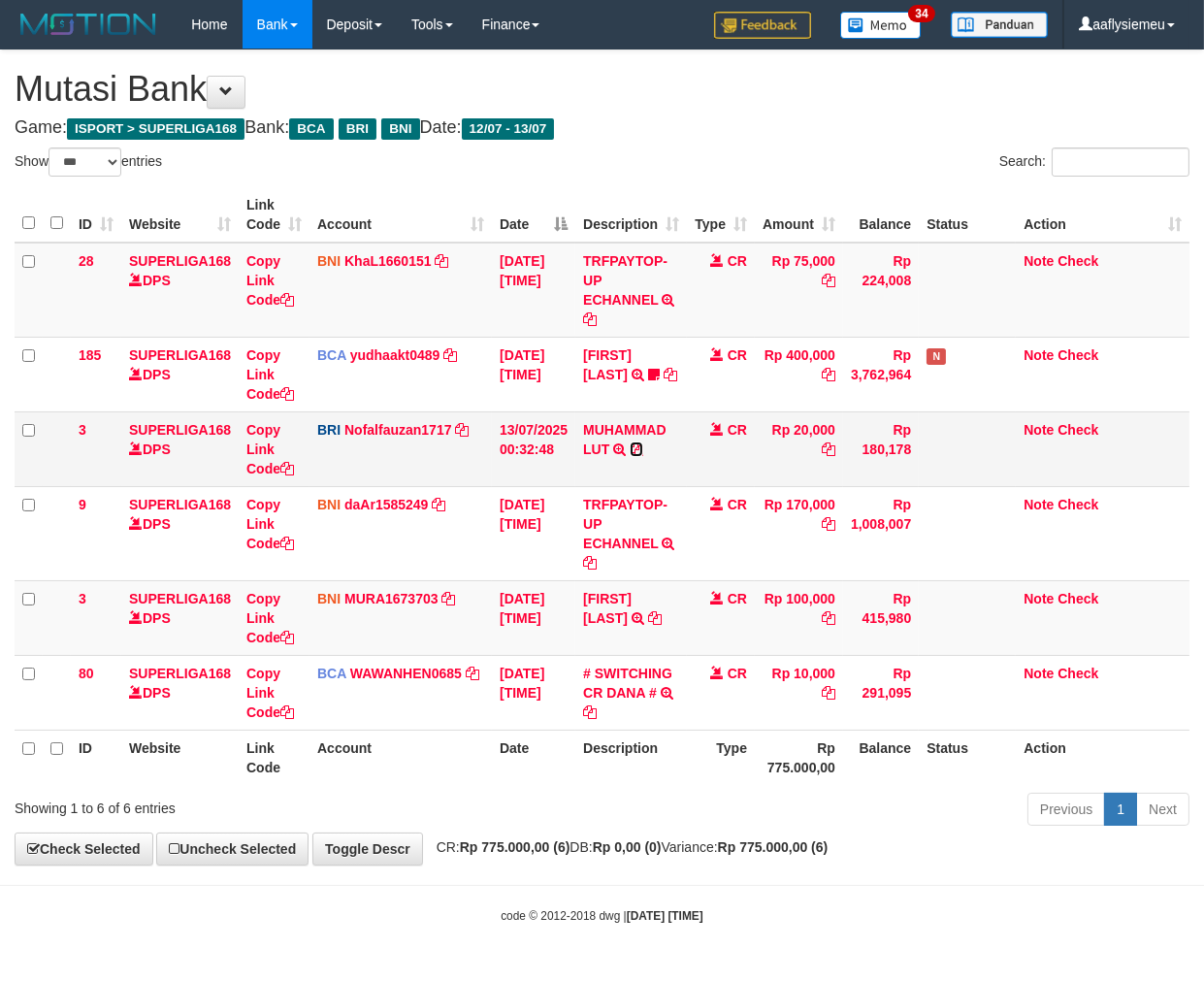 click at bounding box center [636, 449] 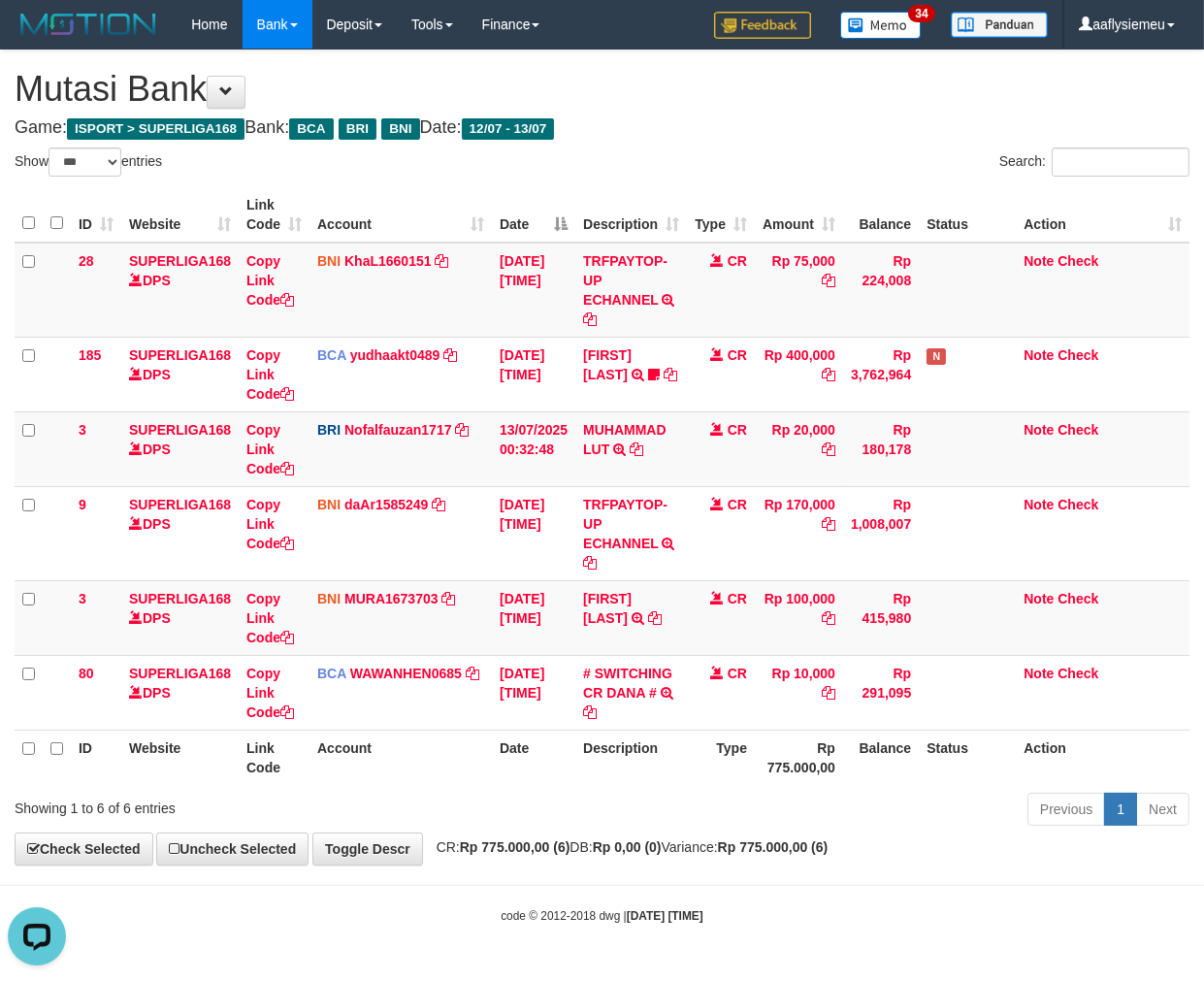 scroll, scrollTop: 0, scrollLeft: 0, axis: both 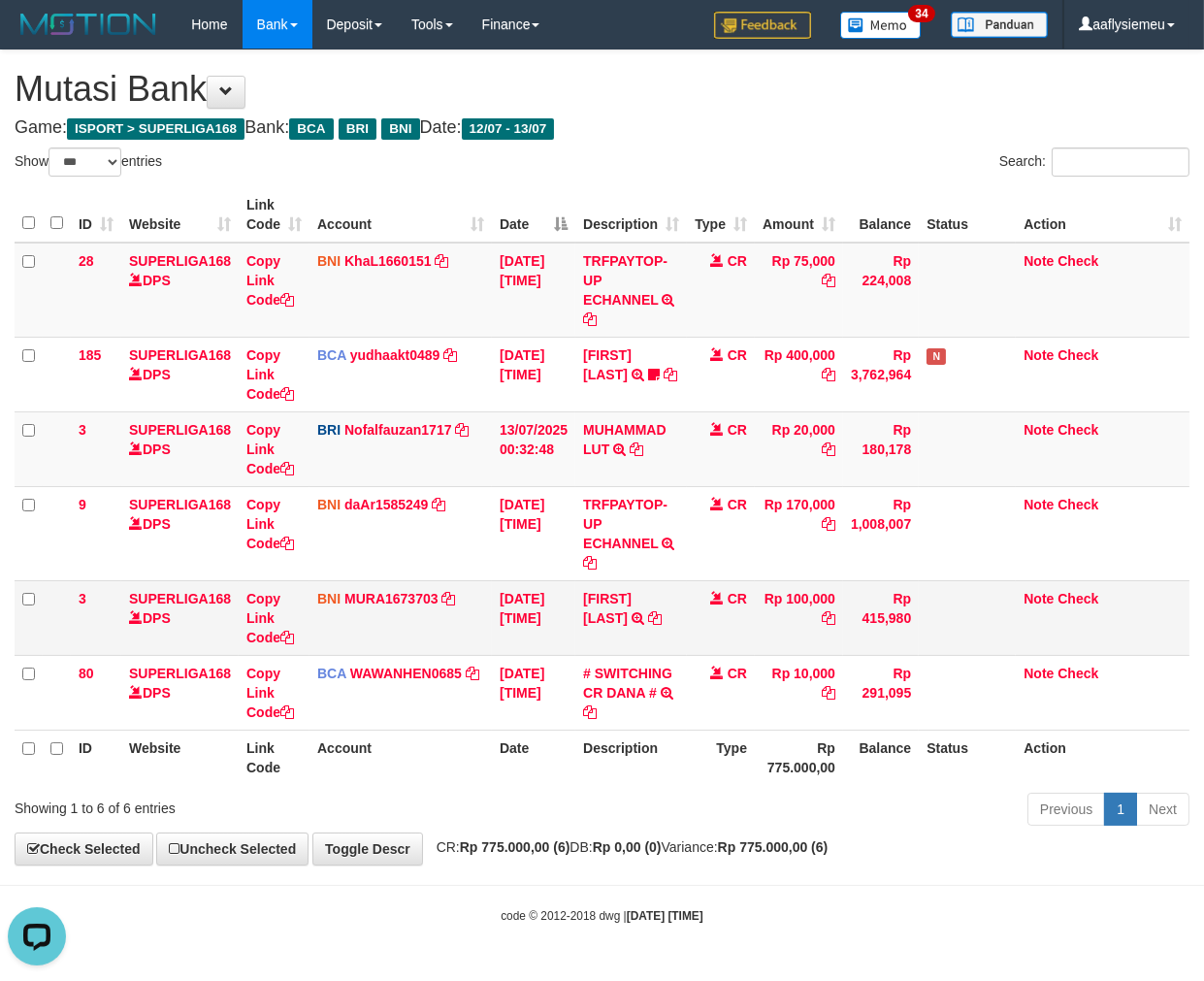 click on "Note
Check" at bounding box center (1102, 617) 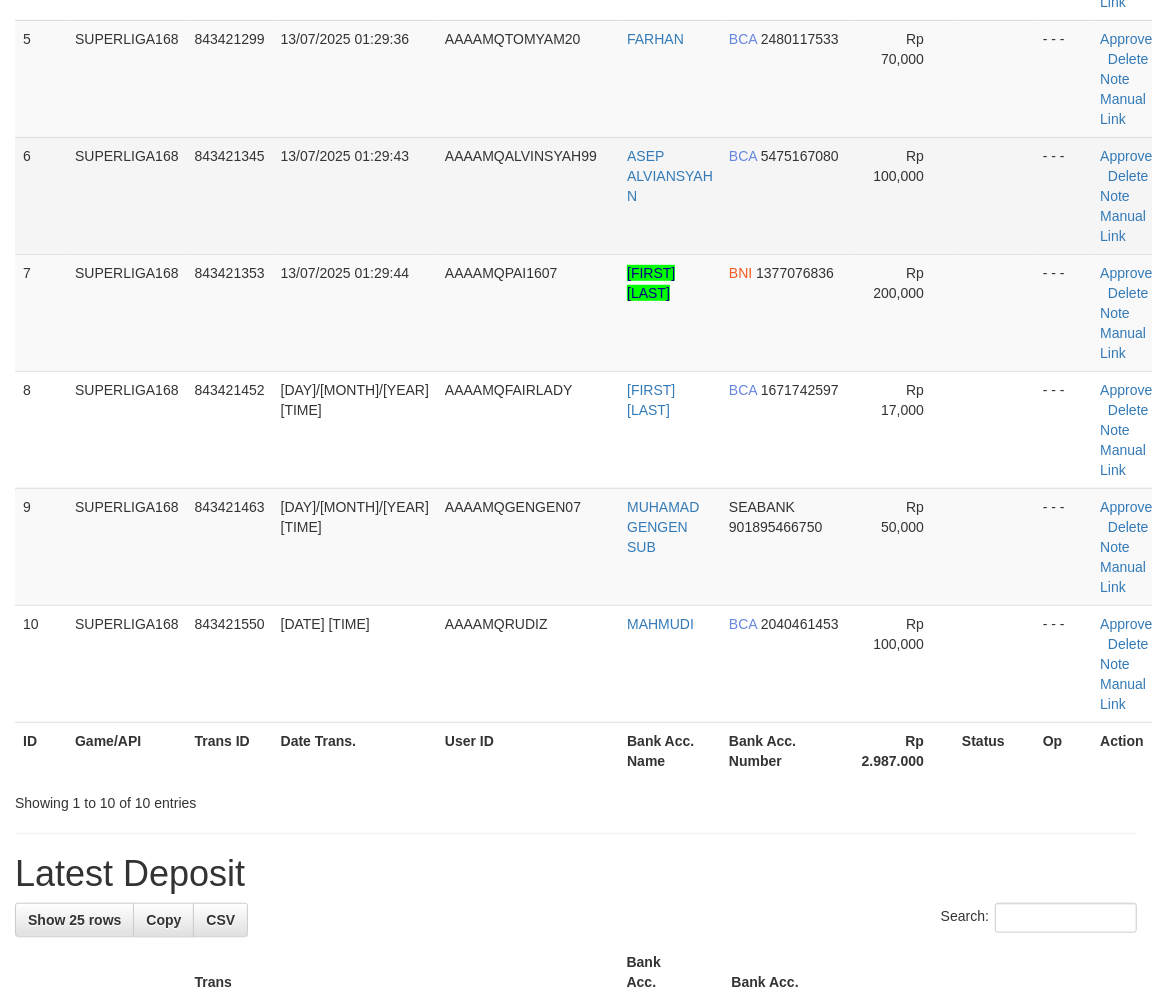 scroll, scrollTop: 444, scrollLeft: 0, axis: vertical 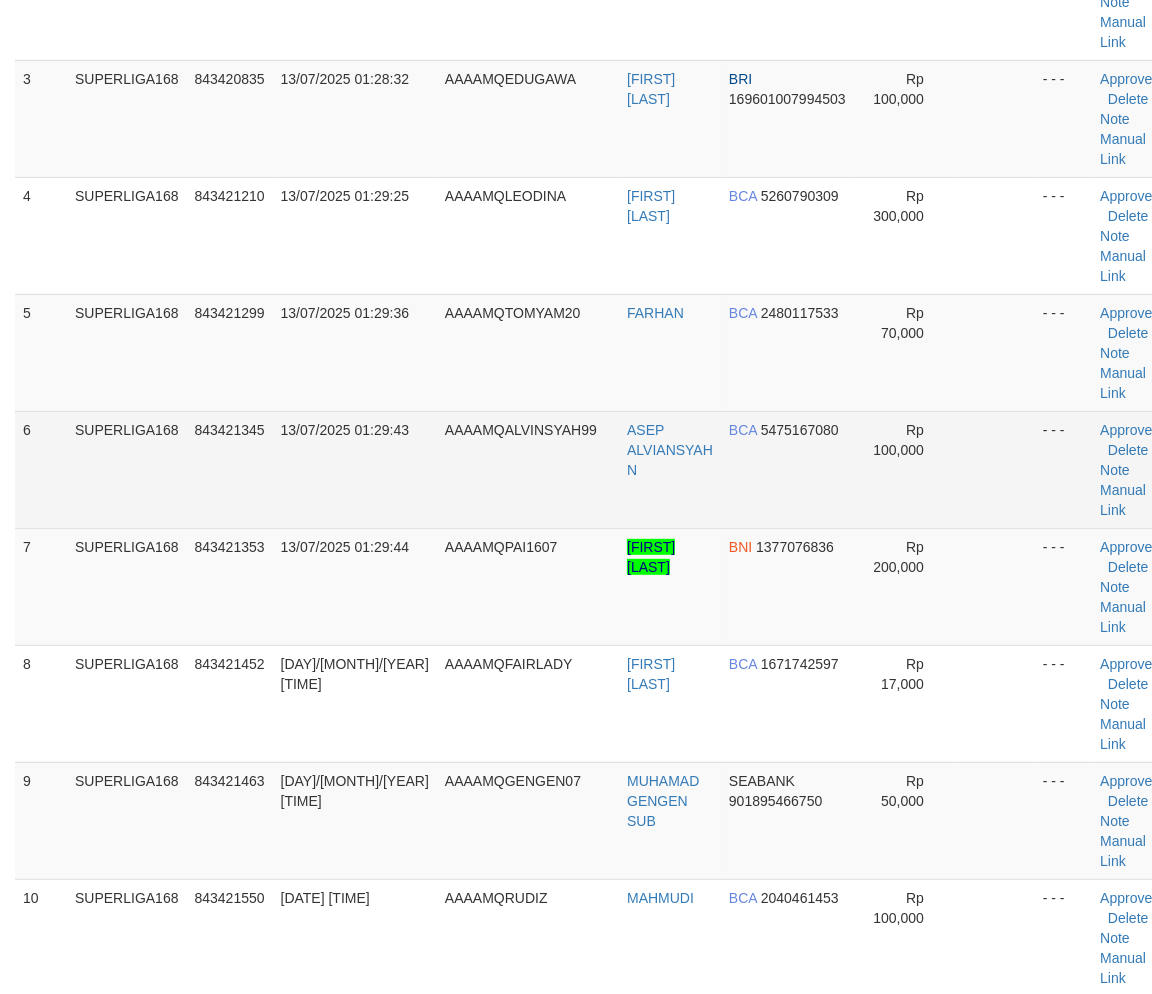 click on "AAAAMQALVINSYAH99" at bounding box center [528, 469] 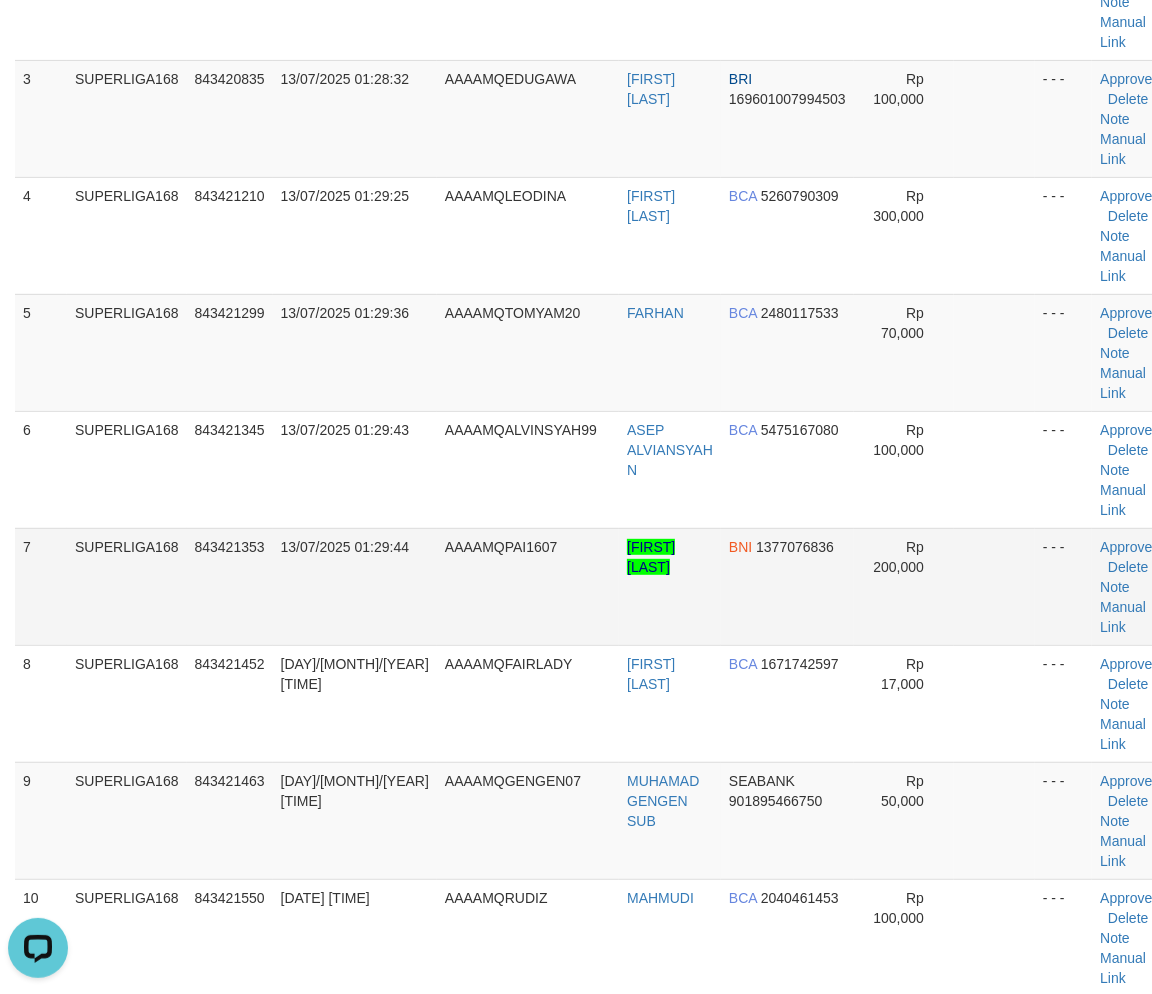 scroll, scrollTop: 0, scrollLeft: 0, axis: both 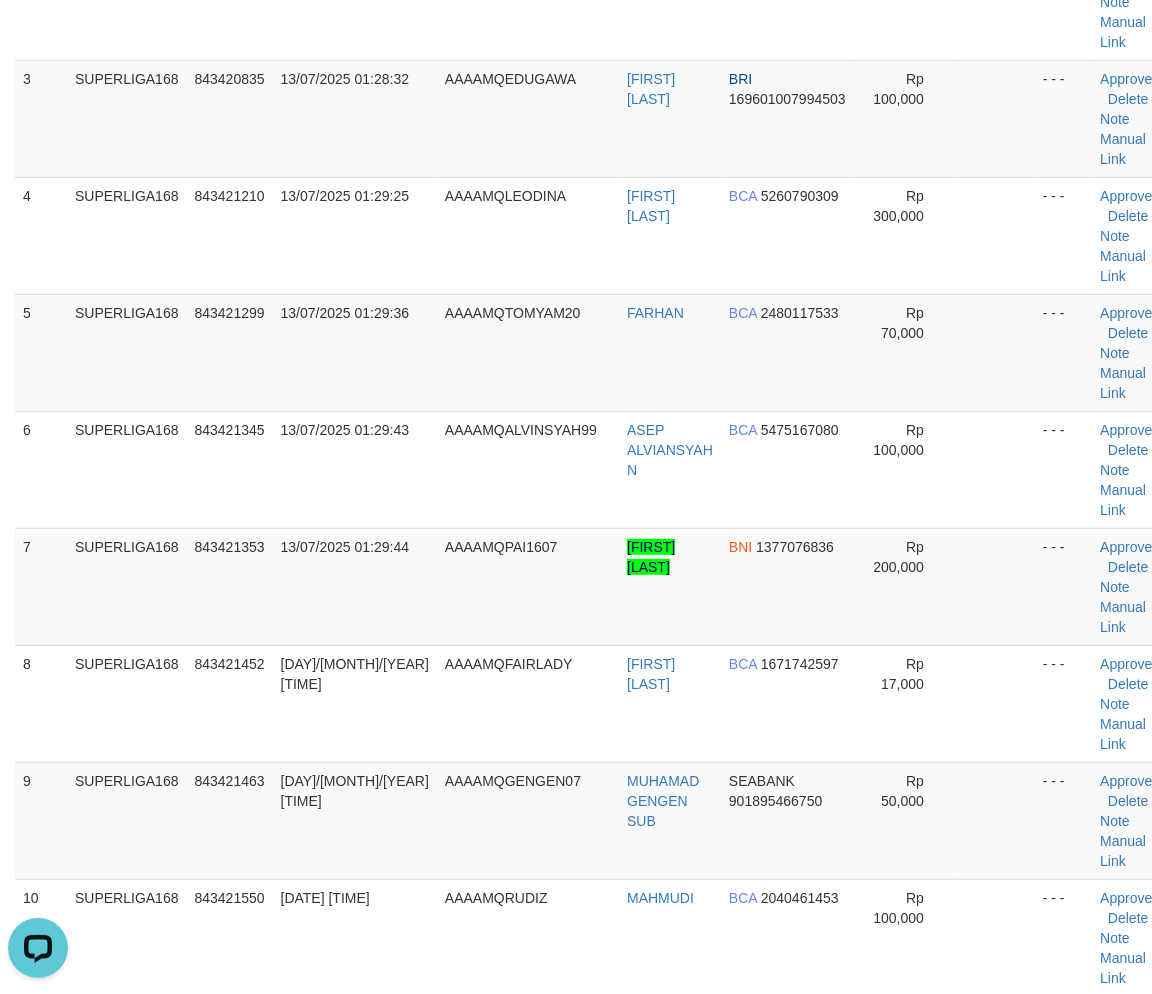 drag, startPoint x: 332, startPoint y: 485, endPoint x: 0, endPoint y: 622, distance: 359.15594 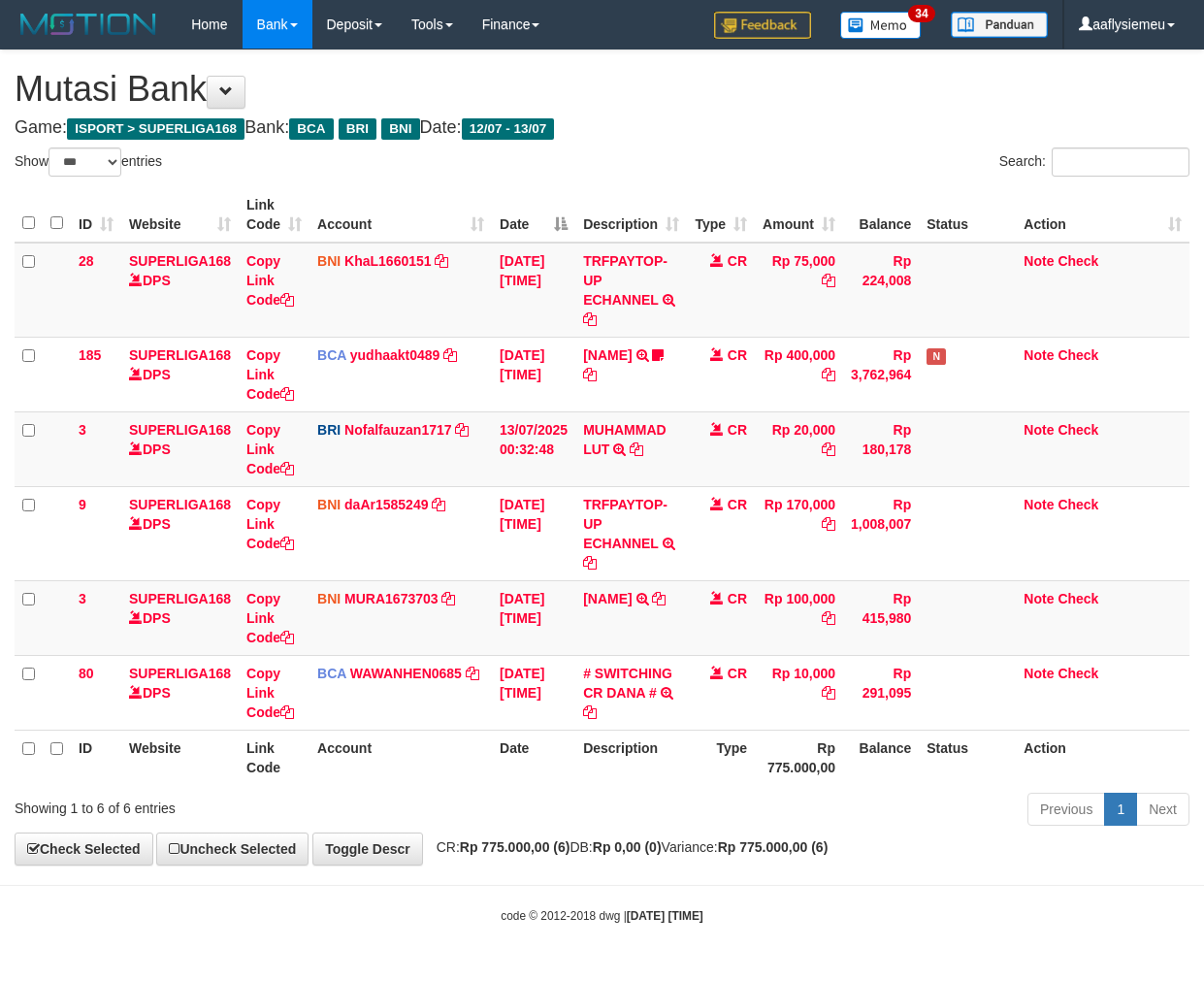select on "***" 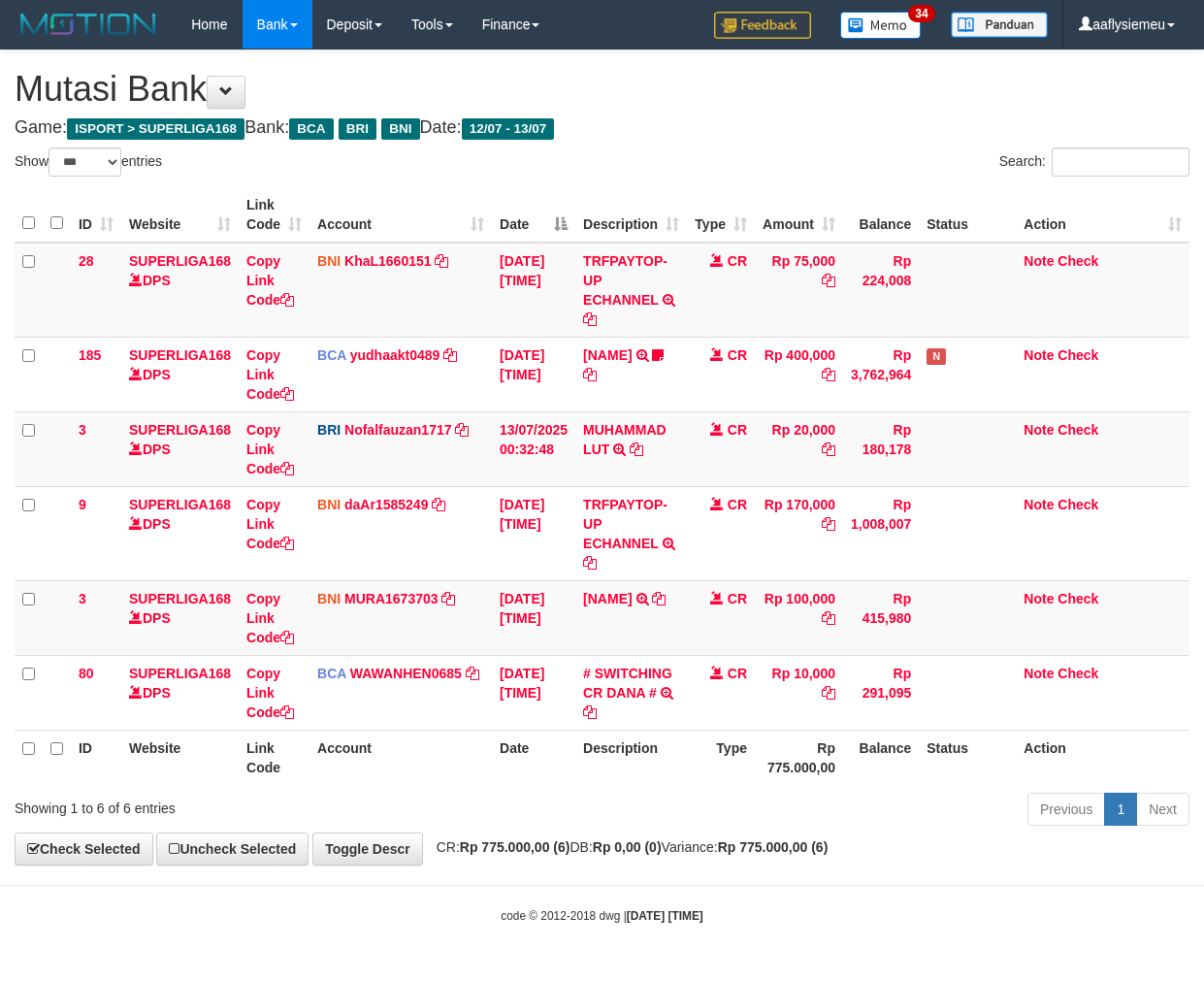 scroll, scrollTop: 0, scrollLeft: 0, axis: both 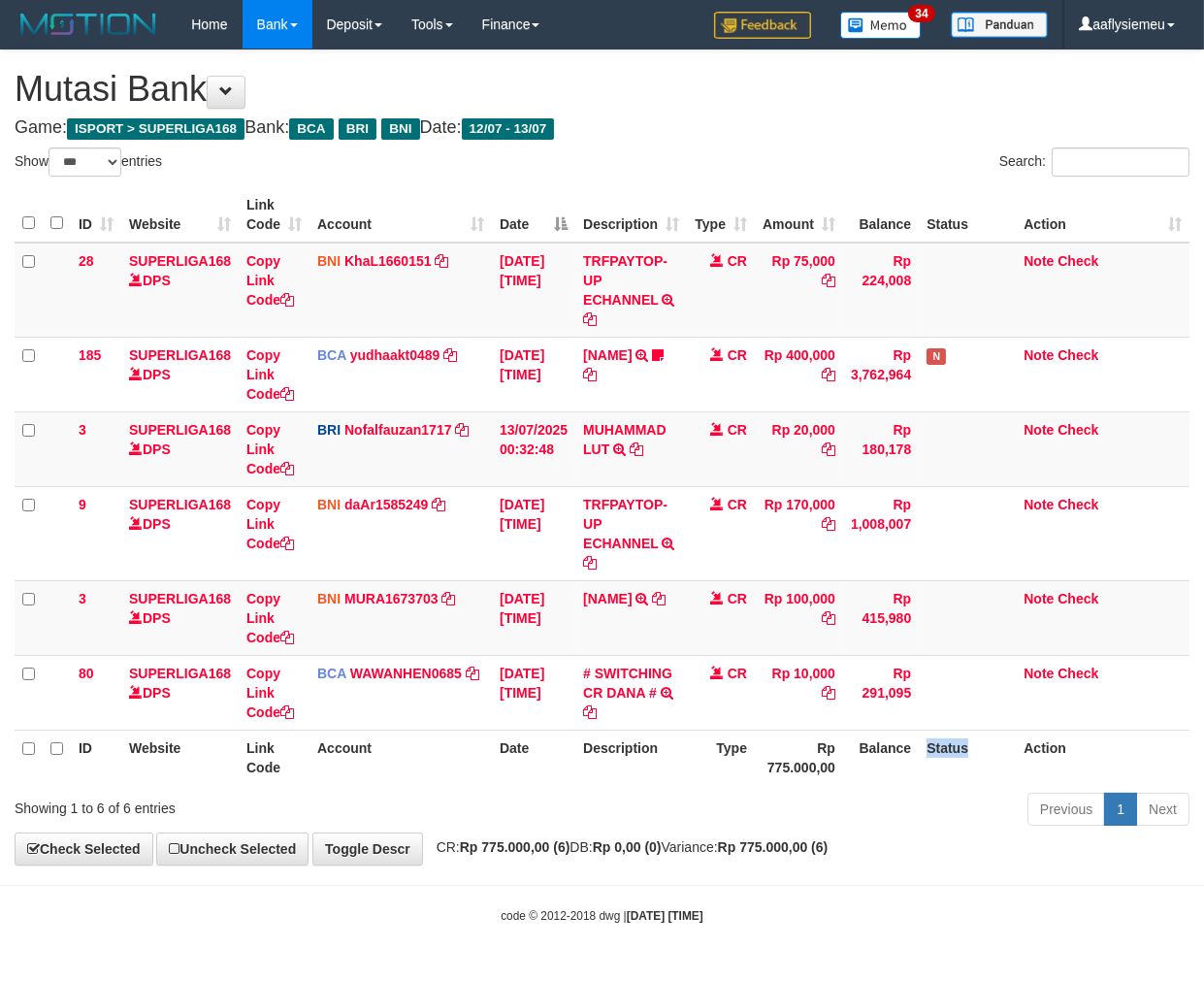 click on "Balance" at bounding box center (881, 757) 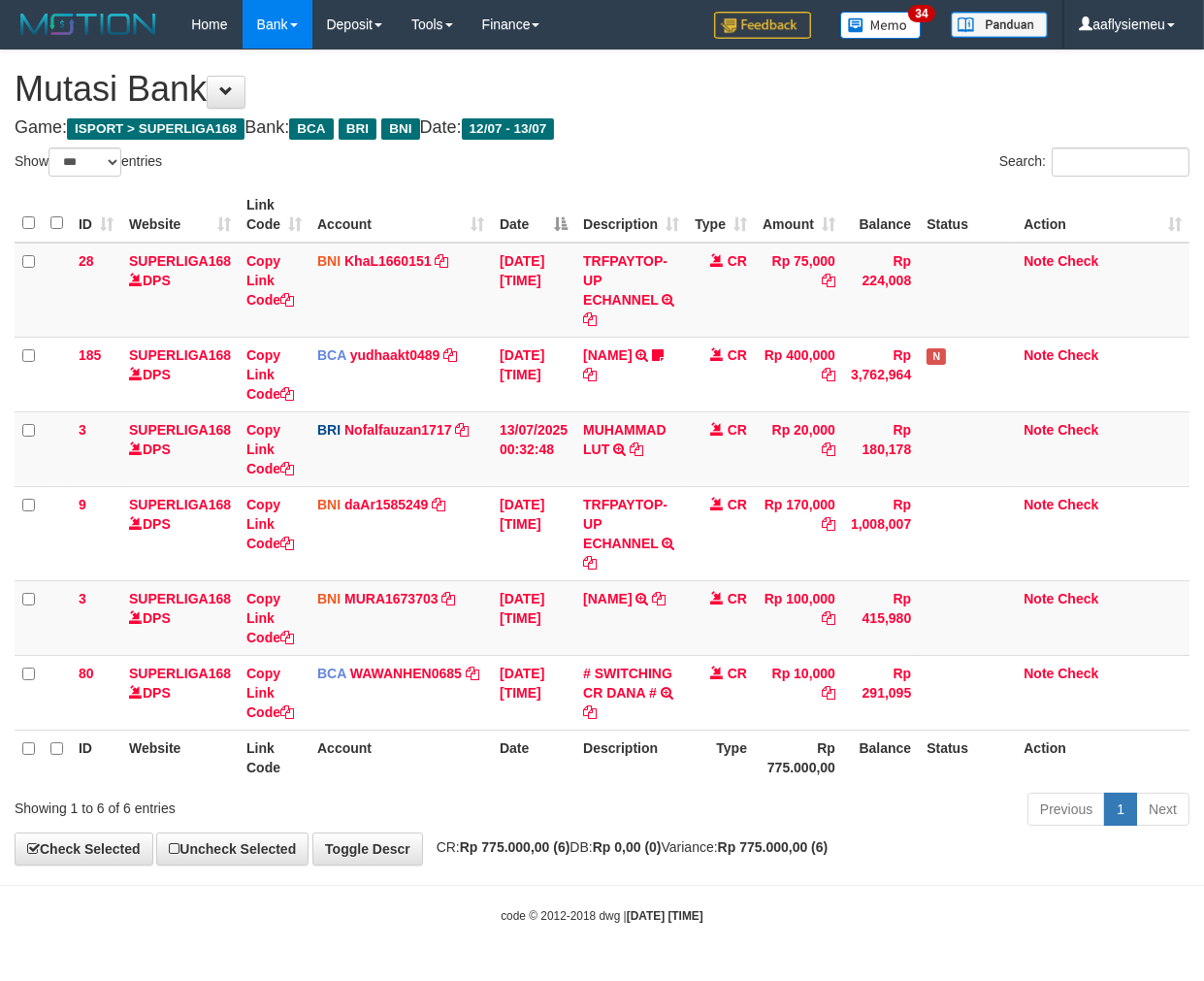 click on "Previous 1 Next" at bounding box center (853, 811) 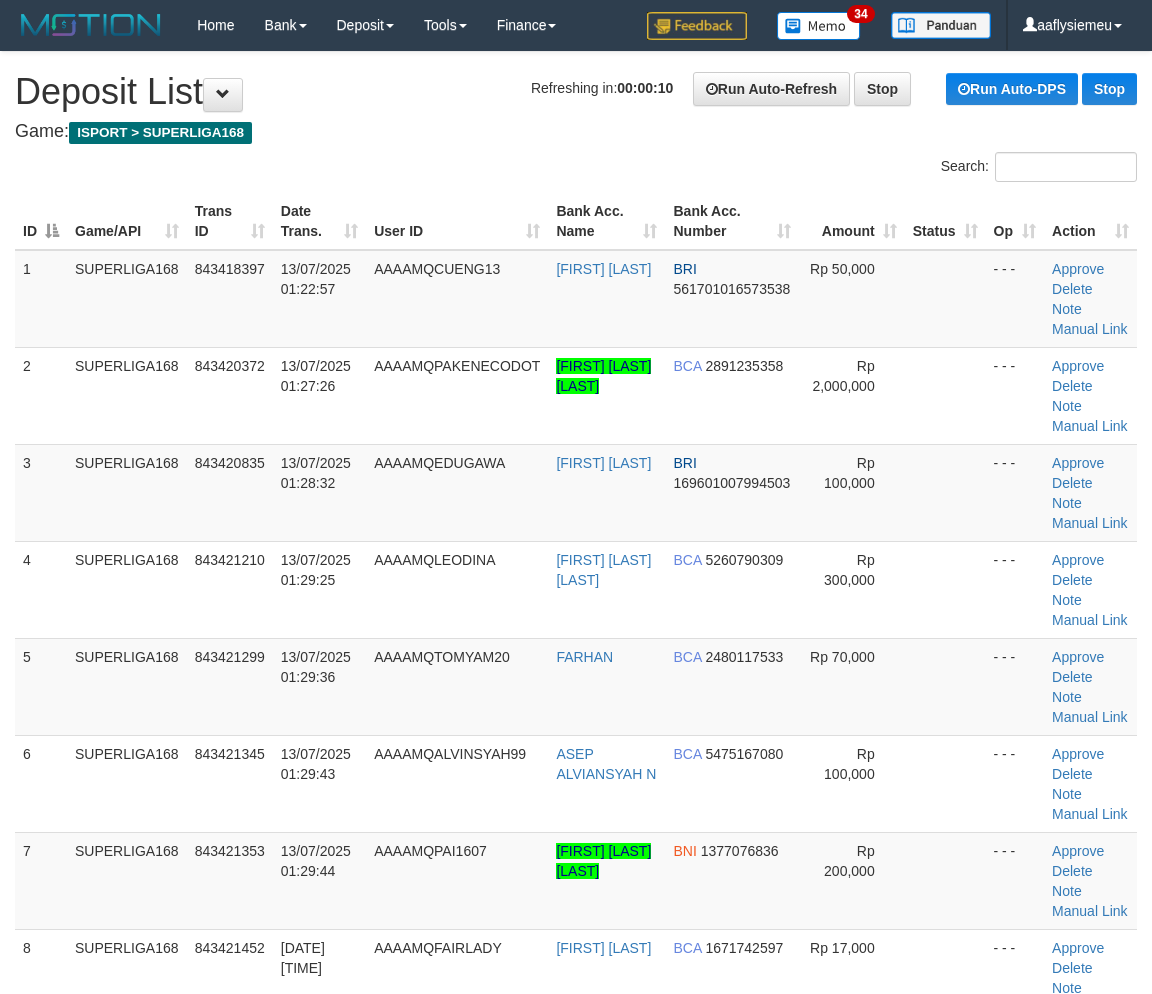click on "SUPERLIGA168" at bounding box center [127, 1268] 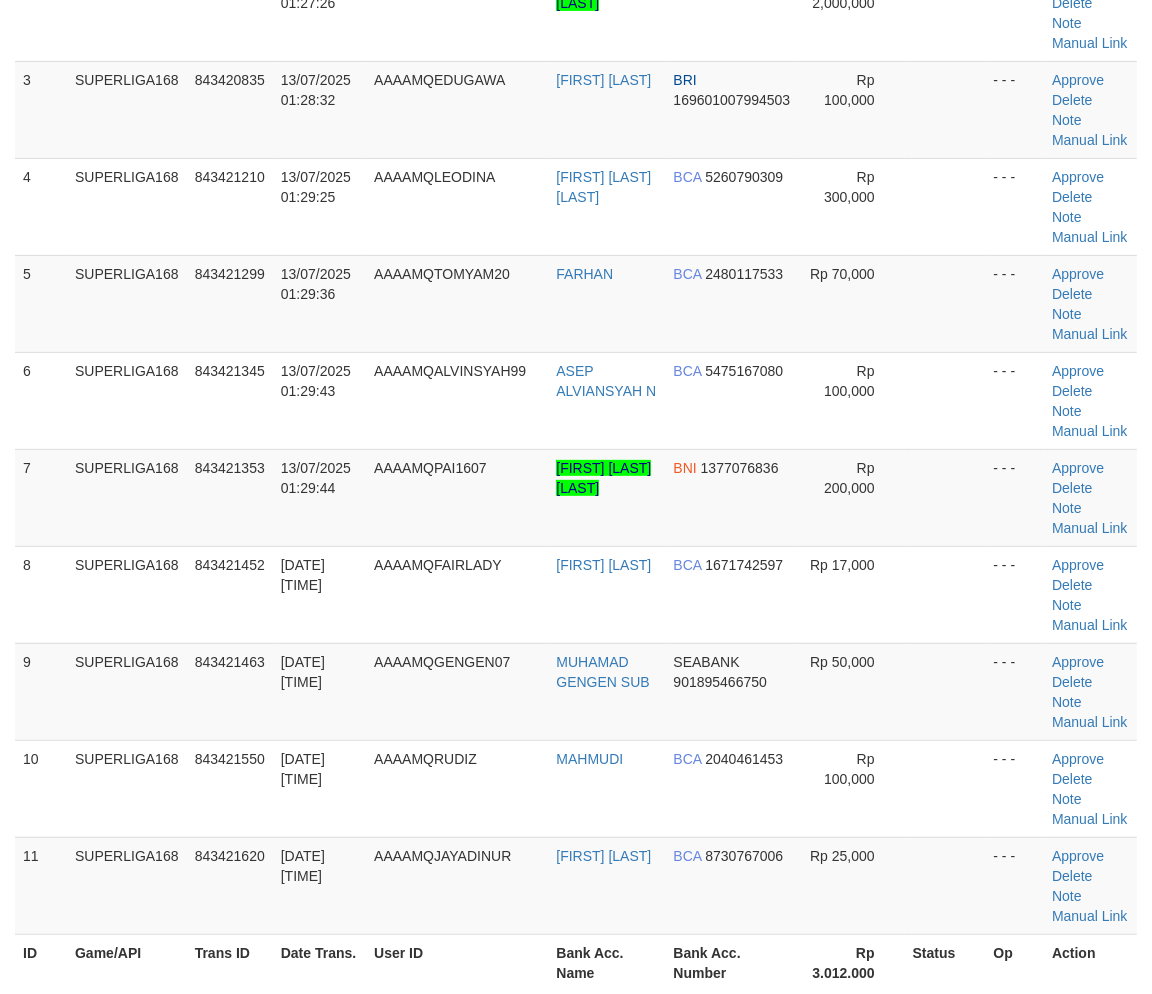 scroll, scrollTop: 294, scrollLeft: 0, axis: vertical 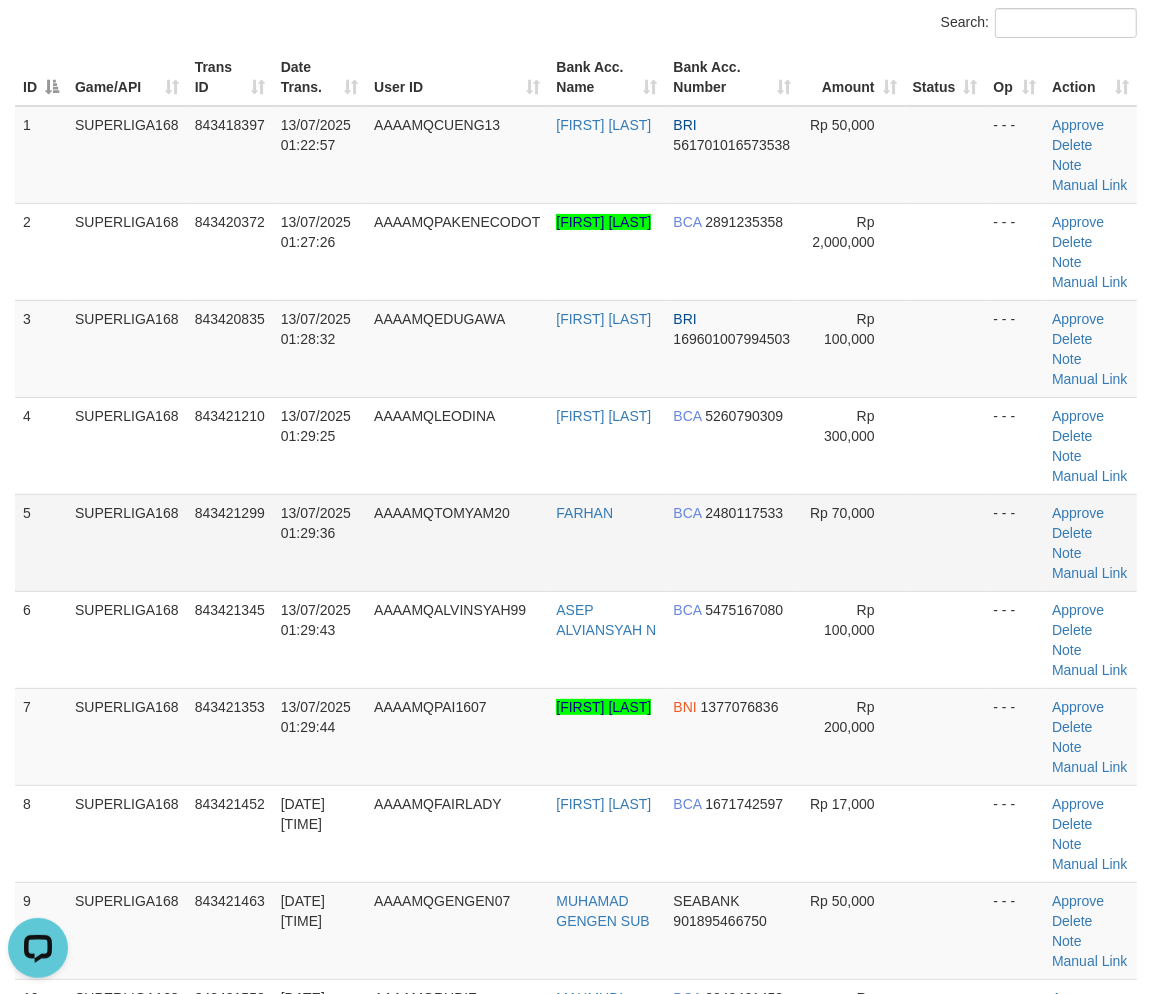 click on "5
SUPERLIGA168
843421299
13/07/2025 01:29:36
AAAAMQTOMYAM20
FARHAN
BCA
2480117533
Rp 70,000
- - -
Approve
Delete
Note
Manual Link" at bounding box center (576, 542) 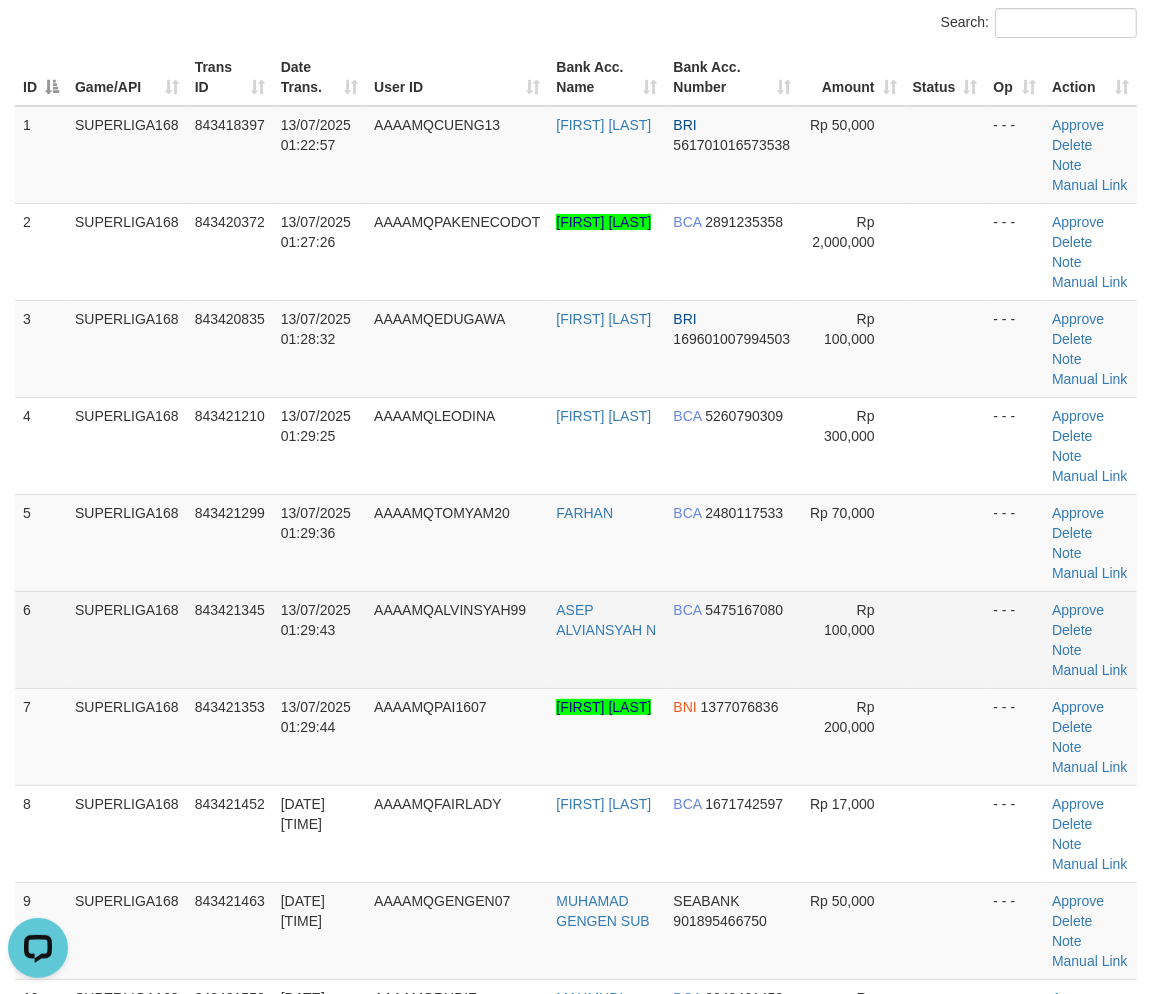 click on "6" at bounding box center [41, 639] 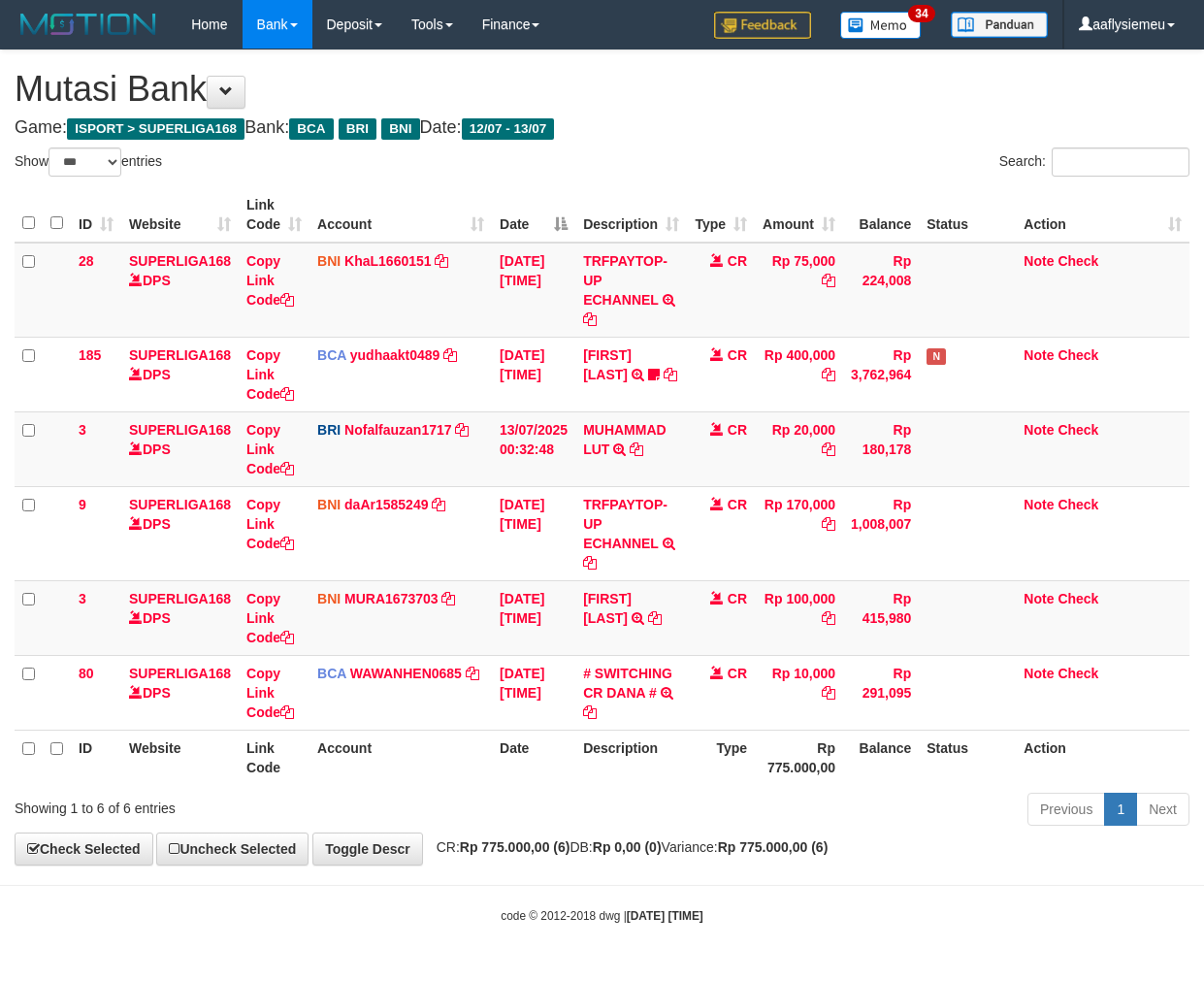 select on "***" 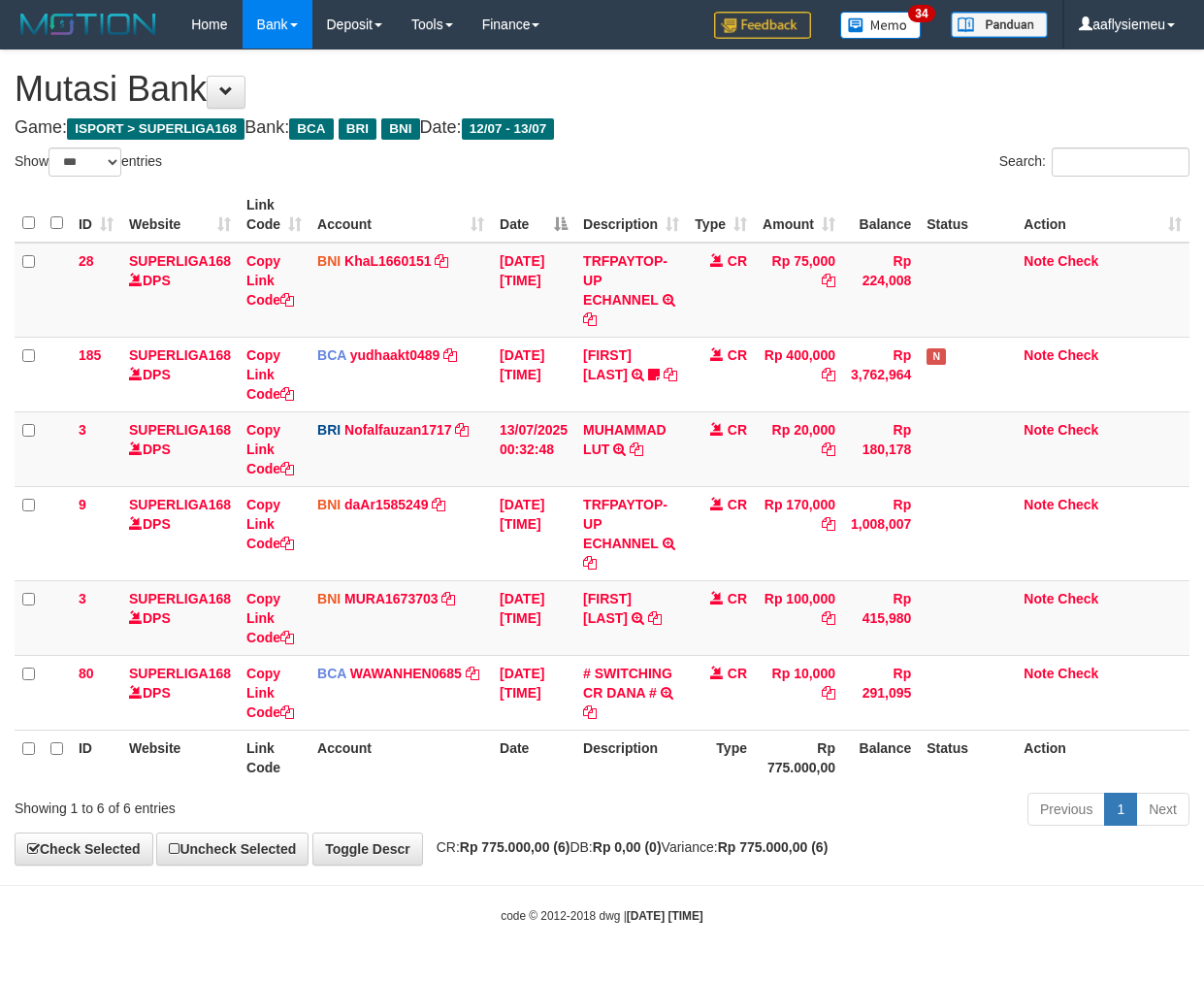 scroll, scrollTop: 0, scrollLeft: 0, axis: both 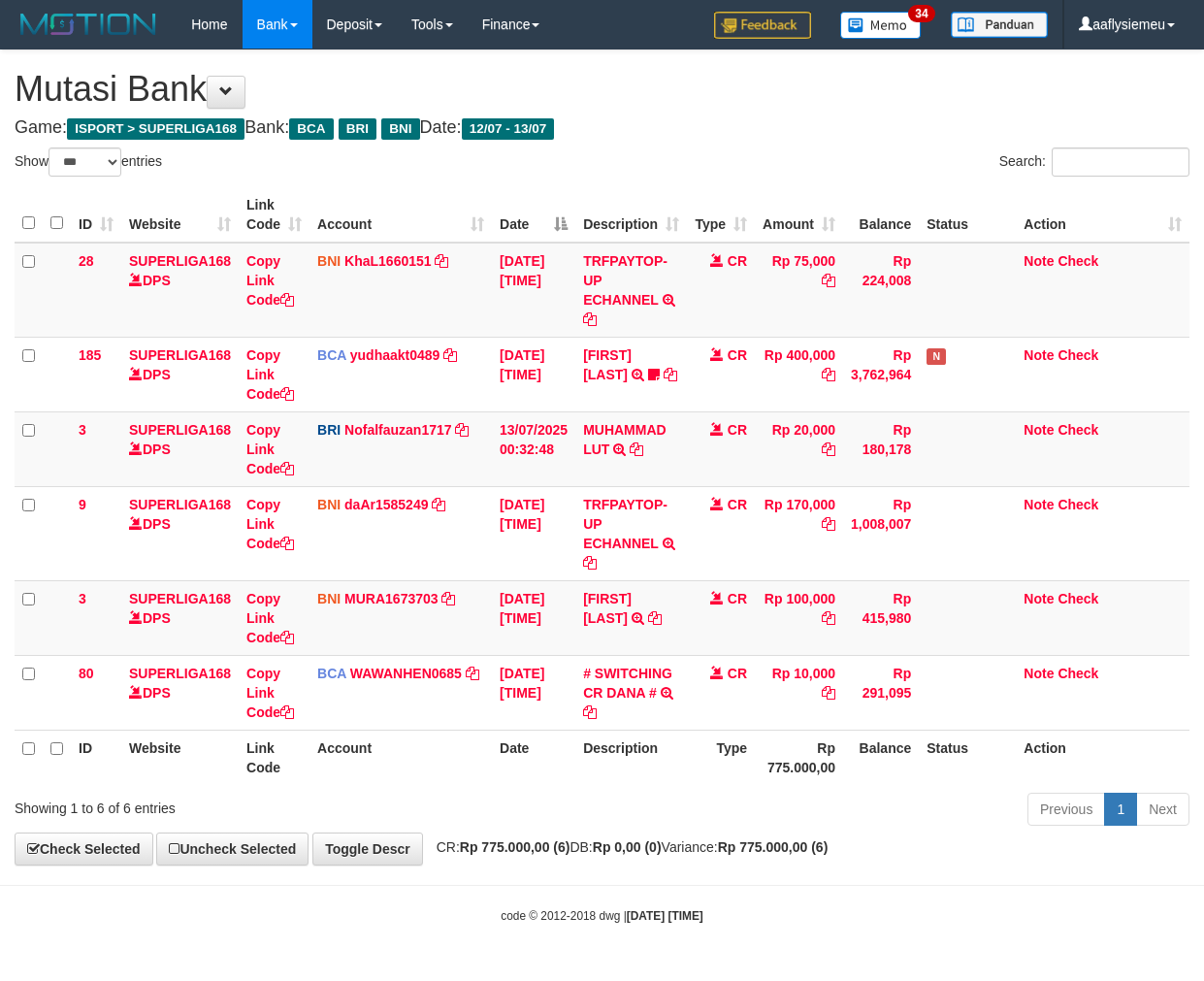 select on "***" 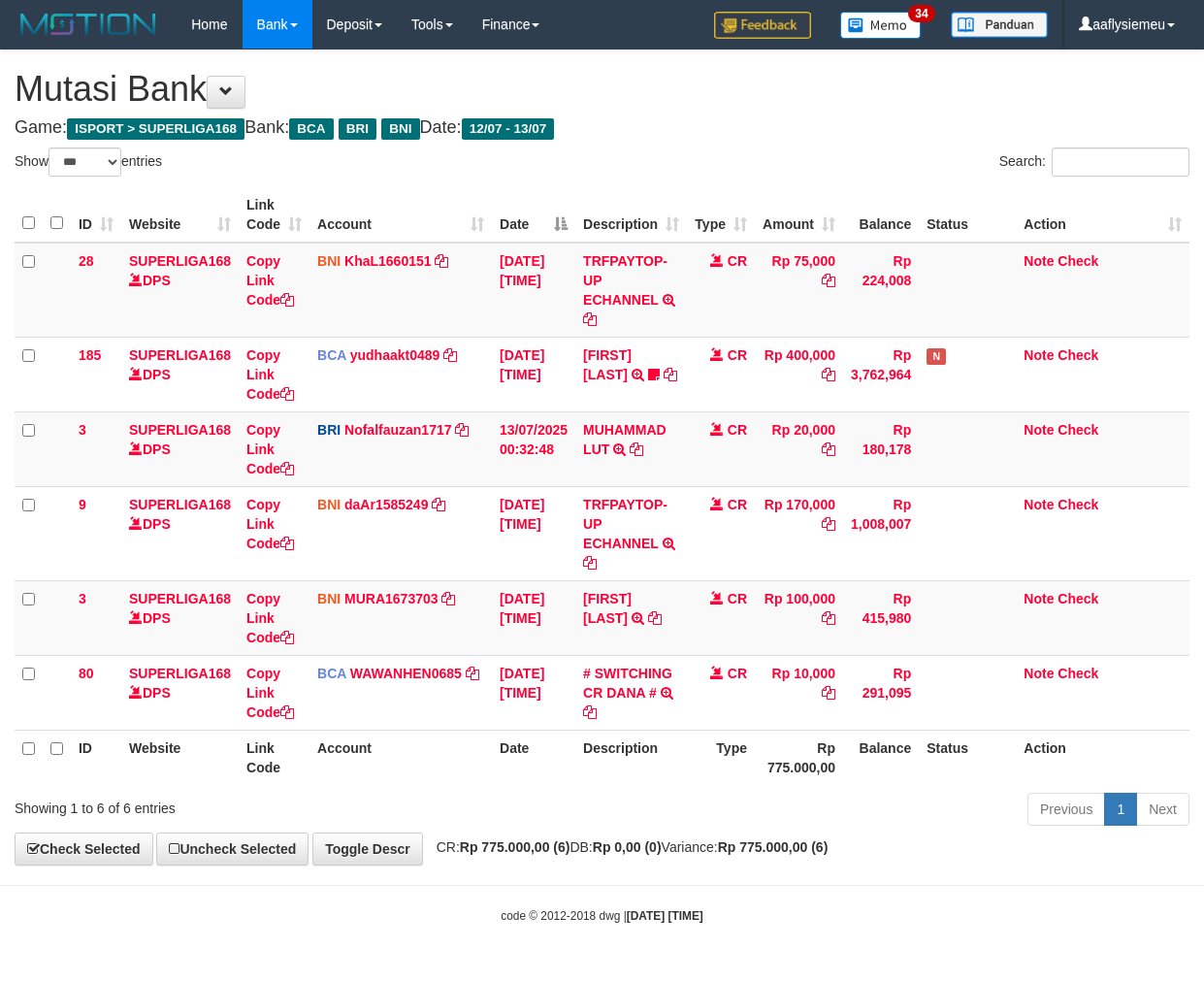 scroll, scrollTop: 0, scrollLeft: 0, axis: both 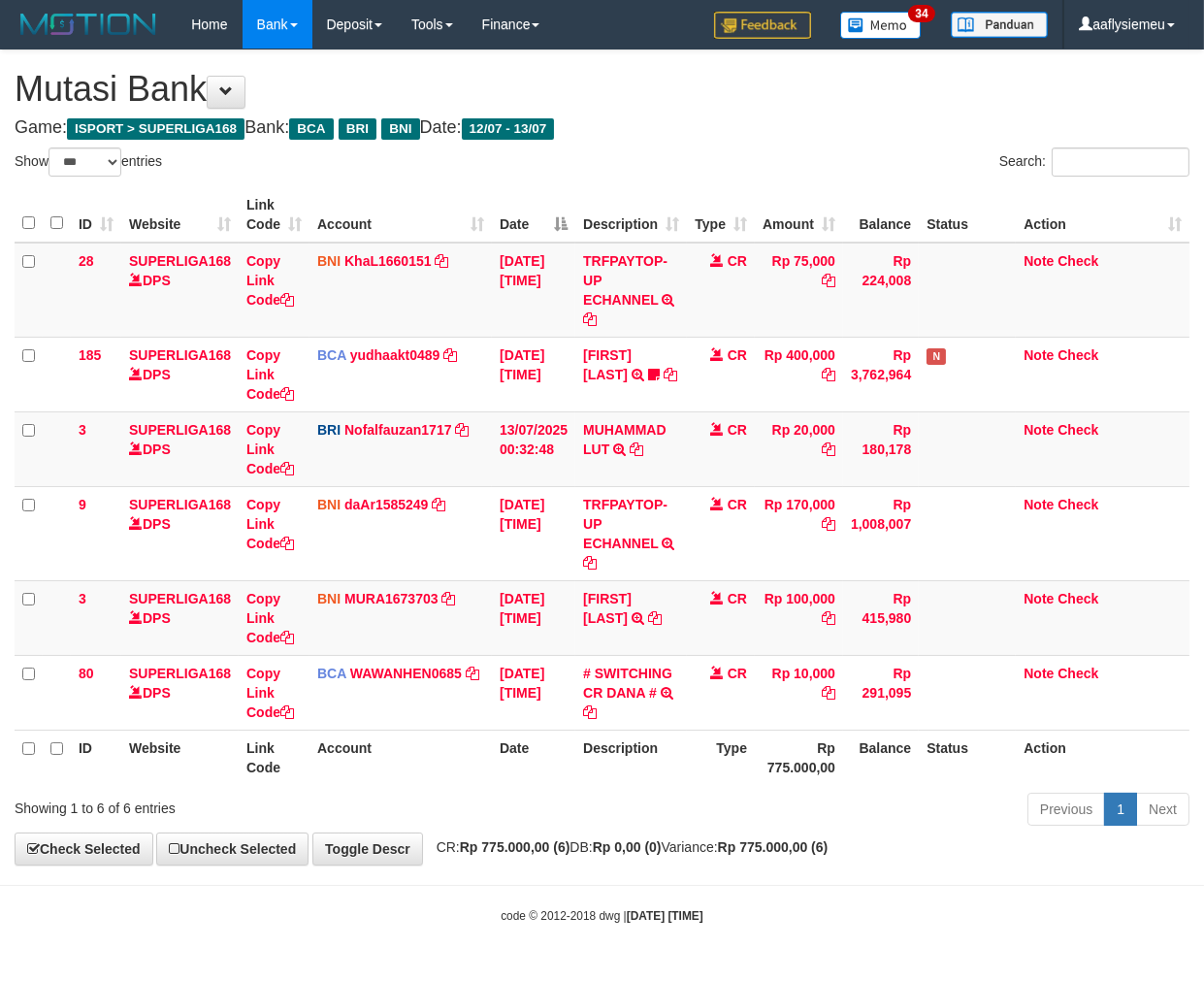 click on "Rp 775.000,00" at bounding box center [798, 757] 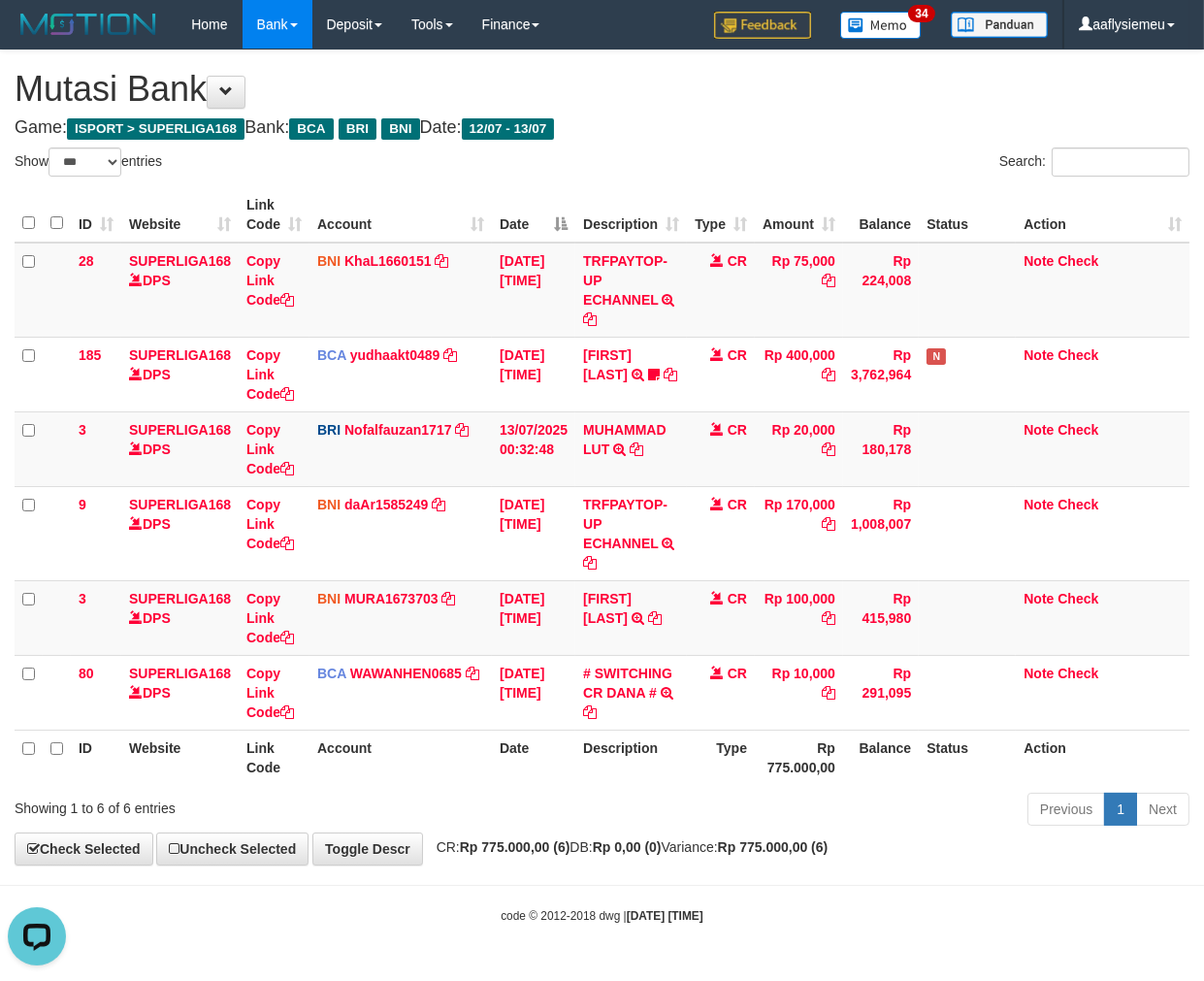 scroll, scrollTop: 0, scrollLeft: 0, axis: both 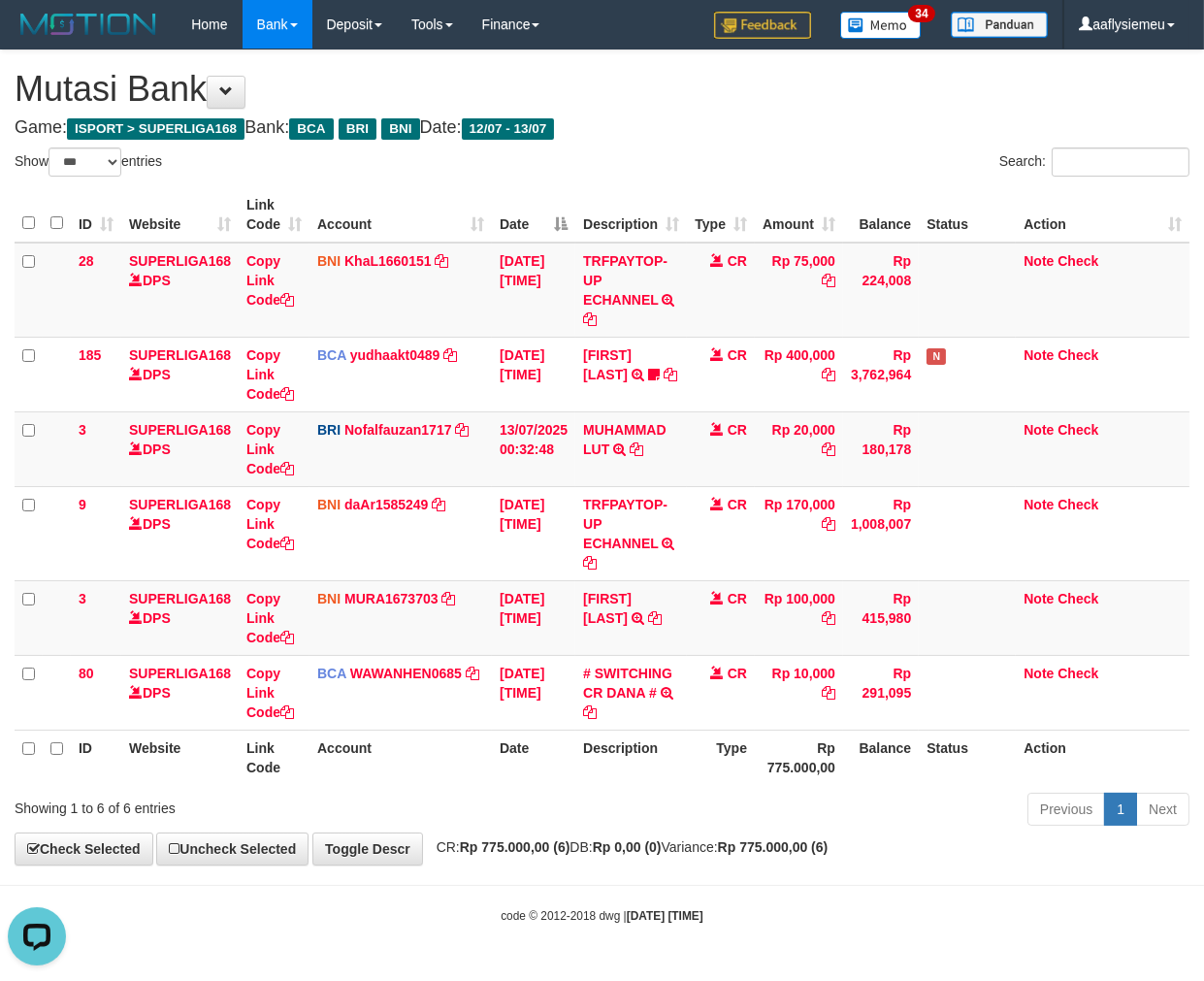 drag, startPoint x: 733, startPoint y: 737, endPoint x: 777, endPoint y: 732, distance: 44.28318 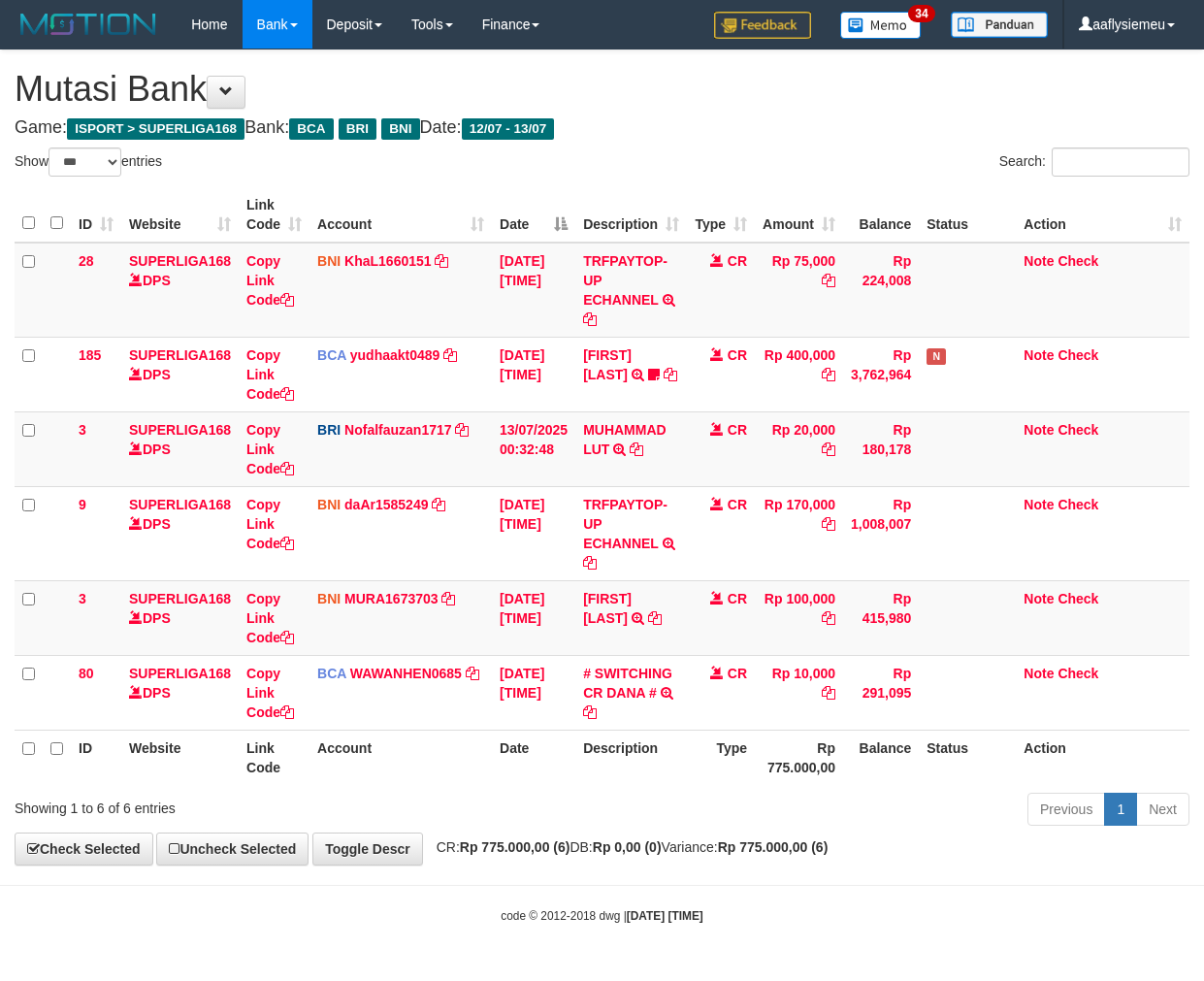 select on "***" 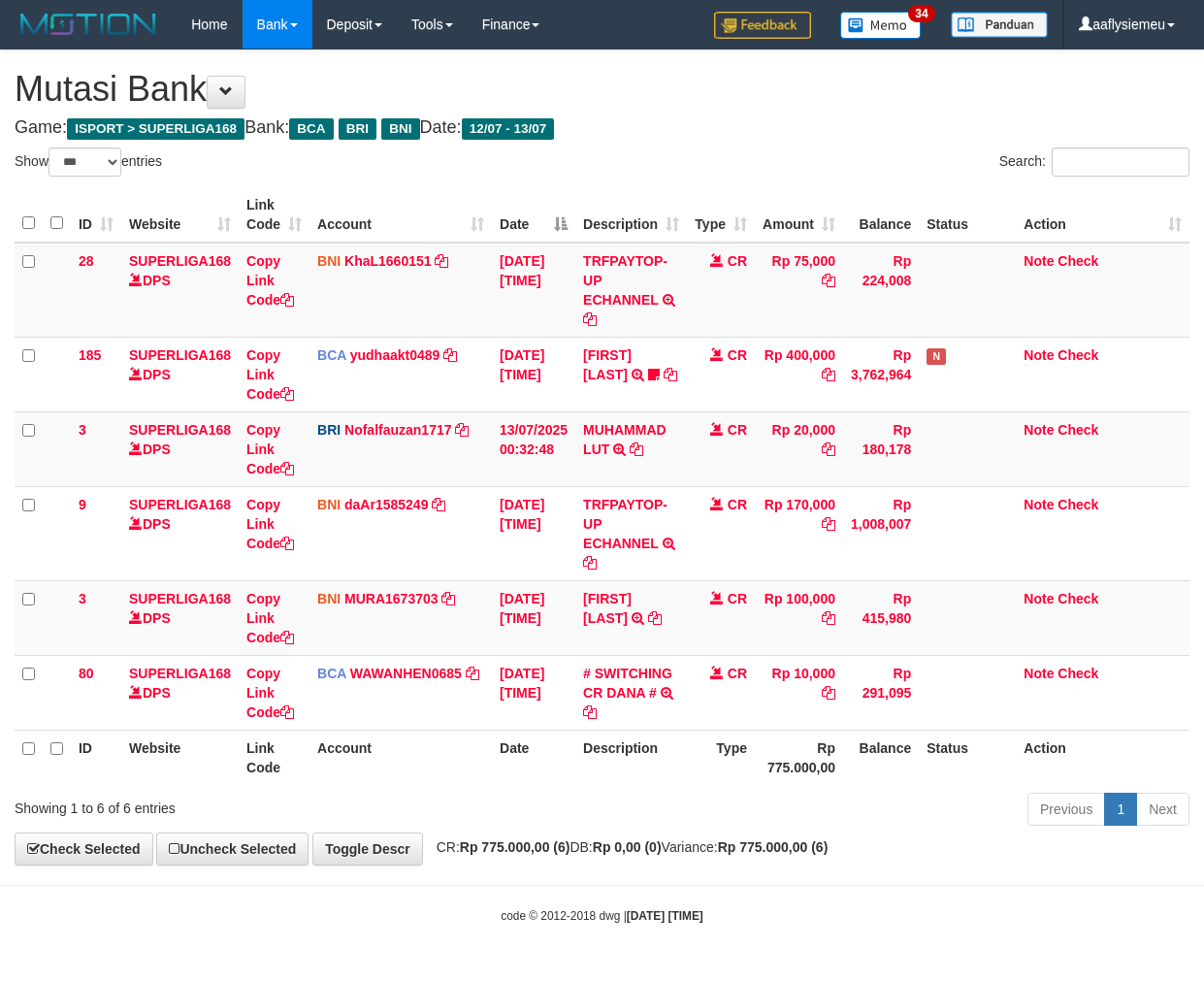 scroll, scrollTop: 0, scrollLeft: 0, axis: both 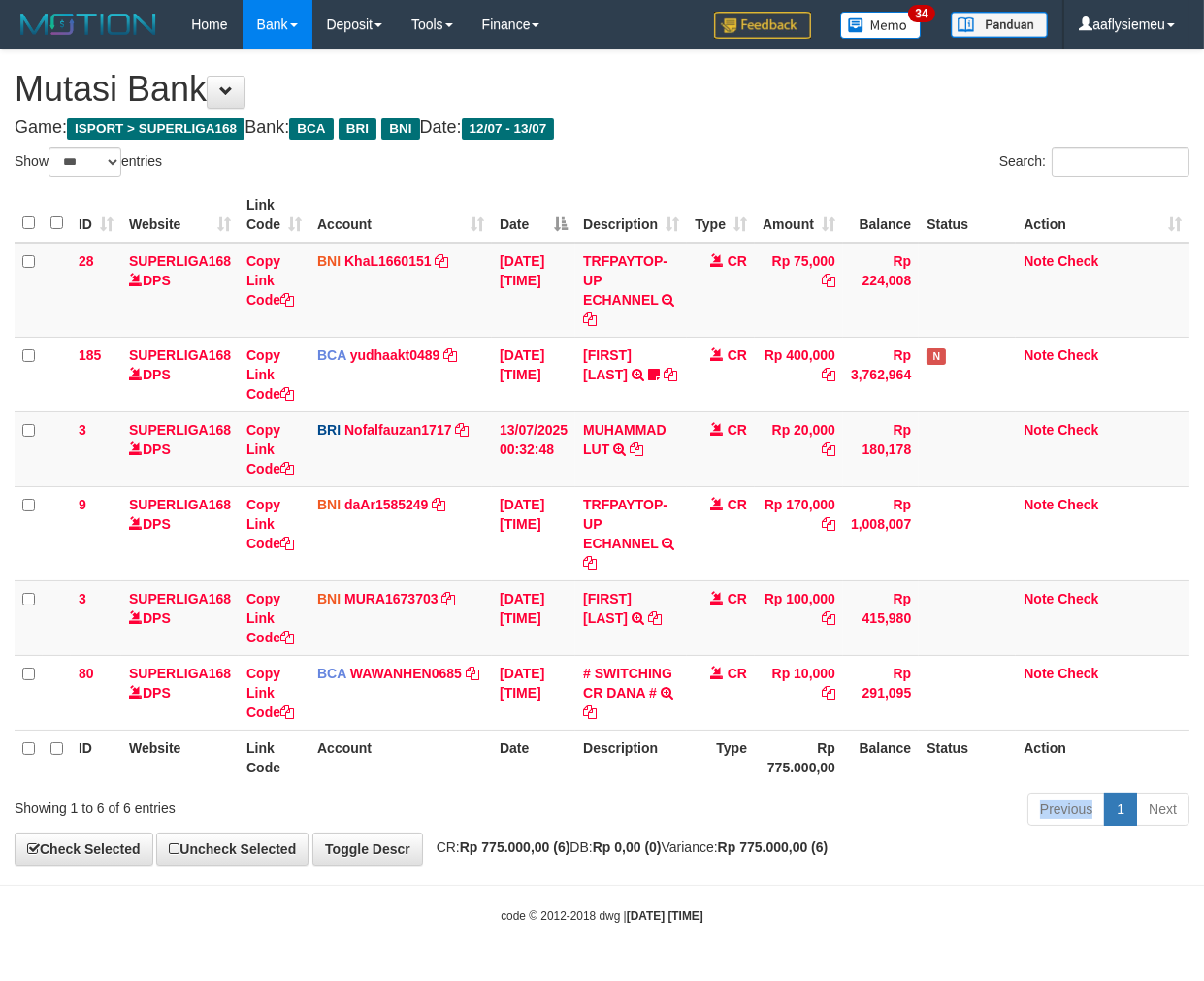 click on "Previous 1 Next" at bounding box center (853, 811) 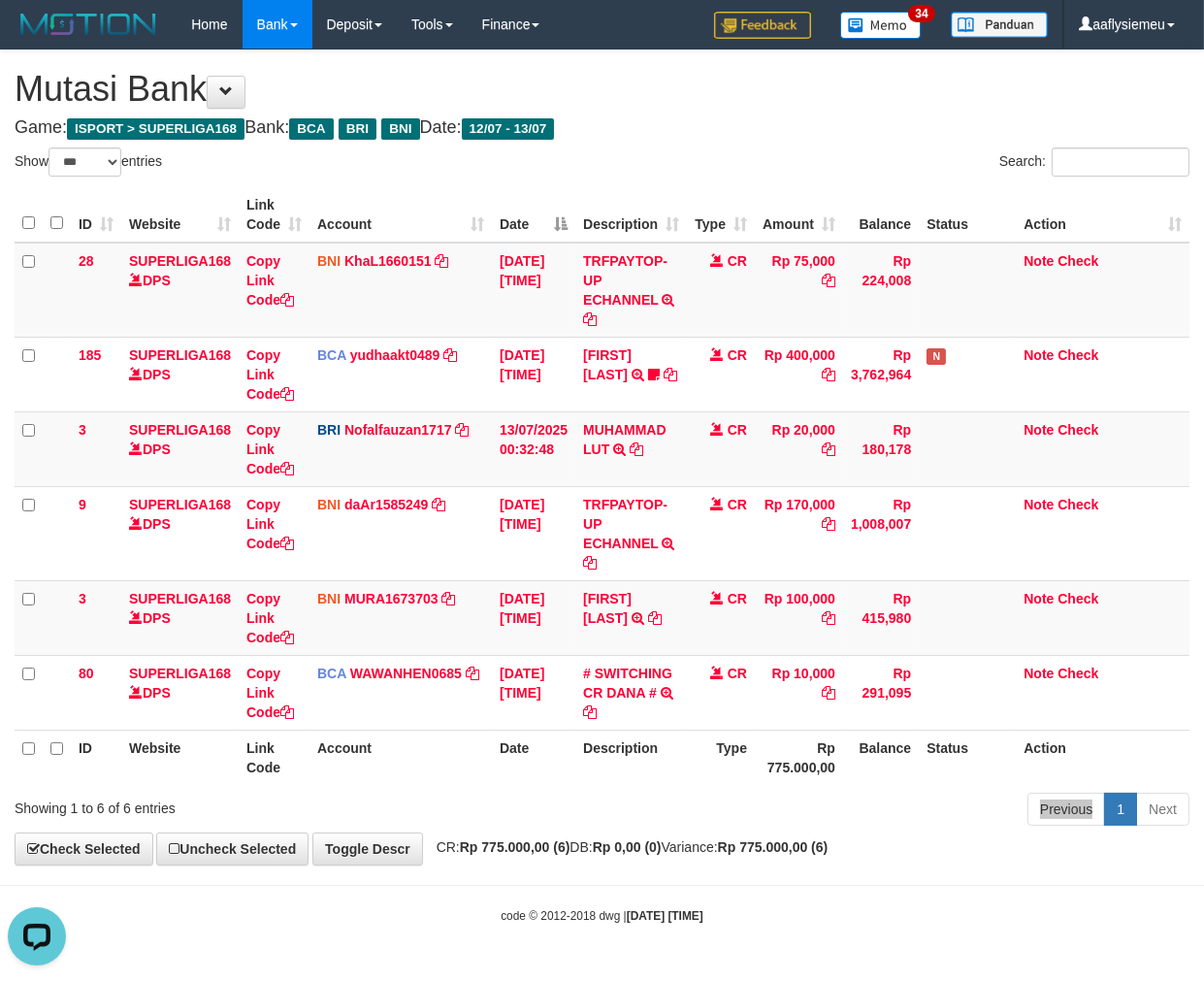 scroll, scrollTop: 0, scrollLeft: 0, axis: both 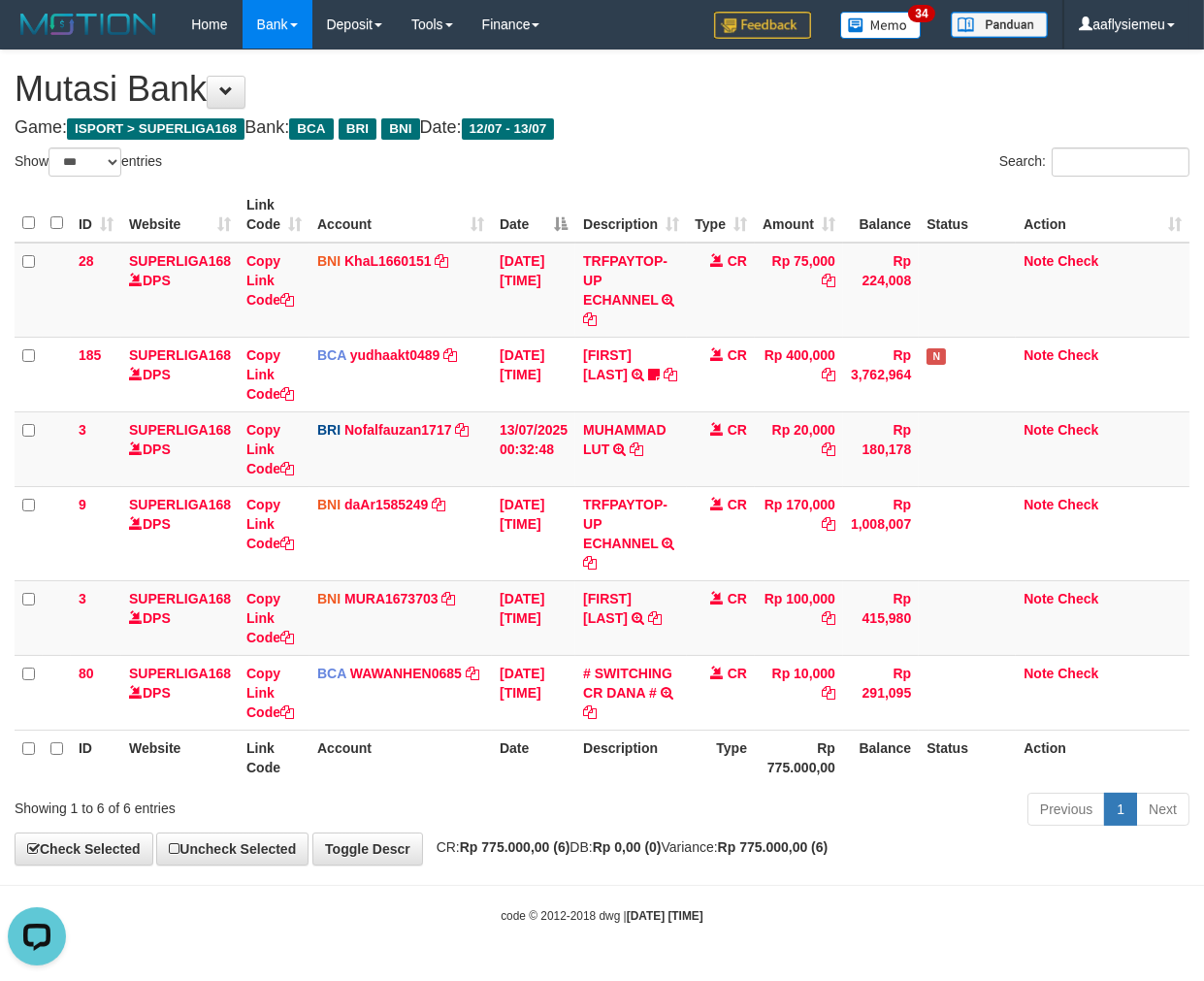 click on "Status" at bounding box center (967, 757) 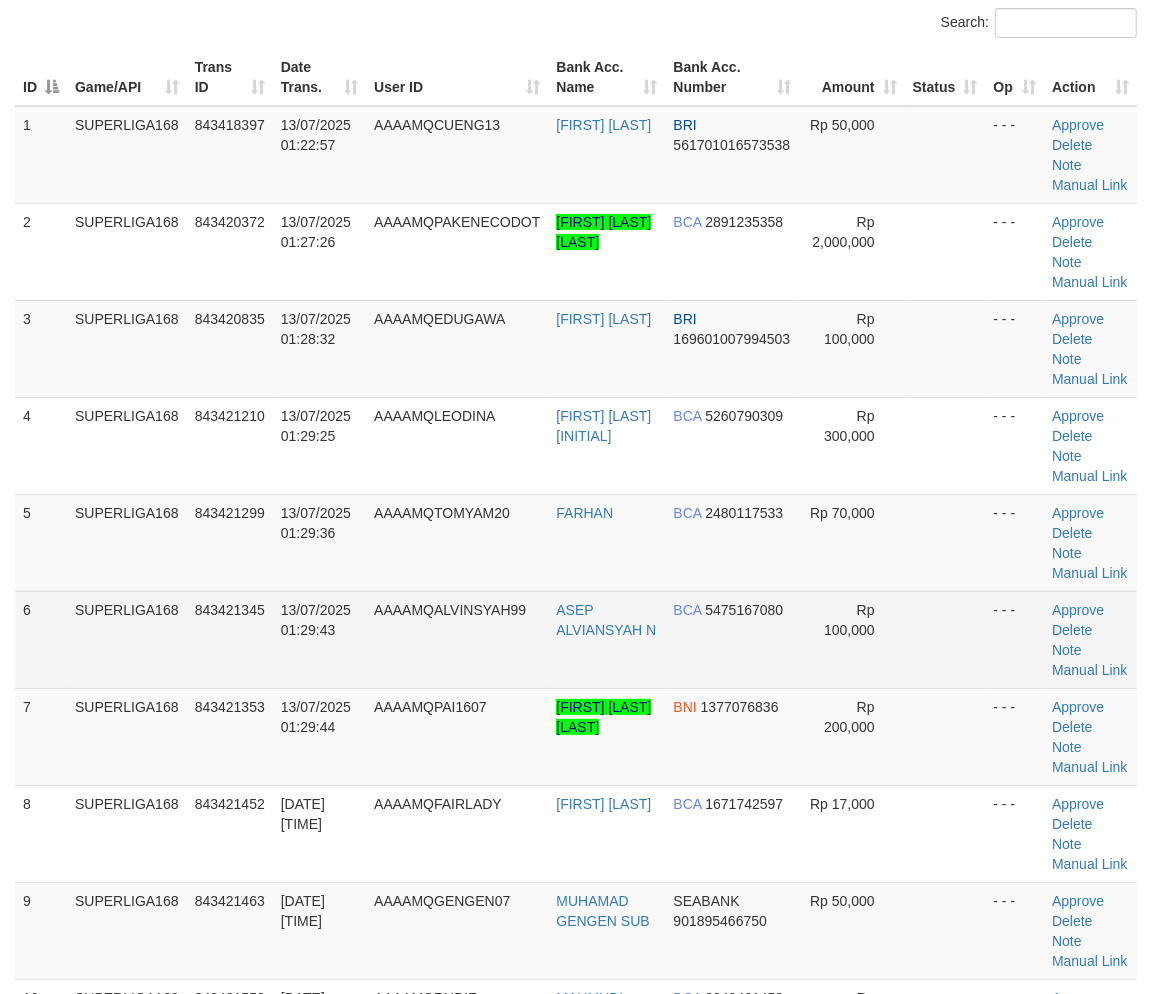 click on "6" at bounding box center (41, 639) 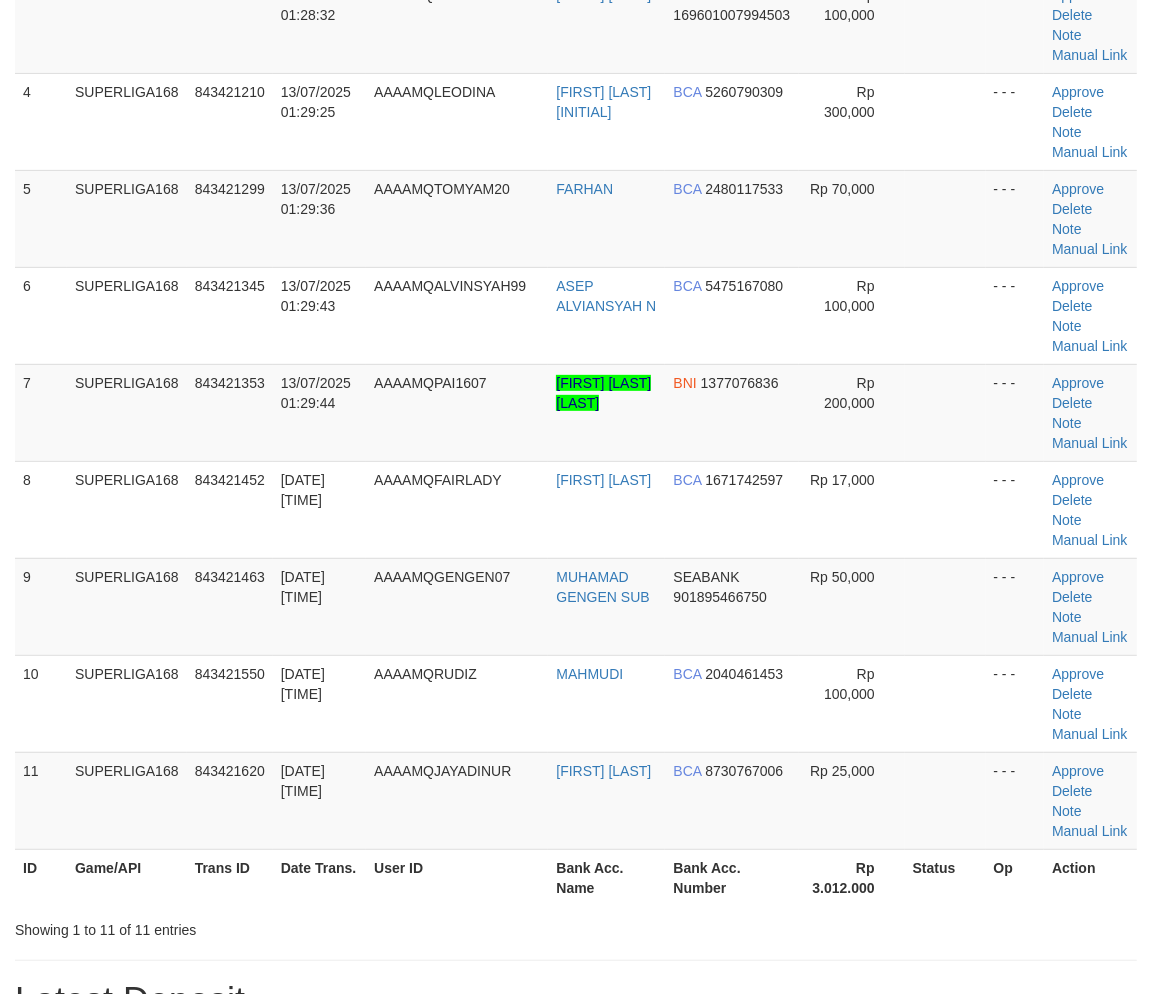 scroll, scrollTop: 477, scrollLeft: 0, axis: vertical 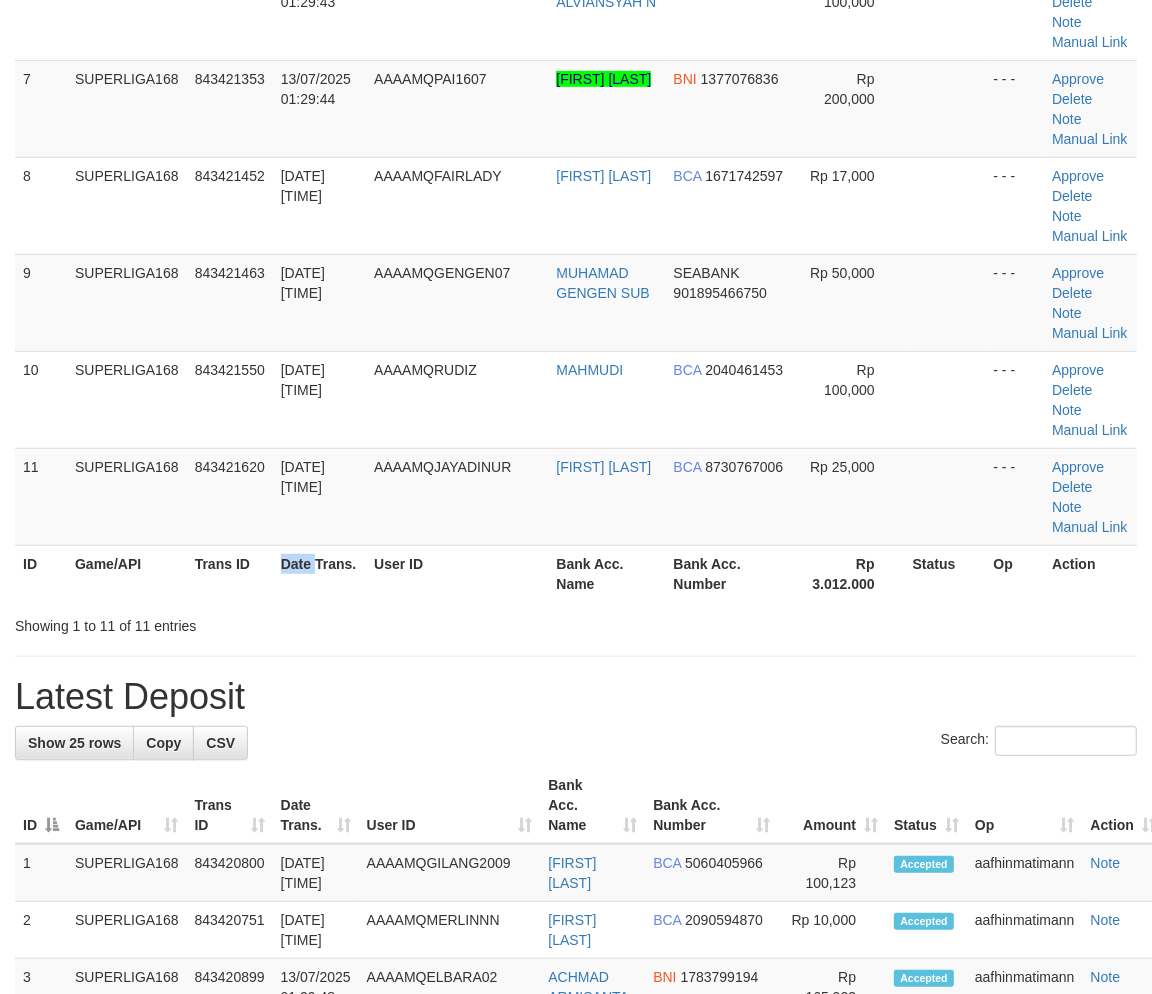 click on "Date Trans." at bounding box center [319, 573] 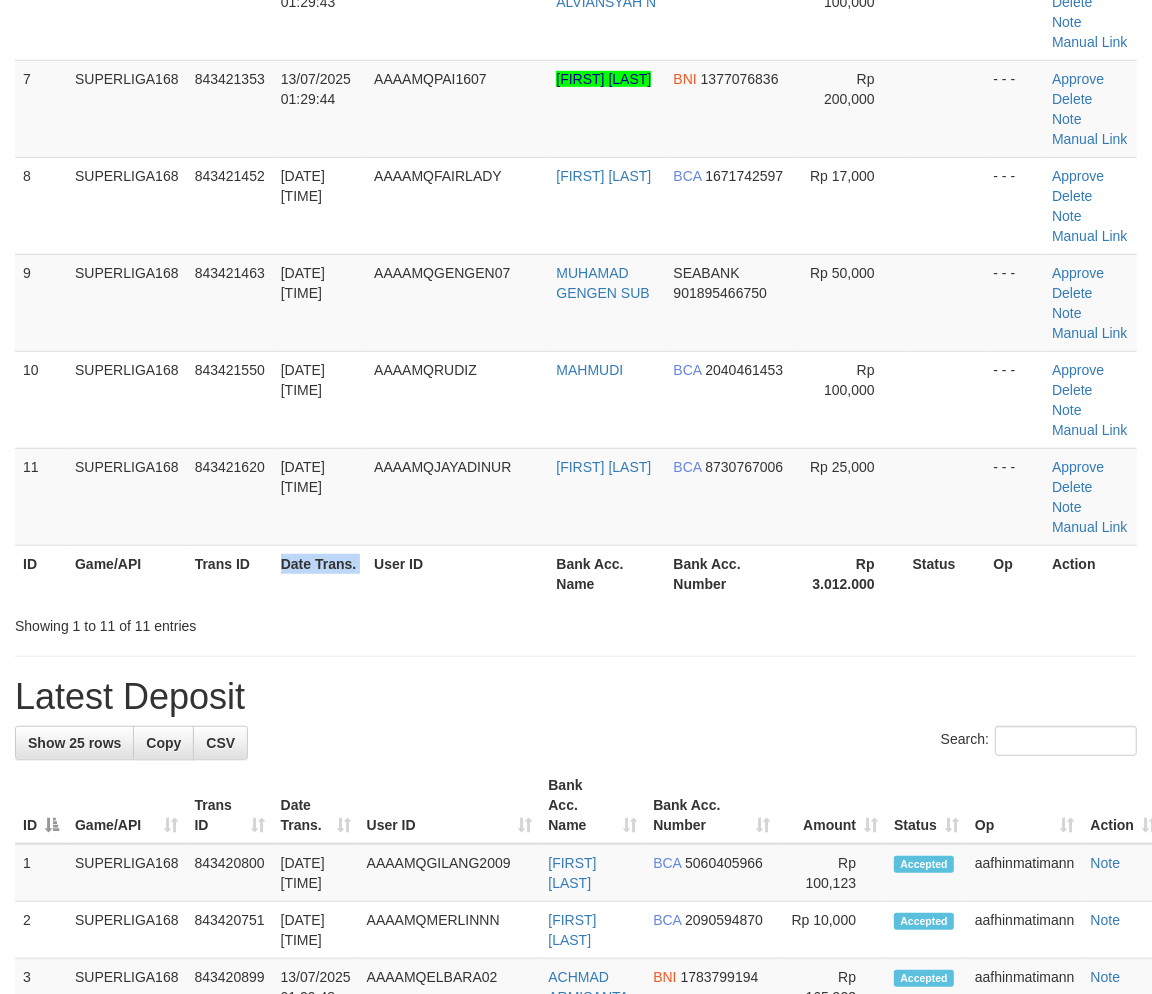 drag, startPoint x: 0, startPoint y: 0, endPoint x: 7, endPoint y: 634, distance: 634.03864 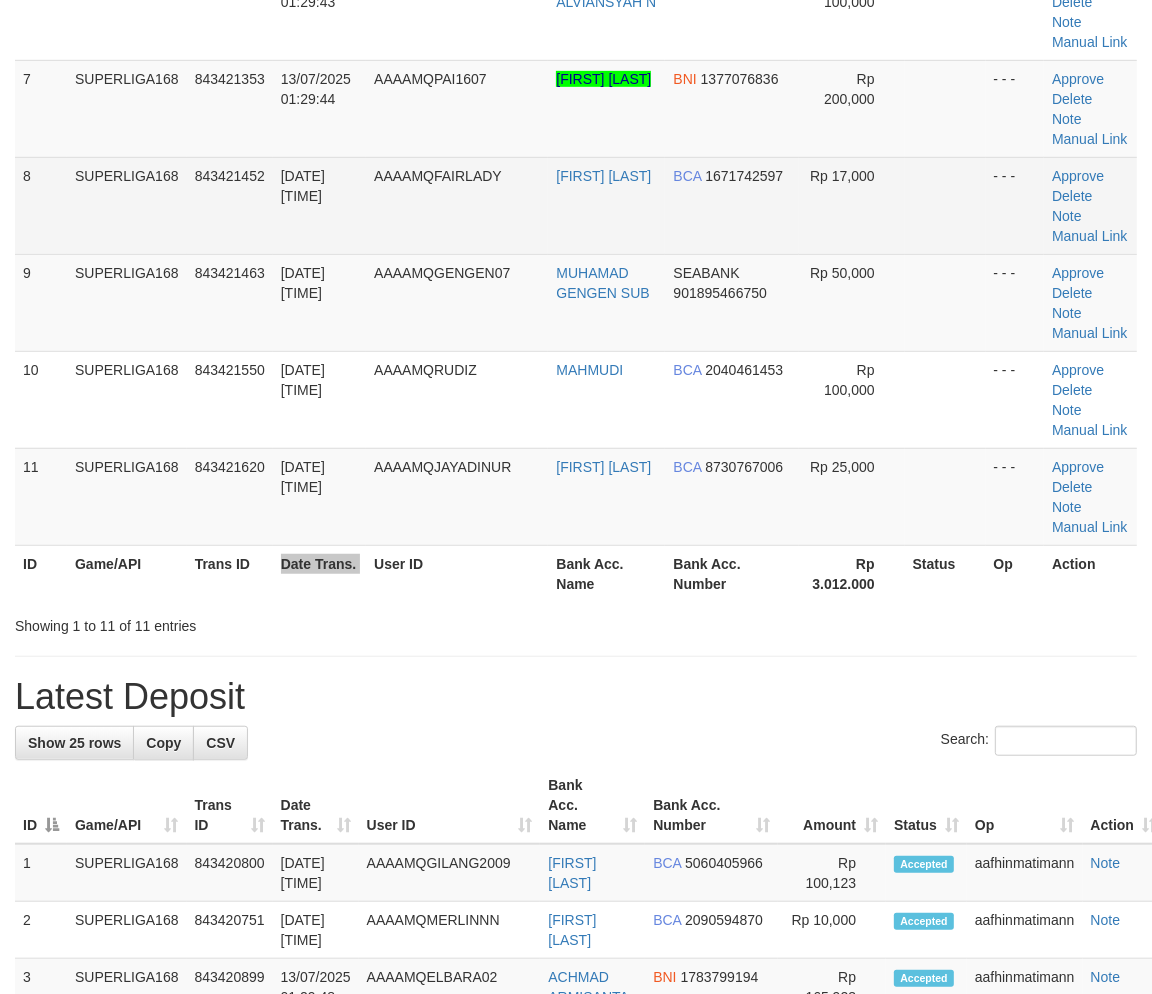 scroll, scrollTop: 477, scrollLeft: 0, axis: vertical 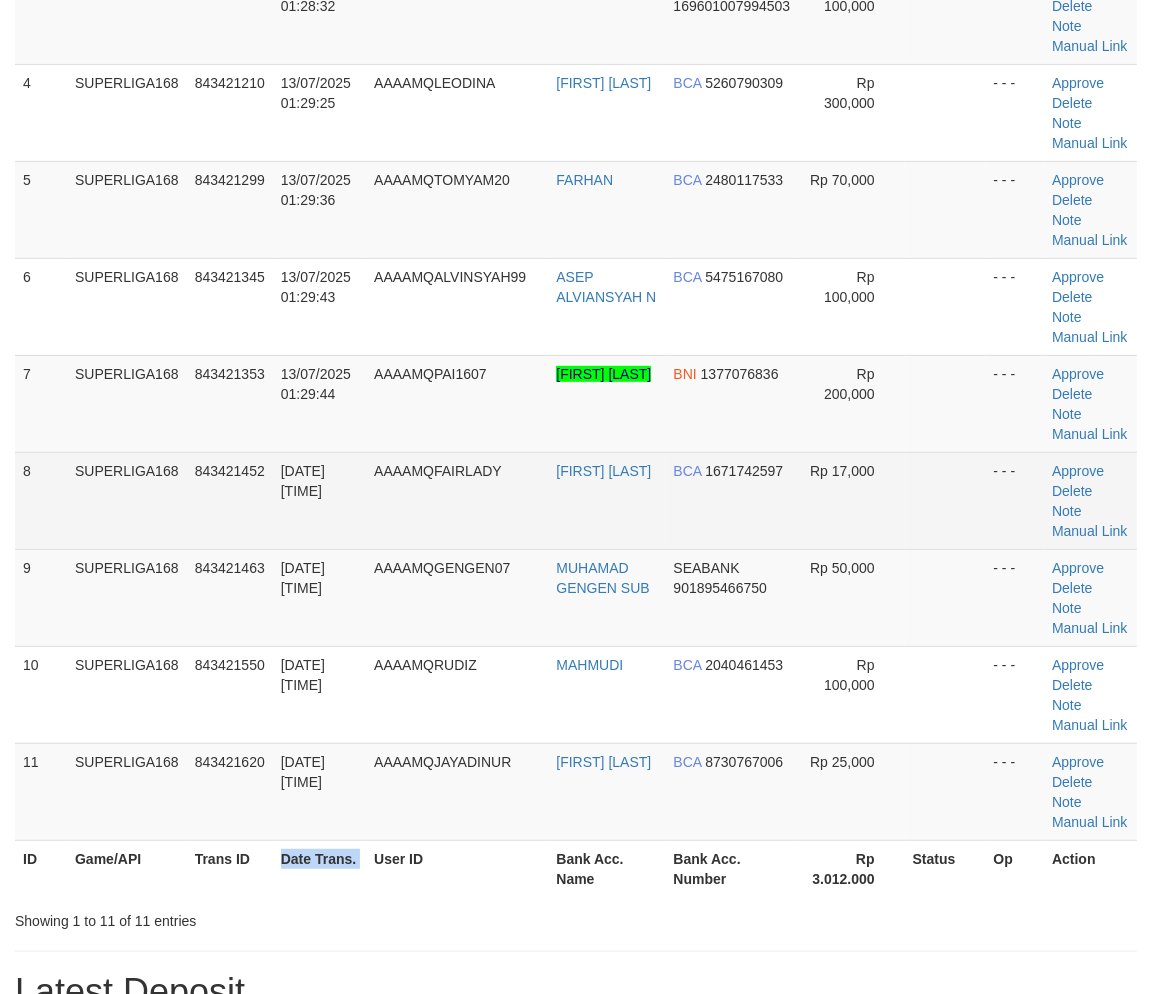 click on "SUPERLIGA168" at bounding box center (127, 500) 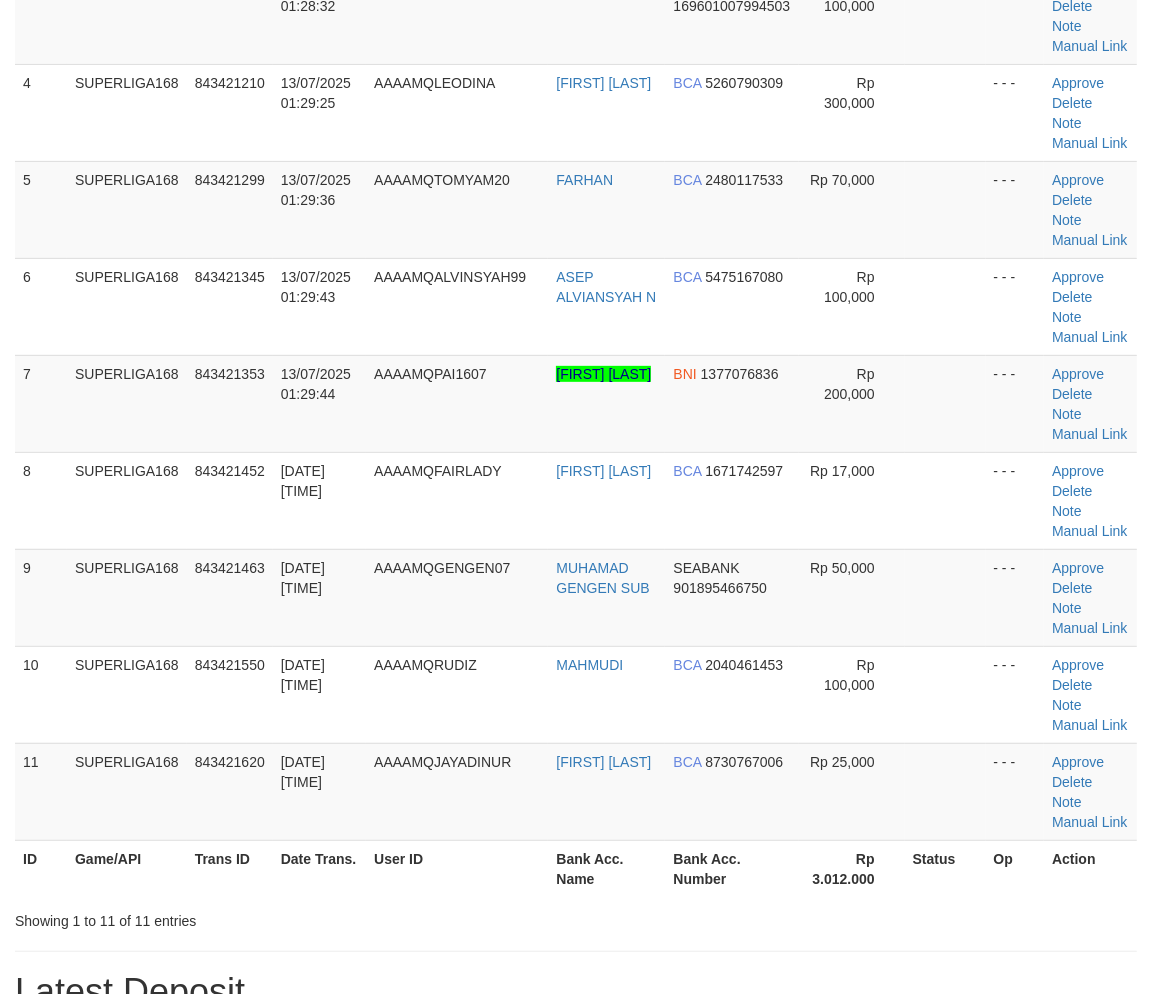 drag, startPoint x: 182, startPoint y: 540, endPoint x: 1, endPoint y: 616, distance: 196.30843 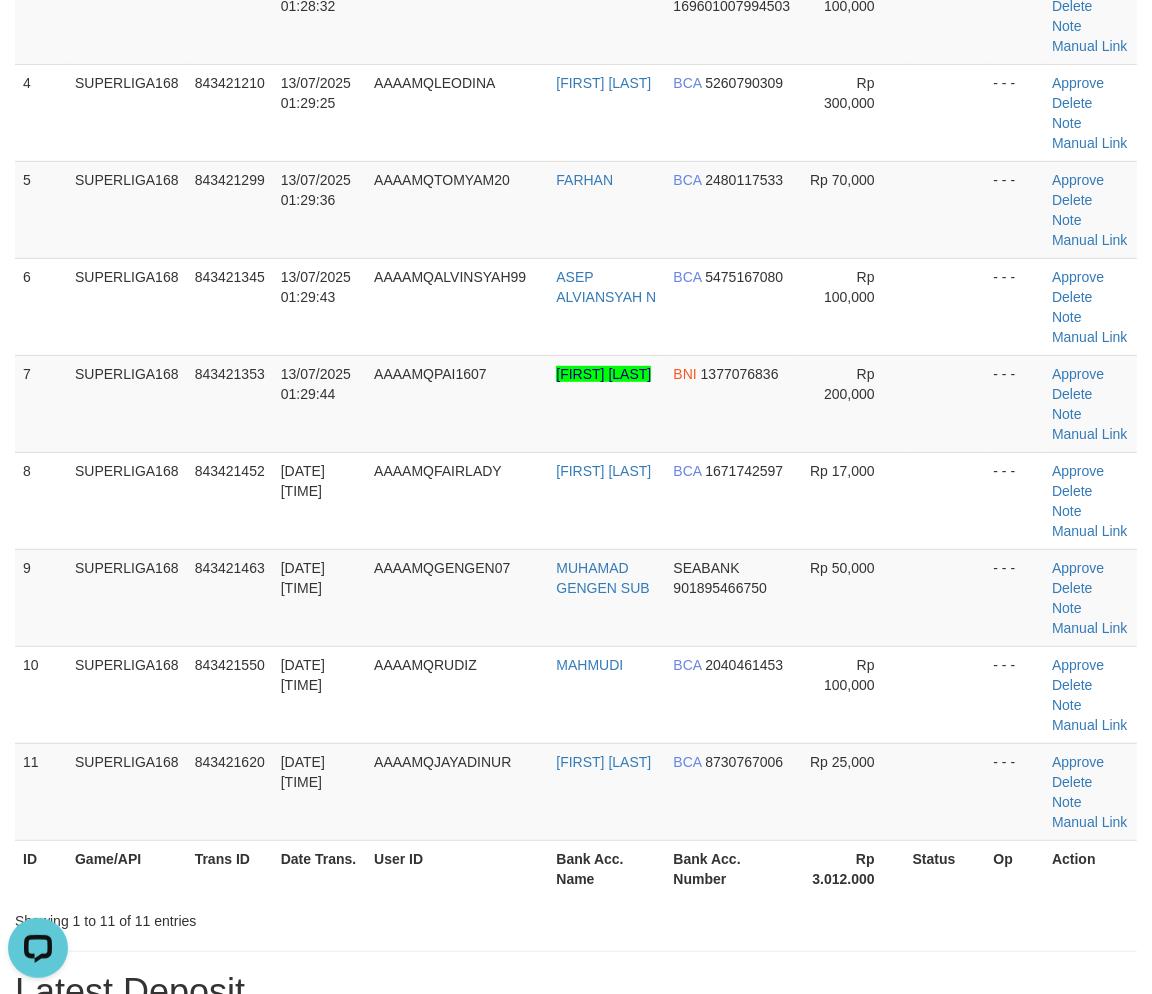 scroll, scrollTop: 0, scrollLeft: 0, axis: both 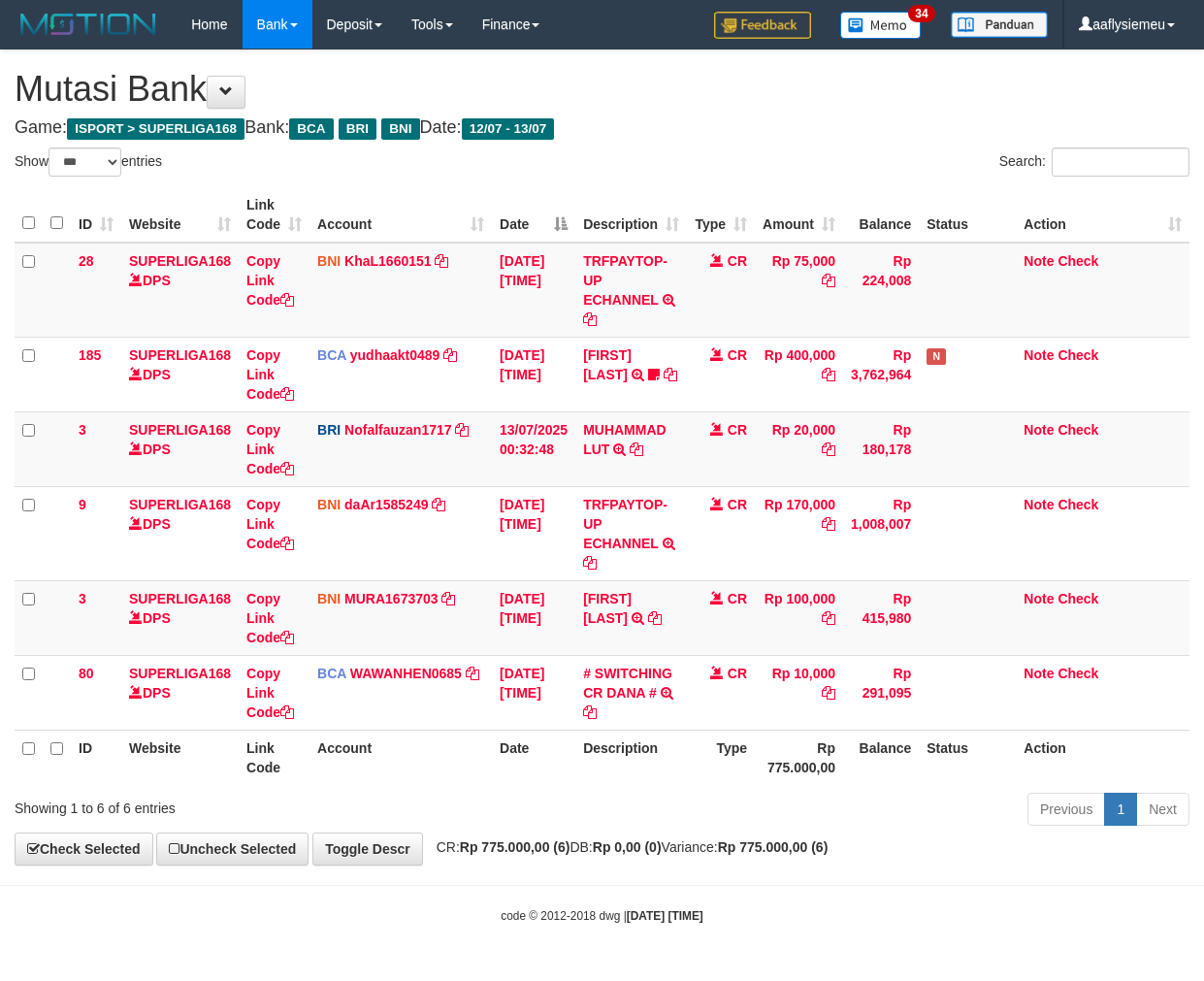 select on "***" 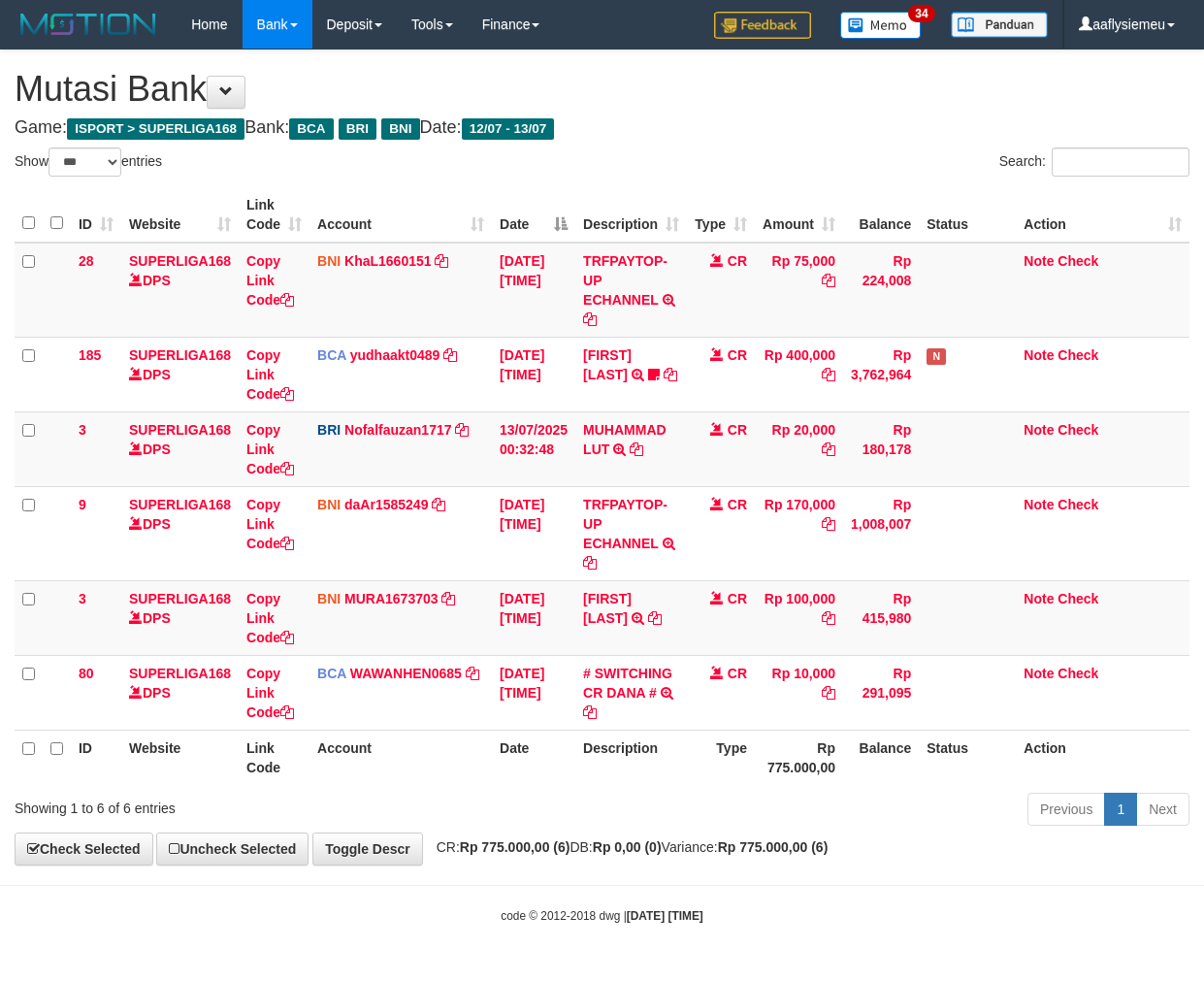 scroll, scrollTop: 0, scrollLeft: 0, axis: both 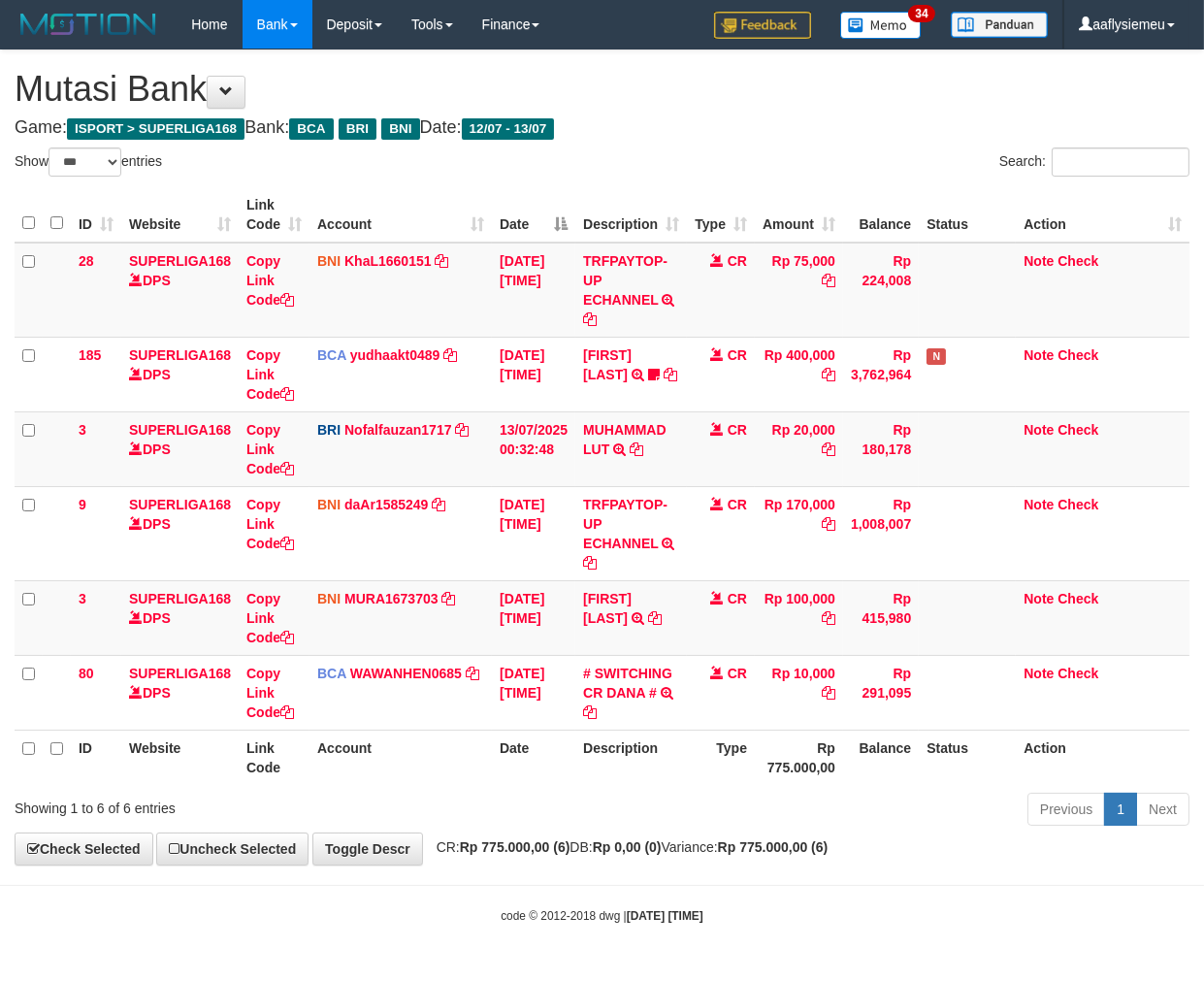 drag, startPoint x: 783, startPoint y: 747, endPoint x: 776, endPoint y: 755, distance: 10.630146 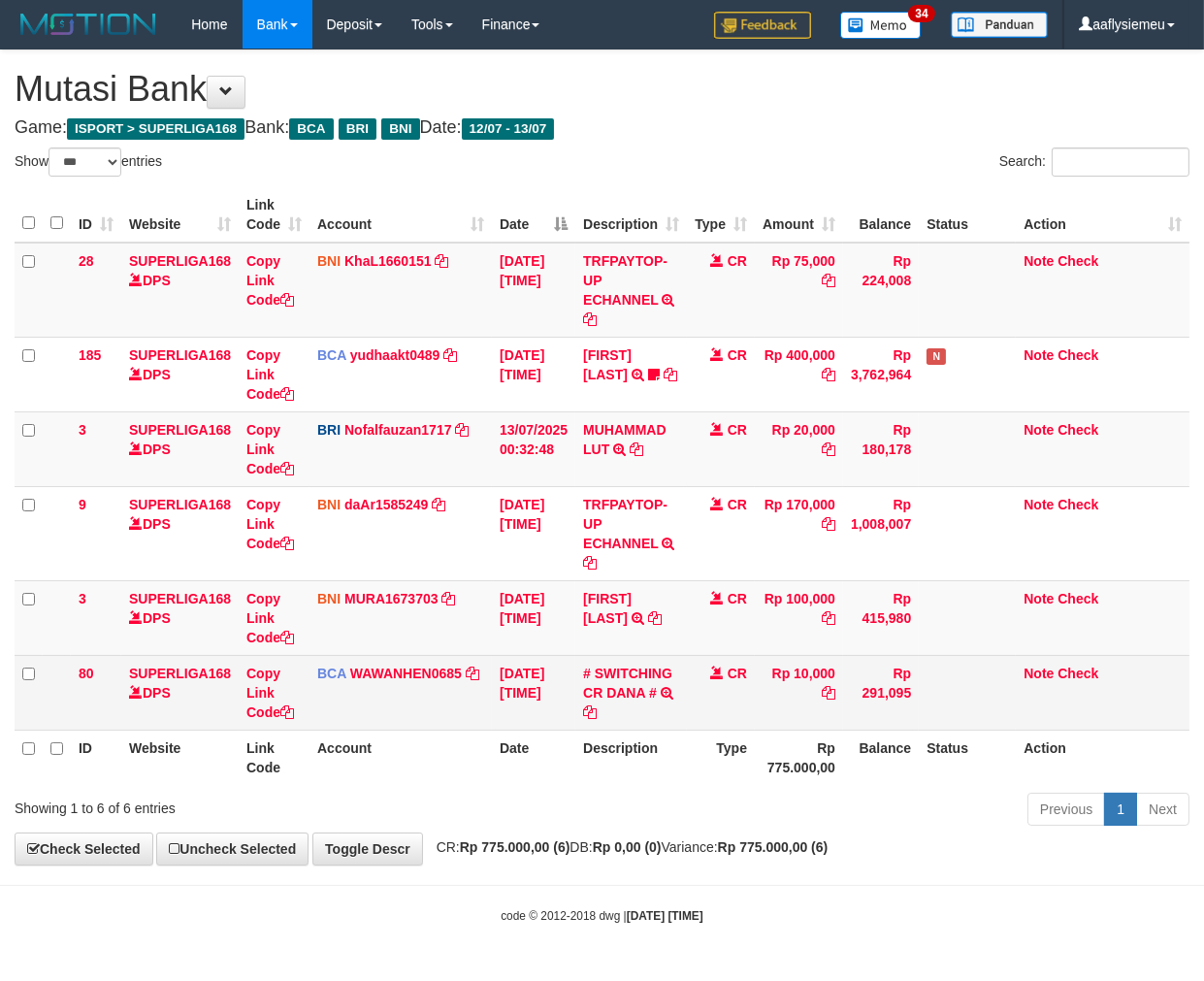 drag, startPoint x: 776, startPoint y: 755, endPoint x: 1002, endPoint y: 671, distance: 241.10579 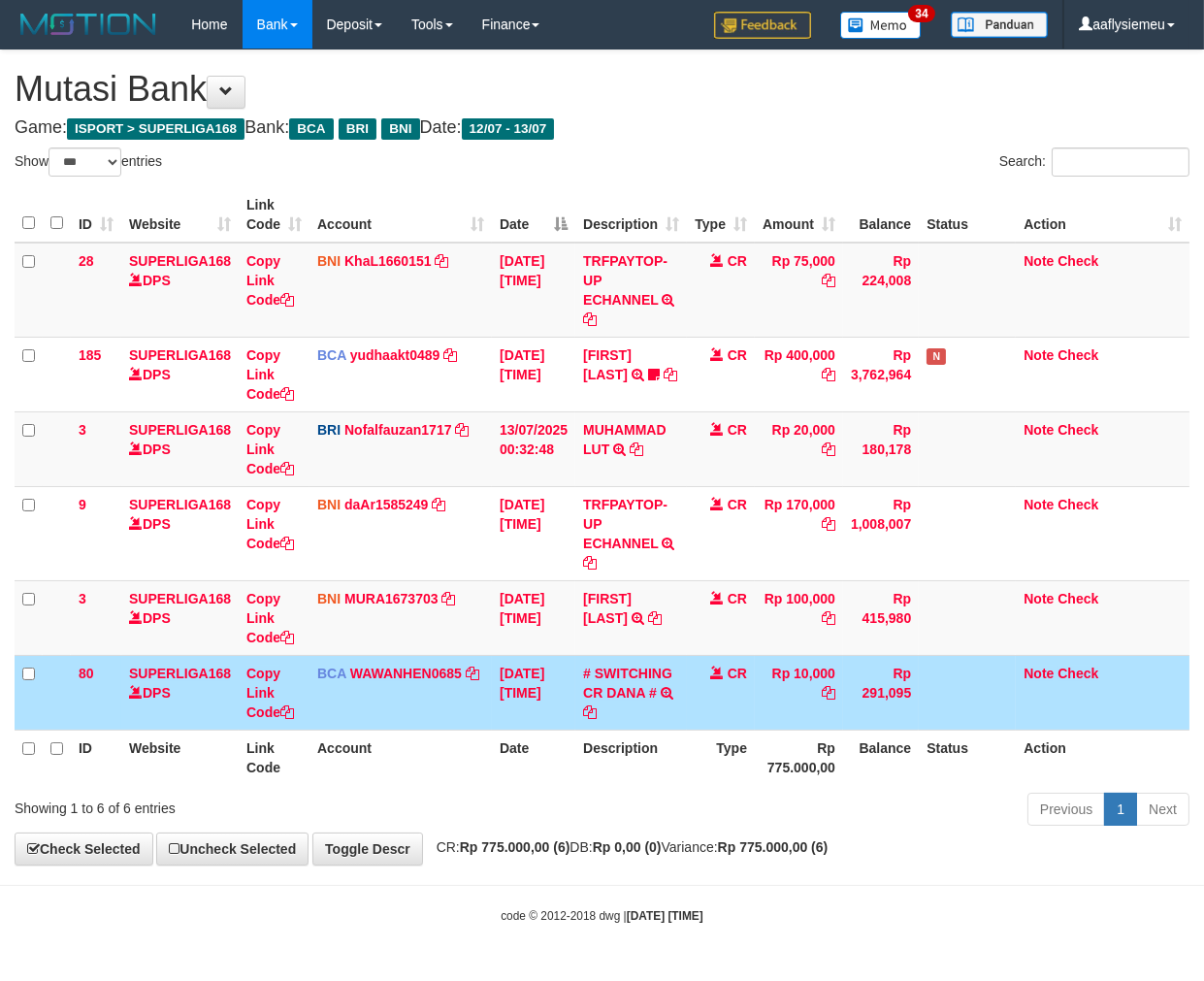 click on "Rp 291,095" at bounding box center (881, 692) 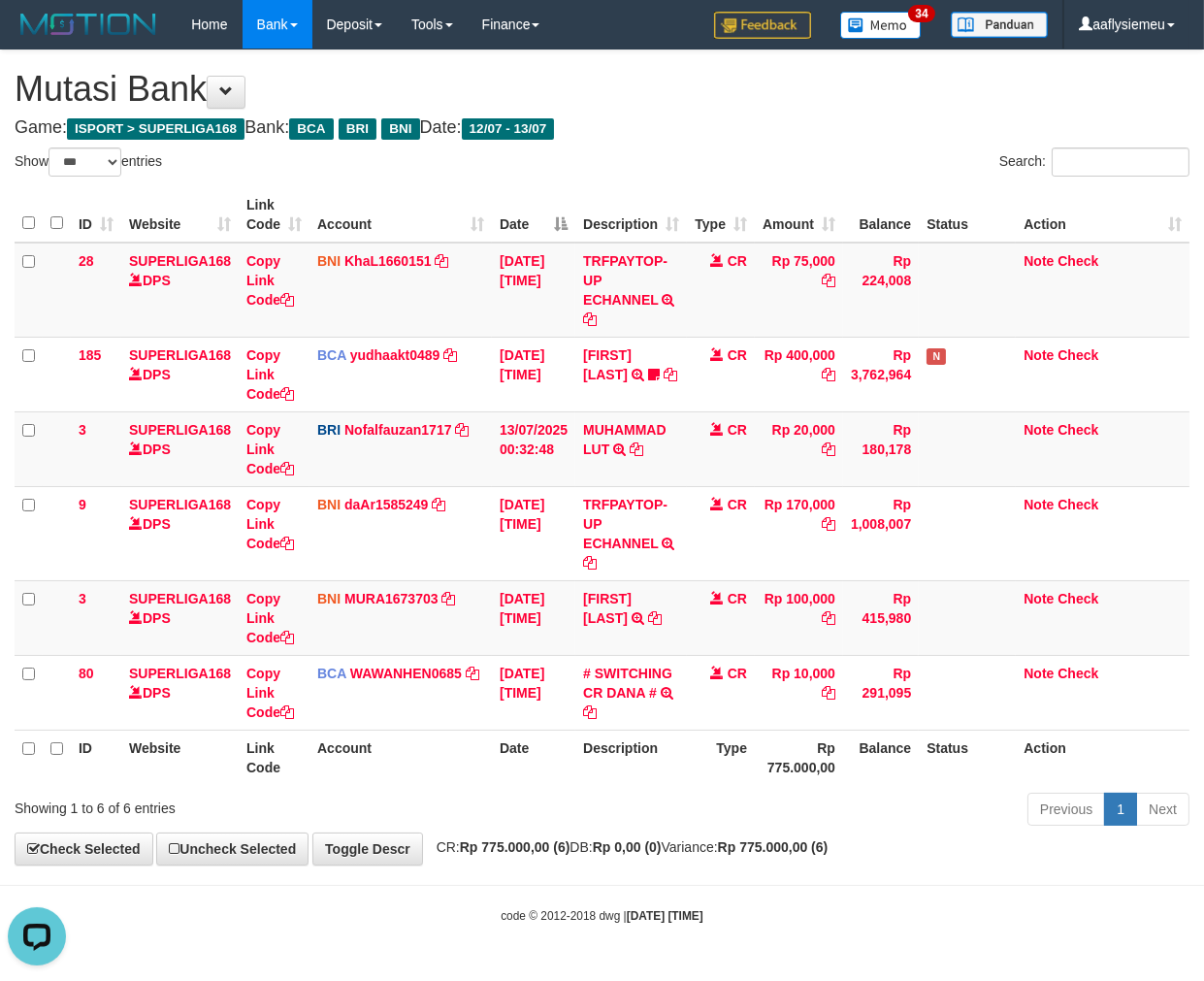 scroll, scrollTop: 0, scrollLeft: 0, axis: both 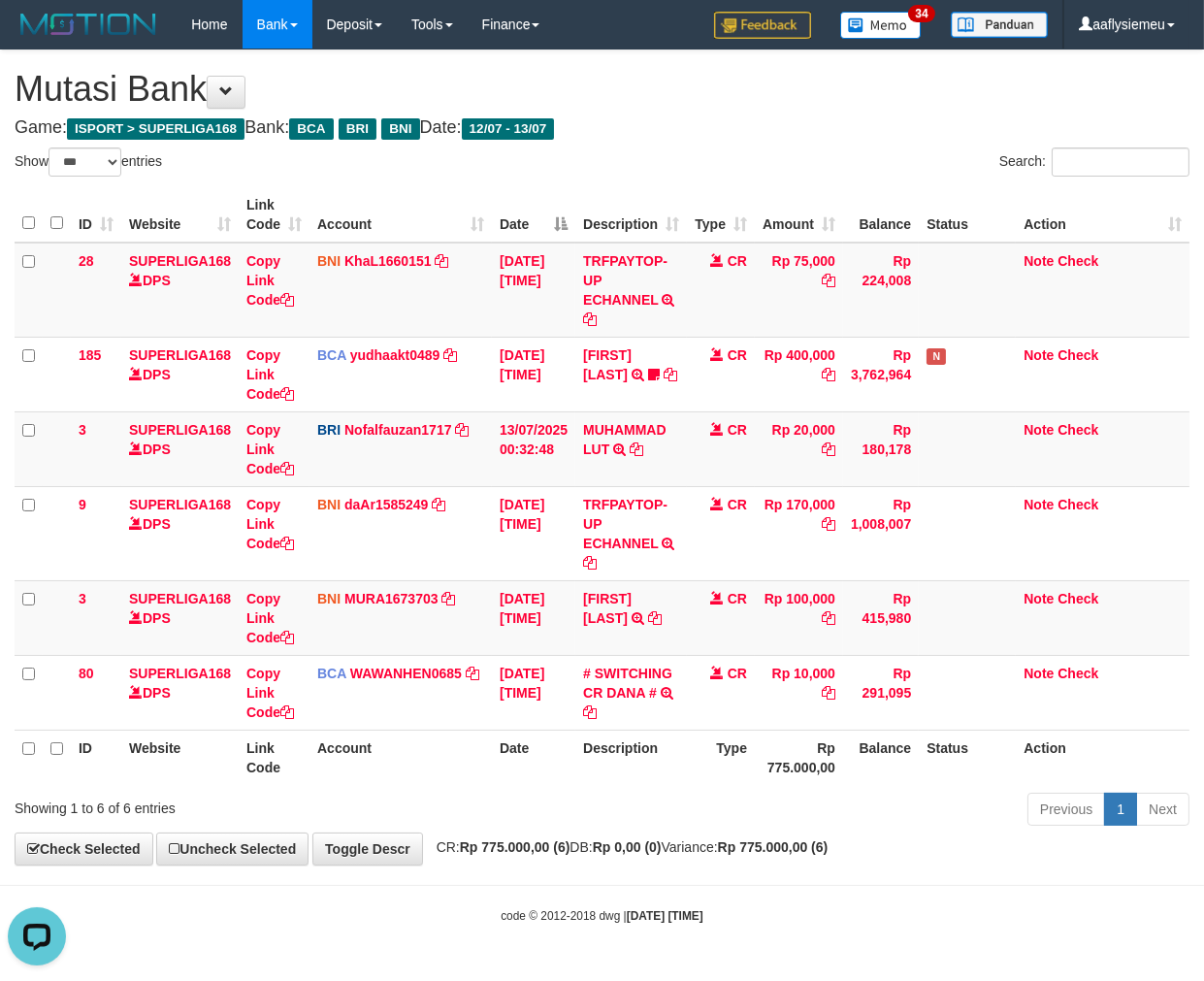 click on "Rp 775.000,00" at bounding box center [798, 757] 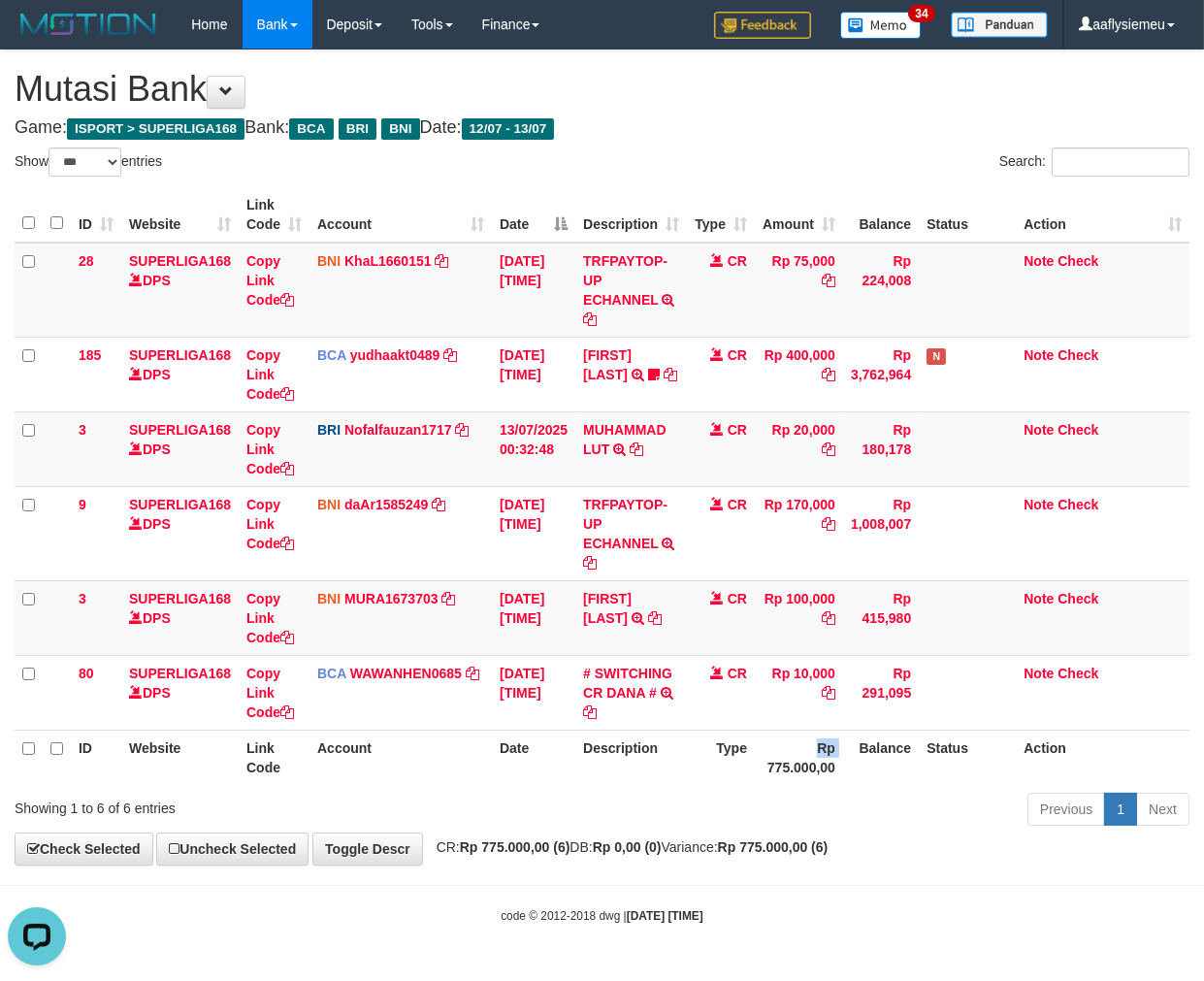 click on "Rp 775.000,00" at bounding box center (798, 757) 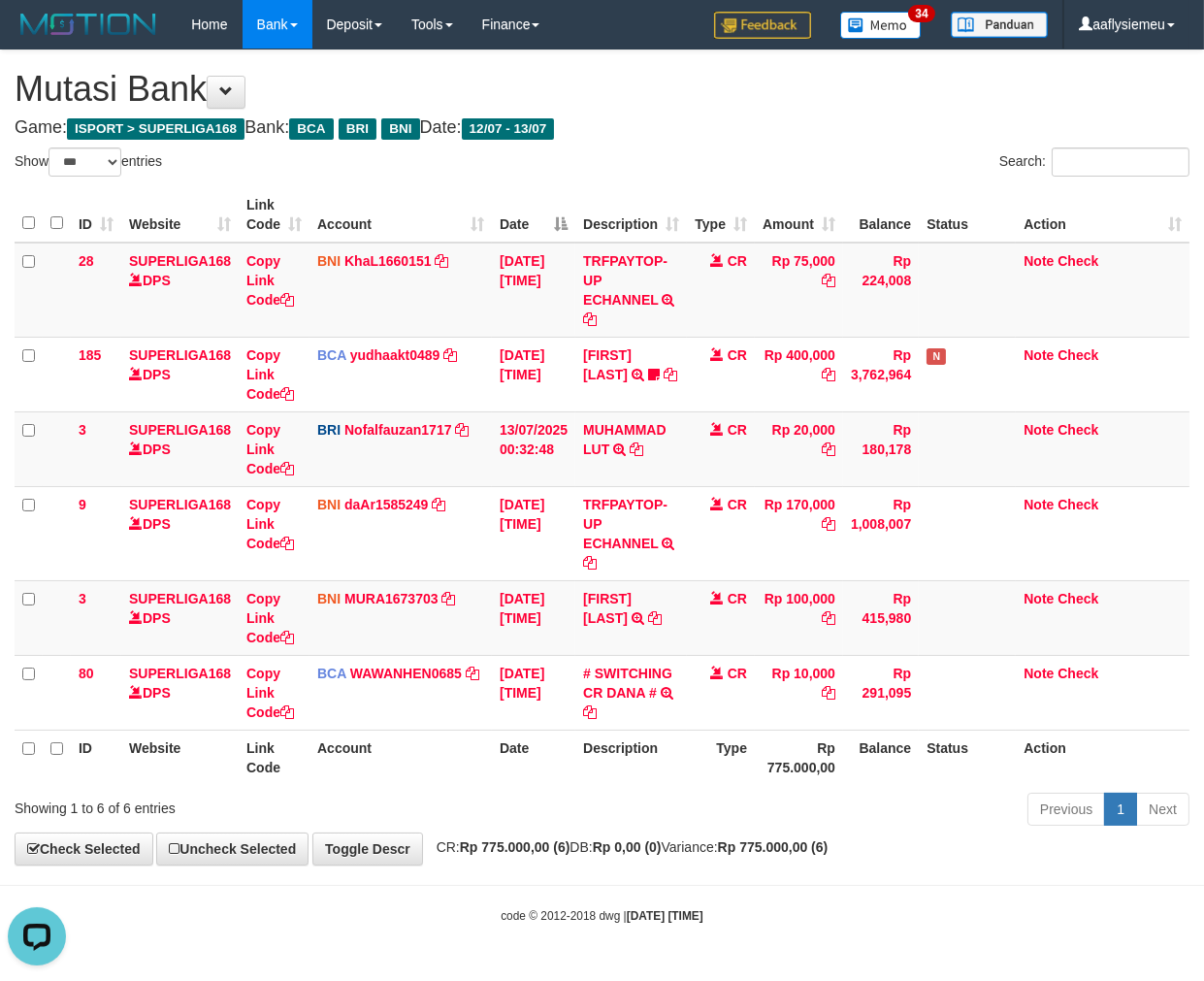 click on "Type" at bounding box center (721, 757) 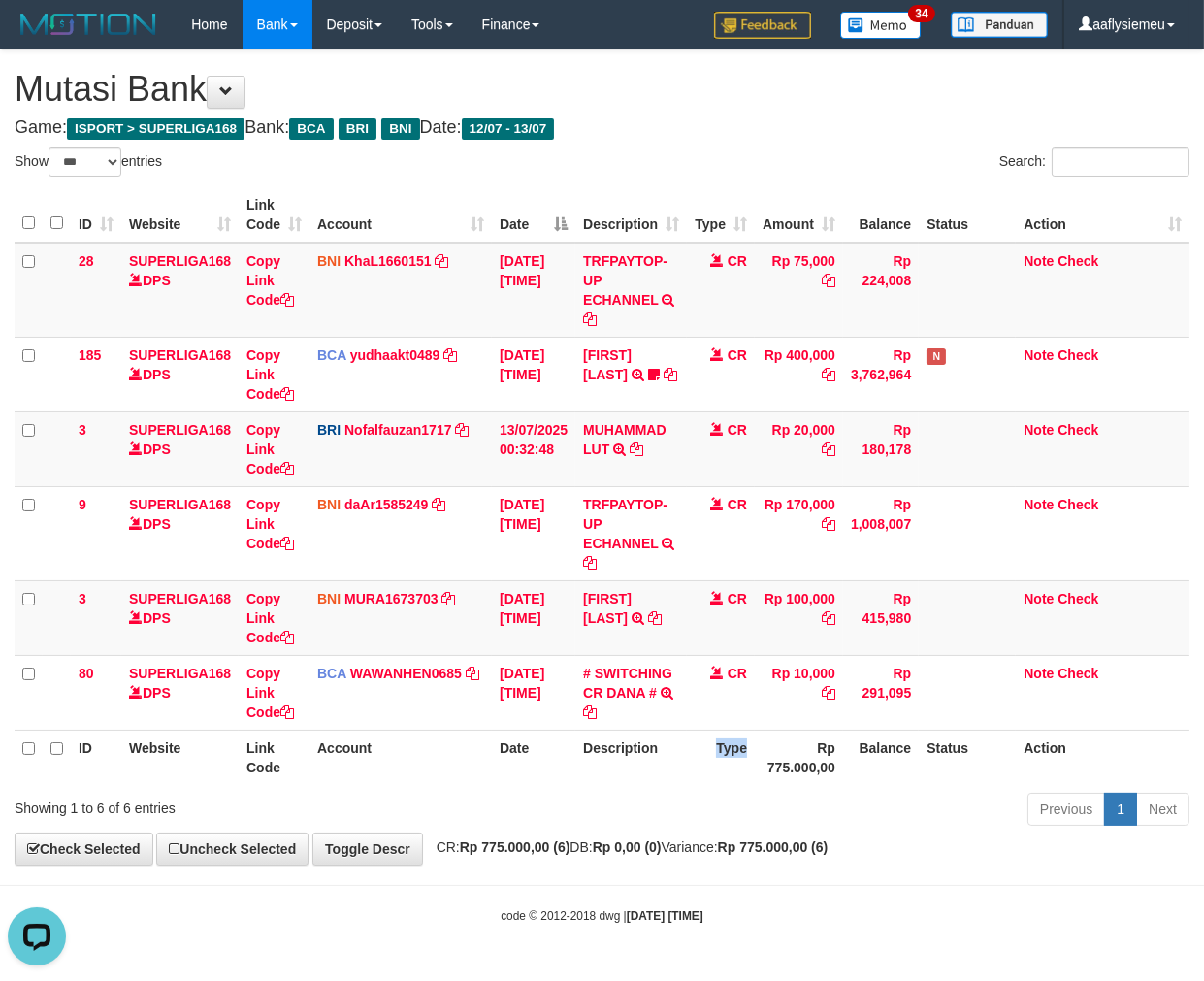 click on "Type" at bounding box center (721, 757) 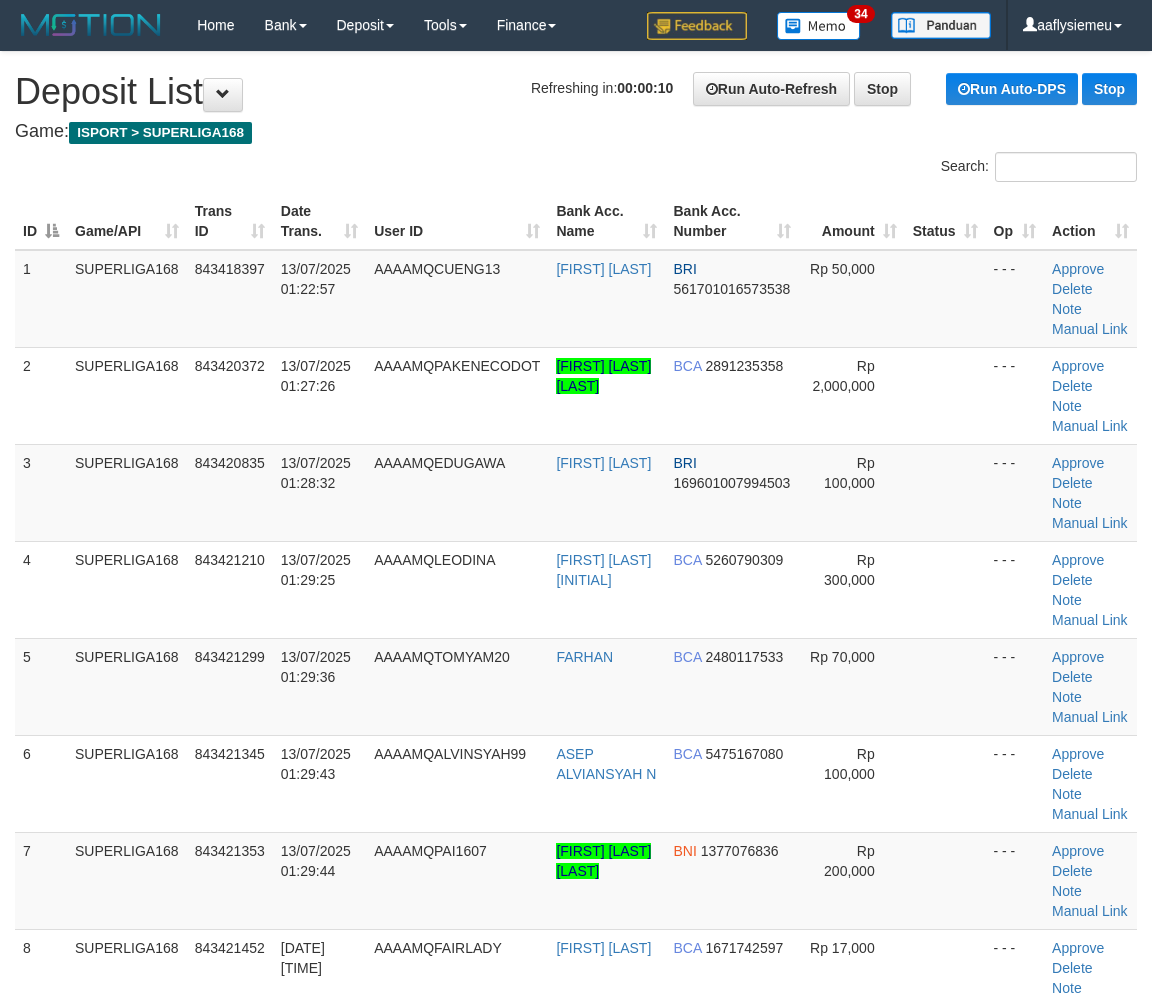 click on "AAAAMQJAYADINUR" at bounding box center (457, 1268) 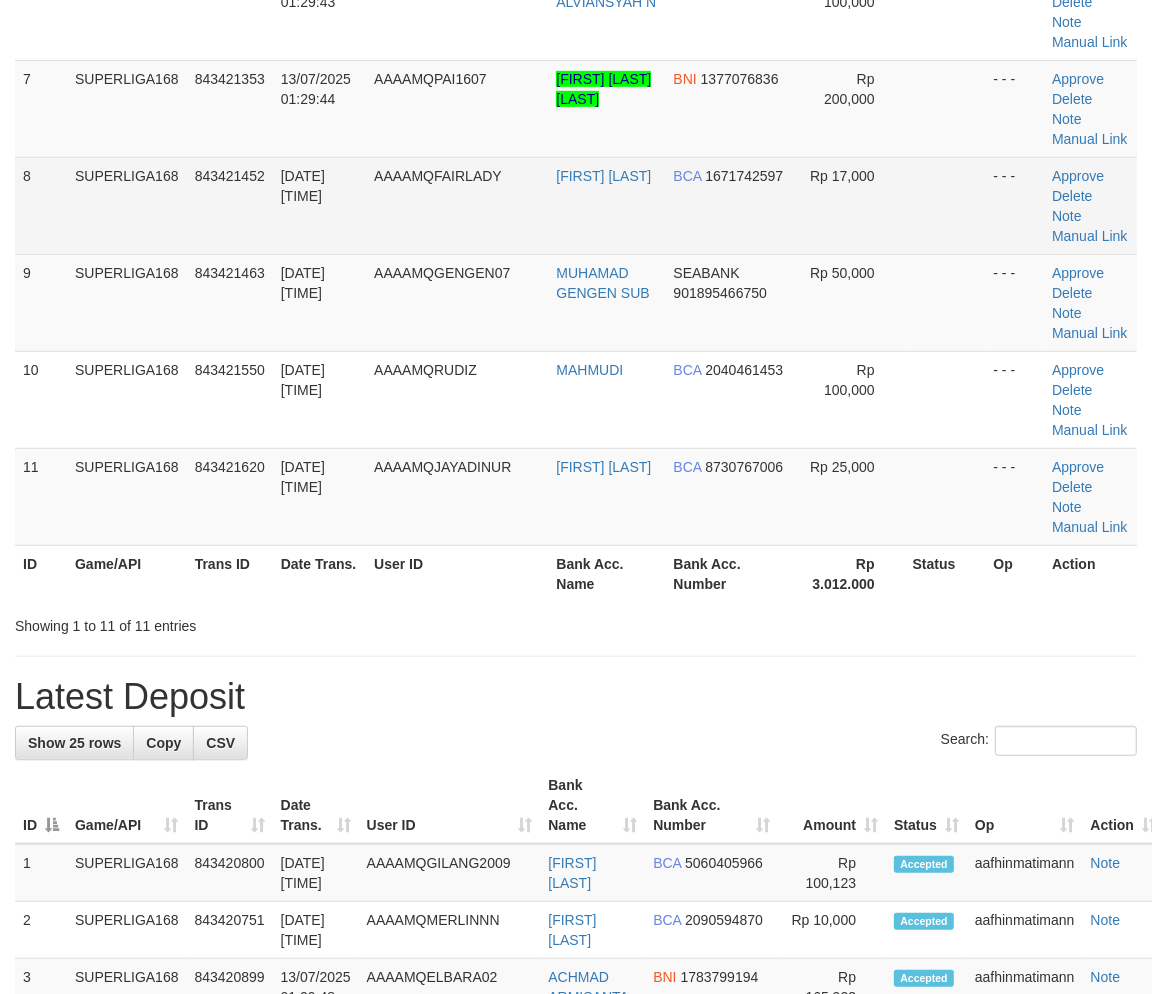 scroll, scrollTop: 477, scrollLeft: 0, axis: vertical 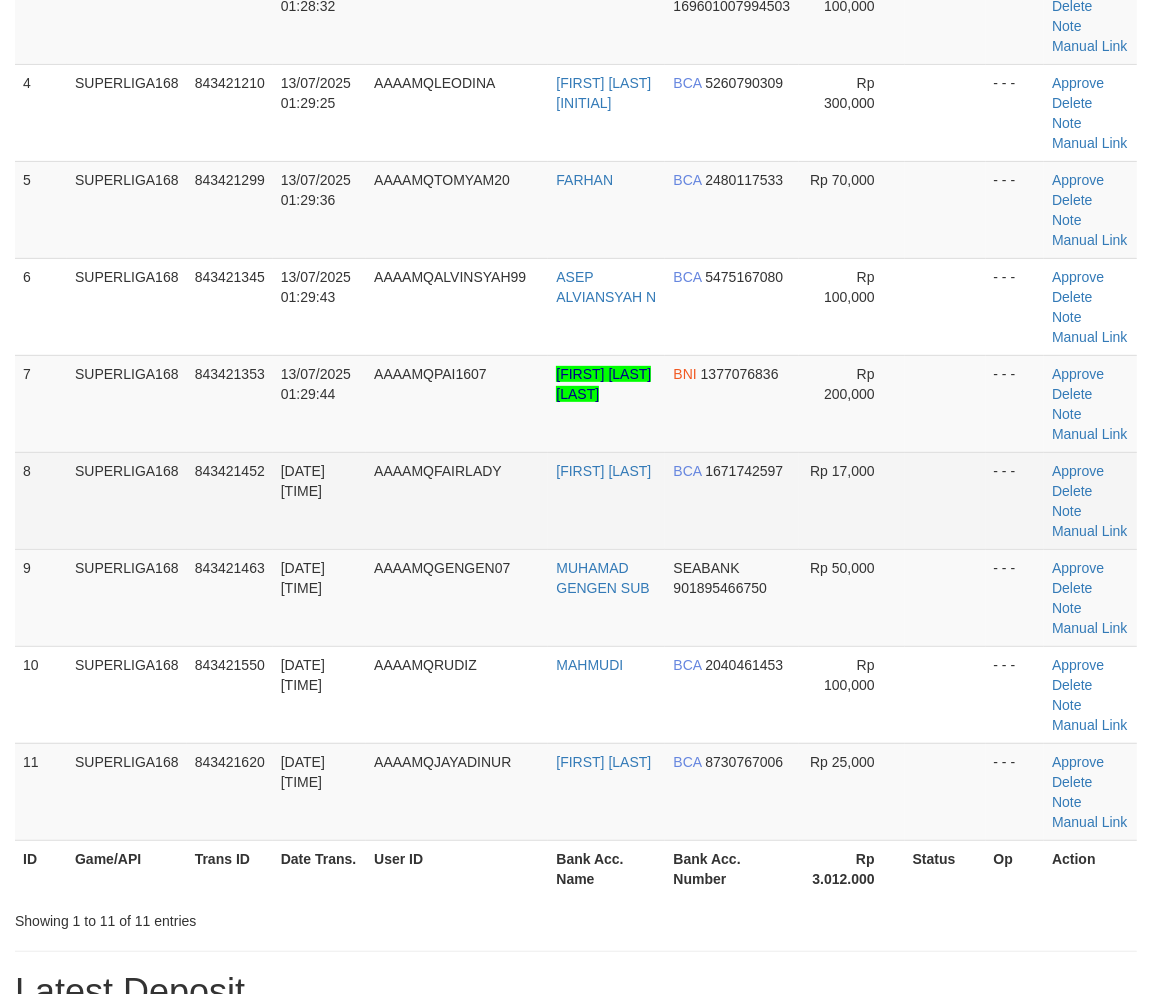 click on "[DATE] [TIME]" at bounding box center [319, 500] 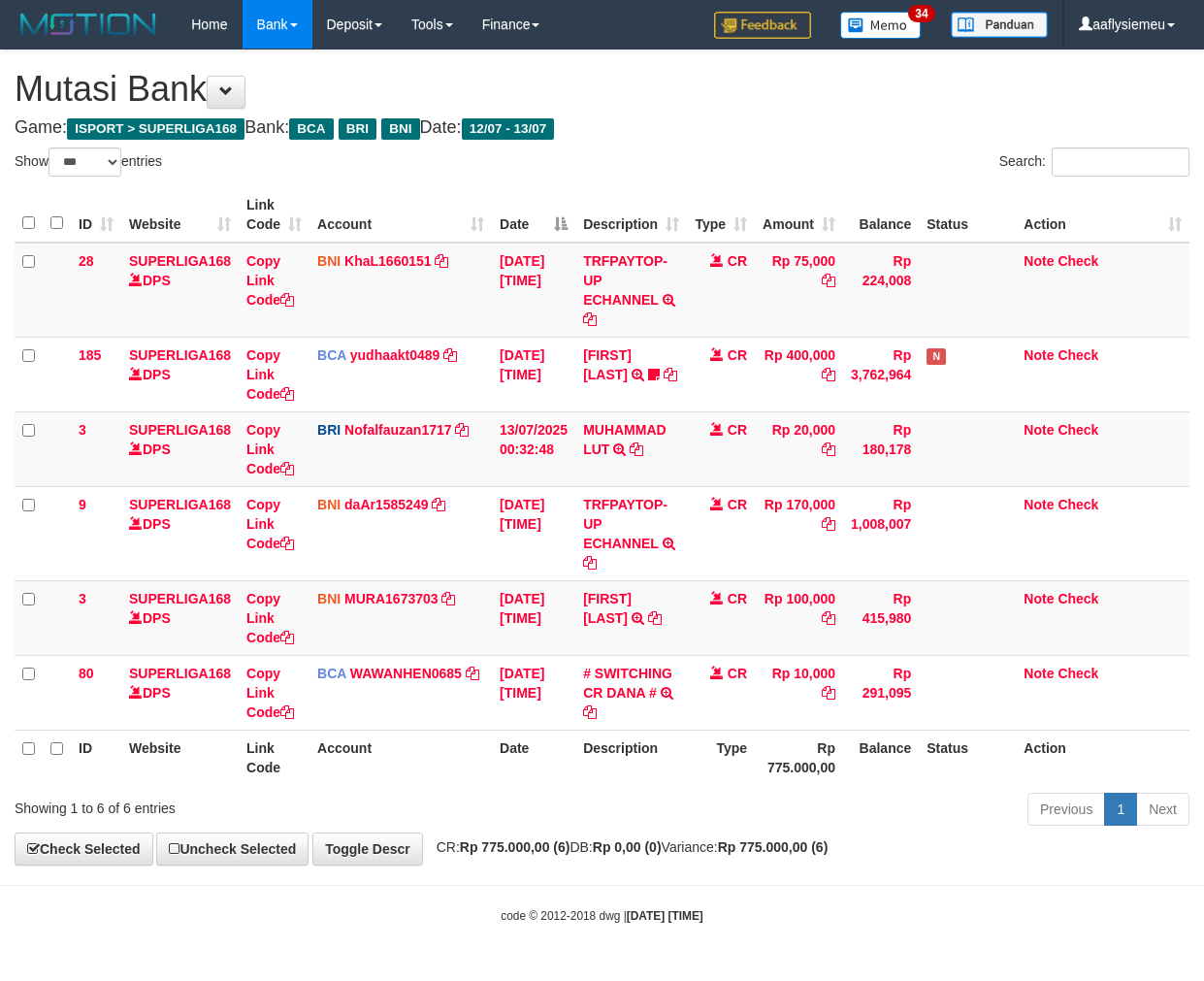select on "***" 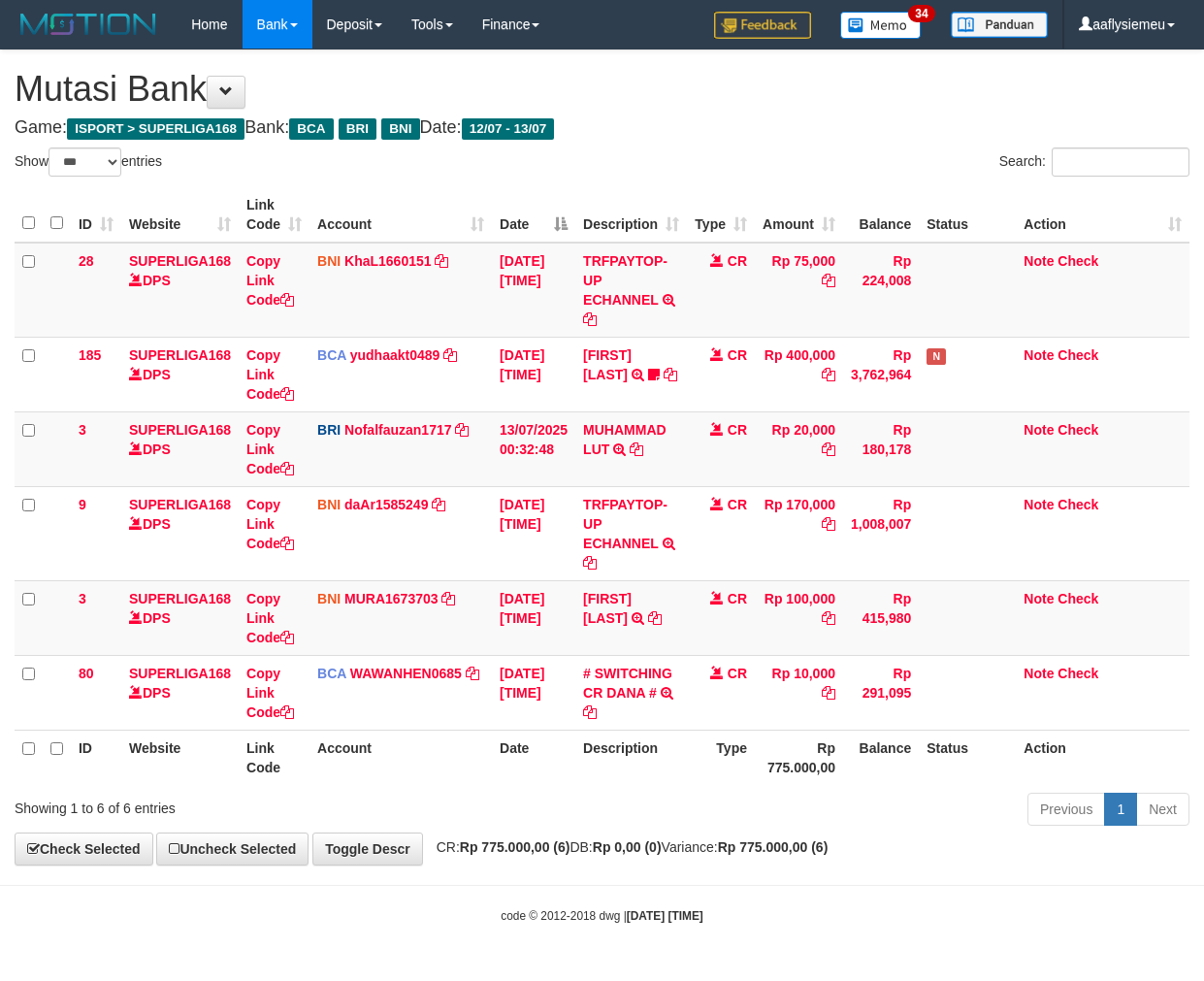 scroll, scrollTop: 0, scrollLeft: 0, axis: both 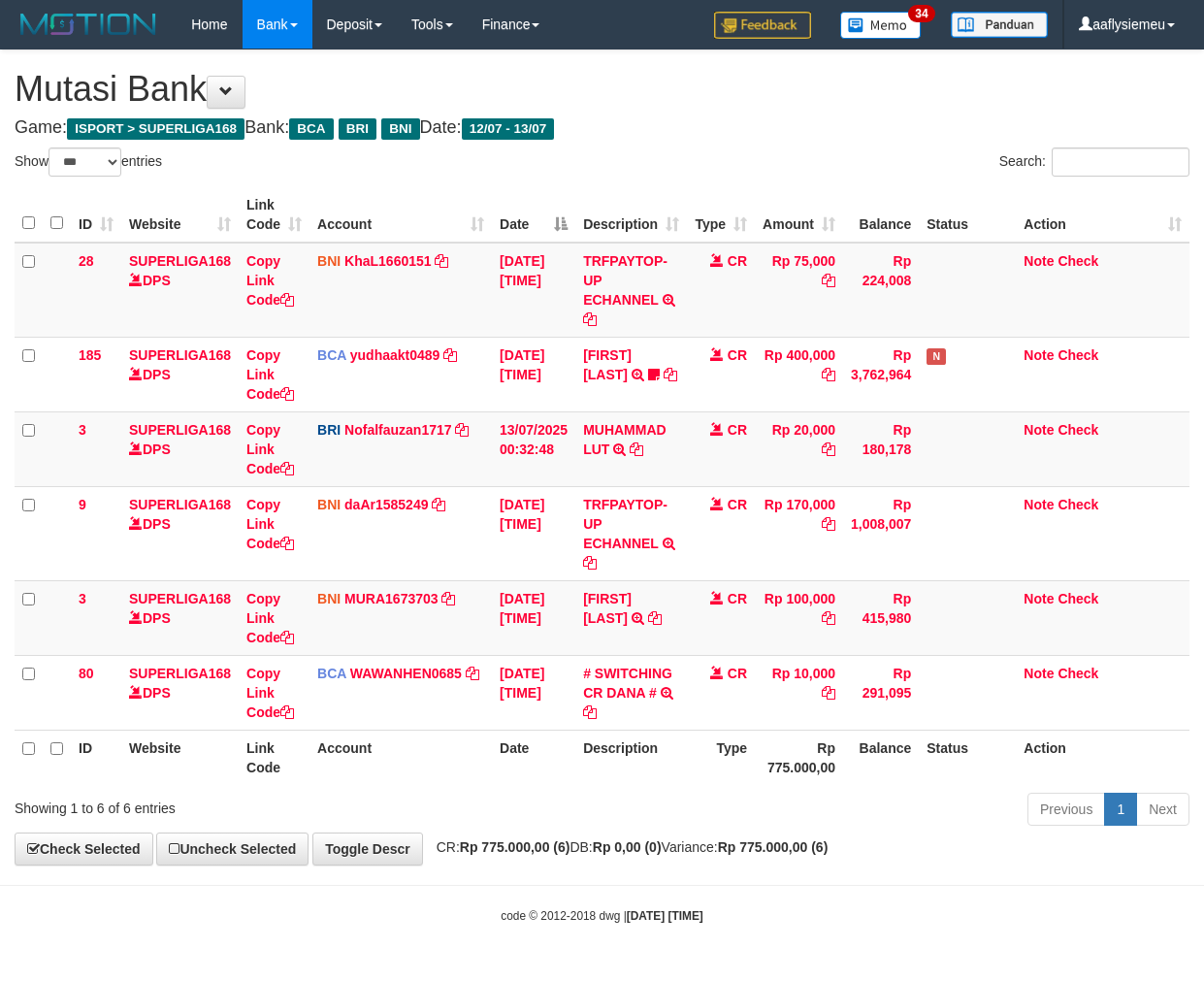 select on "***" 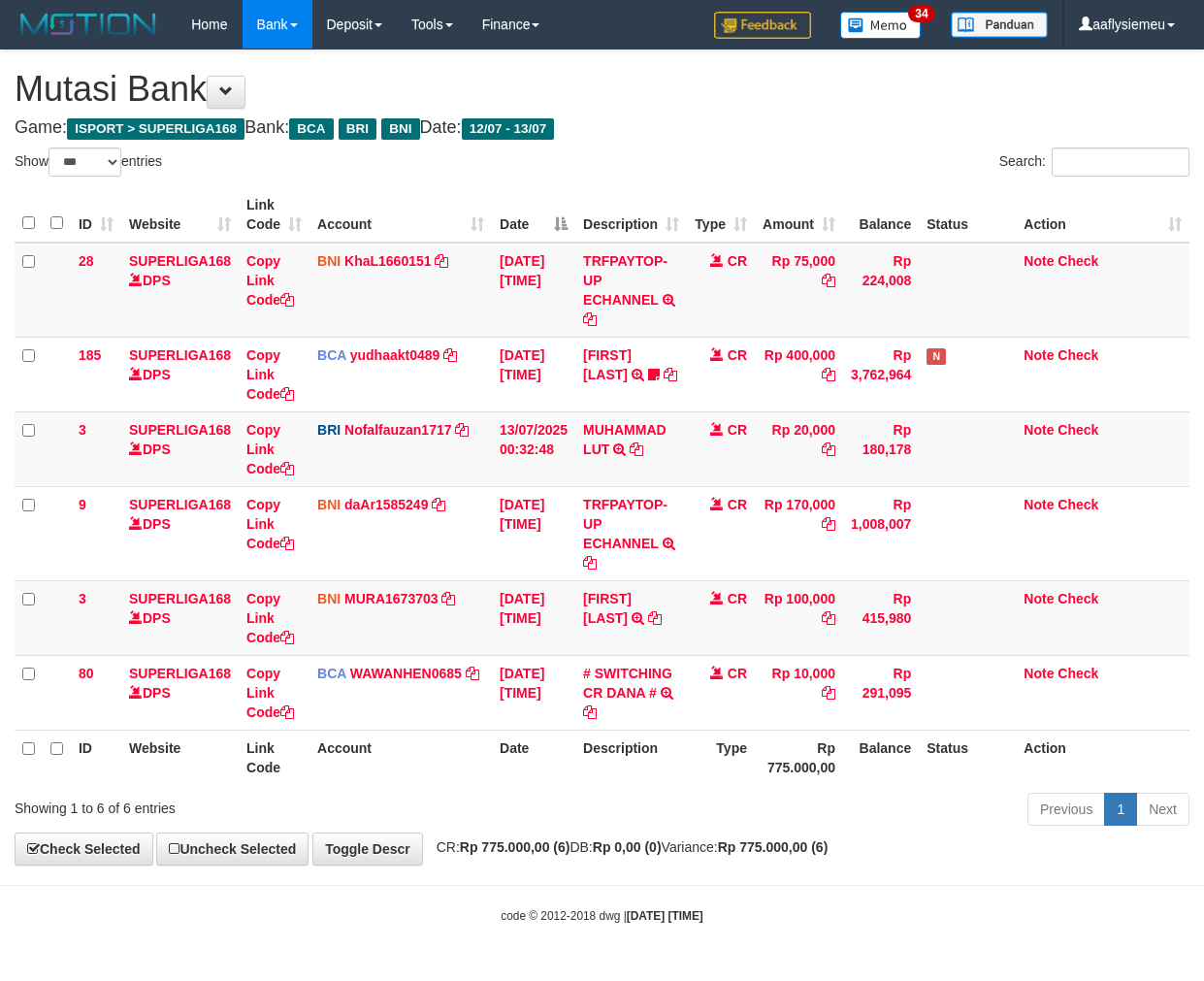 scroll, scrollTop: 0, scrollLeft: 0, axis: both 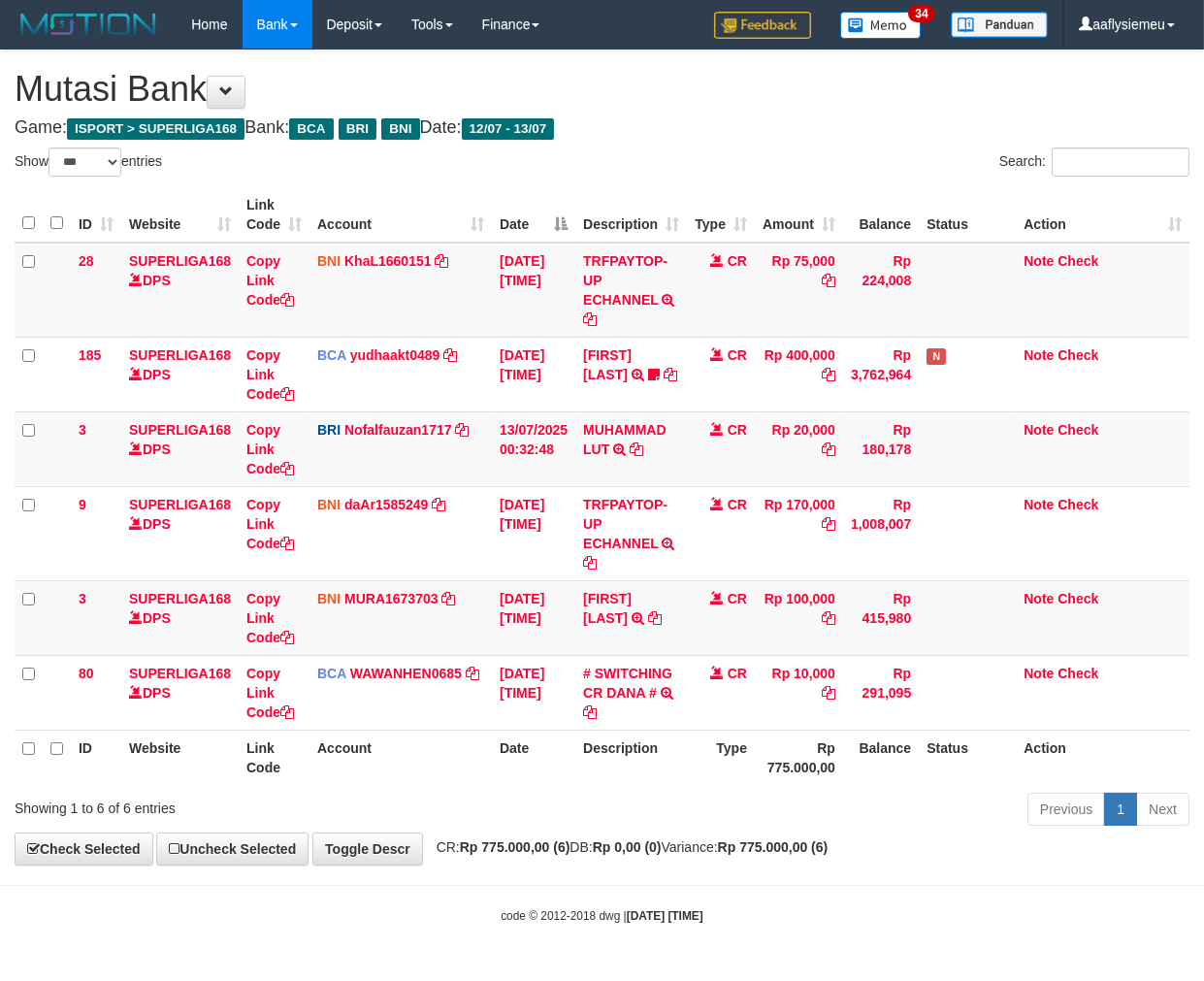 click at bounding box center [967, 692] 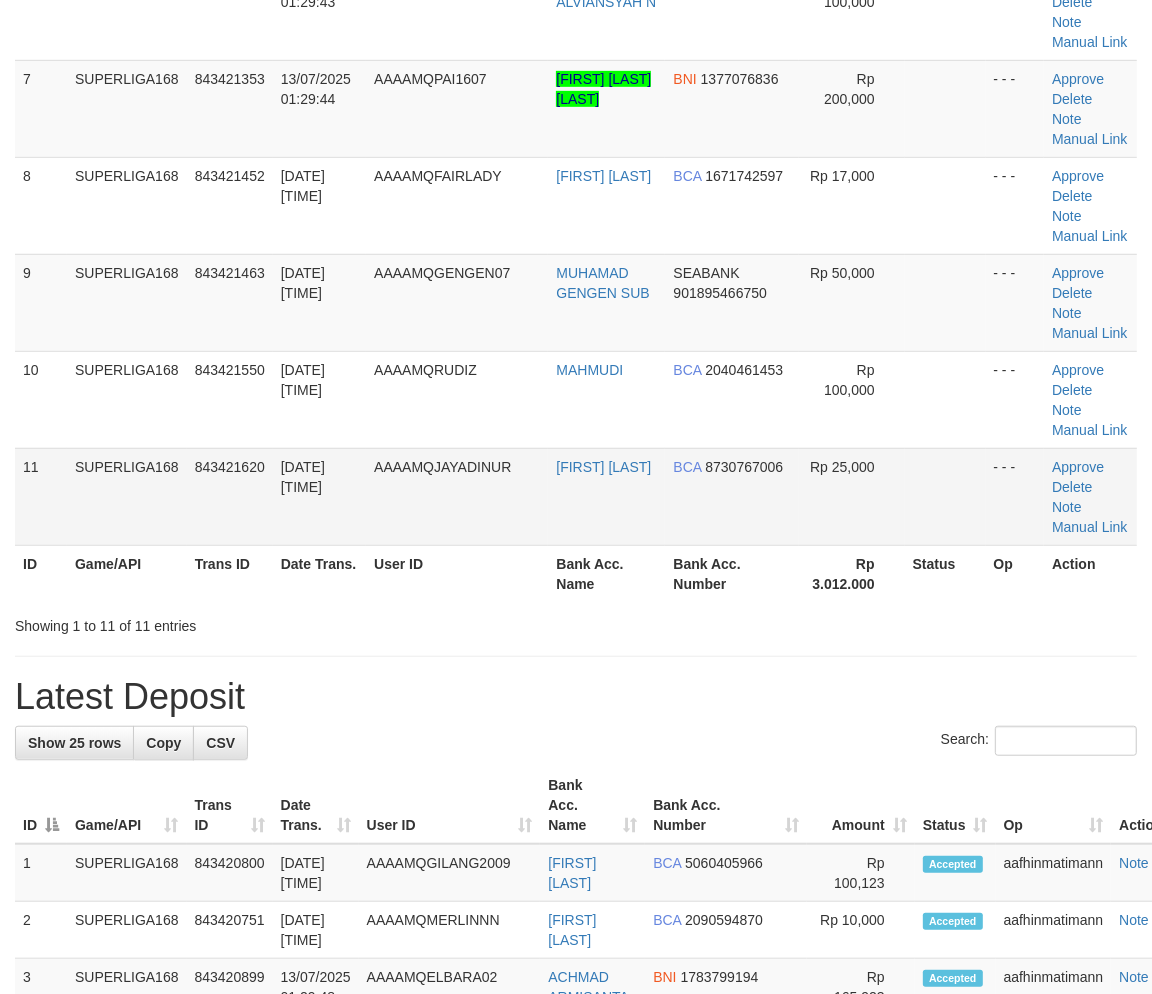 click on "843421620" at bounding box center (230, 496) 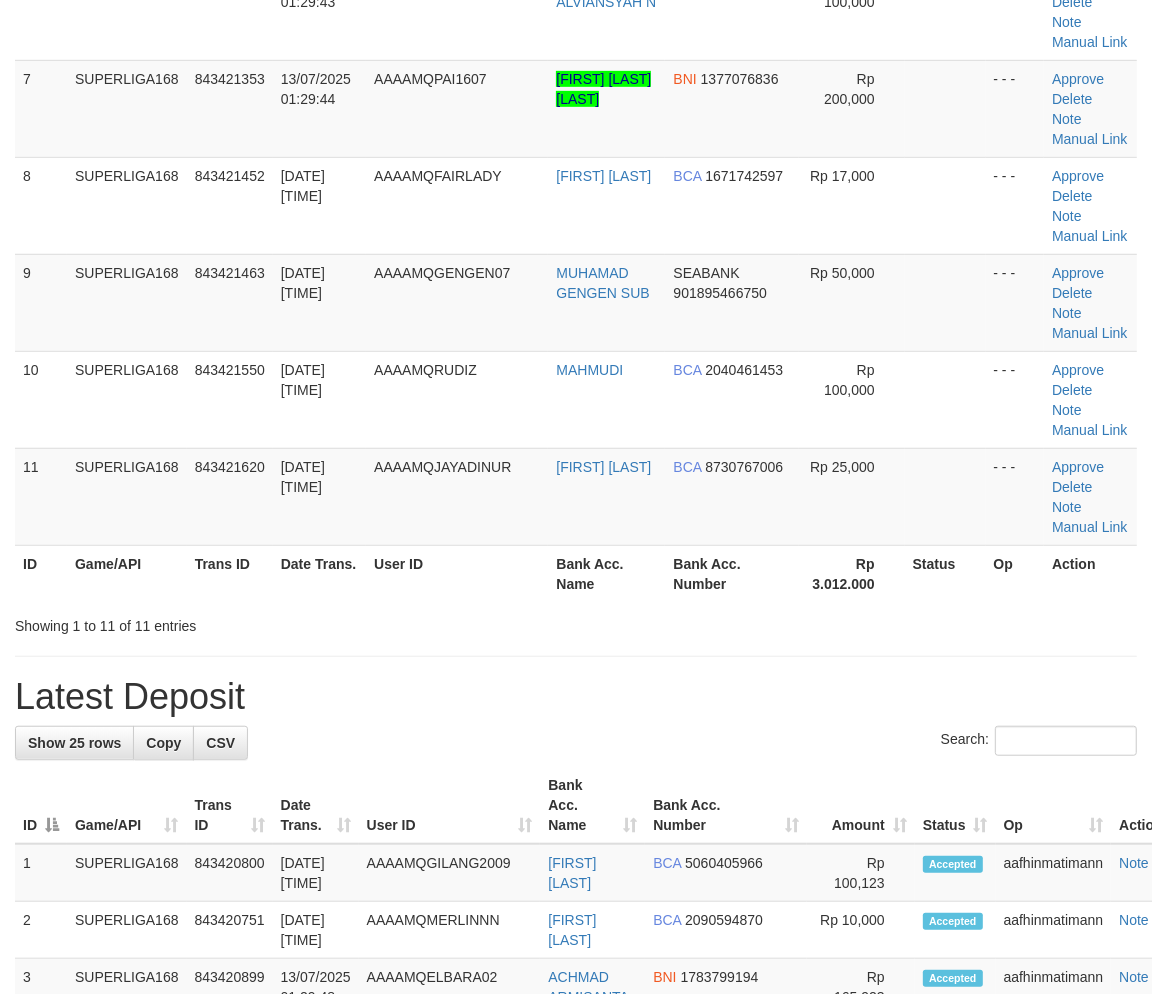 scroll, scrollTop: 477, scrollLeft: 0, axis: vertical 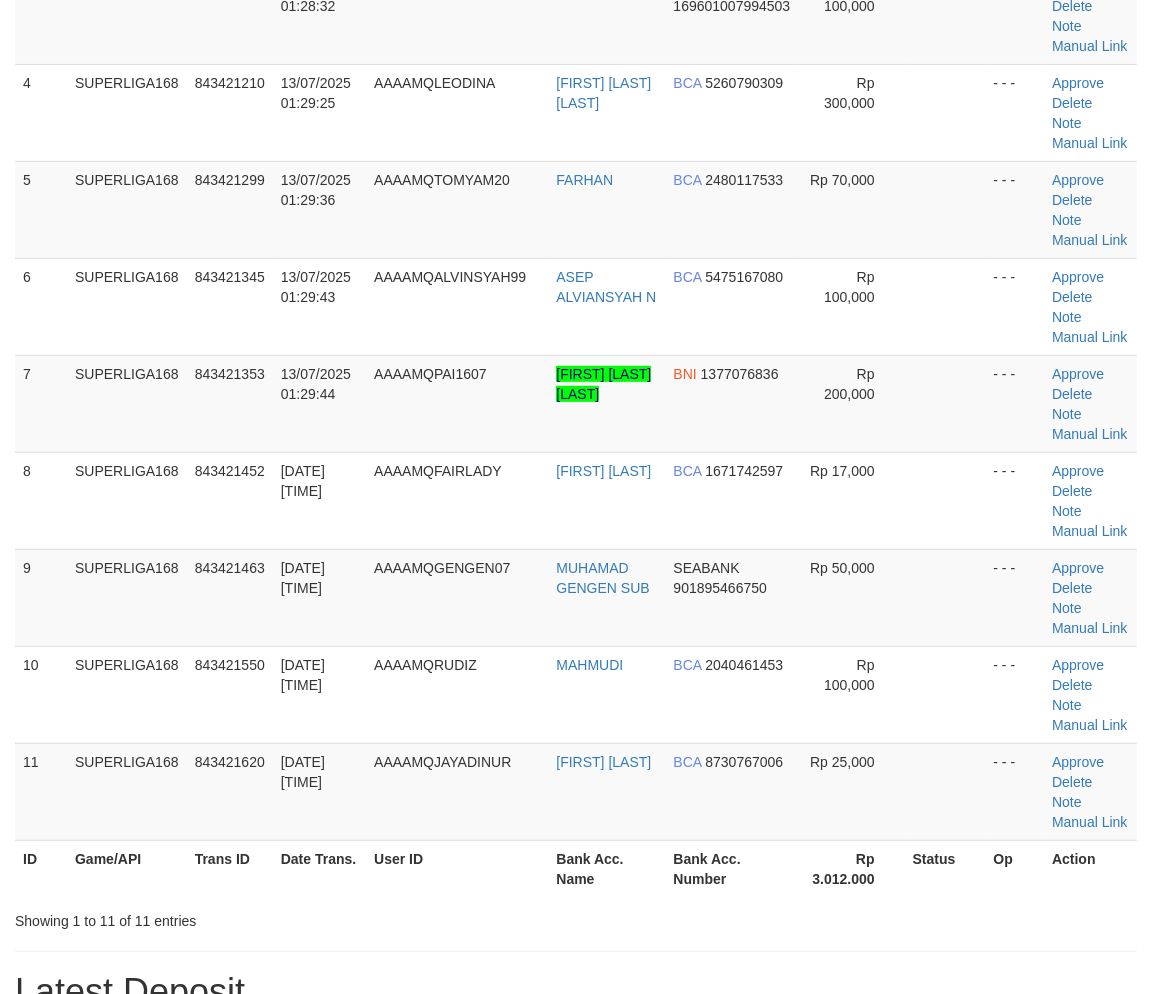 drag, startPoint x: 165, startPoint y: 523, endPoint x: 4, endPoint y: 627, distance: 191.66899 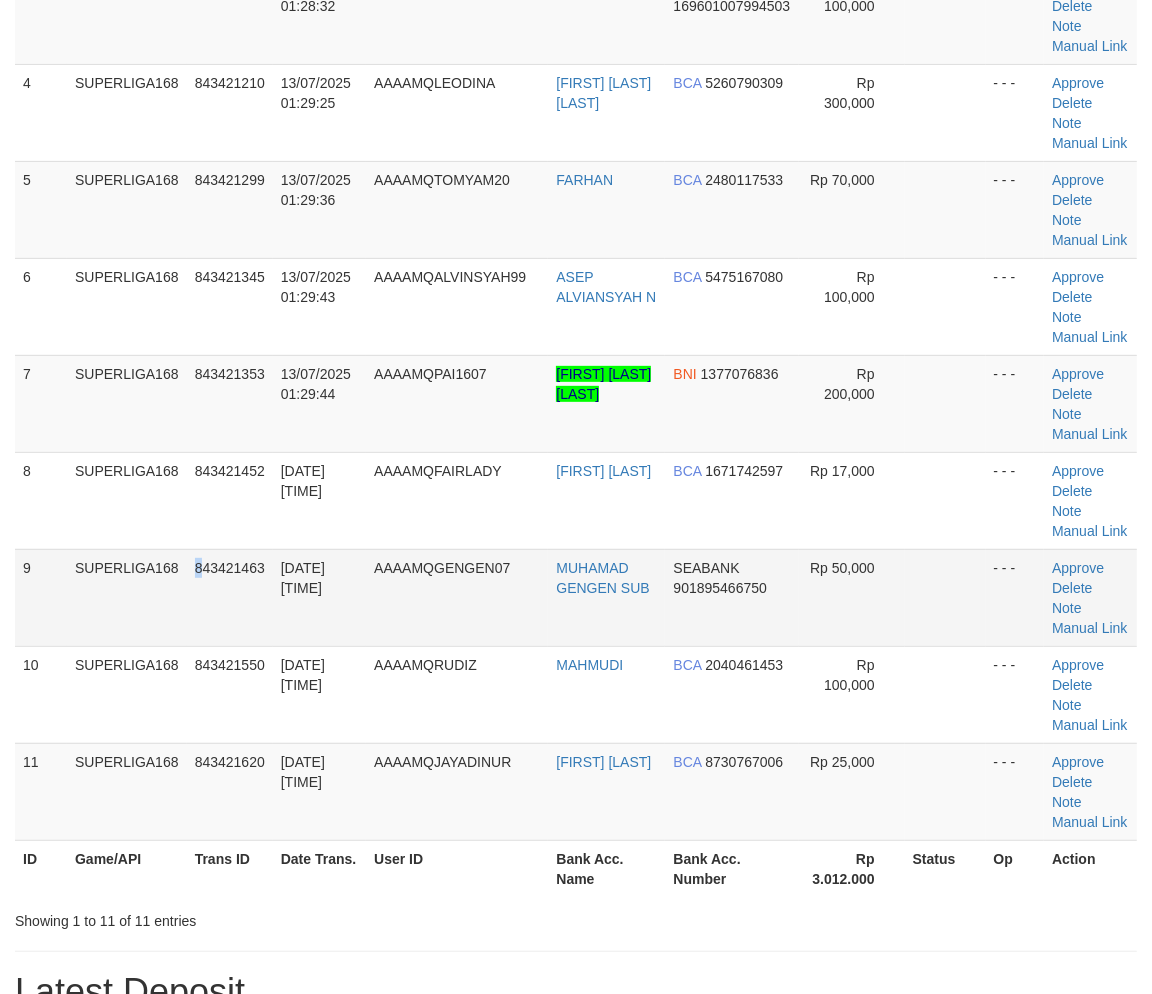 click on "843421463" at bounding box center [230, 597] 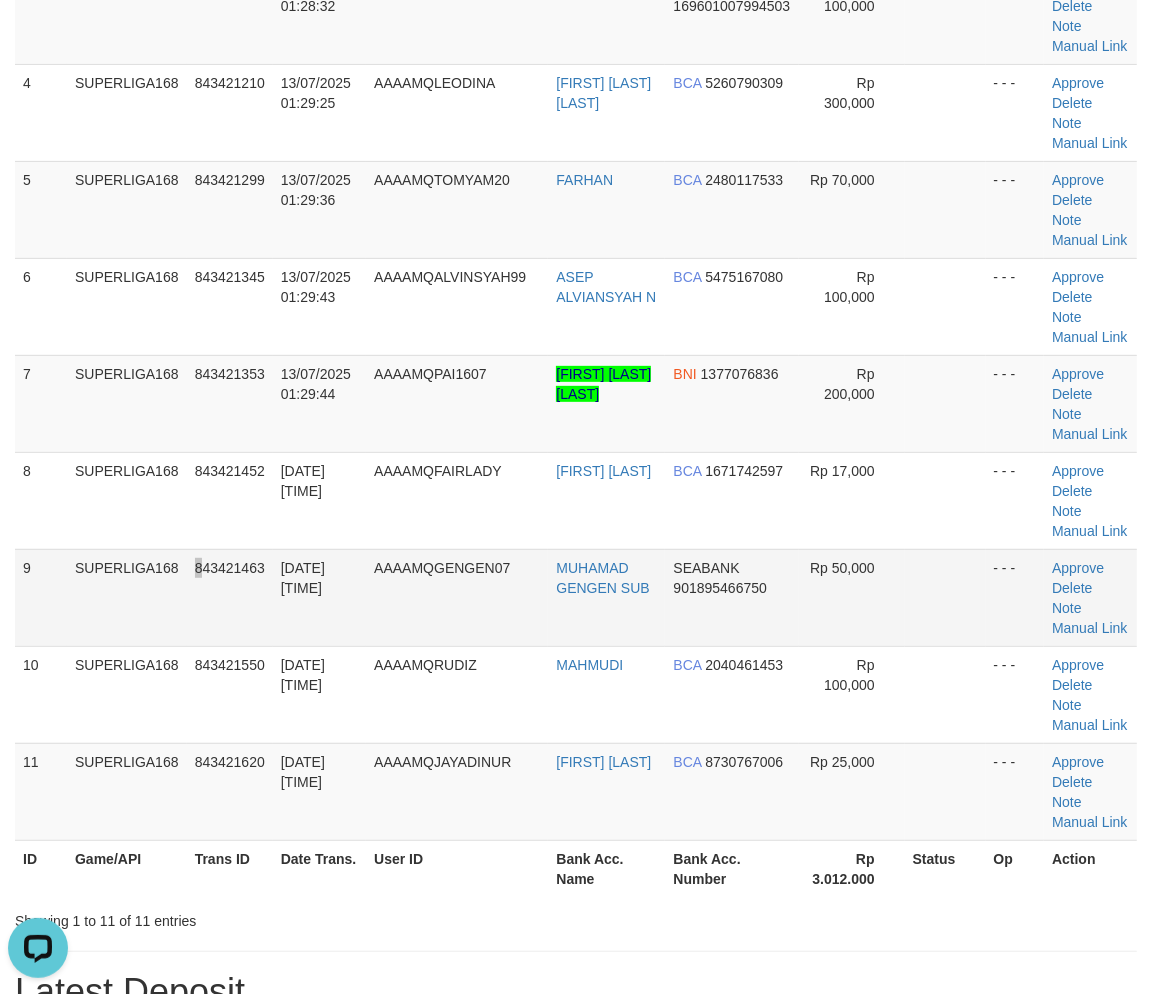 scroll, scrollTop: 0, scrollLeft: 0, axis: both 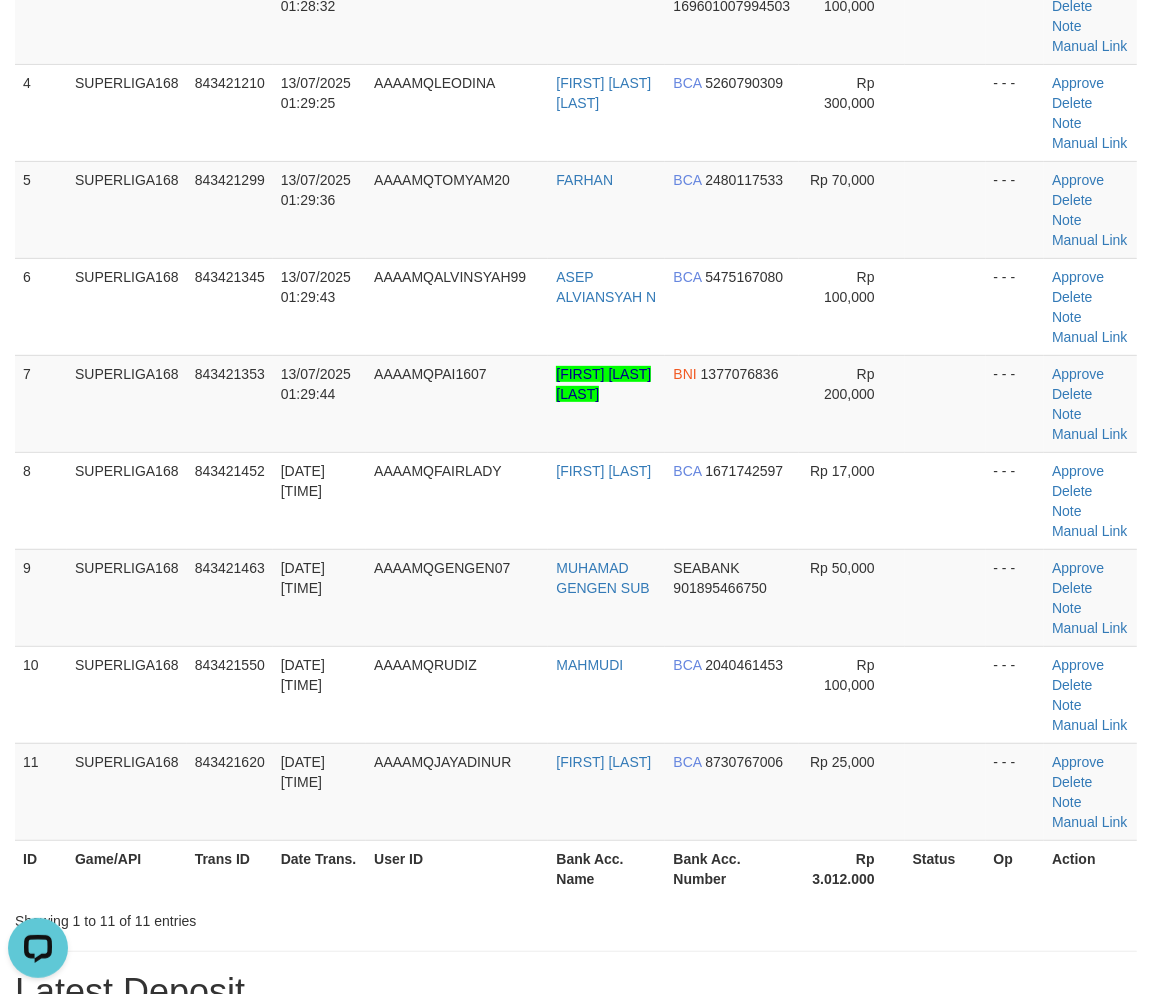 drag, startPoint x: 192, startPoint y: 544, endPoint x: 2, endPoint y: 604, distance: 199.24858 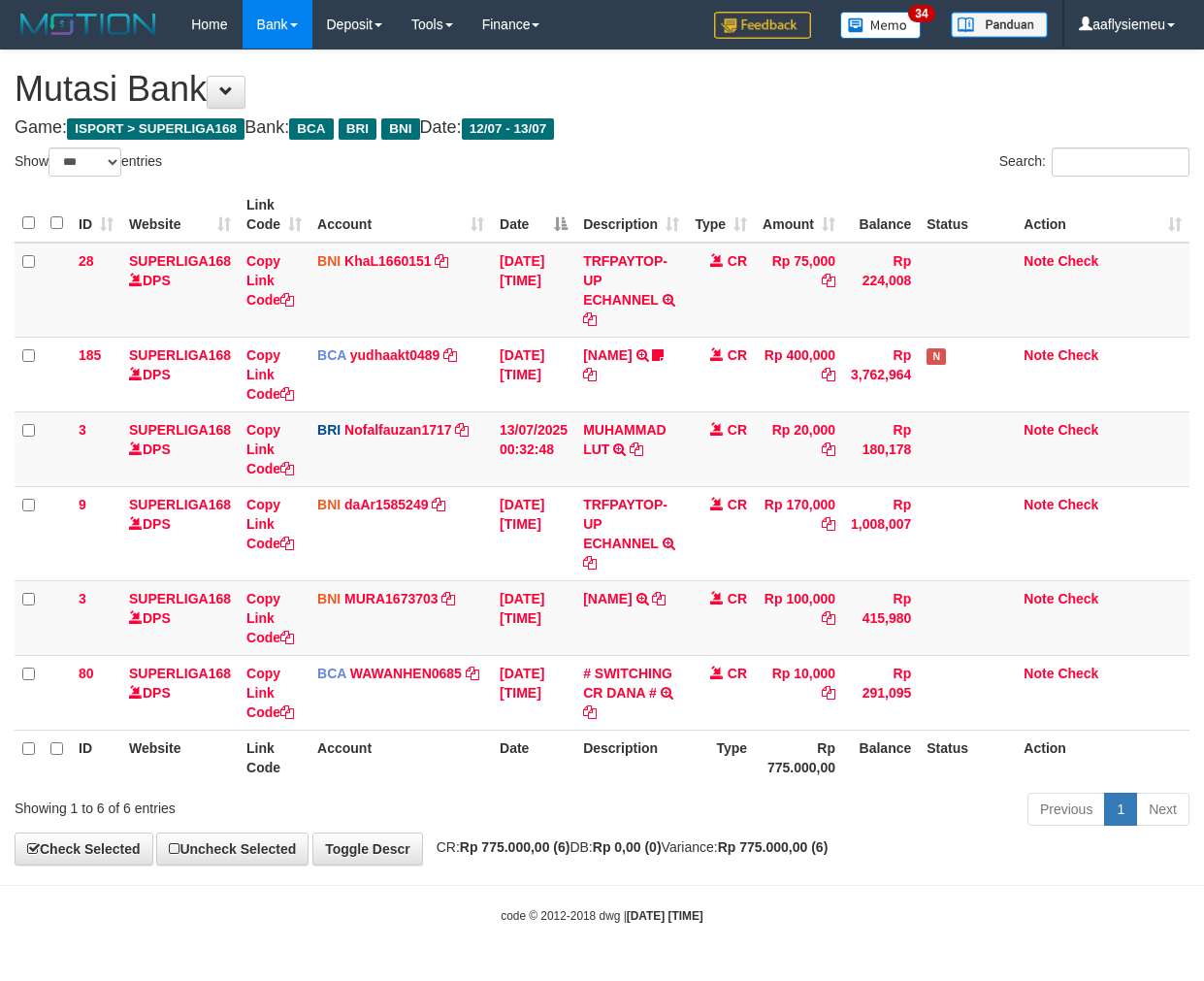 select on "***" 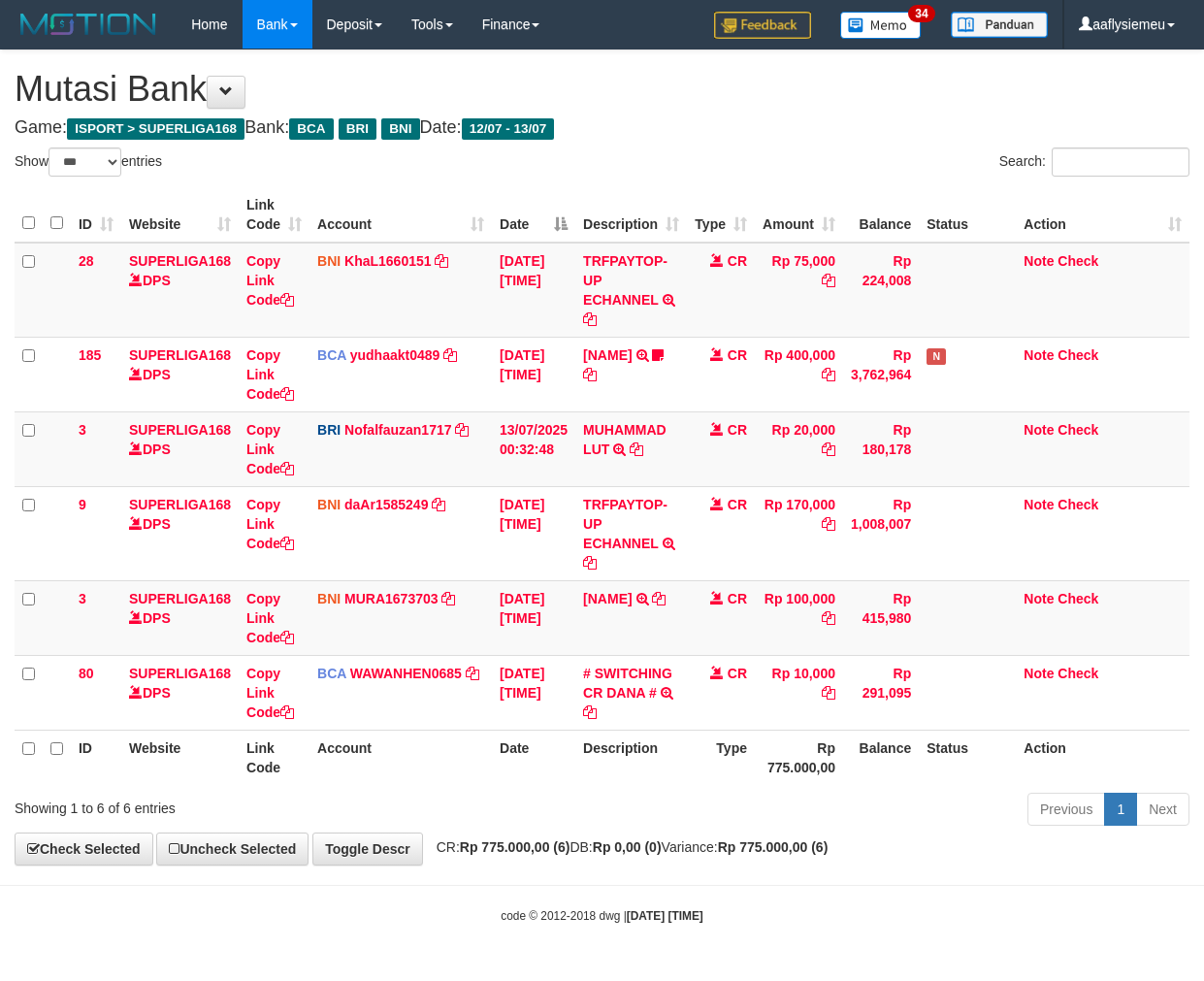 scroll, scrollTop: 0, scrollLeft: 0, axis: both 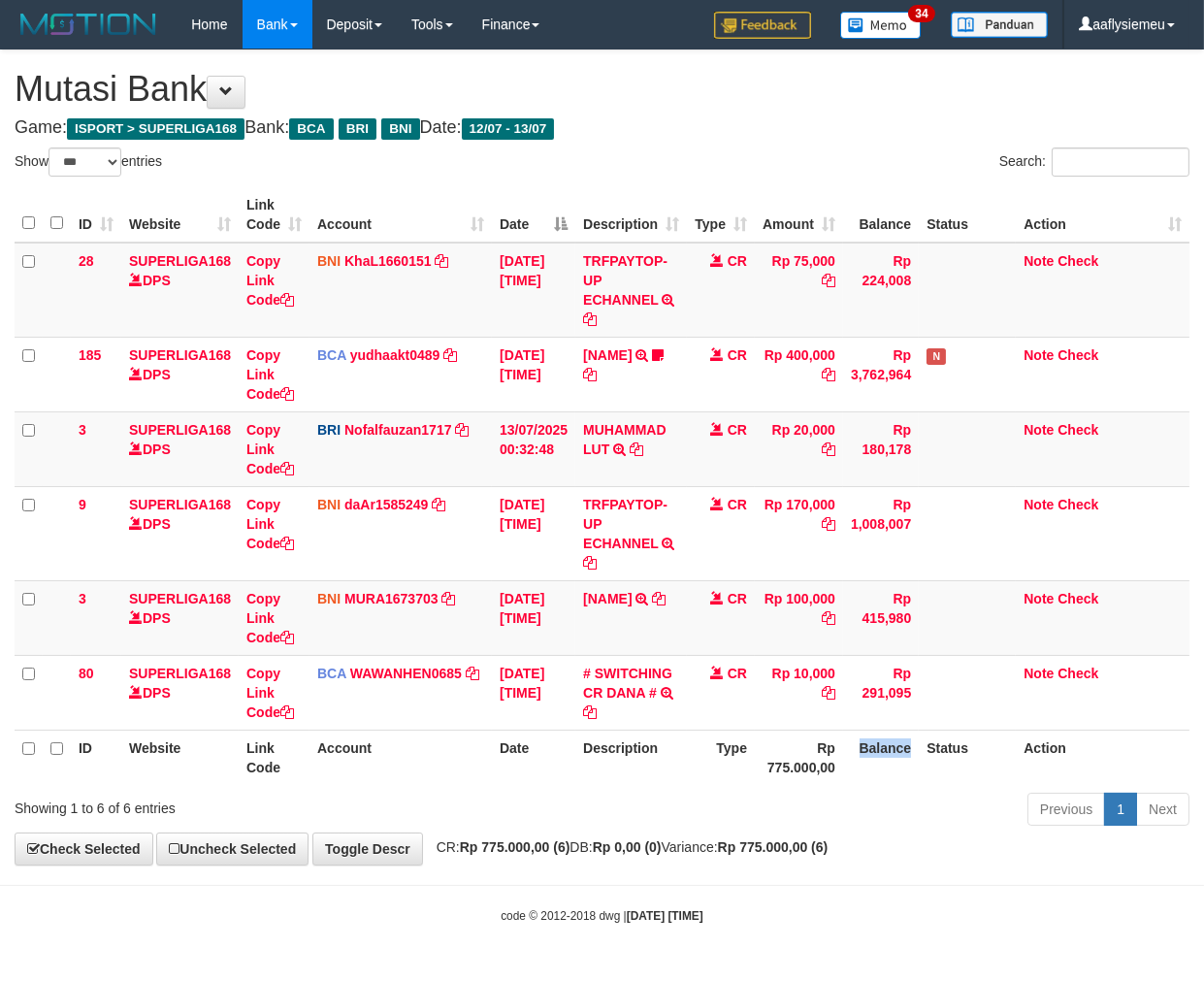 click on "Balance" at bounding box center (881, 757) 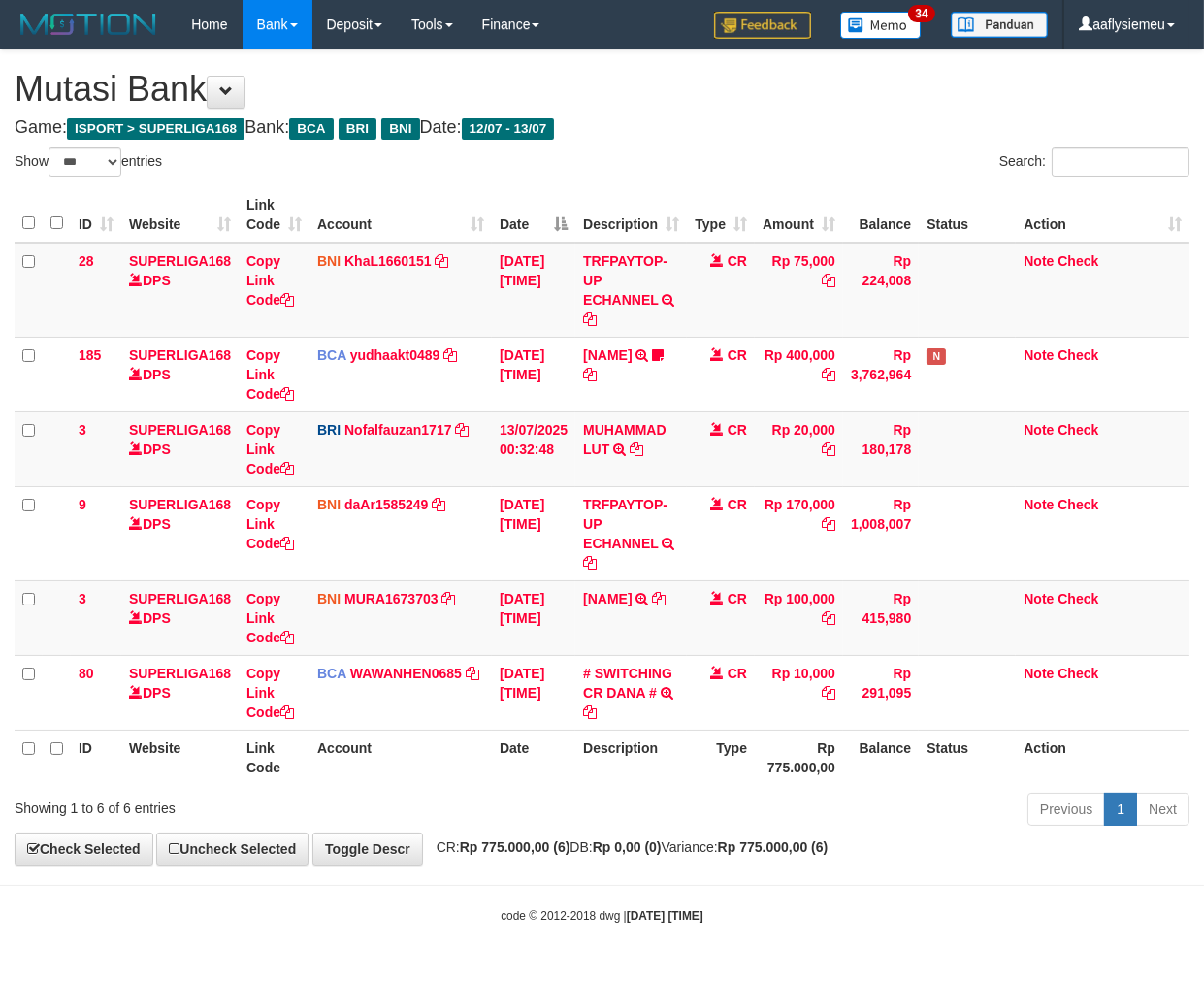 click on "Status" at bounding box center [967, 757] 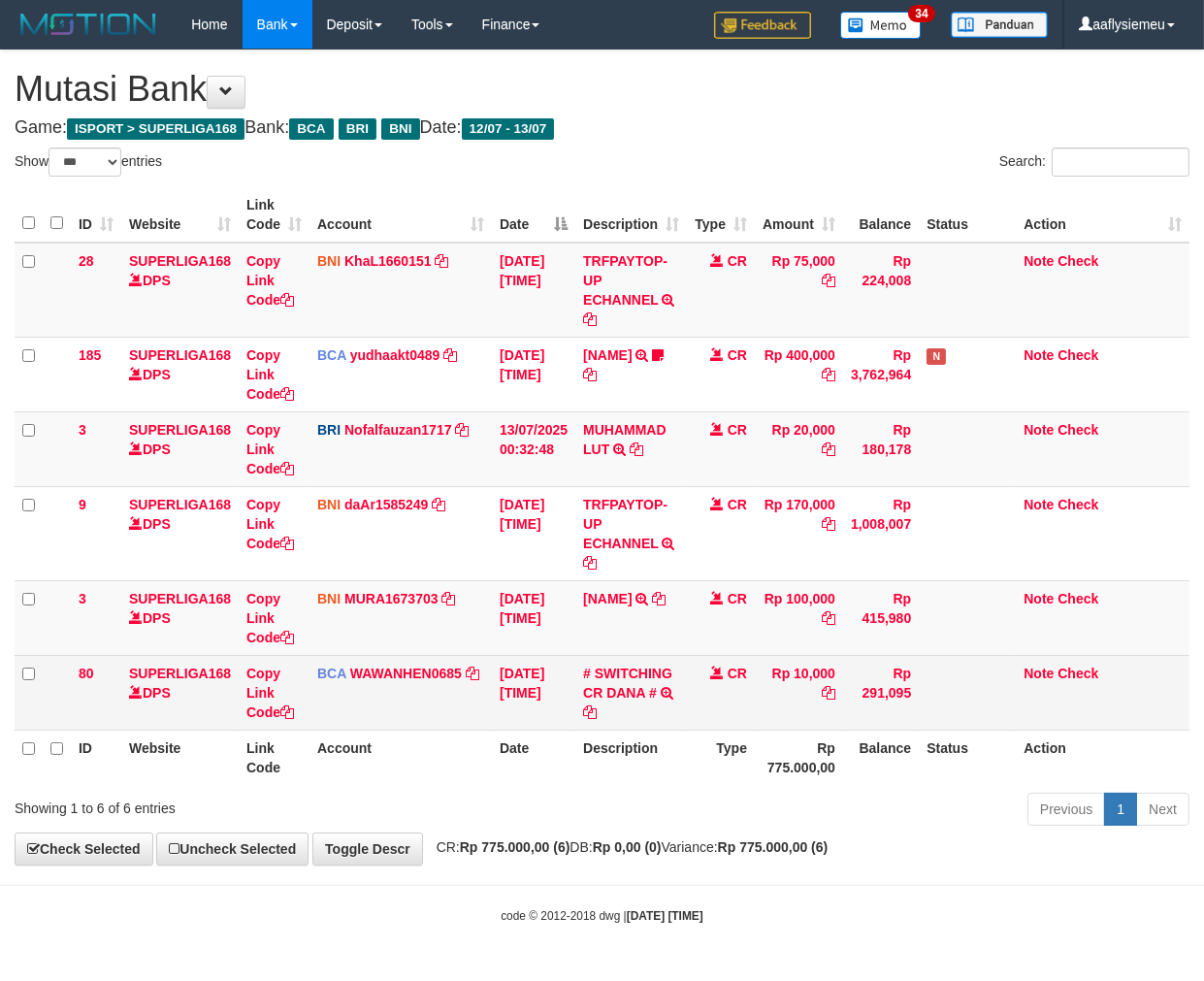 click on "Rp 10,000" at bounding box center [798, 692] 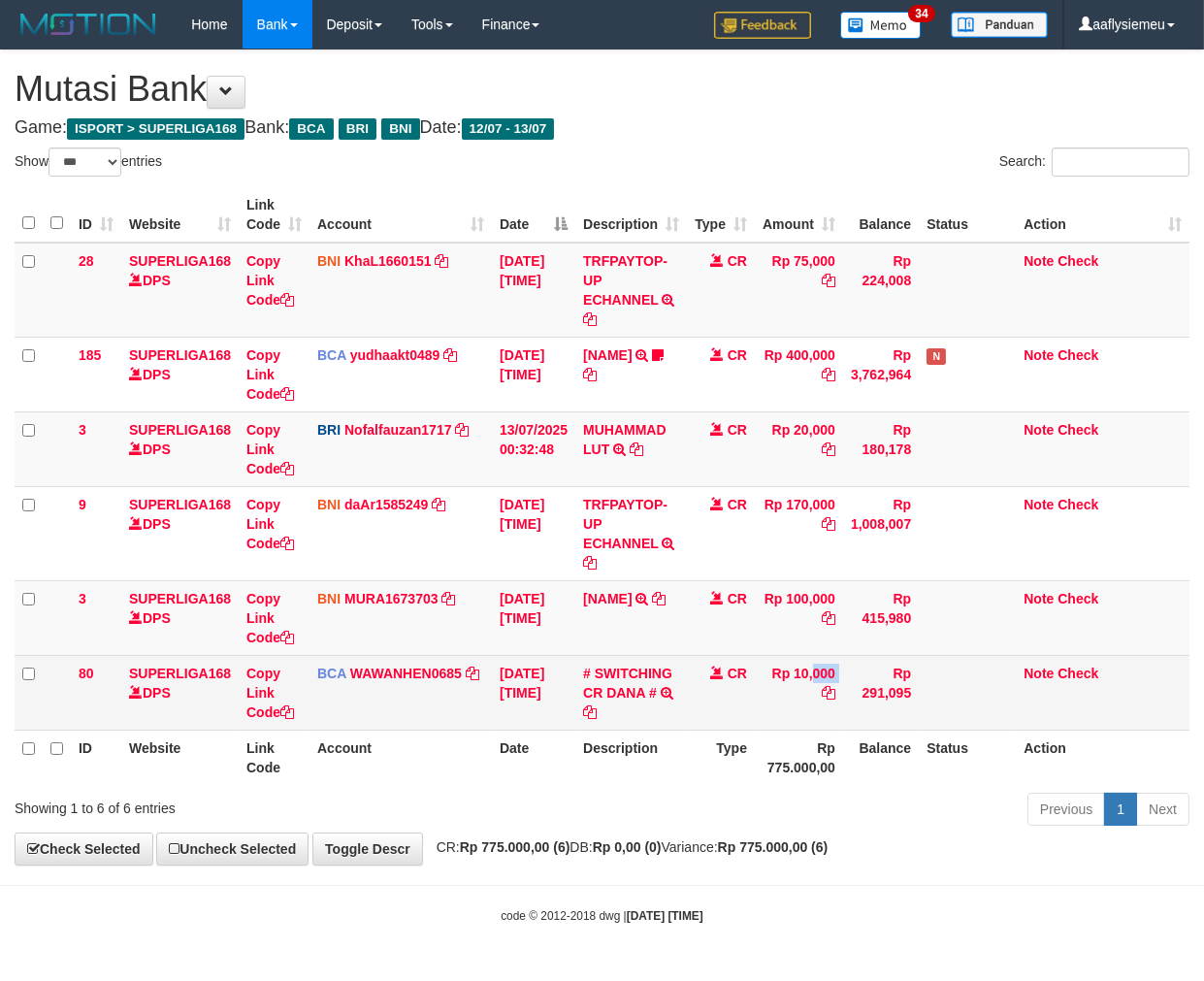 click on "Rp 10,000" at bounding box center [798, 692] 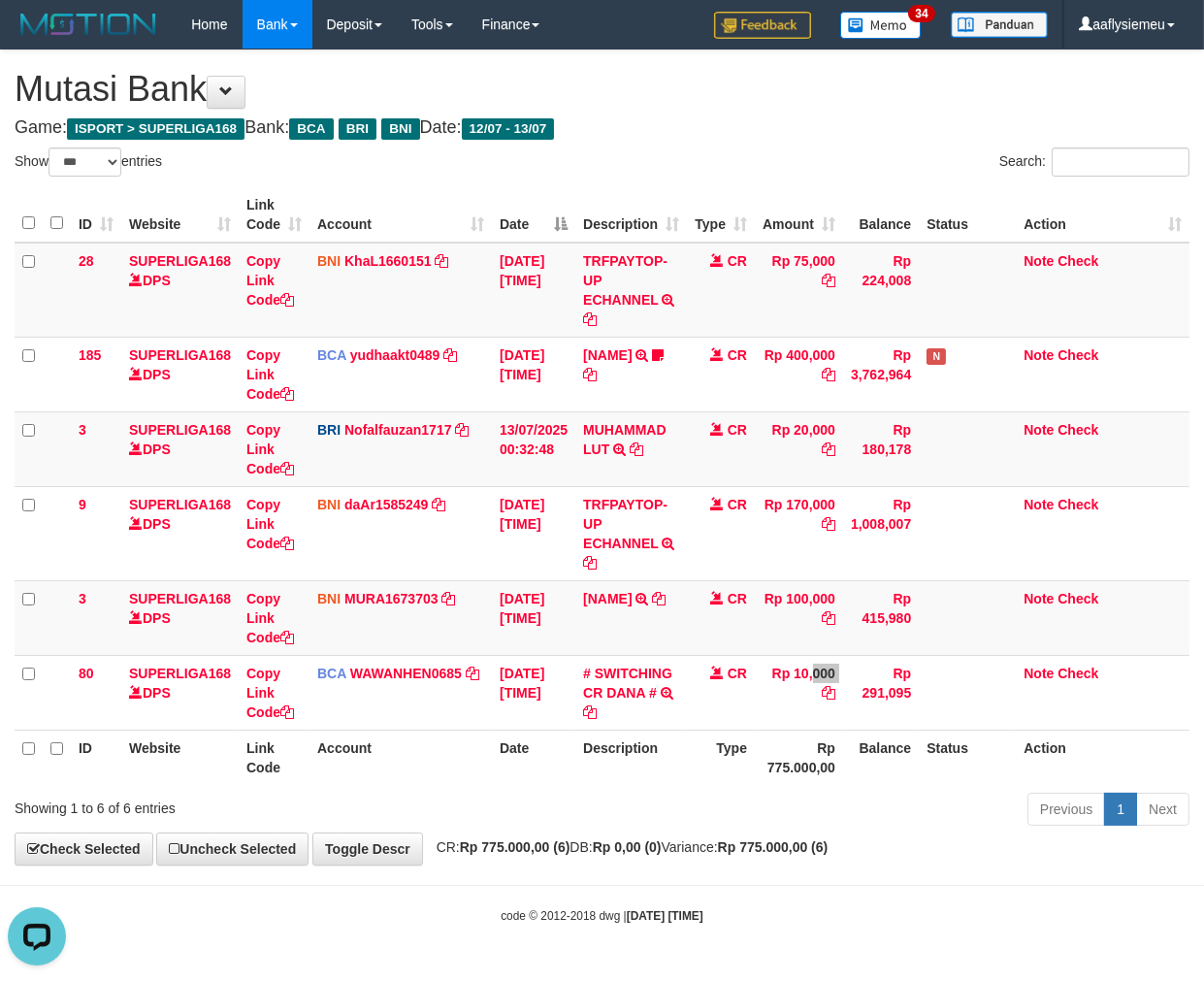 scroll, scrollTop: 0, scrollLeft: 0, axis: both 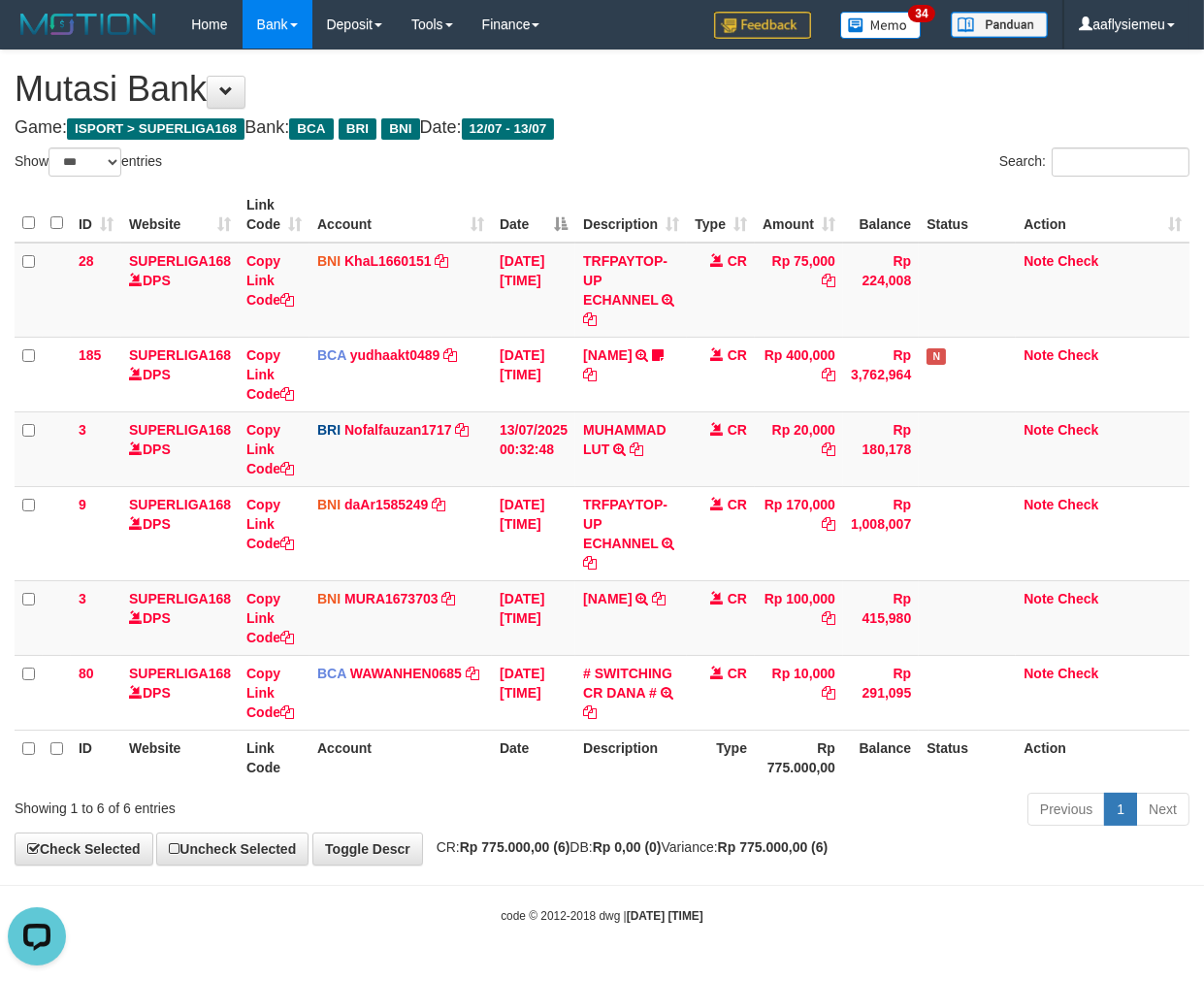 click on "Type" at bounding box center [721, 757] 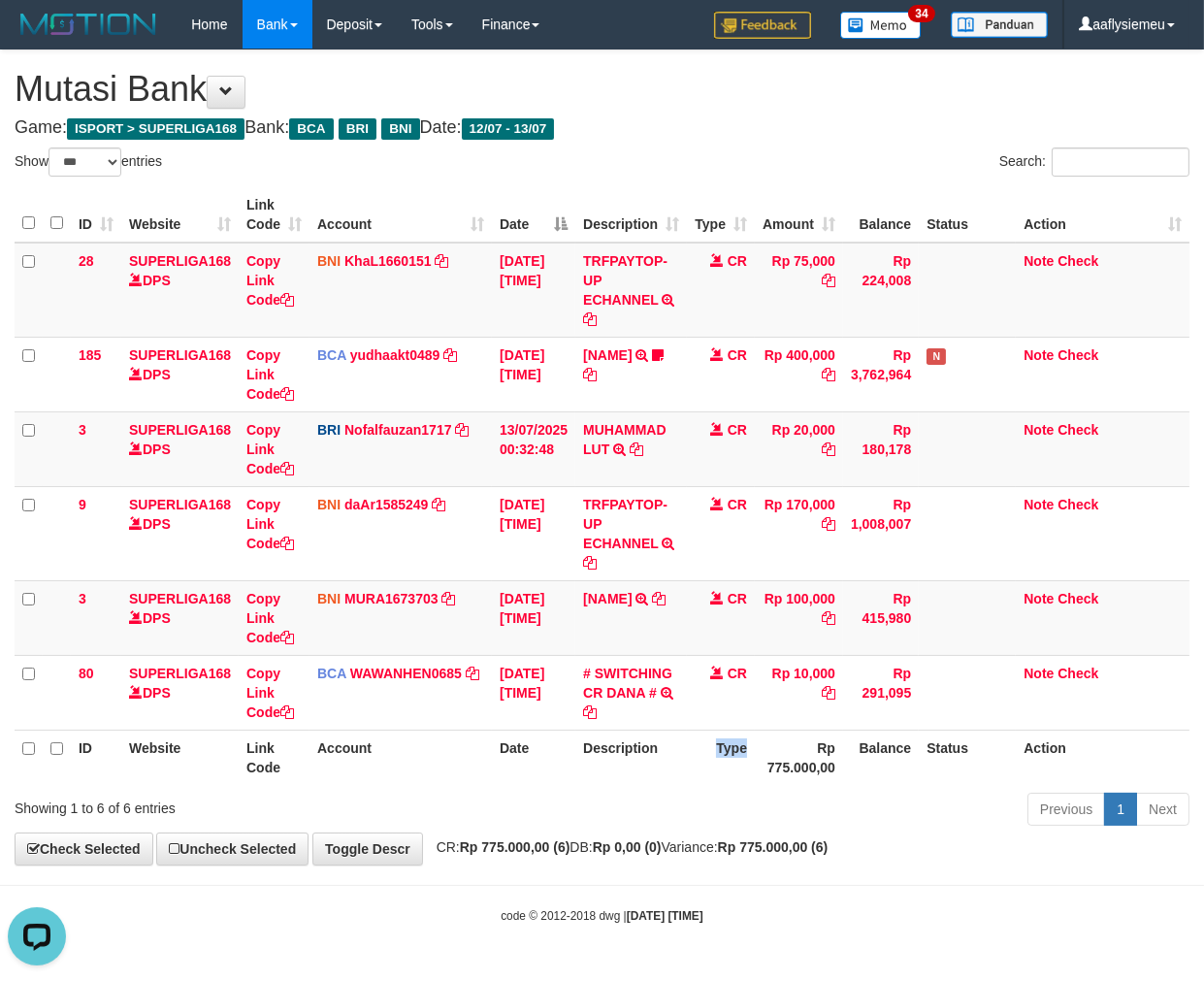 drag, startPoint x: 689, startPoint y: 758, endPoint x: 978, endPoint y: 668, distance: 302.68961 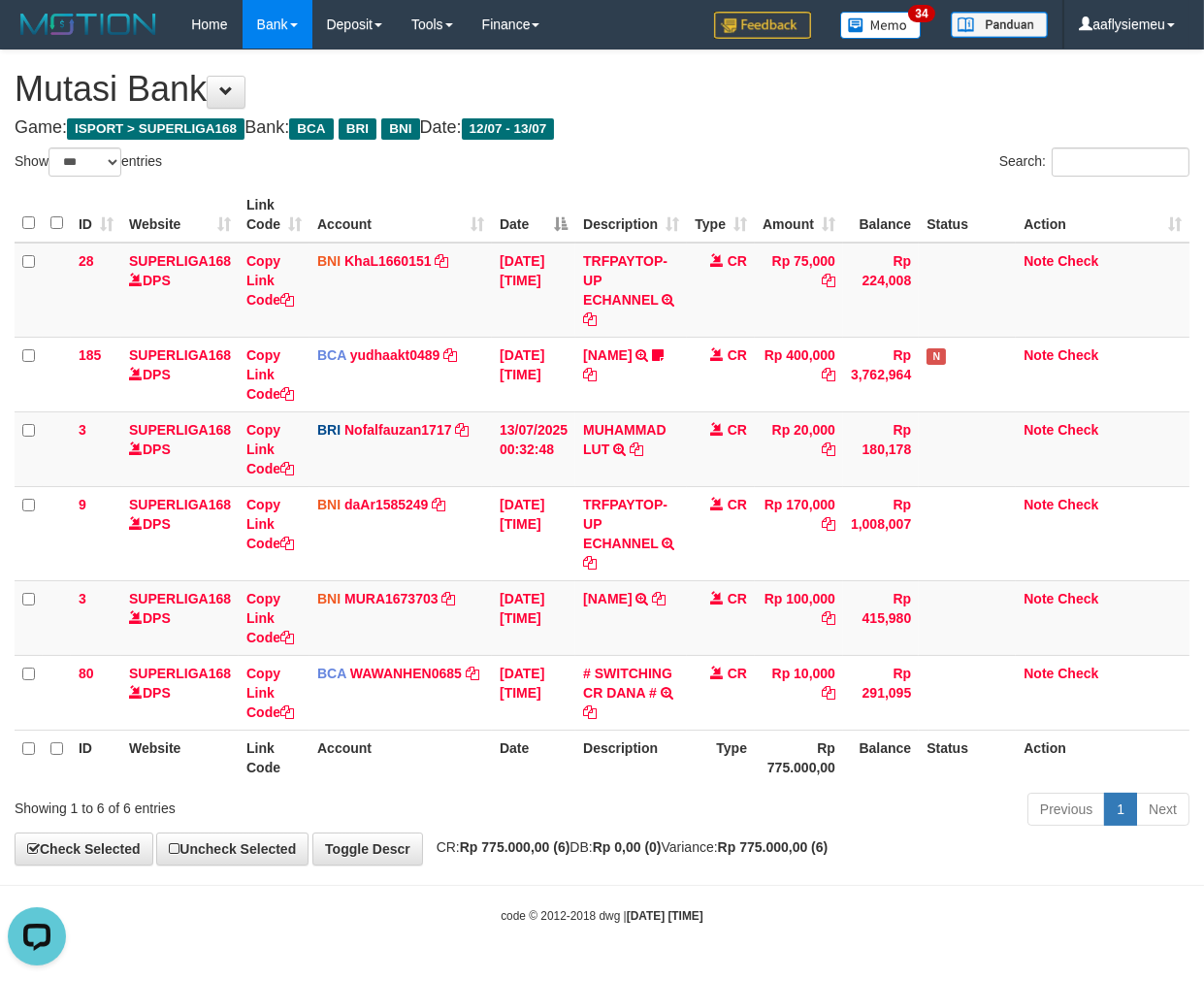 click on "Balance" at bounding box center (881, 757) 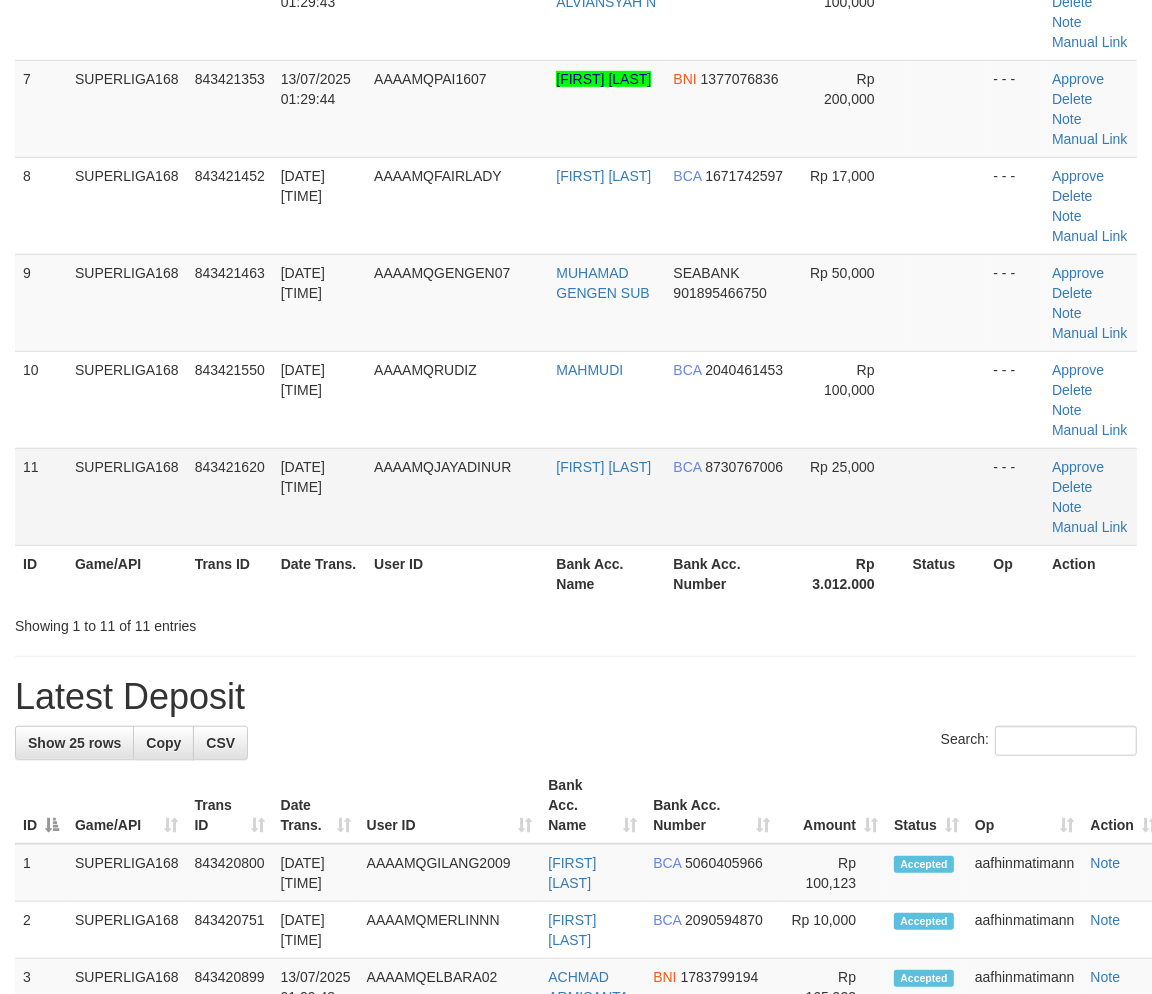 click on "[DATE] [TIME]" at bounding box center [303, 477] 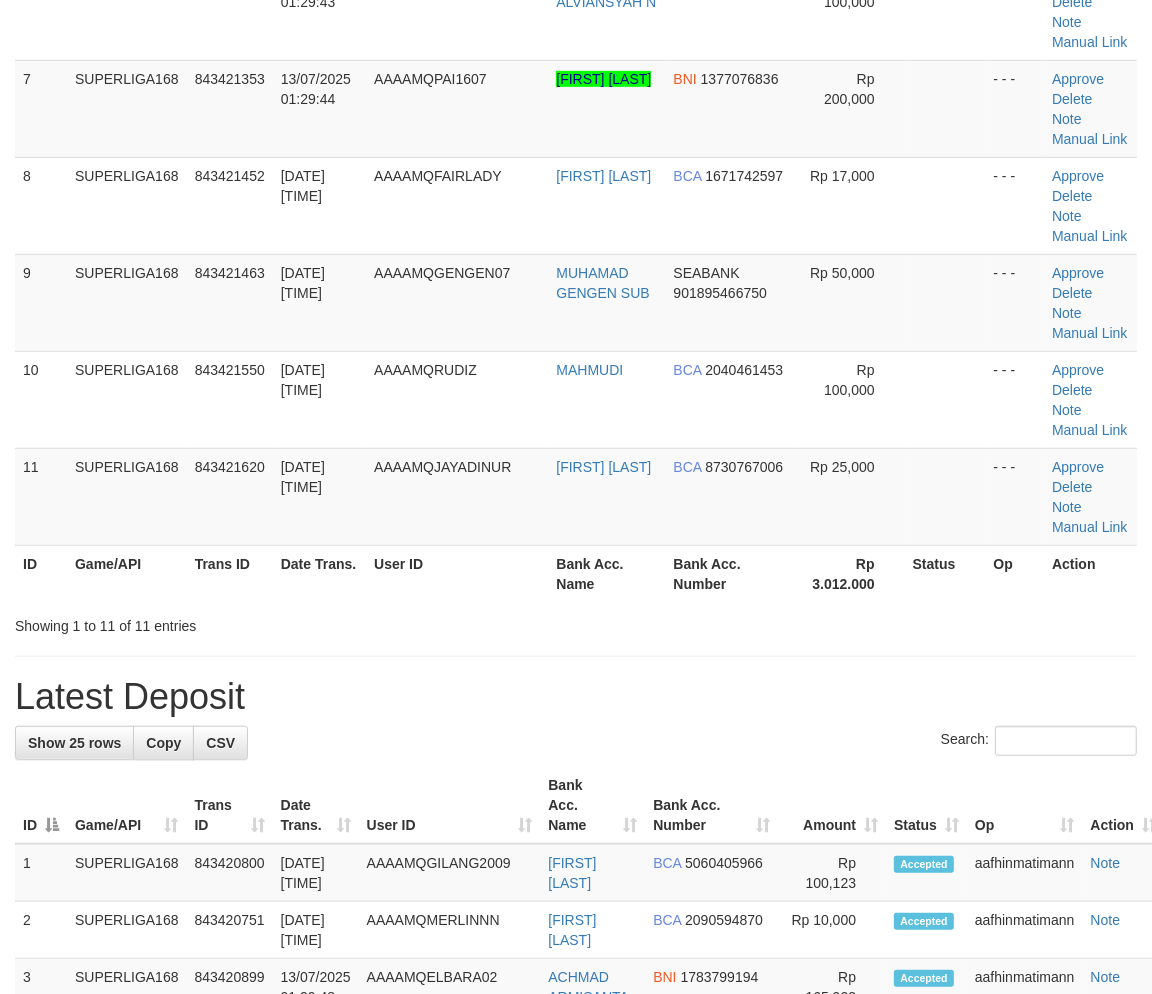 scroll, scrollTop: 477, scrollLeft: 0, axis: vertical 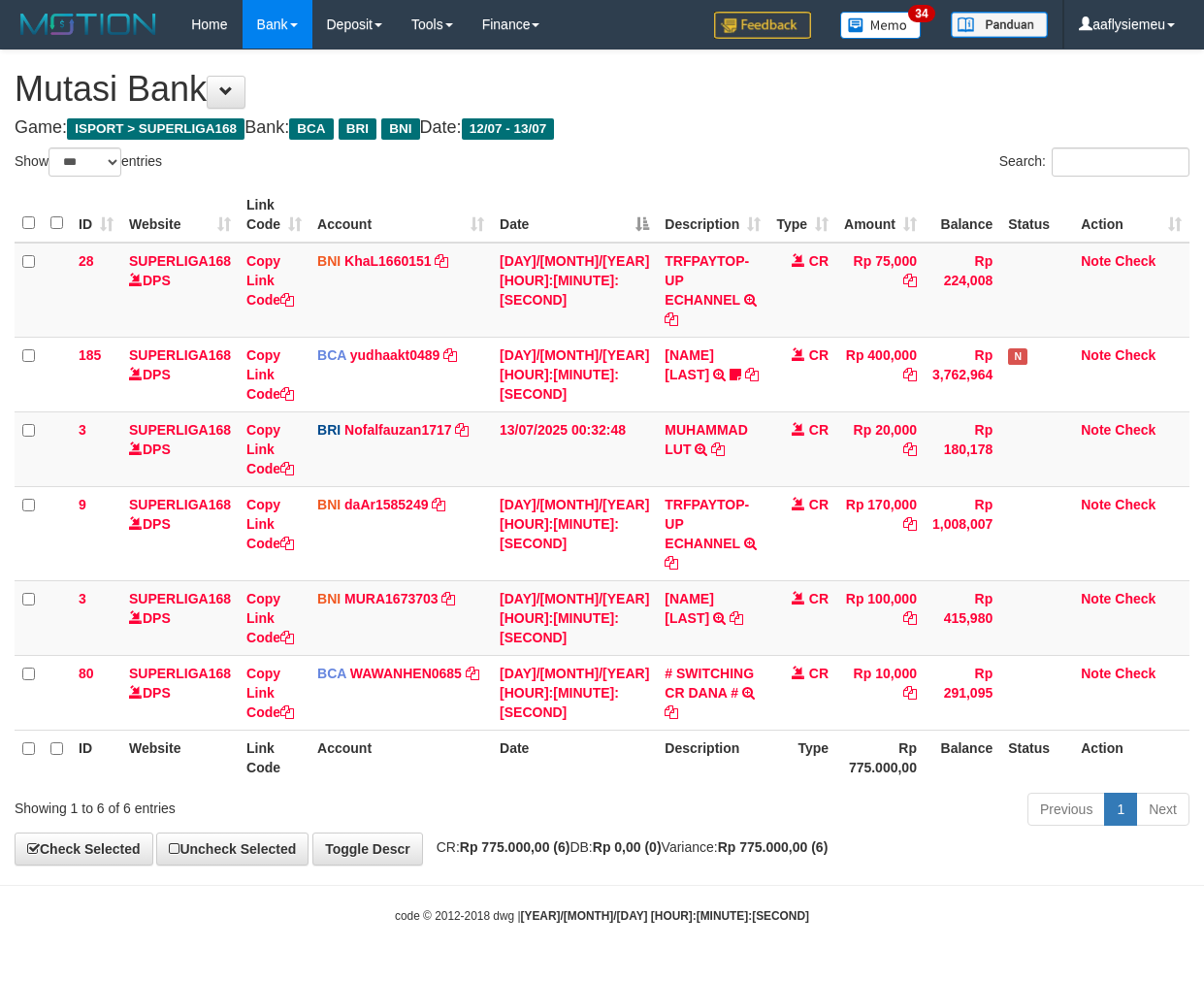 select on "***" 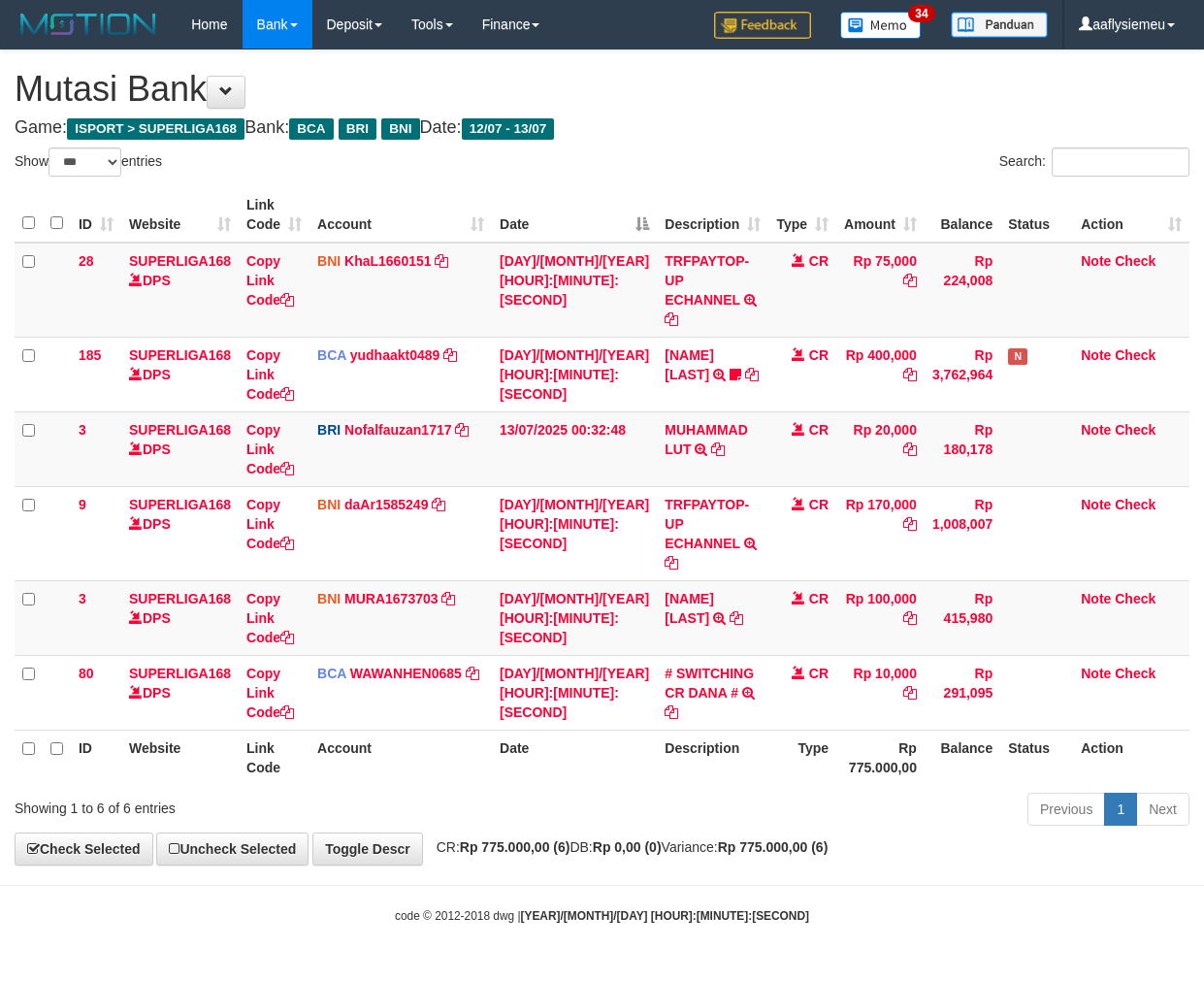scroll, scrollTop: 0, scrollLeft: 0, axis: both 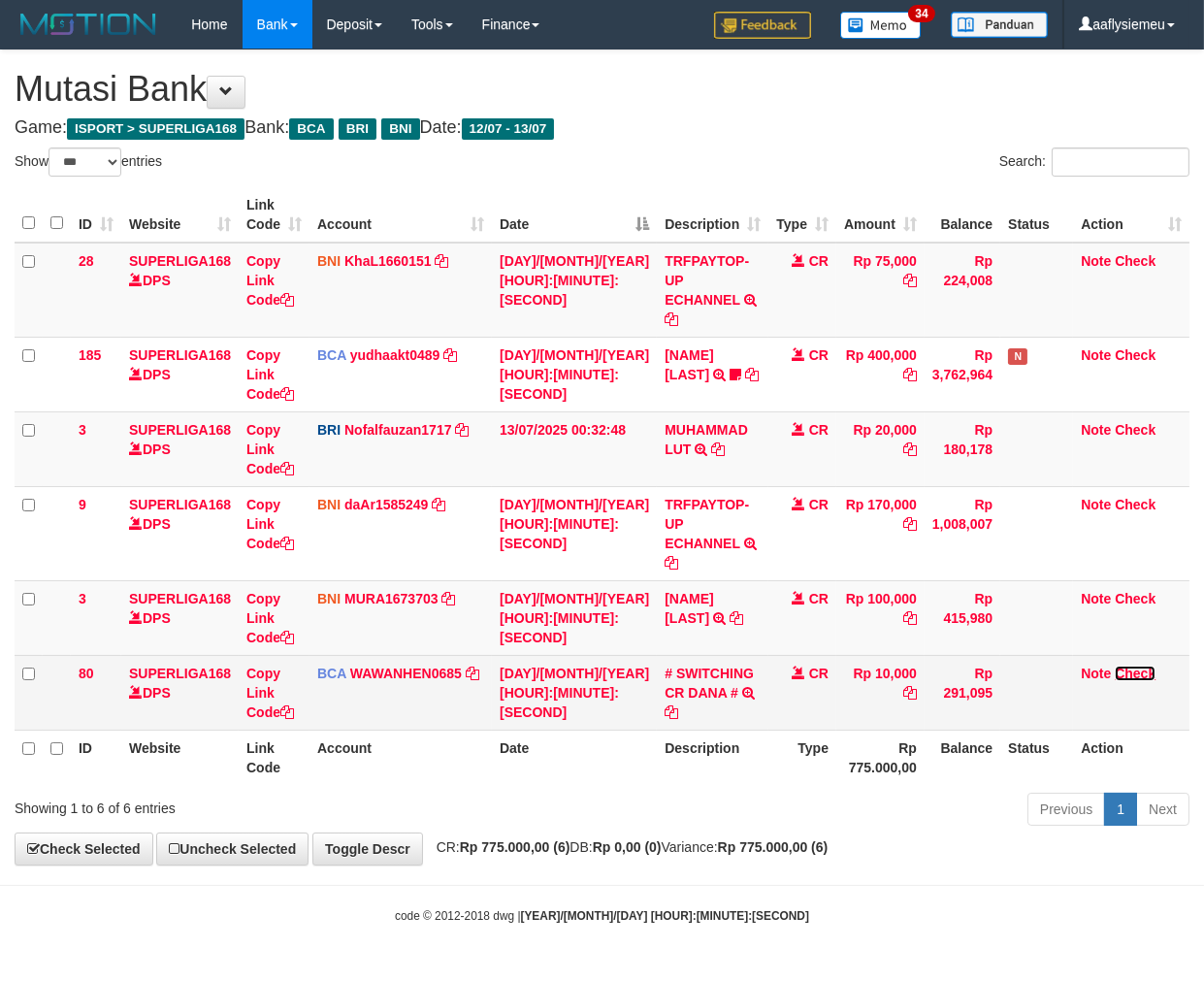 click on "Check" at bounding box center (1135, 673) 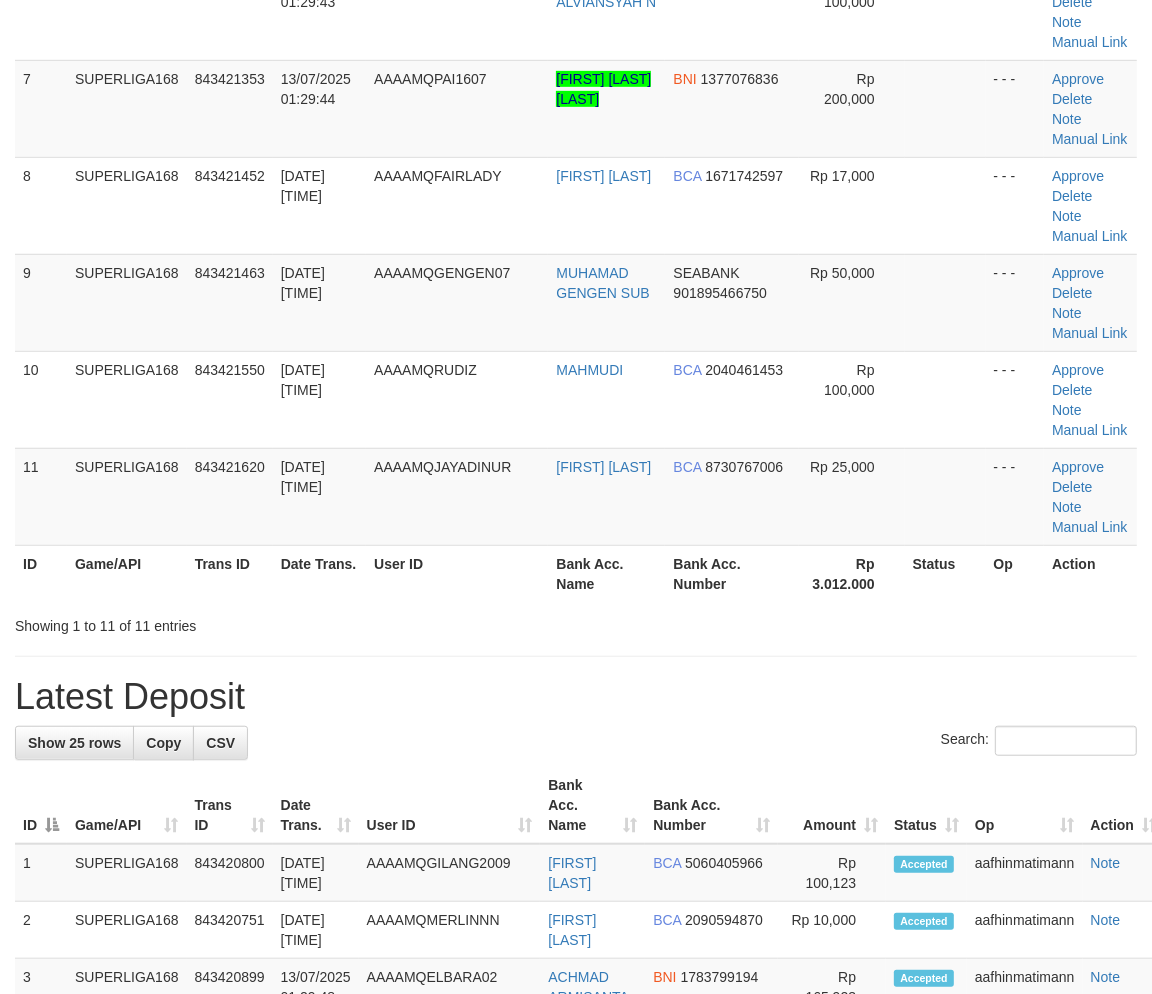 scroll, scrollTop: 477, scrollLeft: 0, axis: vertical 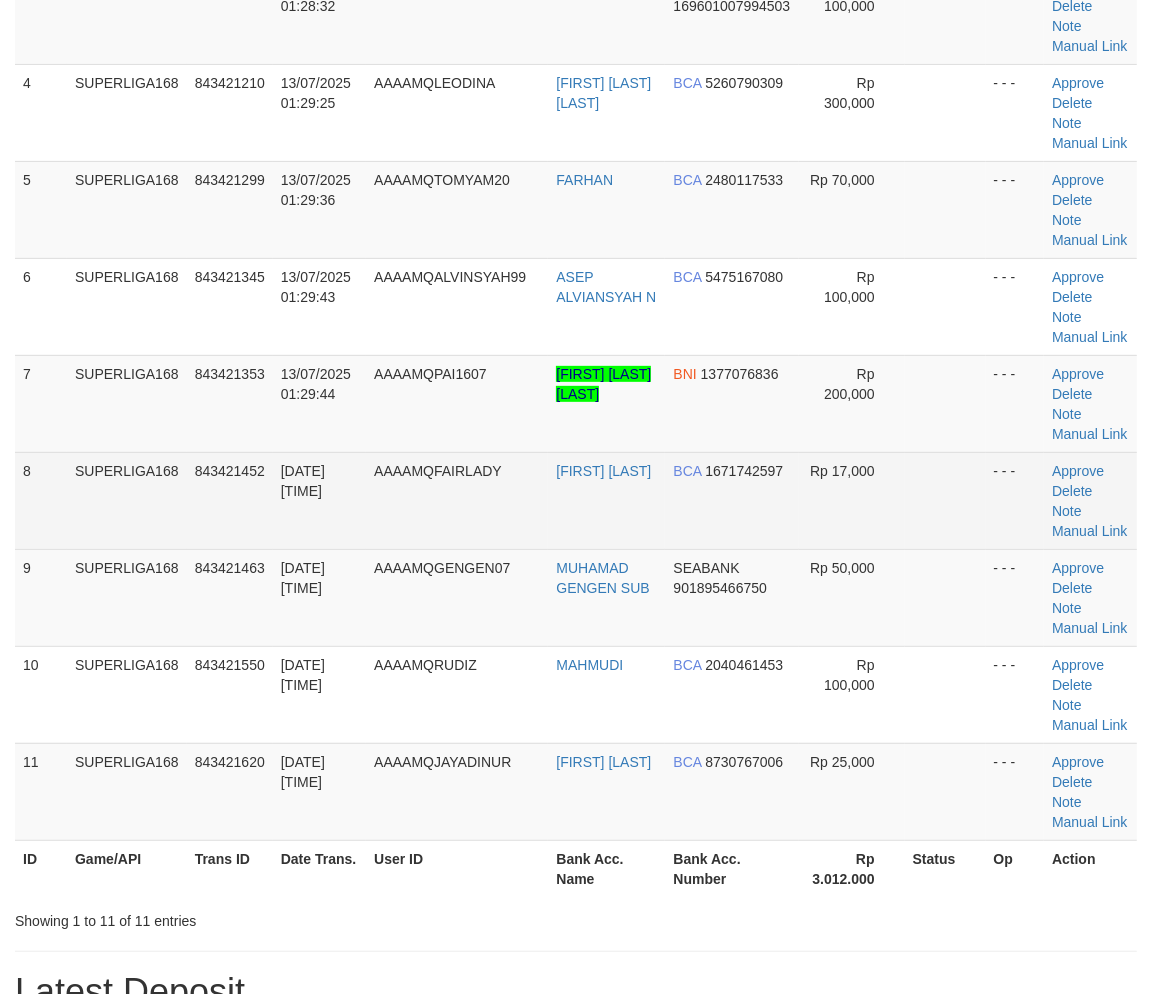 drag, startPoint x: 125, startPoint y: 462, endPoint x: 3, endPoint y: 531, distance: 140.16063 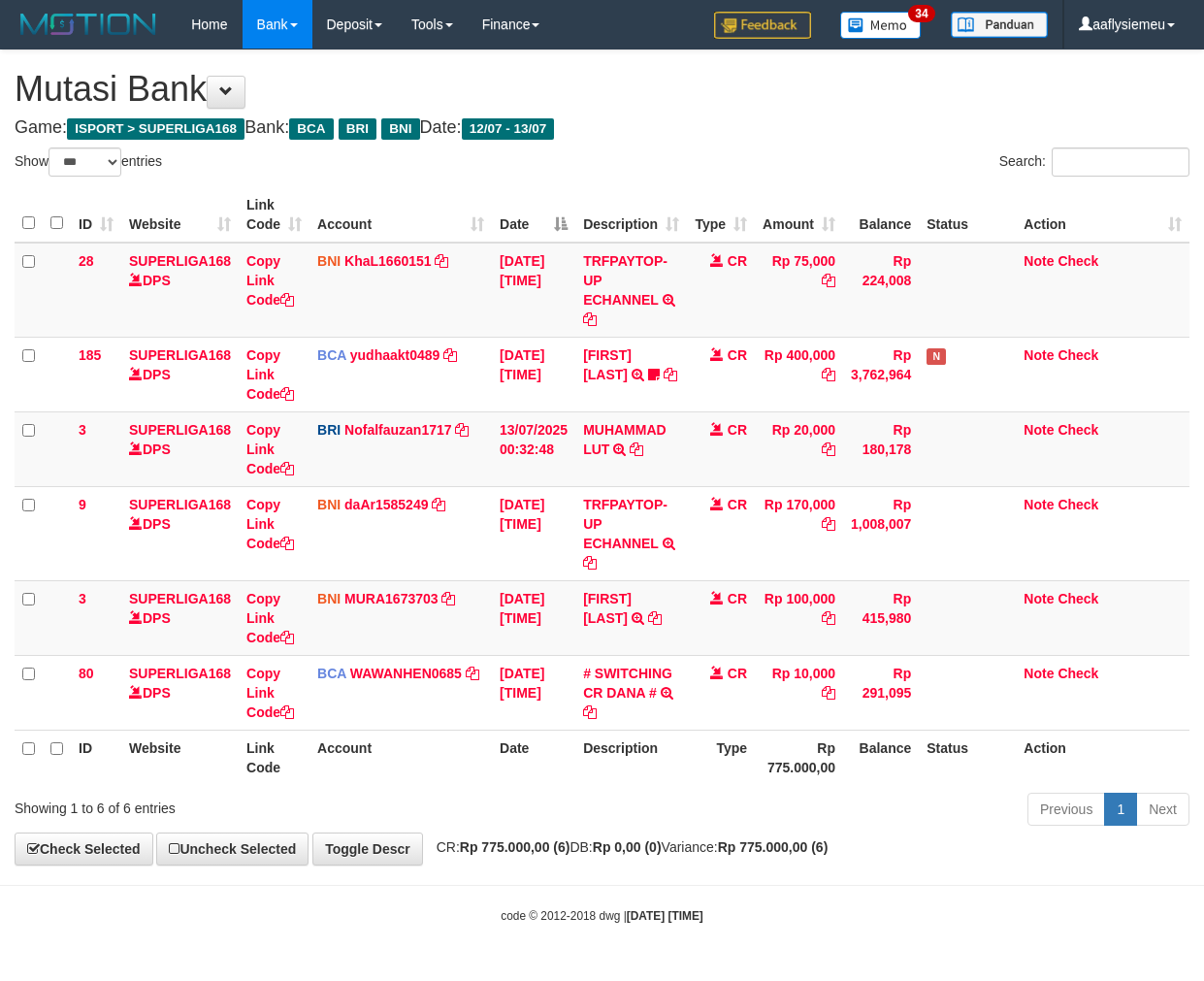 select on "***" 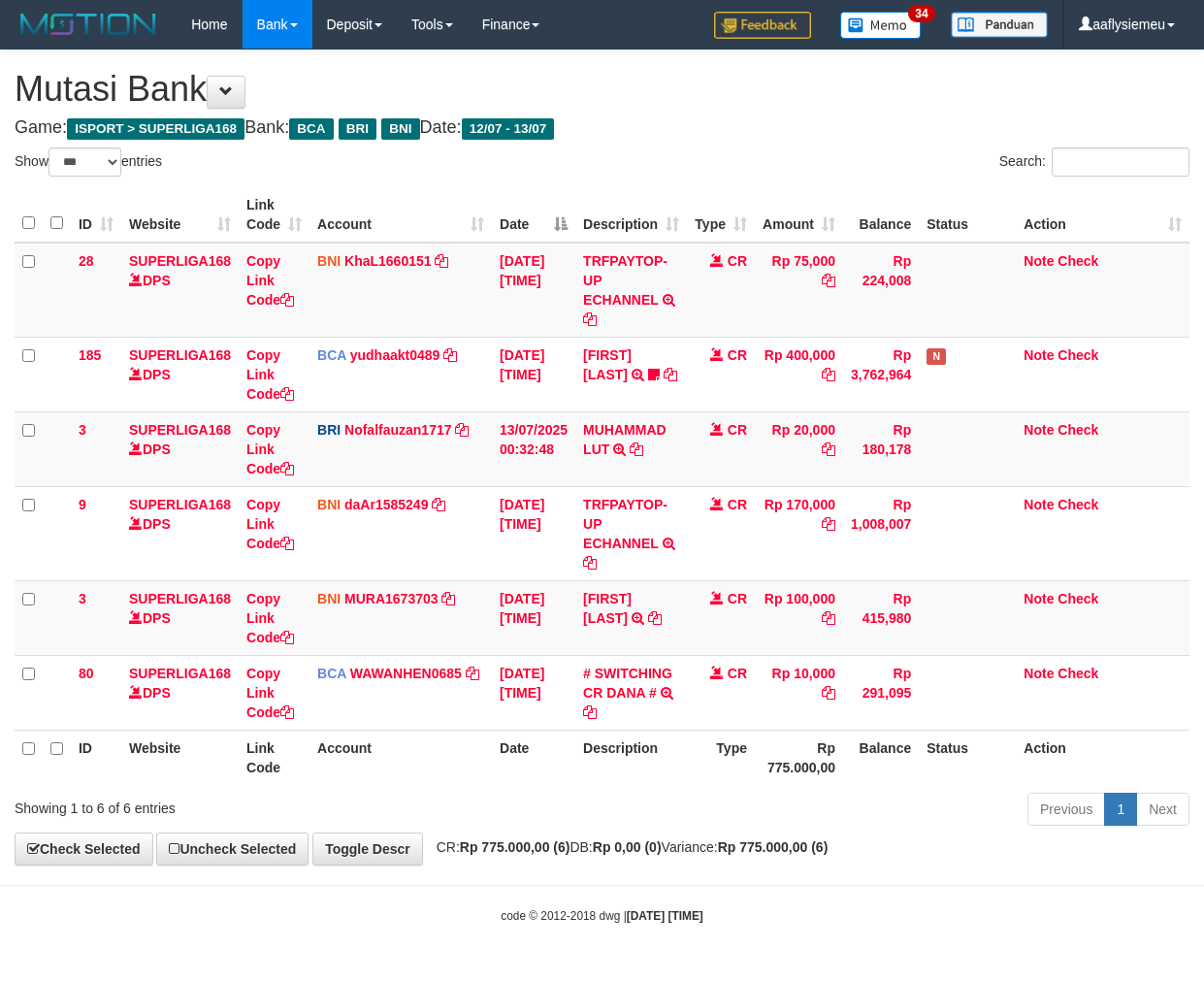 scroll, scrollTop: 0, scrollLeft: 0, axis: both 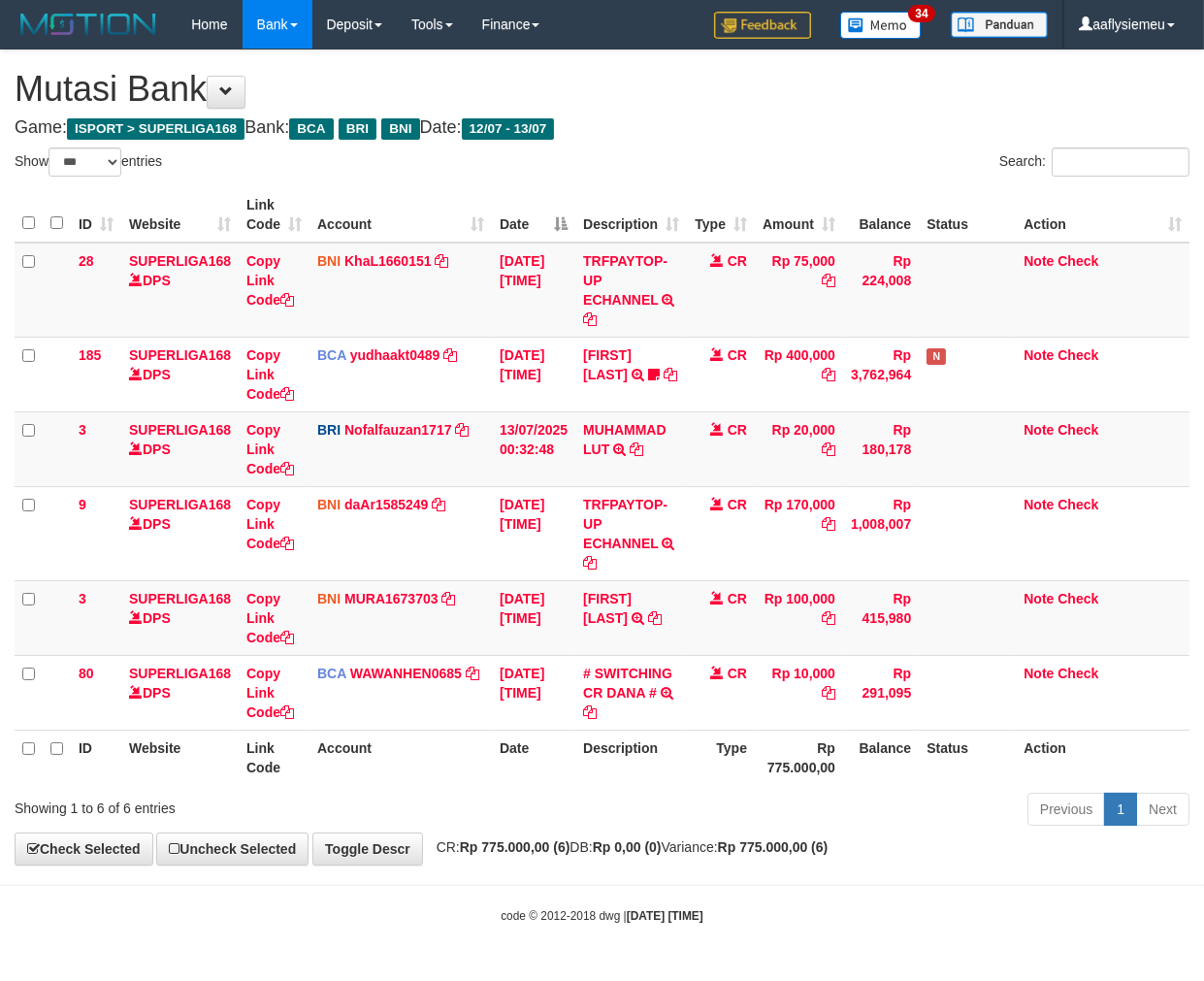 click on "Type" at bounding box center [721, 757] 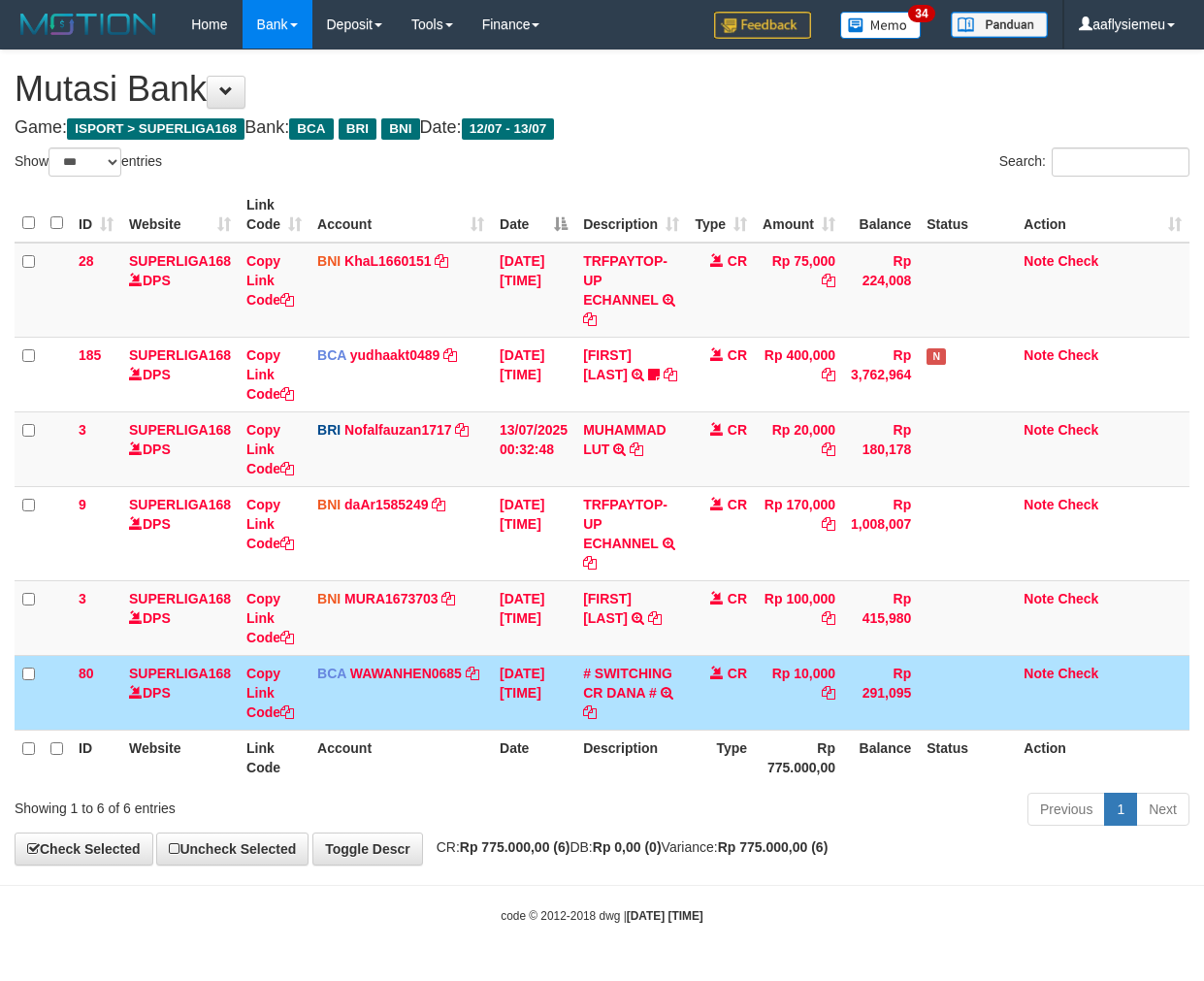 select on "***" 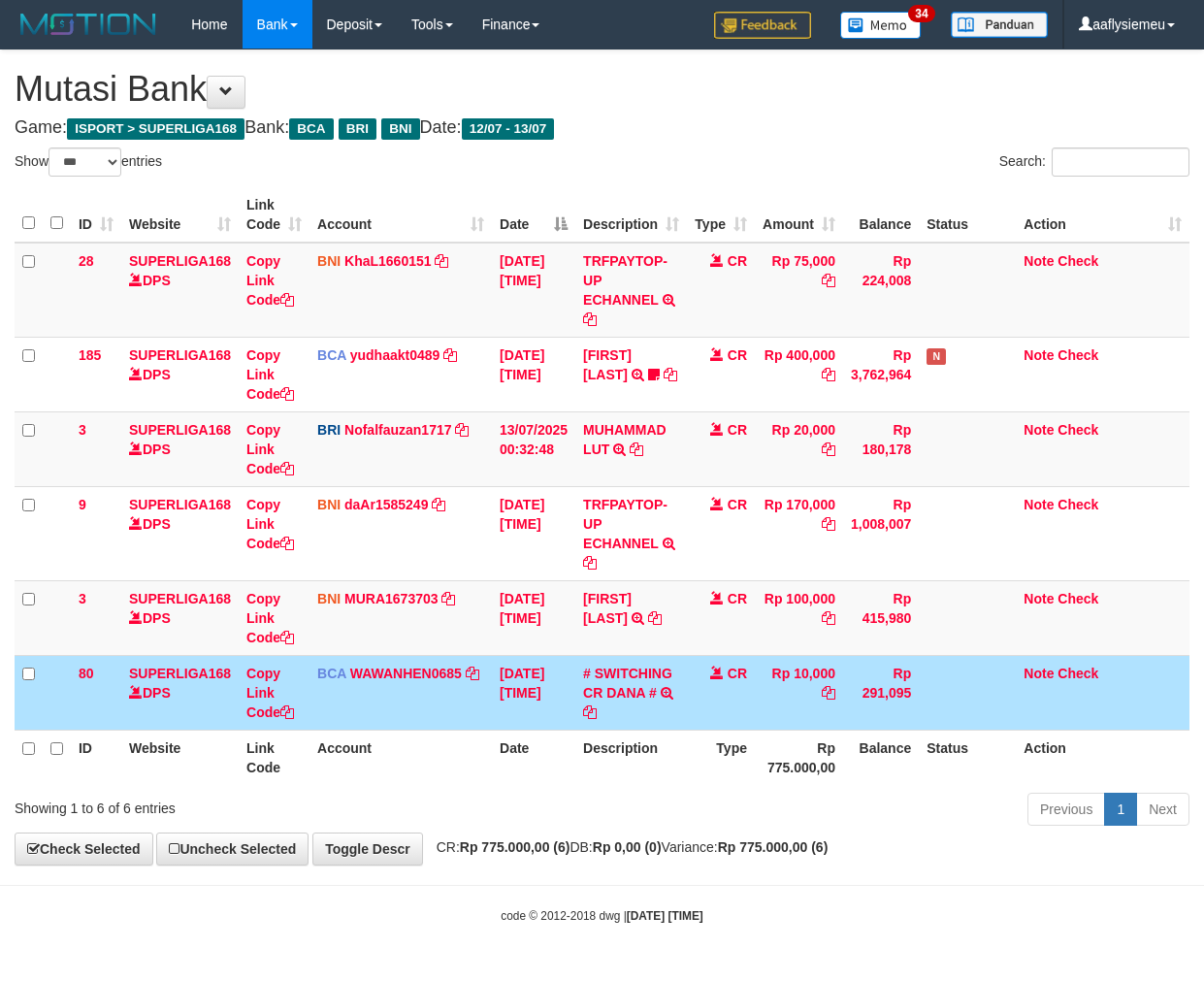 scroll, scrollTop: 0, scrollLeft: 0, axis: both 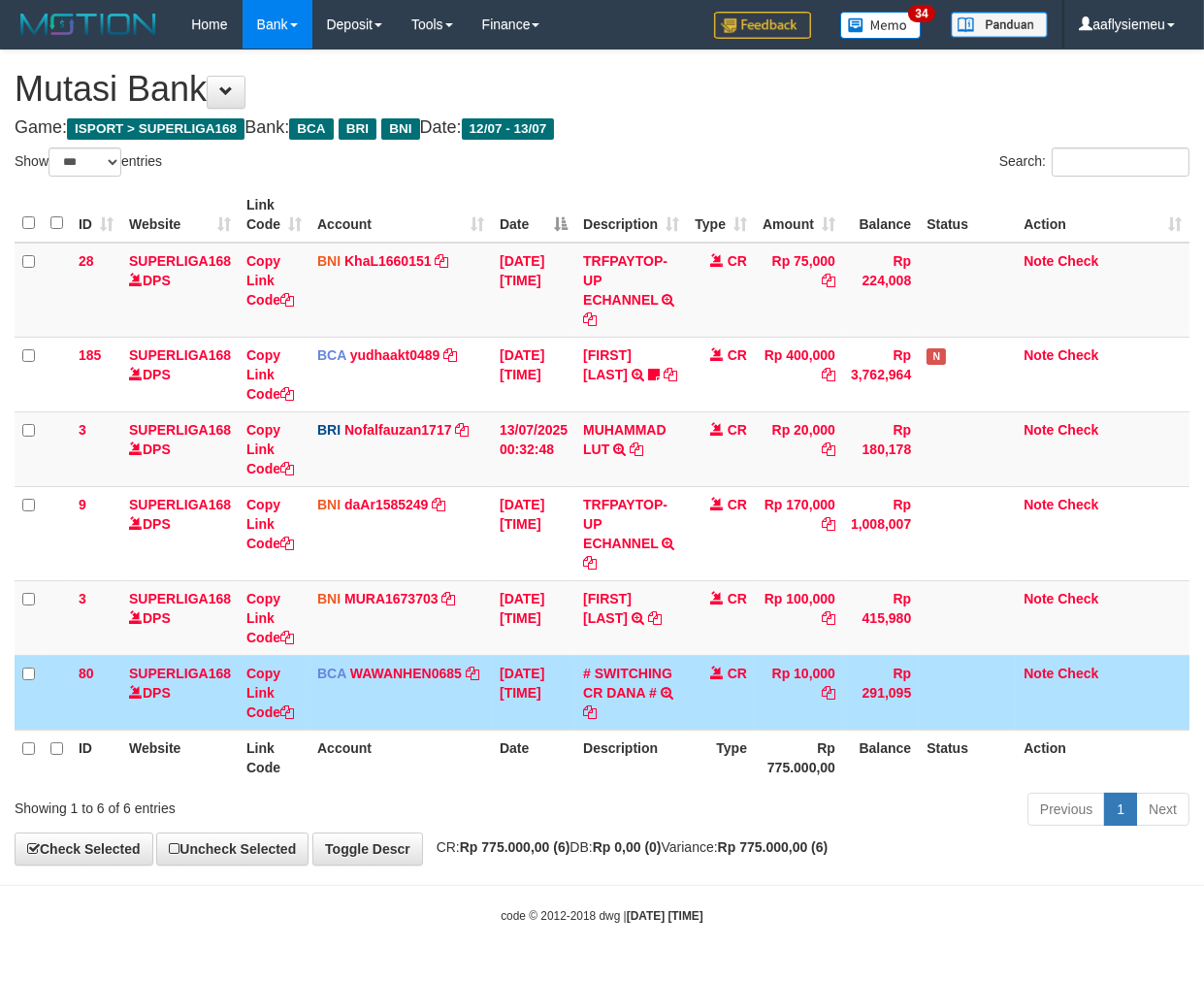 drag, startPoint x: 825, startPoint y: 733, endPoint x: 975, endPoint y: 674, distance: 161.1862 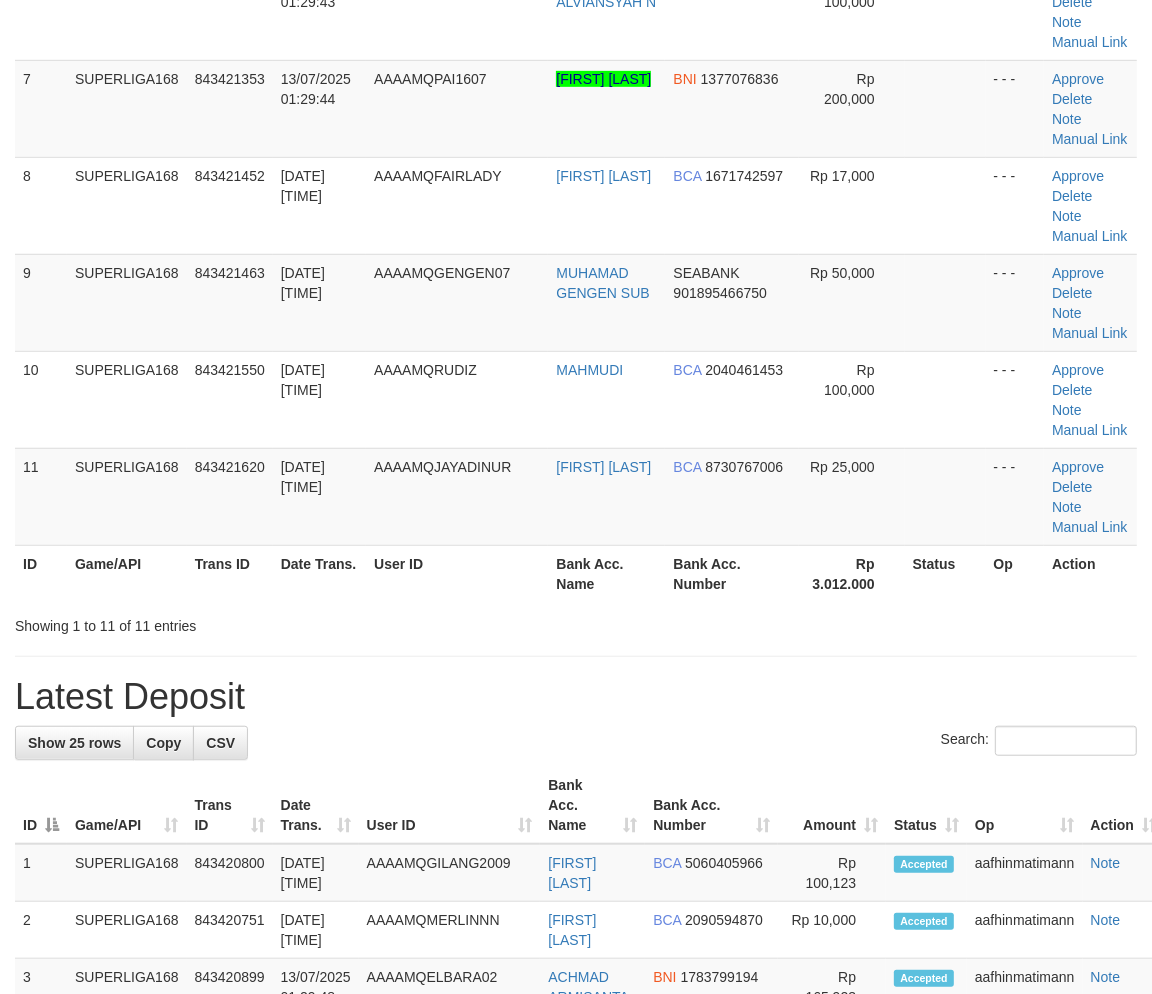 click on "Game/API" at bounding box center [127, 573] 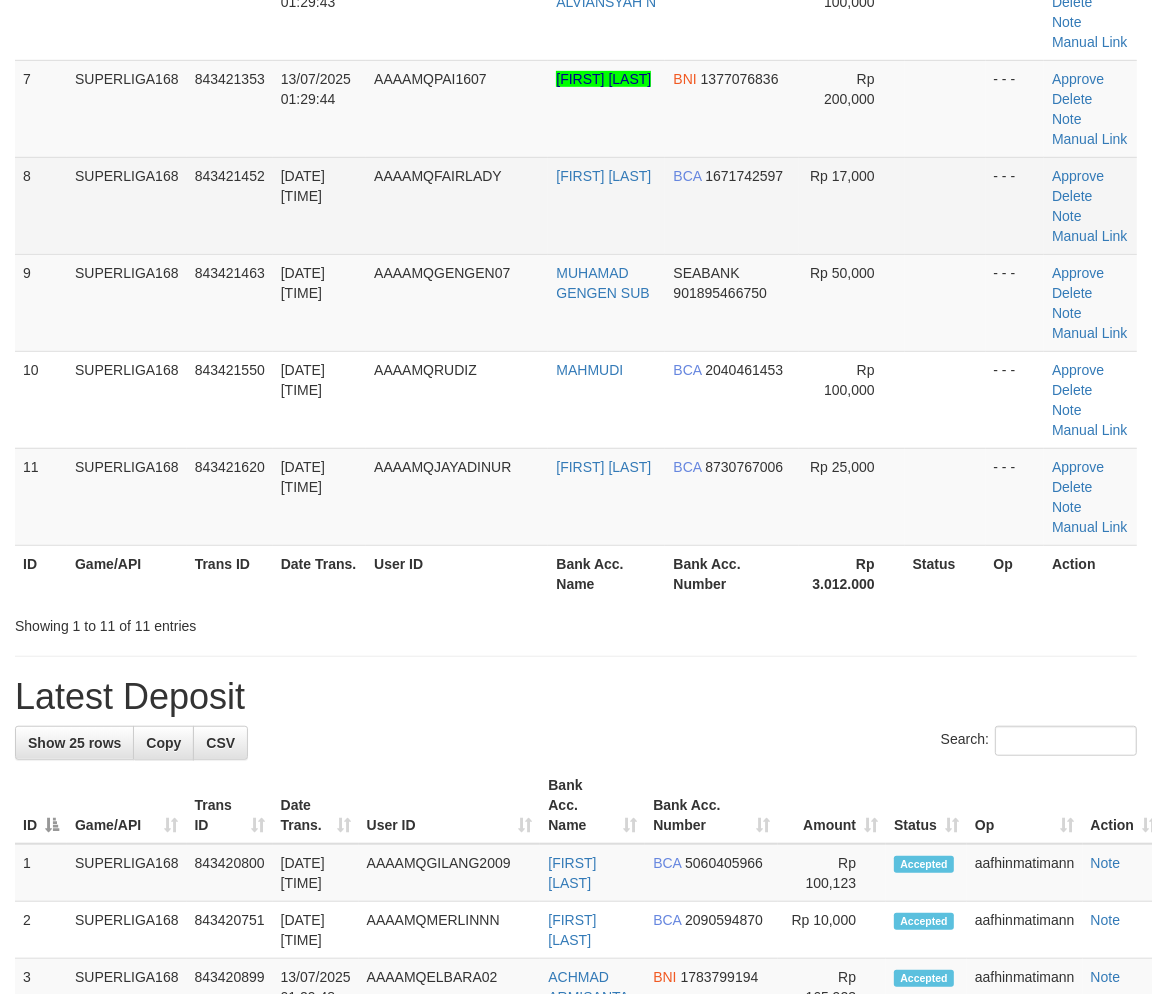 scroll, scrollTop: 477, scrollLeft: 0, axis: vertical 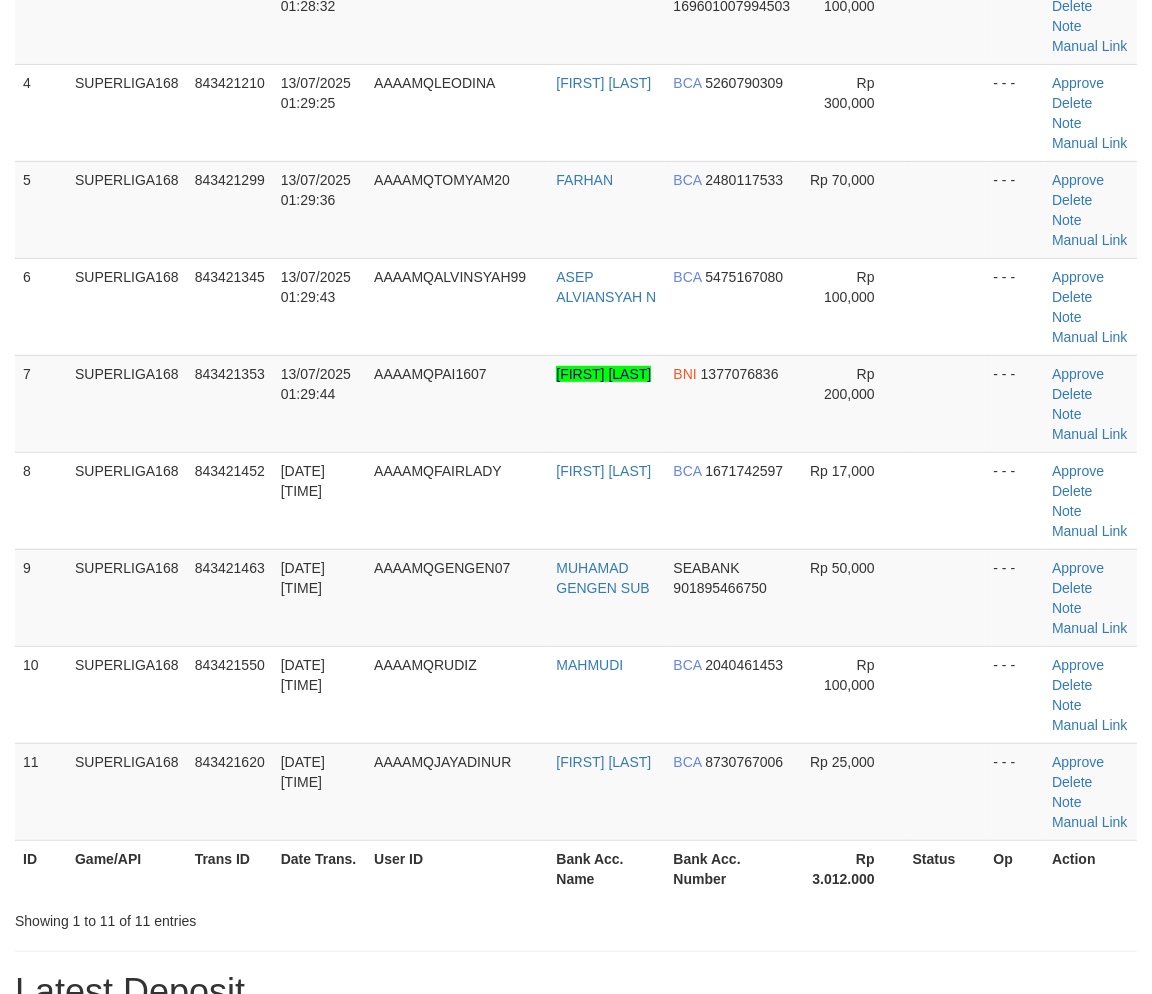 drag, startPoint x: 130, startPoint y: 484, endPoint x: 6, endPoint y: 536, distance: 134.46188 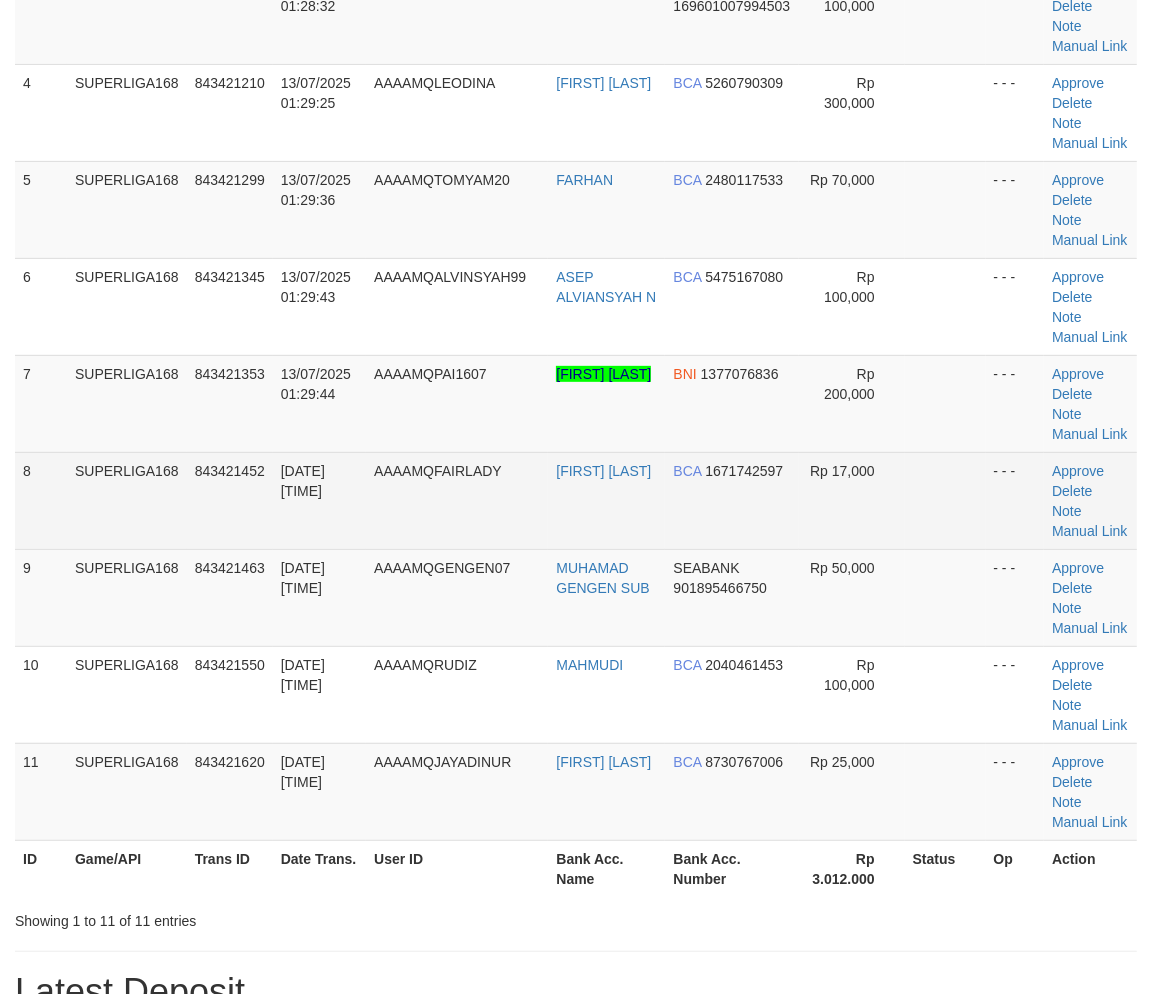 drag, startPoint x: 76, startPoint y: 527, endPoint x: 3, endPoint y: 565, distance: 82.29824 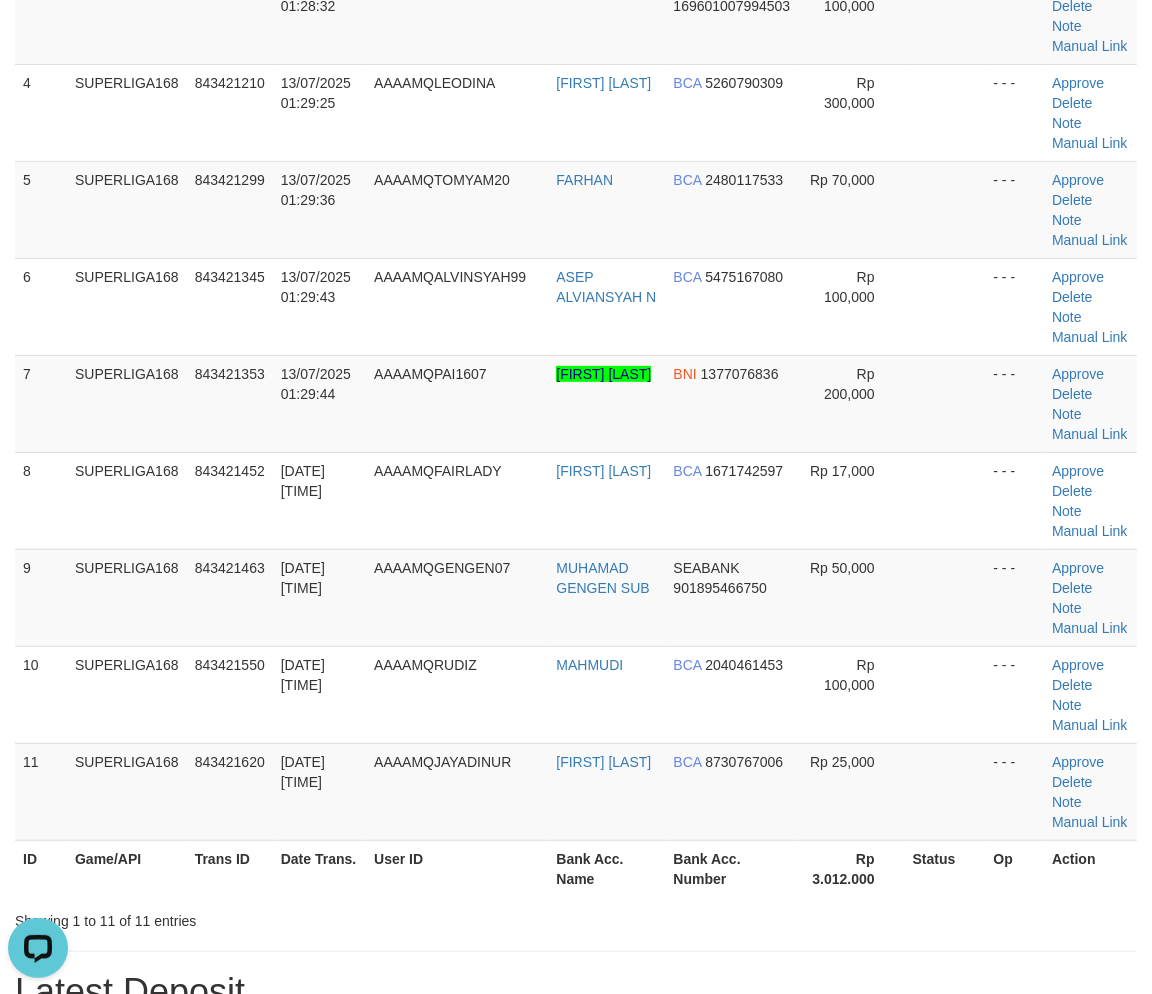 scroll, scrollTop: 0, scrollLeft: 0, axis: both 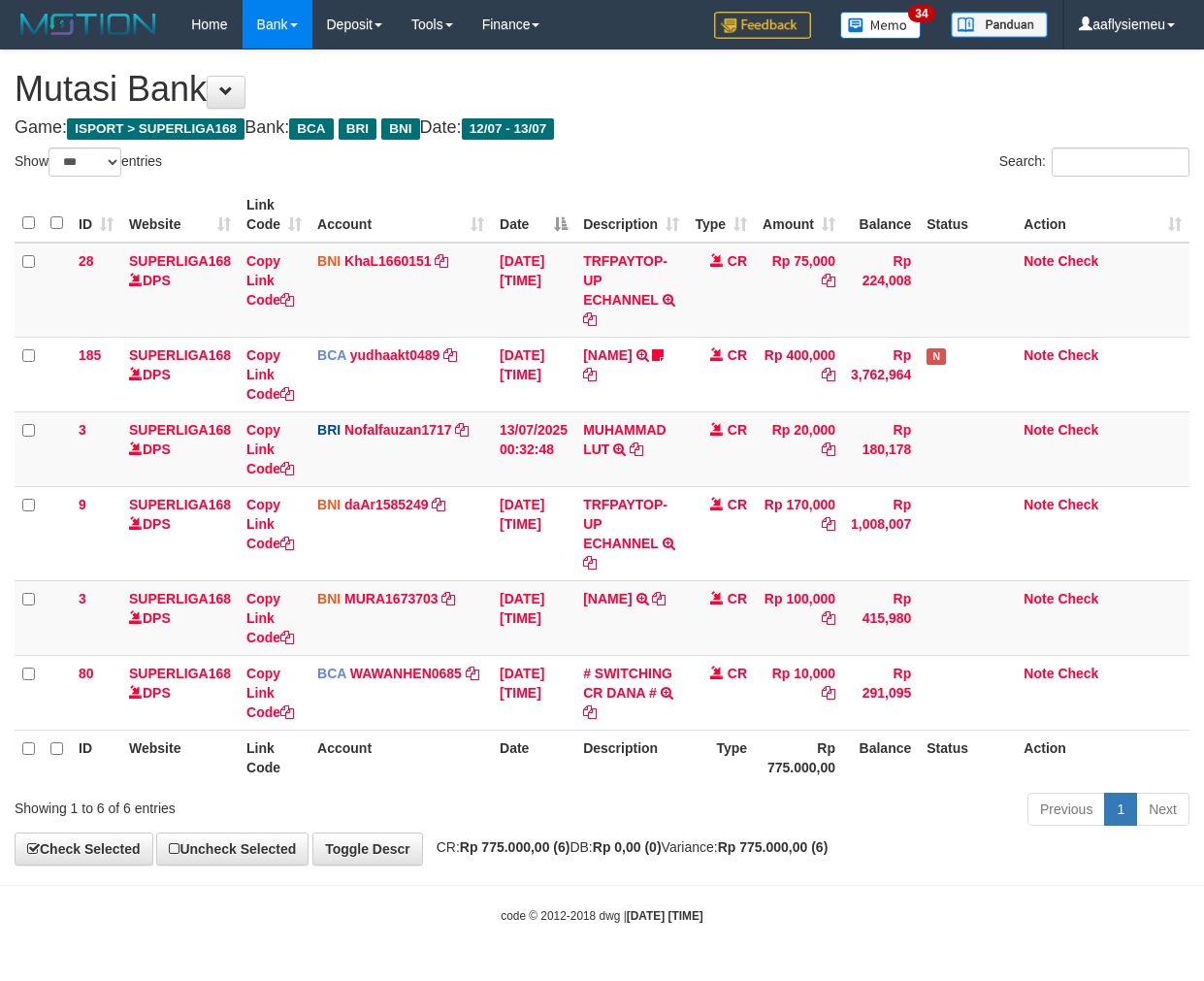 select on "***" 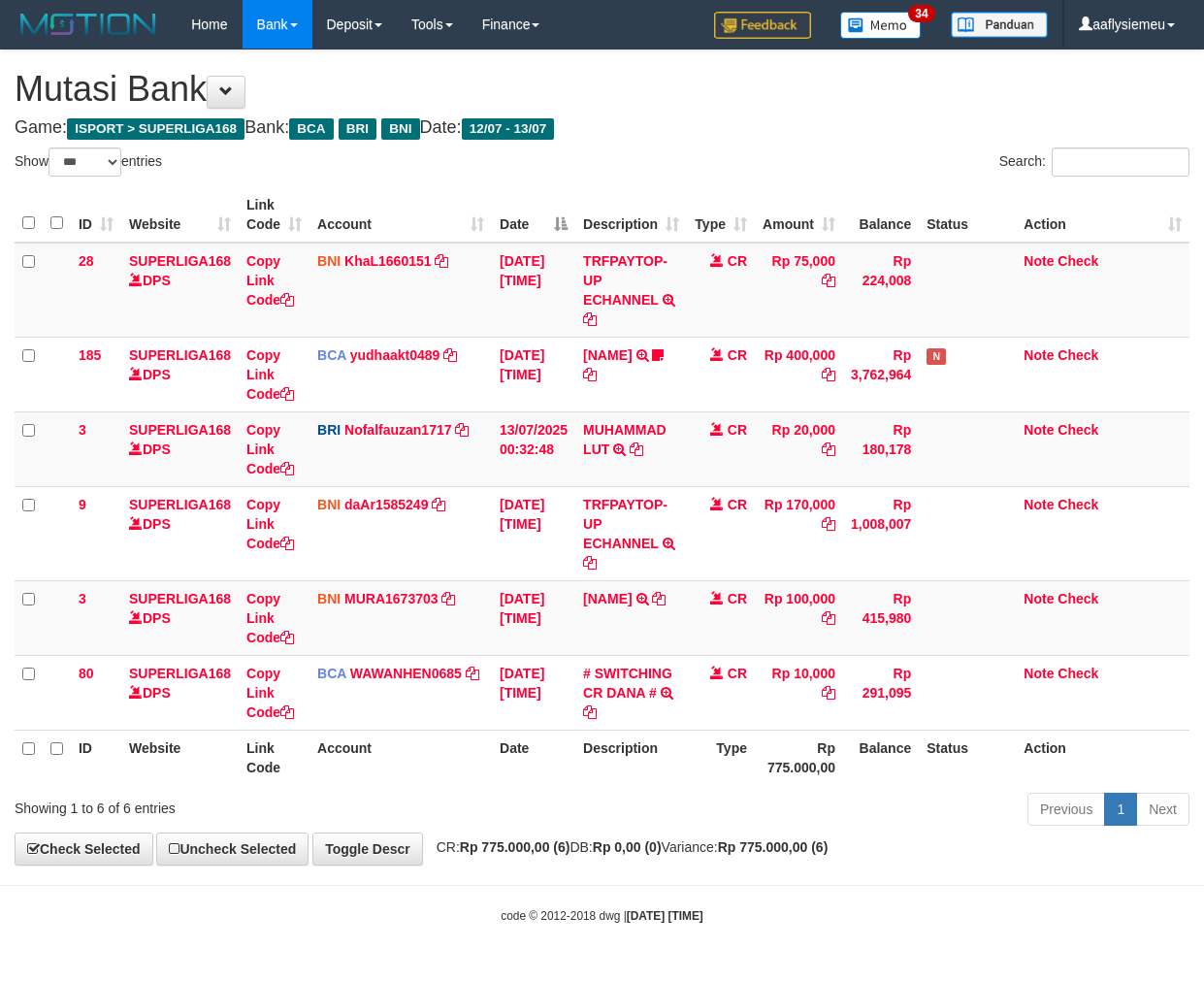 scroll, scrollTop: 0, scrollLeft: 0, axis: both 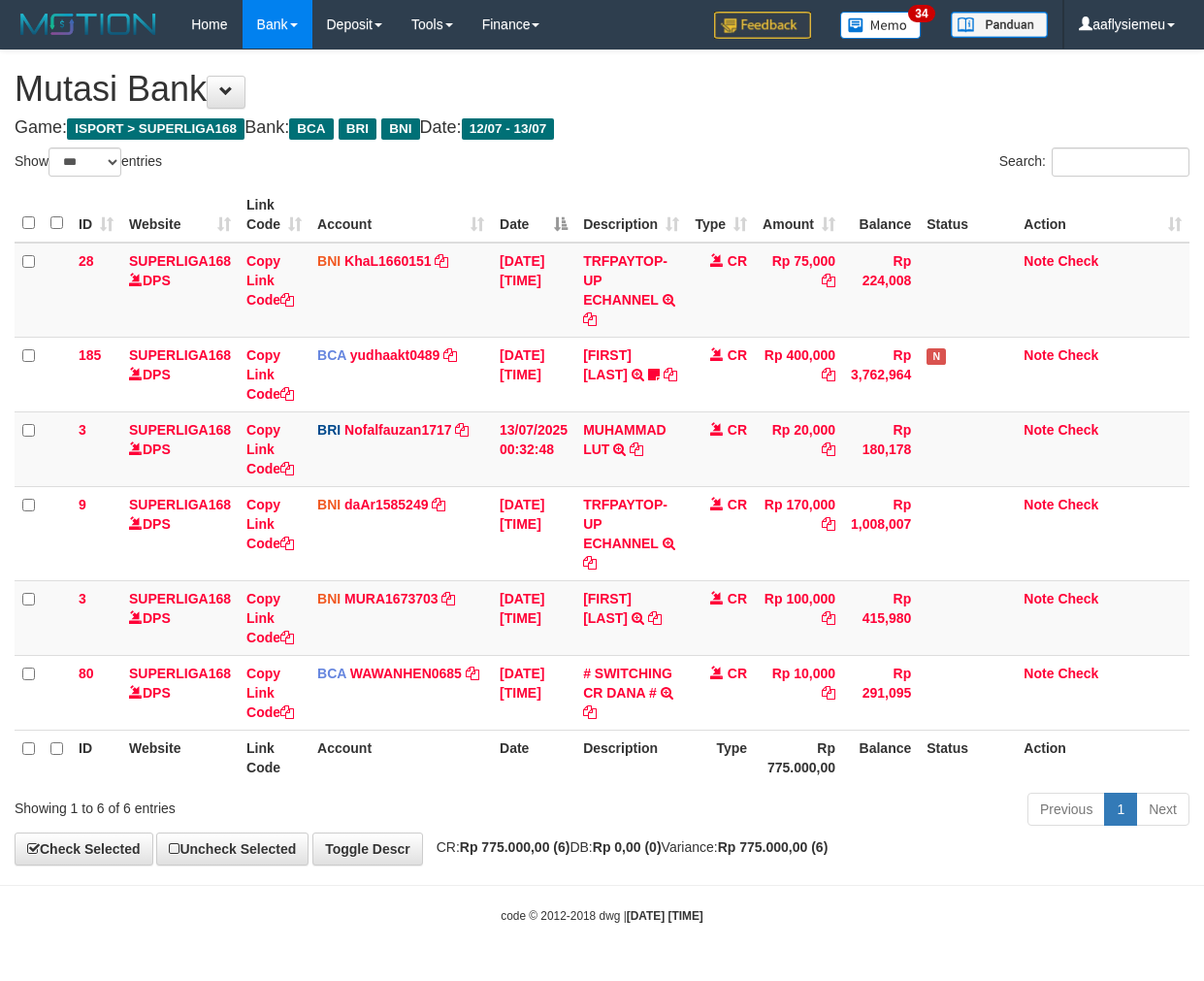 select on "***" 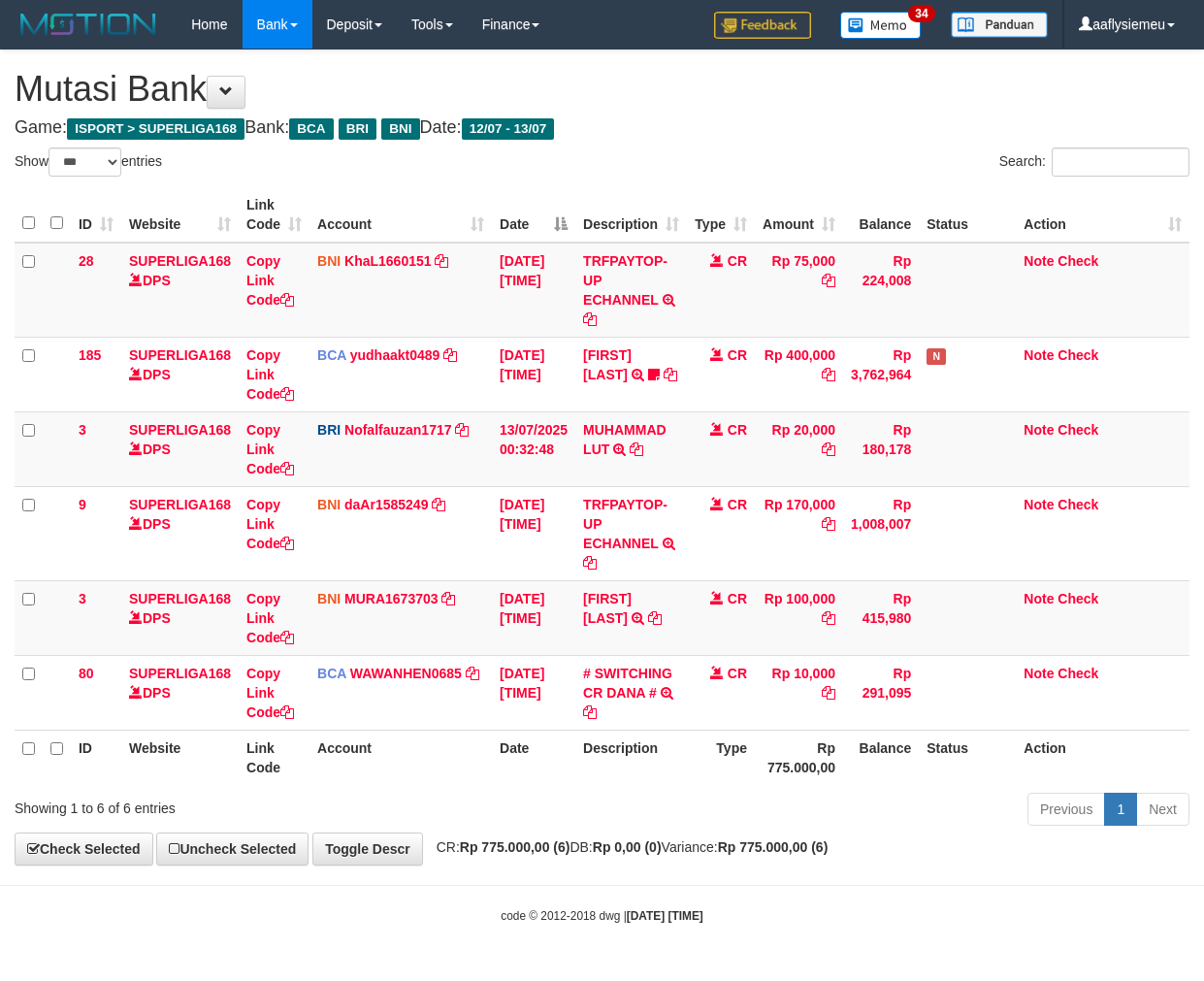 scroll, scrollTop: 0, scrollLeft: 0, axis: both 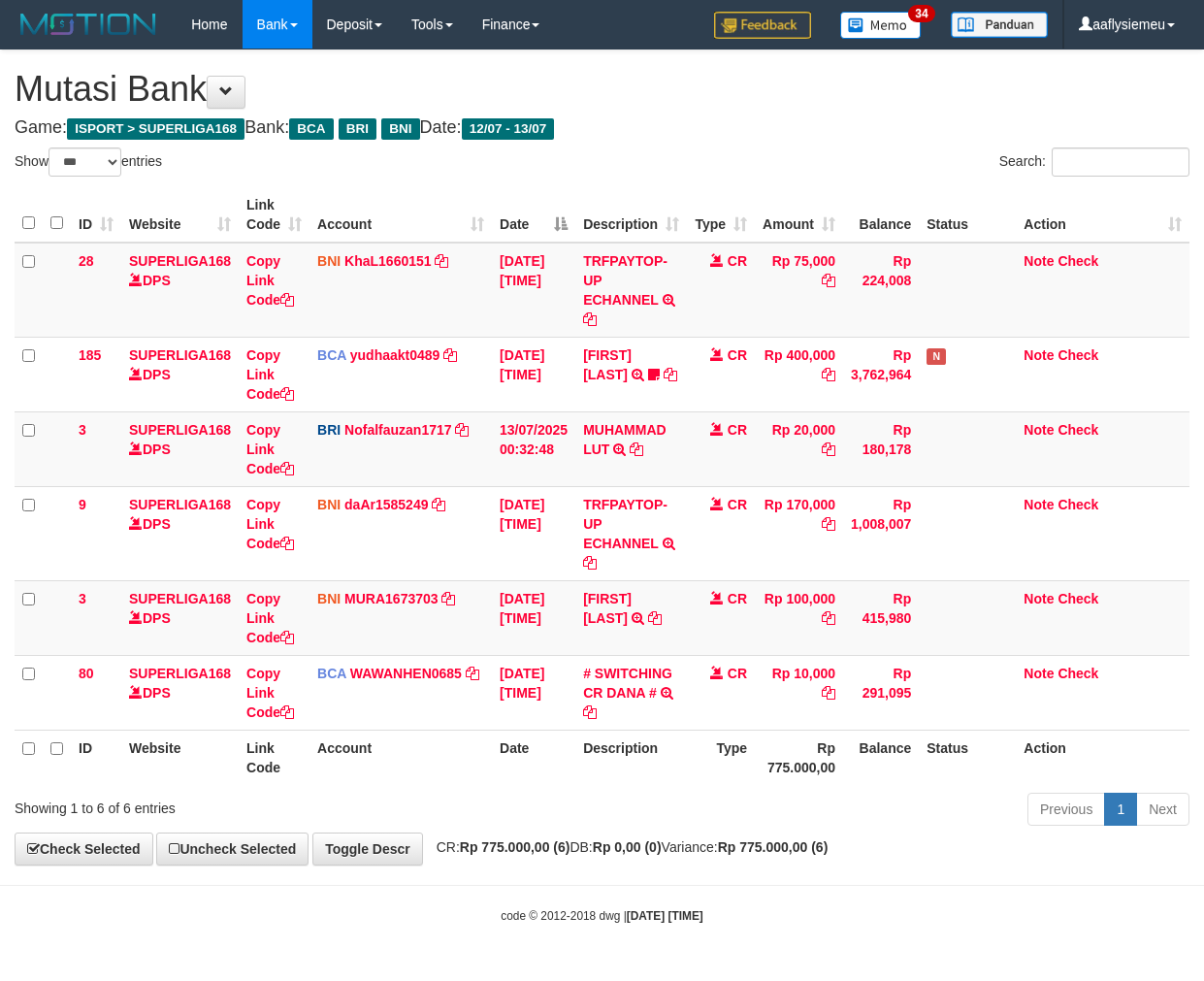 select on "***" 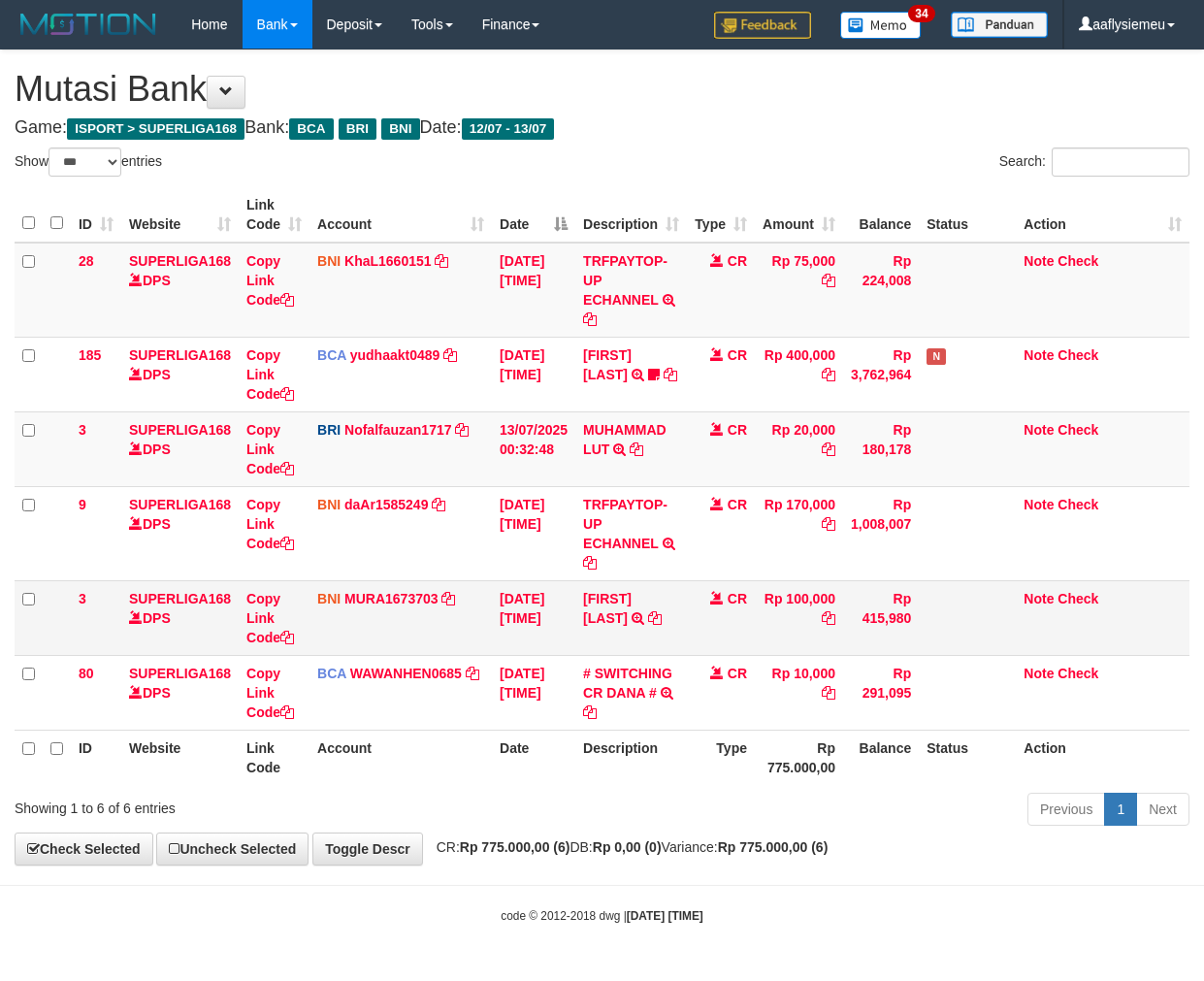 click on "Rp 10,000" at bounding box center [798, 692] 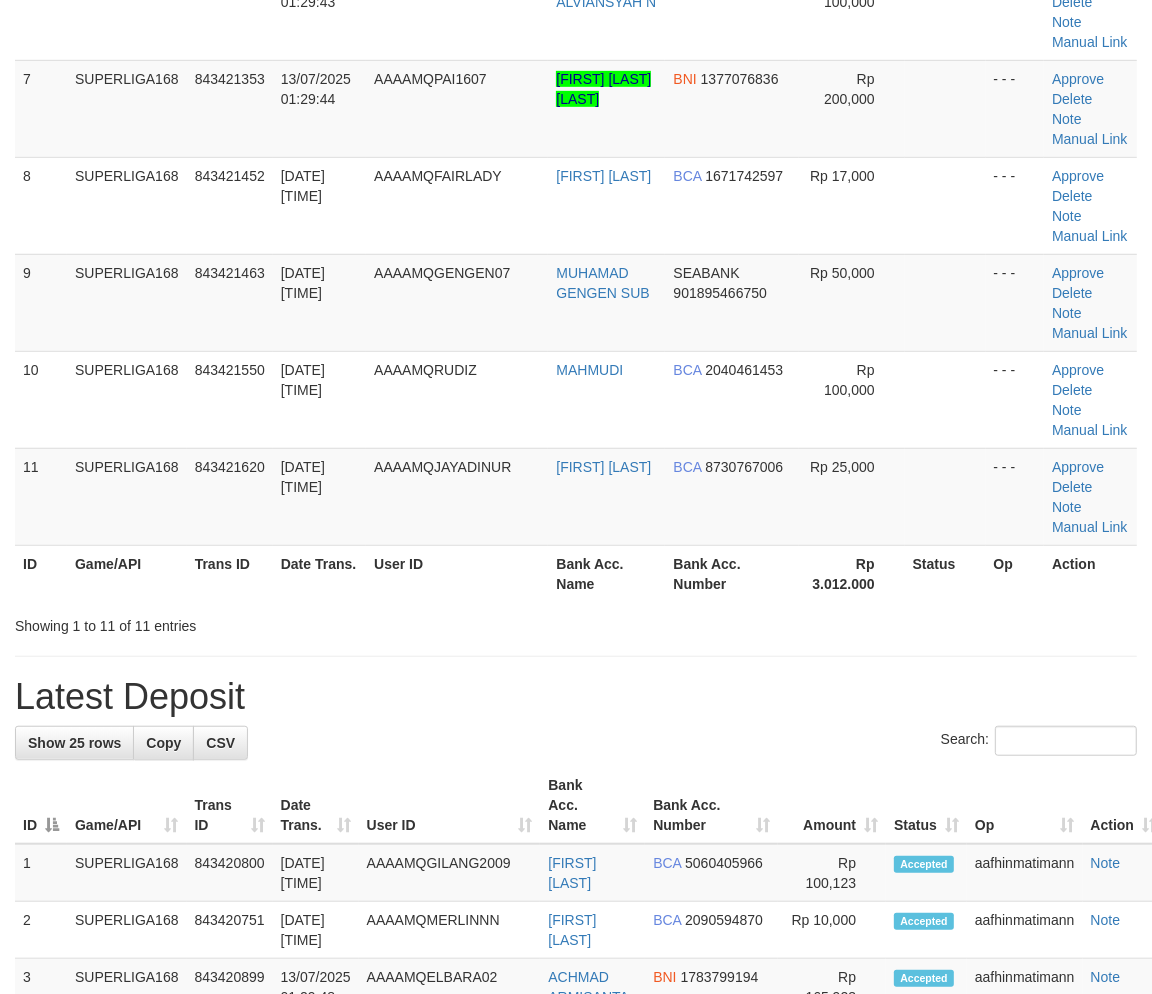 drag, startPoint x: 225, startPoint y: 512, endPoint x: 1, endPoint y: 615, distance: 246.54614 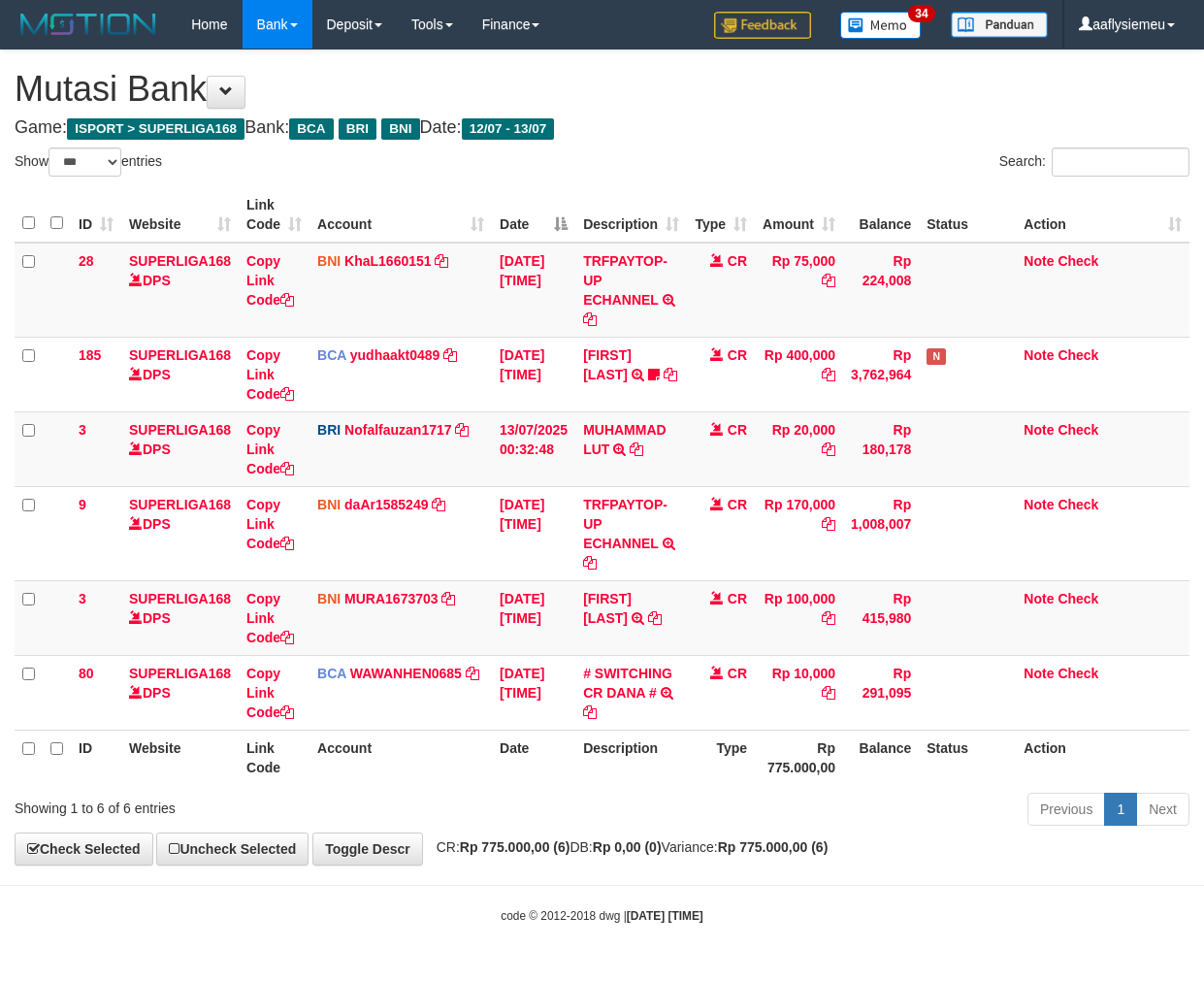 select on "***" 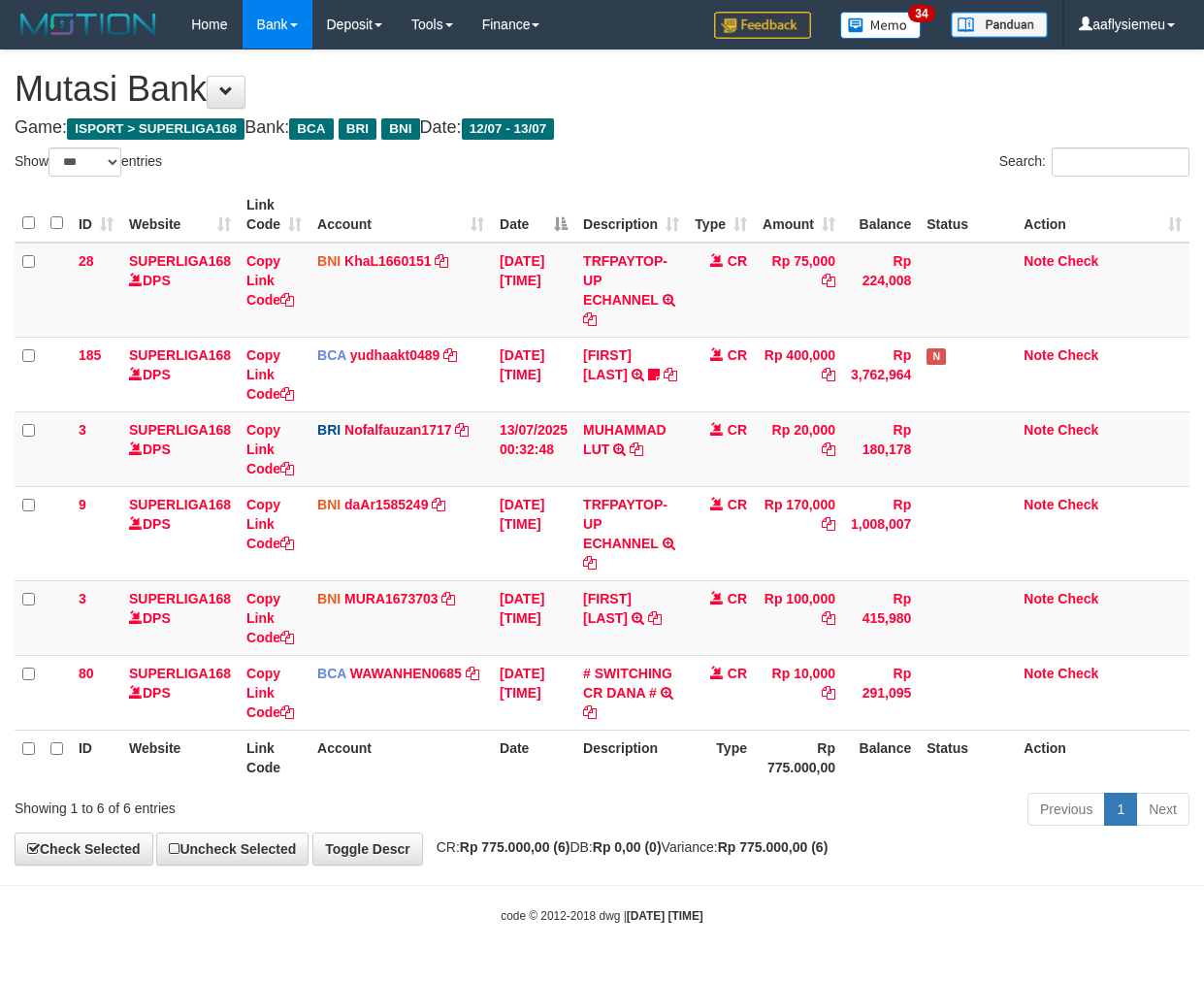 scroll, scrollTop: 0, scrollLeft: 0, axis: both 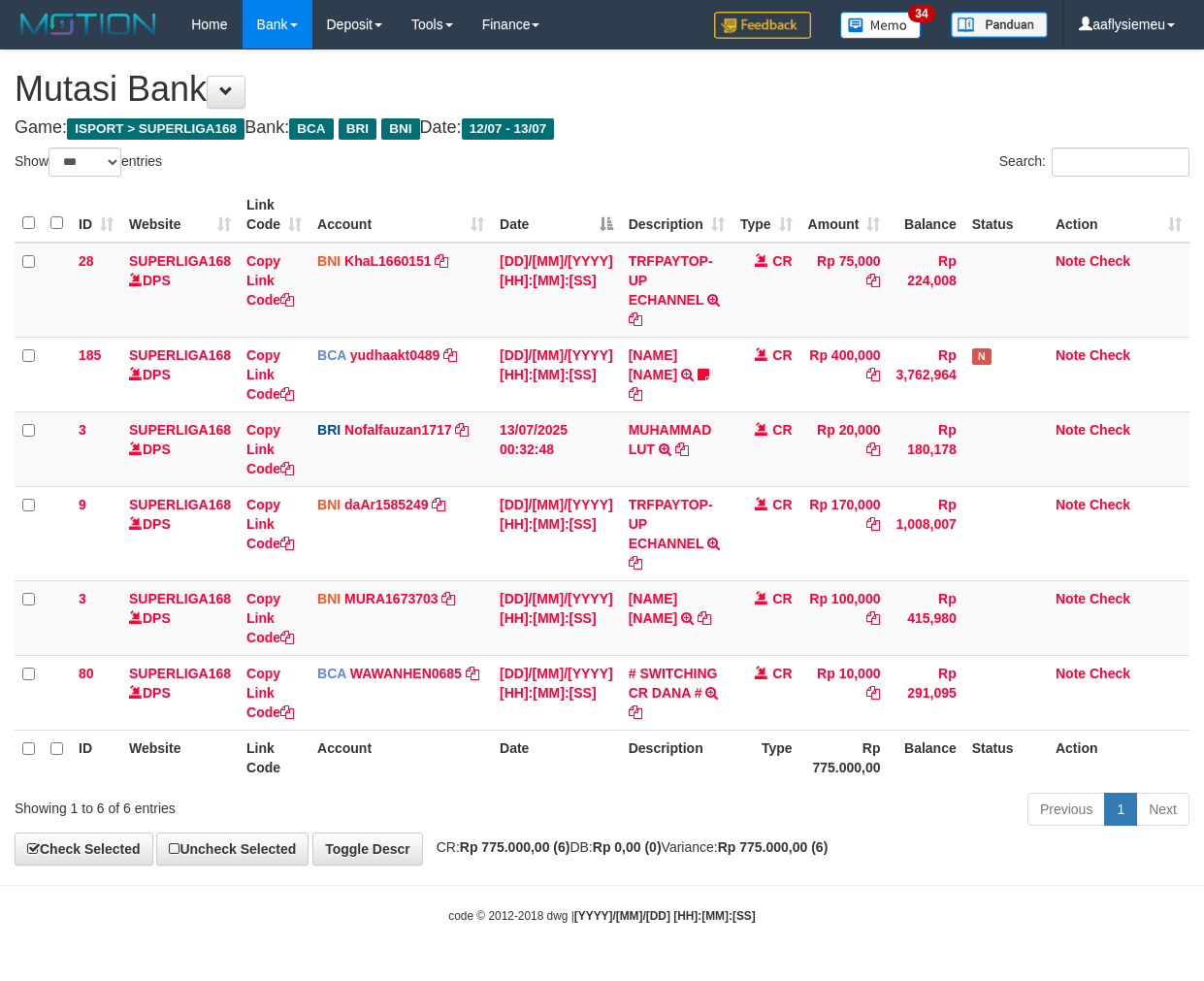 select on "***" 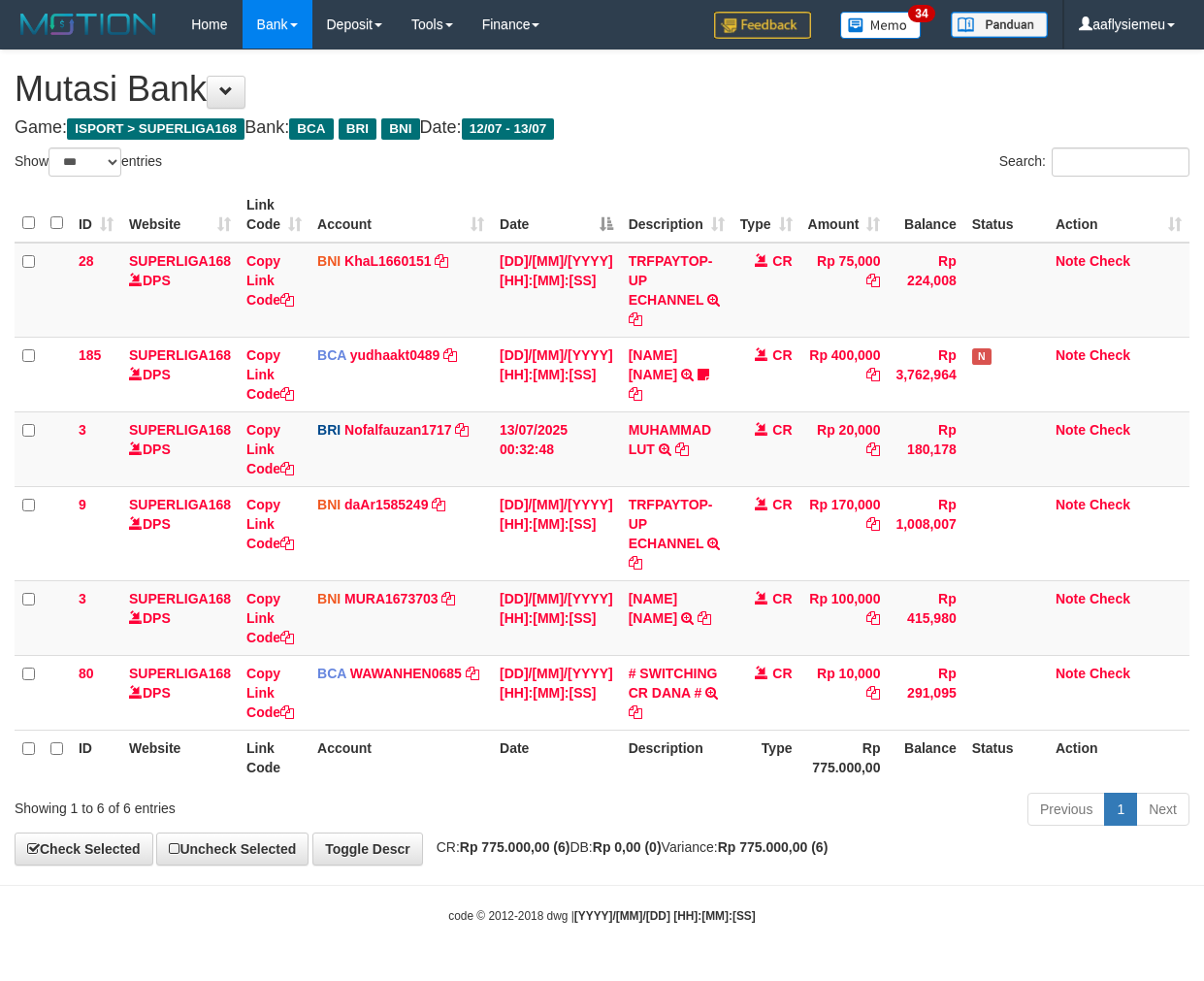 scroll, scrollTop: 0, scrollLeft: 0, axis: both 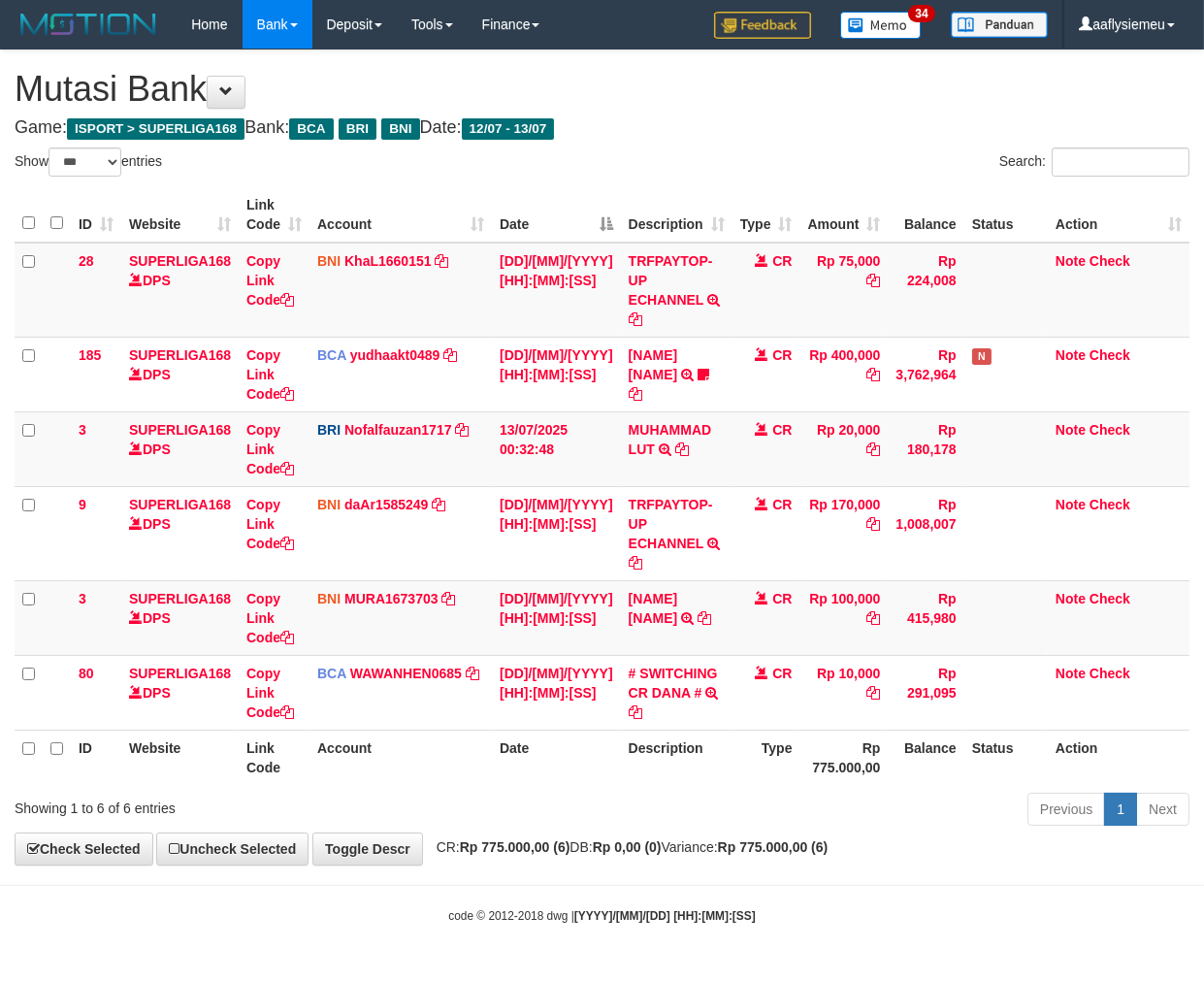 click on "Description" at bounding box center [676, 757] 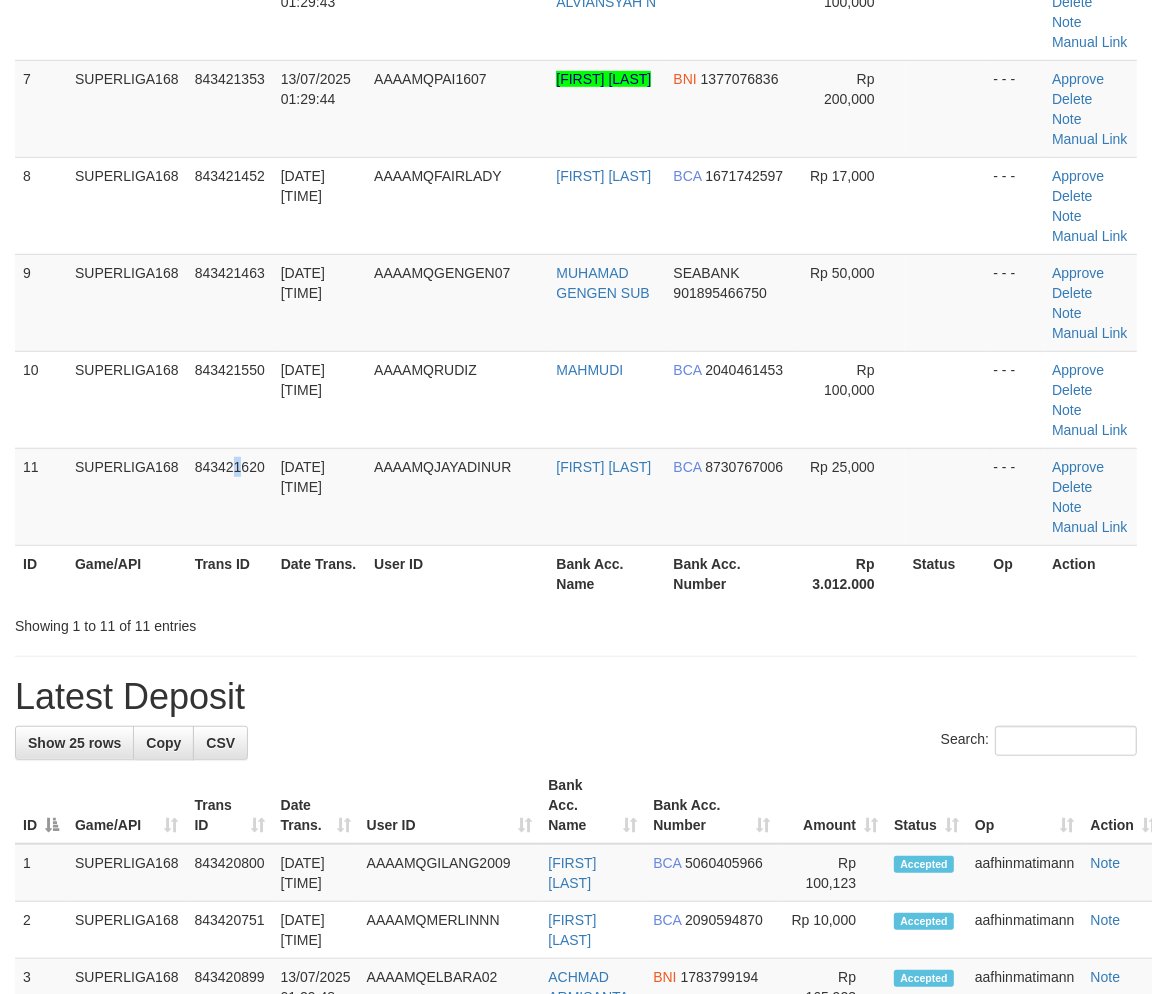 click on "843421620" at bounding box center (230, 496) 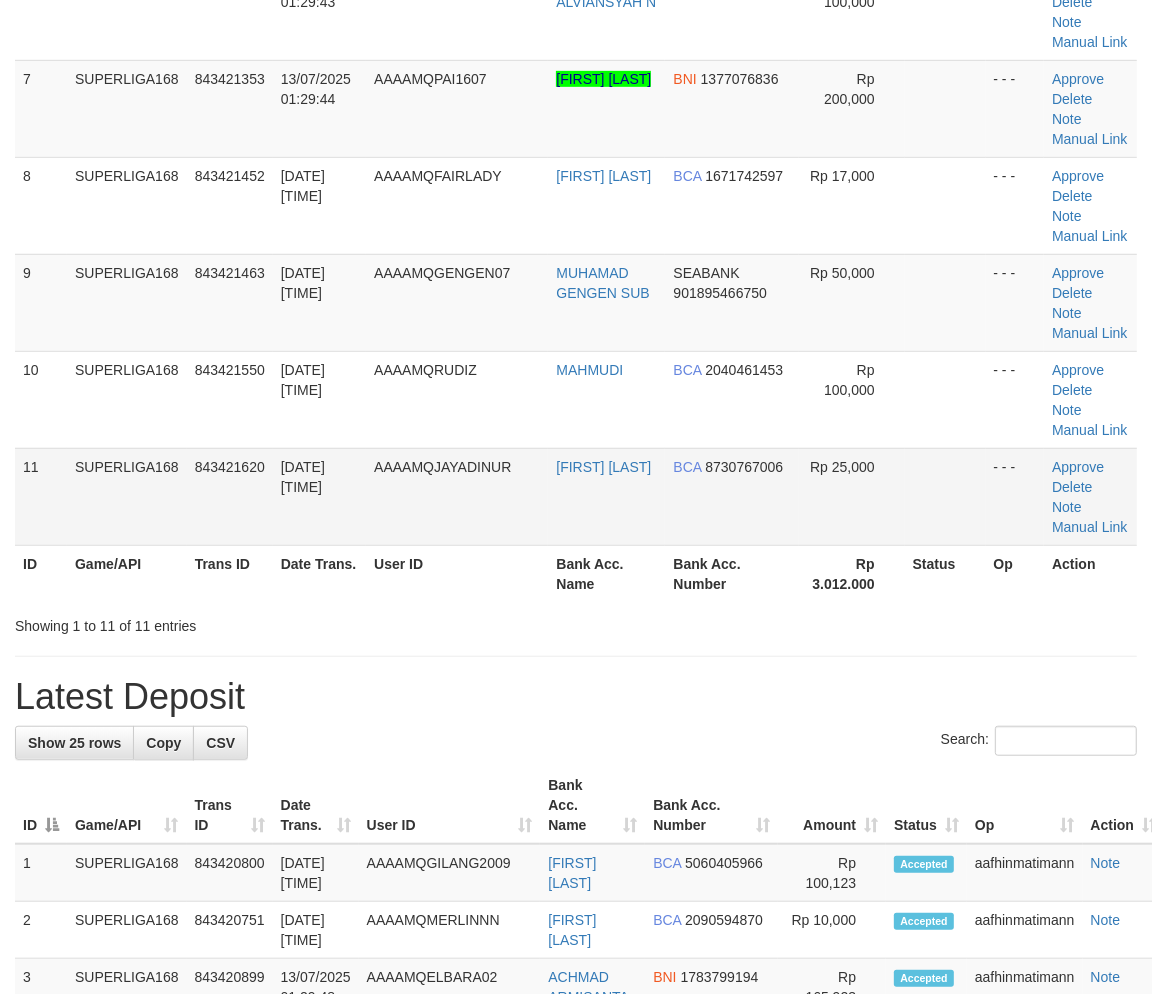 click on "13/07/2025 01:30:23" at bounding box center [319, 496] 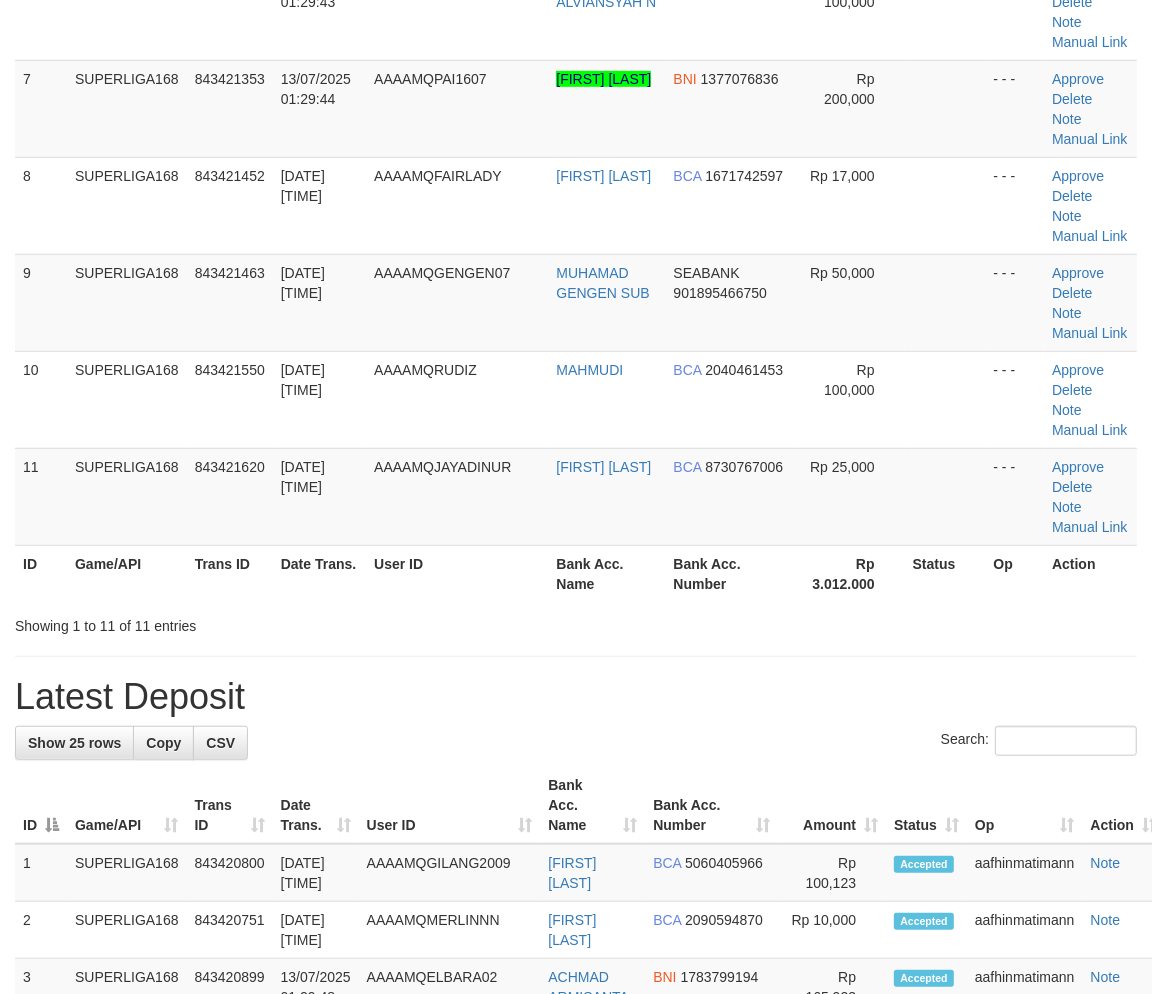 scroll, scrollTop: 477, scrollLeft: 0, axis: vertical 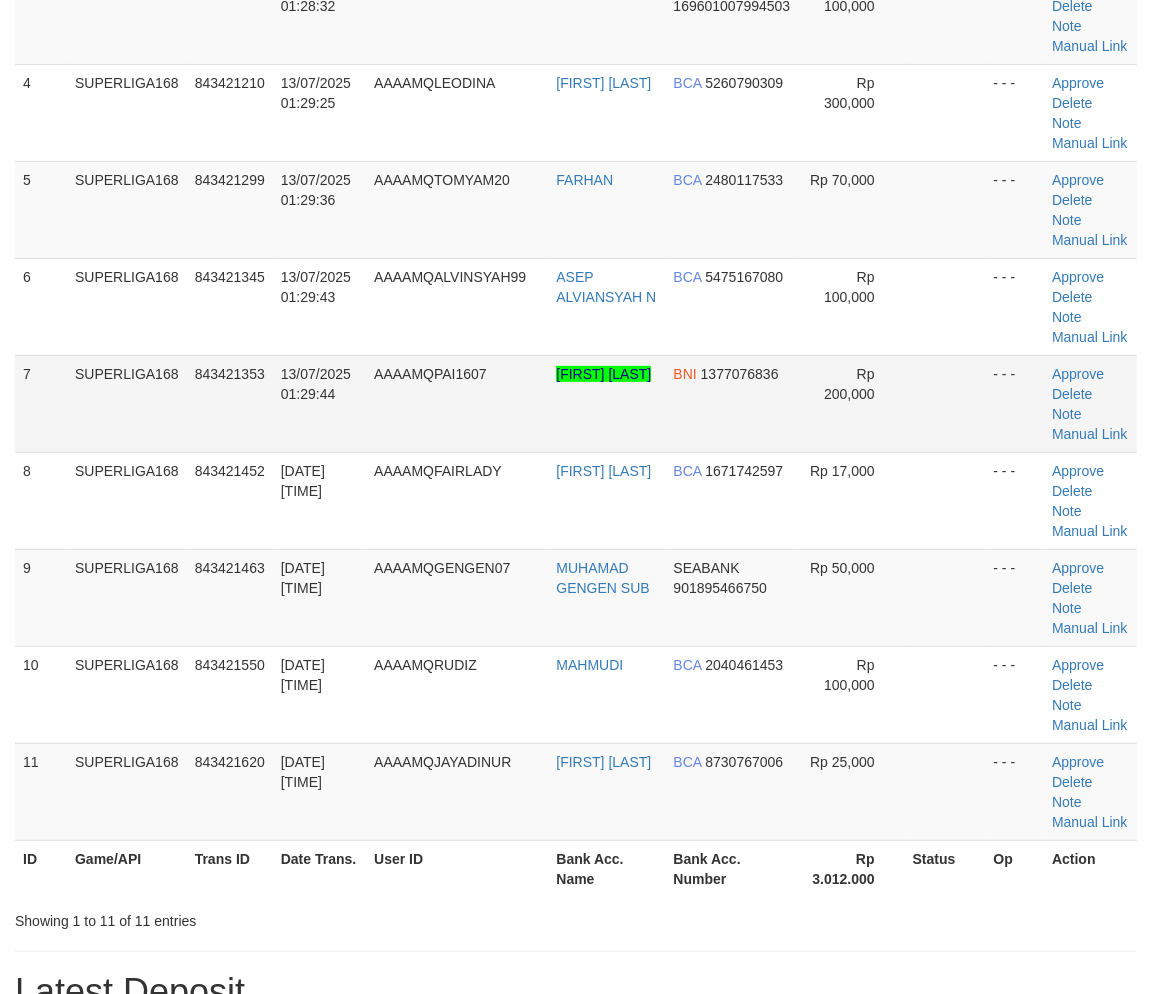 click on "13/07/2025 01:29:44" at bounding box center (319, 403) 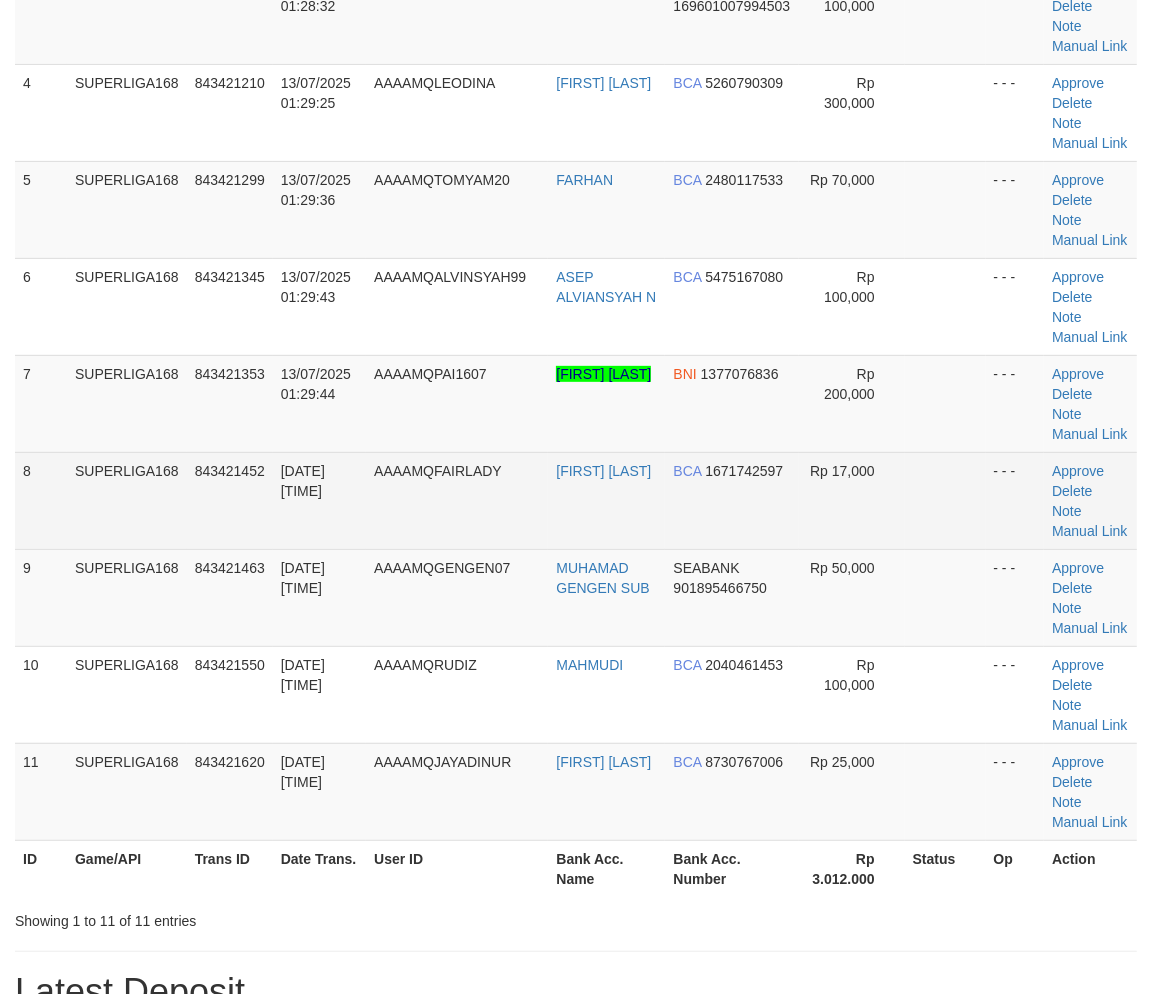 click on "SUPERLIGA168" at bounding box center (127, 500) 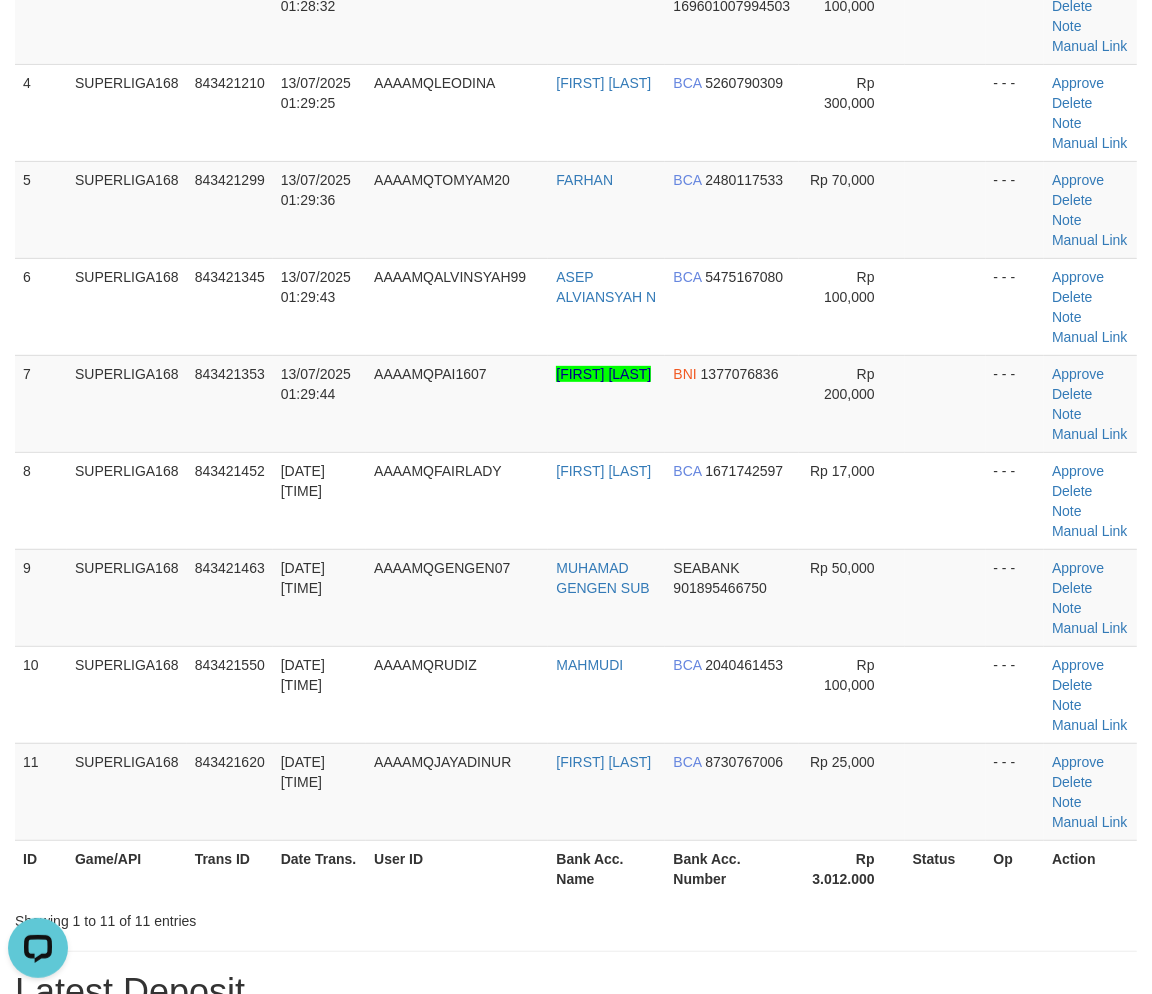 scroll, scrollTop: 0, scrollLeft: 0, axis: both 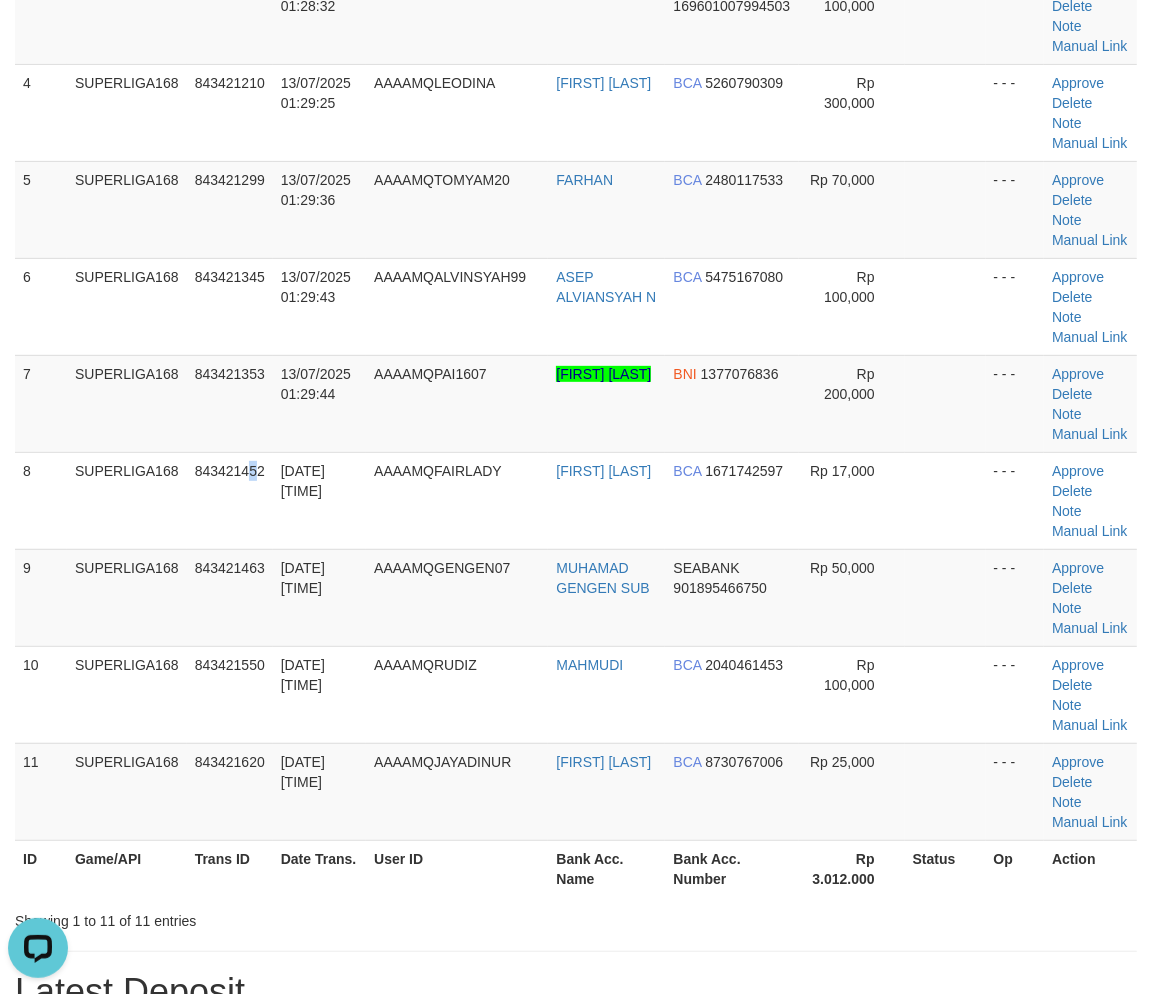 drag, startPoint x: 257, startPoint y: 534, endPoint x: 5, endPoint y: 623, distance: 267.25455 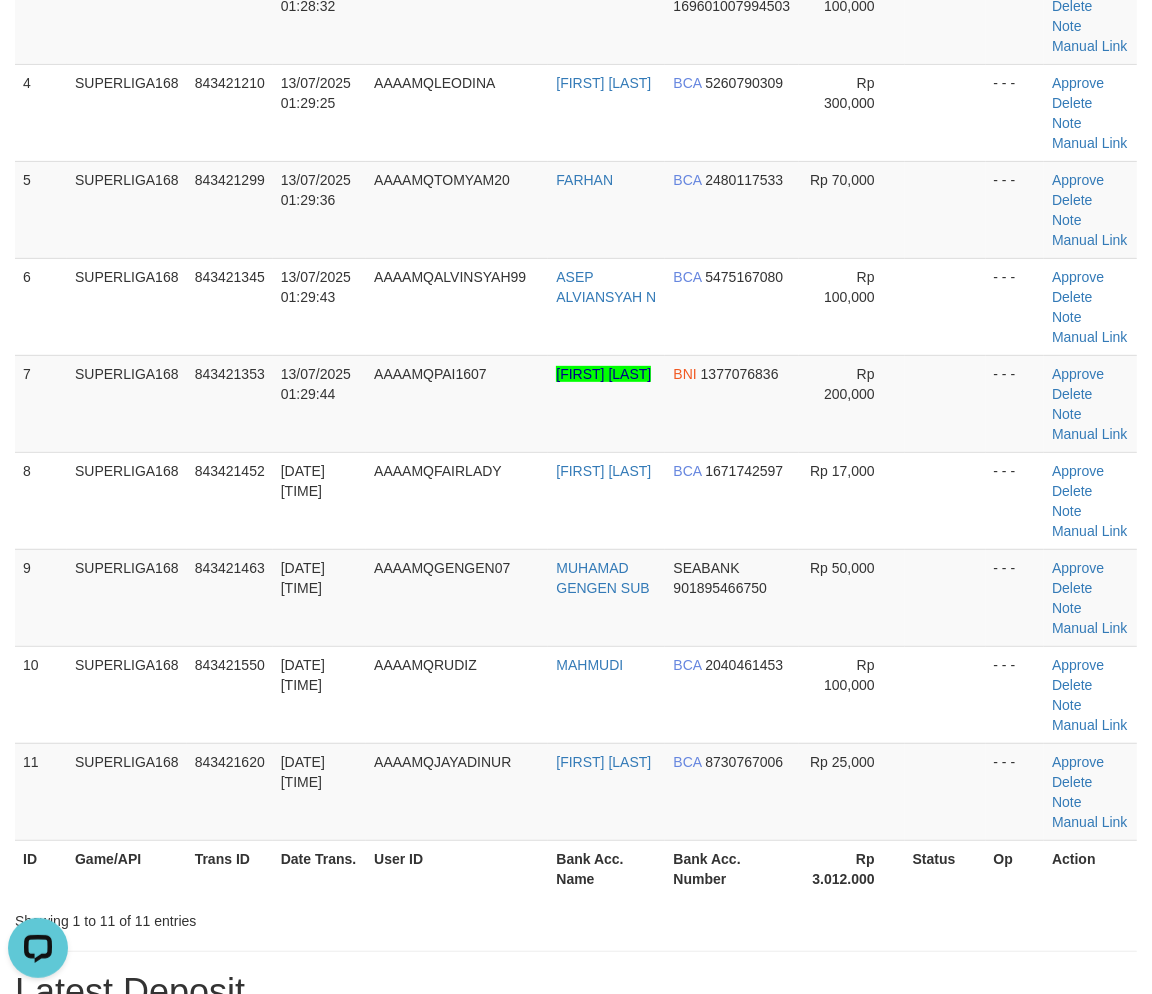 drag, startPoint x: 254, startPoint y: 472, endPoint x: 1, endPoint y: 583, distance: 276.27884 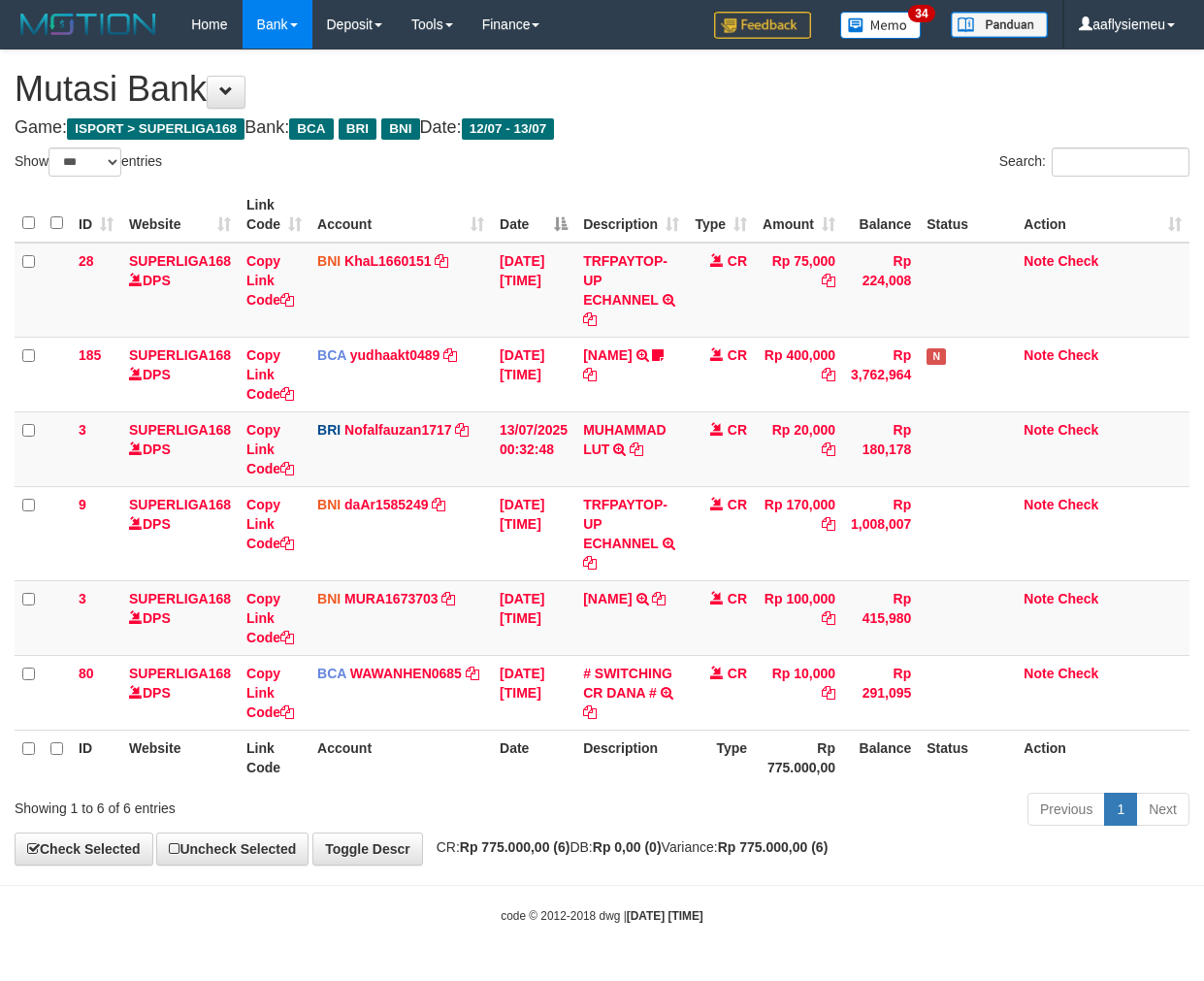 select on "***" 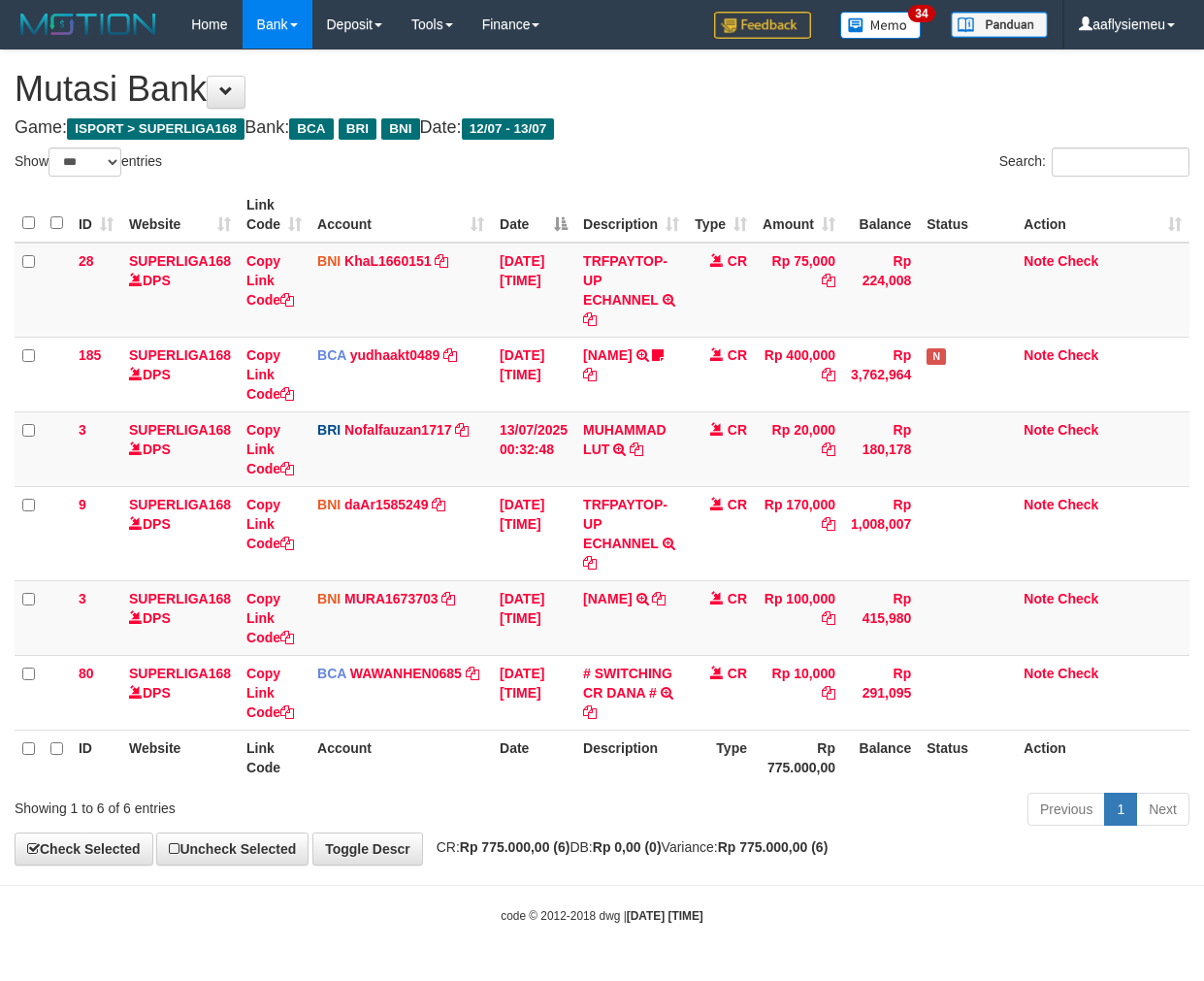 scroll, scrollTop: 0, scrollLeft: 0, axis: both 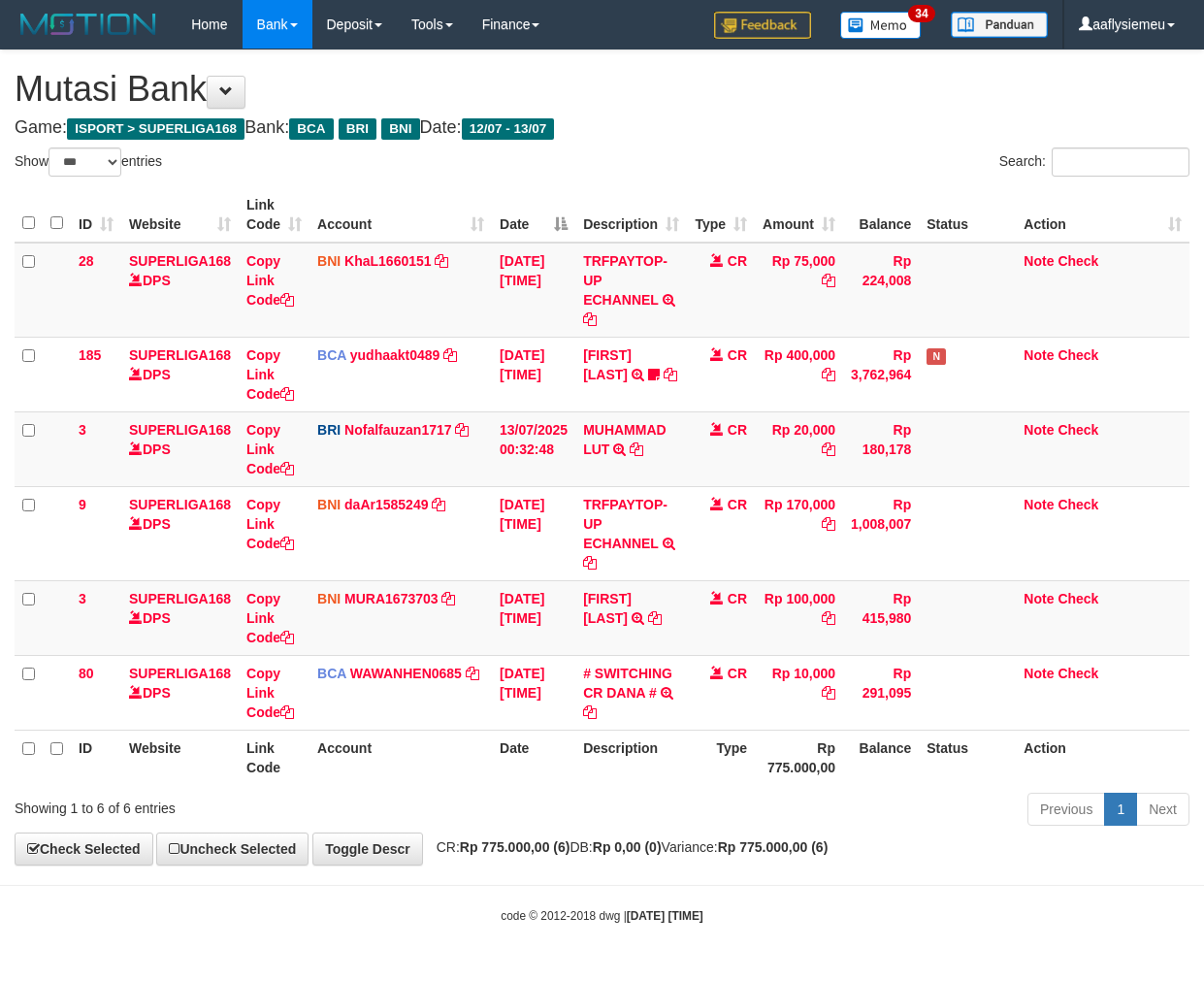 select on "***" 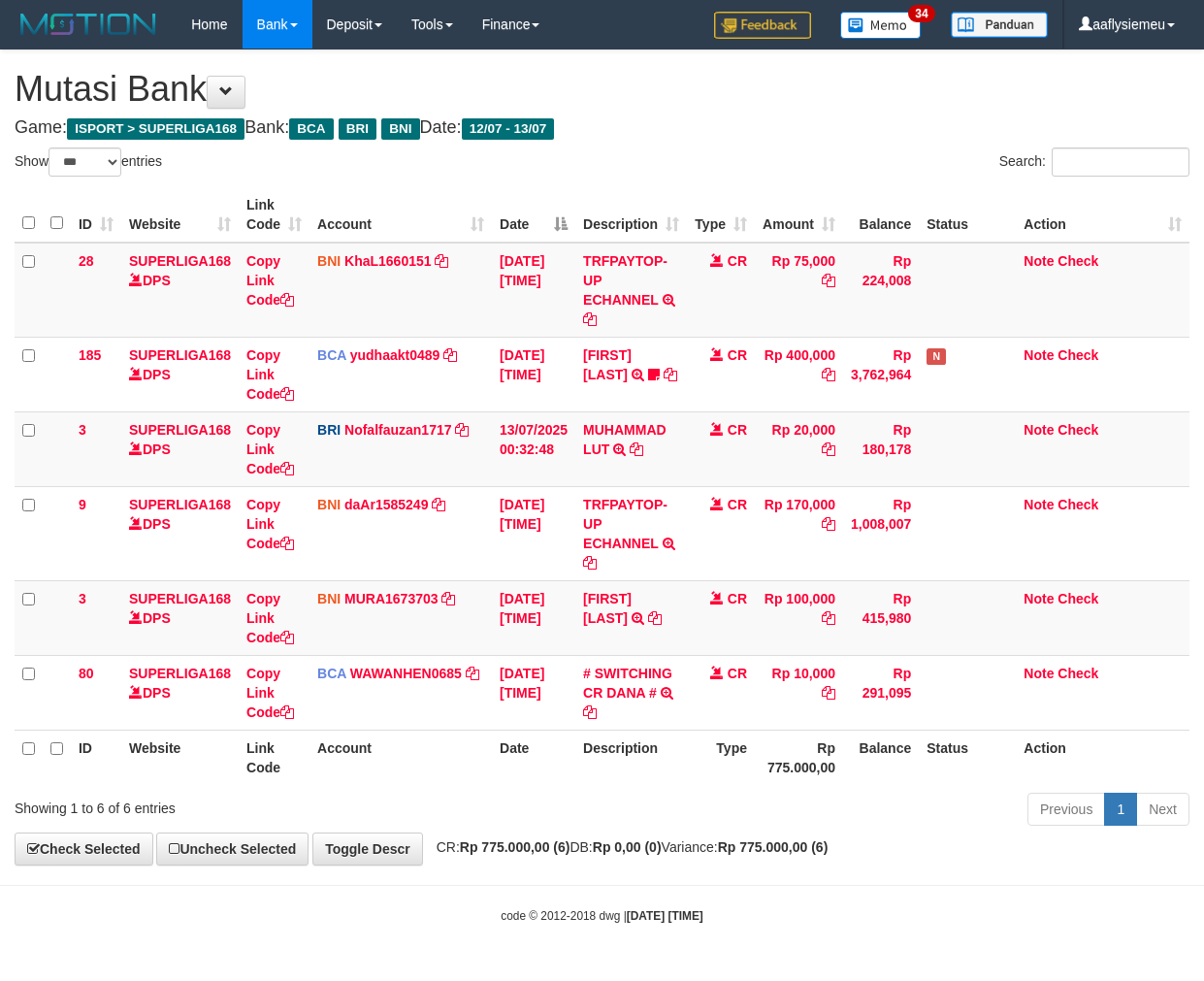 scroll, scrollTop: 0, scrollLeft: 0, axis: both 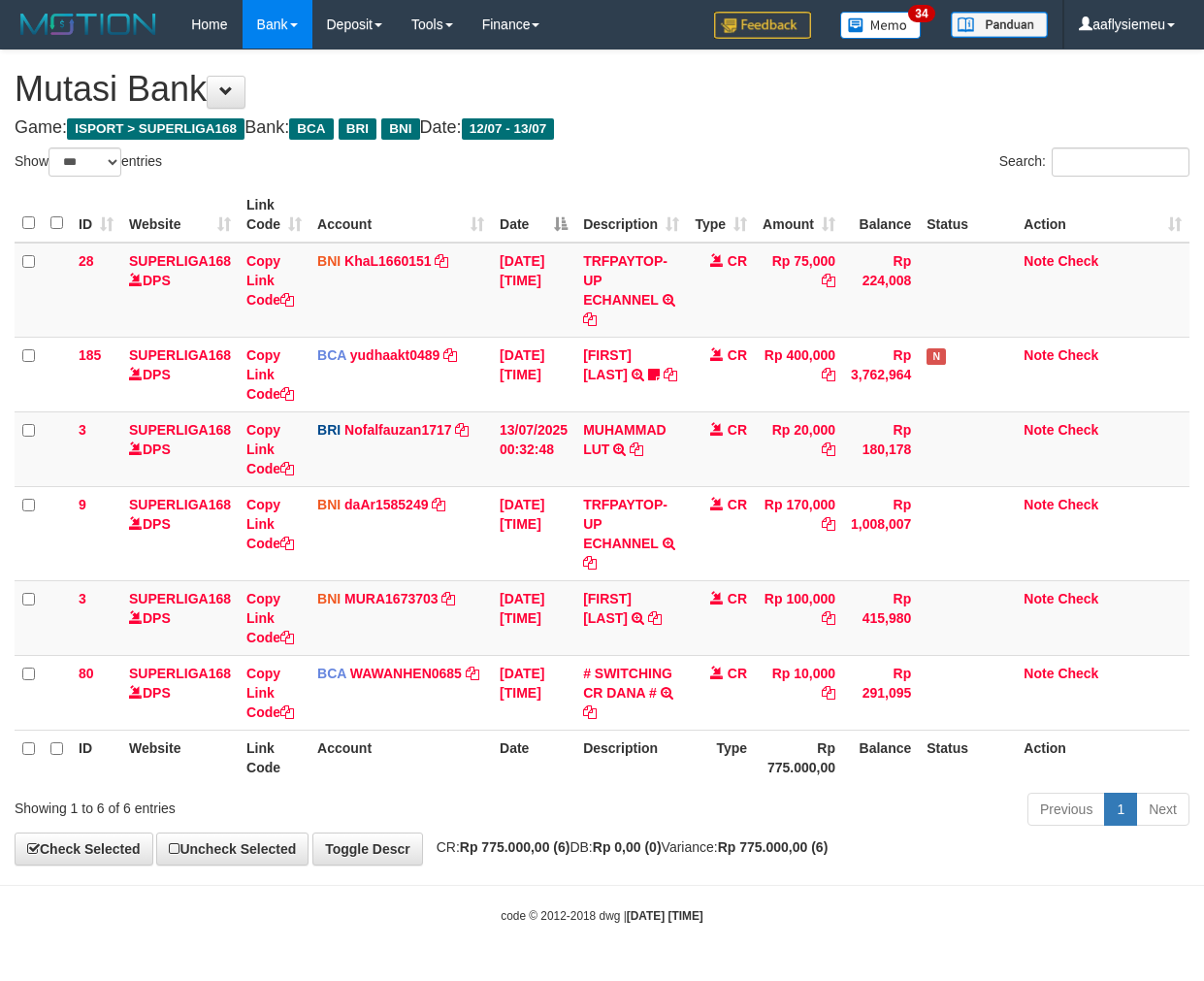 select on "***" 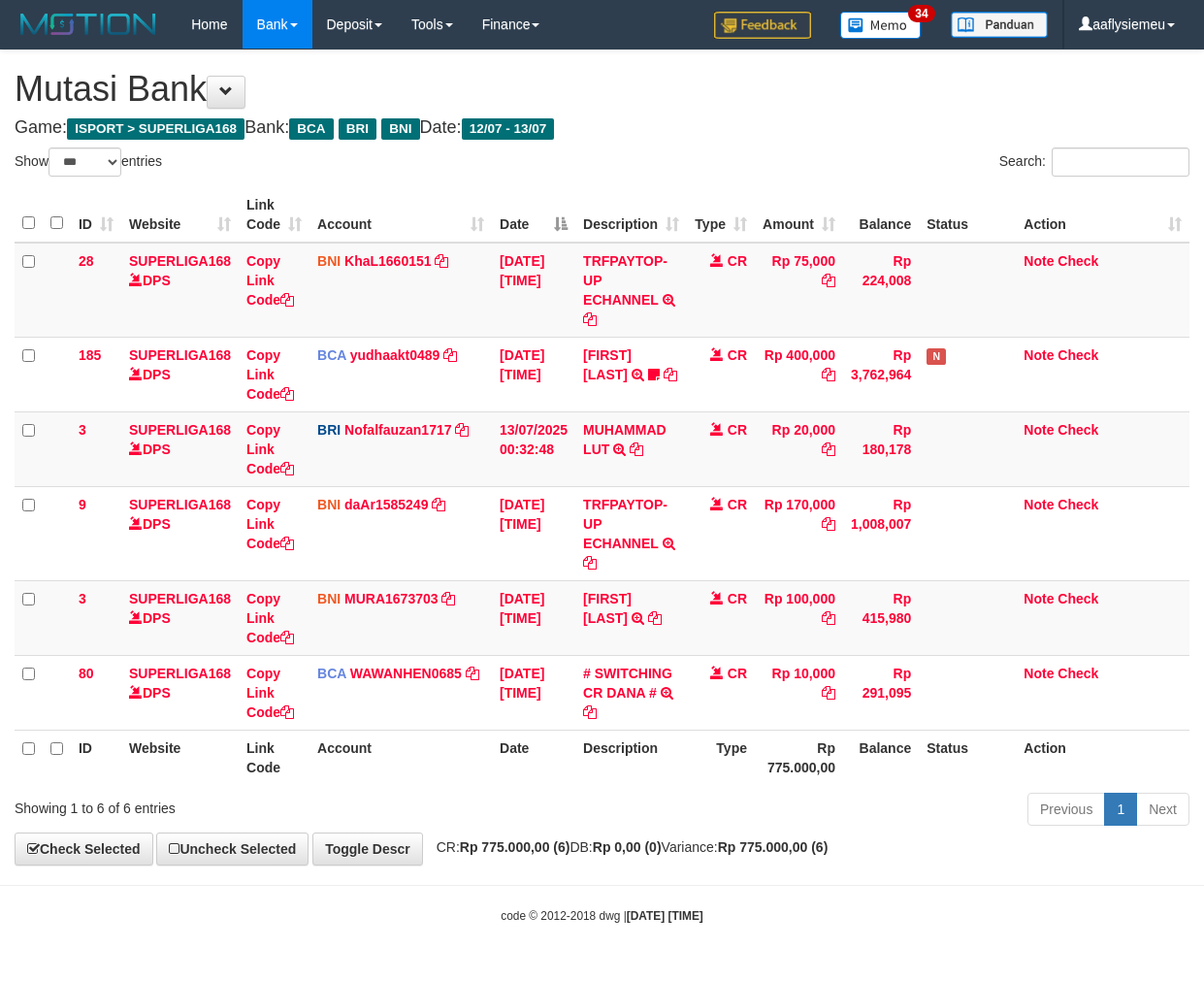 scroll, scrollTop: 0, scrollLeft: 0, axis: both 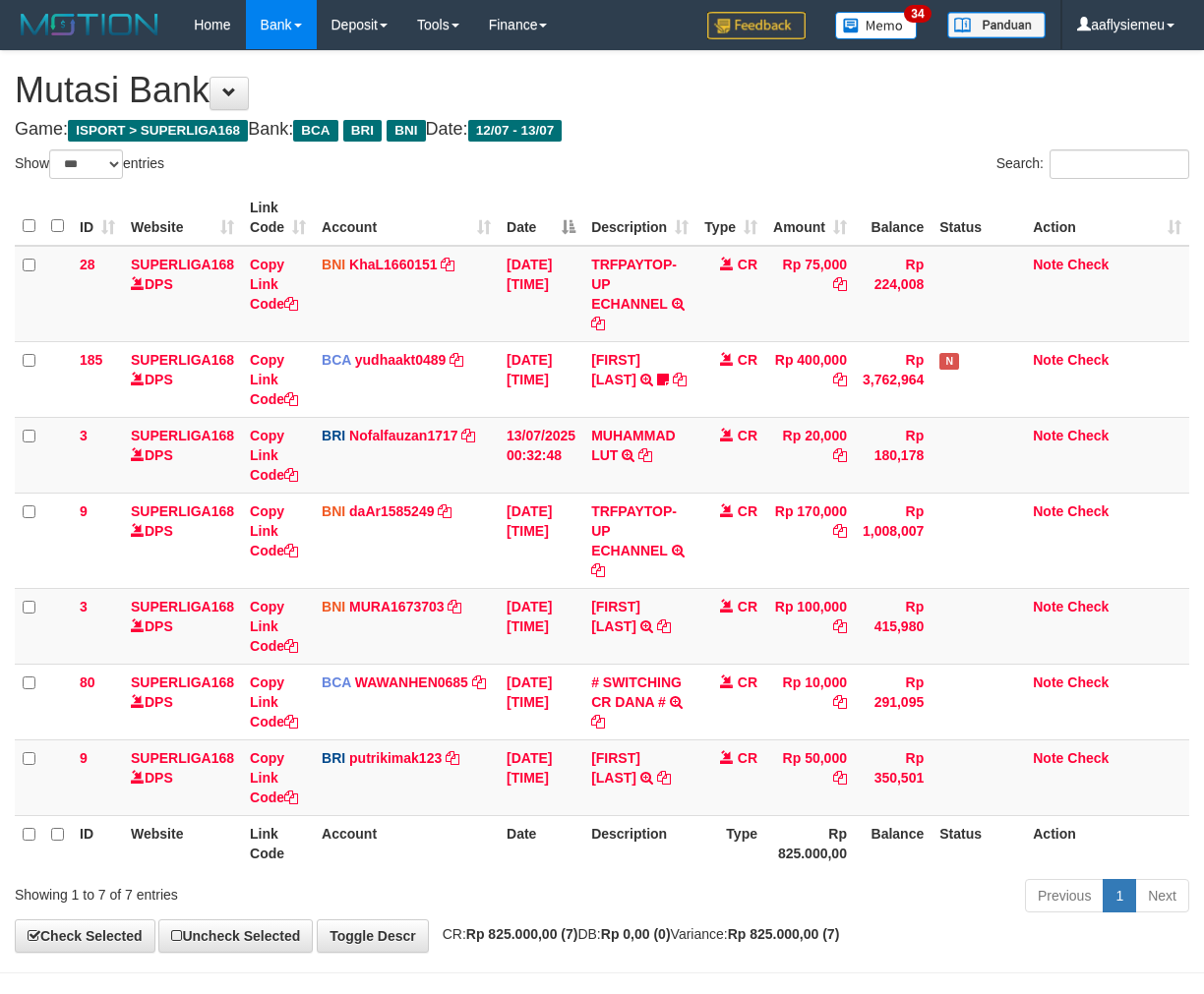 select on "***" 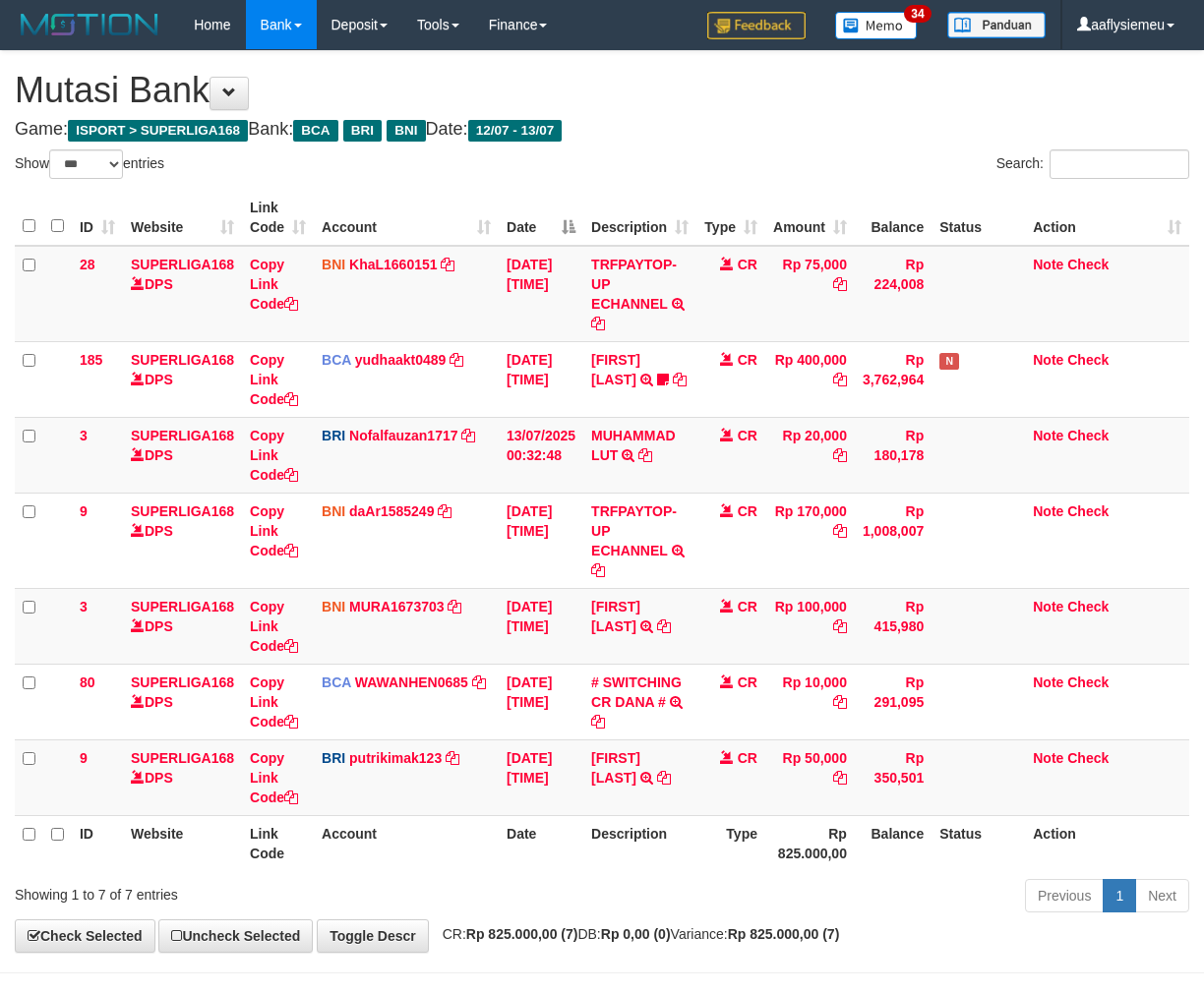 scroll, scrollTop: 0, scrollLeft: 0, axis: both 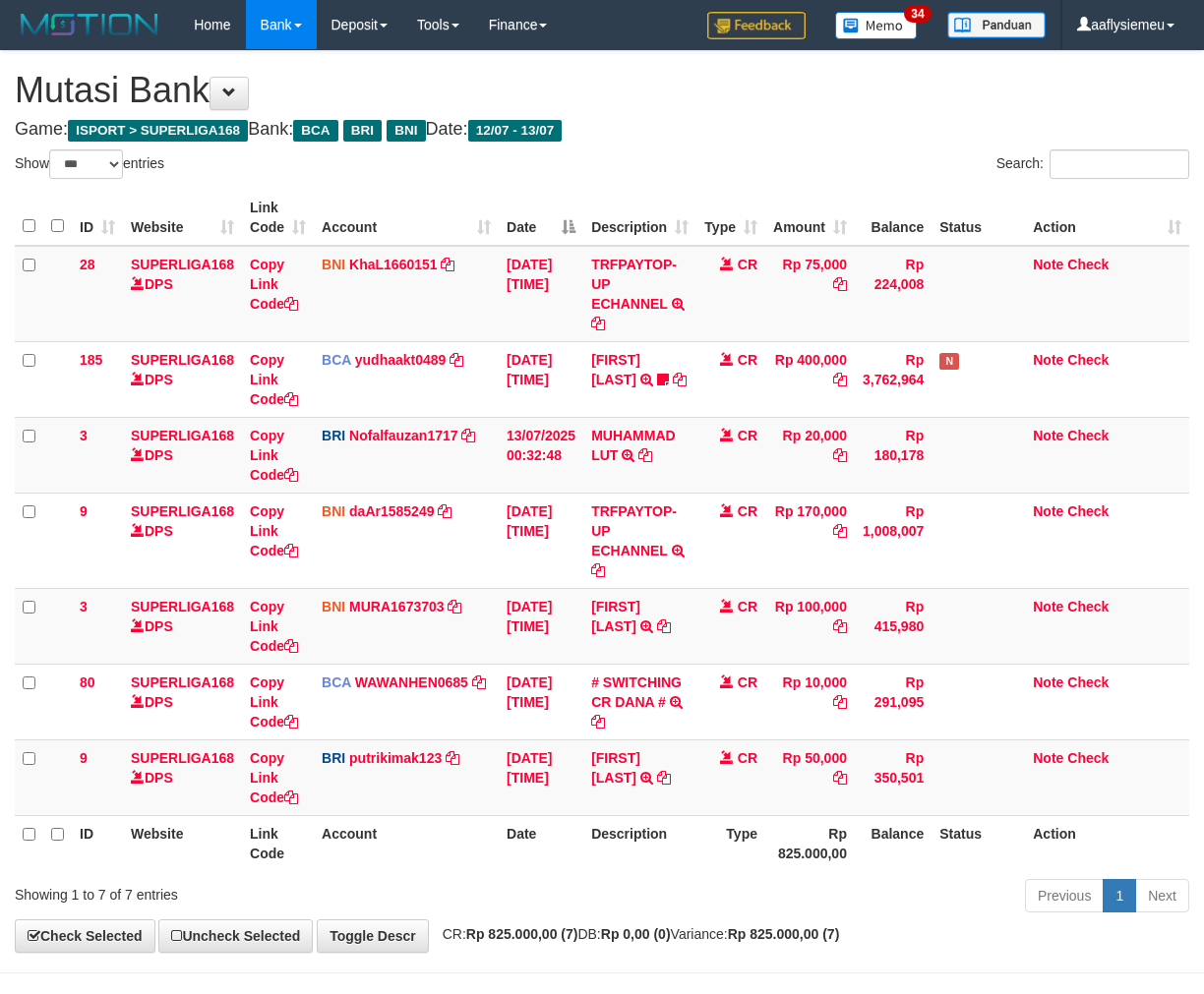 select on "***" 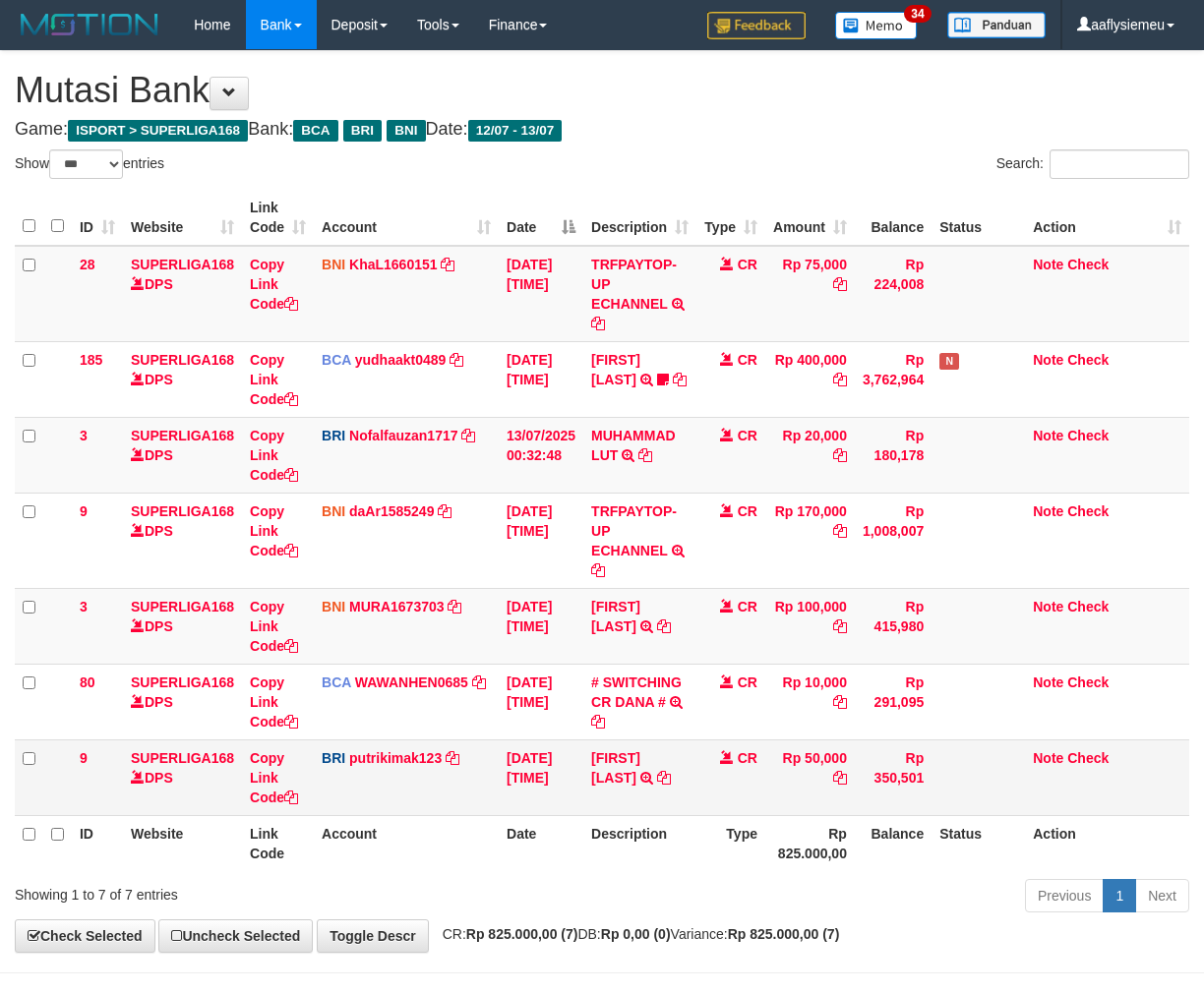 scroll, scrollTop: 0, scrollLeft: 0, axis: both 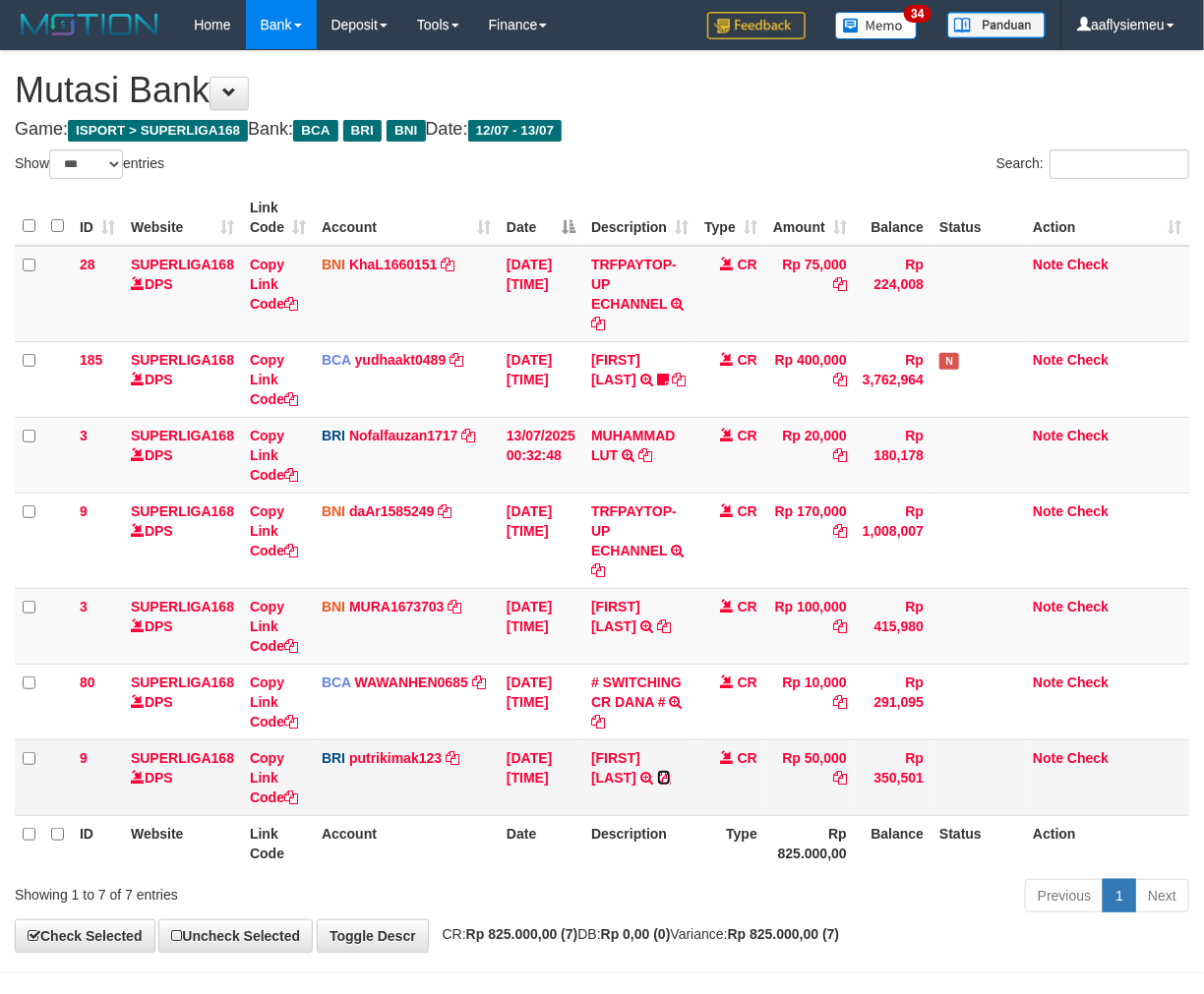 click at bounding box center [664, 778] 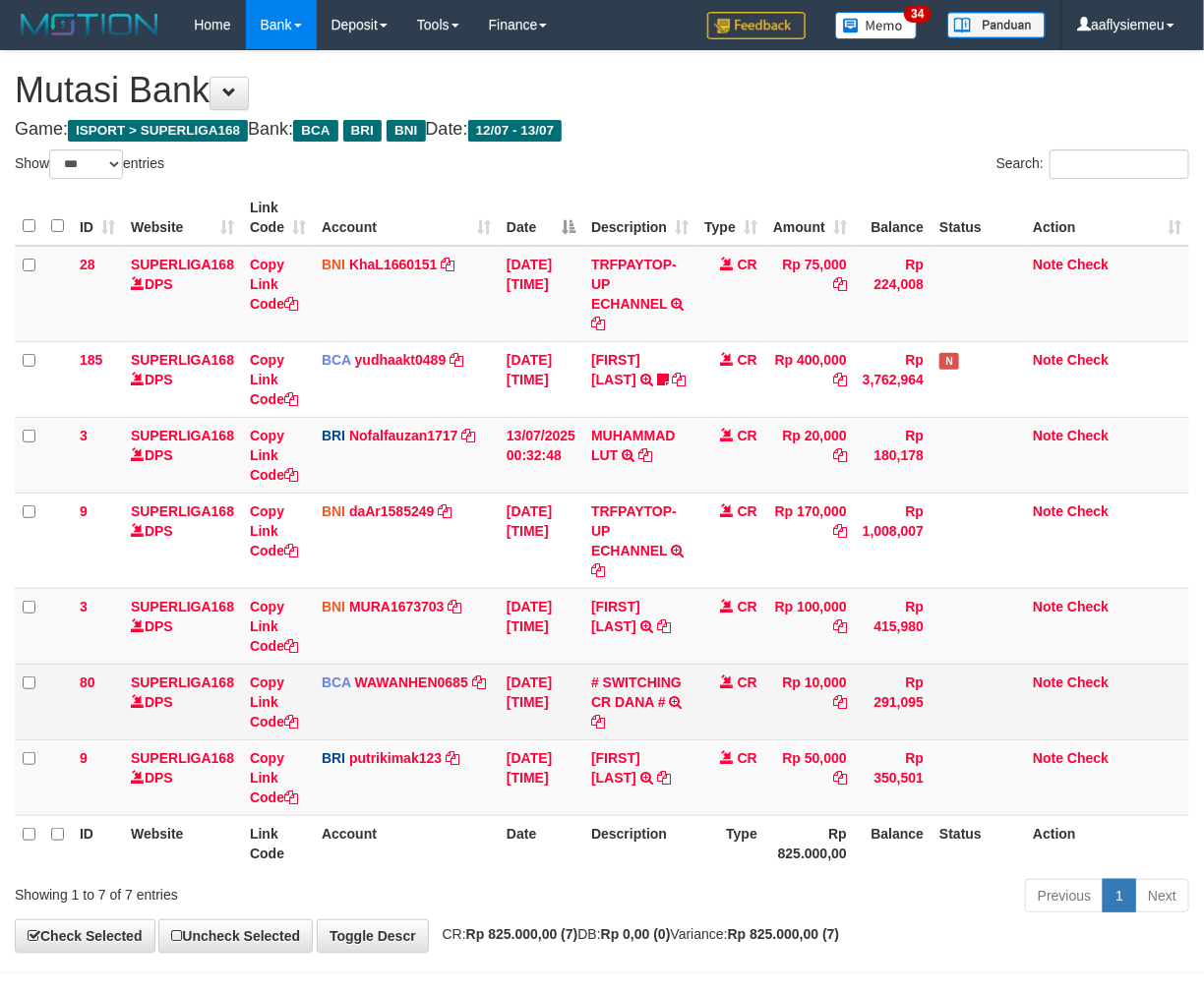 drag, startPoint x: 985, startPoint y: 702, endPoint x: 1066, endPoint y: 675, distance: 85.3815 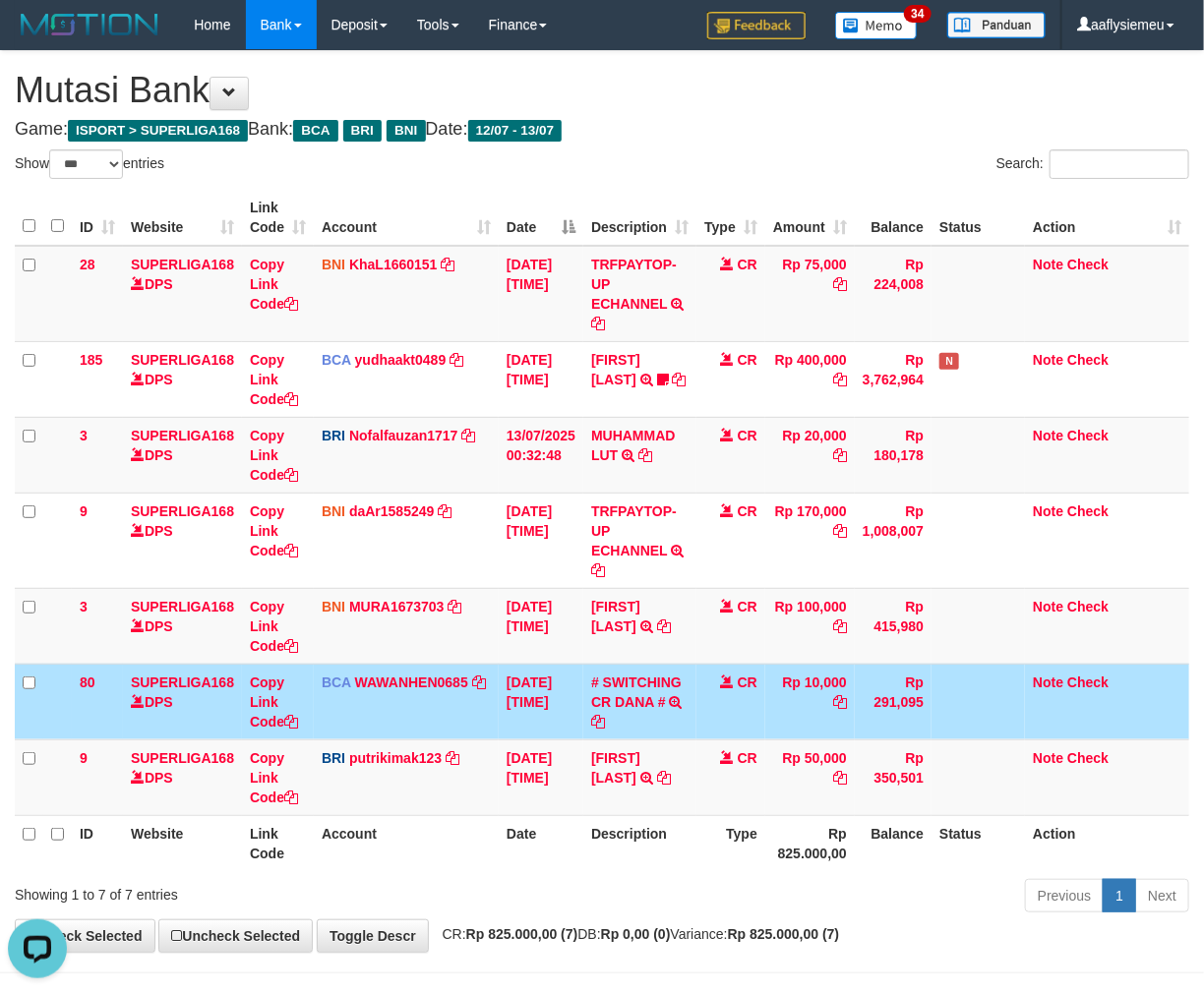 scroll, scrollTop: 0, scrollLeft: 0, axis: both 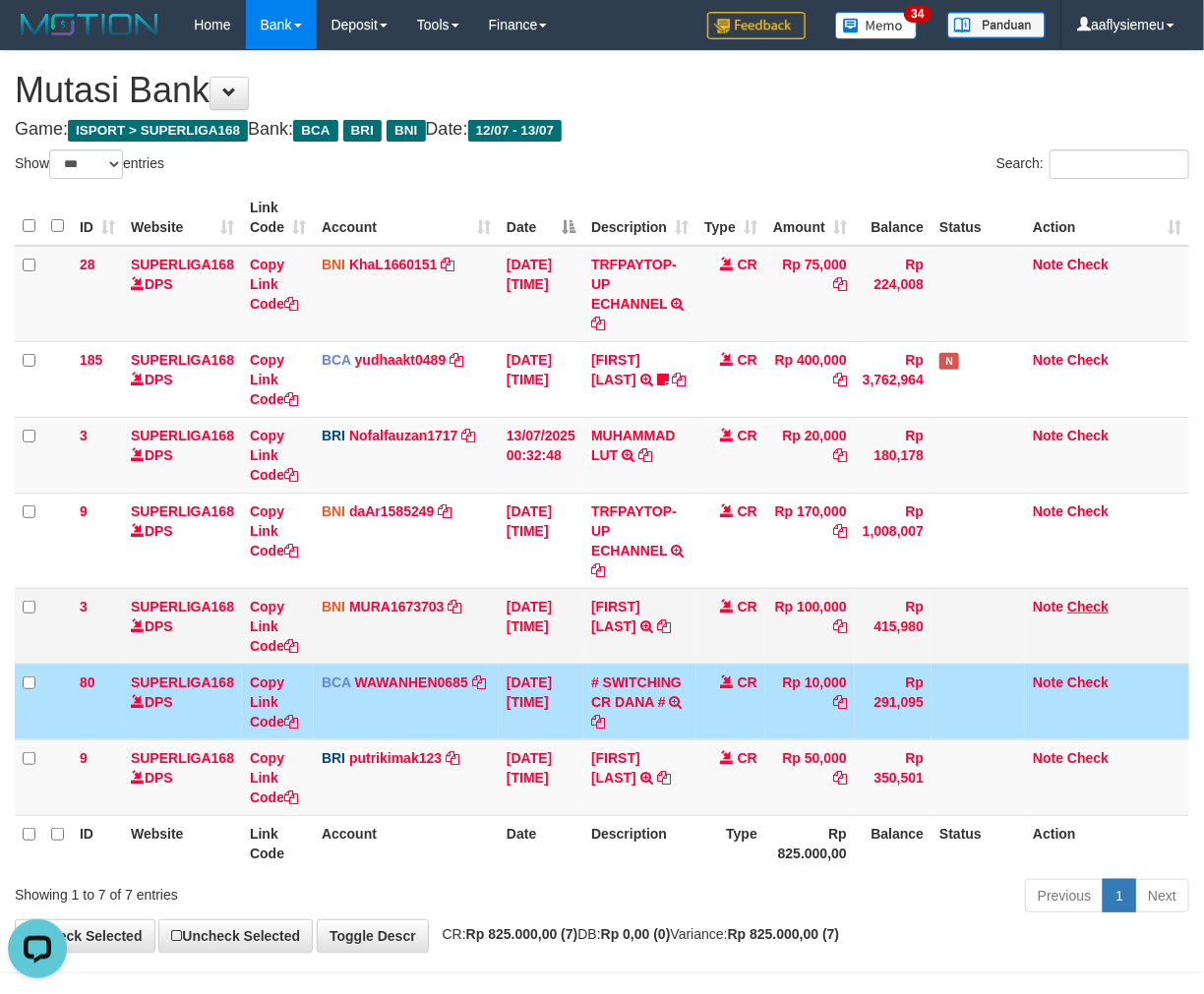 drag, startPoint x: 913, startPoint y: 671, endPoint x: 1076, endPoint y: 606, distance: 175.4822 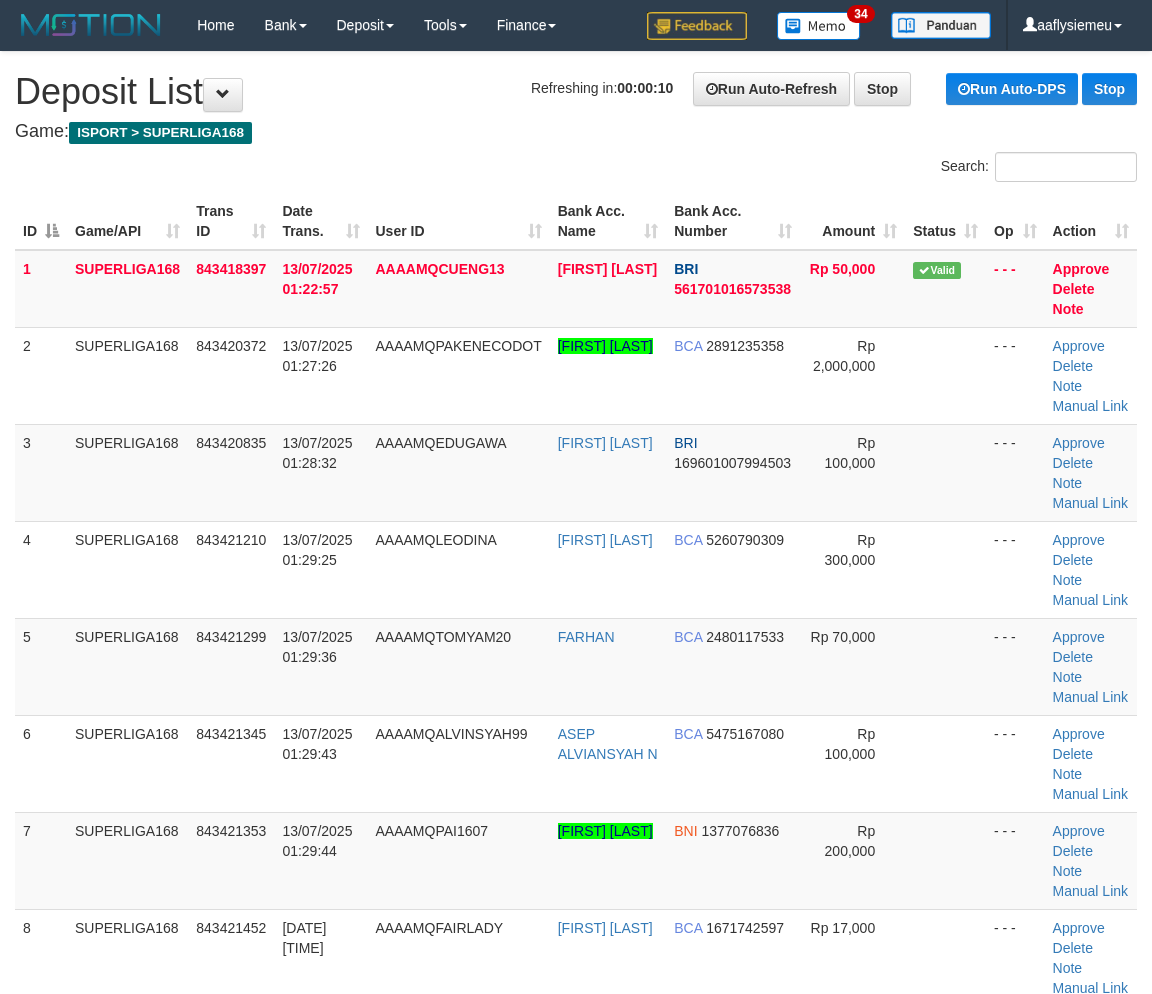 scroll, scrollTop: 0, scrollLeft: 0, axis: both 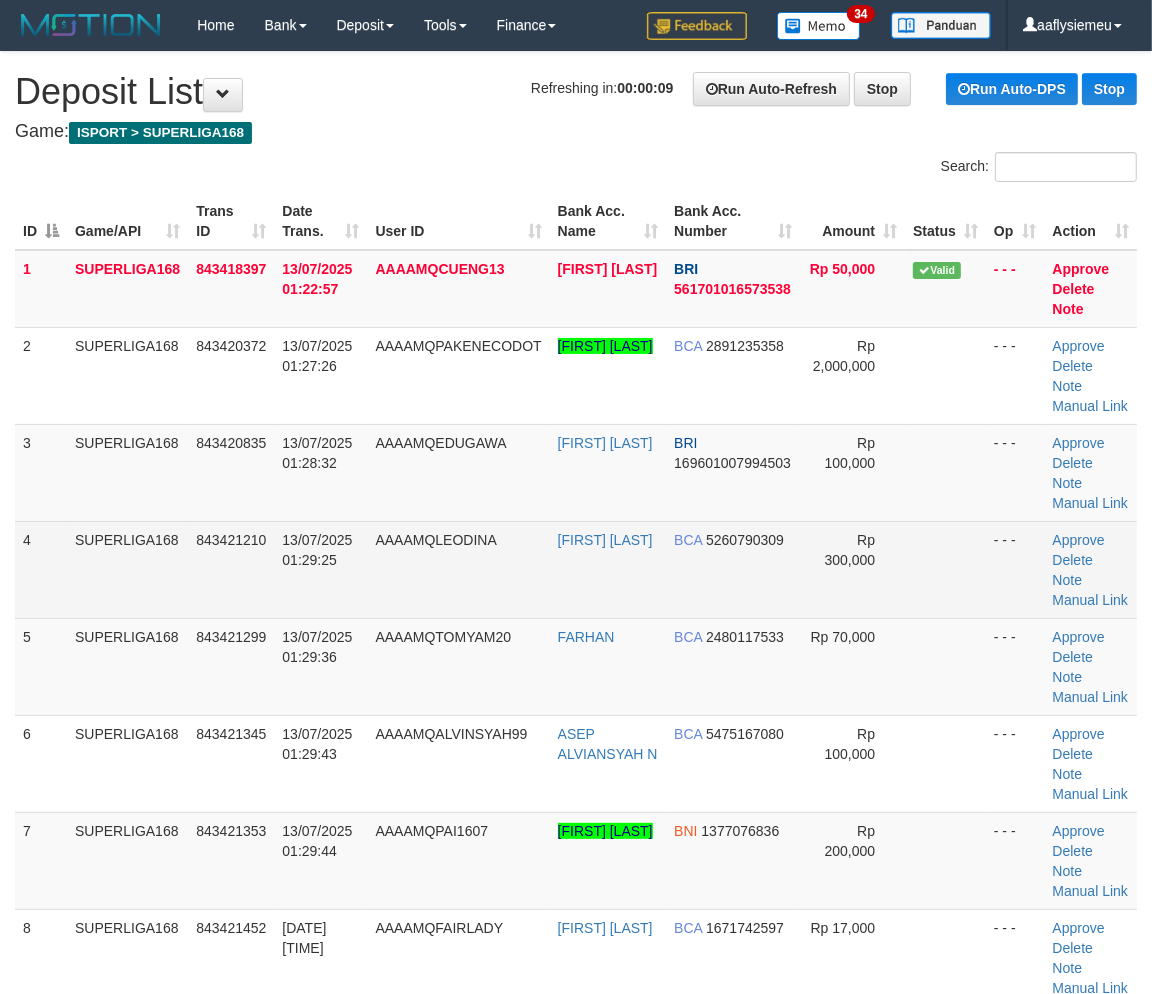 drag, startPoint x: 181, startPoint y: 484, endPoint x: 124, endPoint y: 521, distance: 67.95587 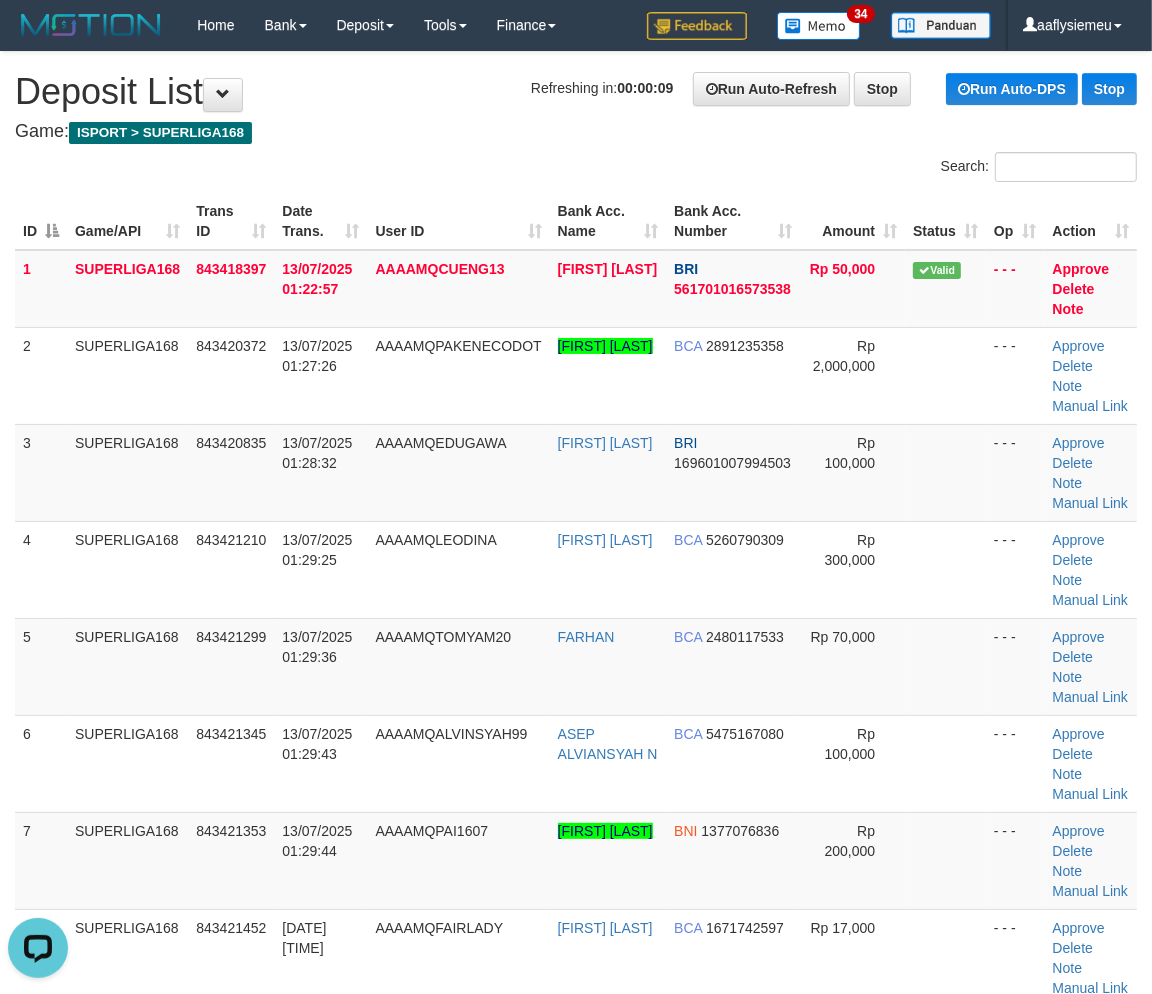 scroll, scrollTop: 0, scrollLeft: 0, axis: both 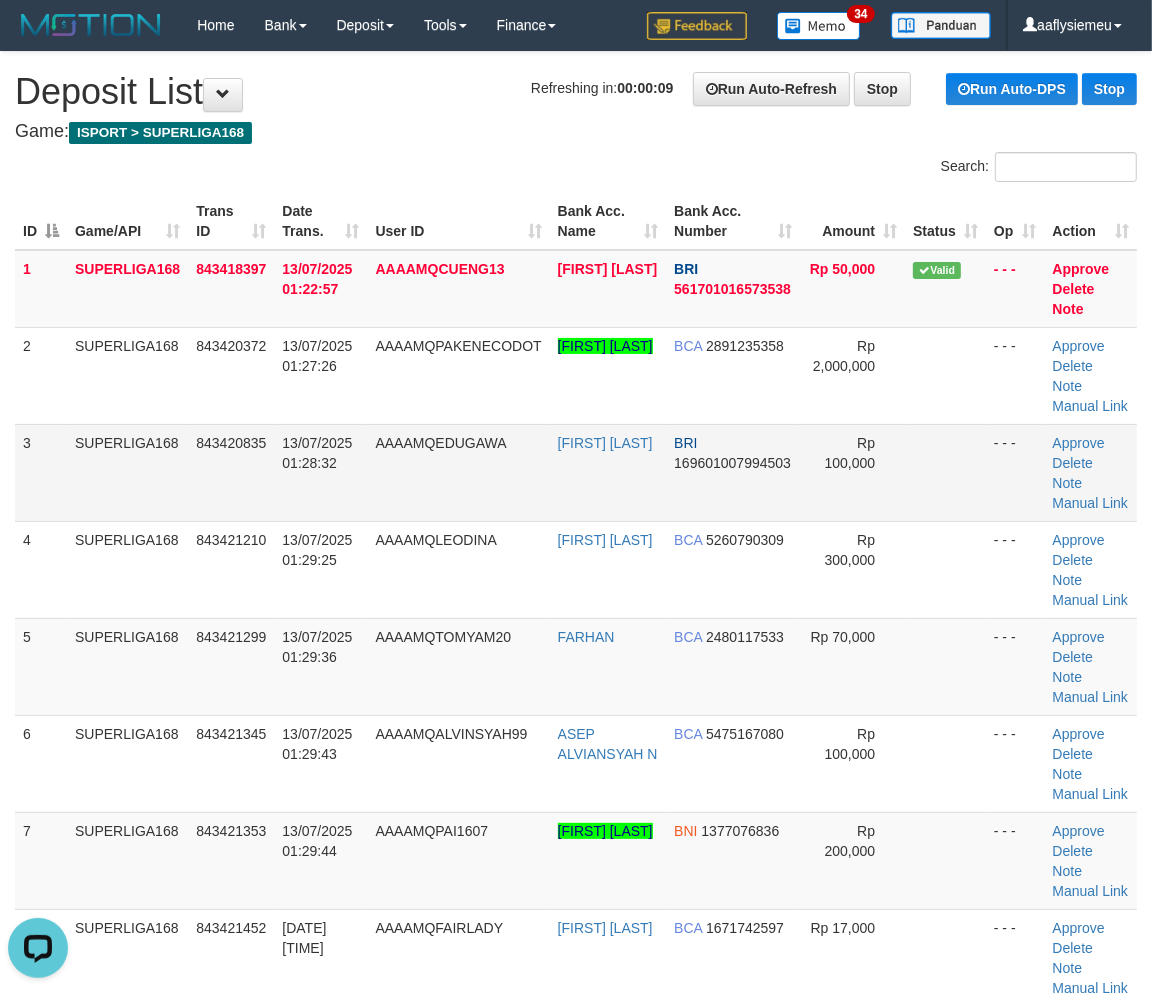 click on "3" at bounding box center [41, 472] 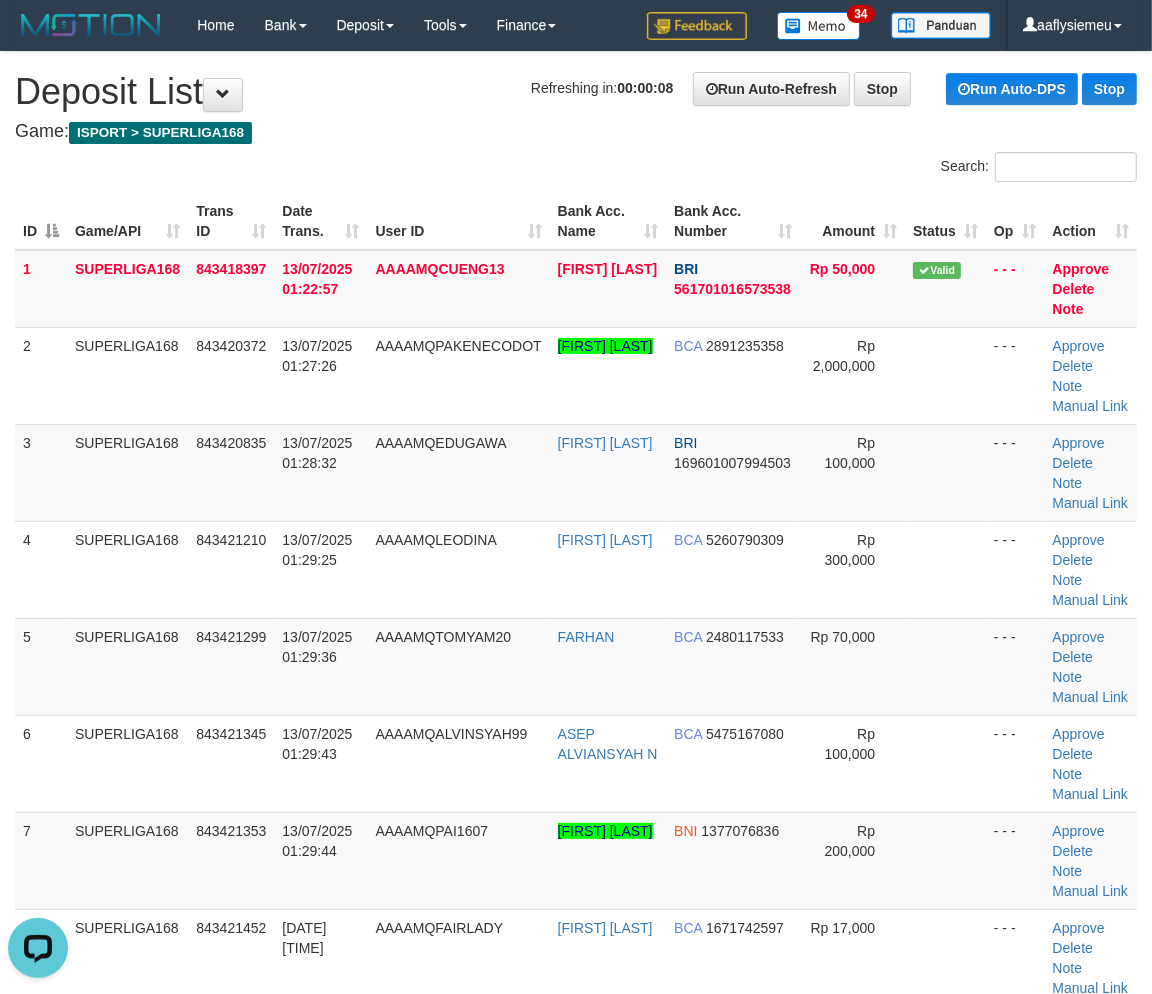 drag, startPoint x: 184, startPoint y: 513, endPoint x: 3, endPoint y: 582, distance: 193.70596 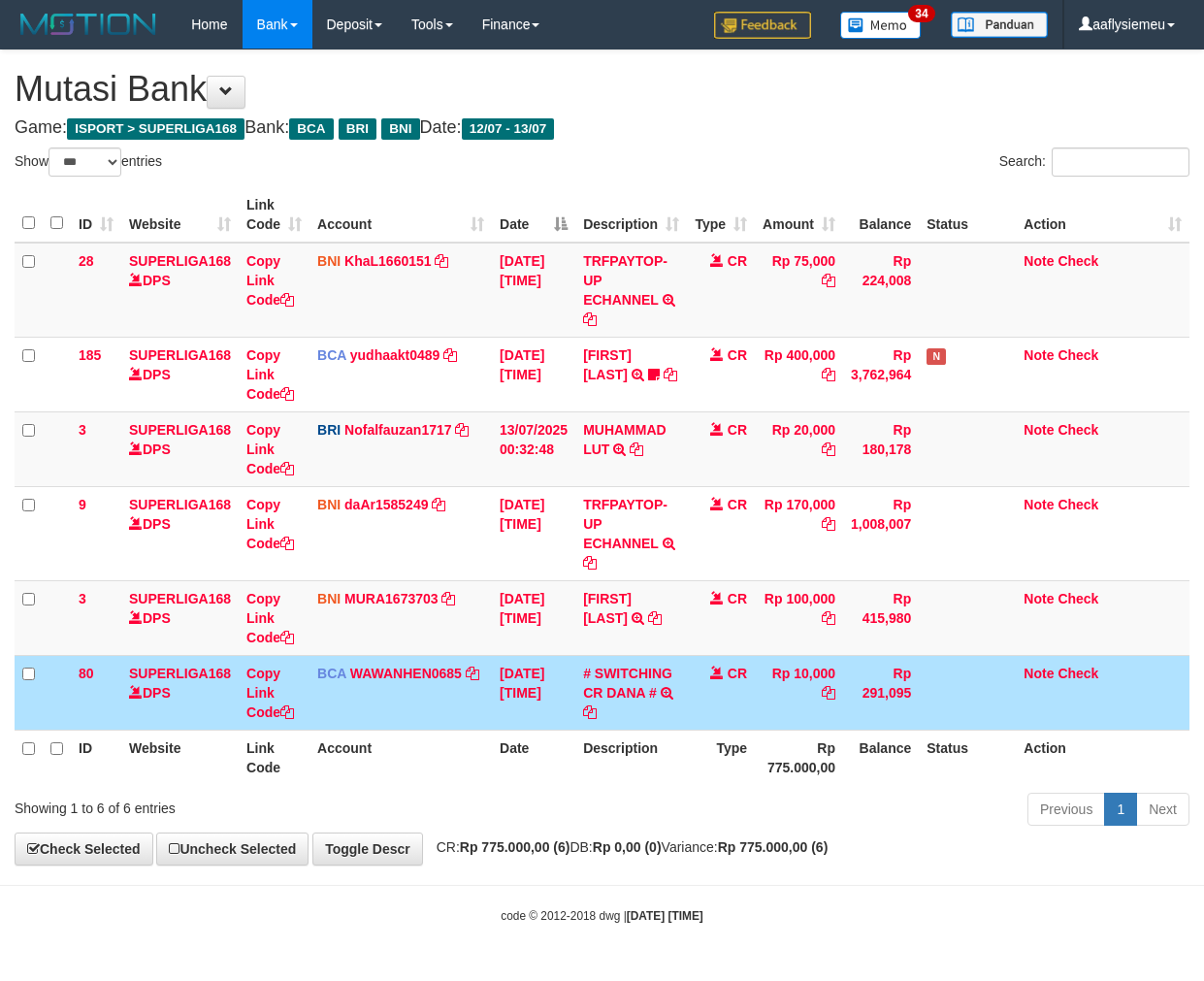select on "***" 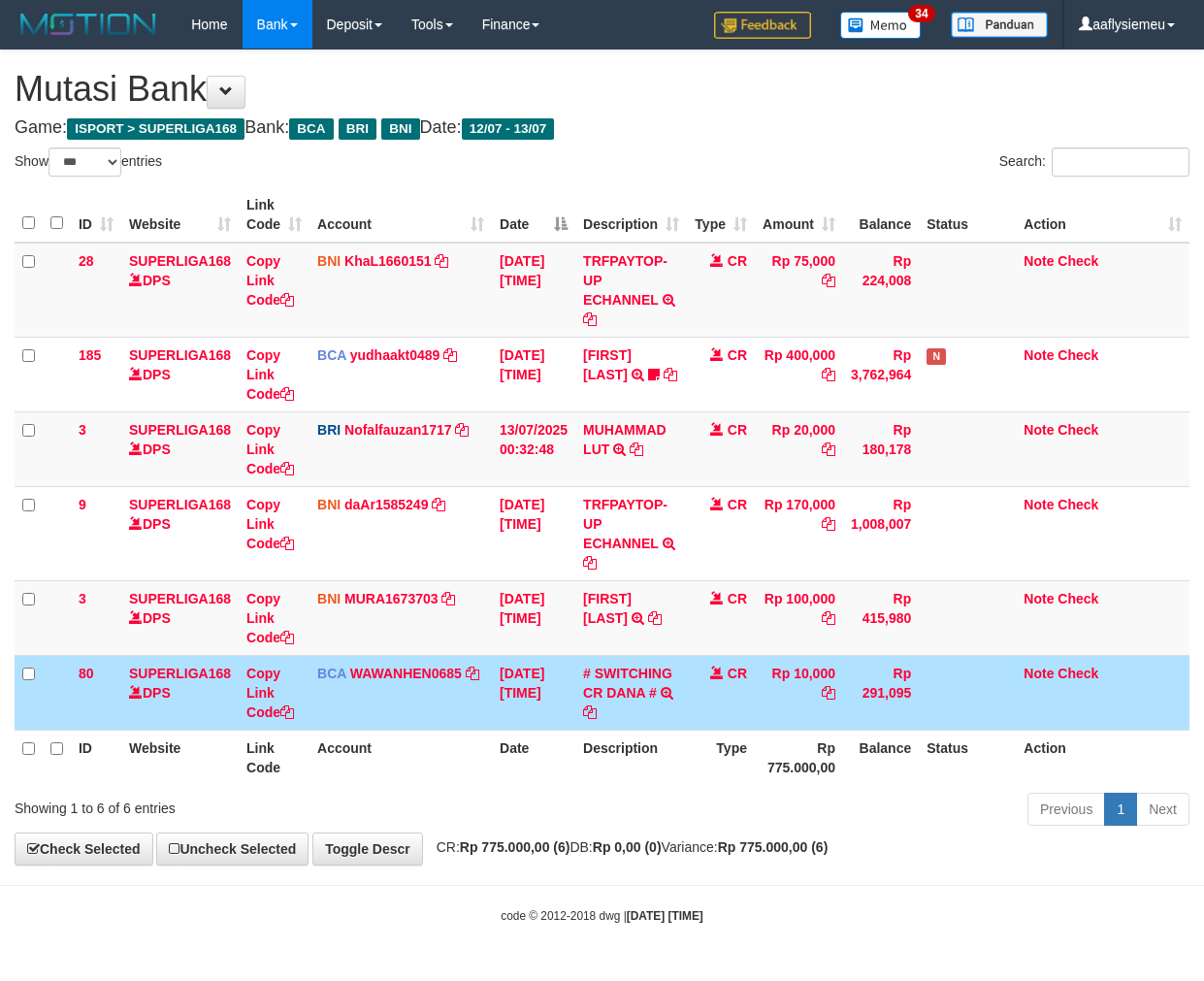 scroll, scrollTop: 0, scrollLeft: 0, axis: both 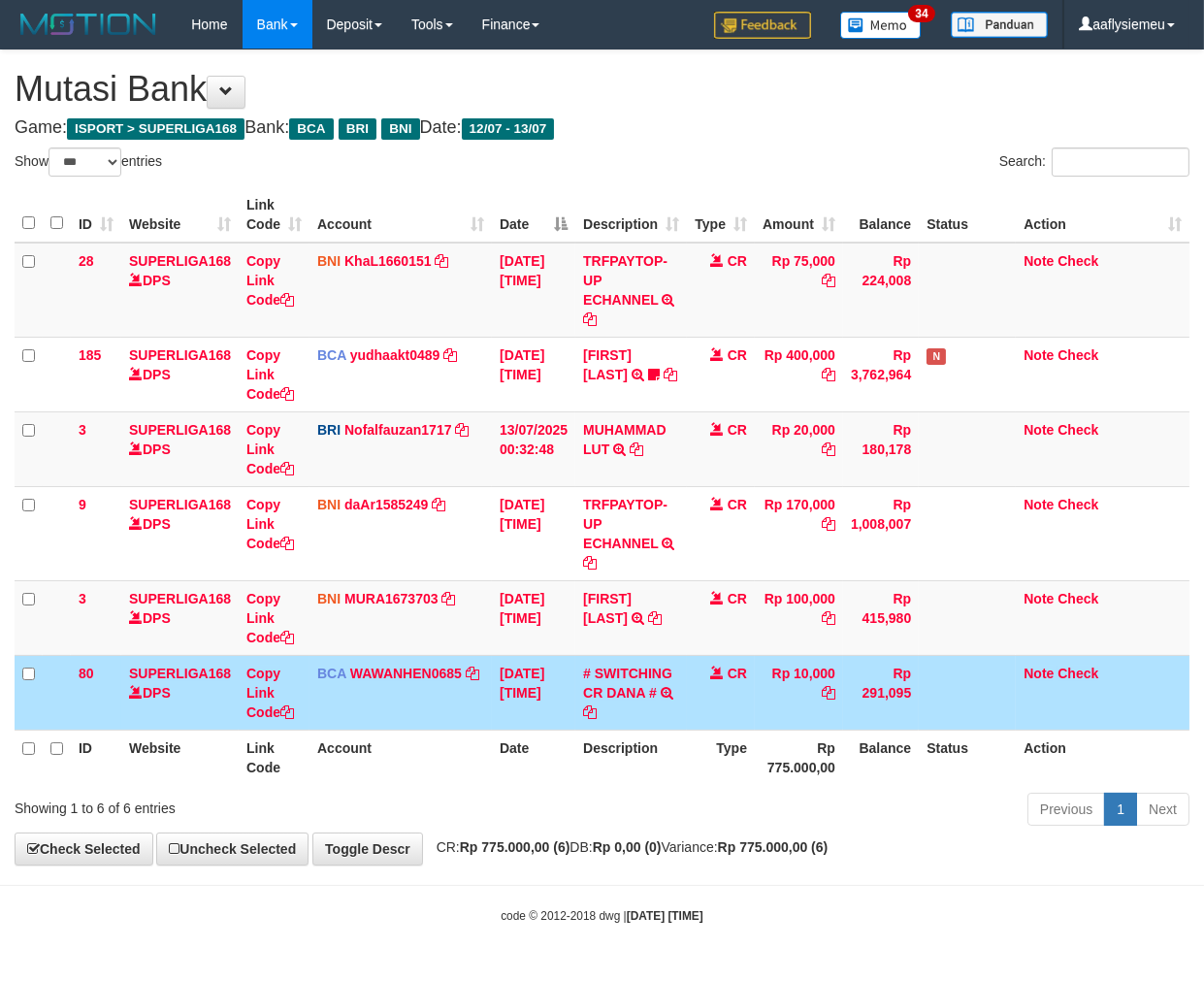 click at bounding box center (967, 692) 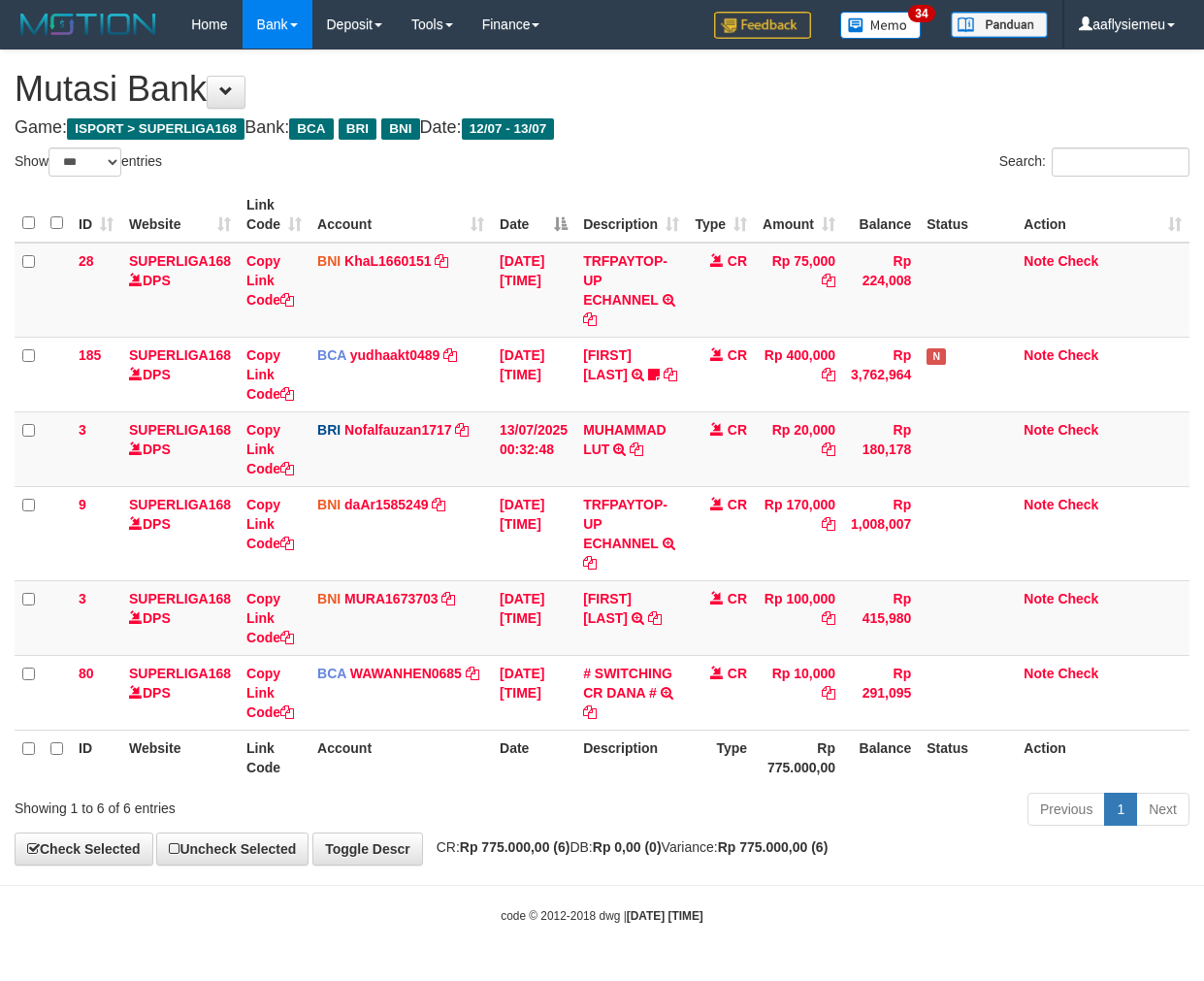 select on "***" 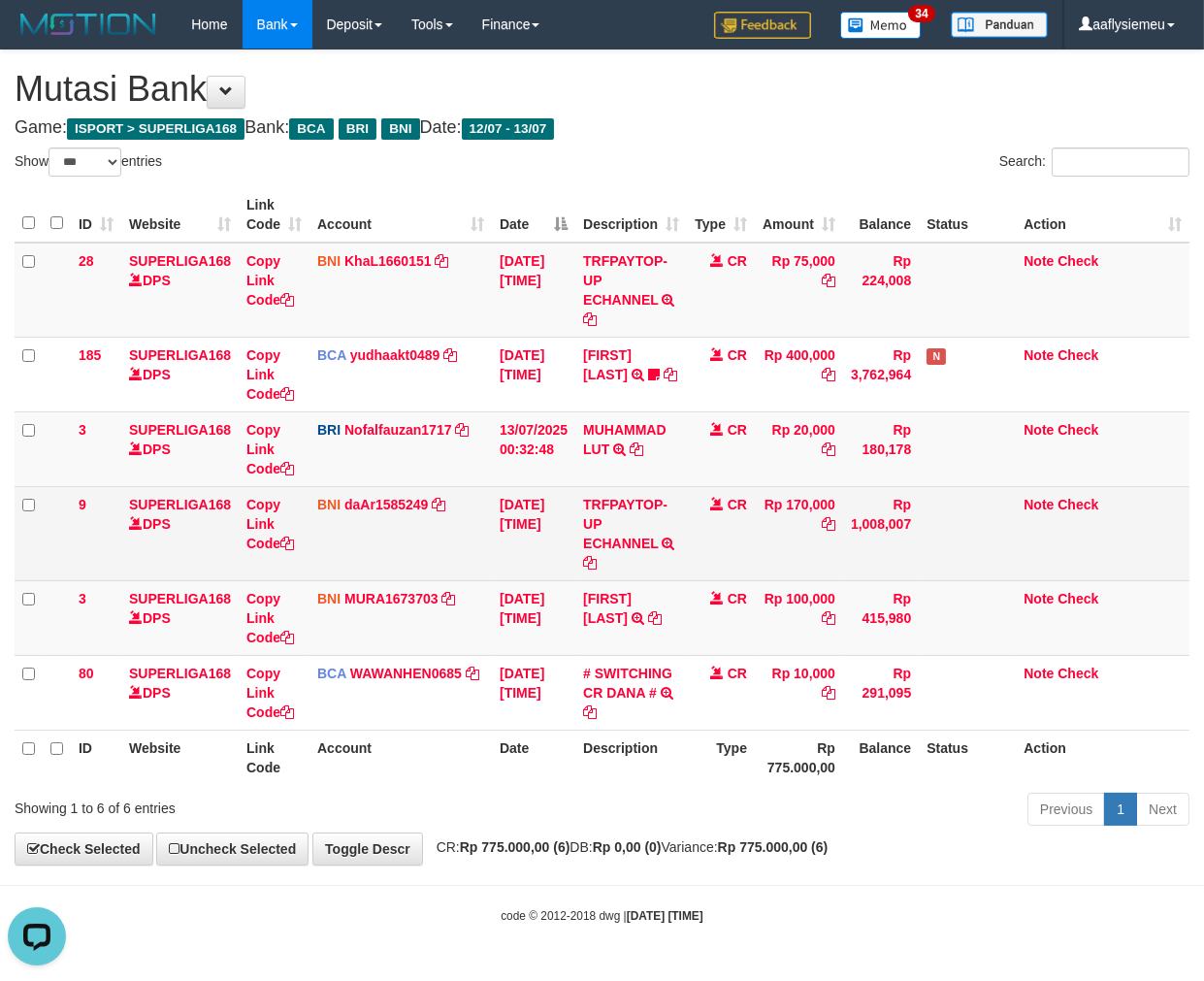 scroll, scrollTop: 0, scrollLeft: 0, axis: both 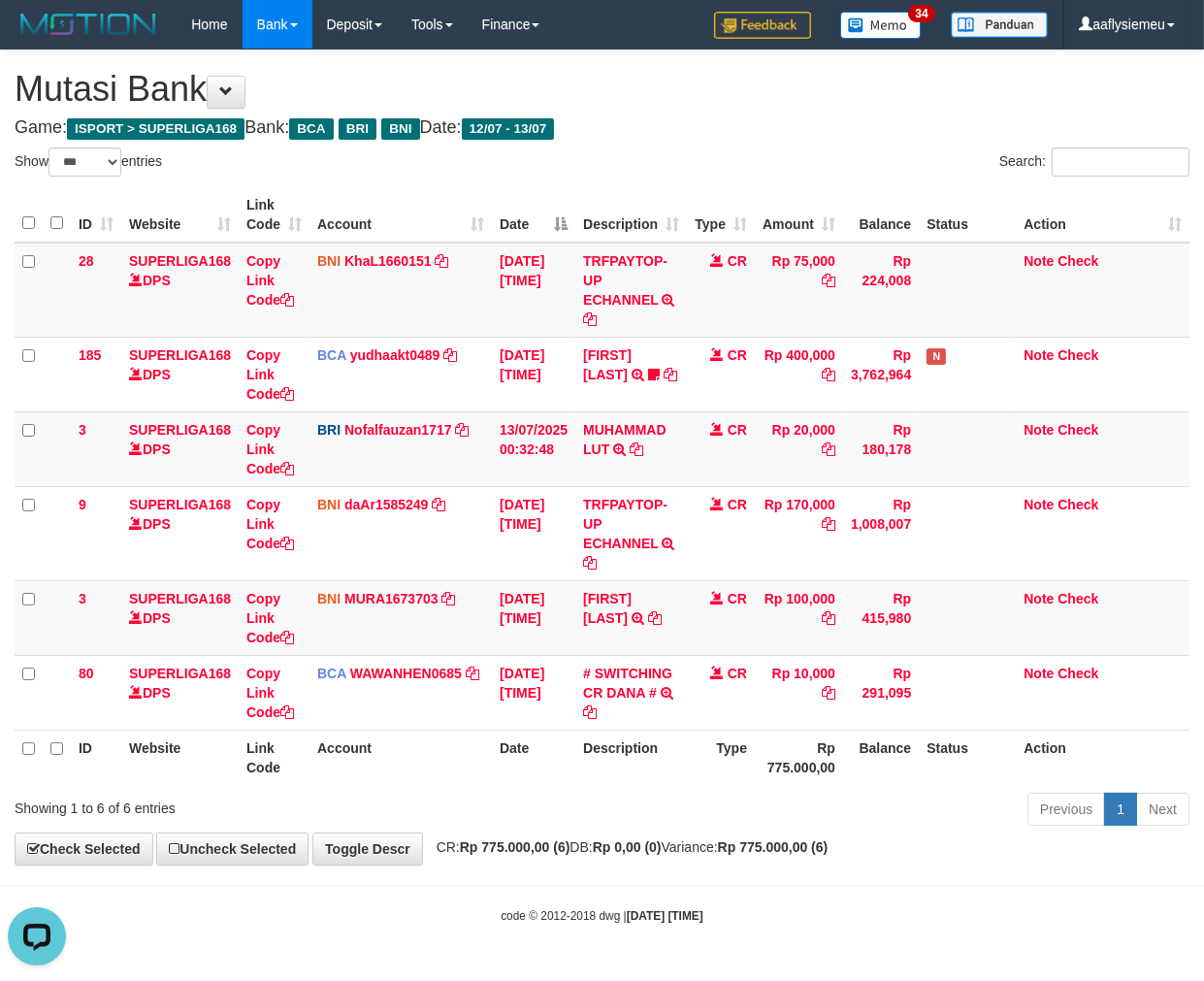 click on "ID Website Link Code Account Date Description Type Rp 775.000,00 Balance Status Action" at bounding box center (602, 757) 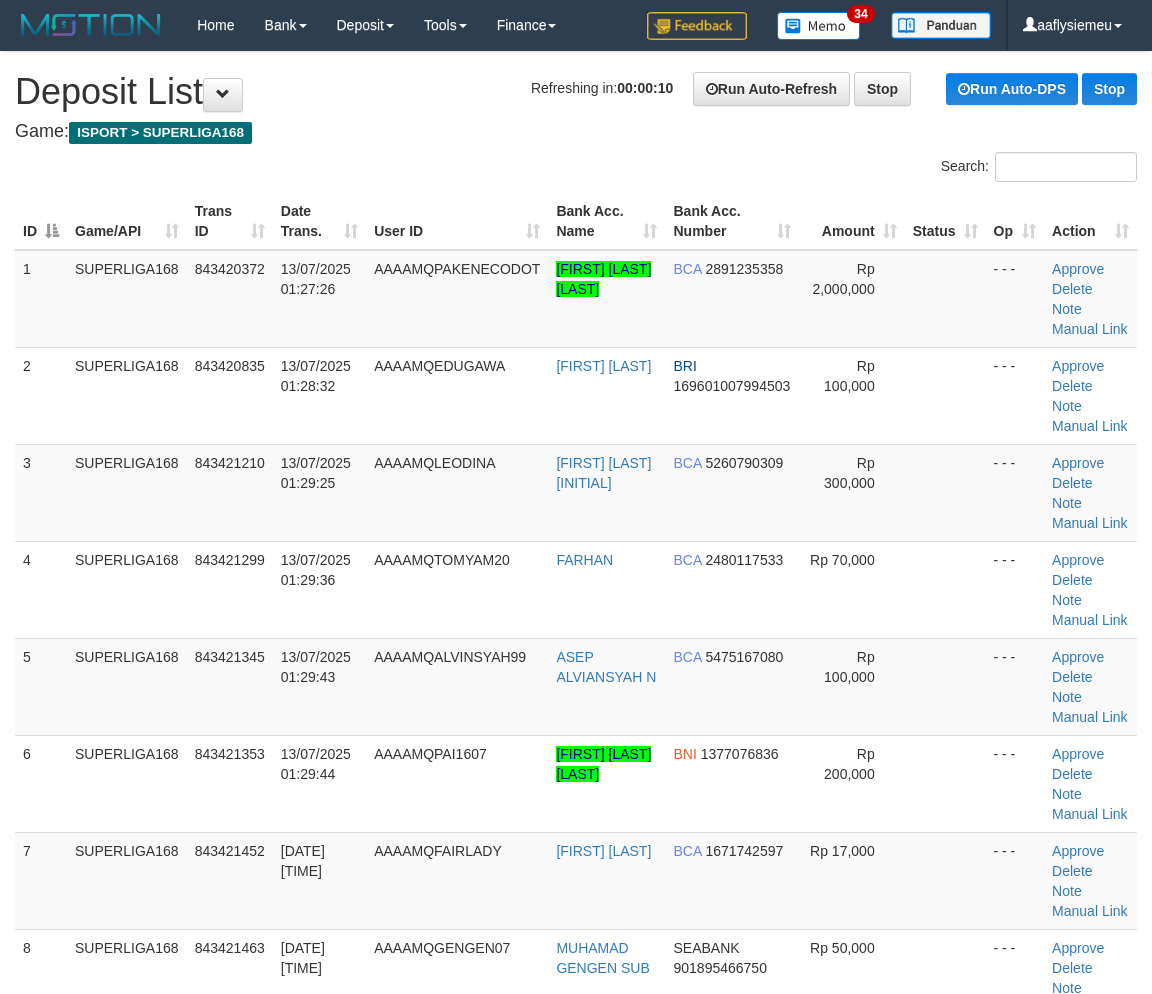 scroll, scrollTop: 0, scrollLeft: 0, axis: both 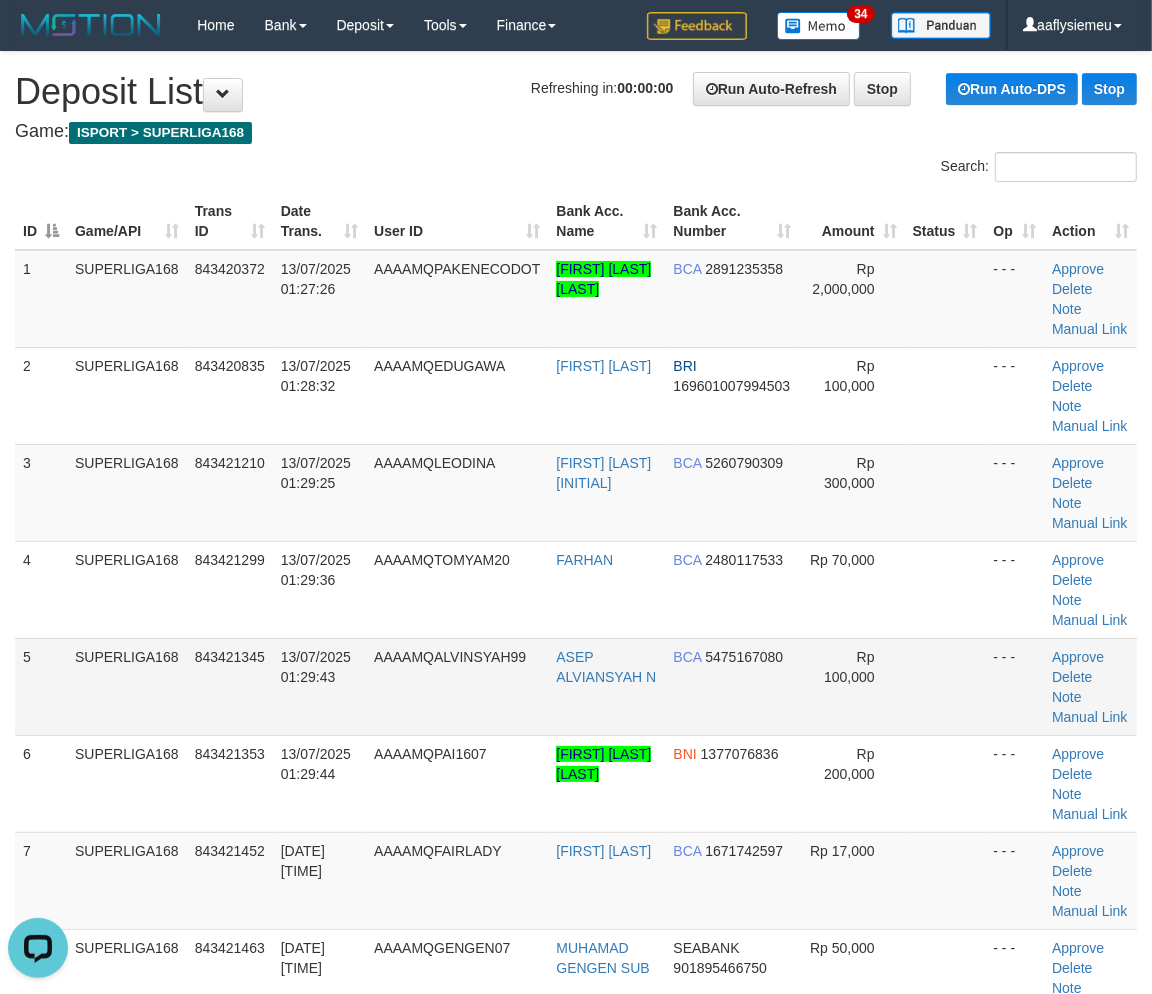 click on "843421345" at bounding box center (230, 657) 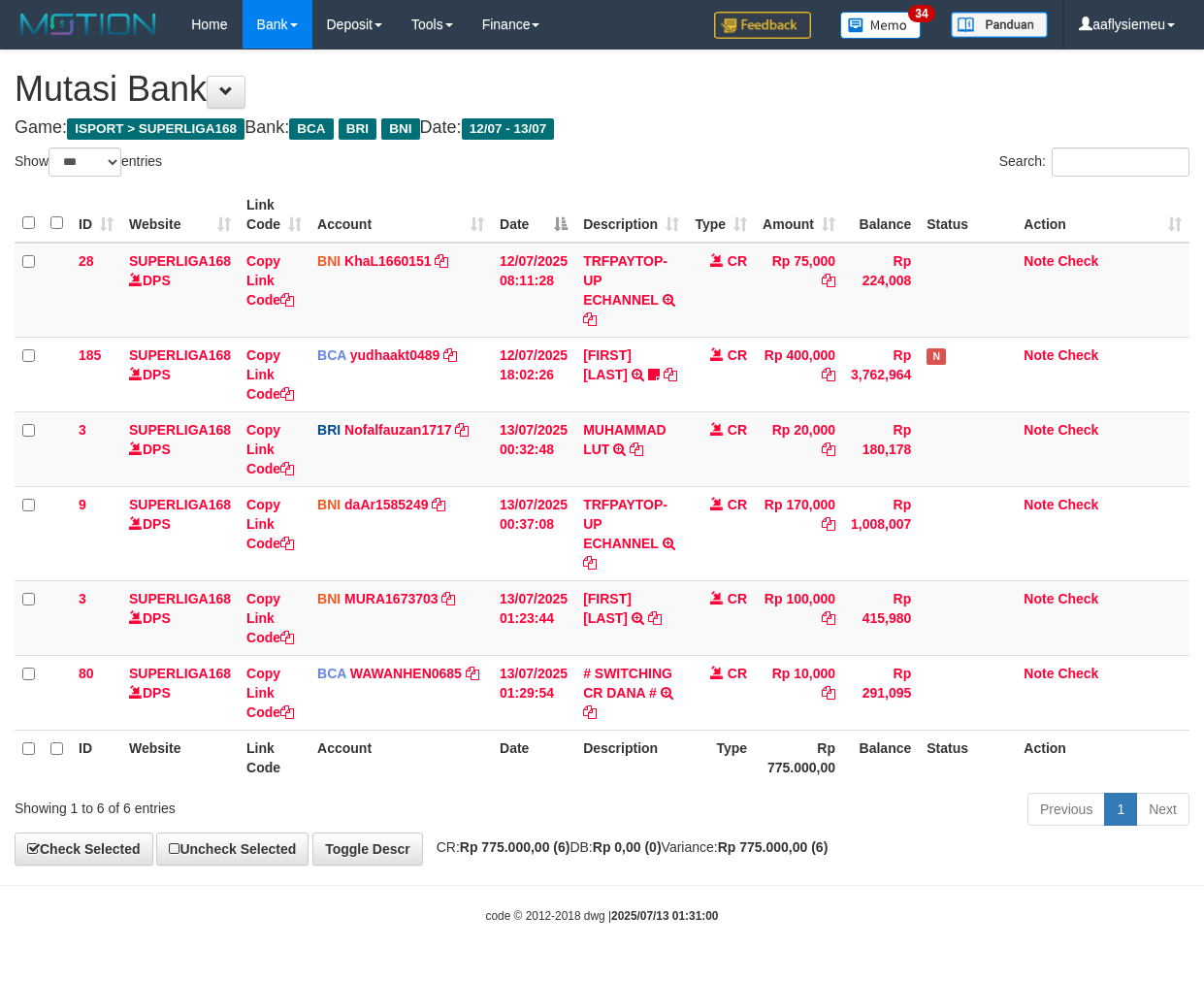 select on "***" 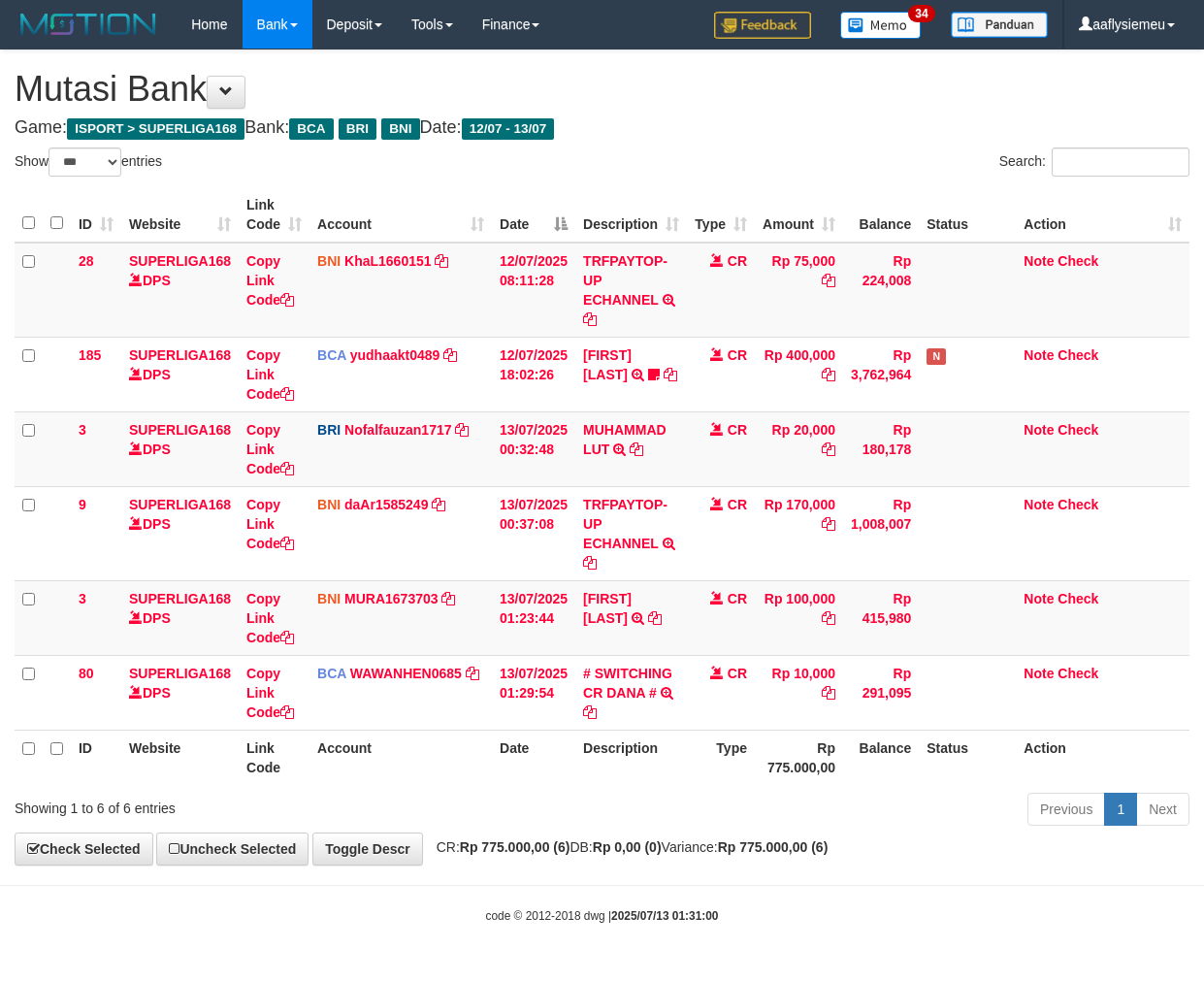 scroll, scrollTop: 0, scrollLeft: 0, axis: both 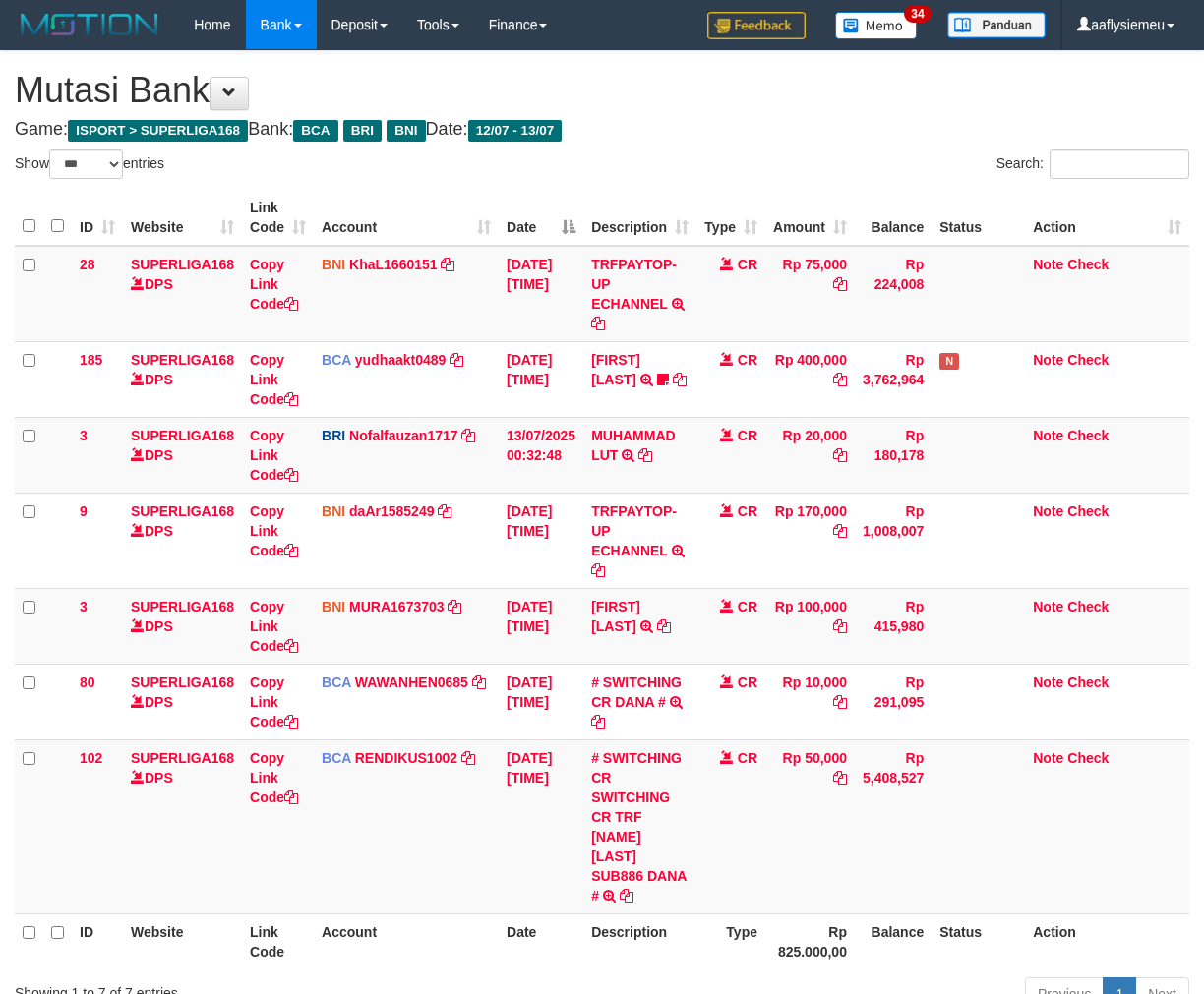 select on "***" 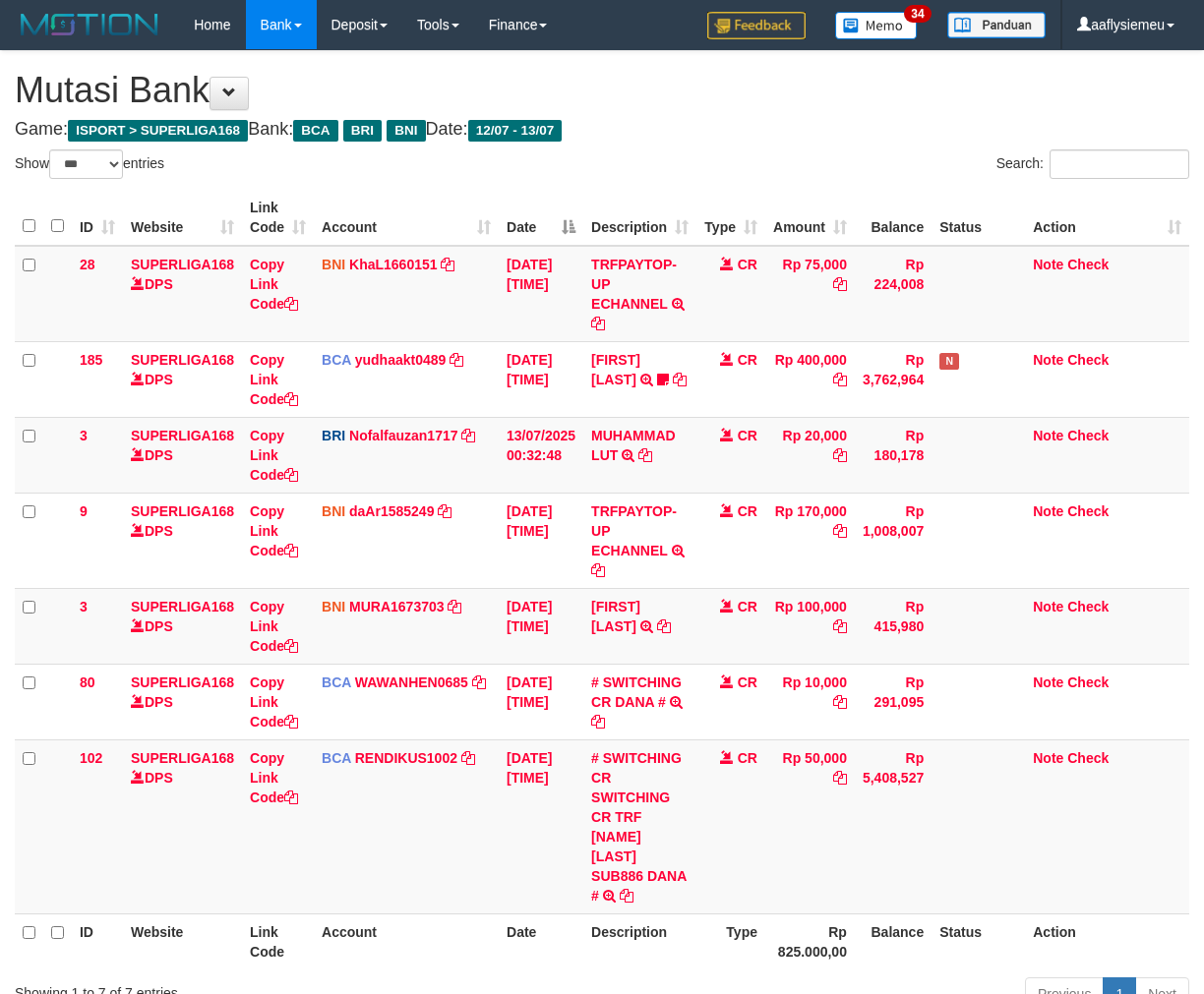 scroll, scrollTop: 0, scrollLeft: 0, axis: both 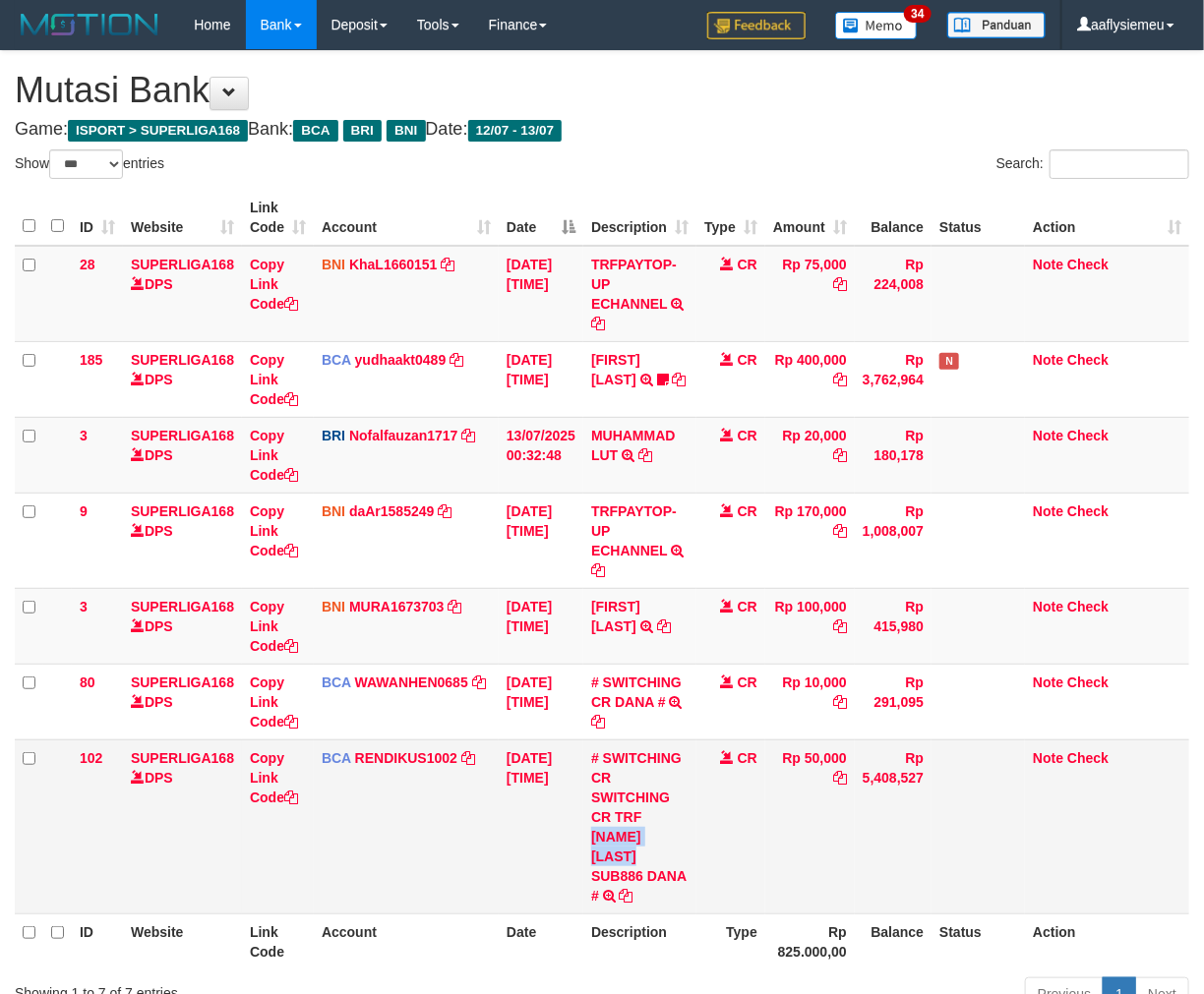 copy on "[FIRST] [LAST]" 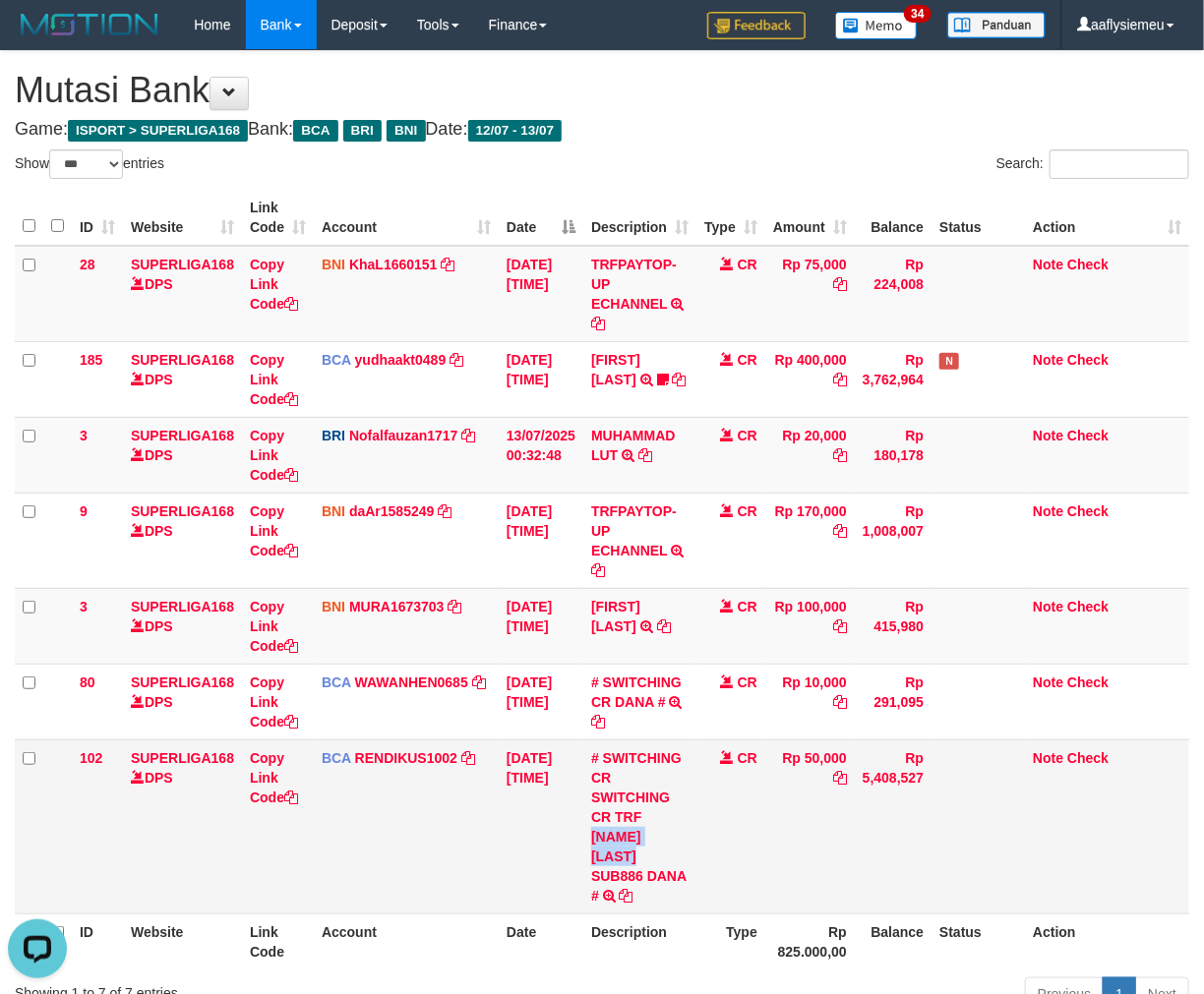 drag, startPoint x: 587, startPoint y: 840, endPoint x: 1217, endPoint y: 745, distance: 637.12 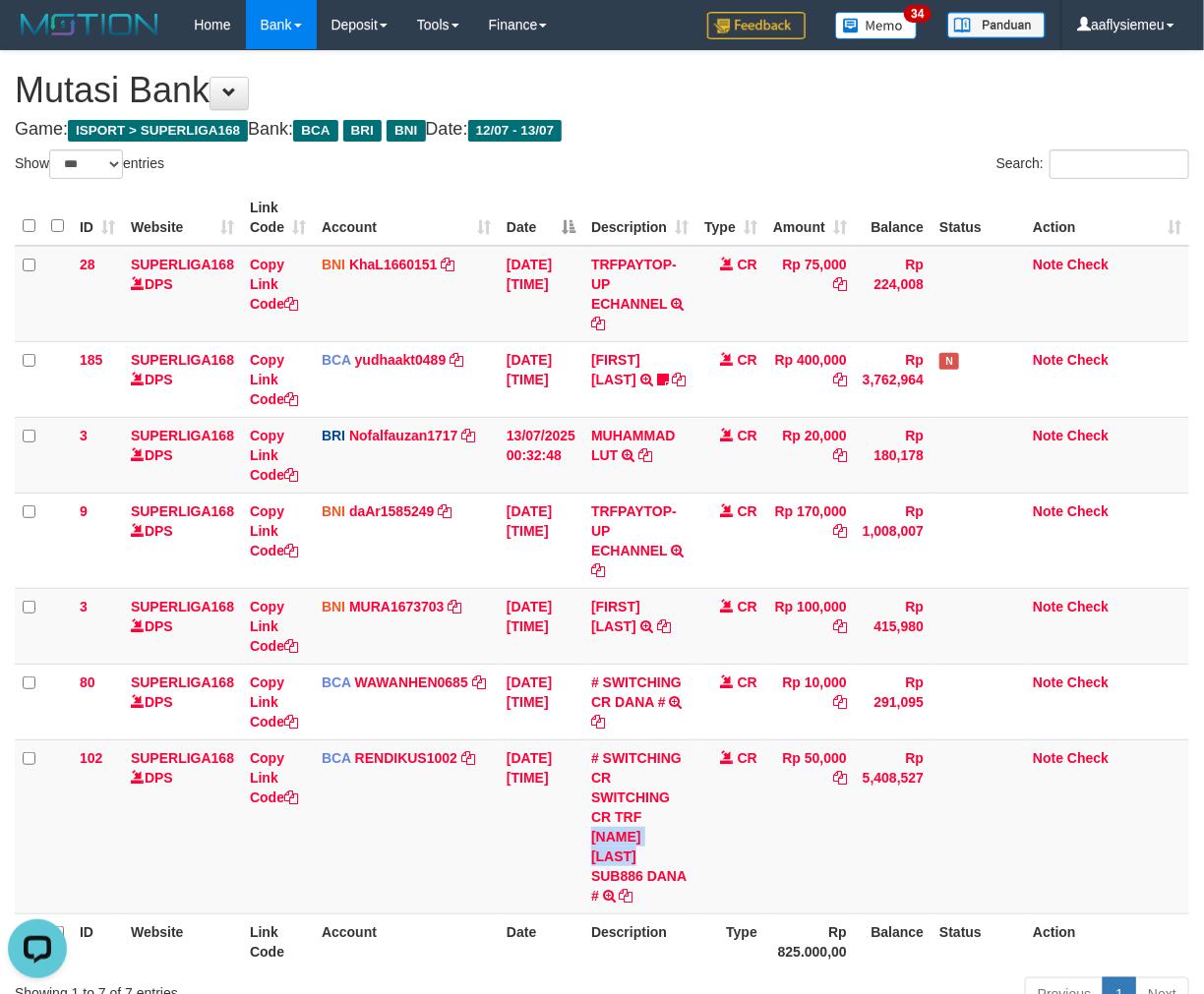 scroll, scrollTop: 0, scrollLeft: 0, axis: both 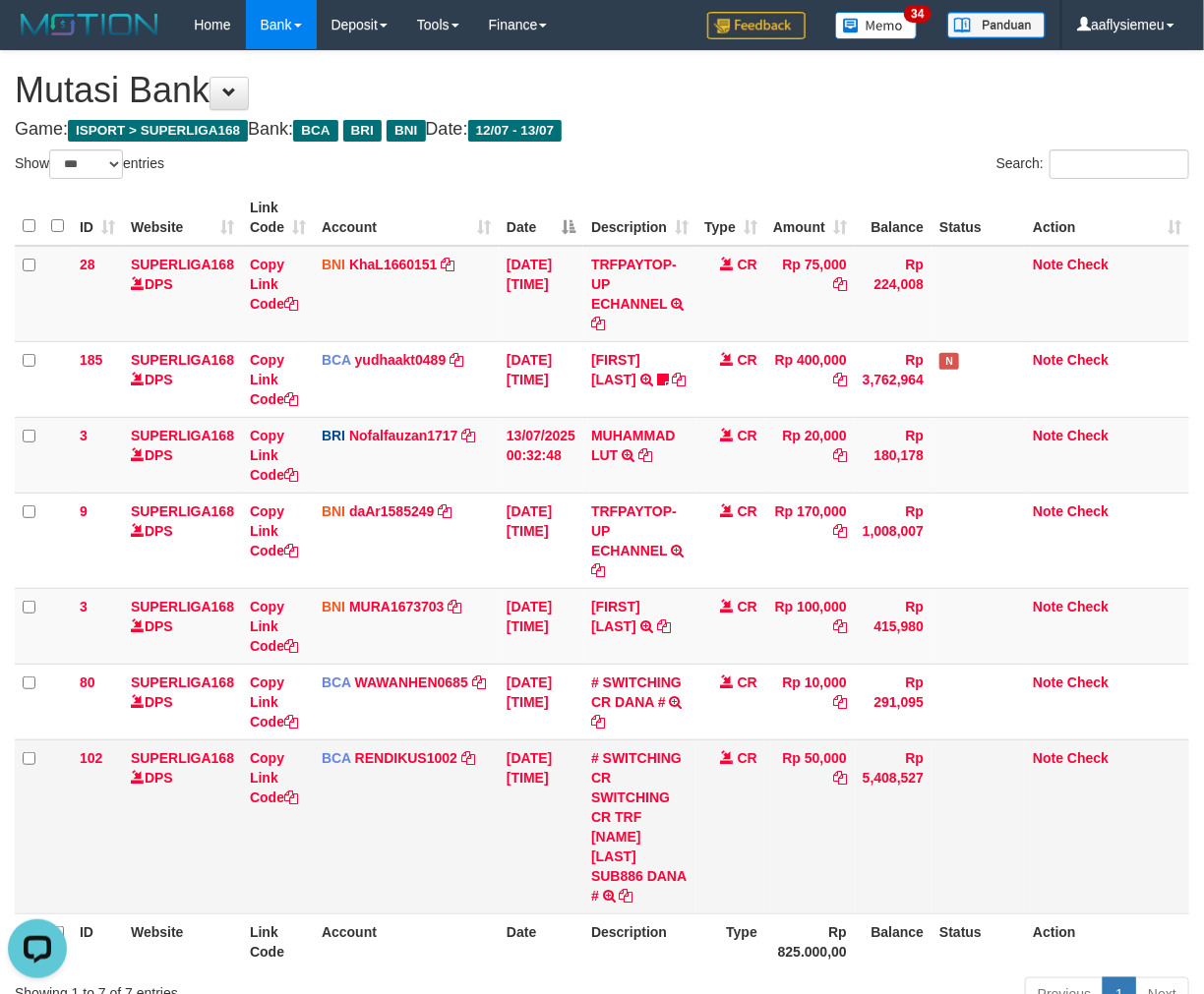 click at bounding box center [978, 826] 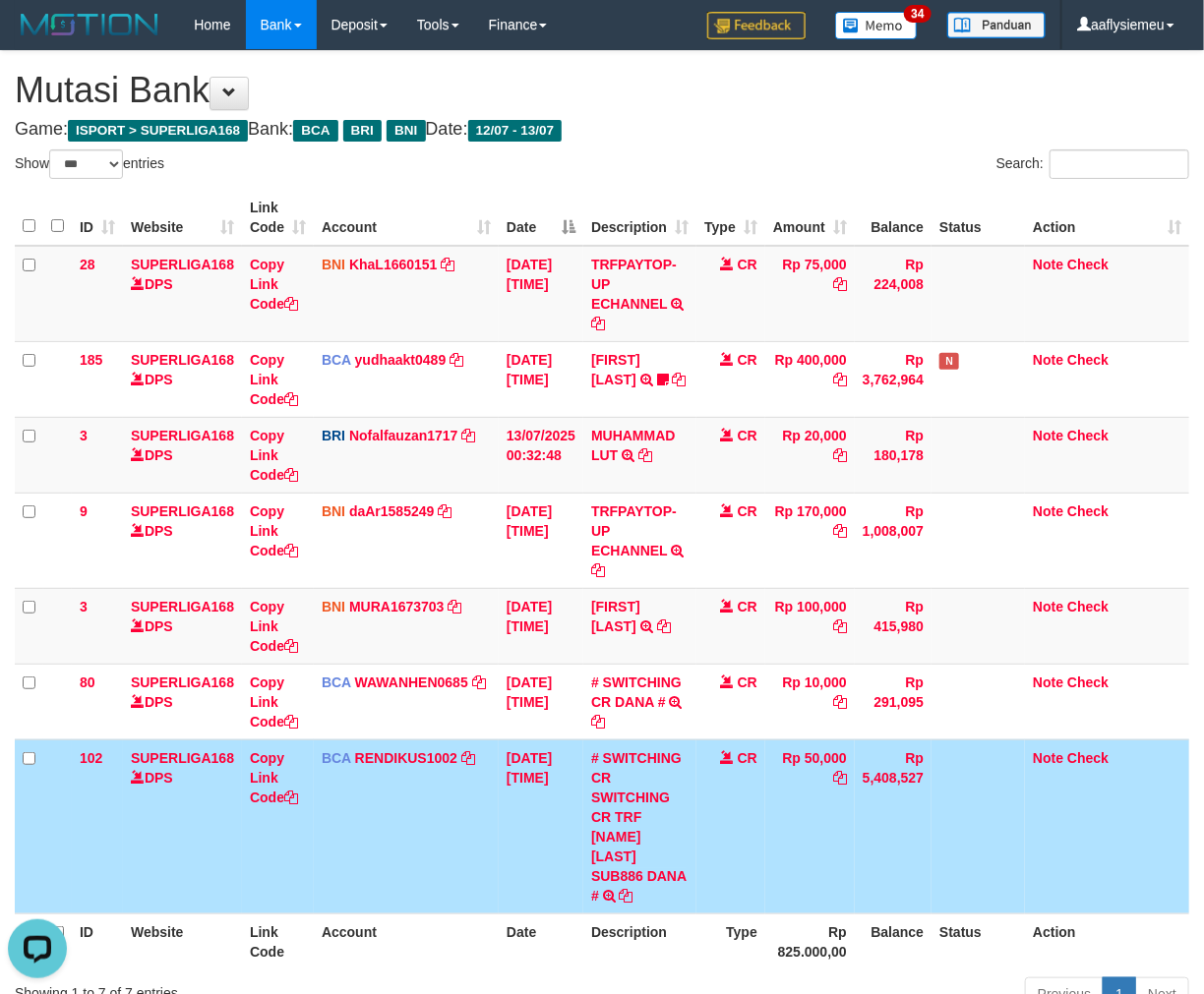 click on "Rp 5,408,527" at bounding box center (893, 826) 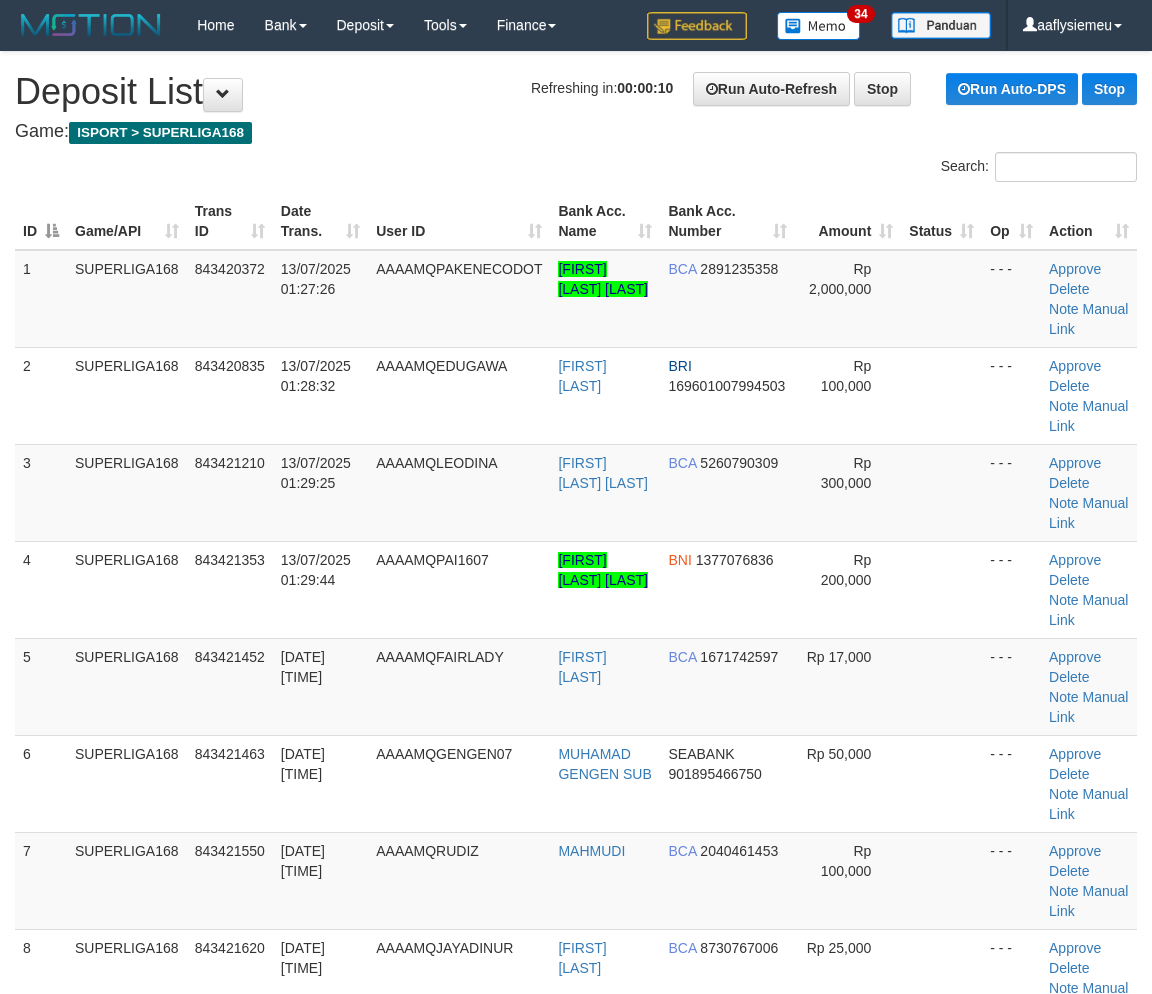 scroll, scrollTop: 0, scrollLeft: 0, axis: both 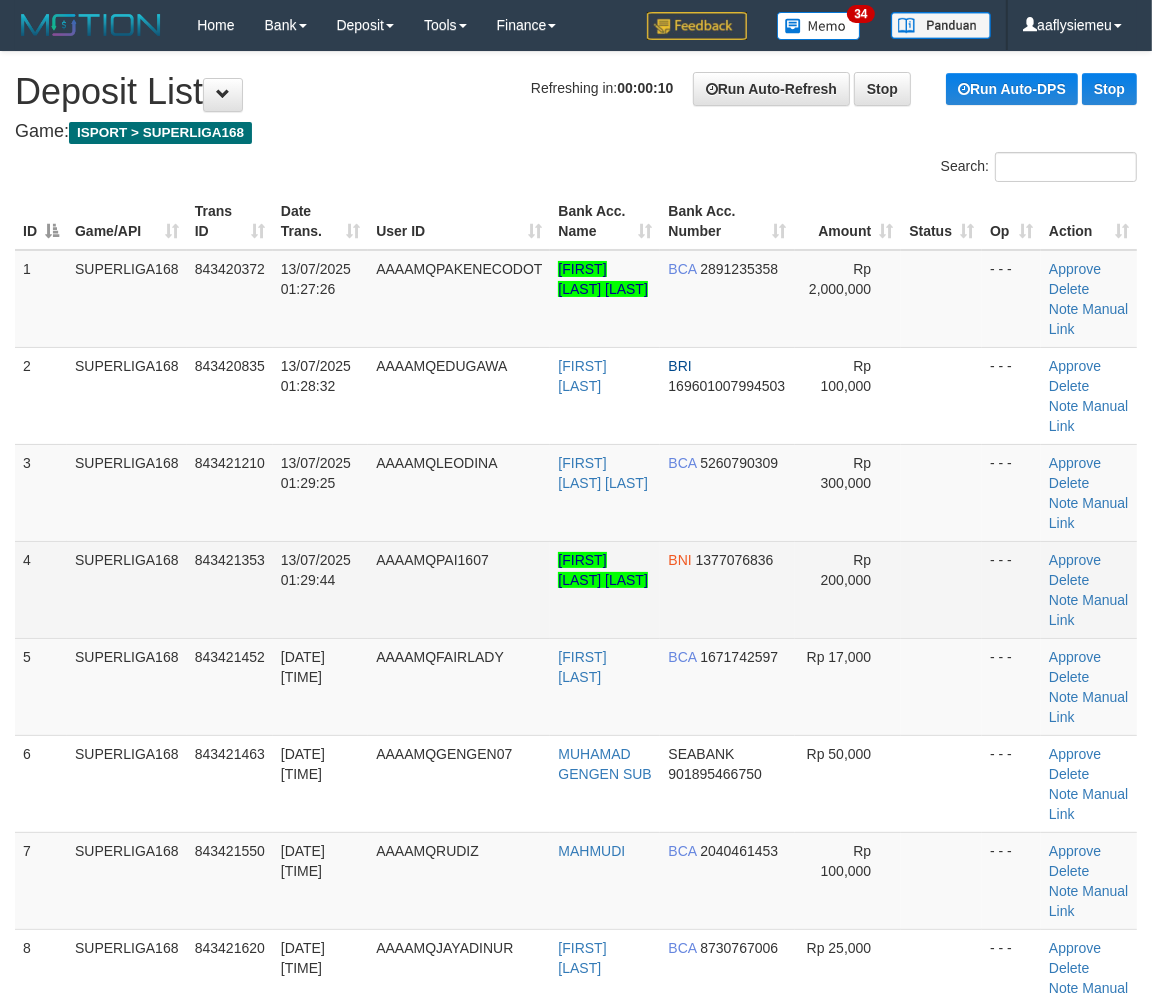 drag, startPoint x: 162, startPoint y: 623, endPoint x: 151, endPoint y: 627, distance: 11.7046995 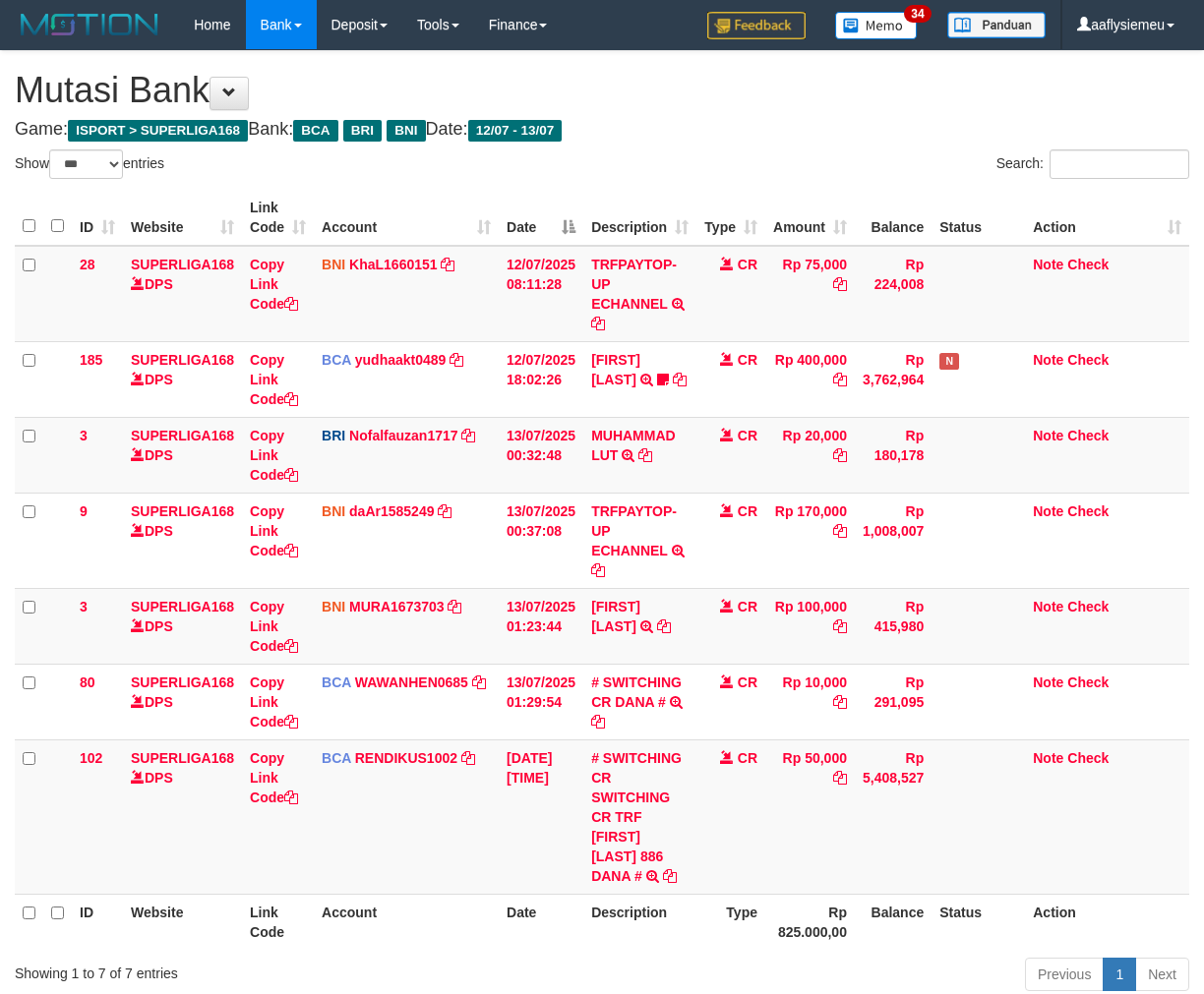select on "***" 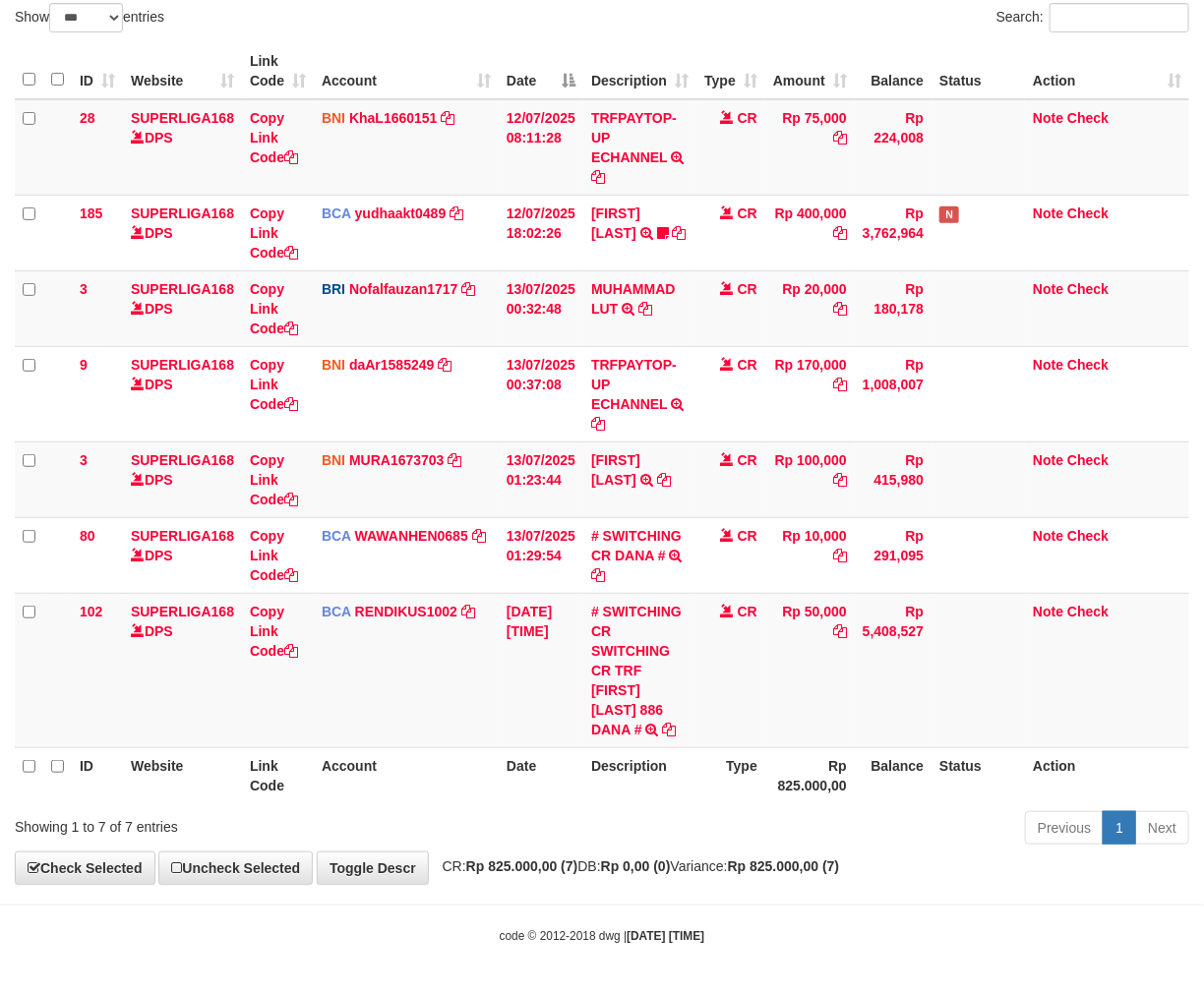 scroll, scrollTop: 167, scrollLeft: 0, axis: vertical 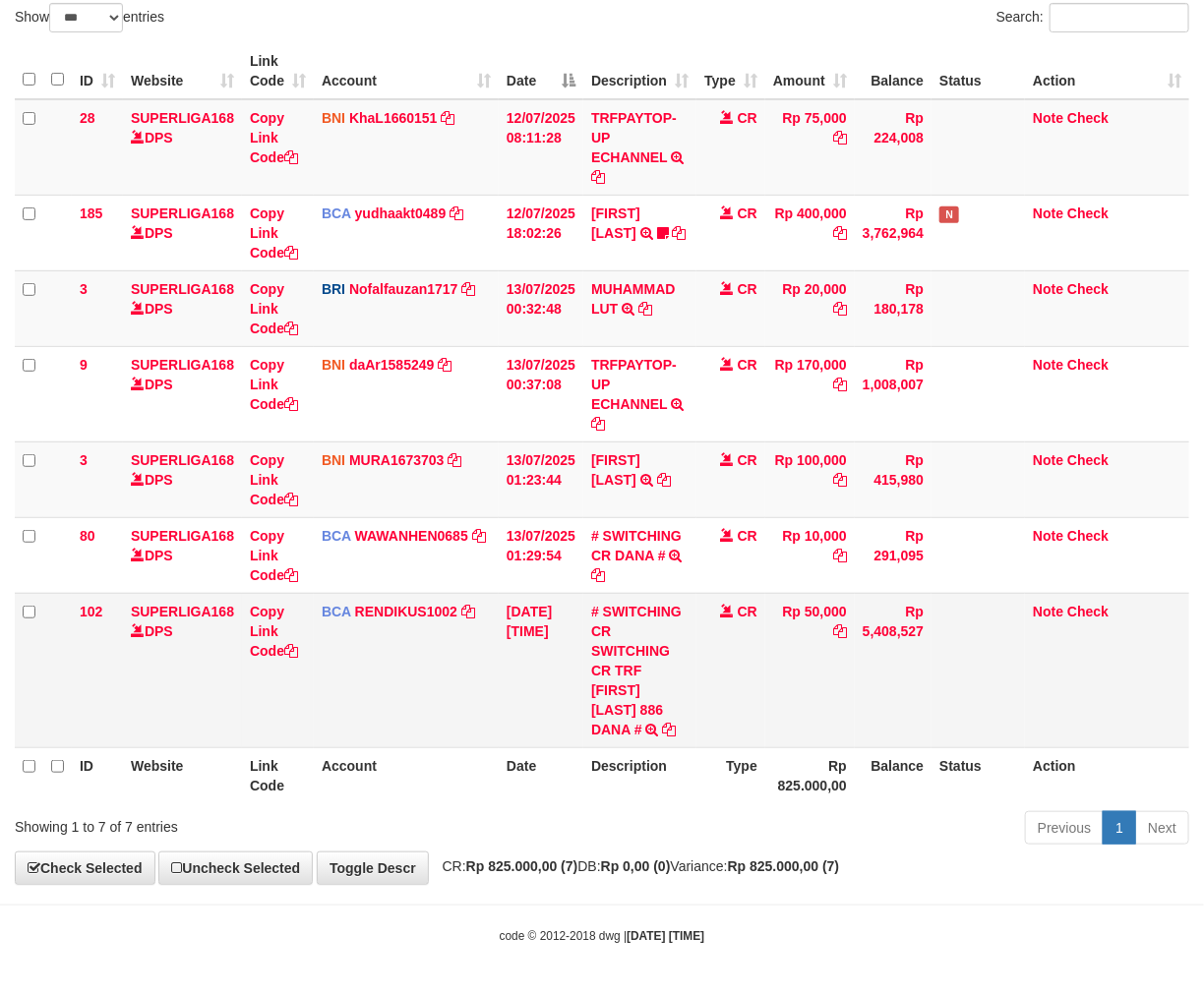 drag, startPoint x: 819, startPoint y: 769, endPoint x: 1141, endPoint y: 682, distance: 333.5461 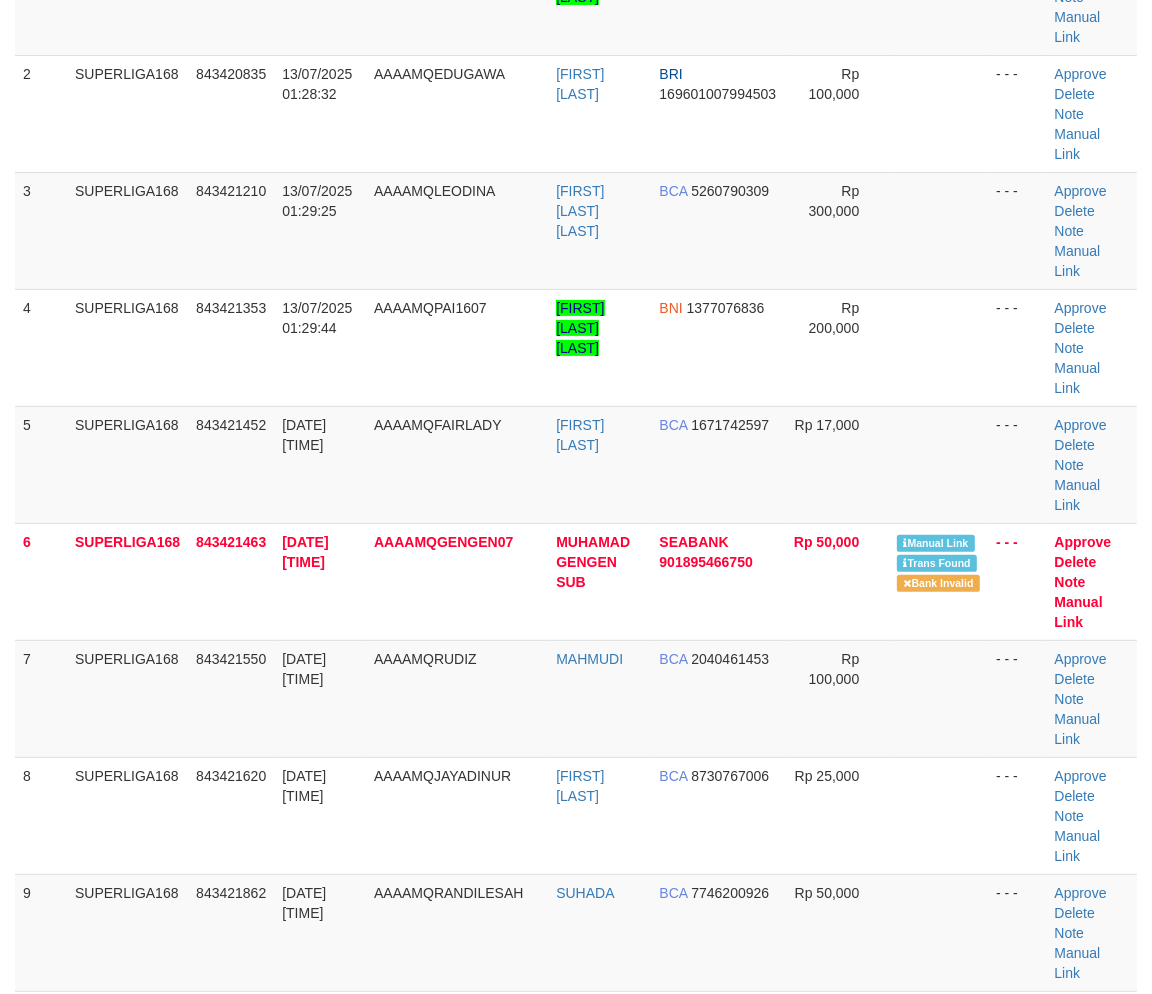scroll, scrollTop: 333, scrollLeft: 0, axis: vertical 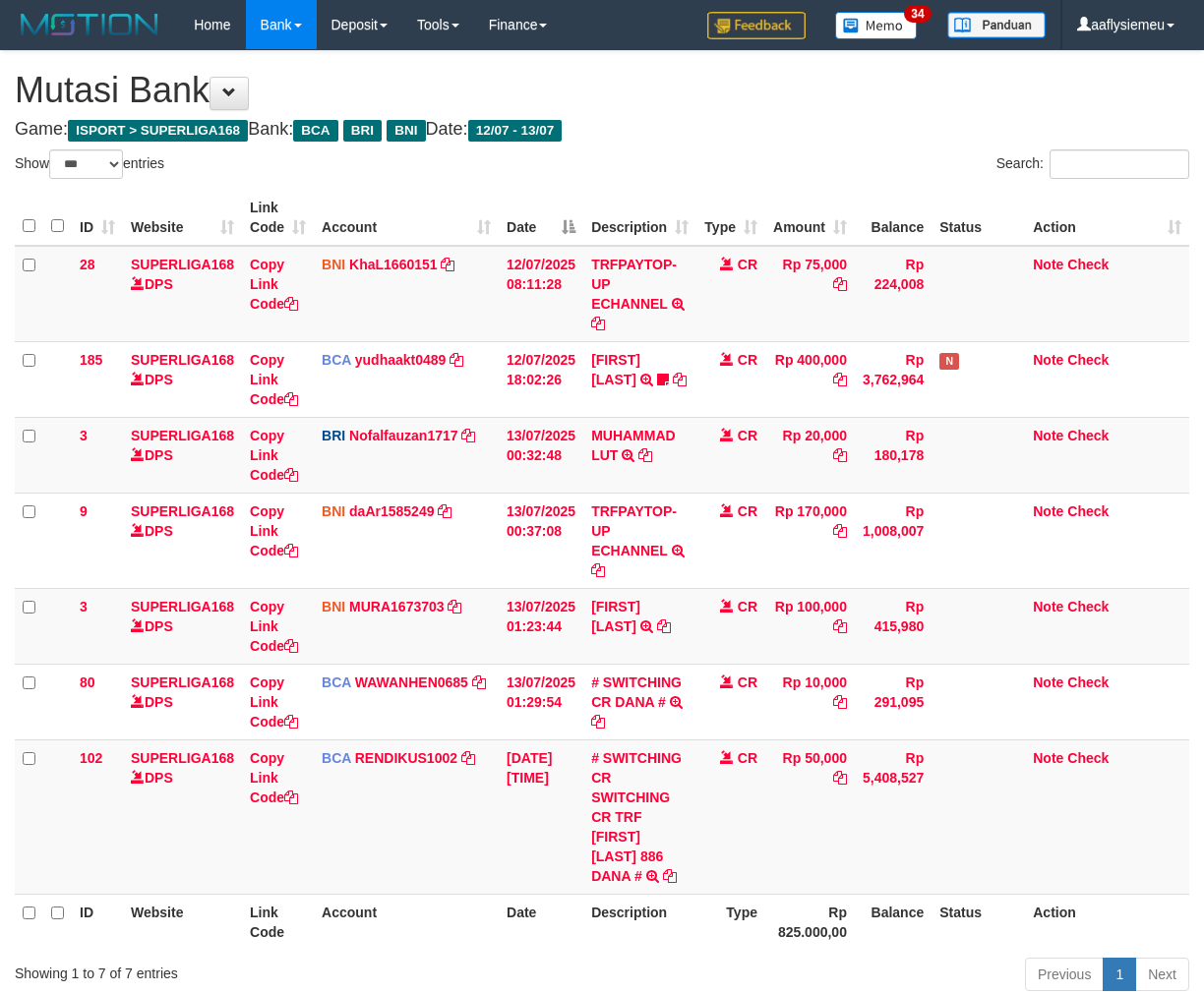 select on "***" 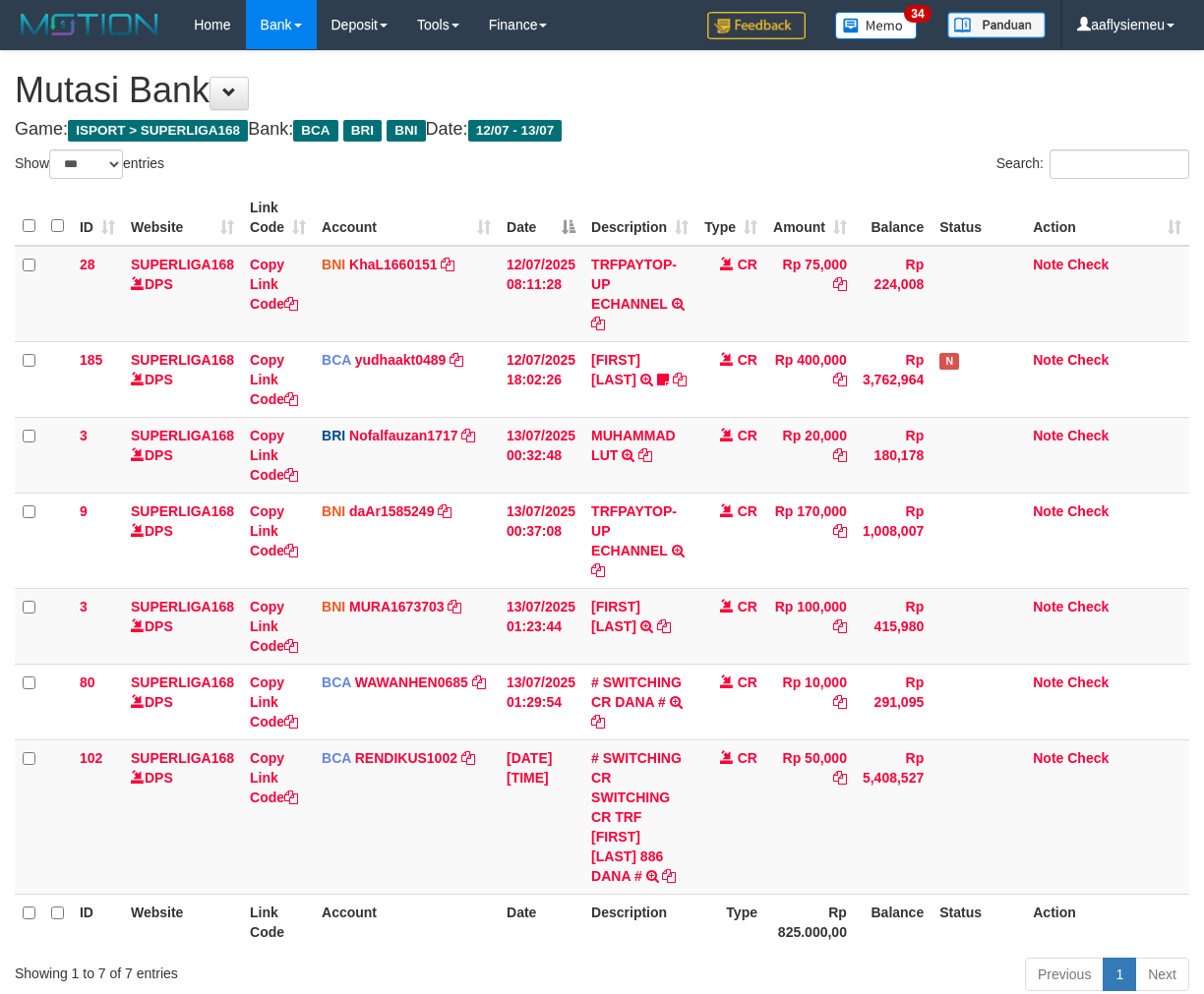 scroll, scrollTop: 161, scrollLeft: 0, axis: vertical 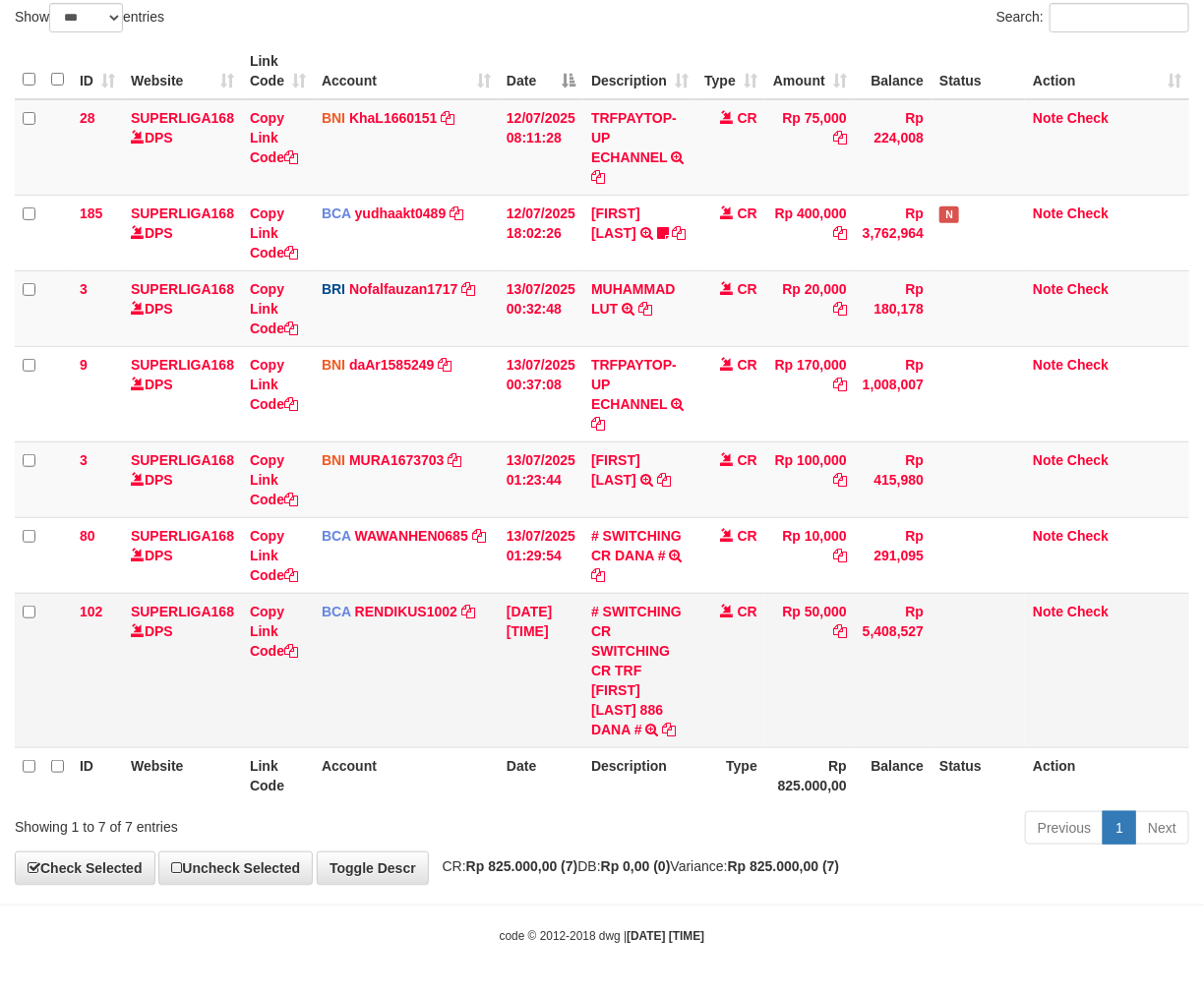 drag, startPoint x: 718, startPoint y: 702, endPoint x: 887, endPoint y: 661, distance: 173.90227 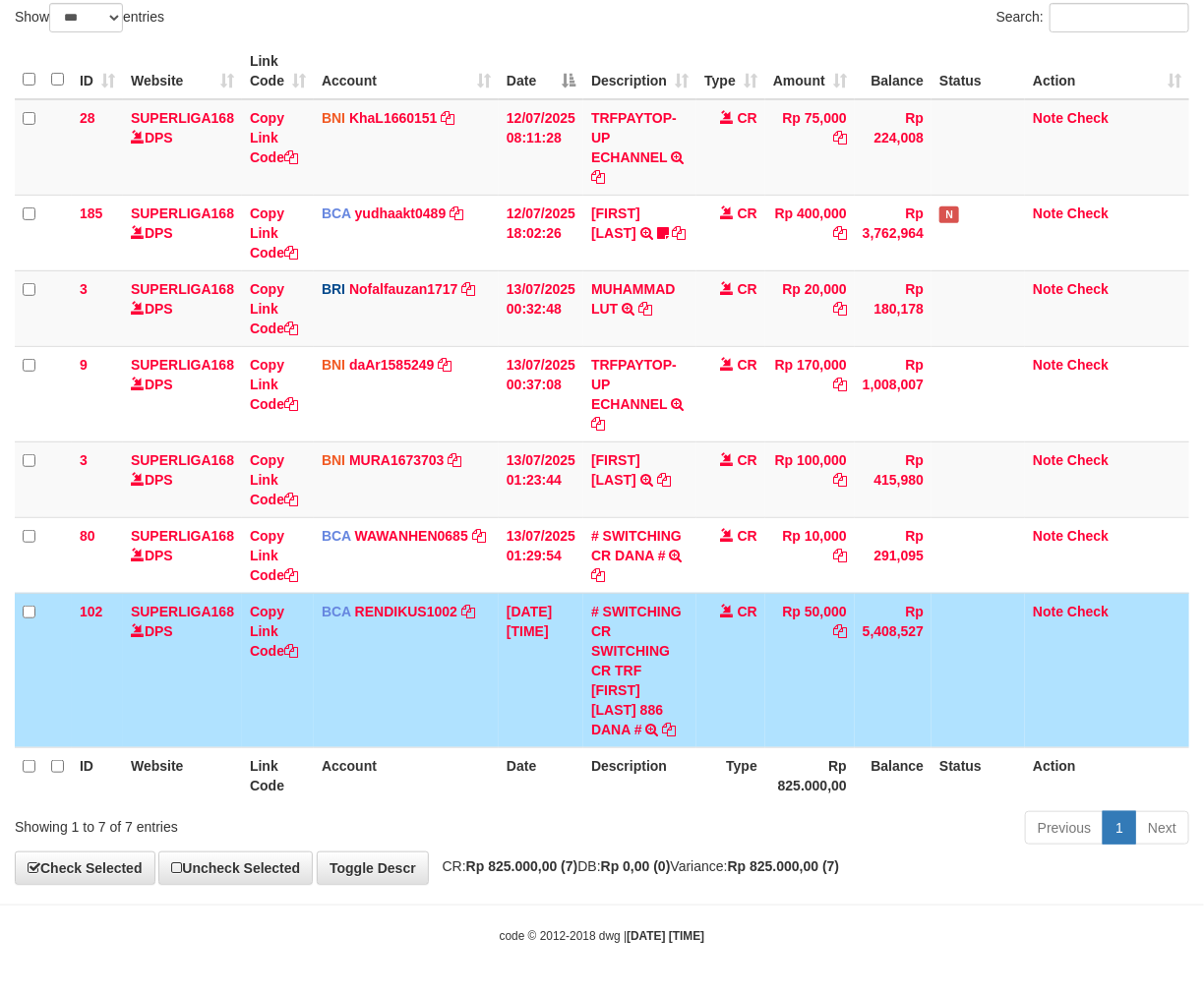 click on "Previous 1 Next" at bounding box center [853, 830] 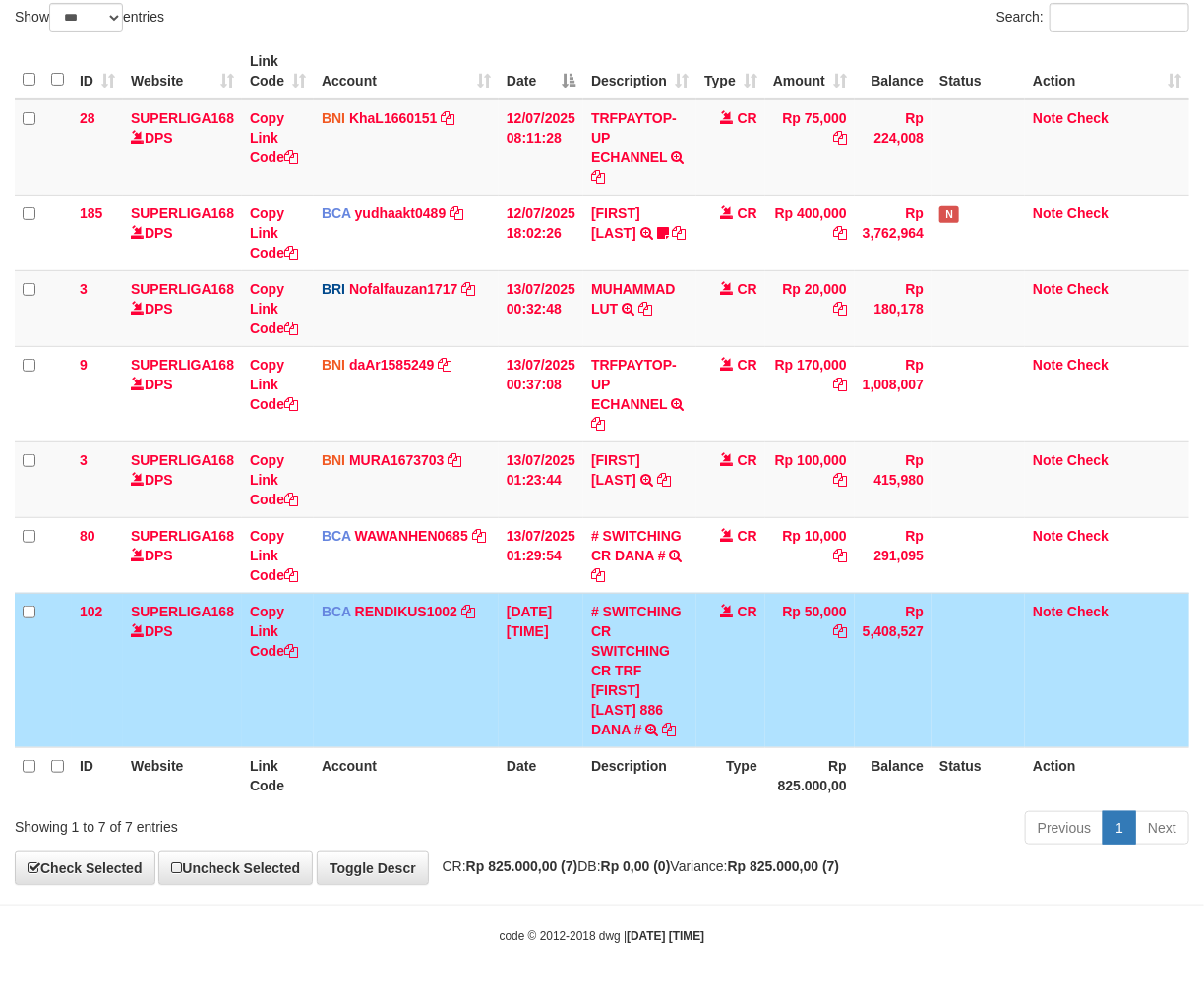 drag, startPoint x: 805, startPoint y: 811, endPoint x: 1108, endPoint y: 698, distance: 323.38522 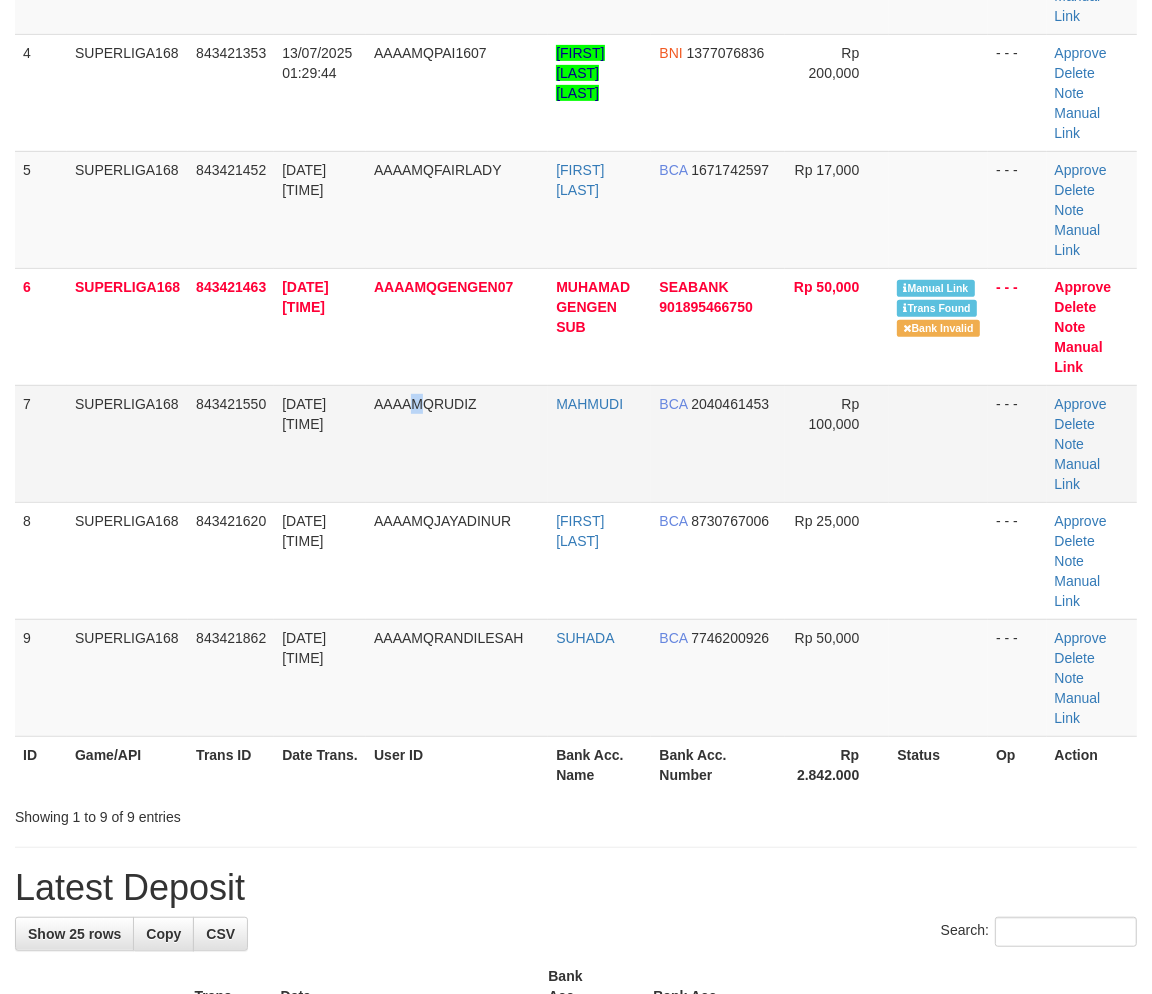 click on "1
SUPERLIGA168
843420372
13/07/2025 01:27:26
AAAAMQPAKENECODOT
MUHAMAD LUKMANUL KHARIM
BCA
2891235358
Rp 2,000,000
- - -
Approve
Delete
Note
Manual Link
2
SUPERLIGA168
843420835
13/07/2025 01:28:32
AAAAMQEDUGAWA
EDWIN PRASETYO
BRI
169601007994503
Rp 100,000" at bounding box center [576, 210] 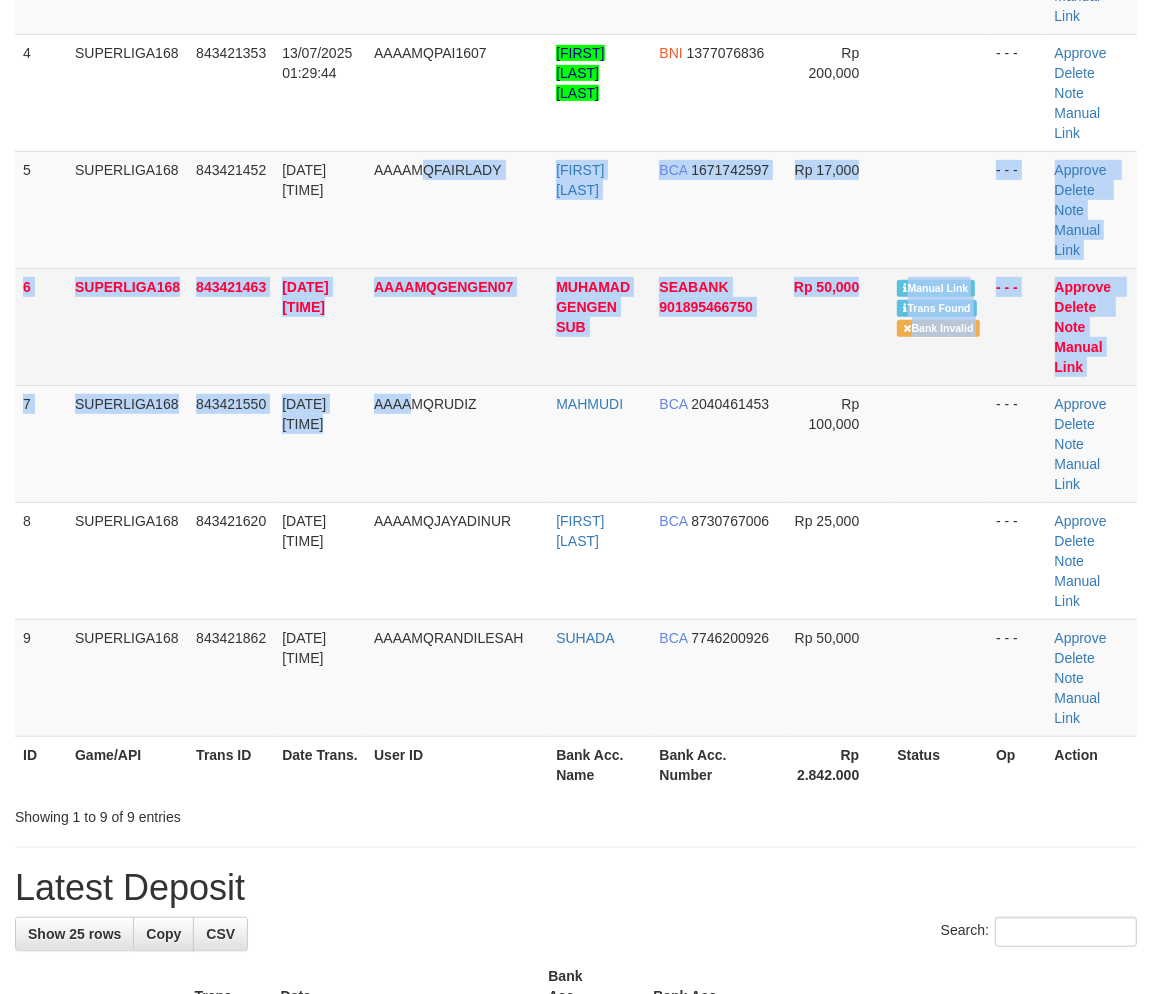scroll, scrollTop: 333, scrollLeft: 0, axis: vertical 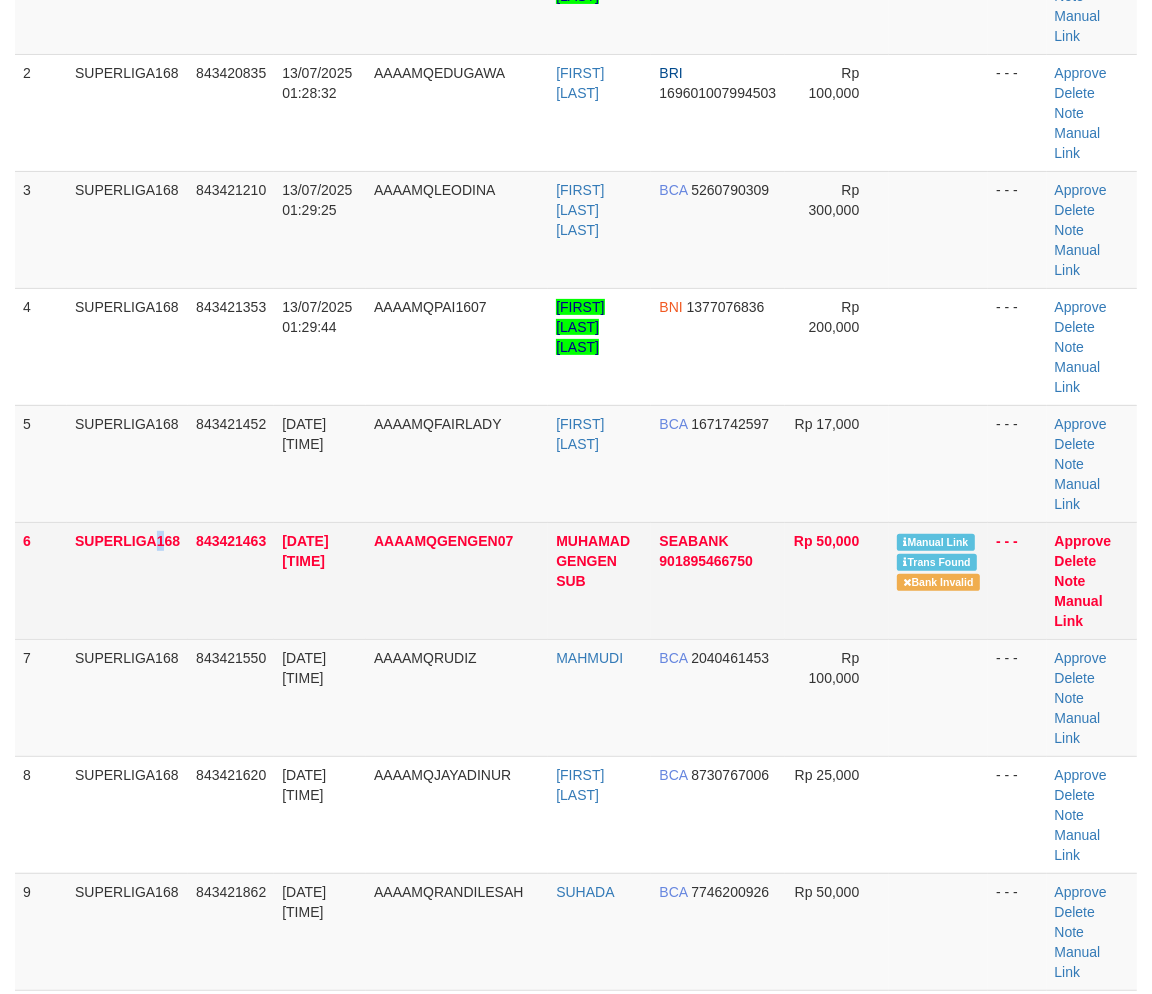 click on "SUPERLIGA168" at bounding box center [127, 580] 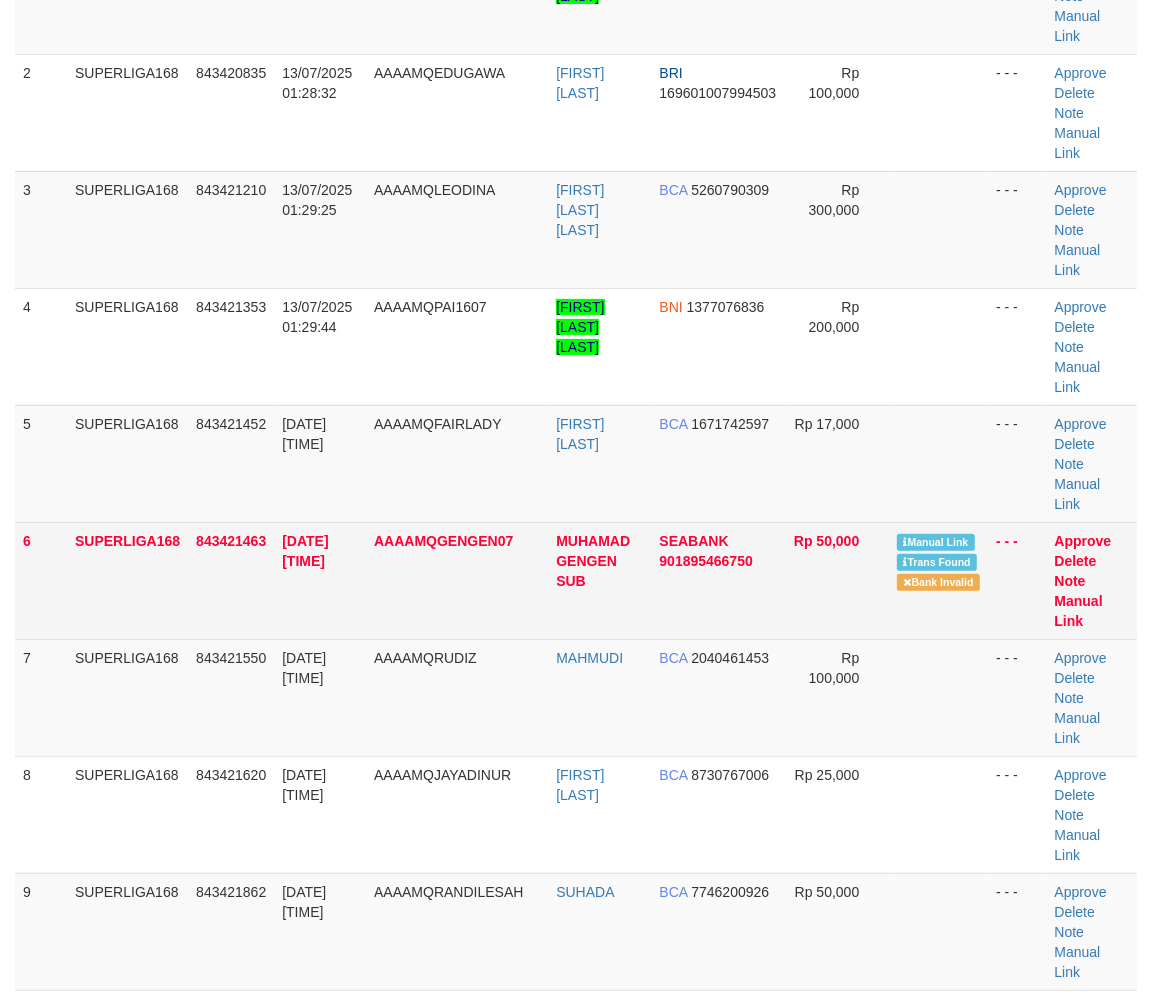click on "[DATE] [TIME]" at bounding box center [305, 551] 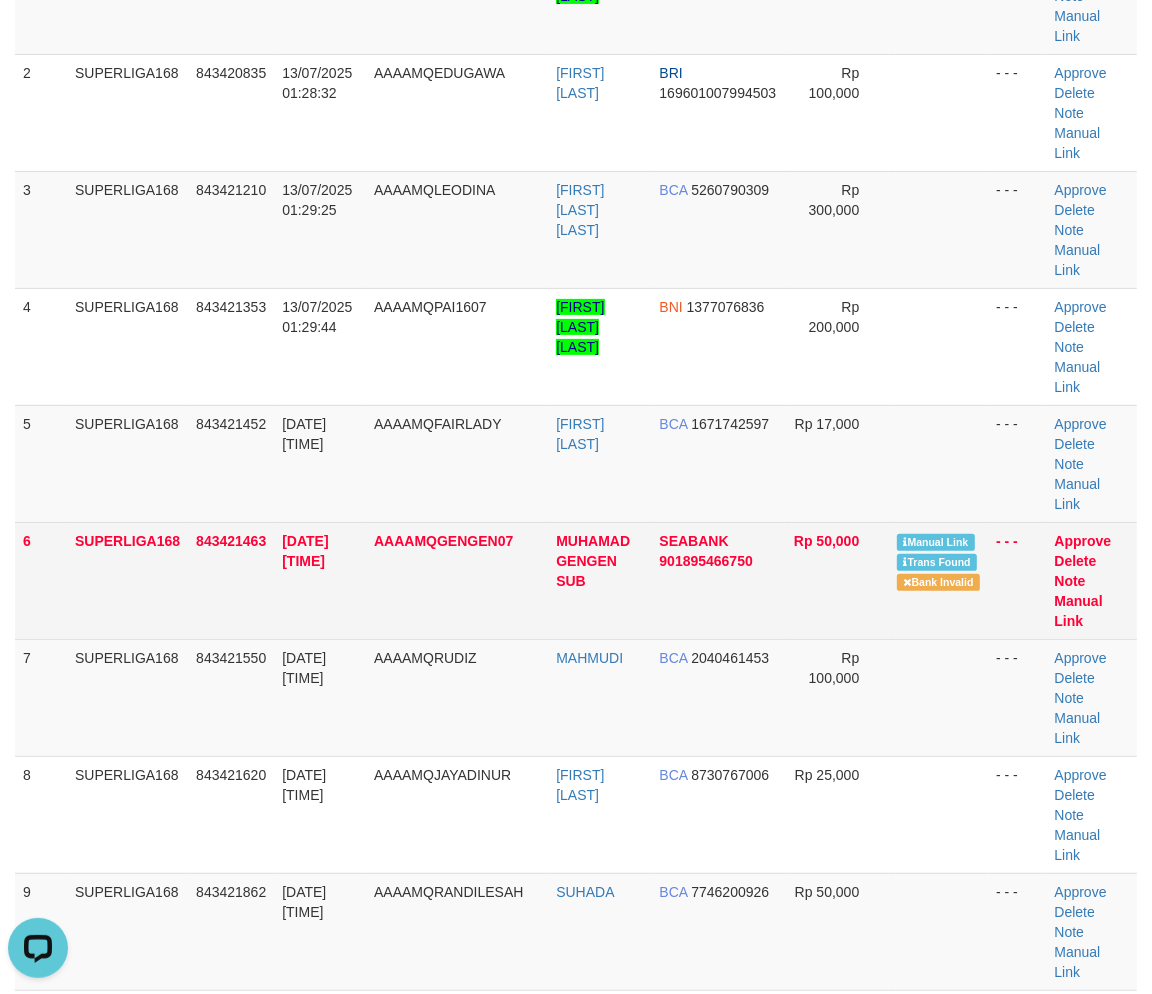 scroll, scrollTop: 0, scrollLeft: 0, axis: both 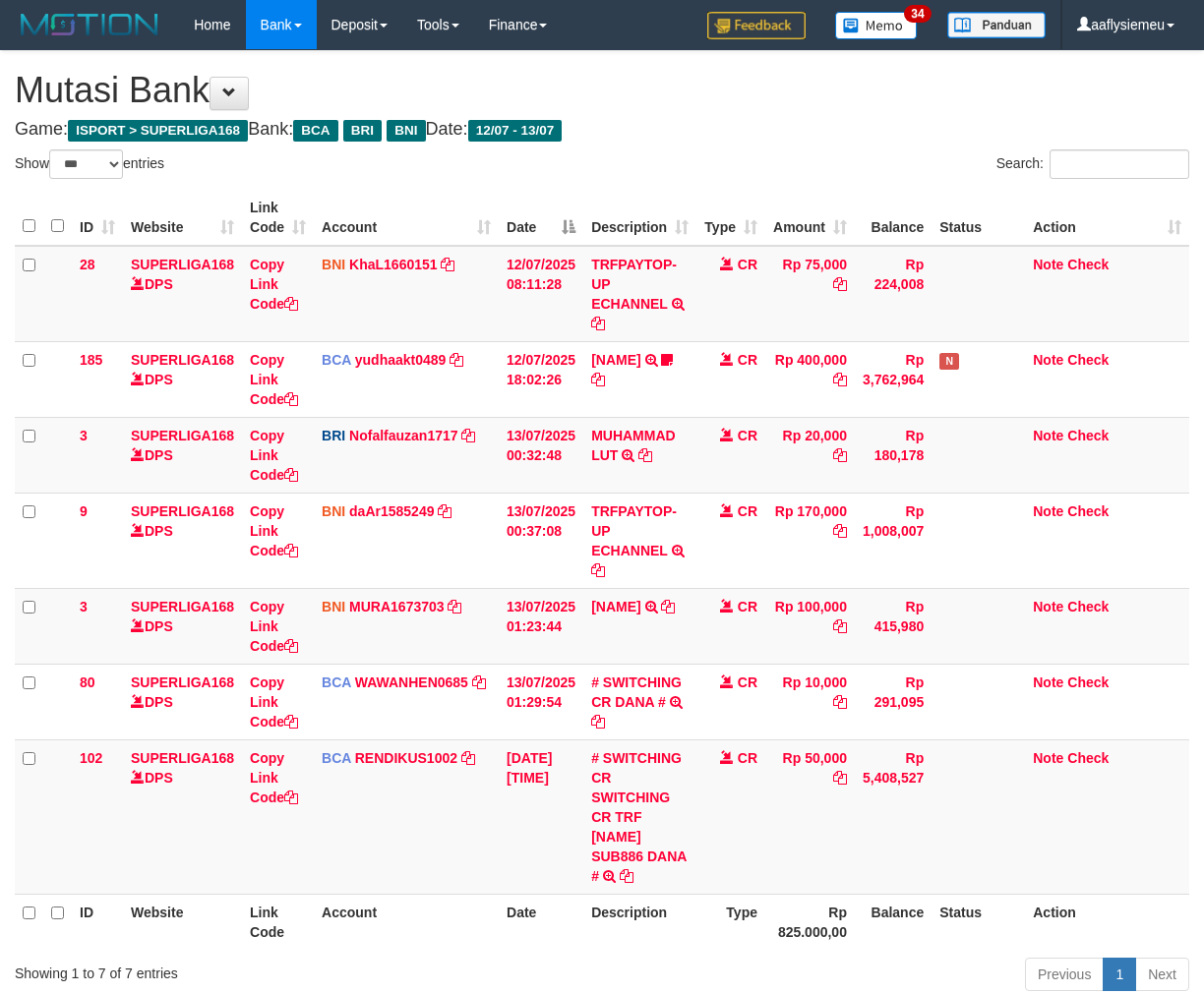 select on "***" 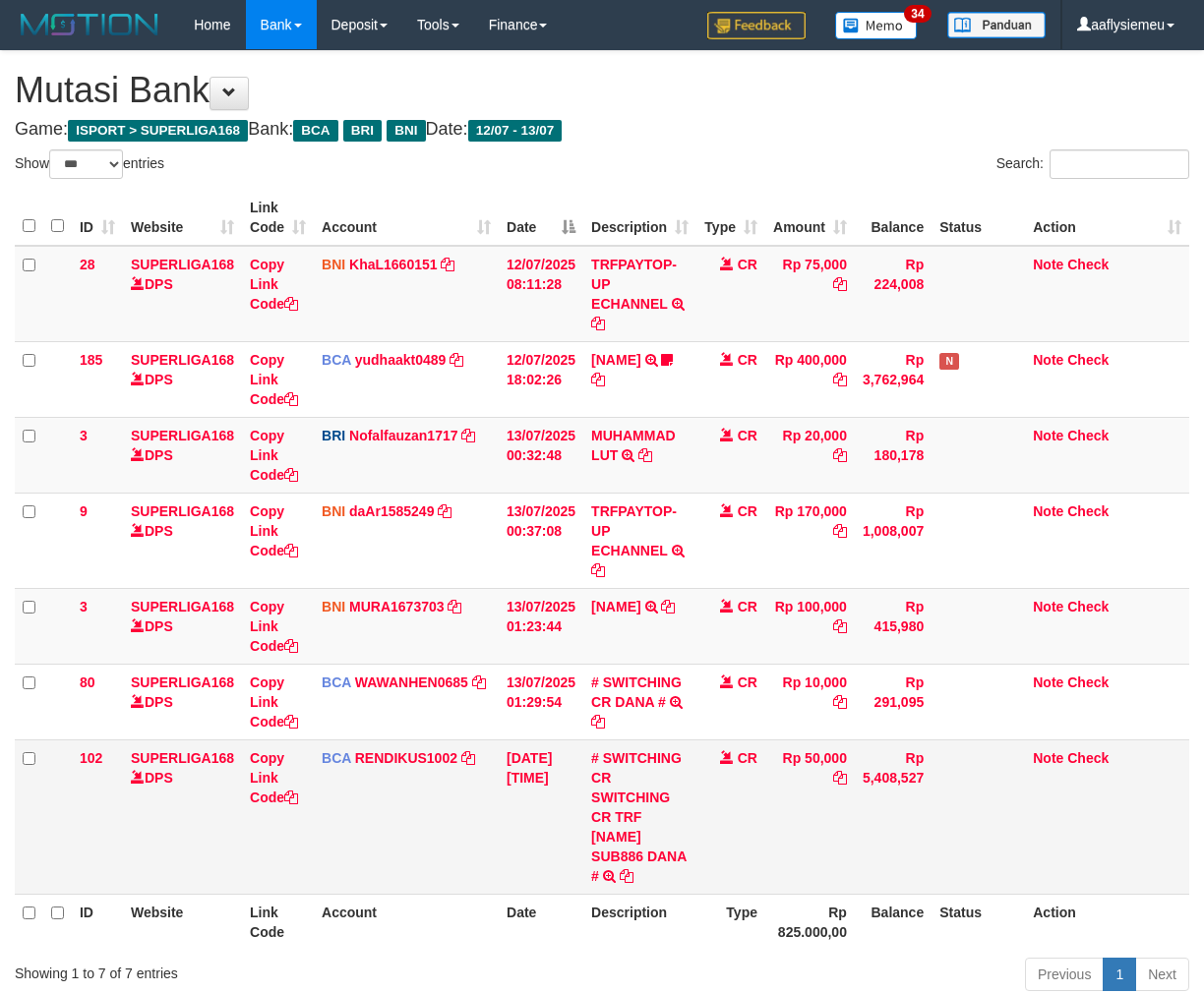 scroll, scrollTop: 155, scrollLeft: 0, axis: vertical 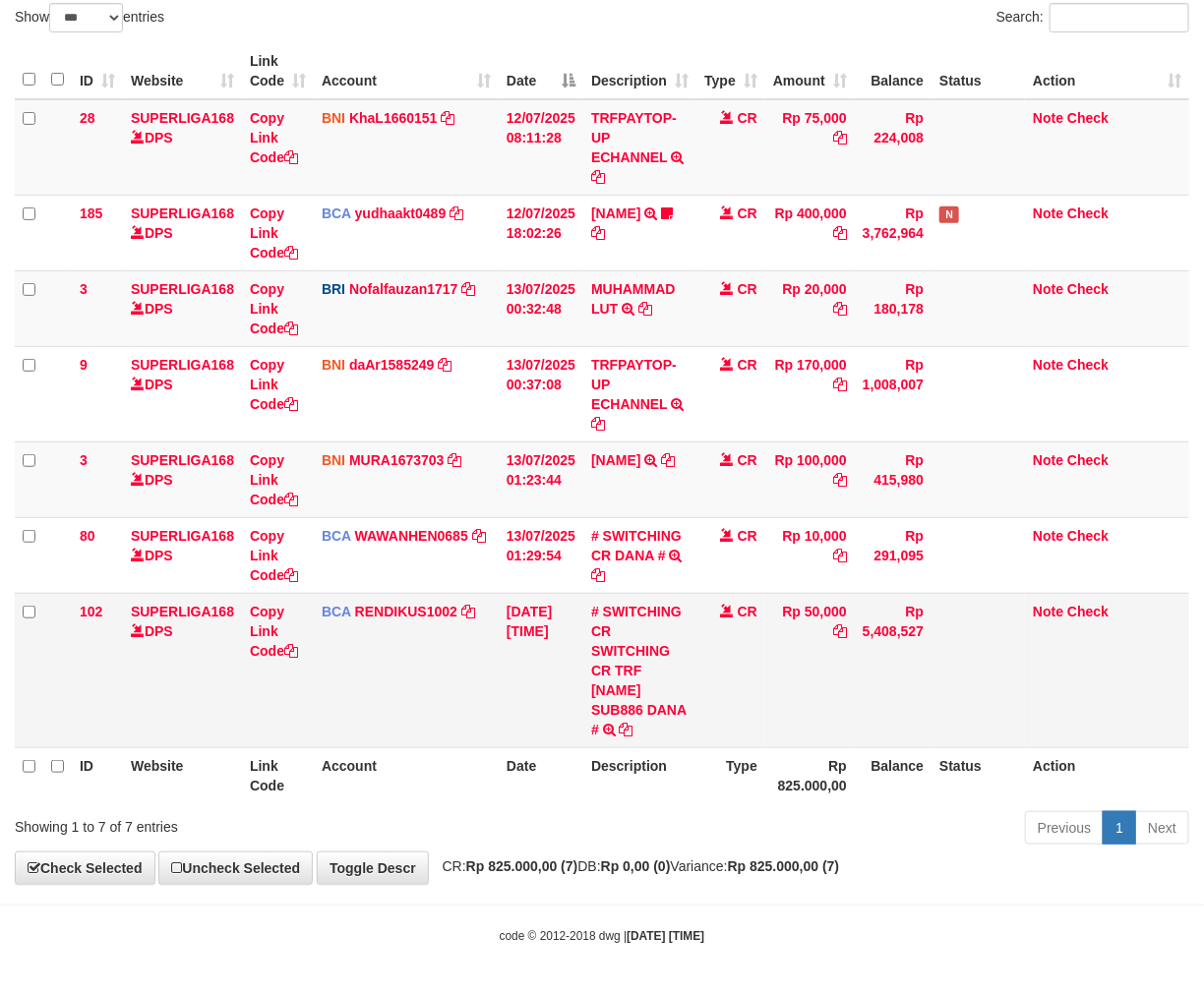 click on "Rp 50,000" at bounding box center [810, 670] 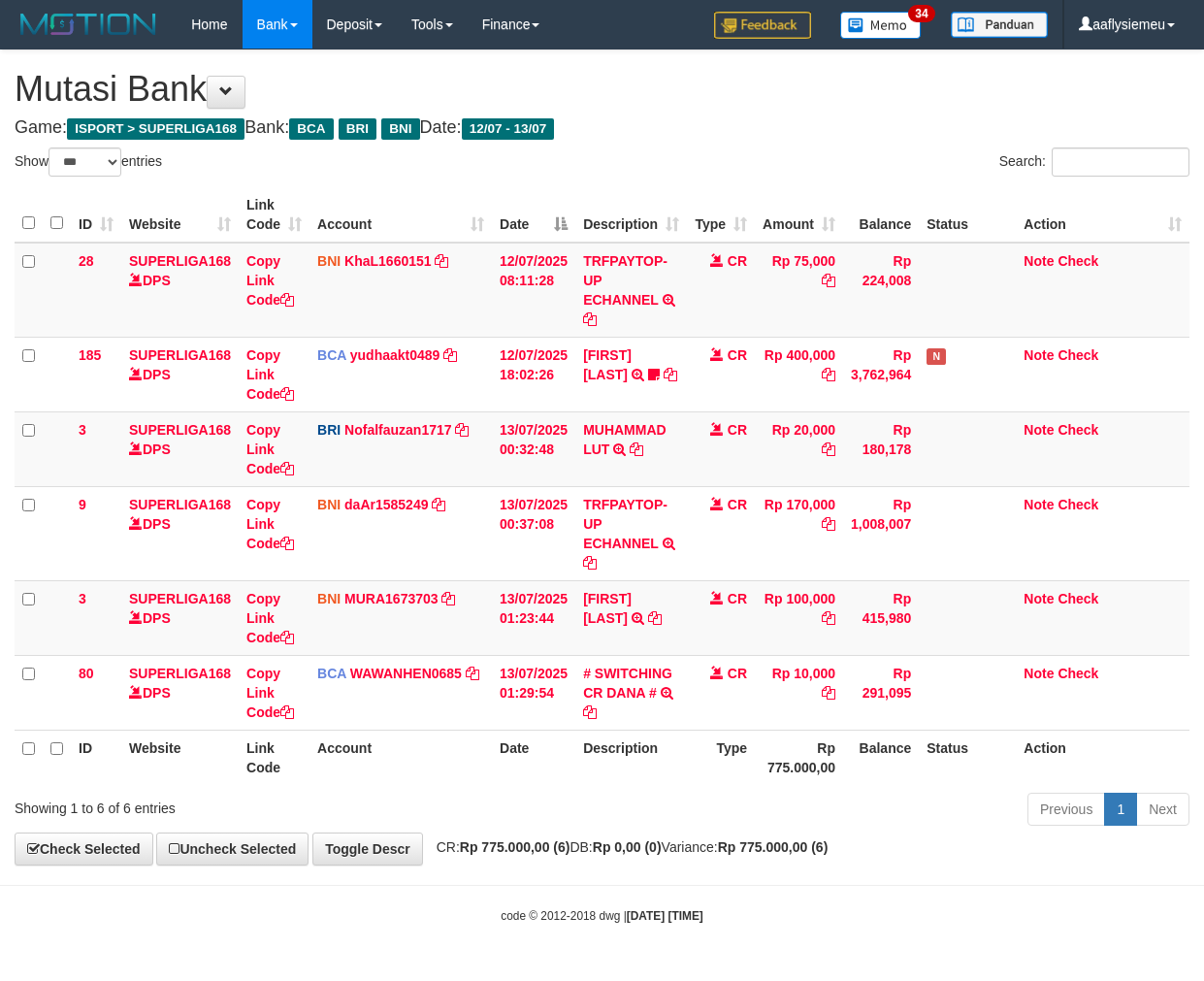 select on "***" 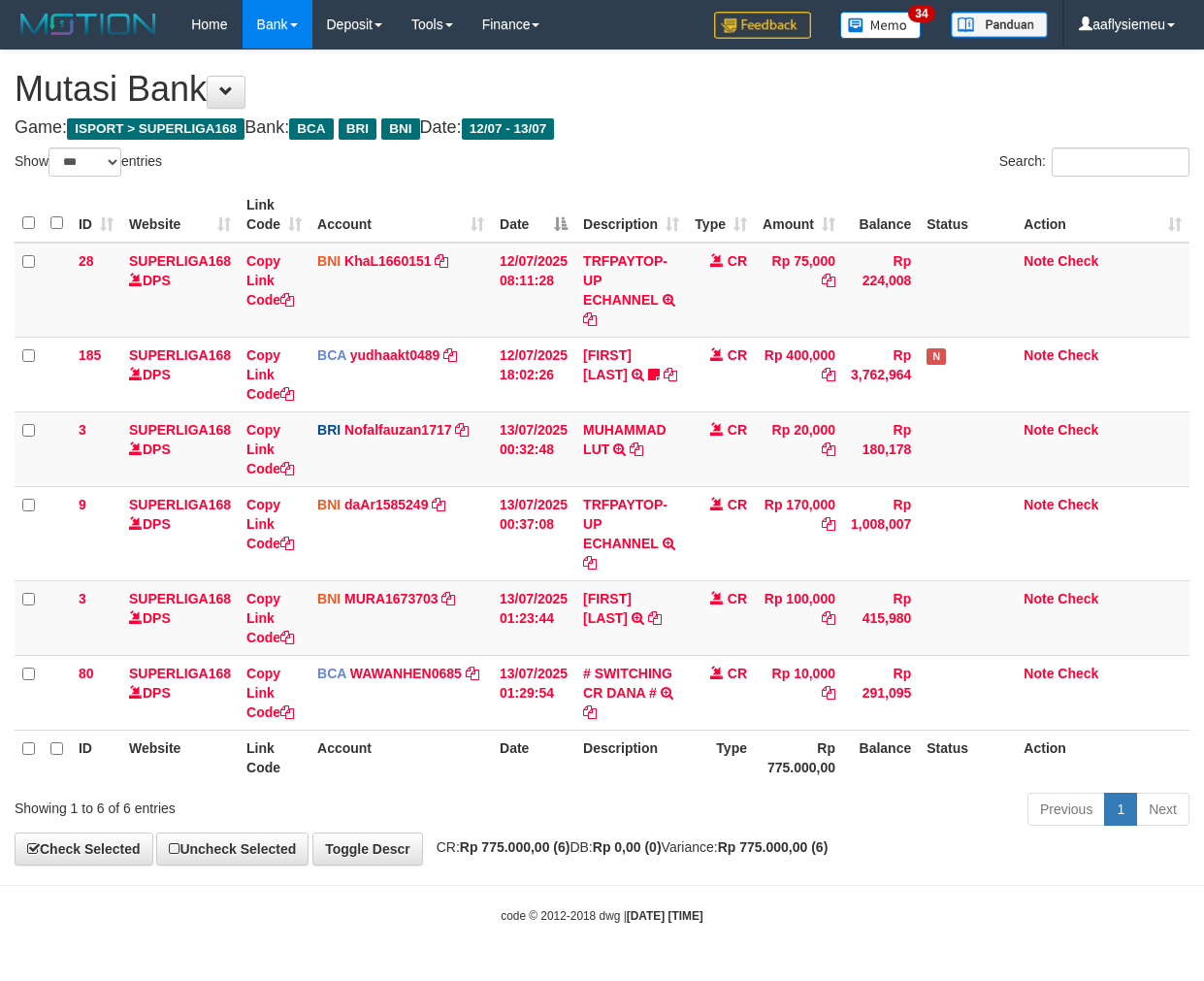 scroll, scrollTop: 0, scrollLeft: 0, axis: both 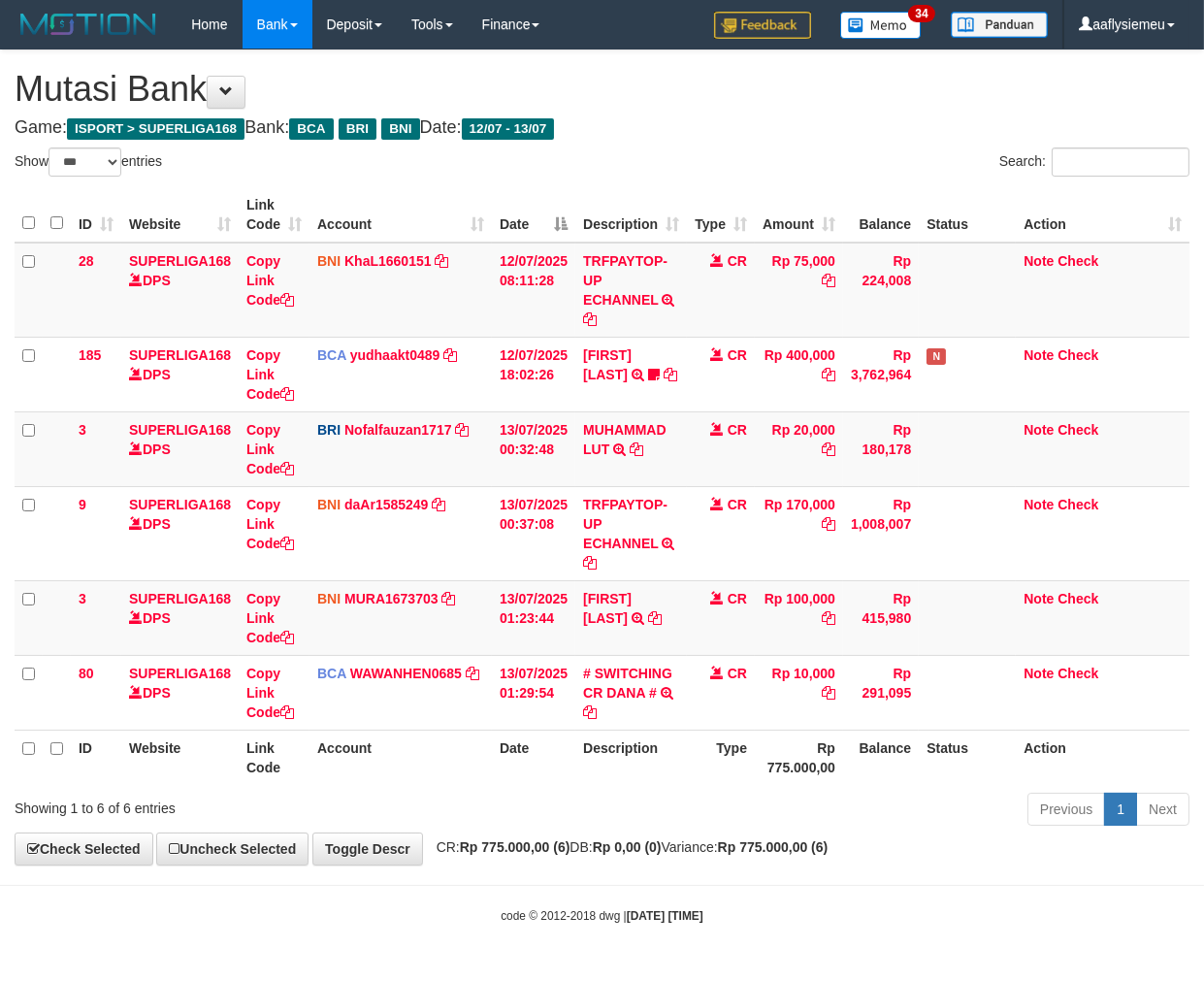 click on "Previous 1 Next" at bounding box center (853, 811) 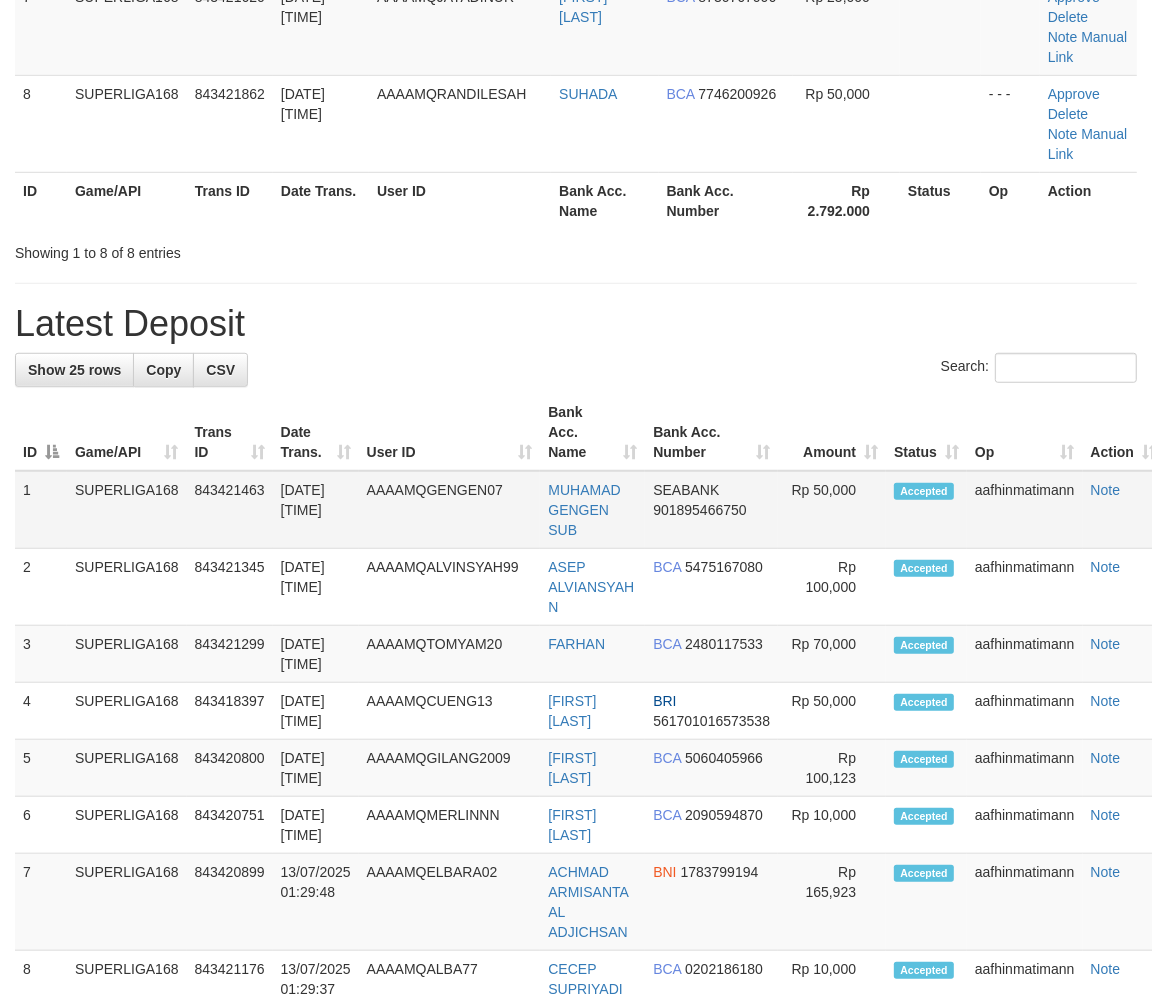click on "13/07/2025 01:31:14" at bounding box center (316, 510) 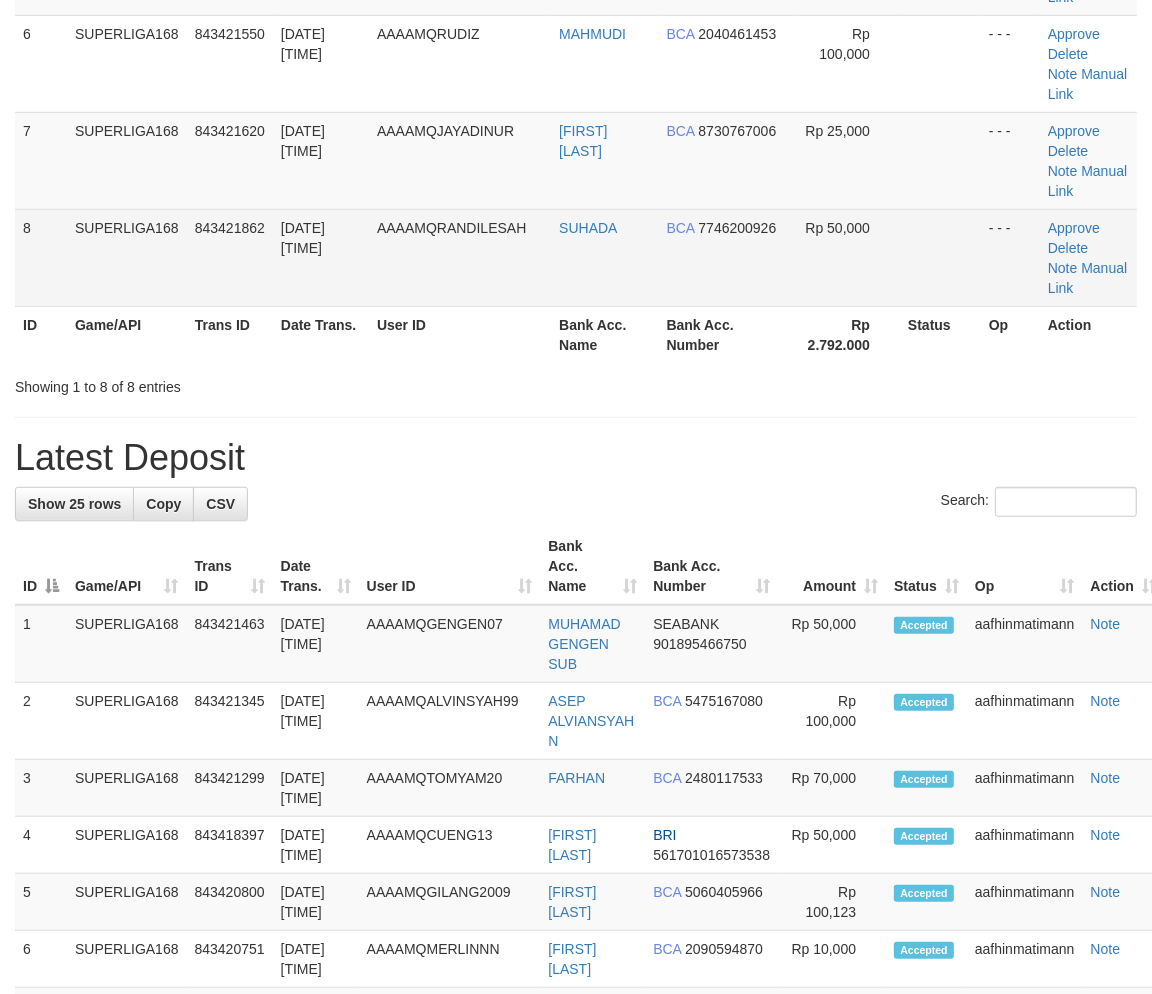 scroll, scrollTop: 521, scrollLeft: 0, axis: vertical 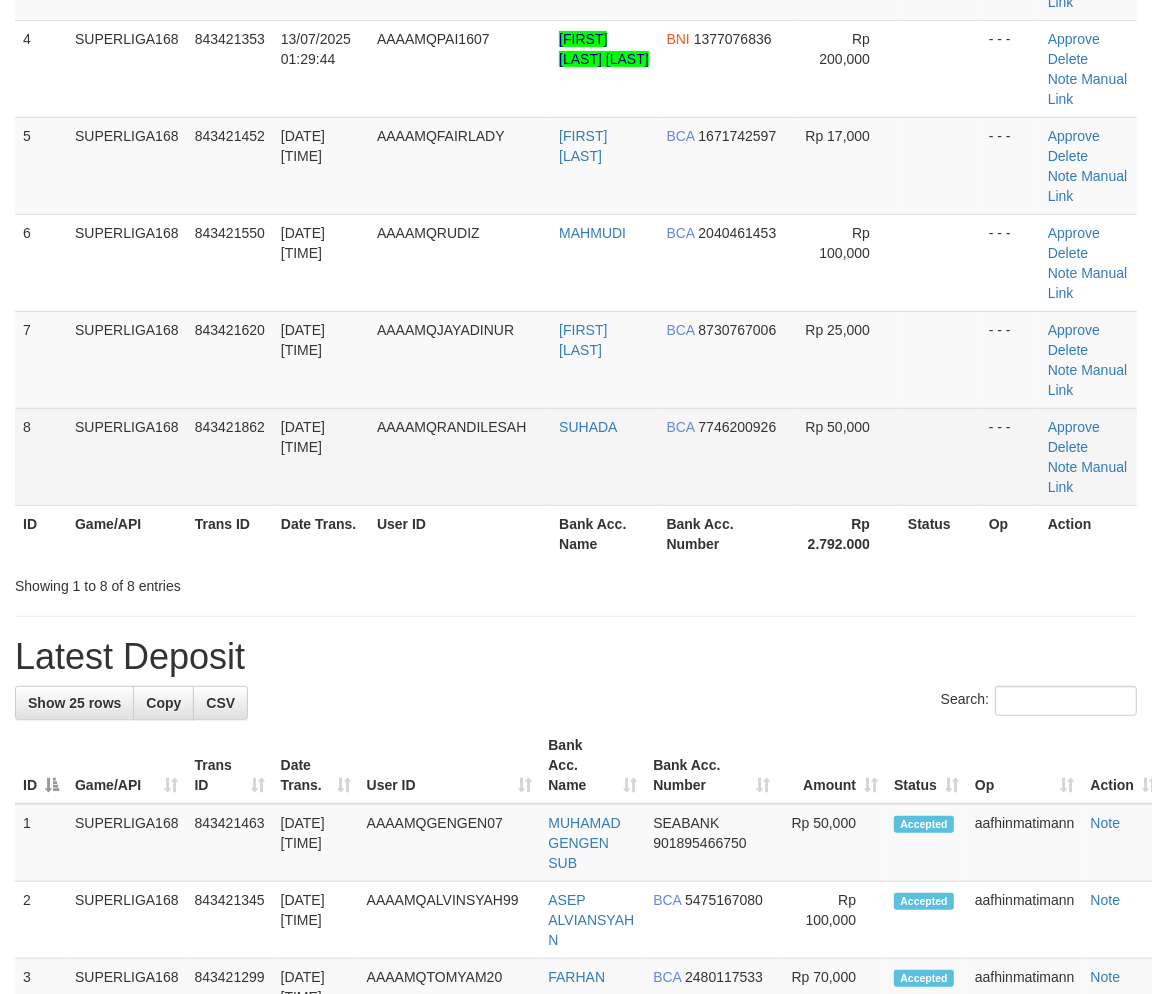 click on "AAAAMQRANDILESAH" at bounding box center (451, 427) 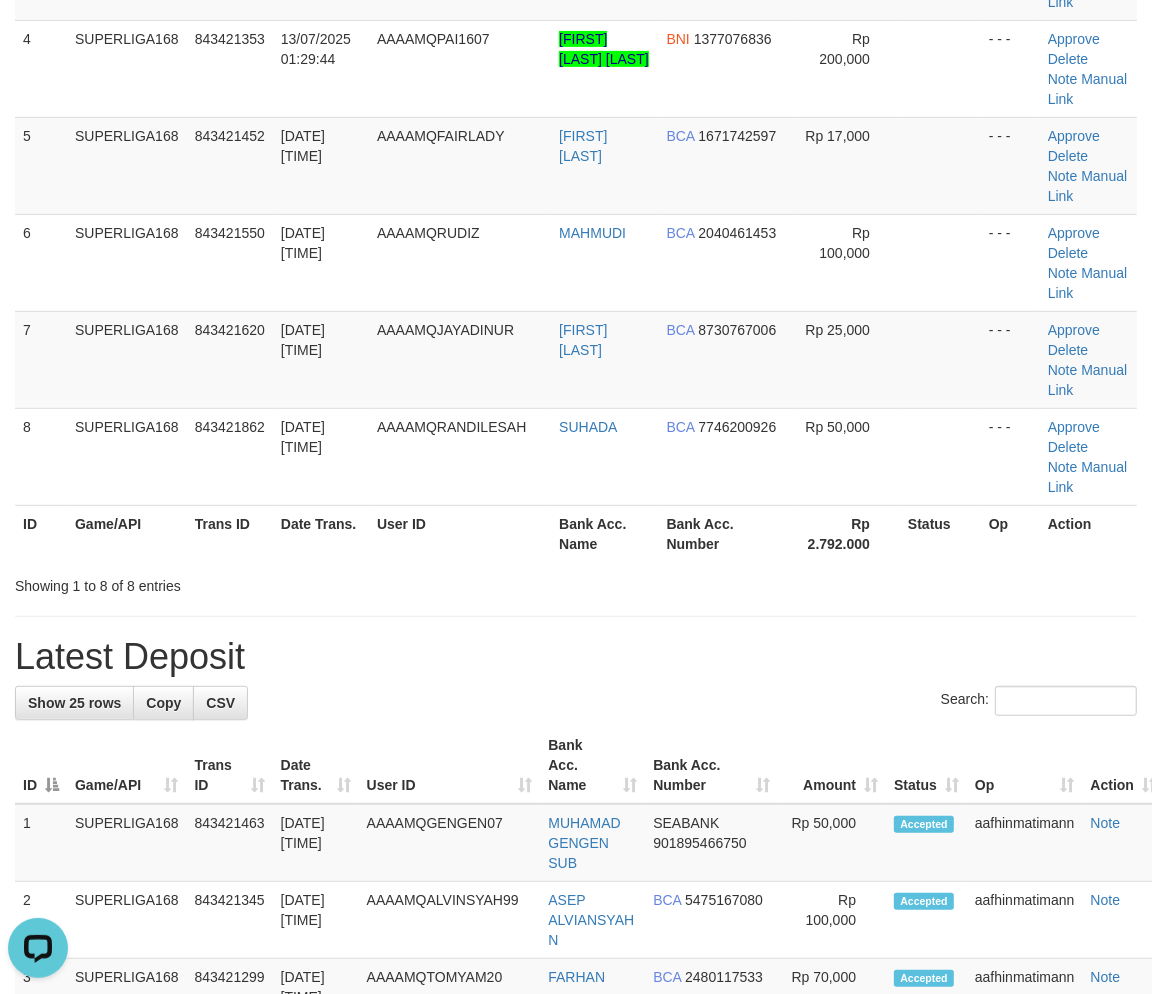 scroll, scrollTop: 0, scrollLeft: 0, axis: both 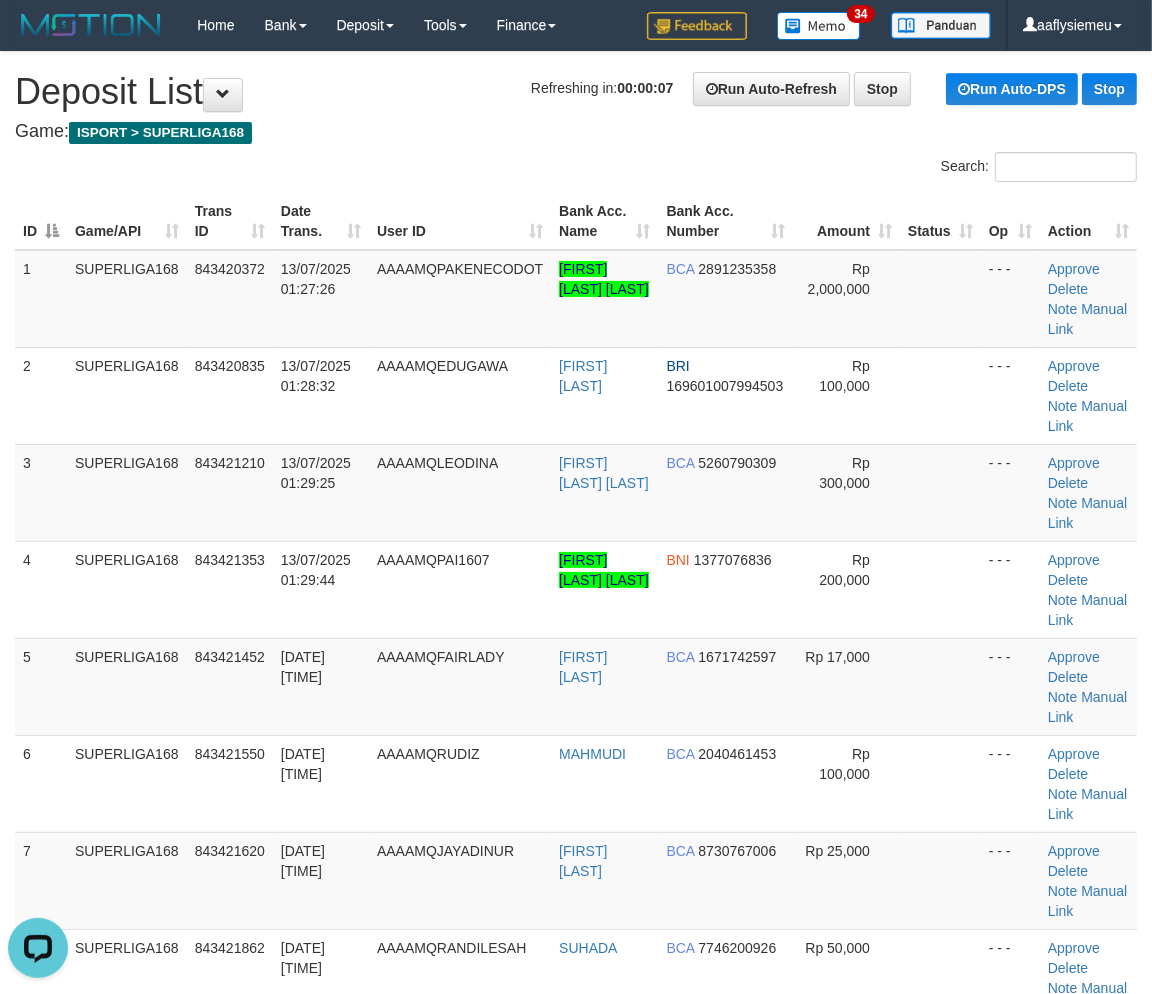 drag, startPoint x: 227, startPoint y: 562, endPoint x: 7, endPoint y: 678, distance: 248.70866 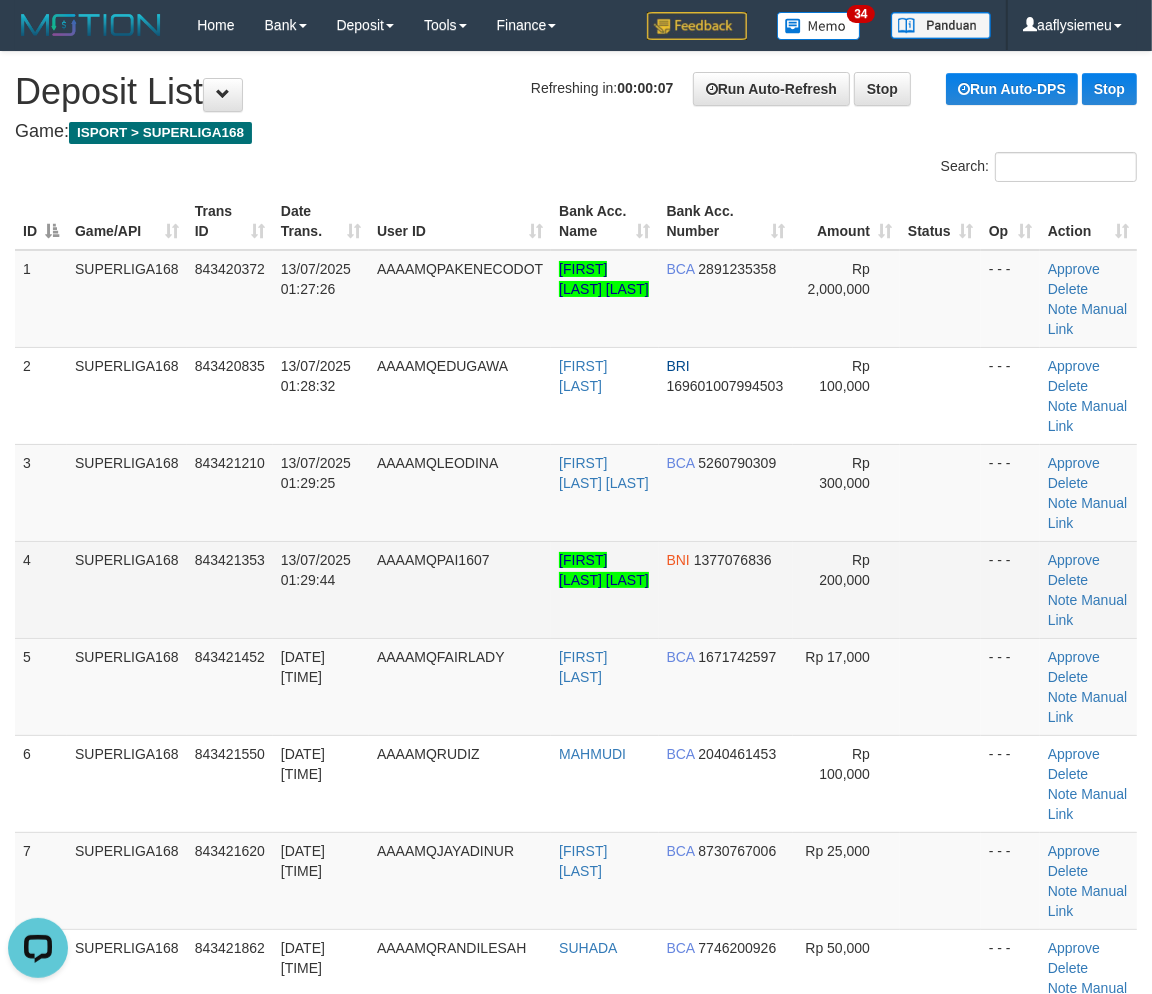 click on "843421353" at bounding box center (230, 589) 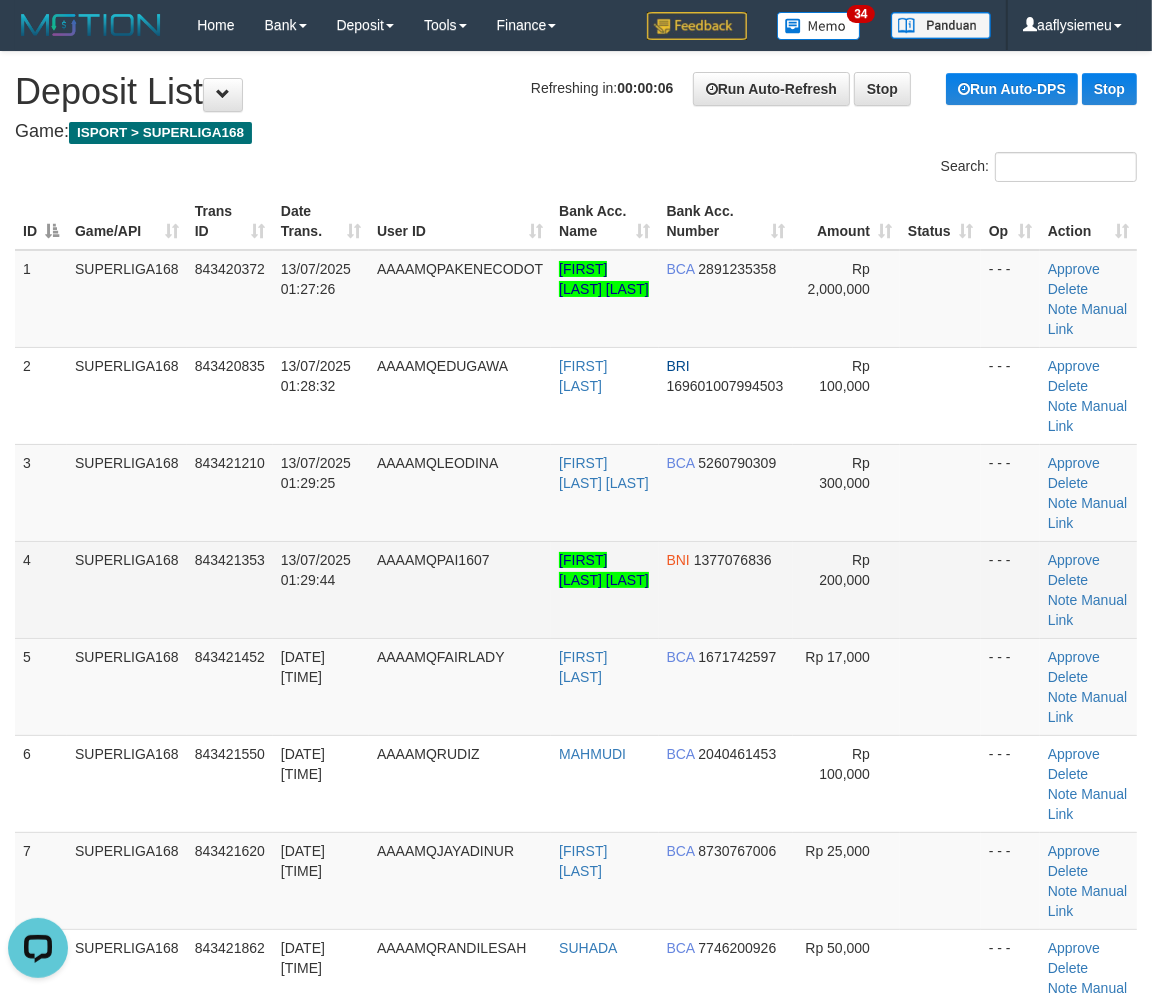 click on "SUPERLIGA168" at bounding box center [127, 589] 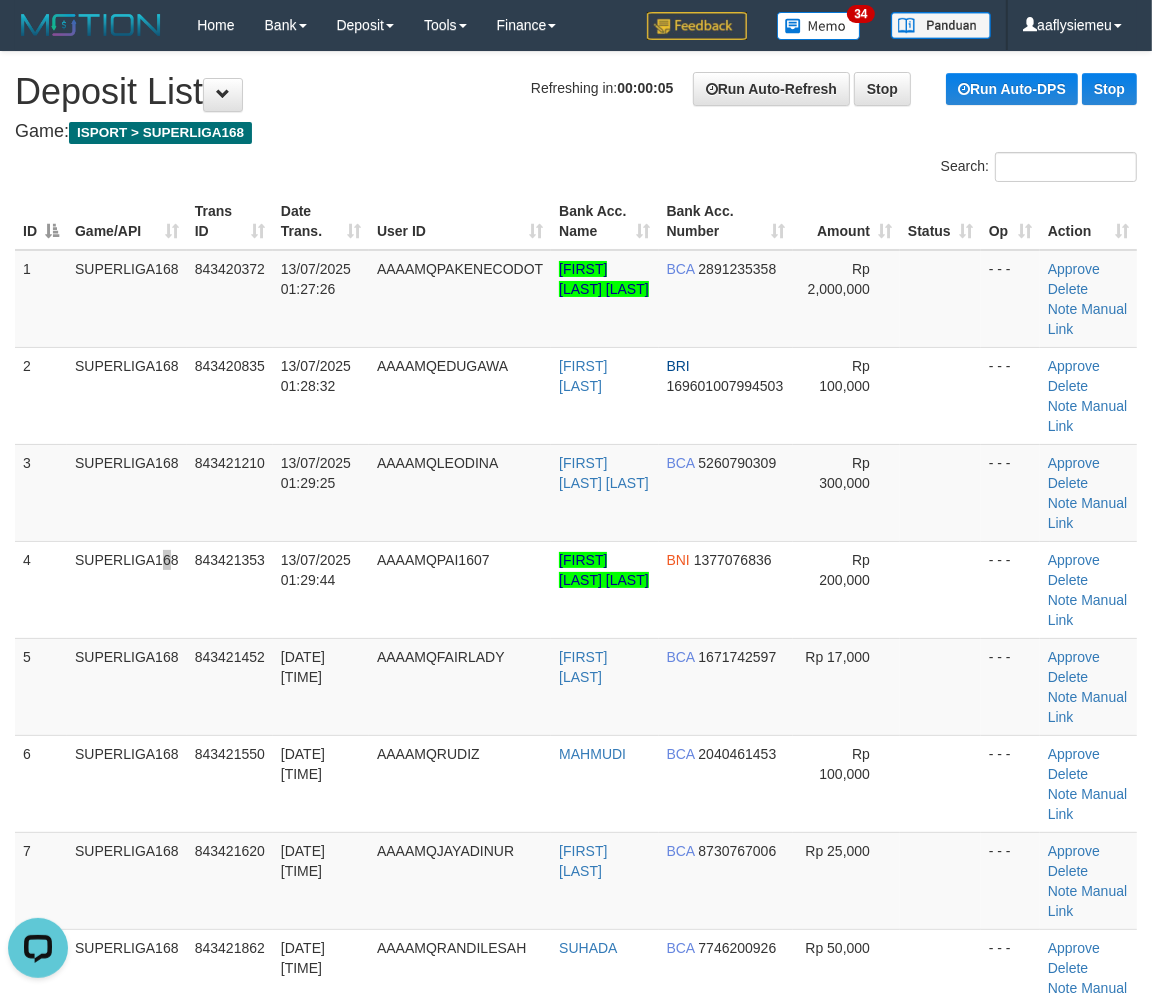 scroll, scrollTop: 315, scrollLeft: 0, axis: vertical 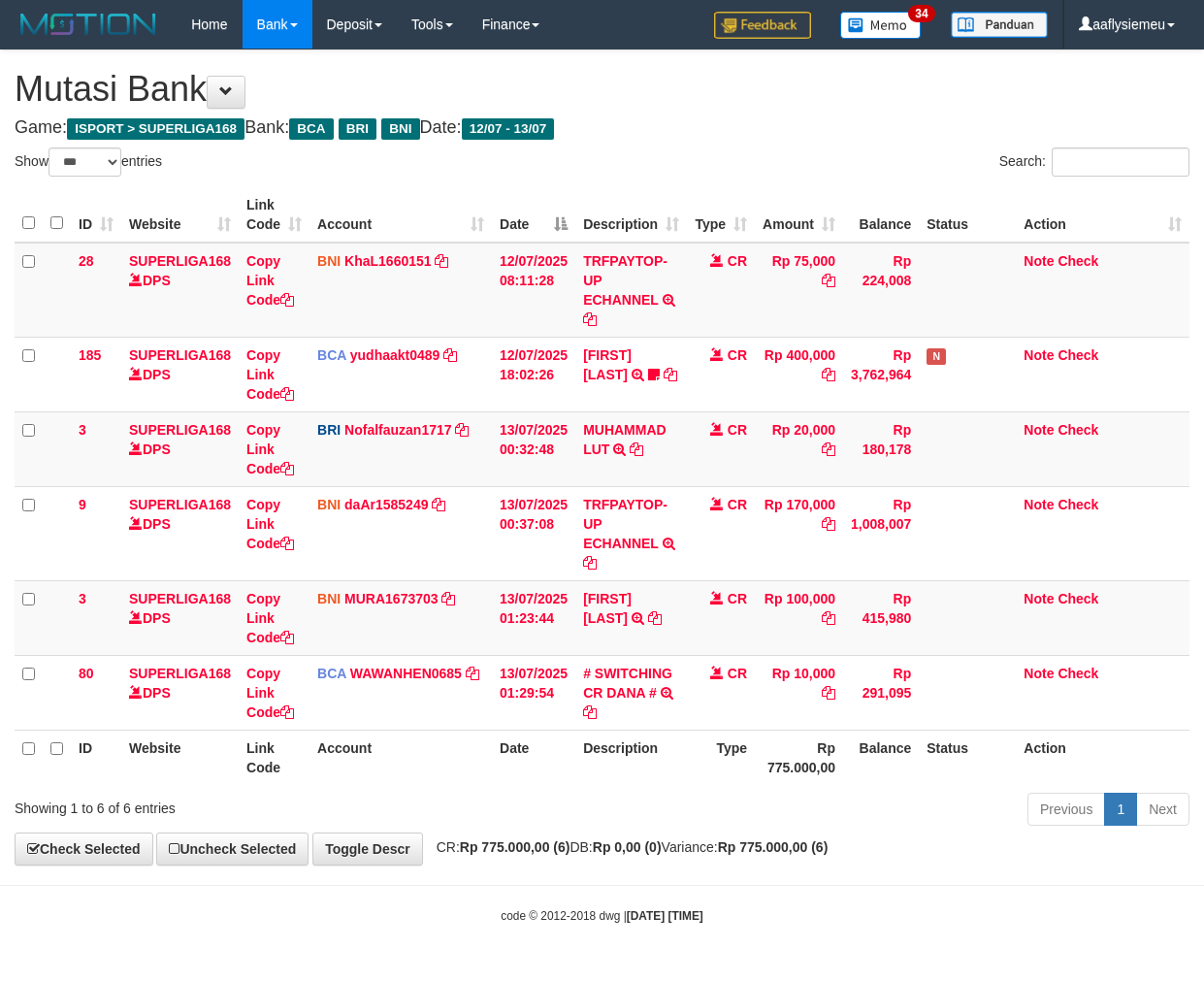 select on "***" 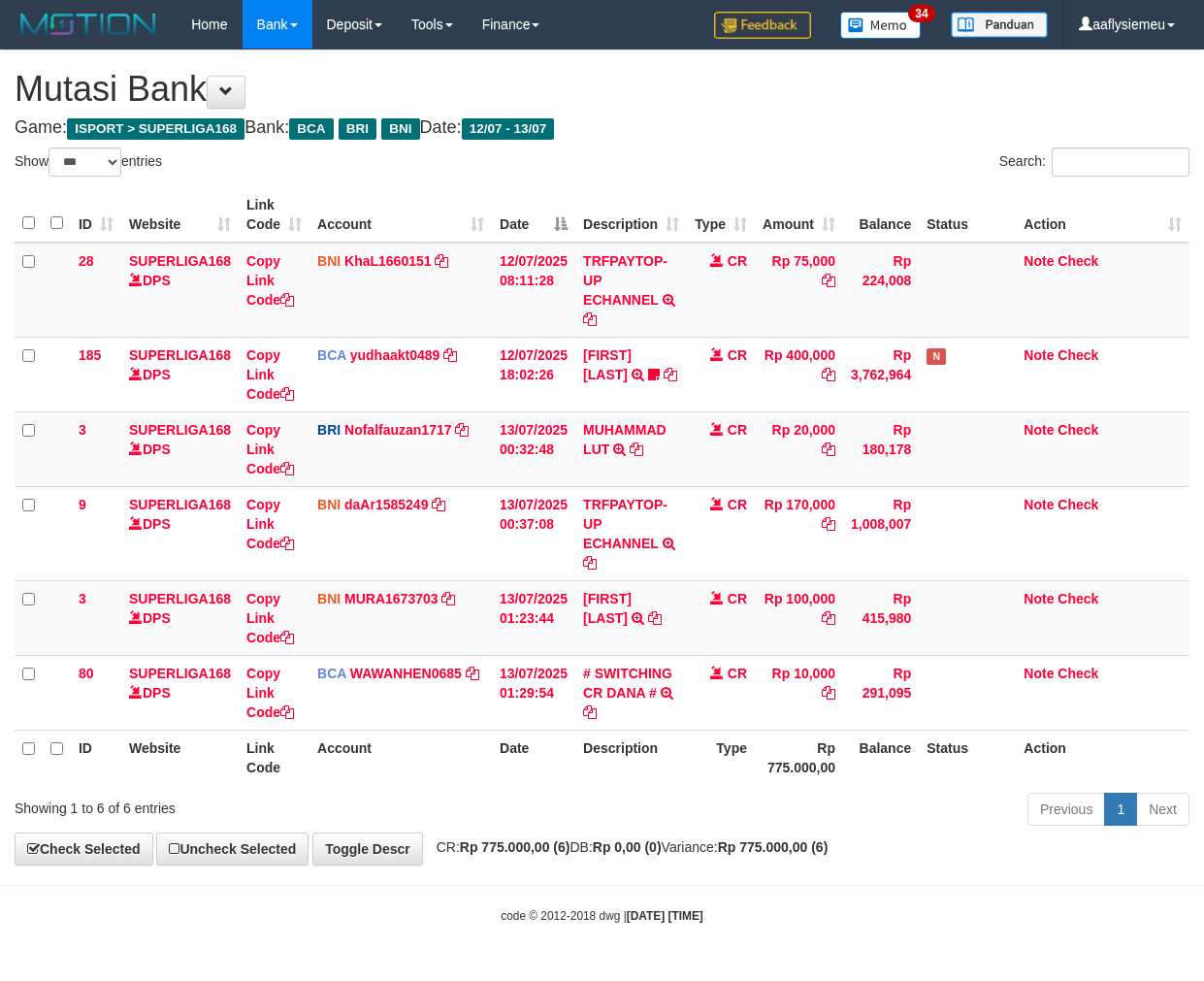 scroll, scrollTop: 0, scrollLeft: 0, axis: both 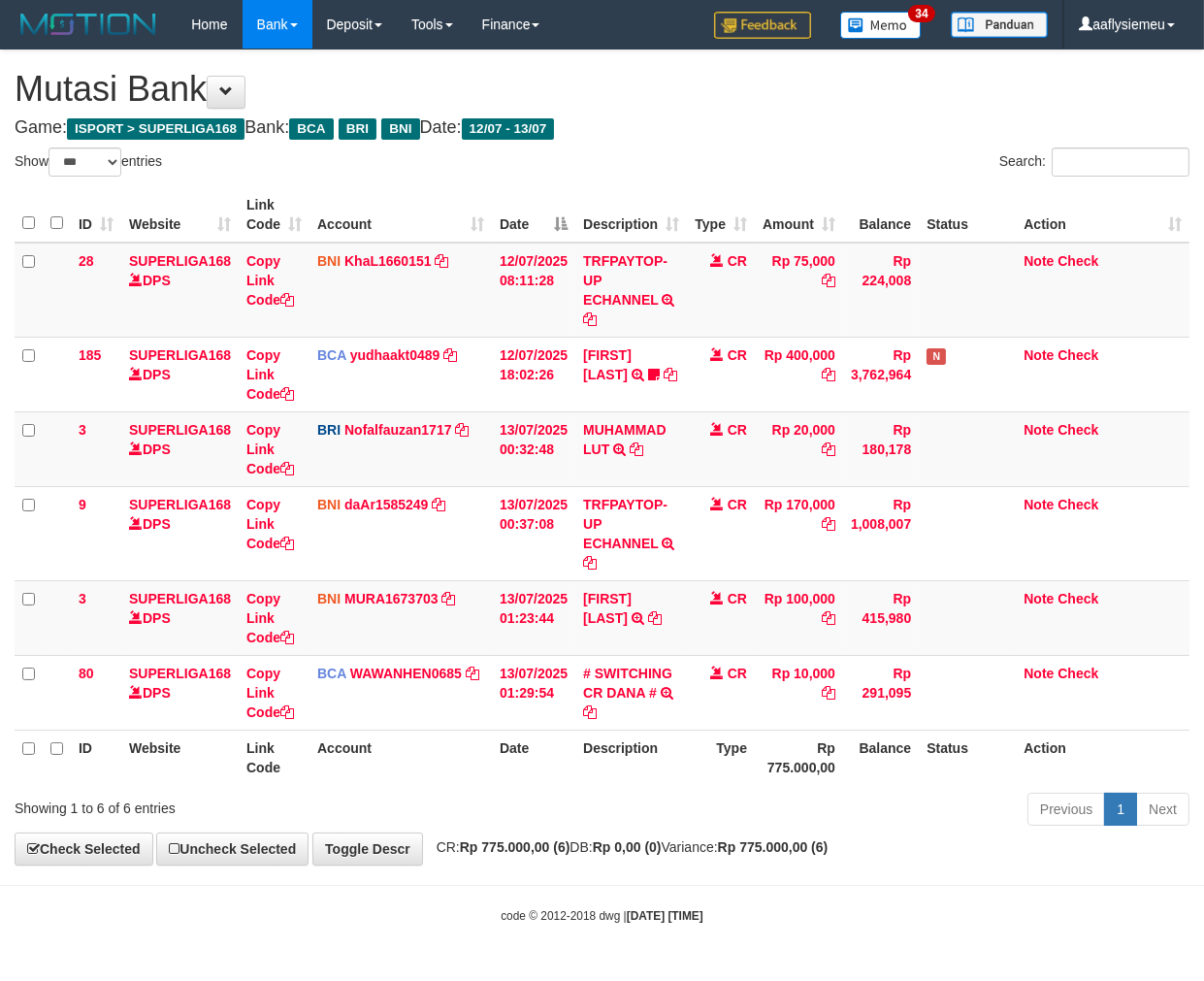 click on "Previous 1 Next" at bounding box center [853, 811] 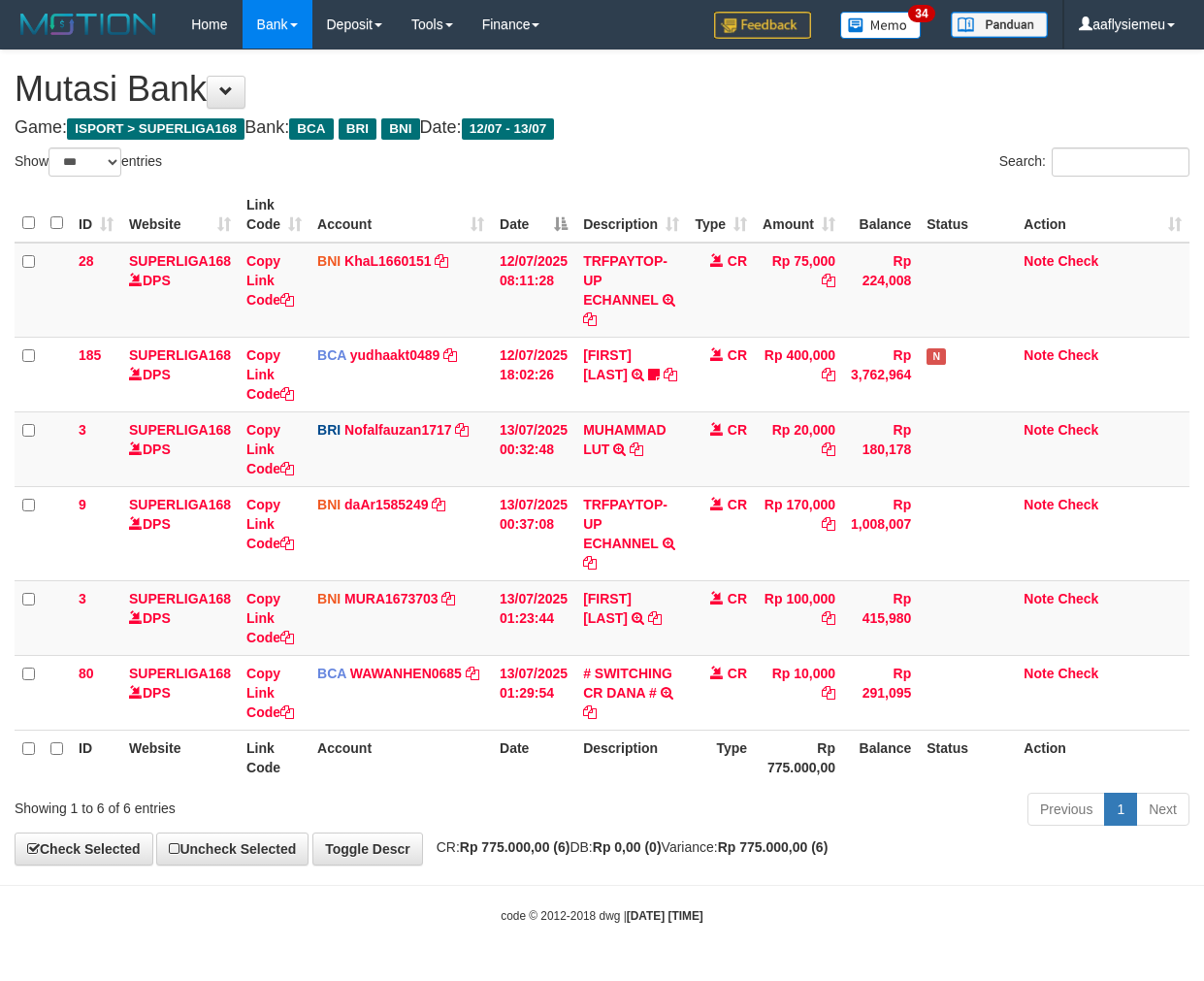 select on "***" 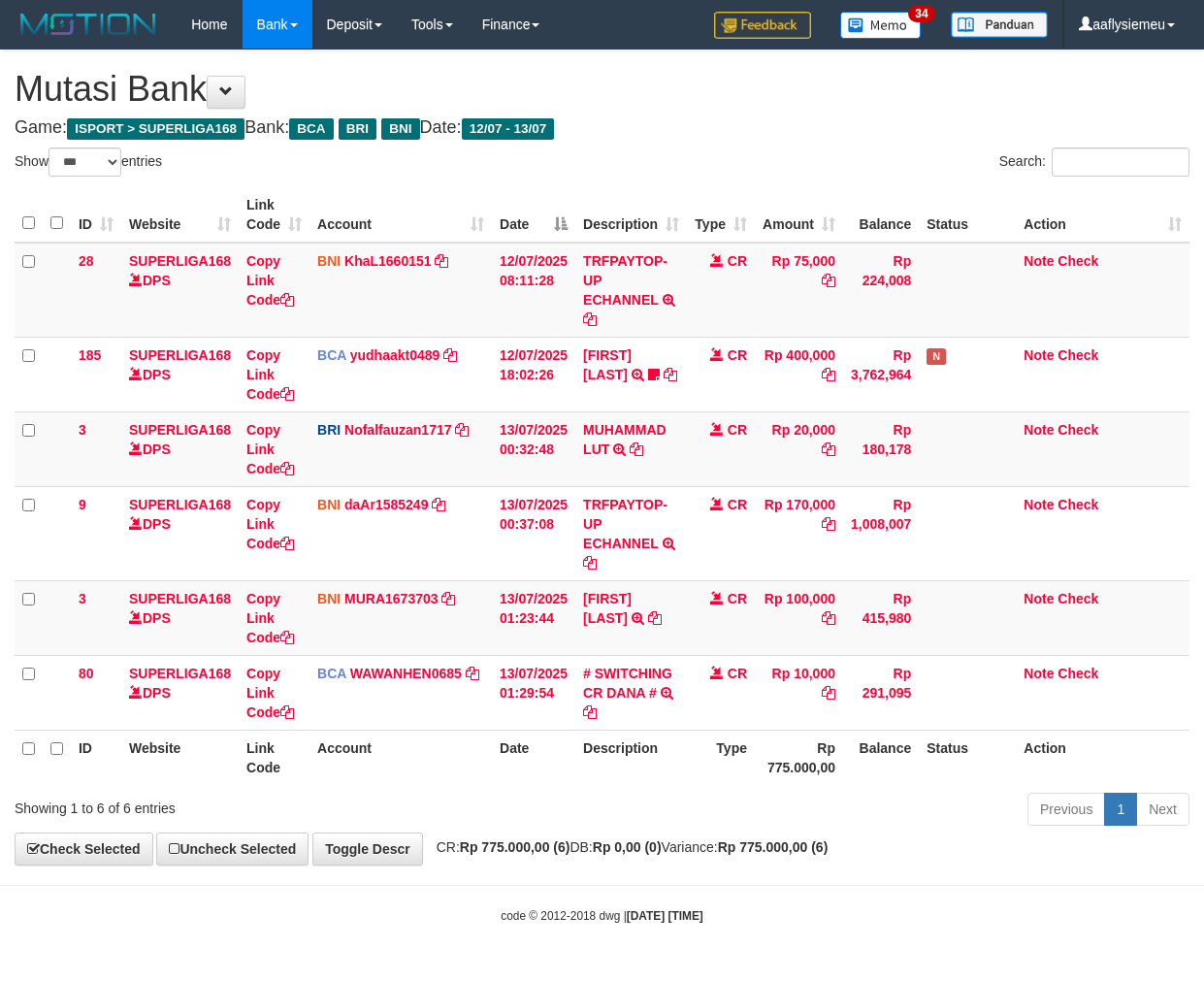 scroll, scrollTop: 0, scrollLeft: 0, axis: both 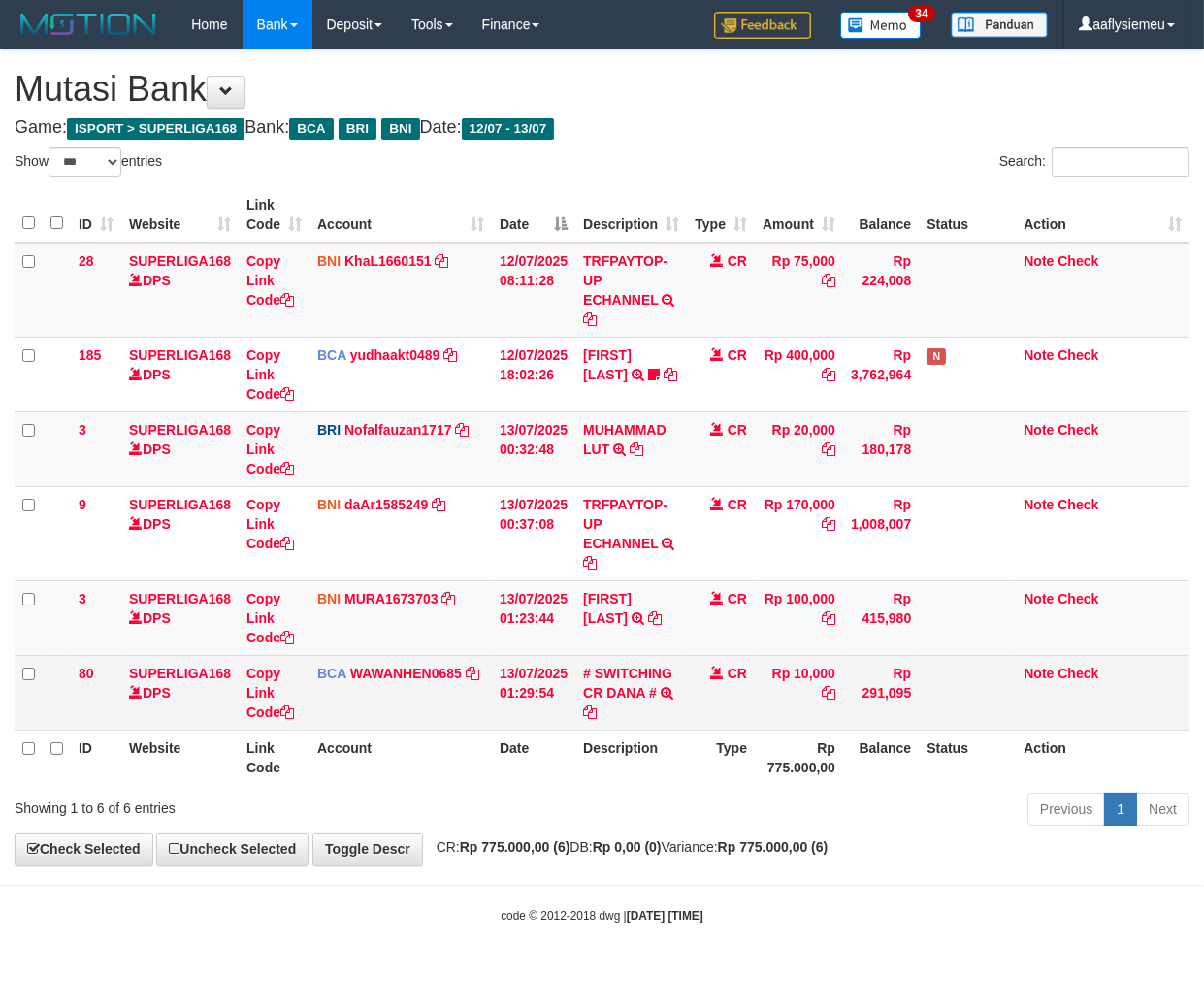 drag, startPoint x: 772, startPoint y: 801, endPoint x: 1069, endPoint y: 687, distance: 318.1273 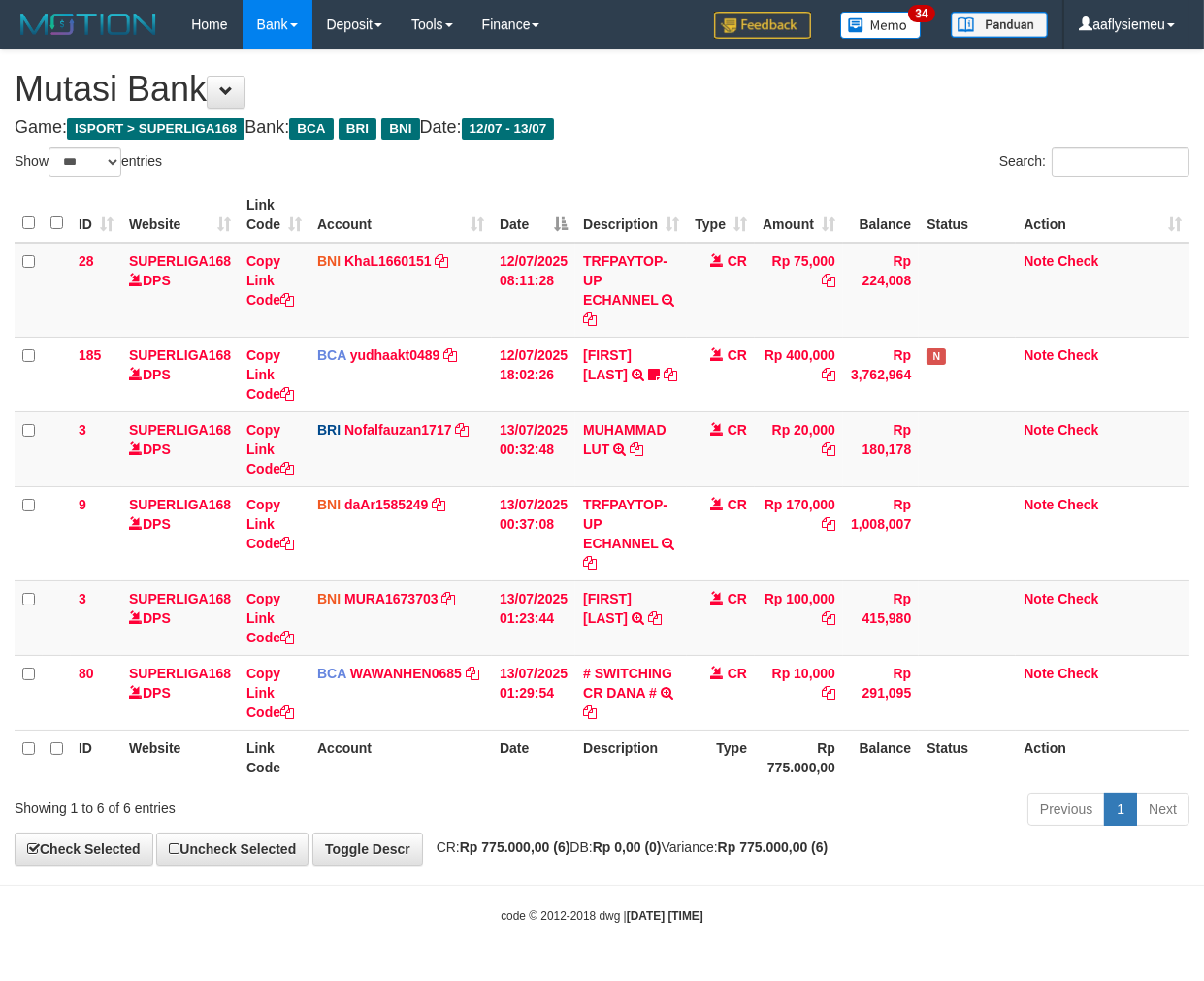 click on "Previous 1 Next" at bounding box center [853, 811] 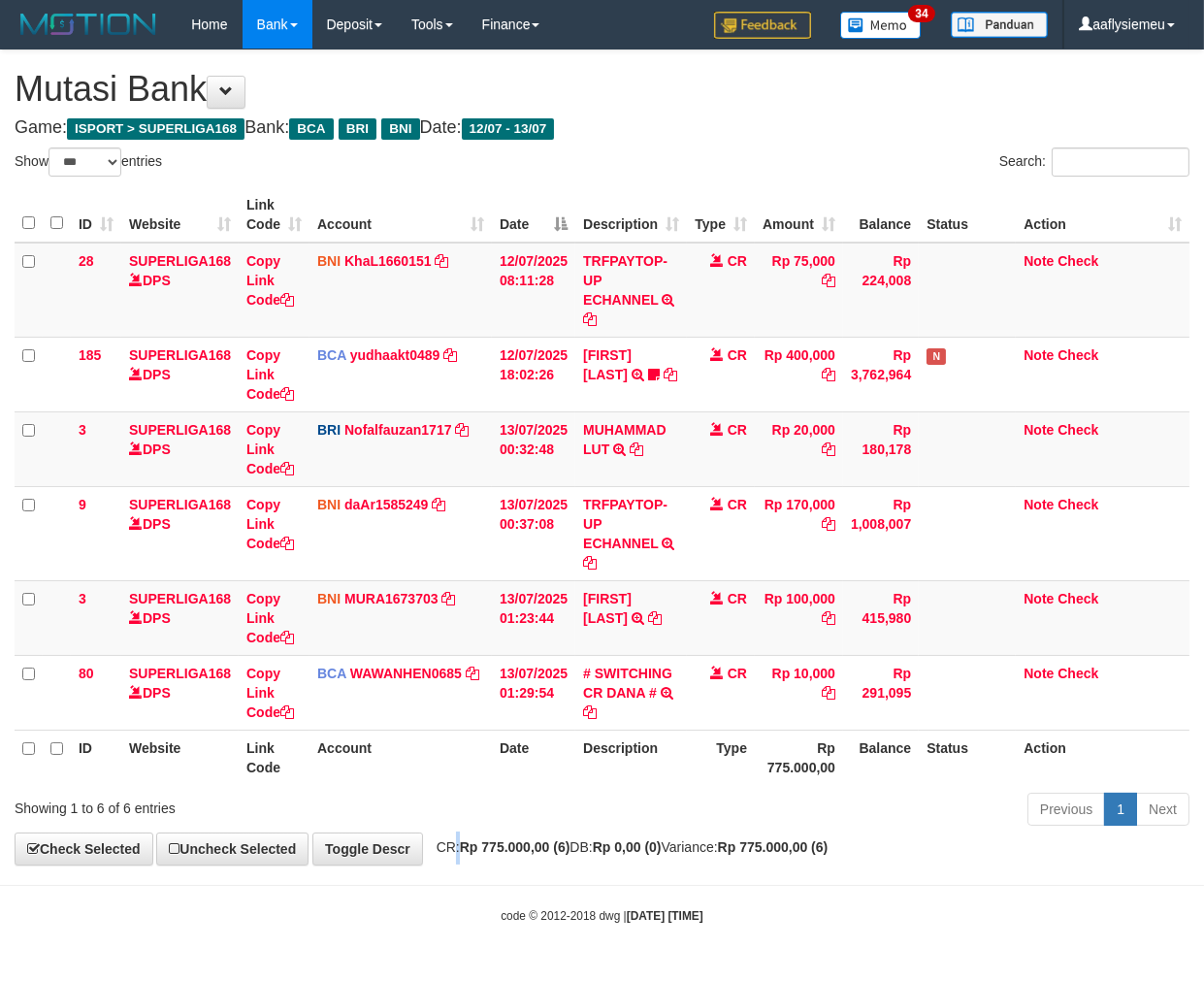 click on "**********" at bounding box center [602, 457] 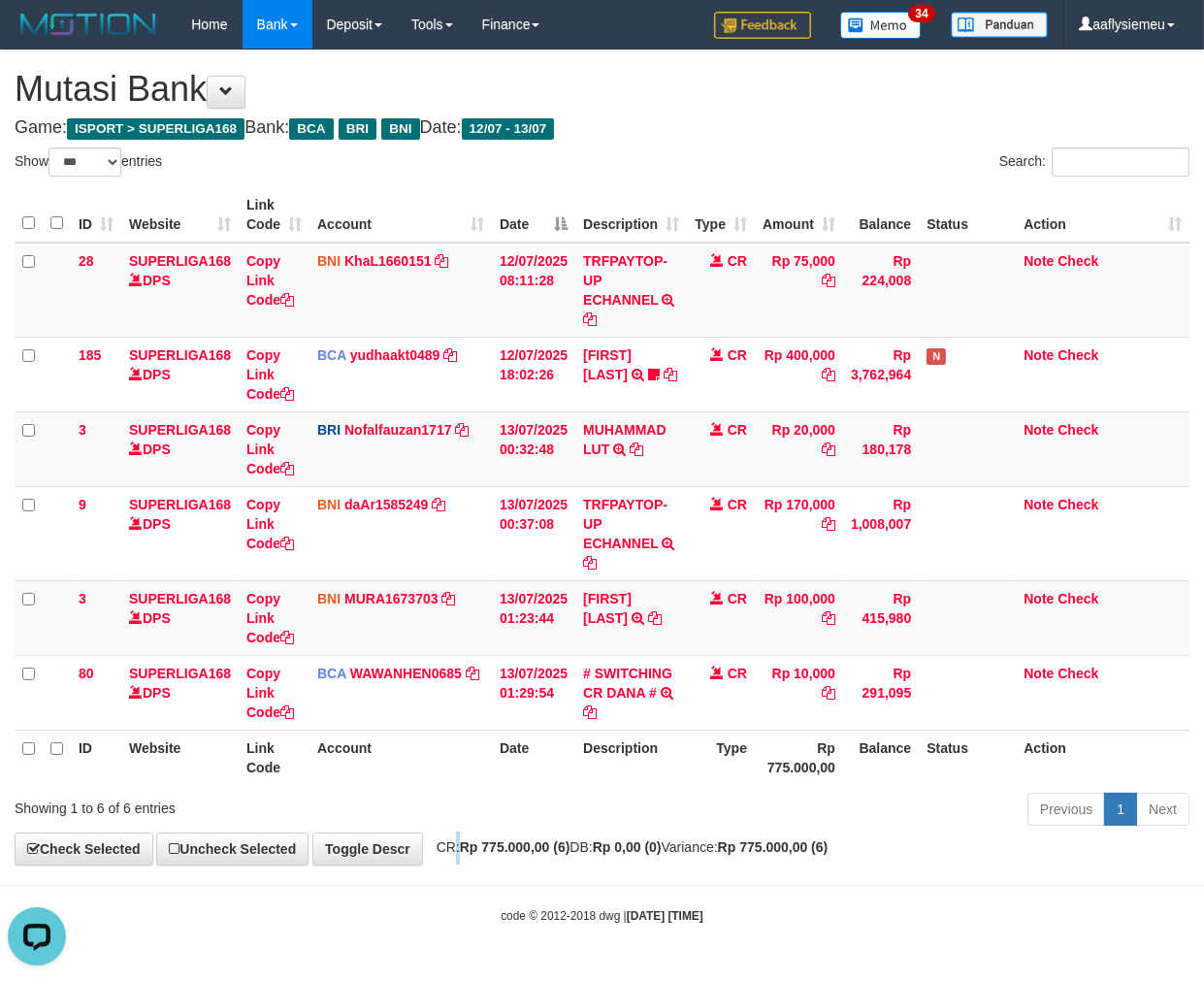 scroll, scrollTop: 0, scrollLeft: 0, axis: both 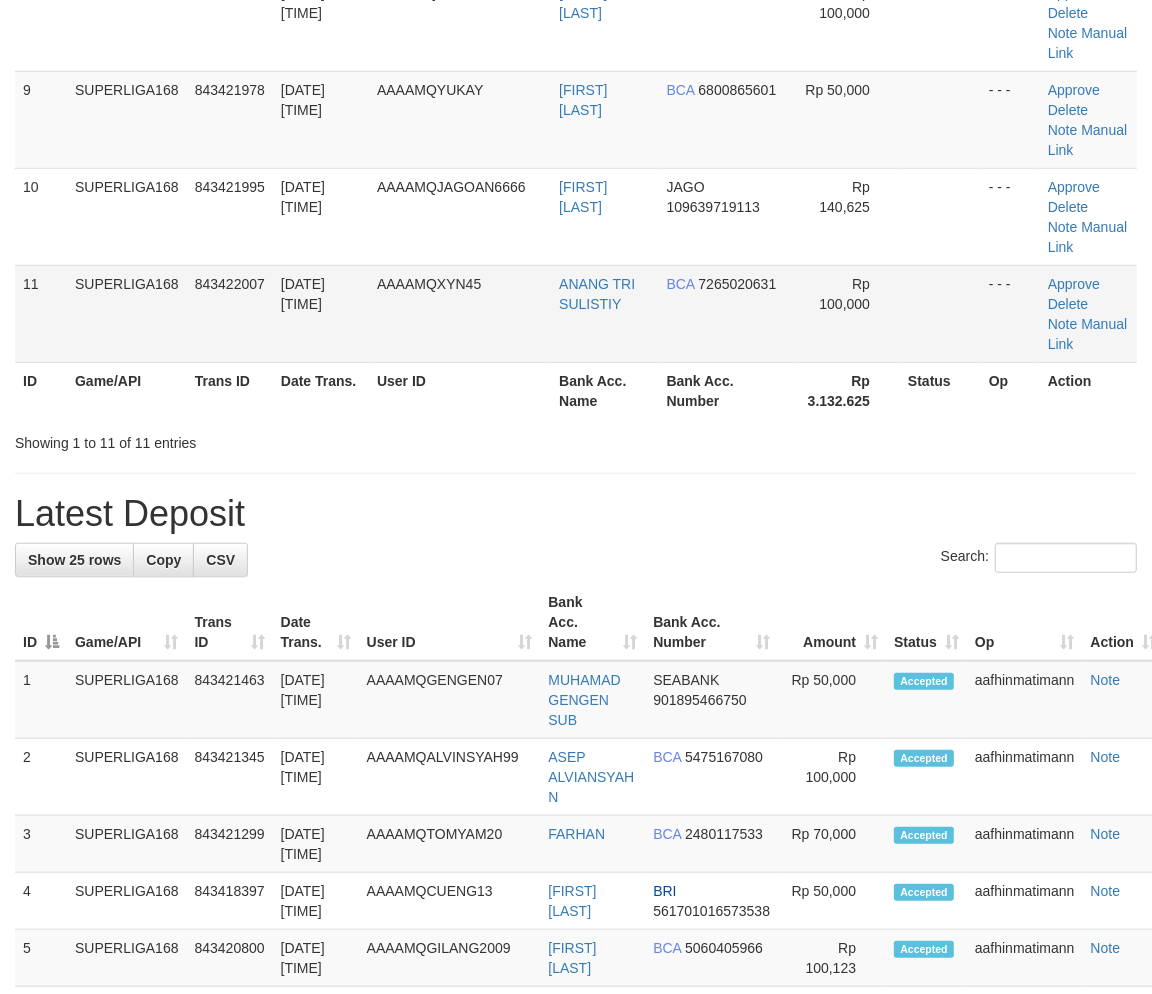 drag, startPoint x: 26, startPoint y: 556, endPoint x: 36, endPoint y: 553, distance: 10.440307 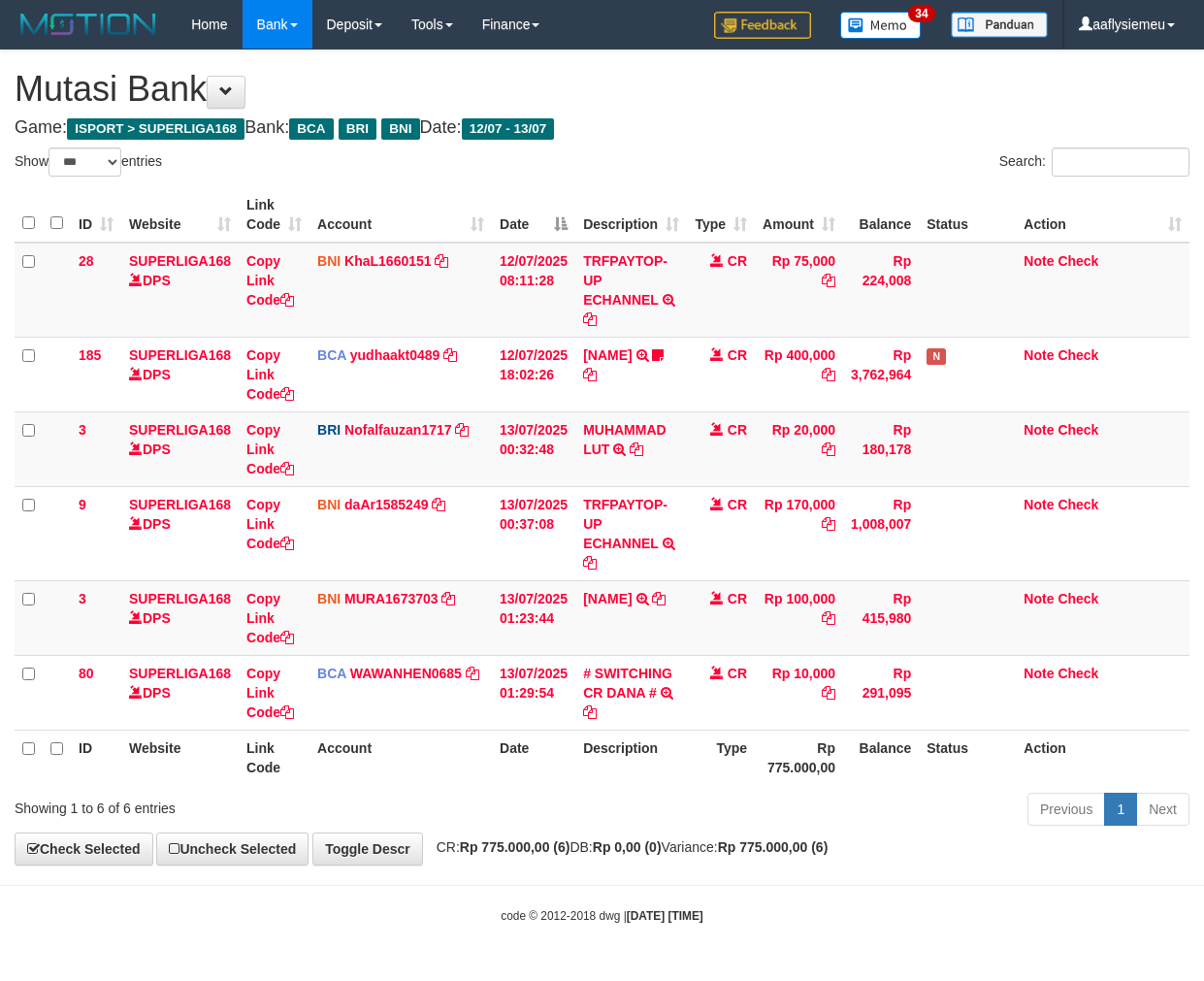 select on "***" 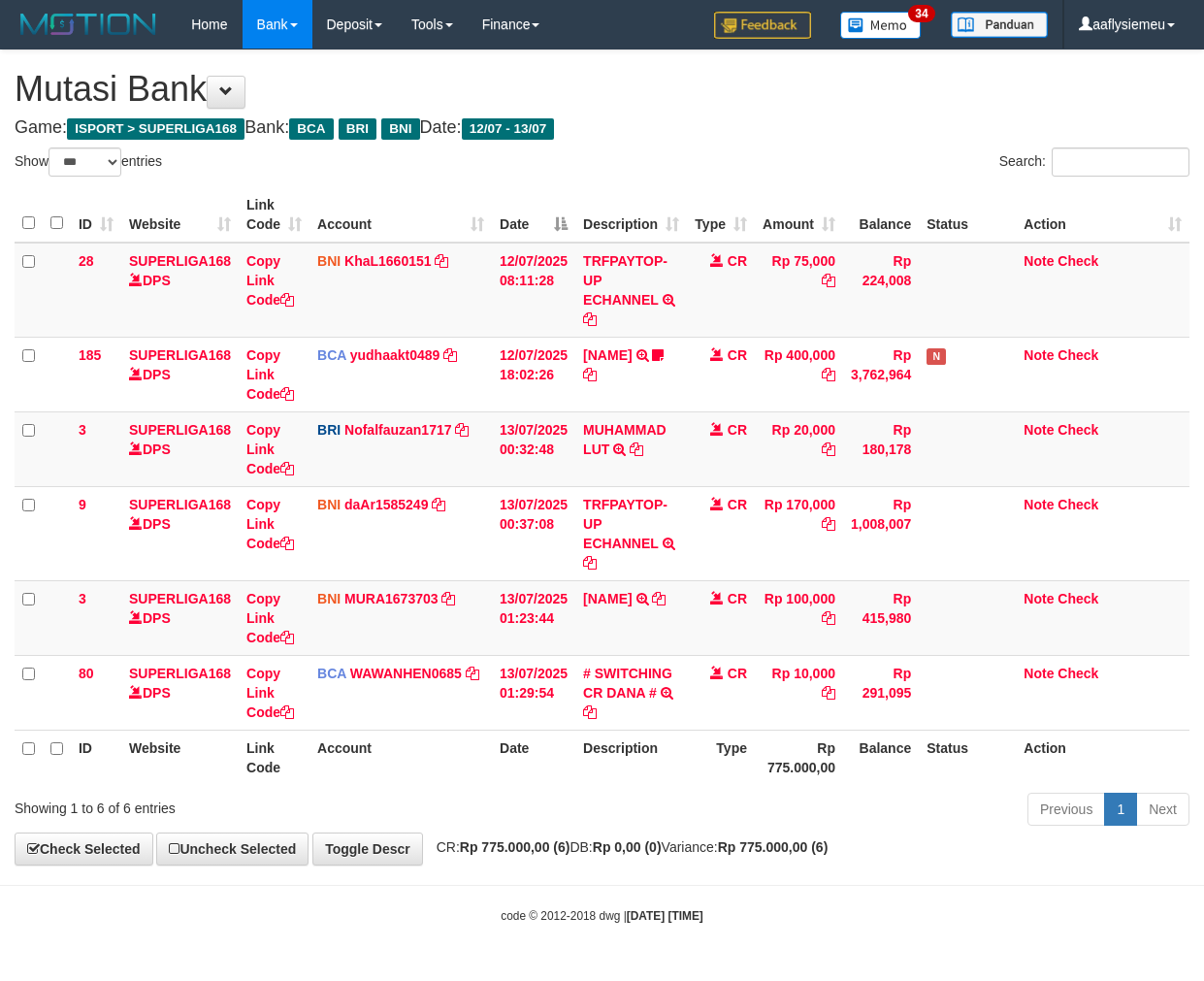 scroll, scrollTop: 0, scrollLeft: 0, axis: both 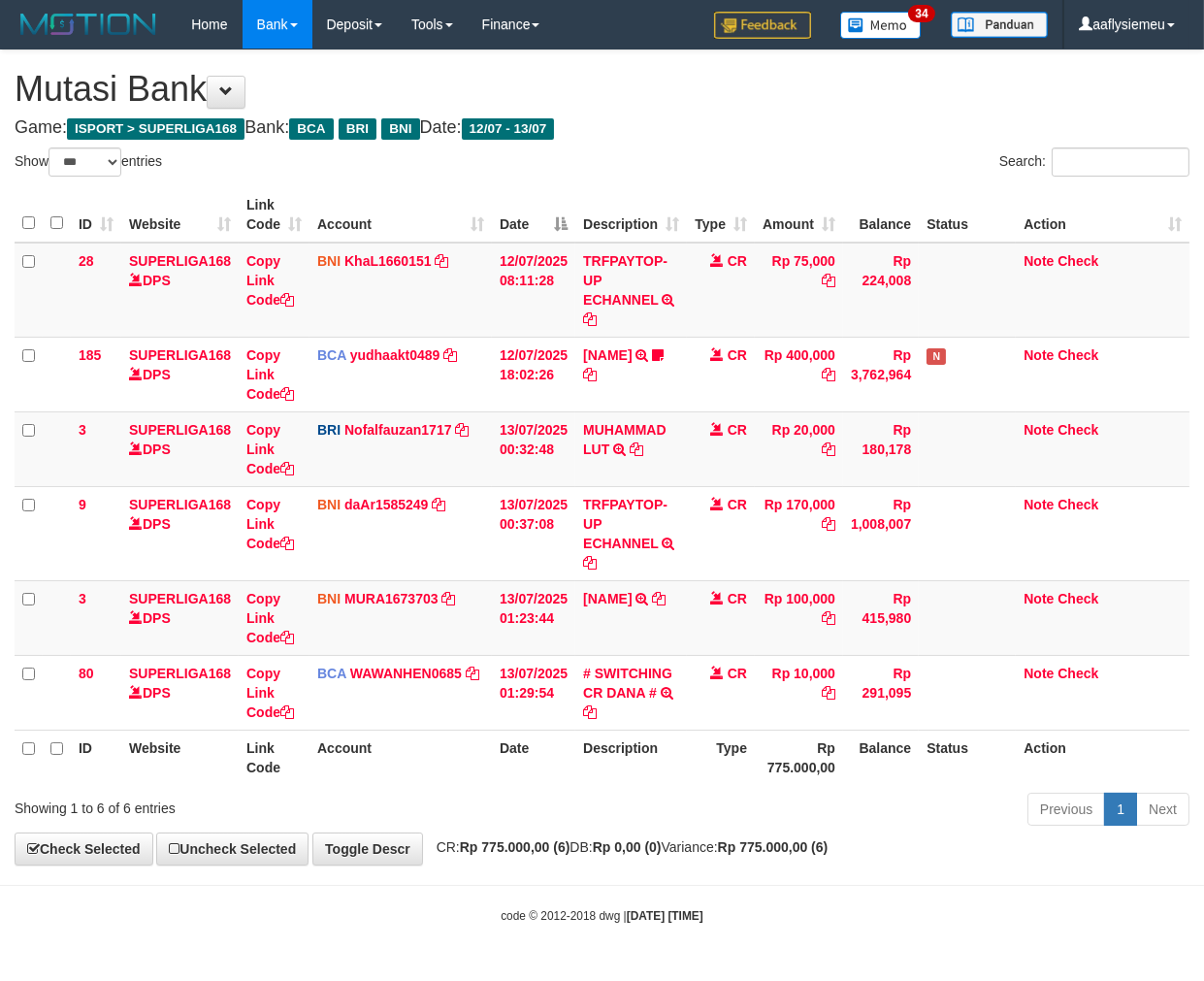 drag, startPoint x: 766, startPoint y: 834, endPoint x: 1197, endPoint y: 712, distance: 447.93415 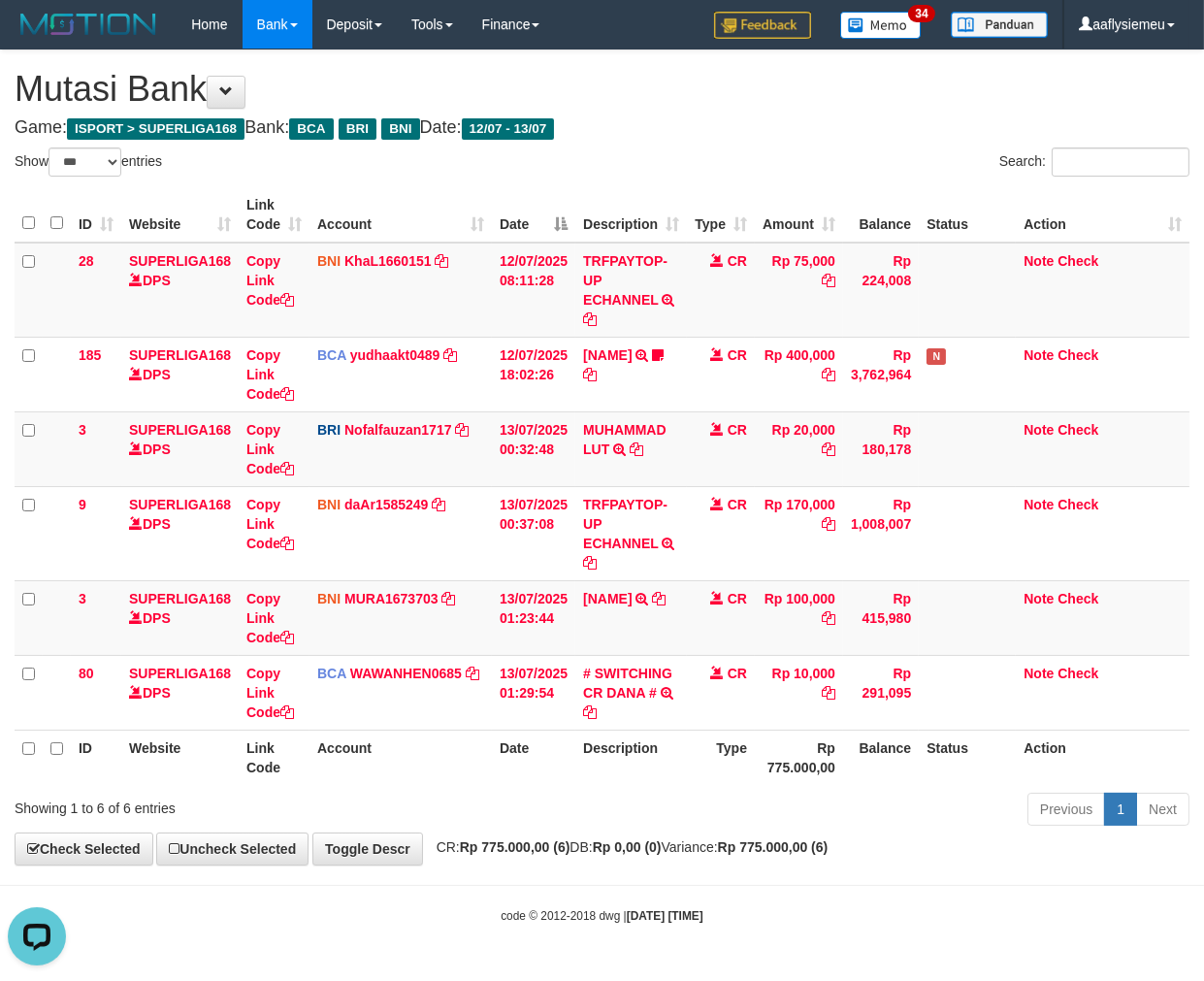 scroll, scrollTop: 0, scrollLeft: 0, axis: both 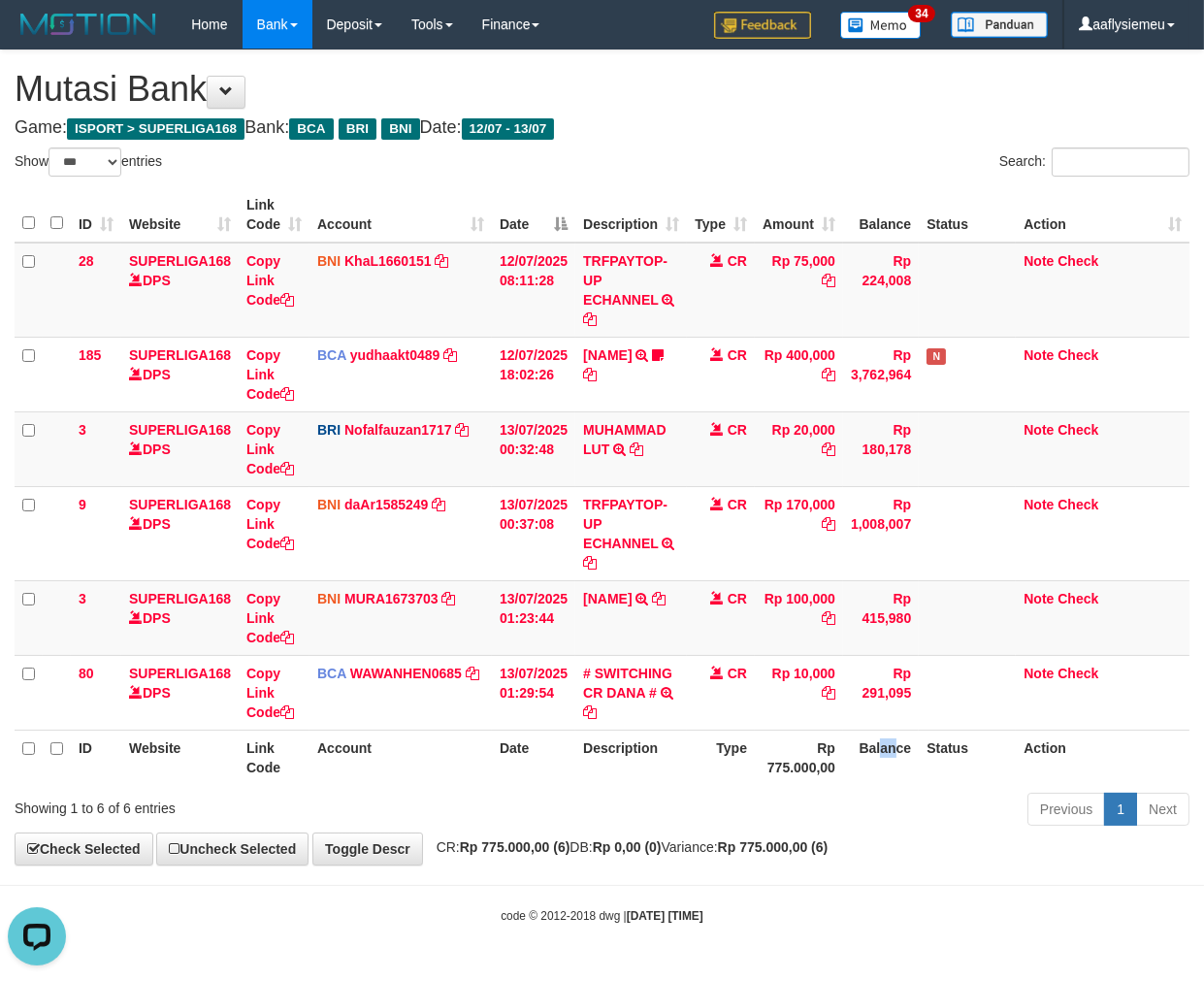 click on "Balance" at bounding box center (881, 757) 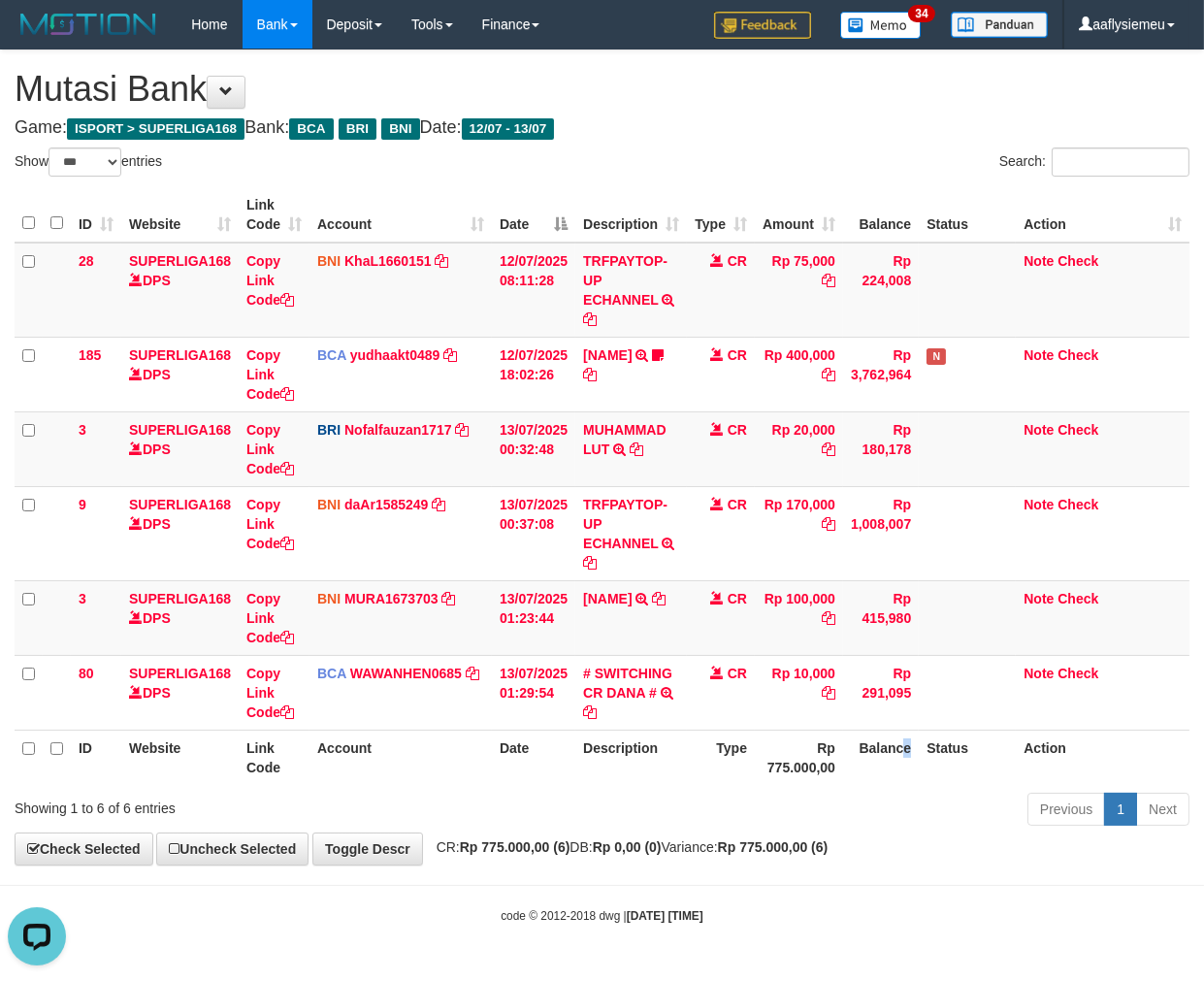 click on "Balance" at bounding box center (881, 757) 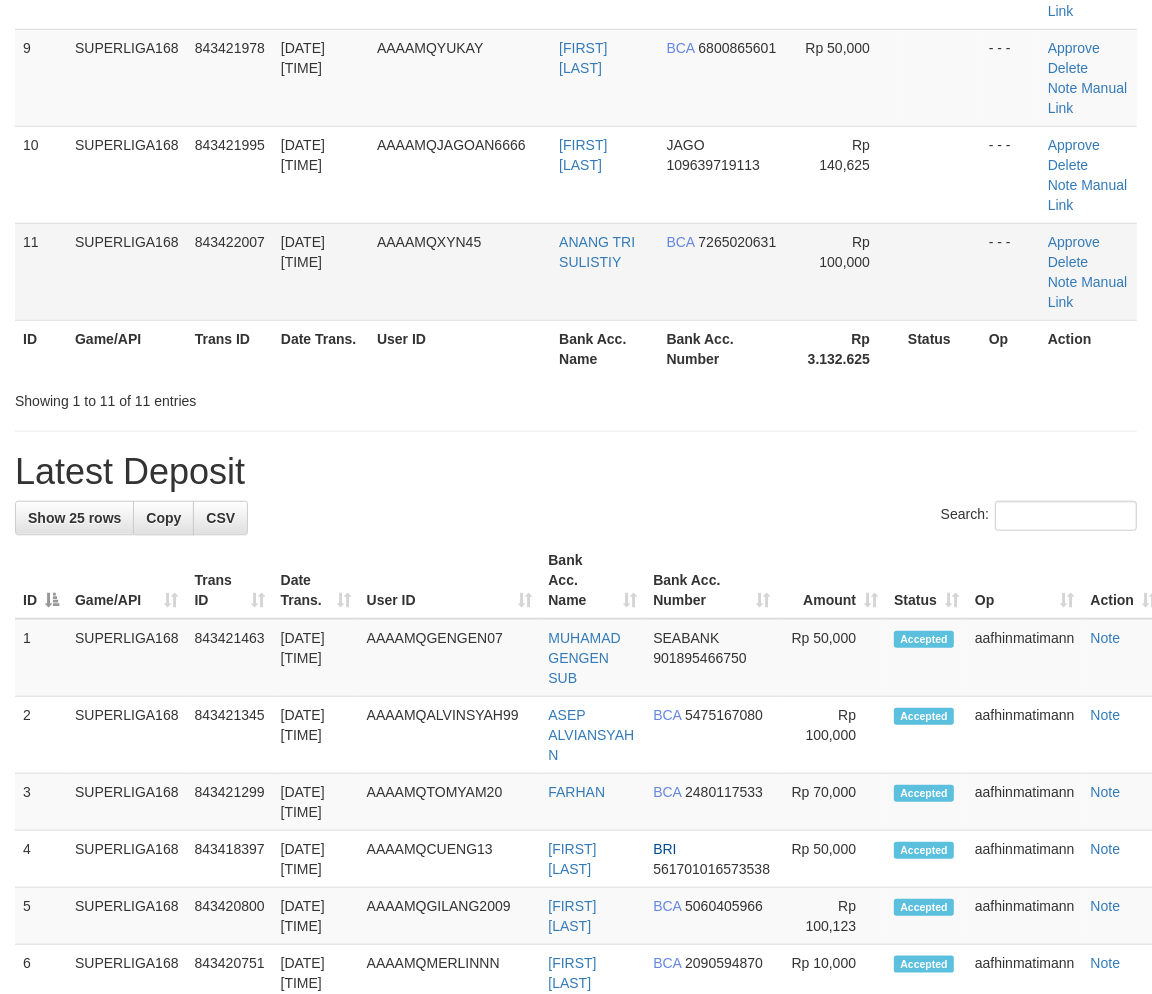 scroll, scrollTop: 803, scrollLeft: 0, axis: vertical 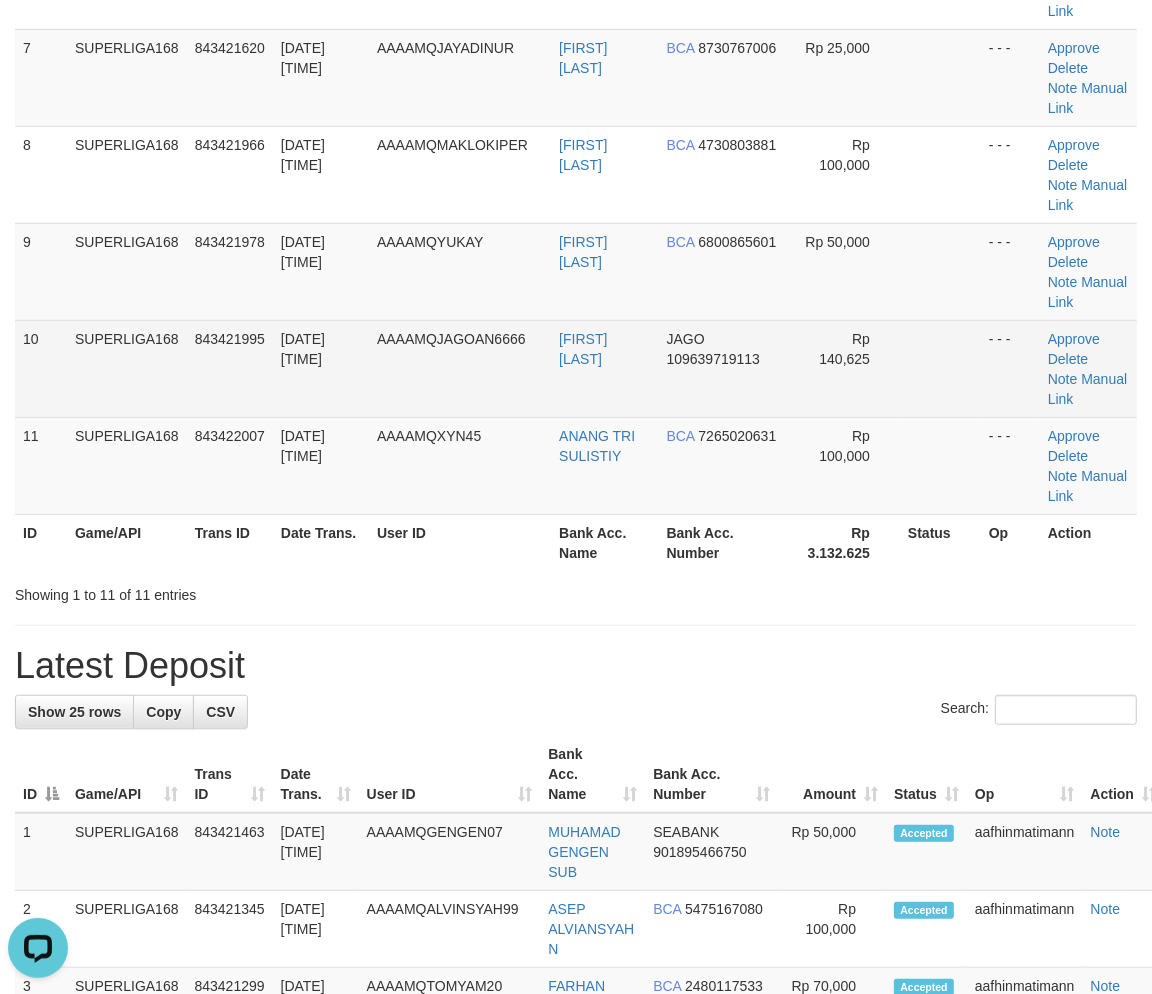 drag, startPoint x: 278, startPoint y: 487, endPoint x: 31, endPoint y: 587, distance: 266.47513 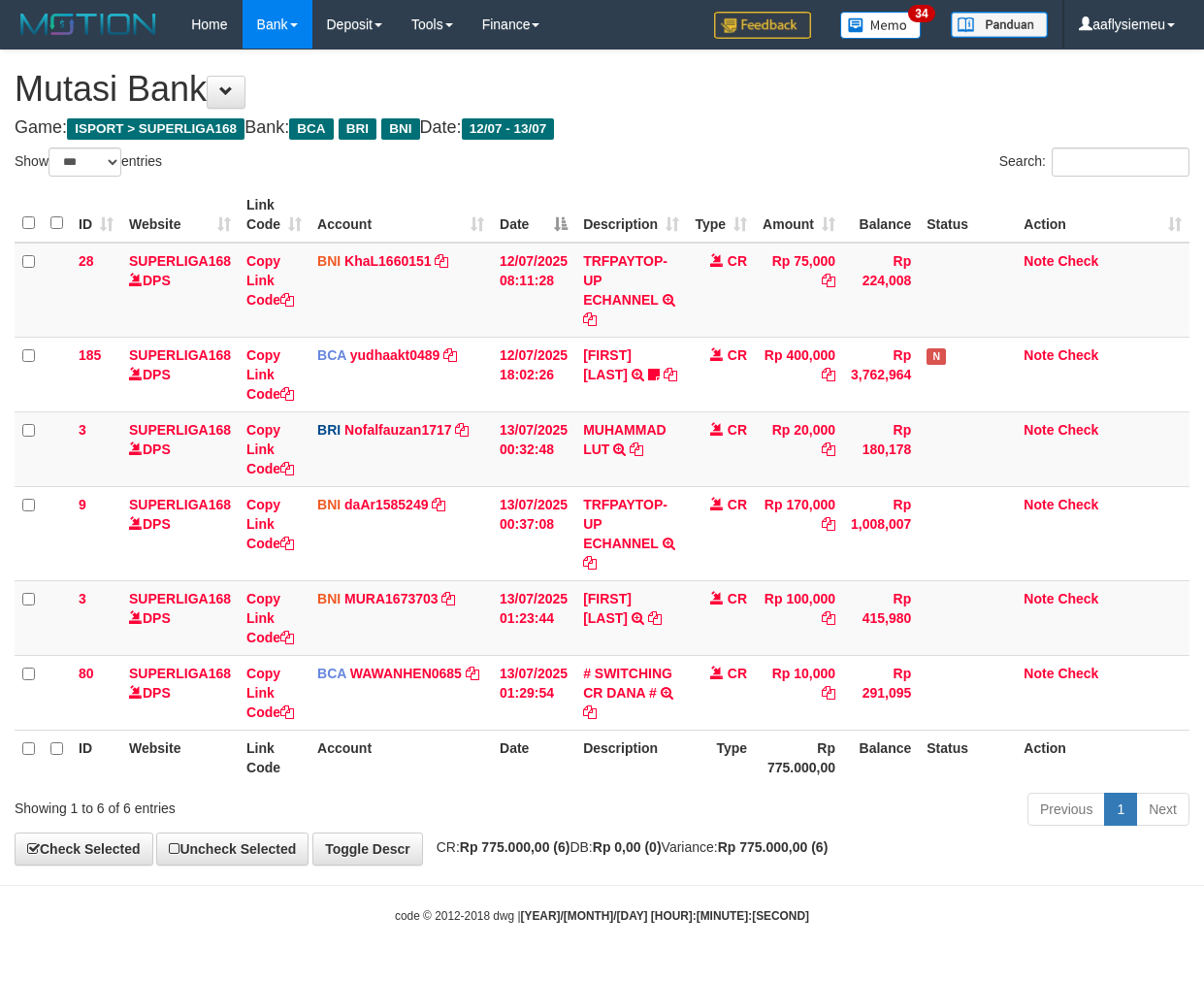 select on "***" 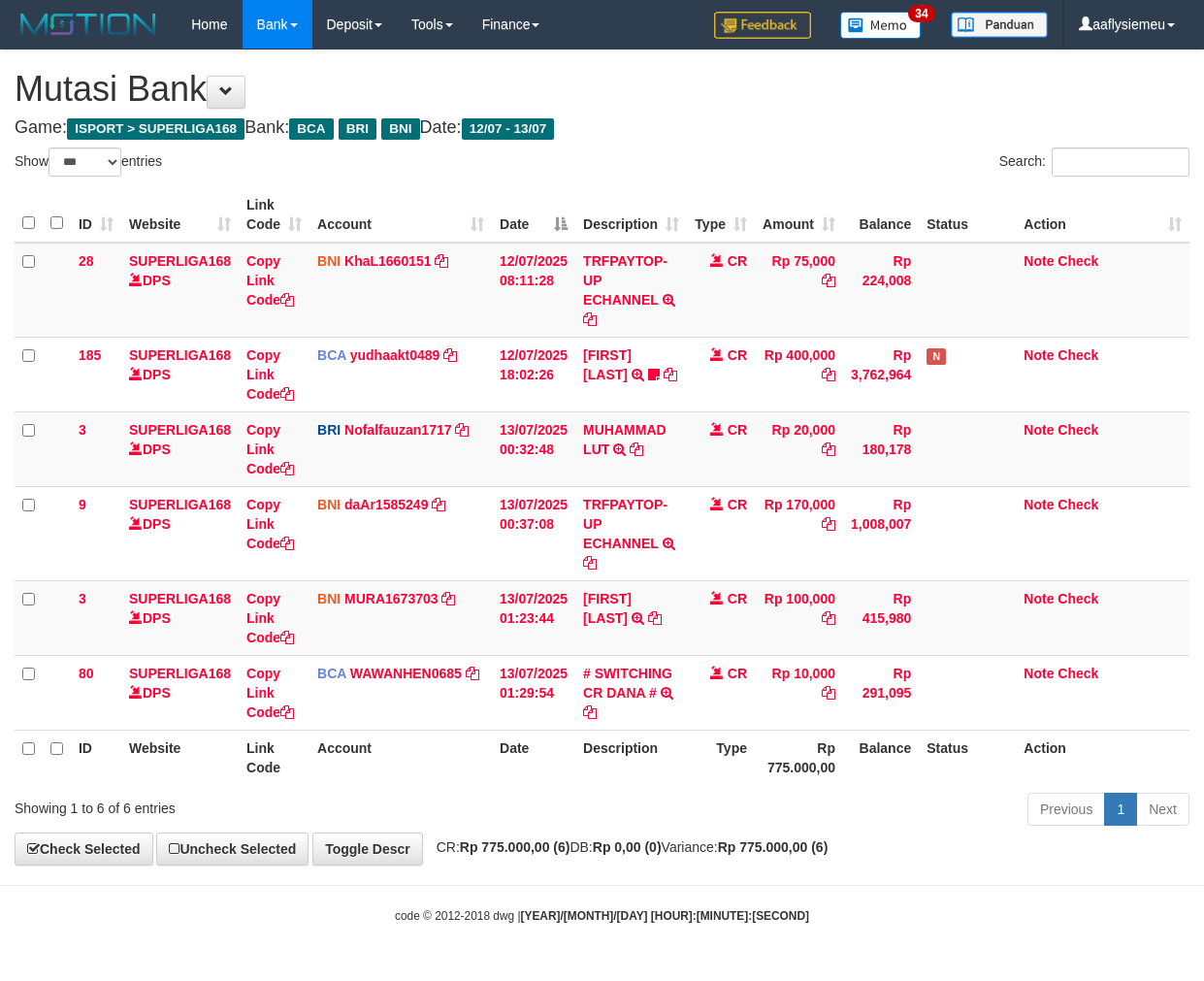 scroll, scrollTop: 0, scrollLeft: 0, axis: both 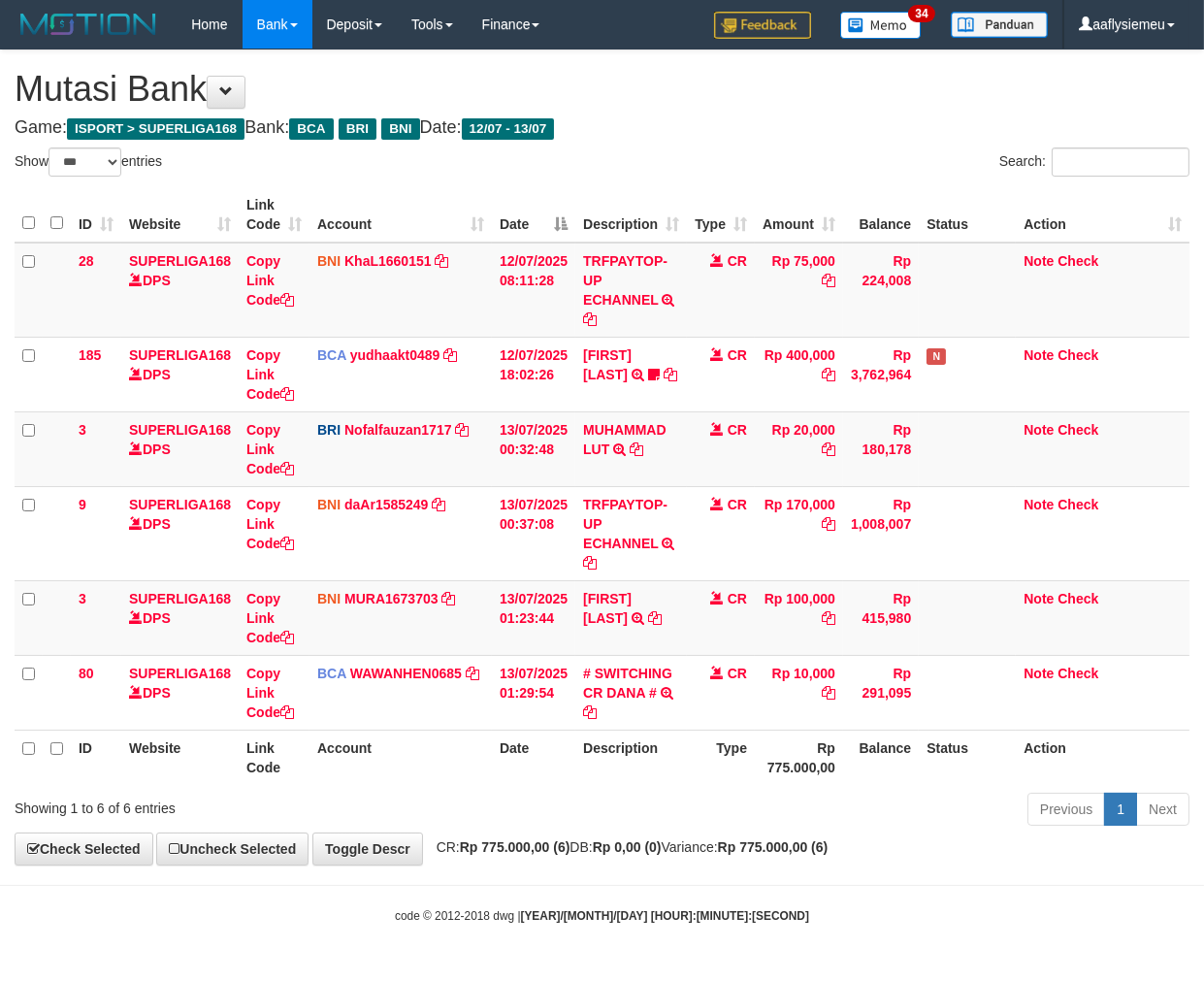 click on "Rp 775.000,00" at bounding box center [798, 757] 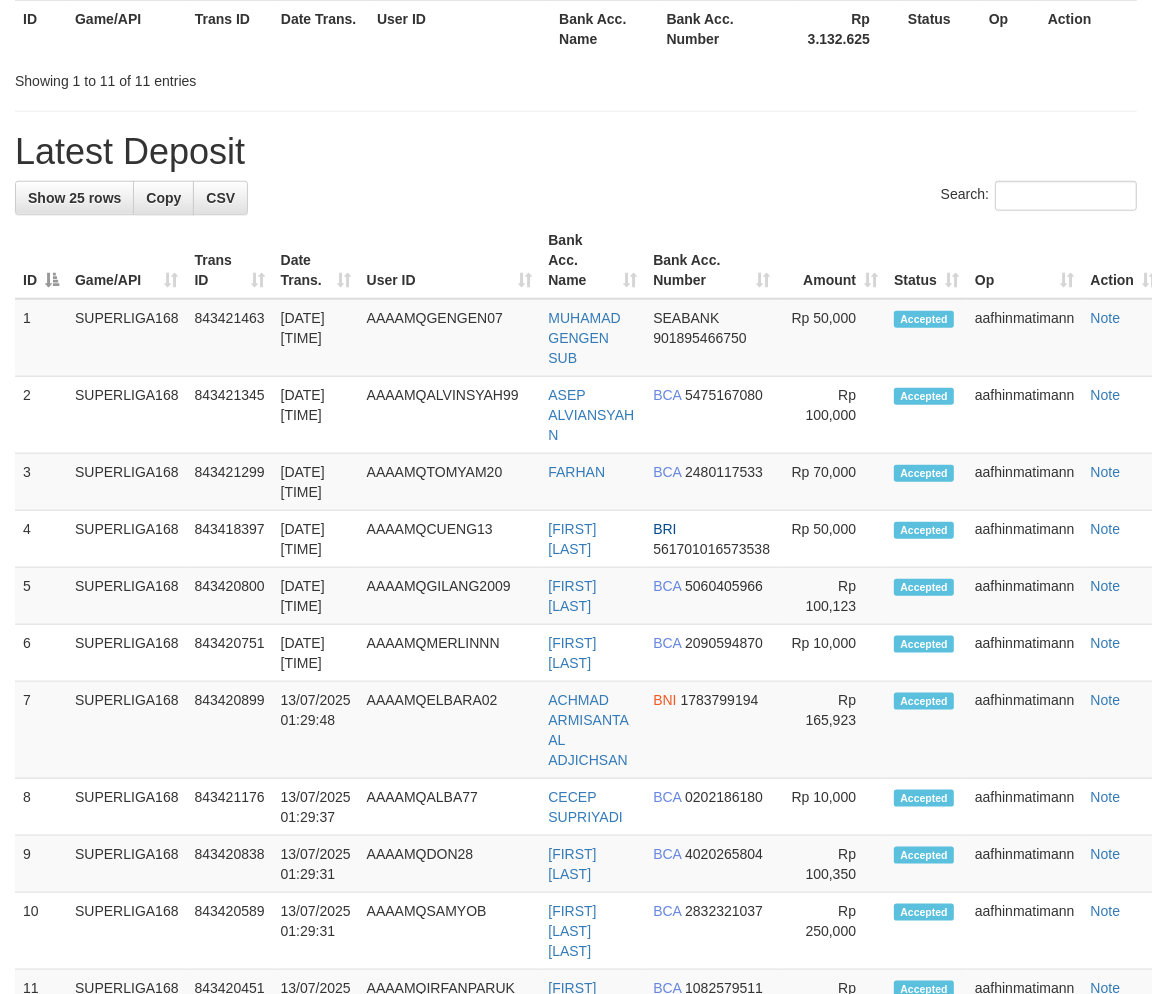 scroll, scrollTop: 803, scrollLeft: 0, axis: vertical 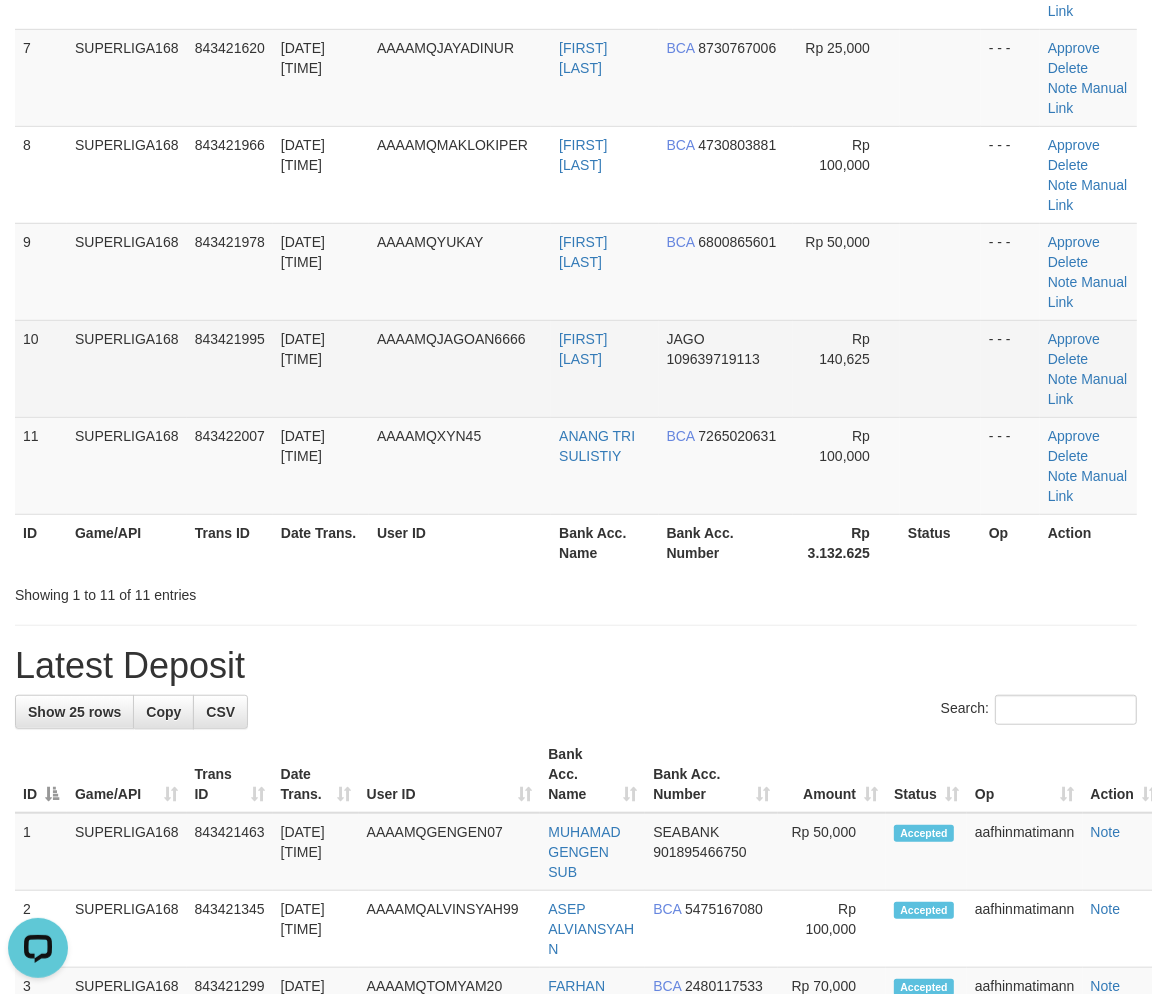 click on "SUPERLIGA168" at bounding box center (127, 368) 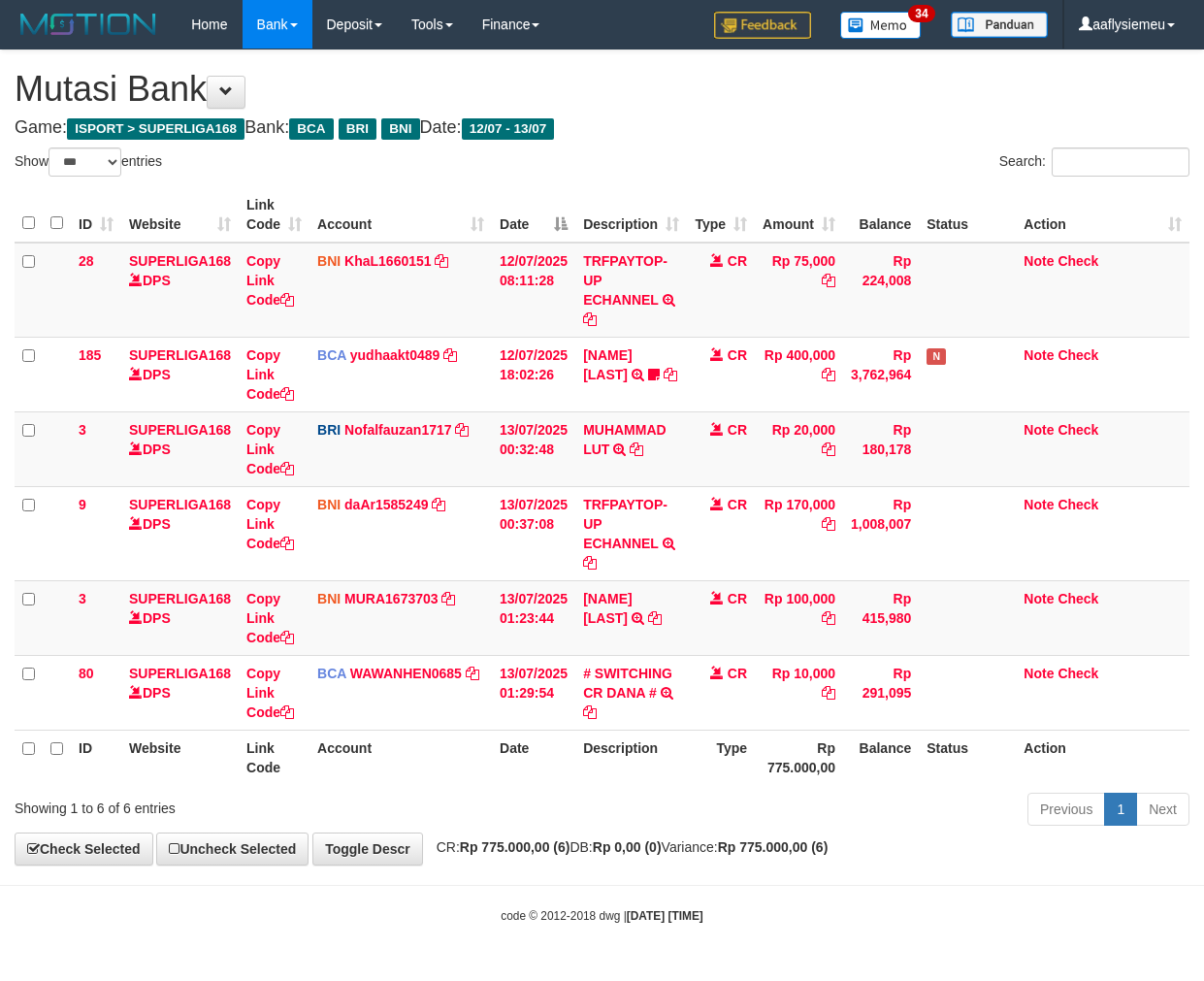 select on "***" 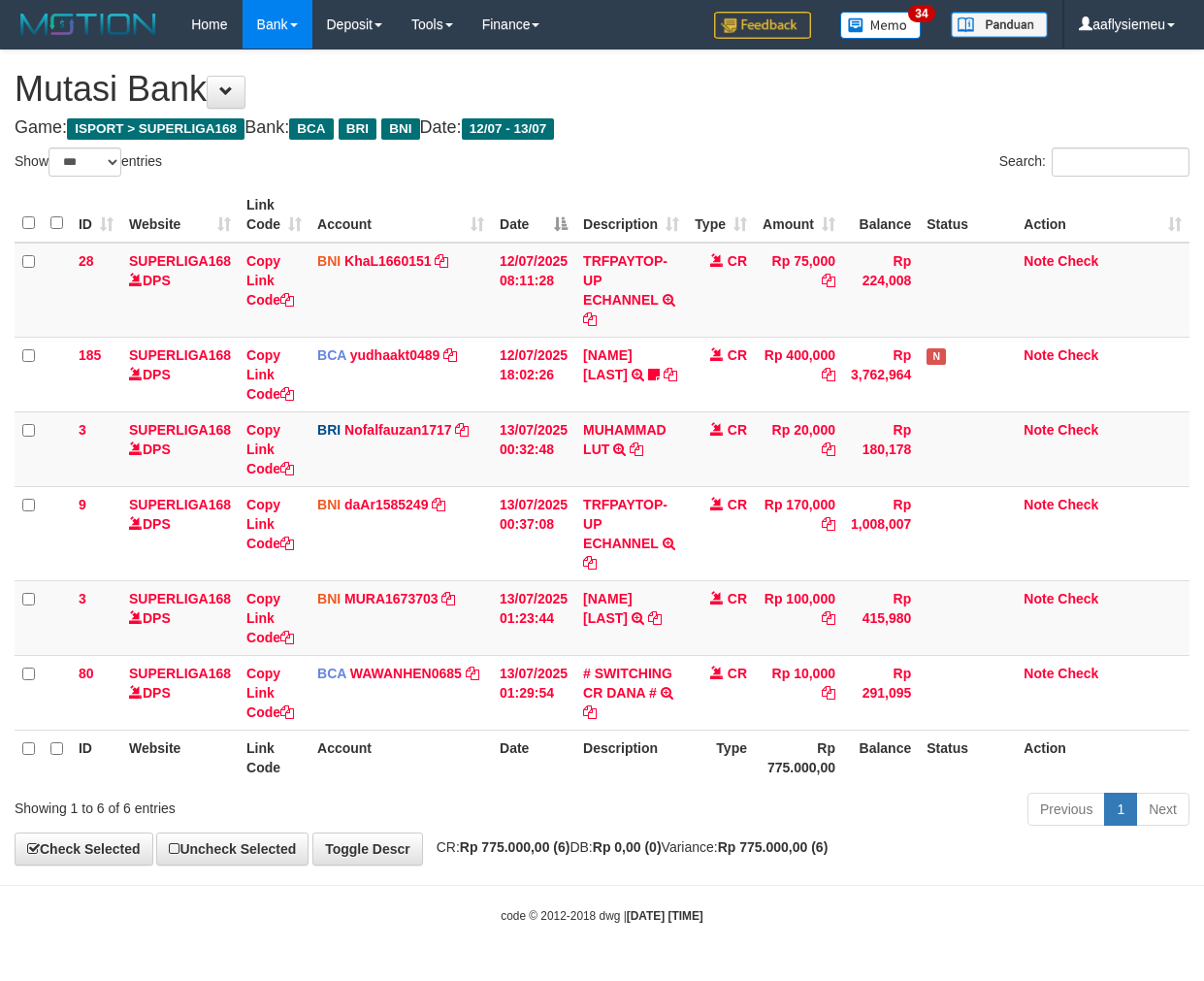 scroll, scrollTop: 0, scrollLeft: 0, axis: both 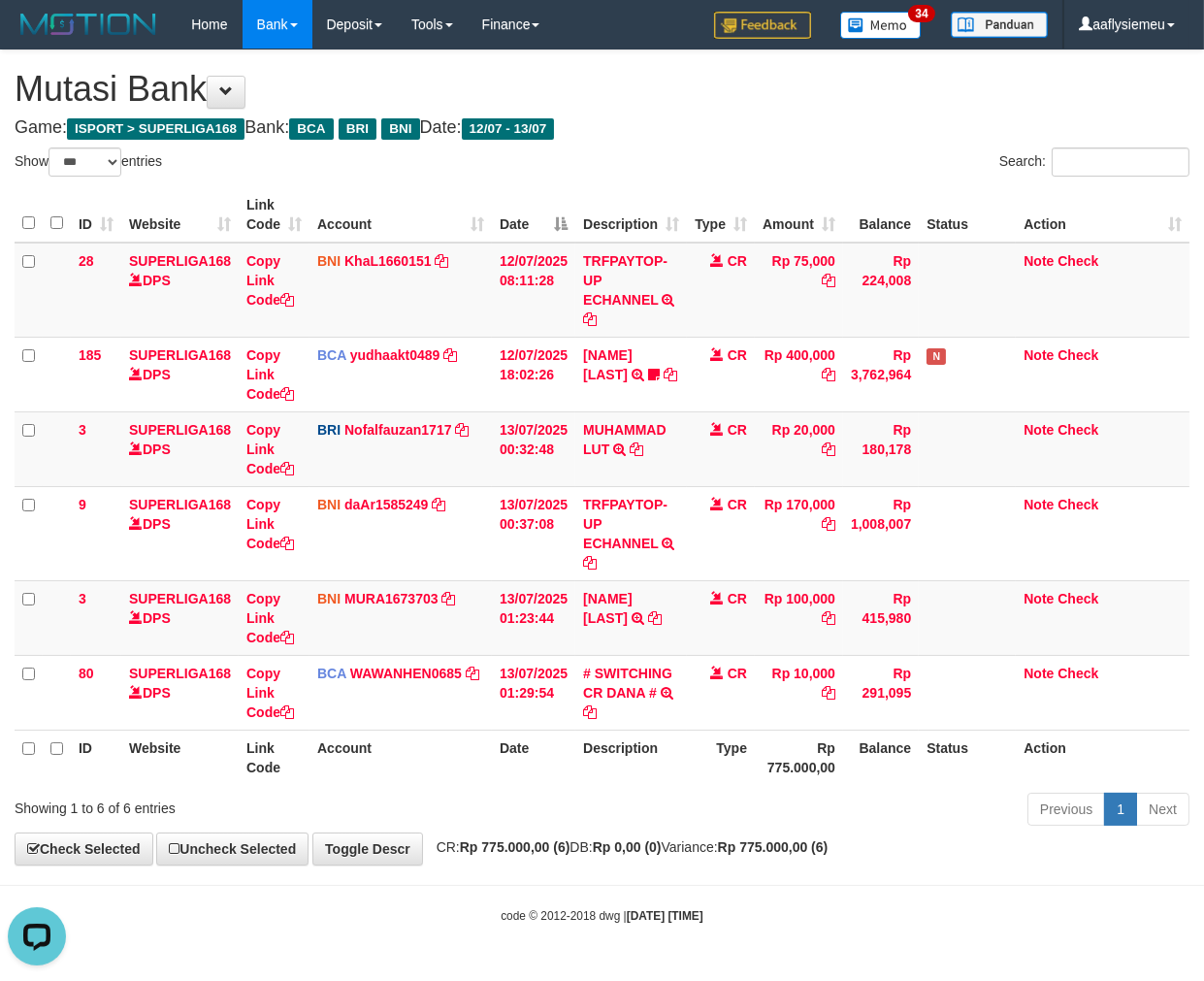 click on "Previous 1 Next" at bounding box center [853, 811] 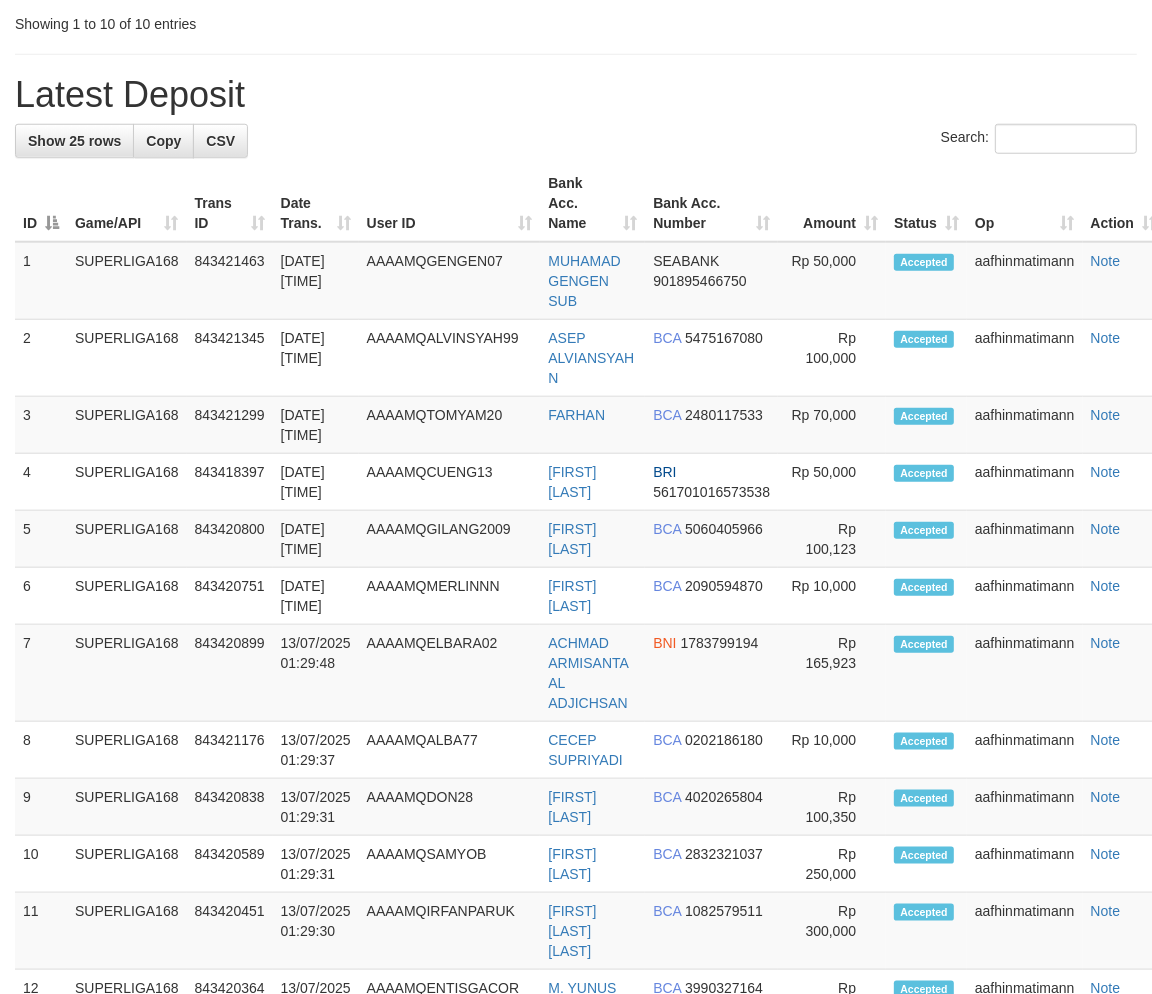 click on "**********" at bounding box center (576, 358) 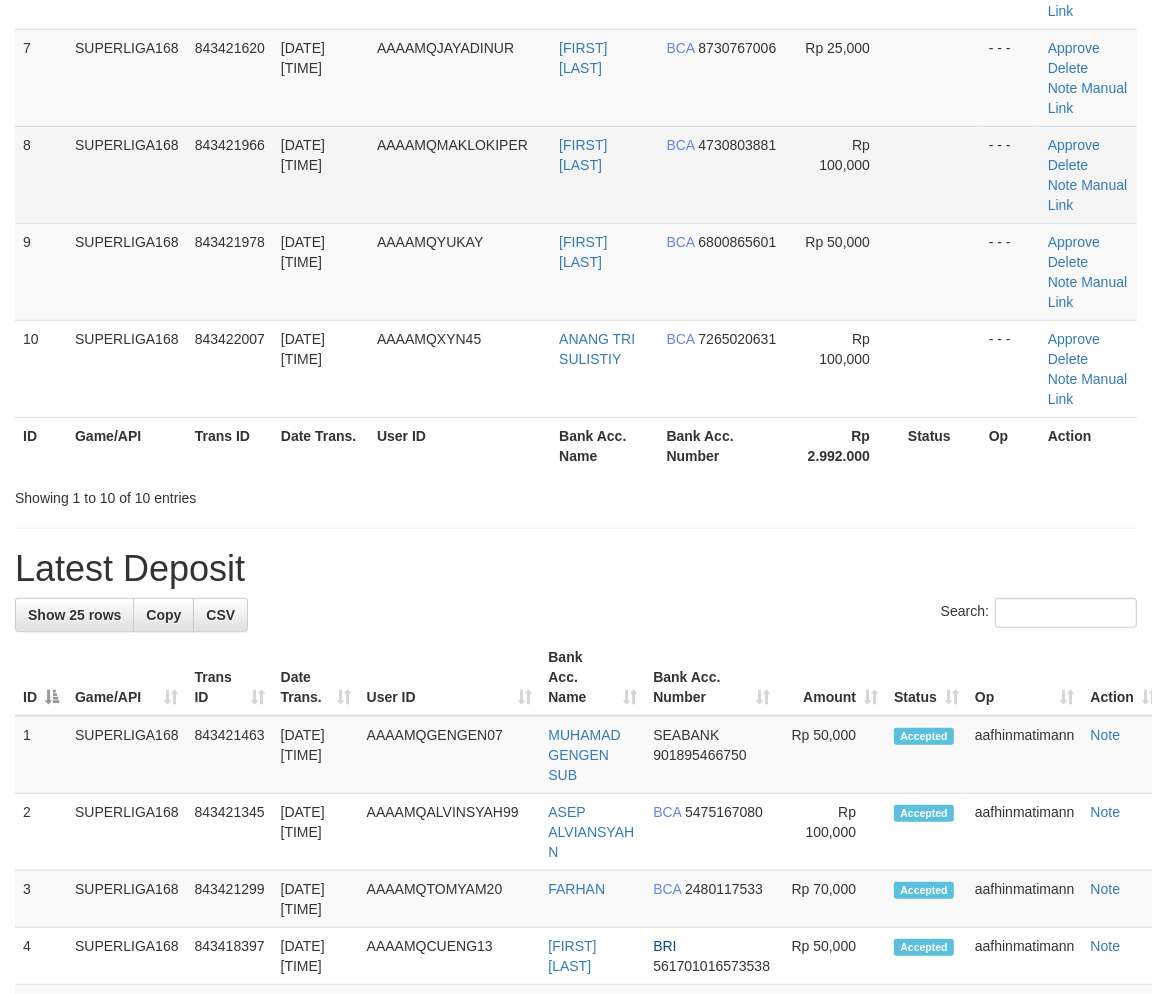 click on "[DATE] [TIME]" at bounding box center [321, 174] 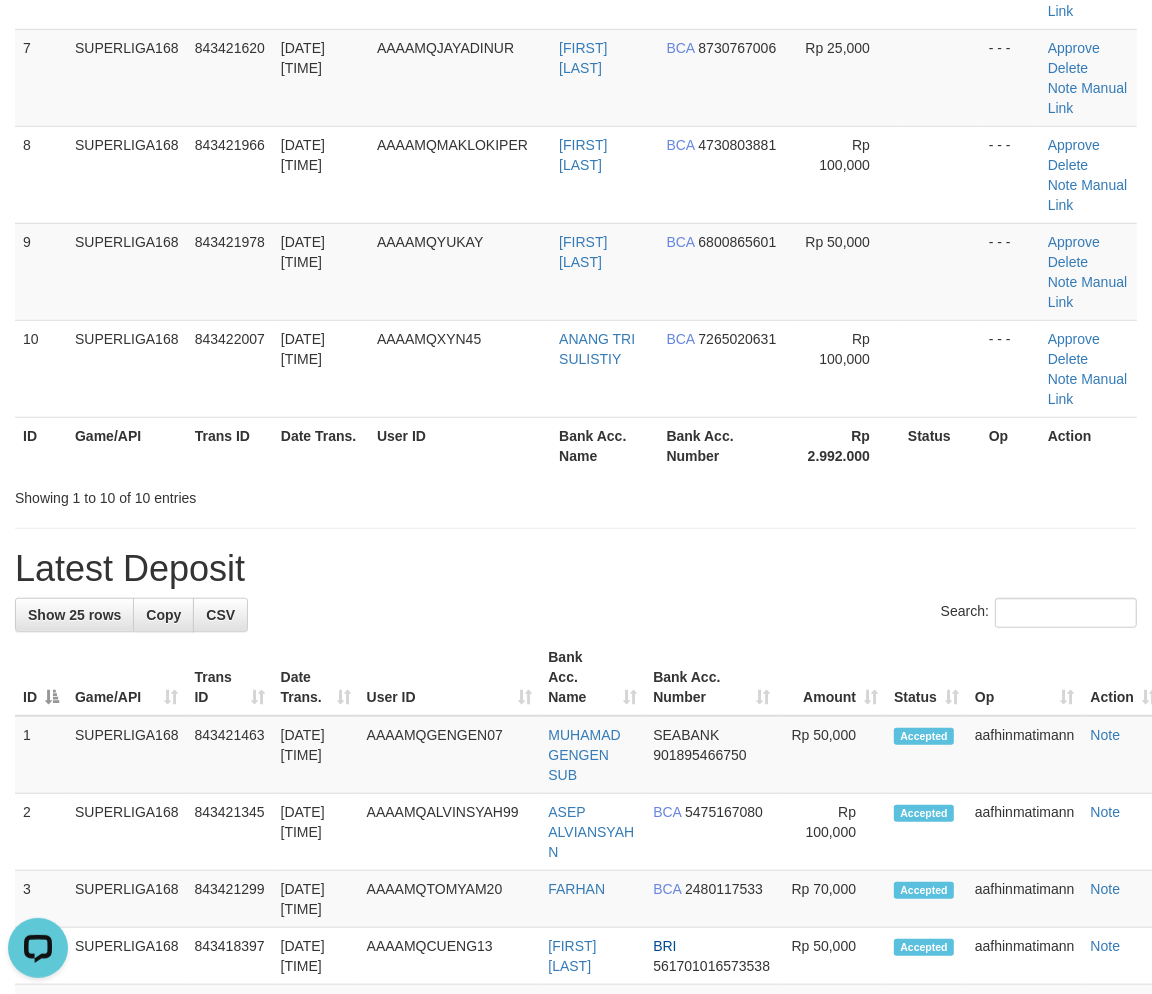 scroll, scrollTop: 0, scrollLeft: 0, axis: both 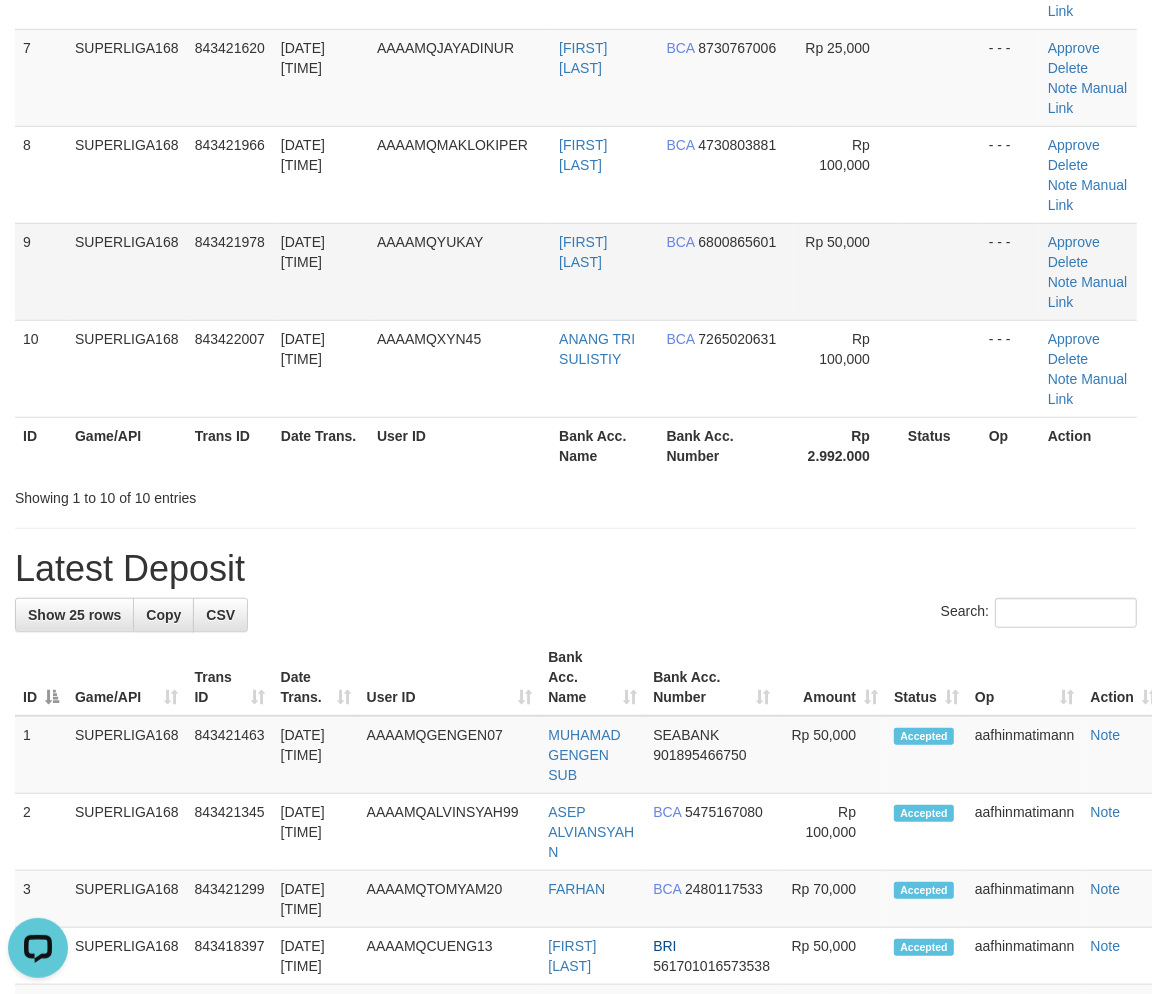 click on "SUPERLIGA168" at bounding box center (127, 271) 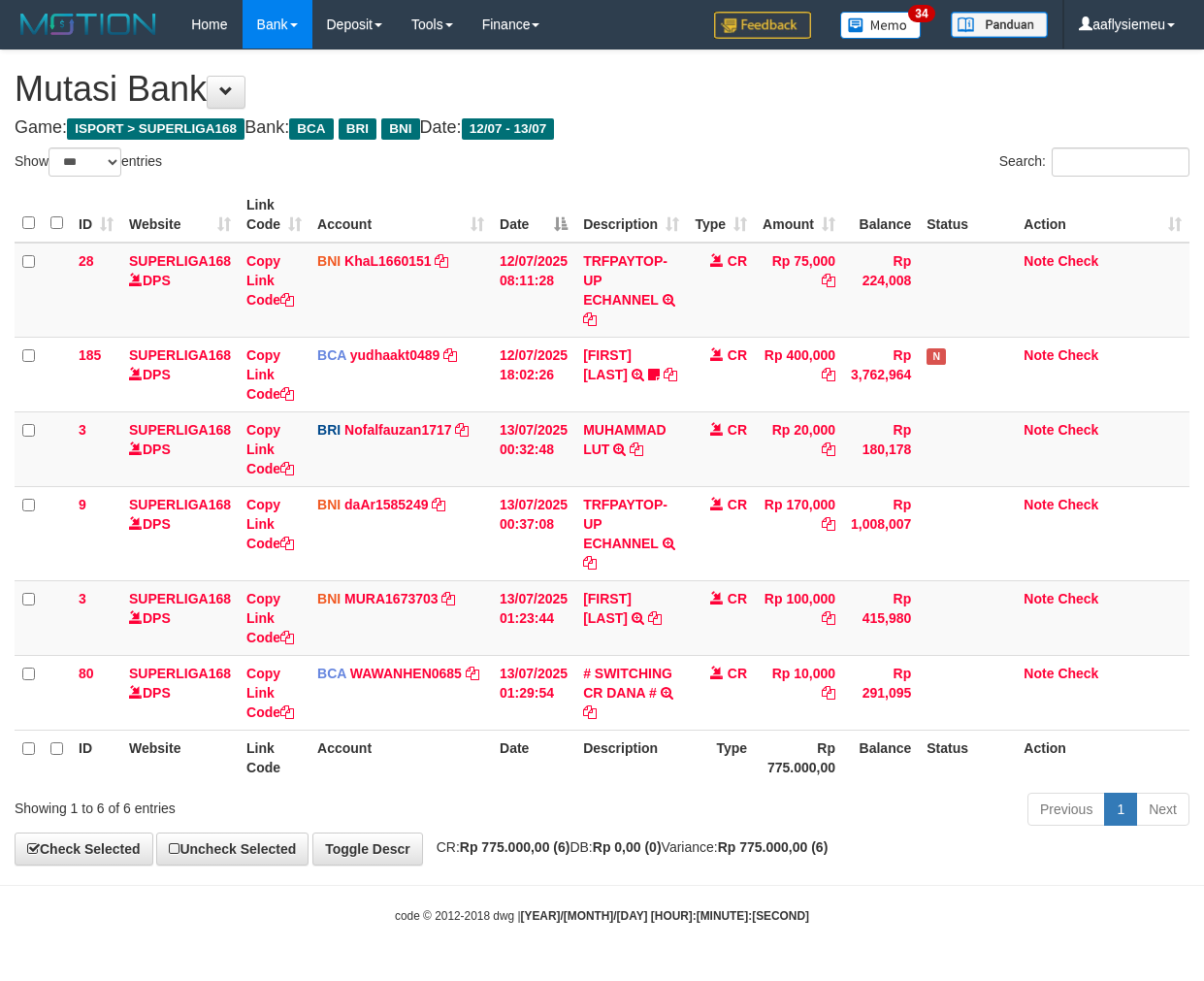 select on "***" 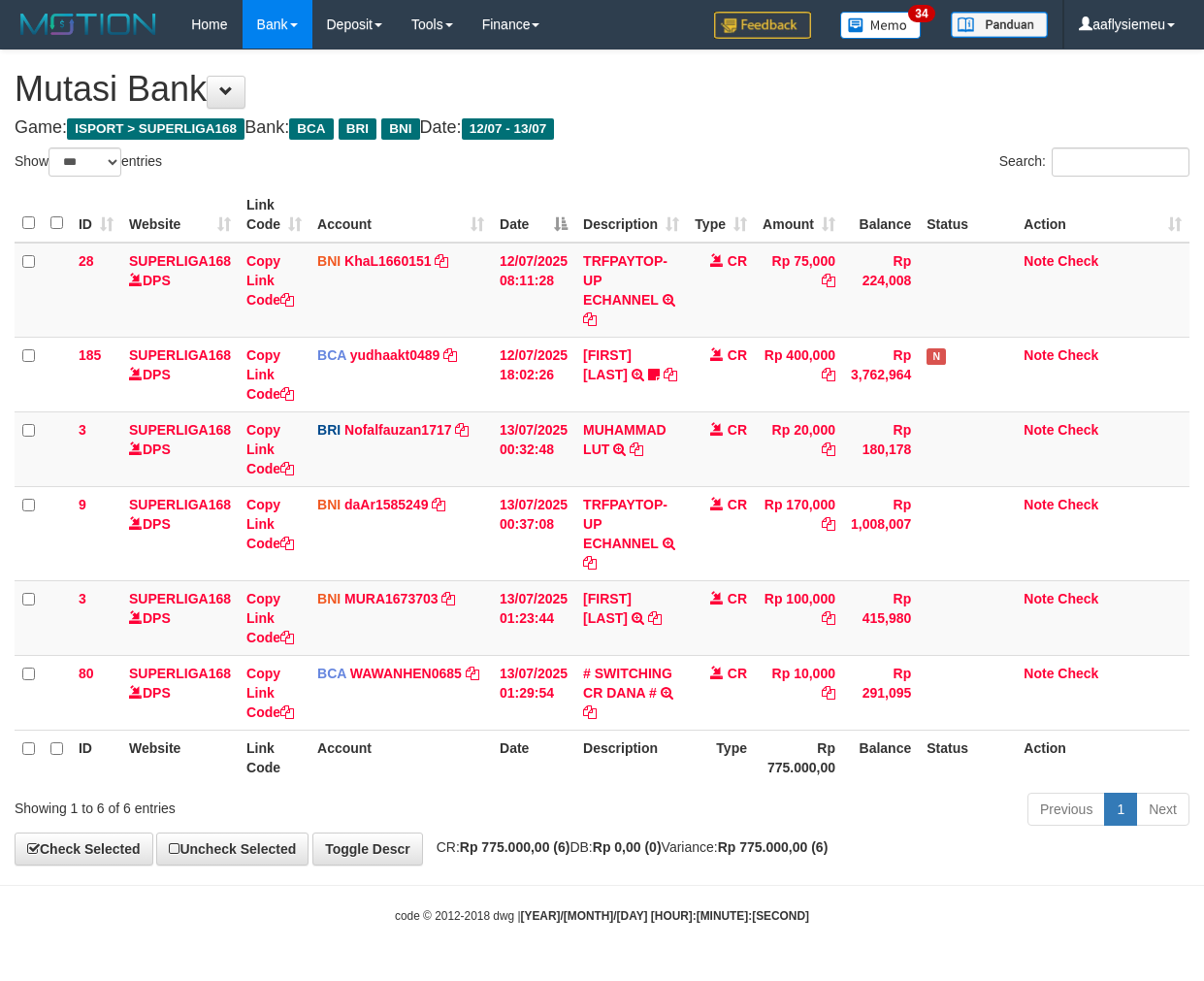 scroll, scrollTop: 0, scrollLeft: 0, axis: both 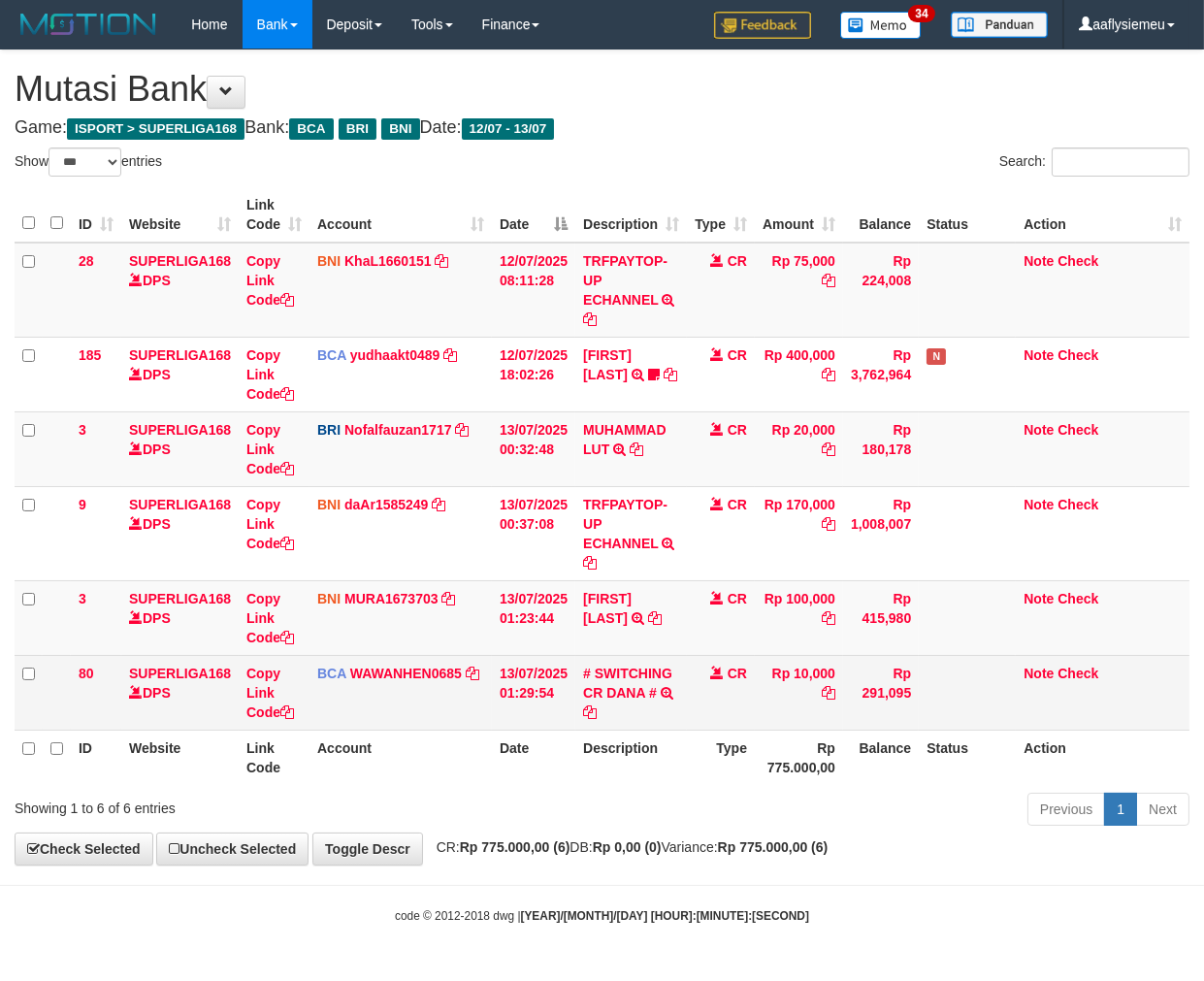 click on "Rp 291,095" at bounding box center [881, 692] 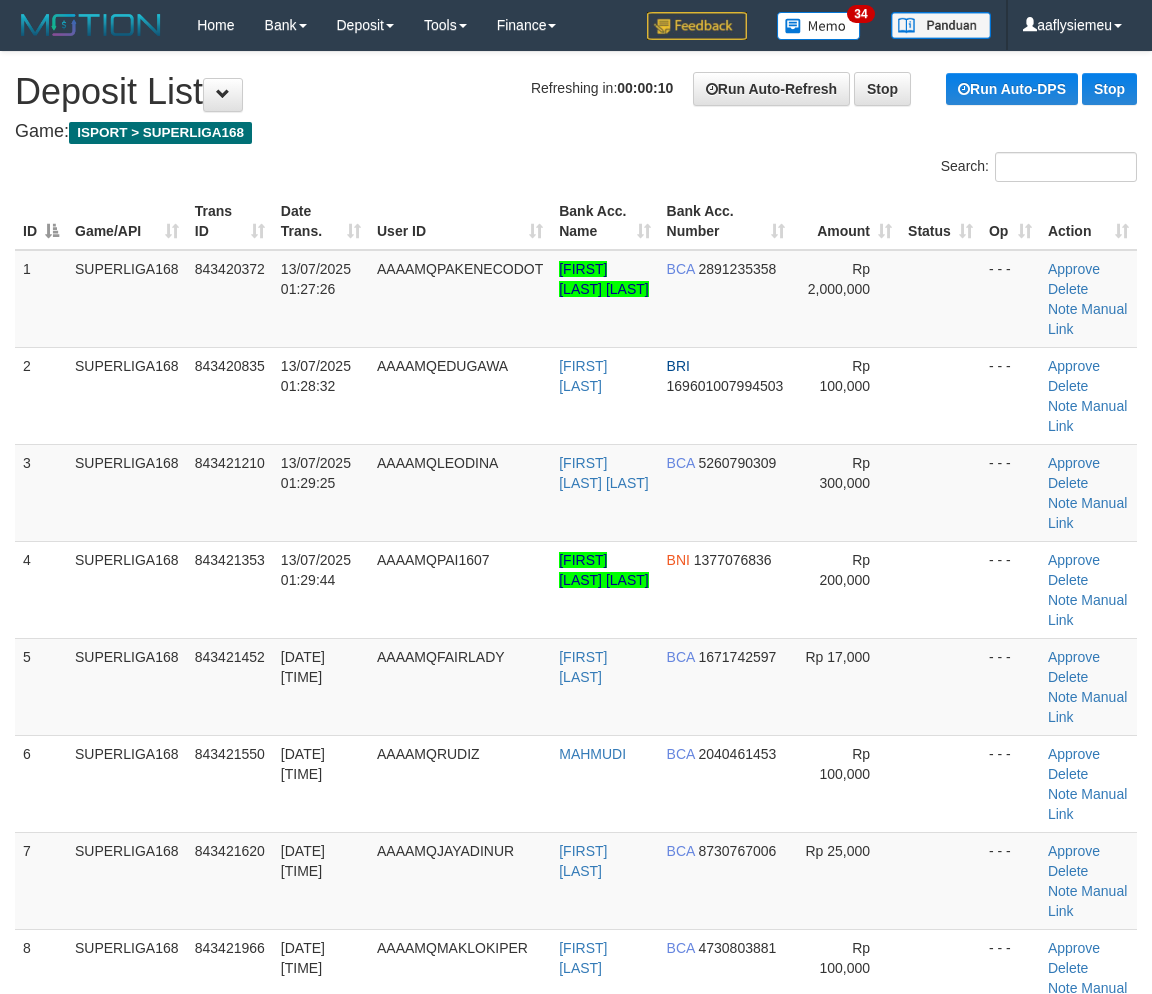 scroll, scrollTop: 1277, scrollLeft: 0, axis: vertical 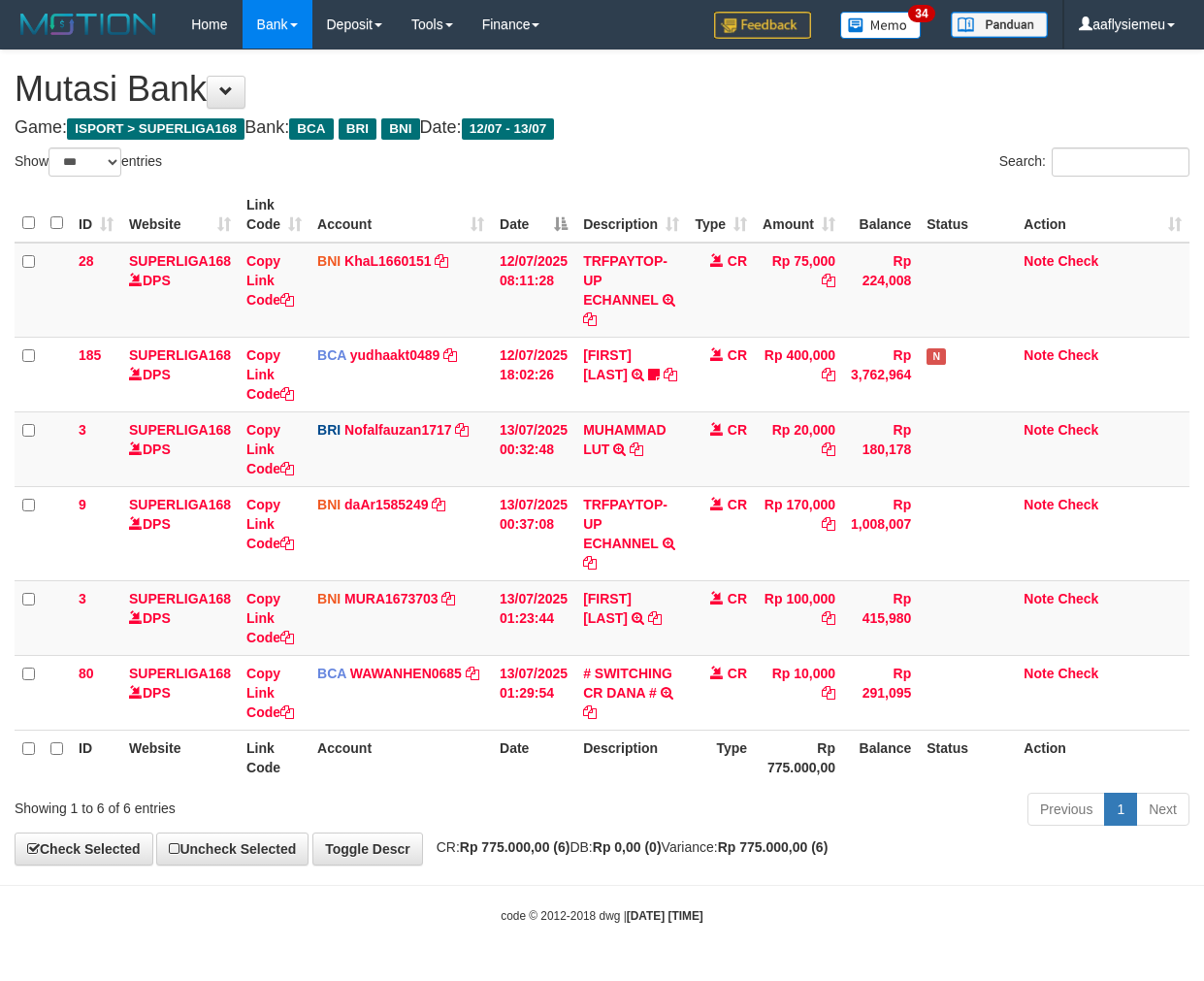 select on "***" 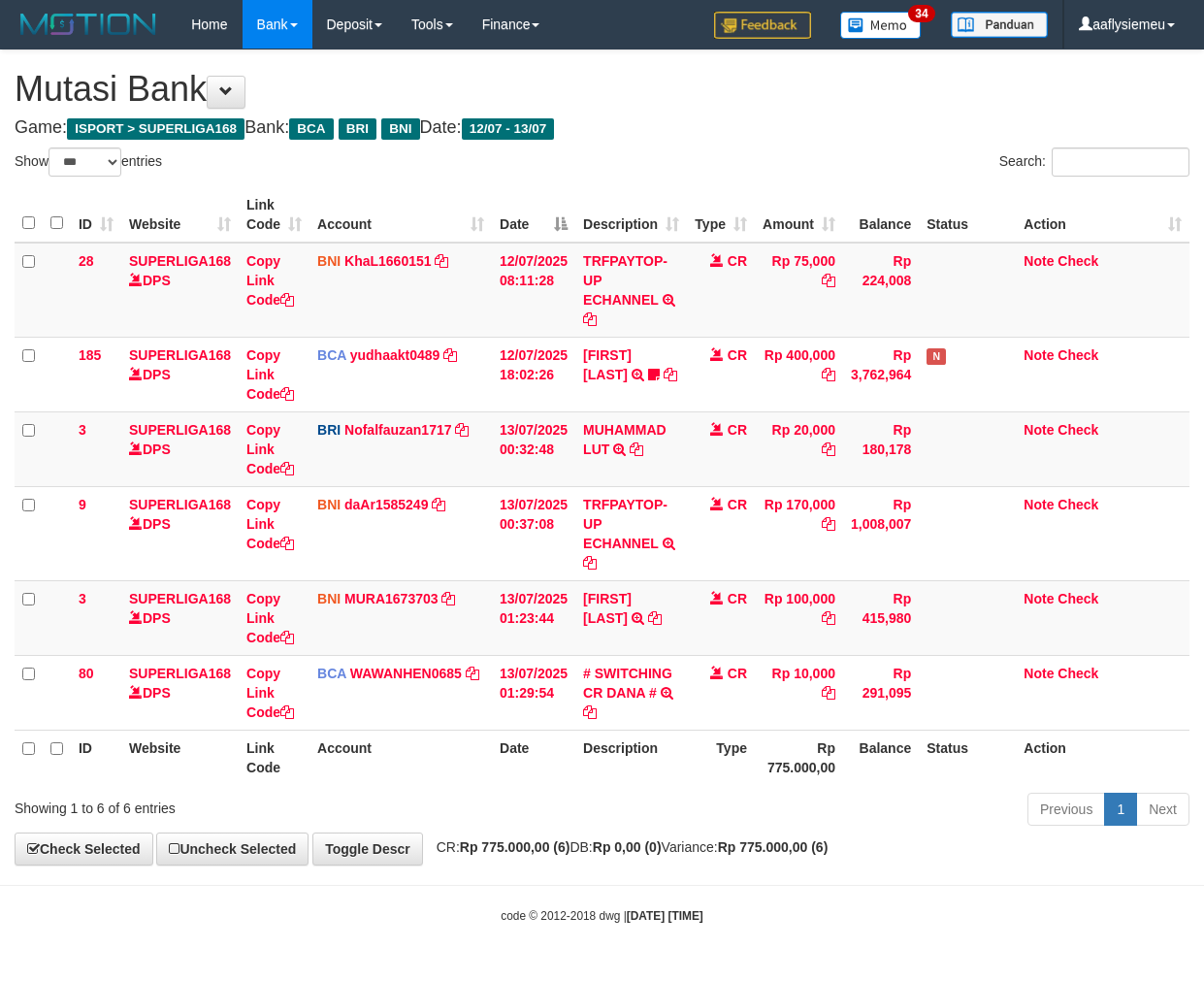 scroll, scrollTop: 0, scrollLeft: 0, axis: both 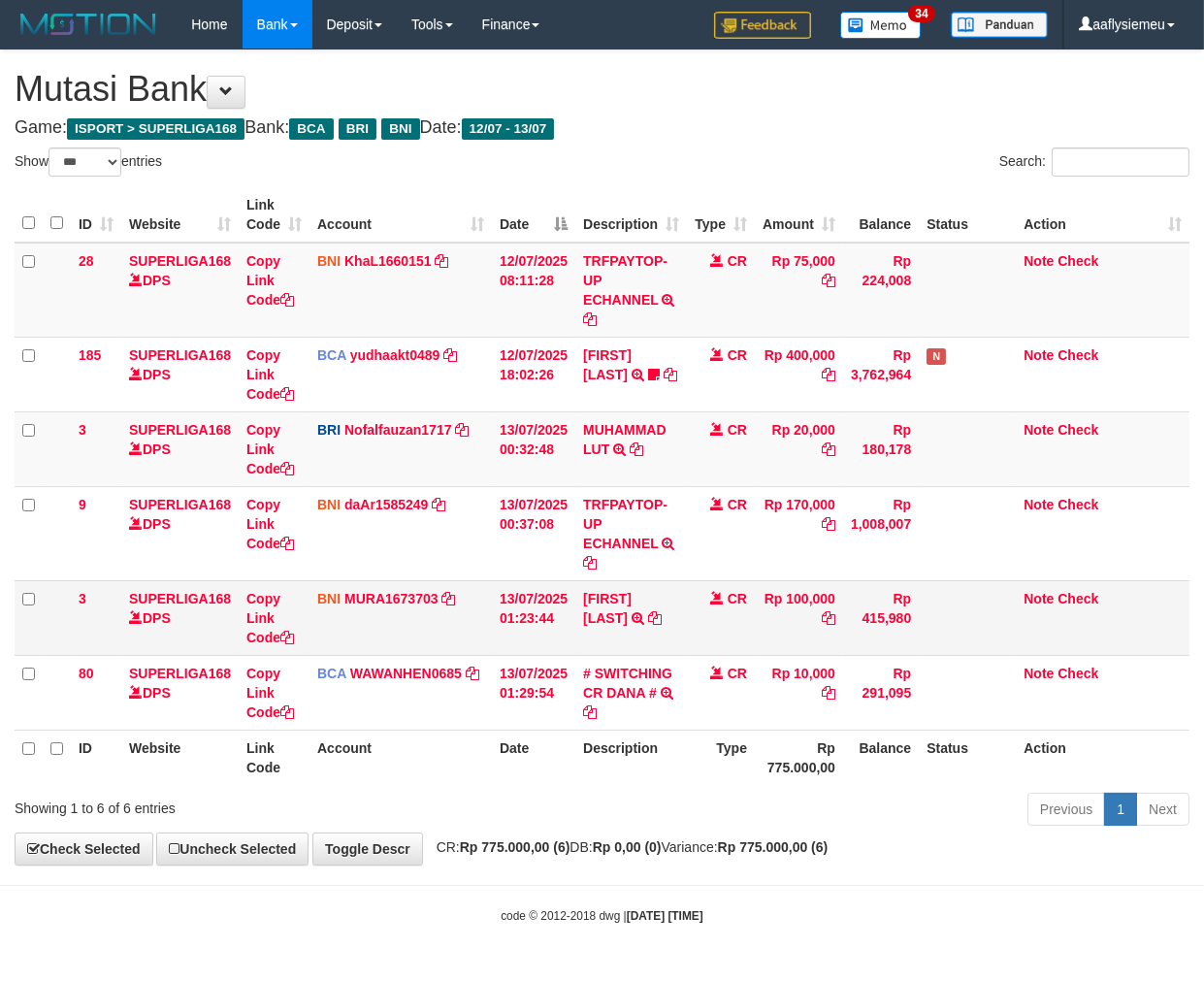 drag, startPoint x: 788, startPoint y: 749, endPoint x: 1078, endPoint y: 638, distance: 310.51731 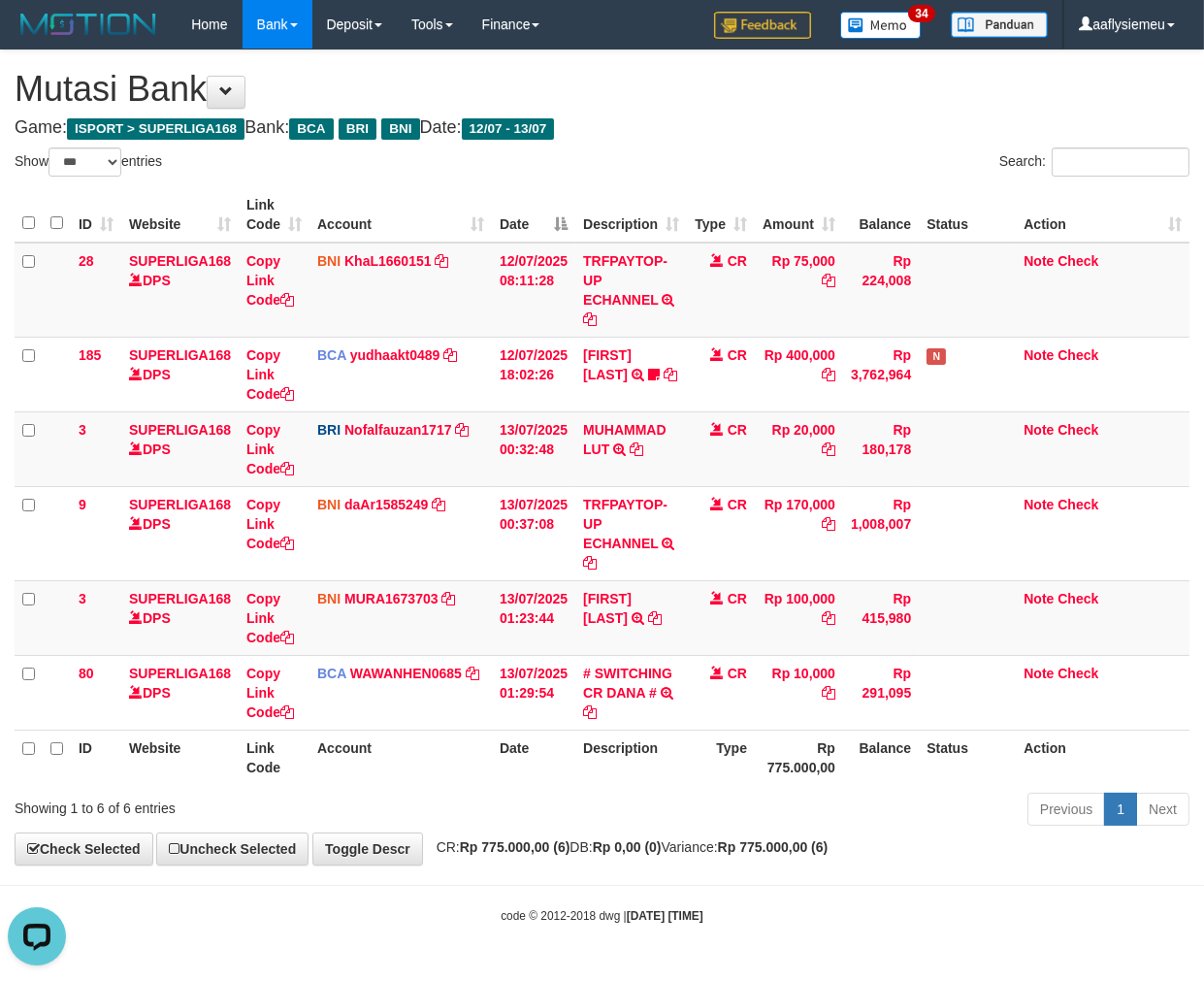 scroll, scrollTop: 0, scrollLeft: 0, axis: both 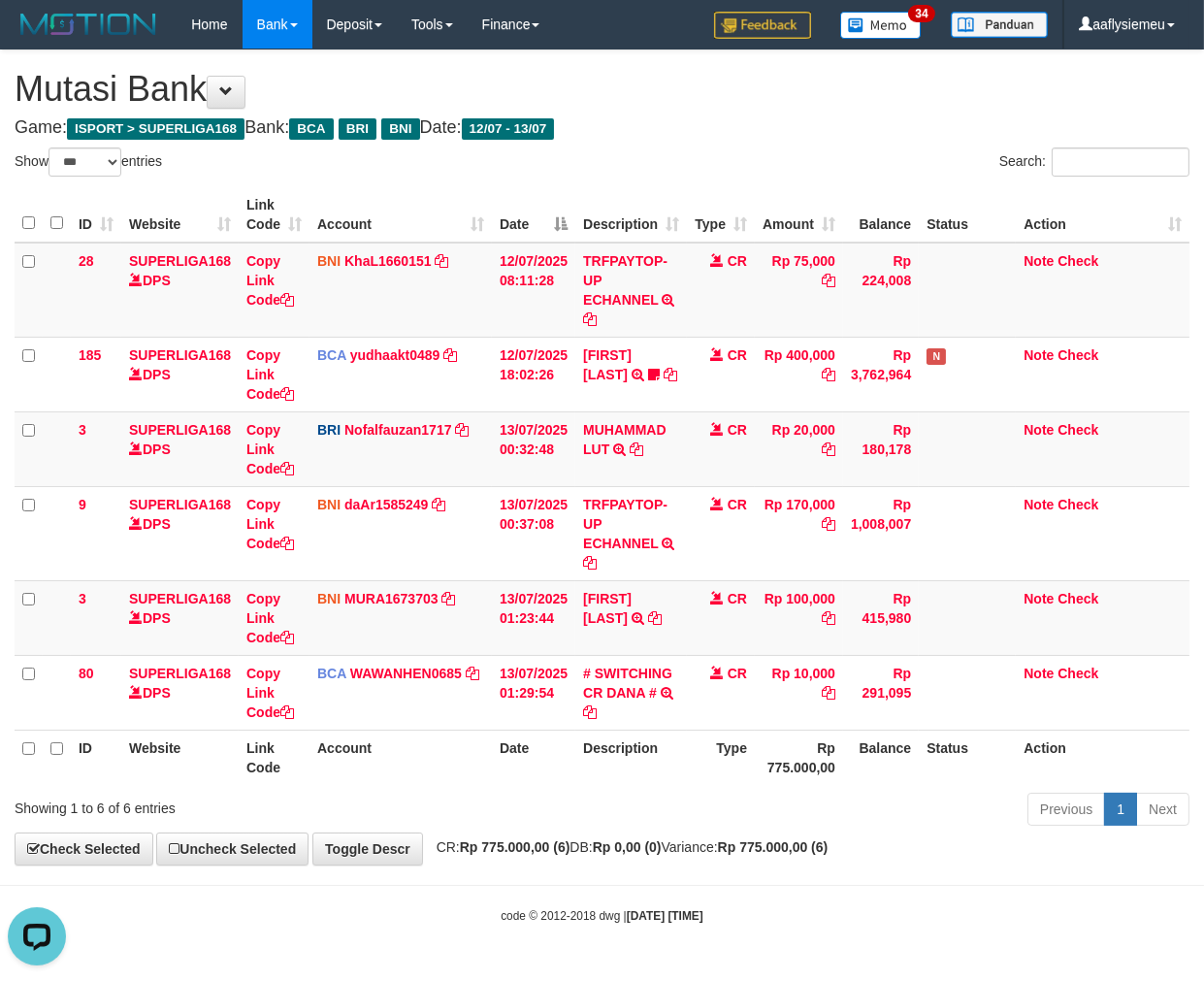 click on "Previous 1 Next" at bounding box center (853, 811) 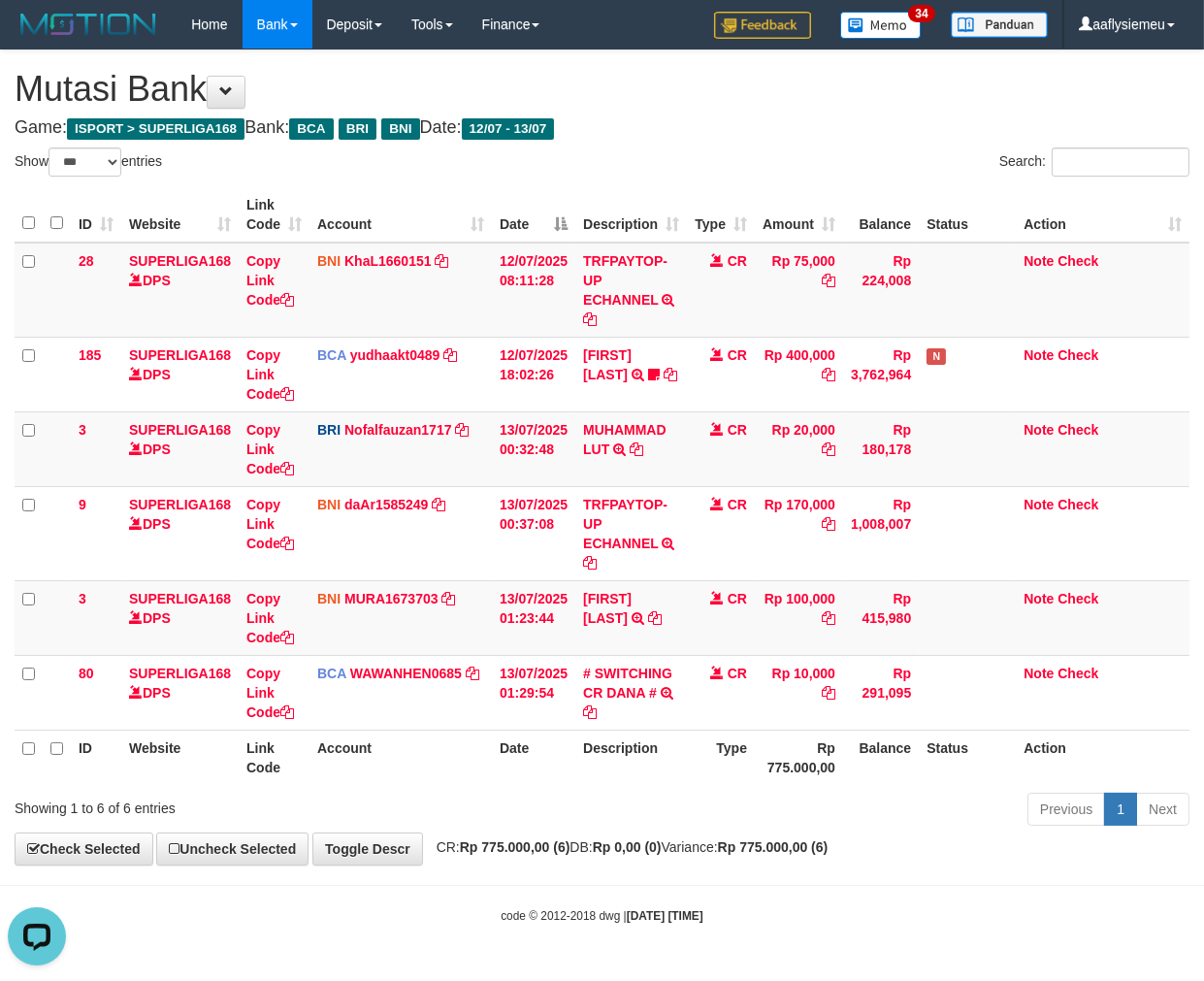 drag, startPoint x: 976, startPoint y: 710, endPoint x: 1199, endPoint y: 636, distance: 234.9574 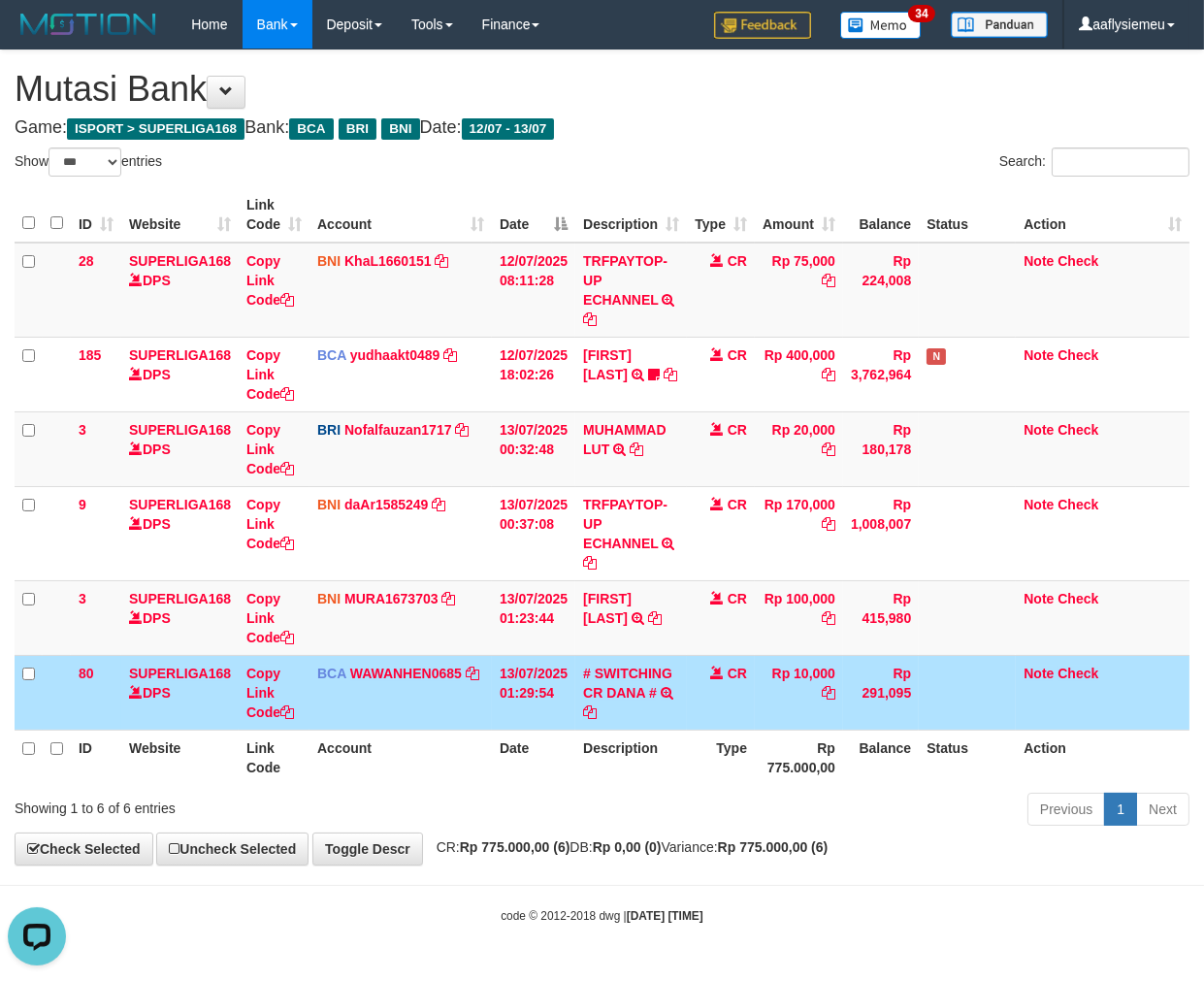 click on "Previous 1 Next" at bounding box center (853, 811) 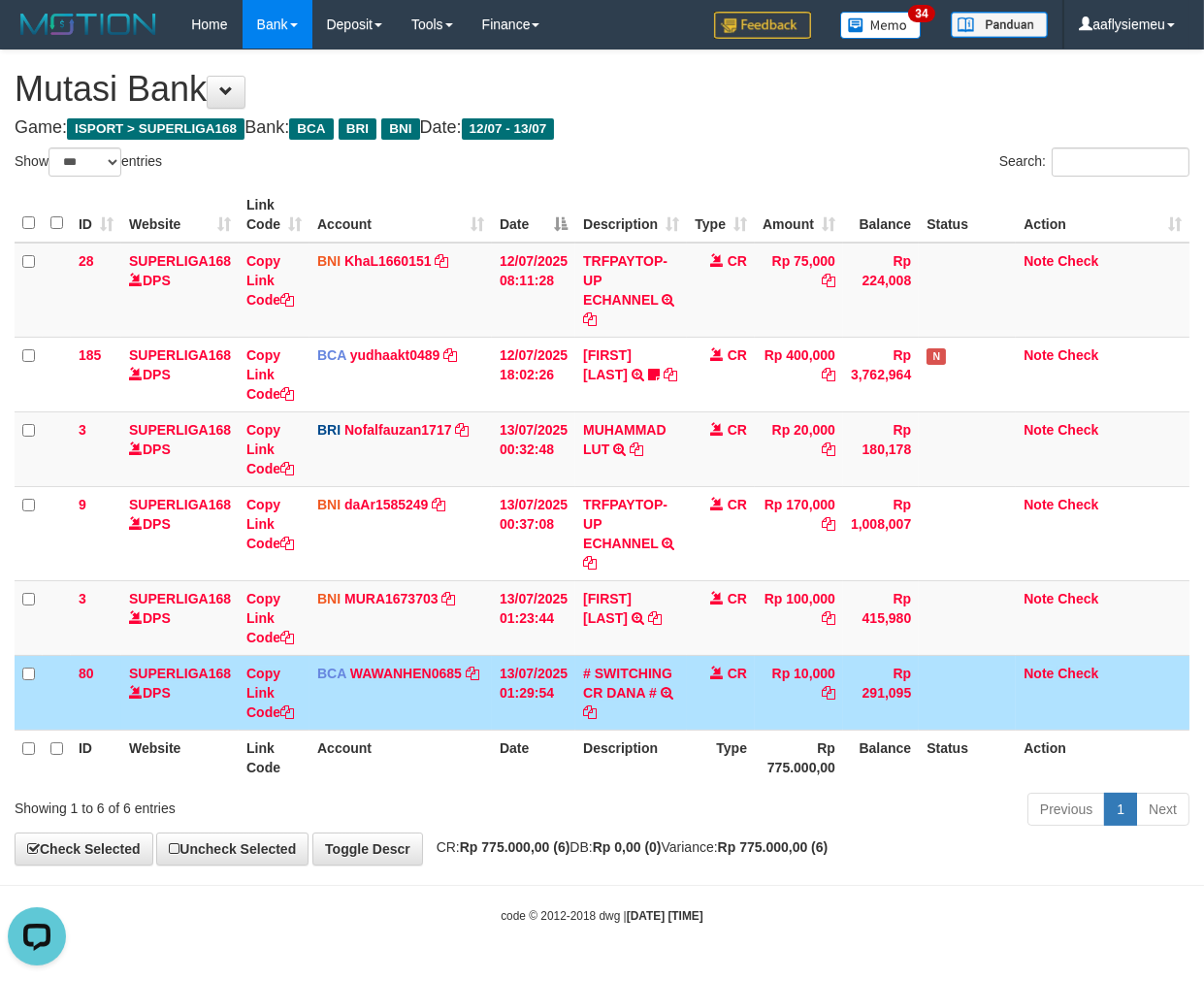 click at bounding box center (967, 692) 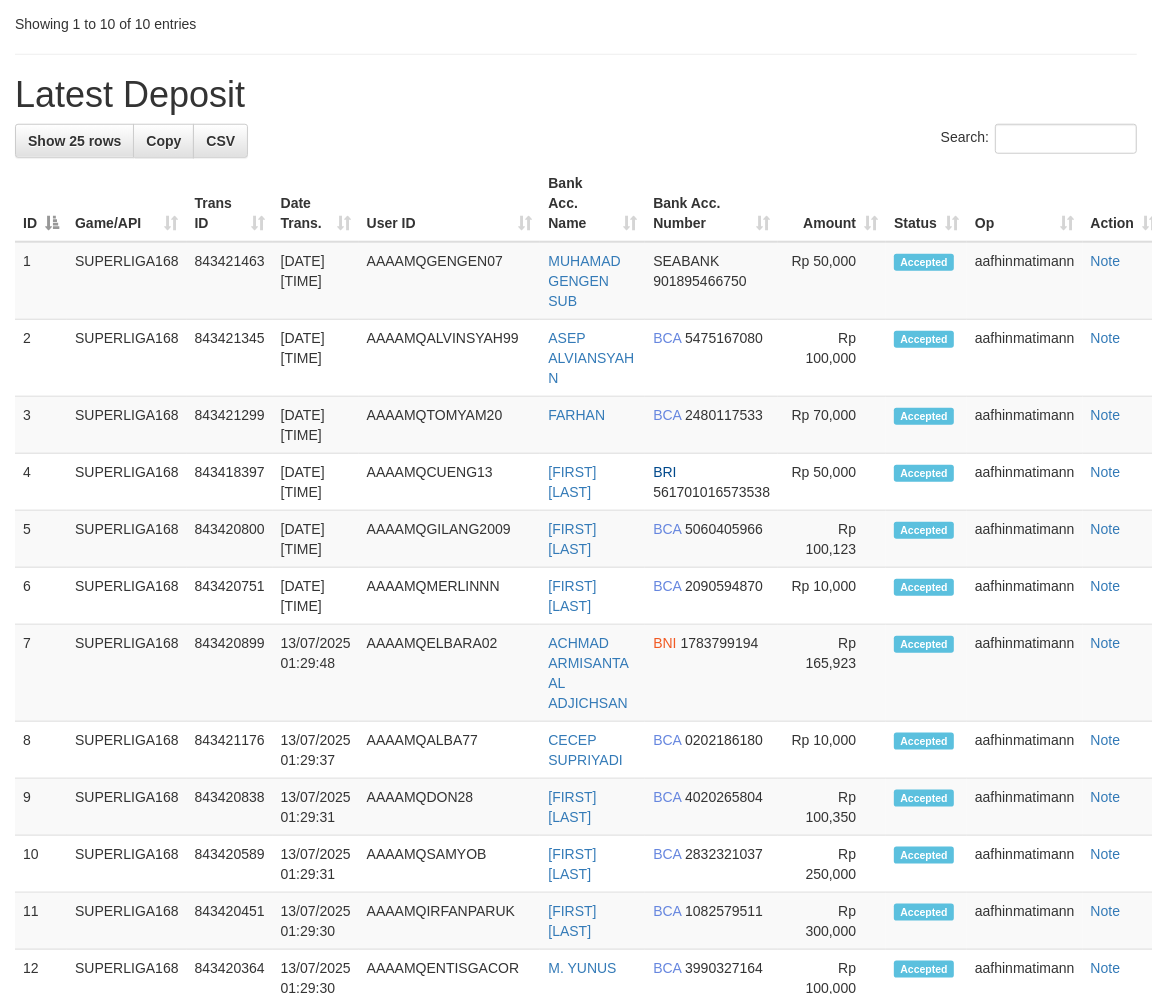 scroll, scrollTop: 803, scrollLeft: 0, axis: vertical 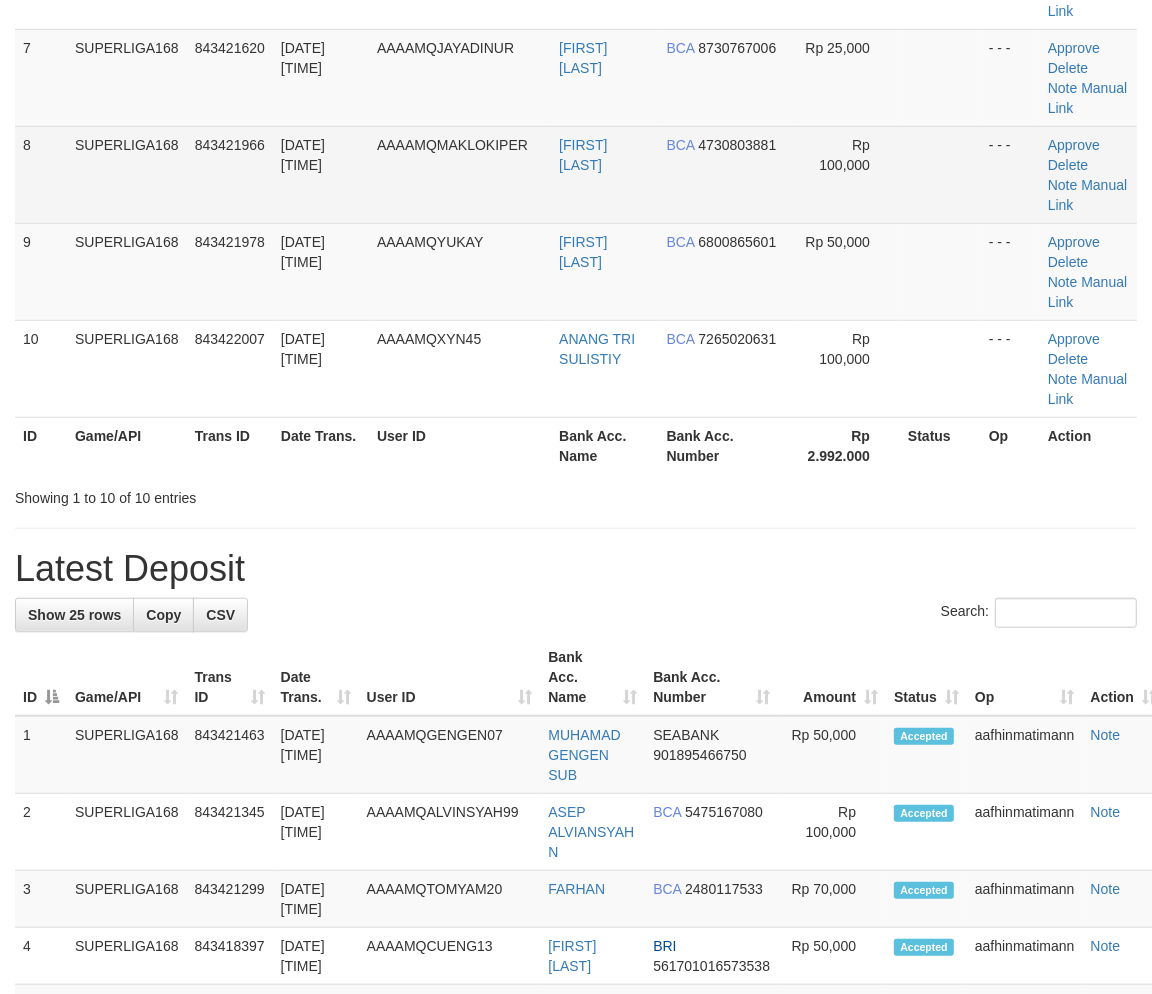 click on "[DATE] [TIME]" at bounding box center (321, 174) 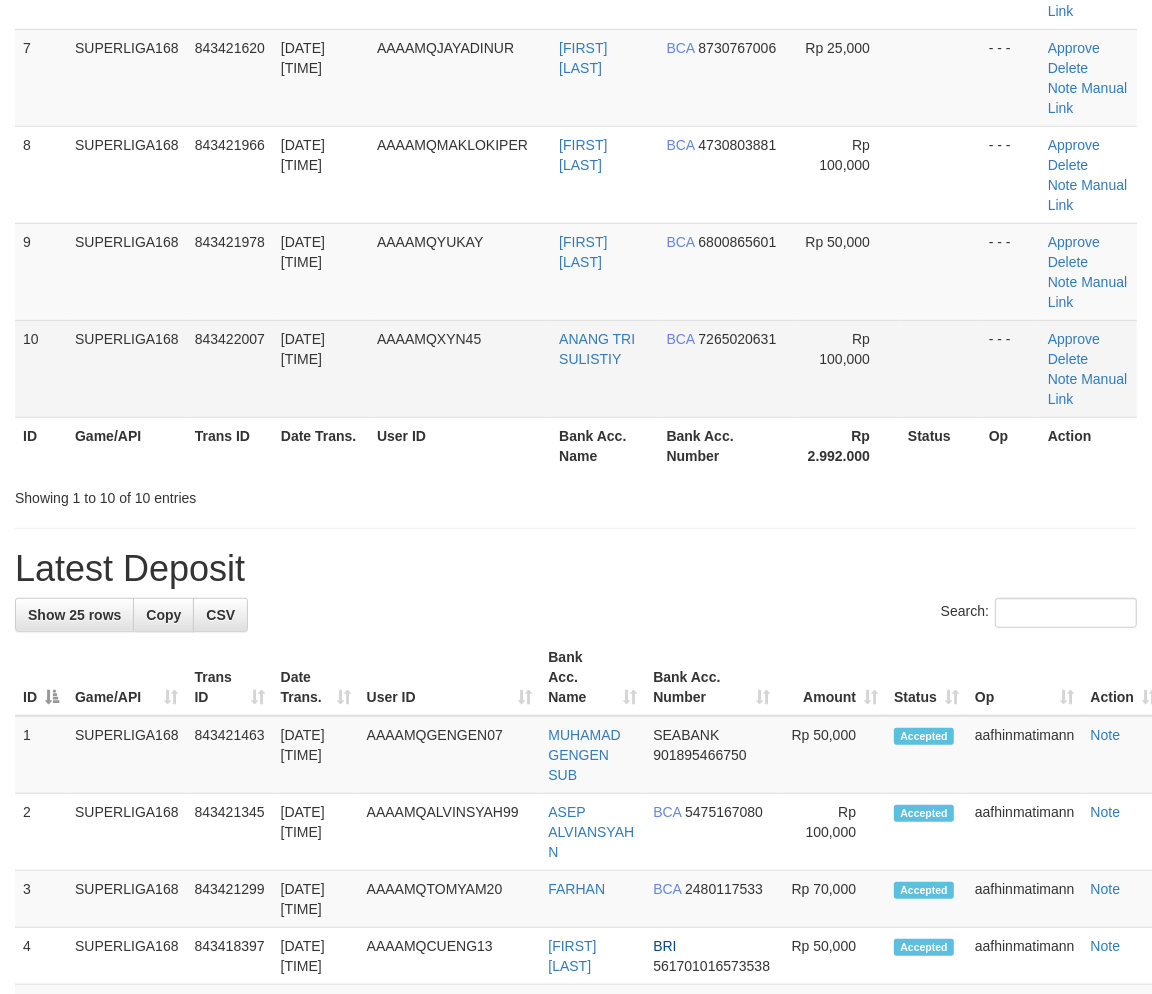 click on "SUPERLIGA168" at bounding box center [127, 368] 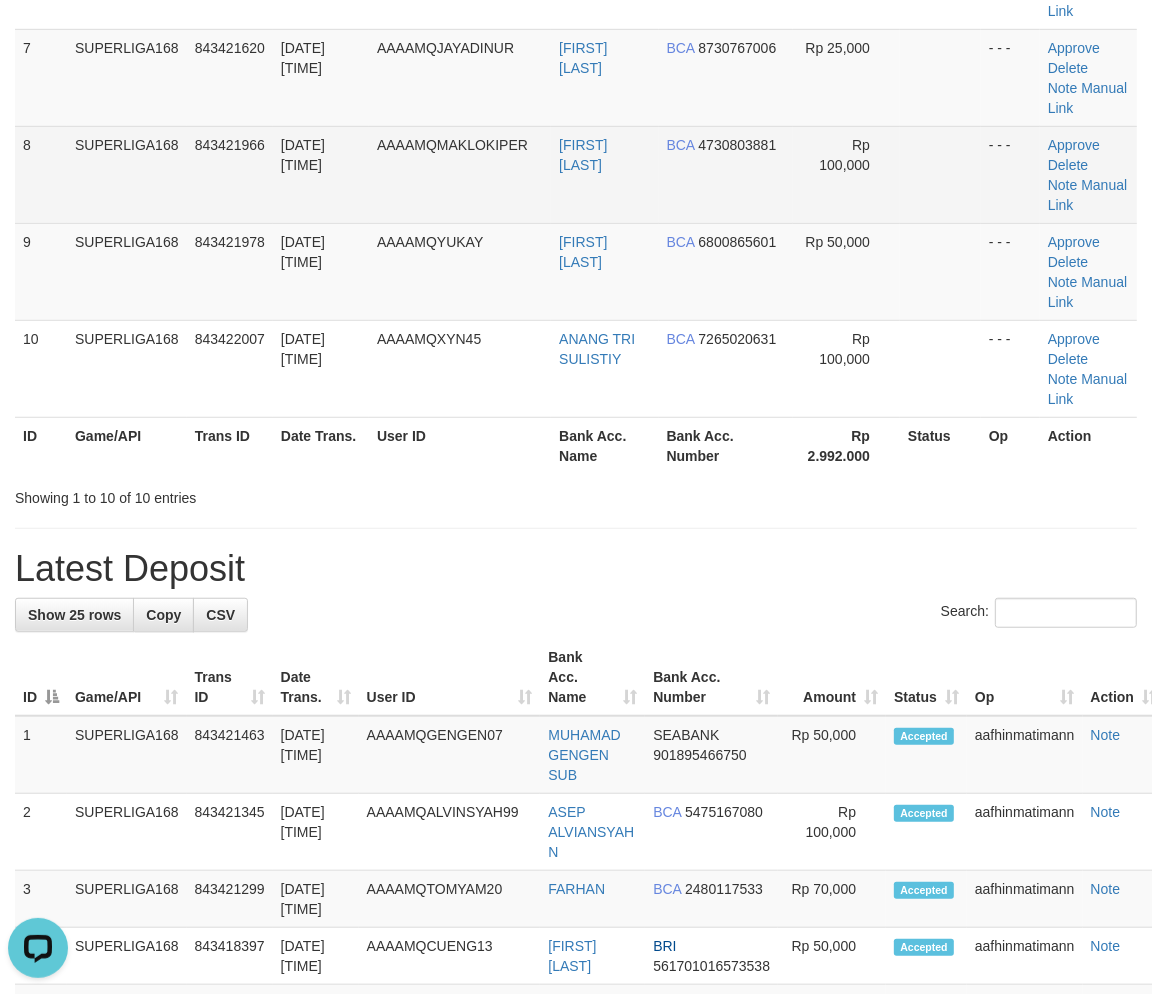 scroll, scrollTop: 0, scrollLeft: 0, axis: both 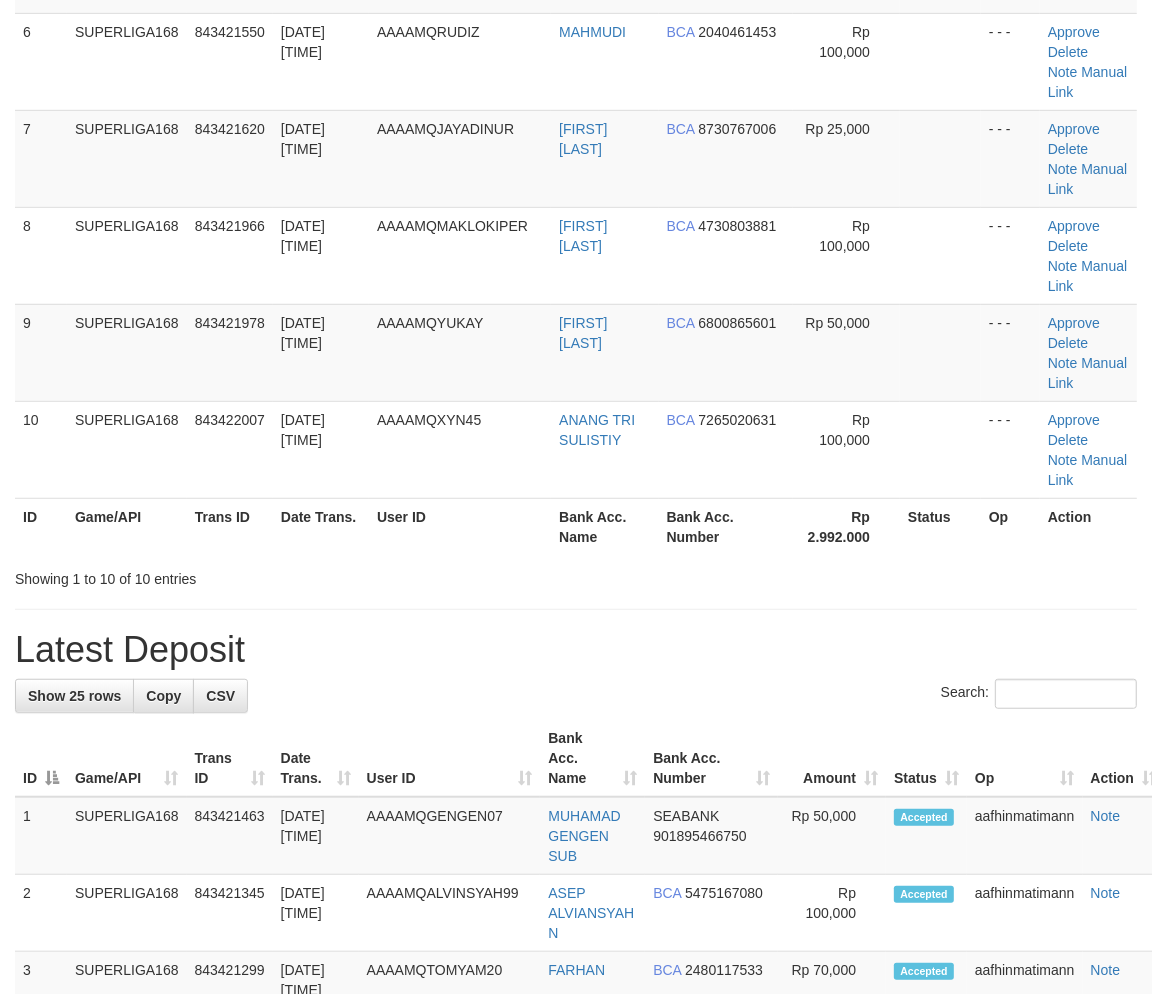 click on "9" at bounding box center (41, 352) 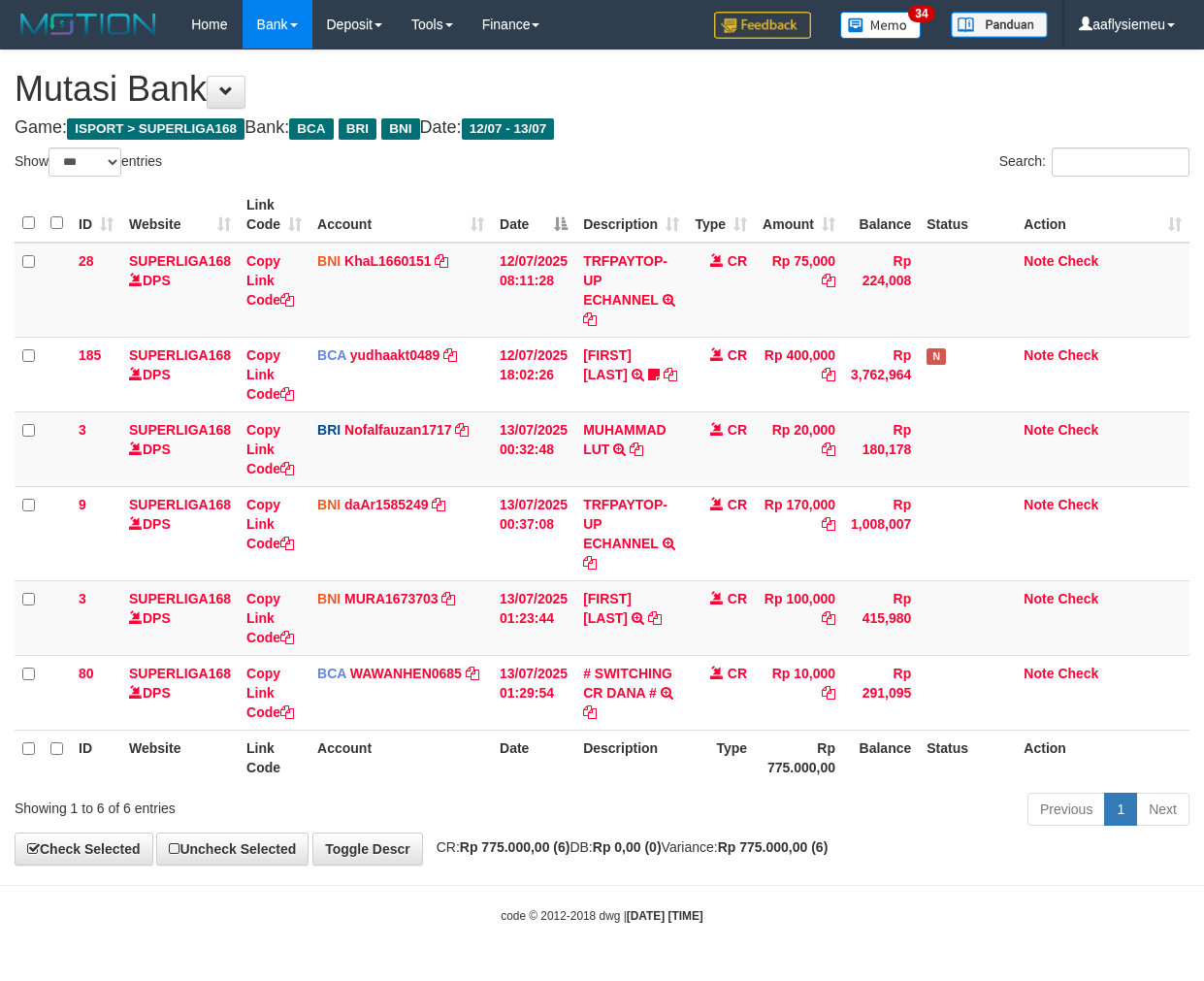 select on "***" 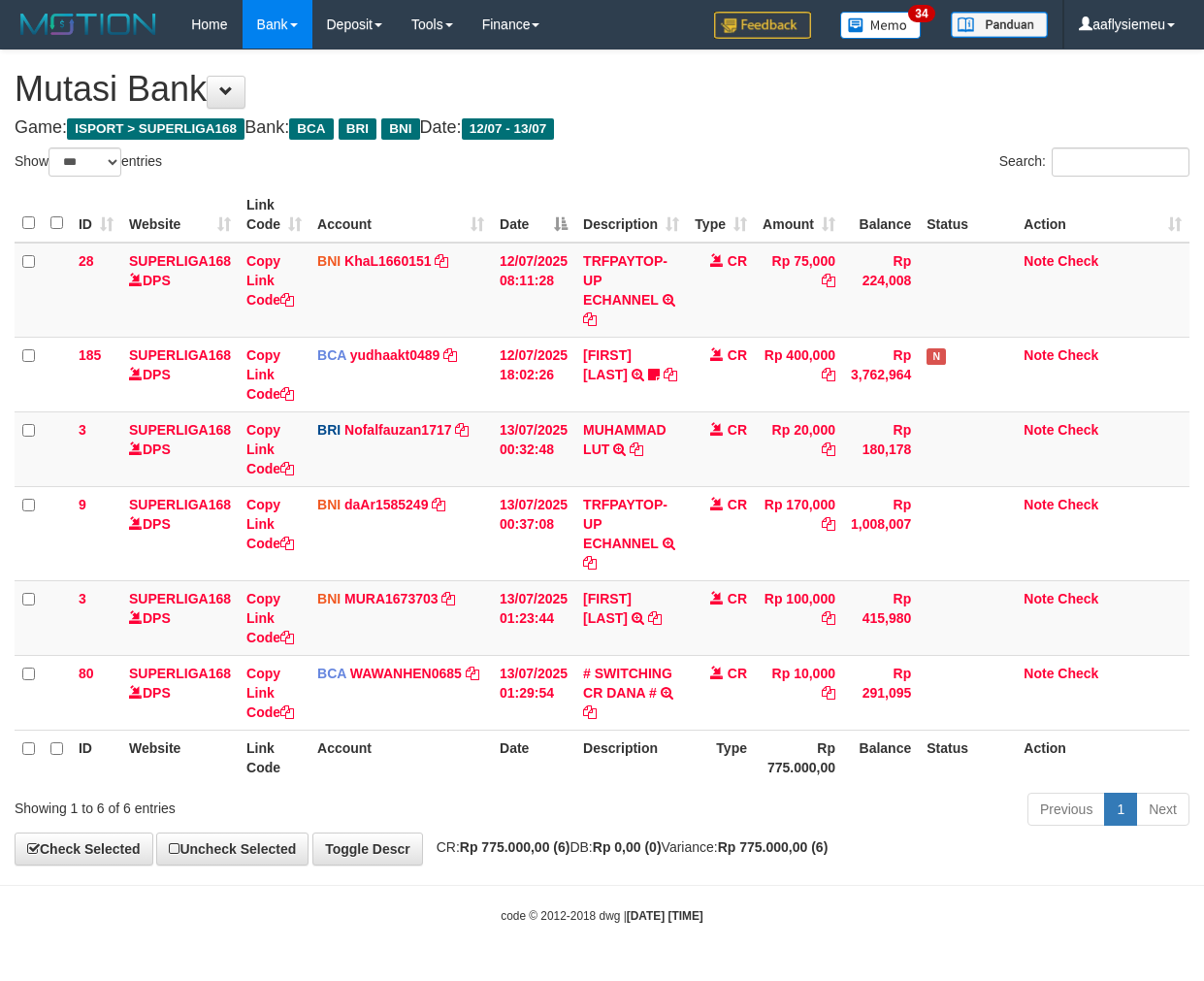 scroll, scrollTop: 0, scrollLeft: 0, axis: both 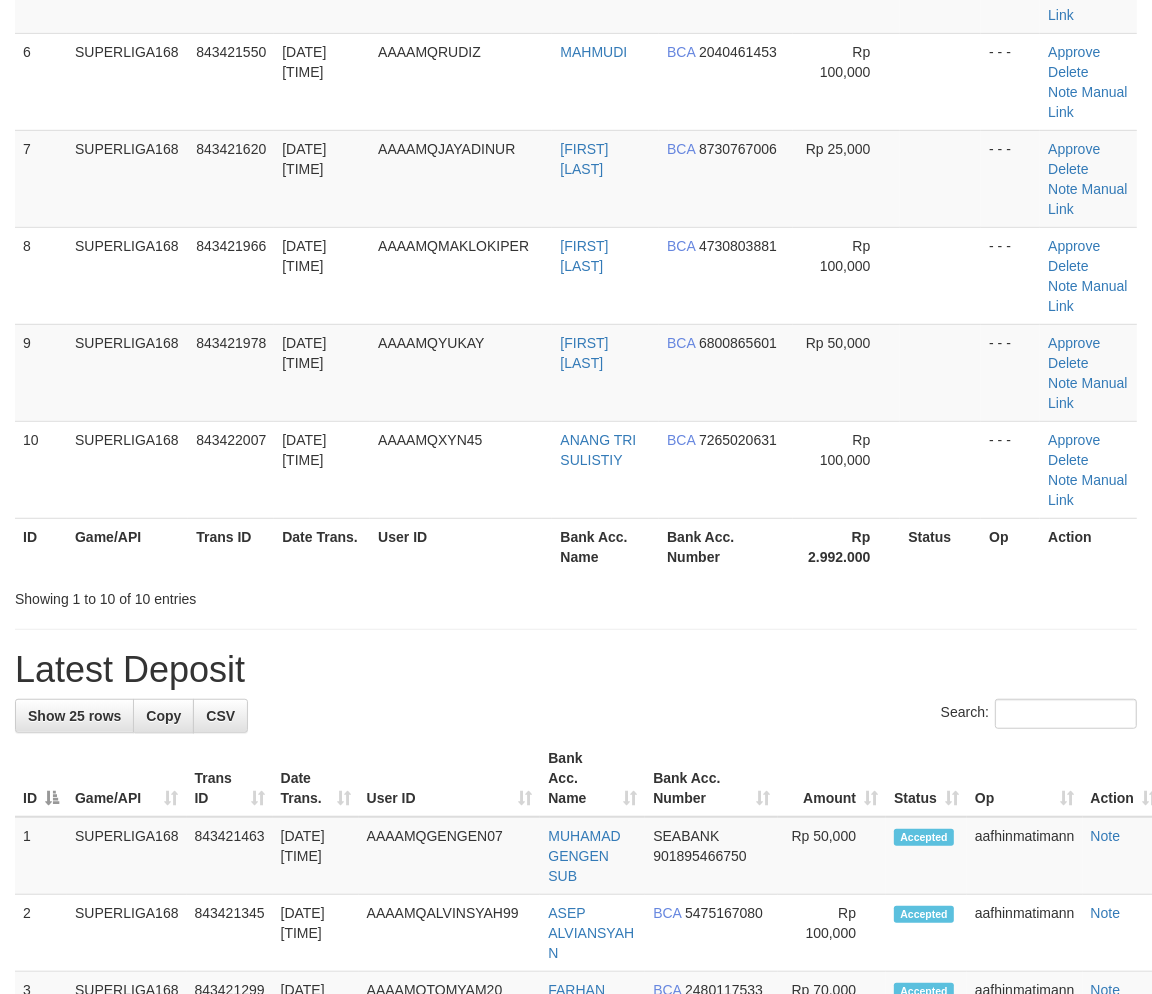 drag, startPoint x: 406, startPoint y: 518, endPoint x: 2, endPoint y: 677, distance: 434.1624 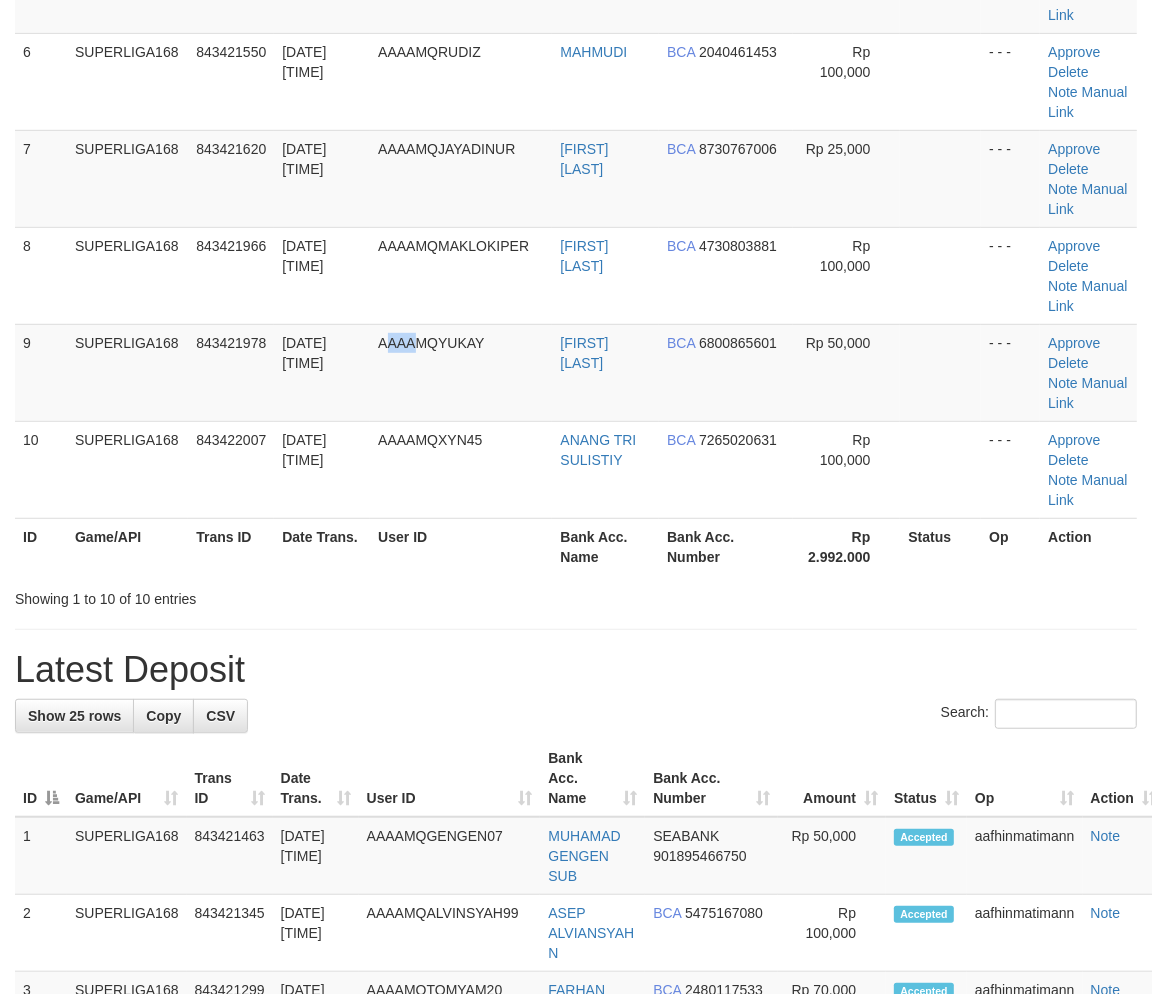 scroll, scrollTop: 247, scrollLeft: 0, axis: vertical 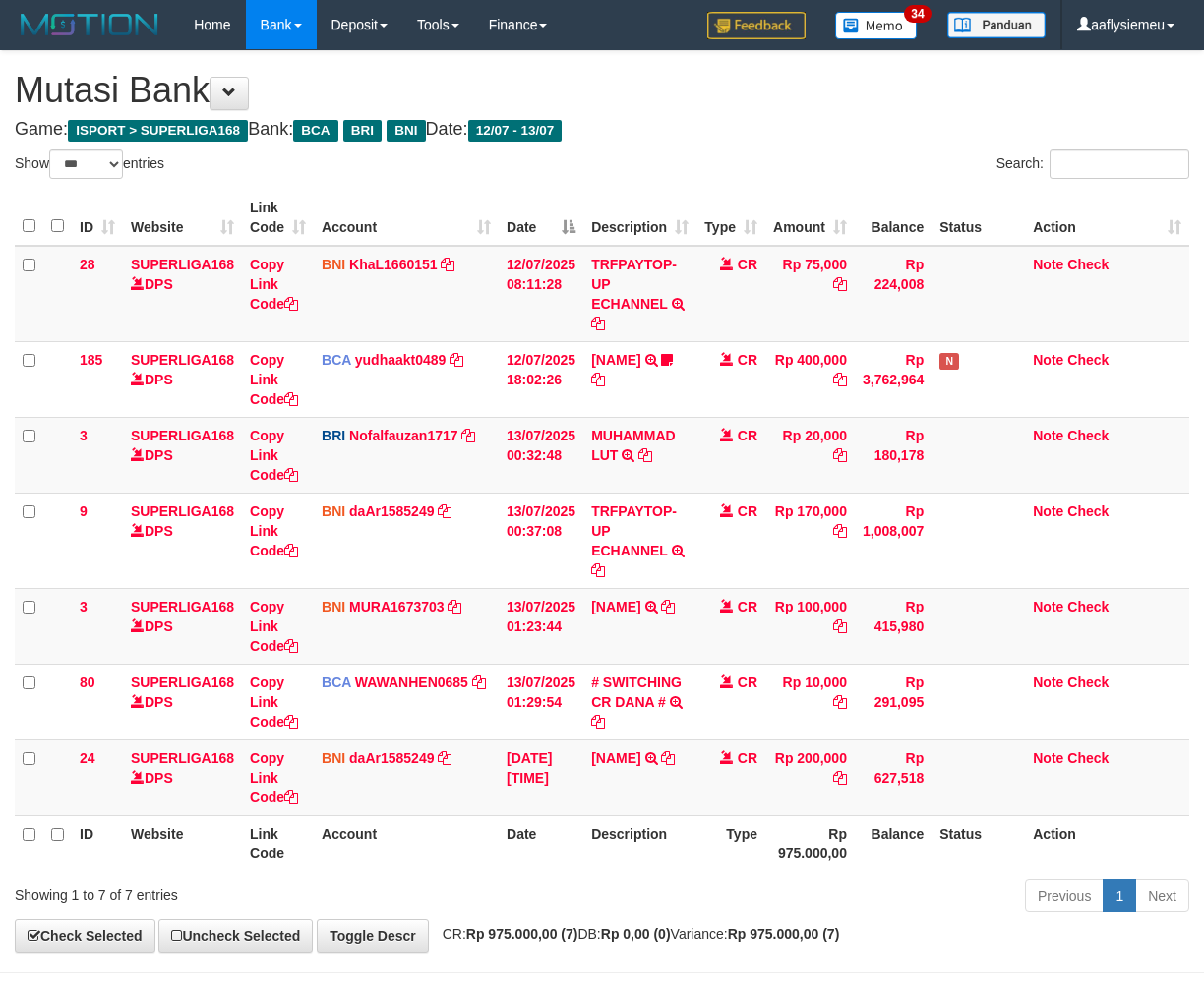 select on "***" 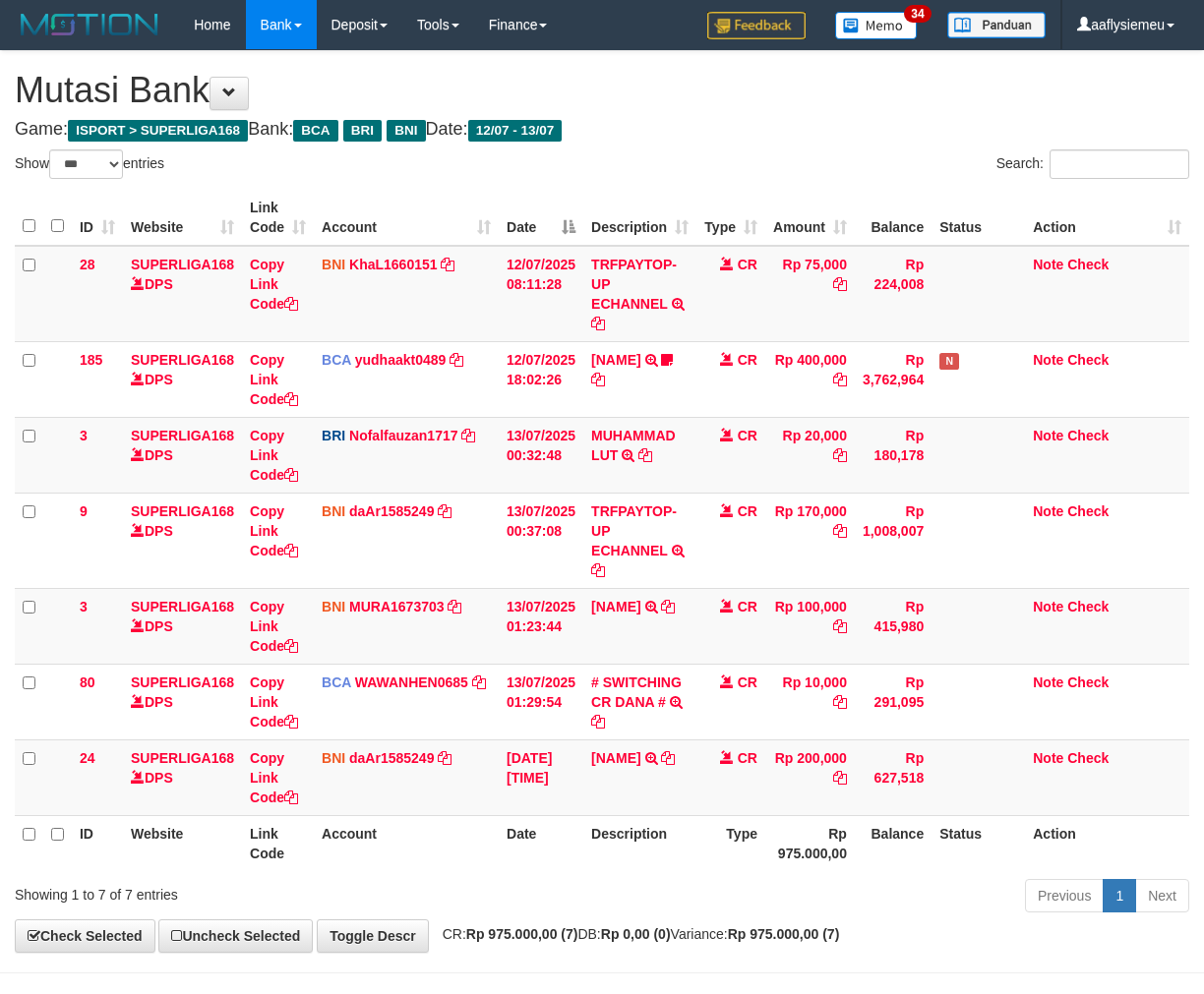 scroll, scrollTop: 0, scrollLeft: 0, axis: both 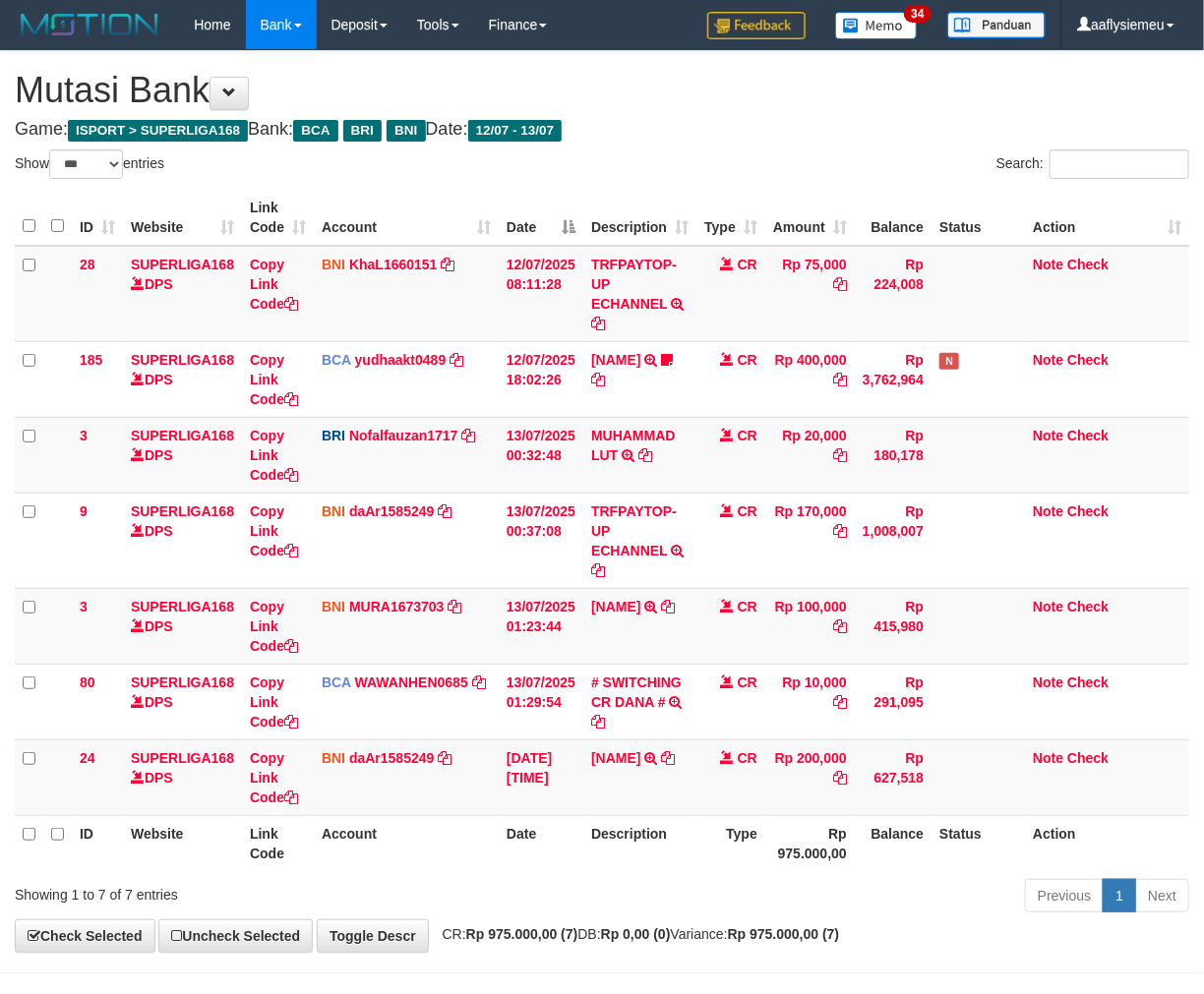 click on "Type" at bounding box center [731, 843] 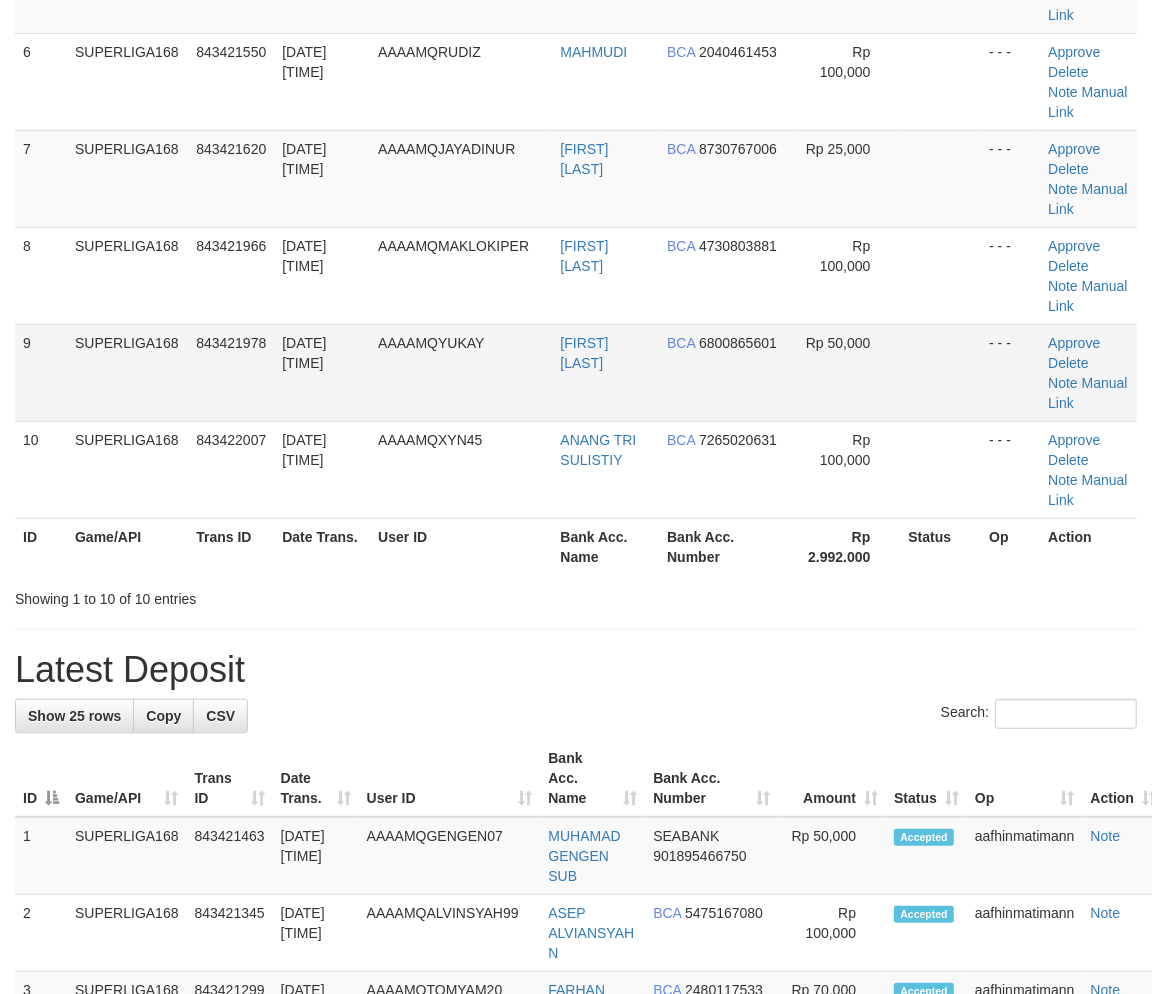 click on "SUPERLIGA168" at bounding box center [127, 372] 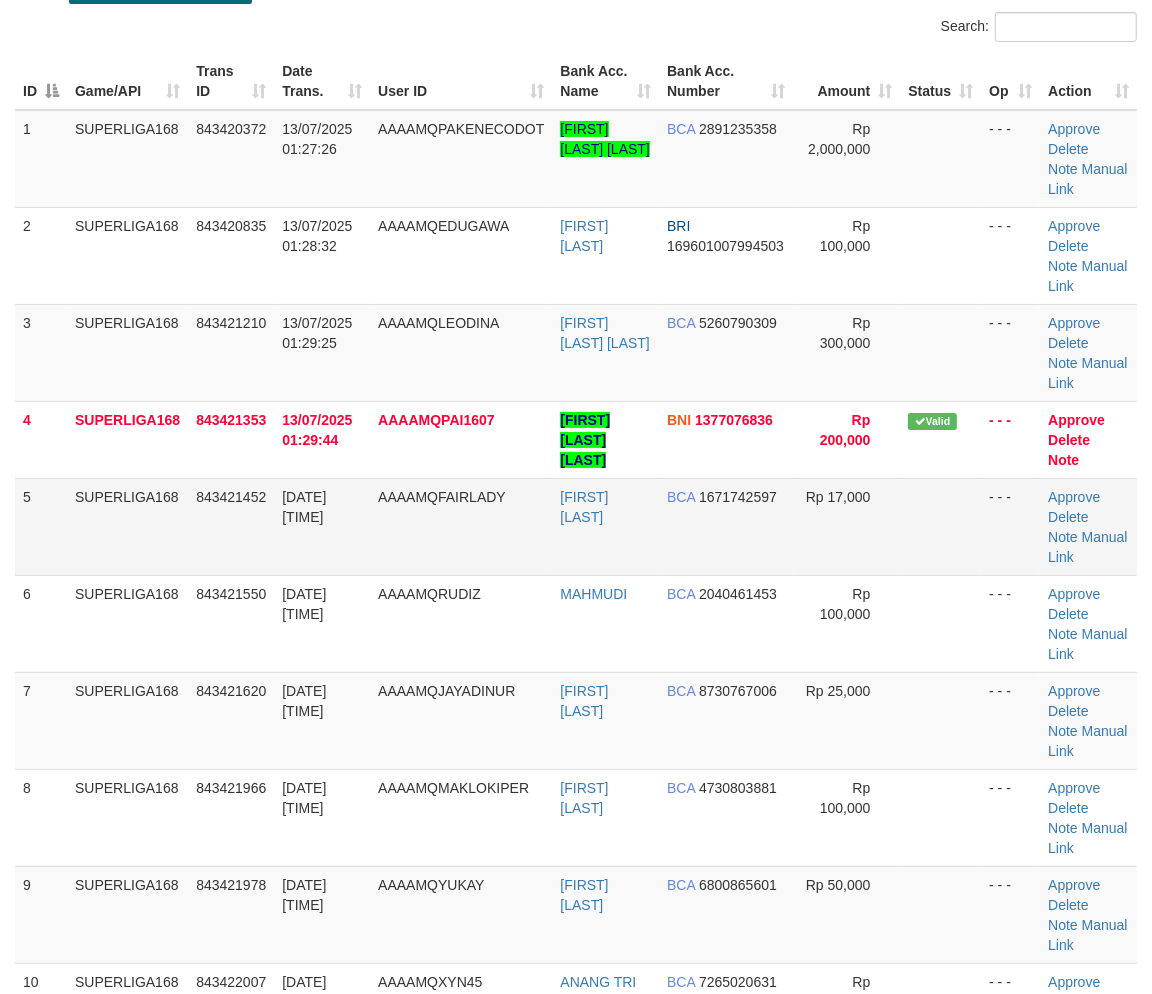 drag, startPoint x: 45, startPoint y: 583, endPoint x: 36, endPoint y: 591, distance: 12.0415945 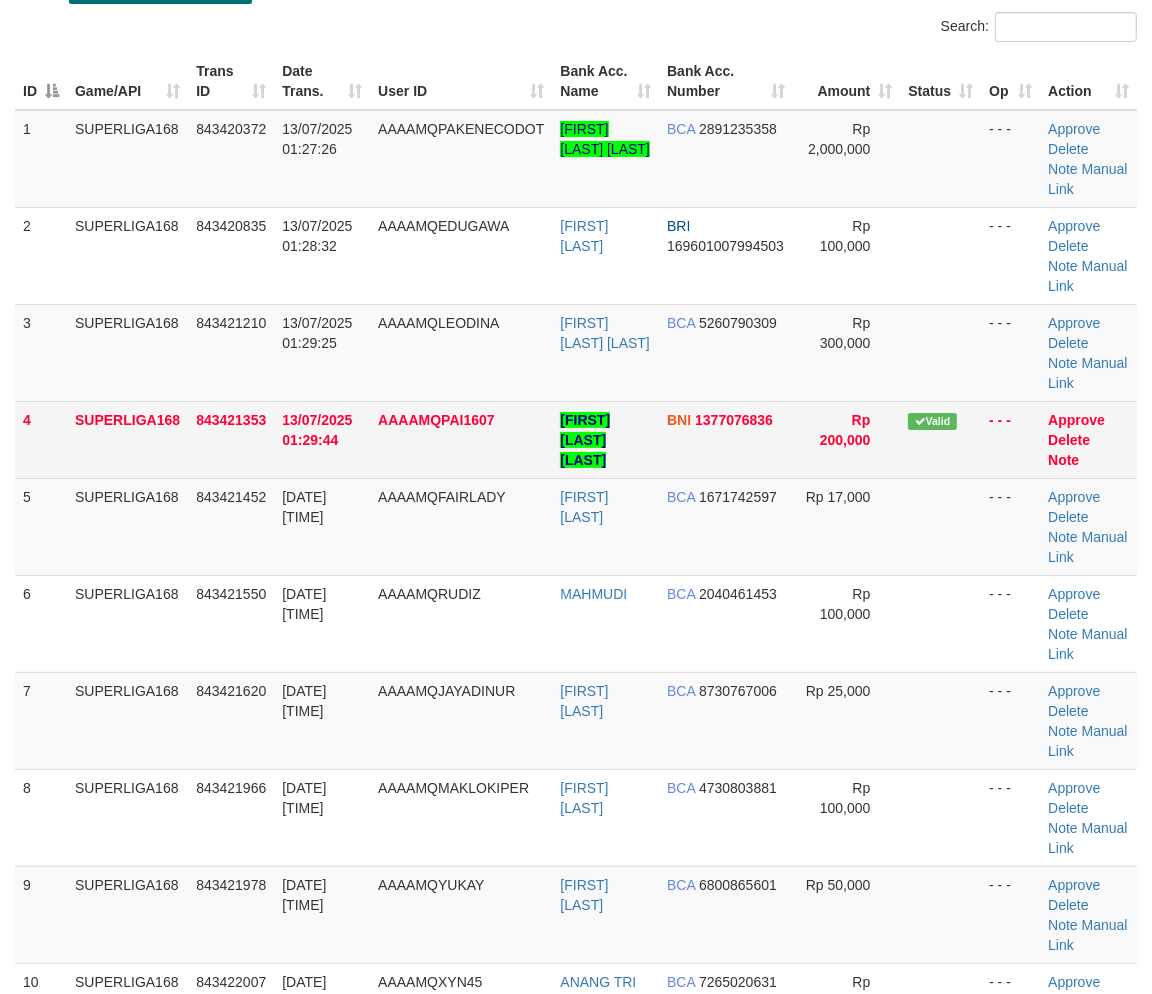 click on "4" at bounding box center [41, 439] 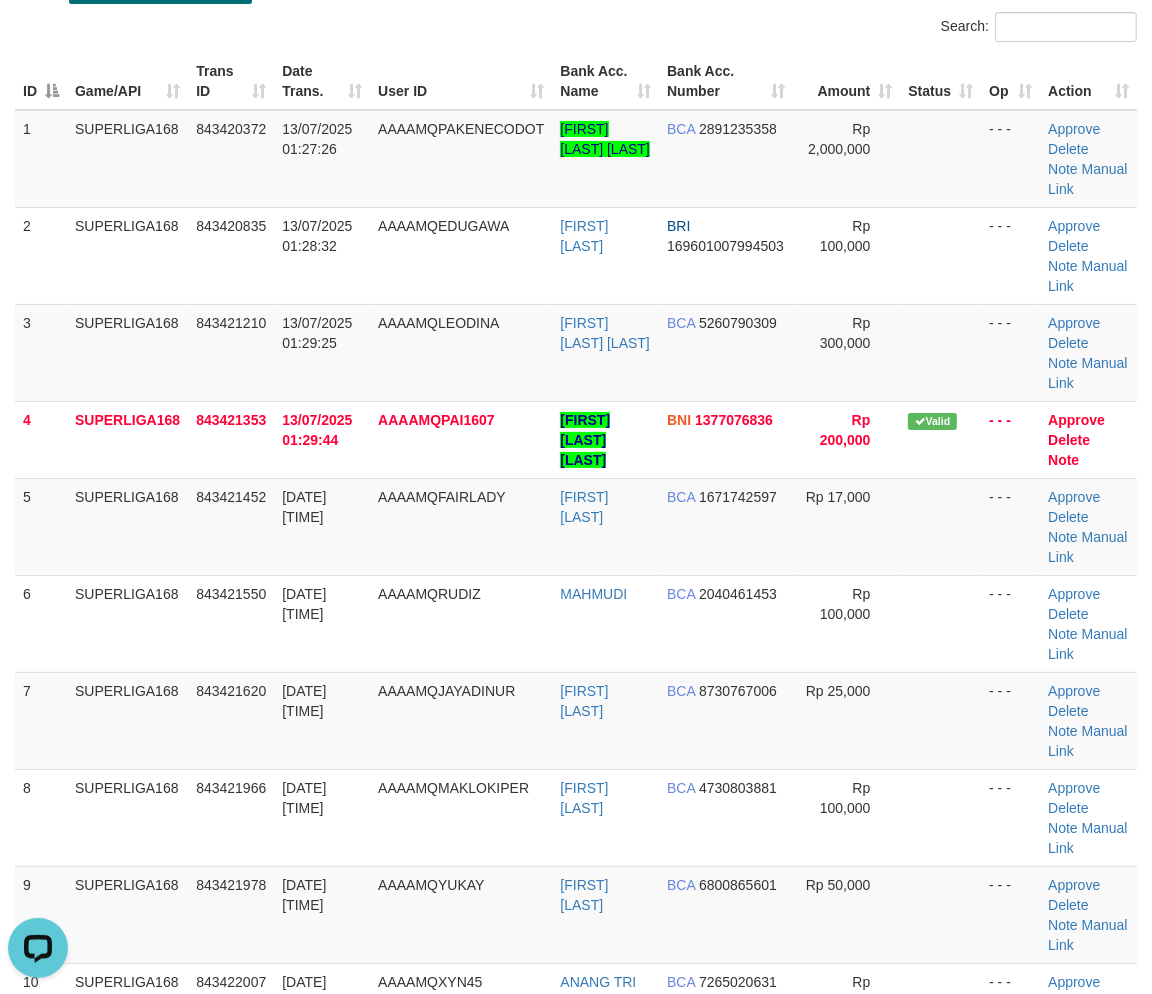 scroll, scrollTop: 0, scrollLeft: 0, axis: both 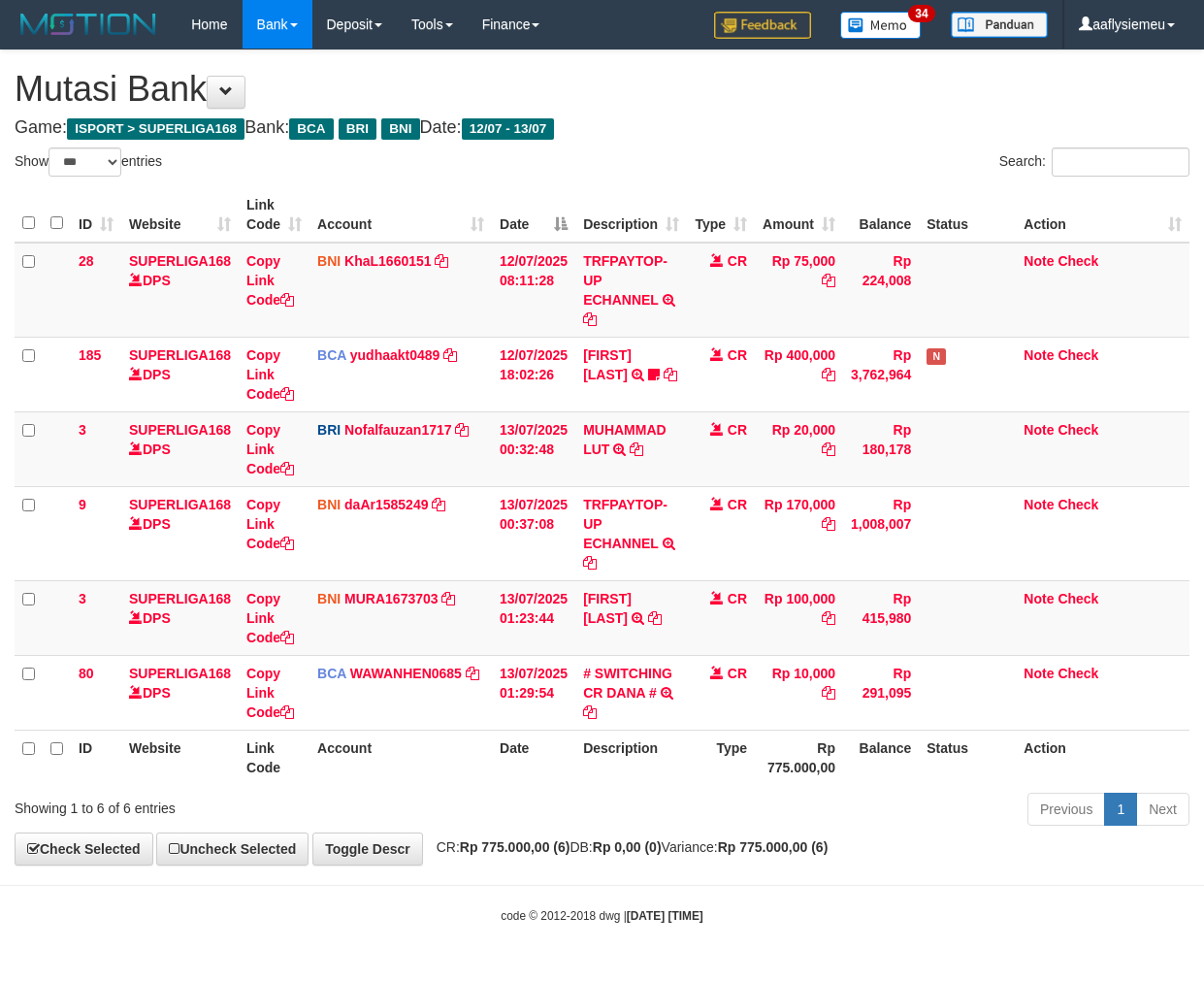 select on "***" 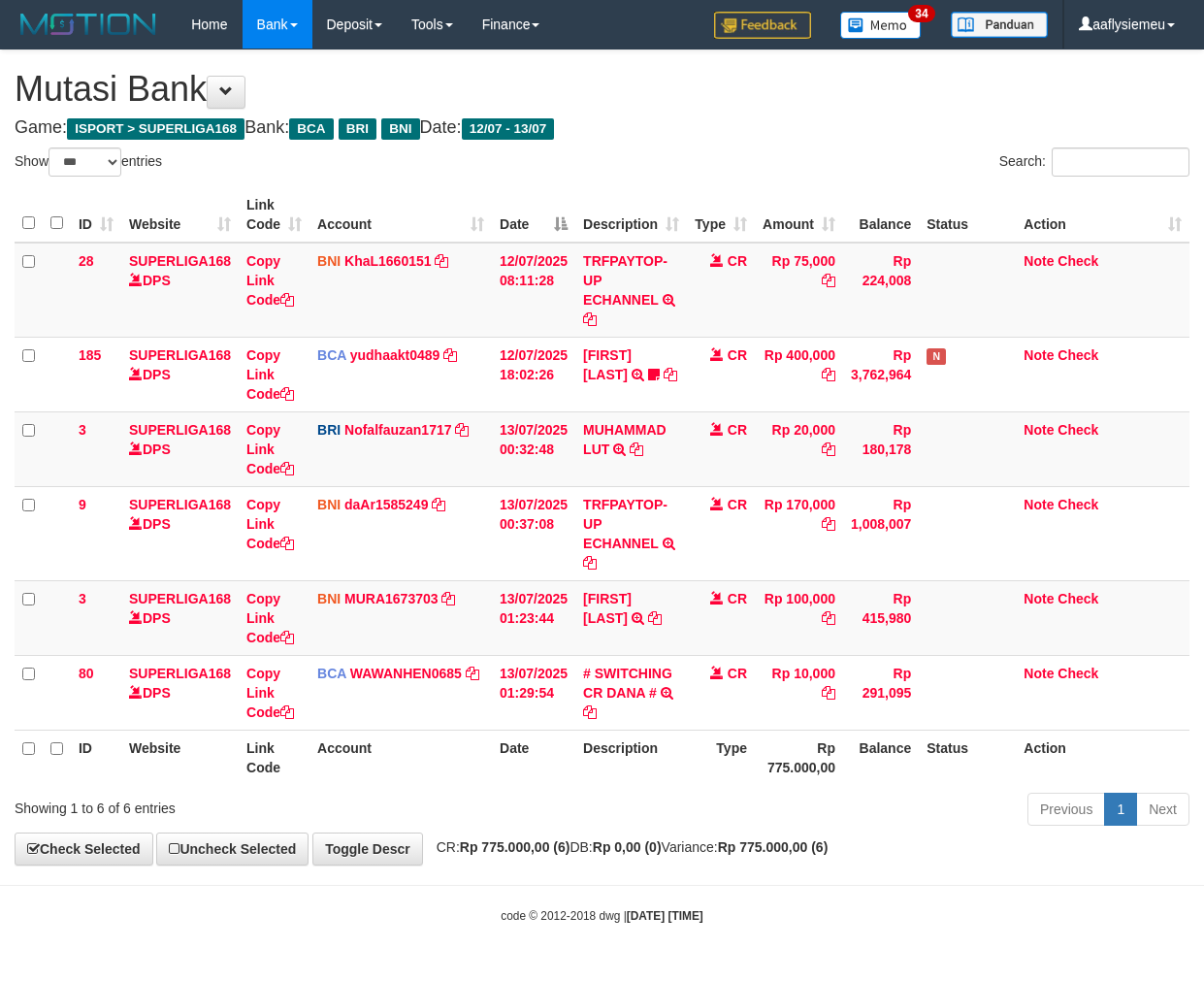 scroll, scrollTop: 0, scrollLeft: 0, axis: both 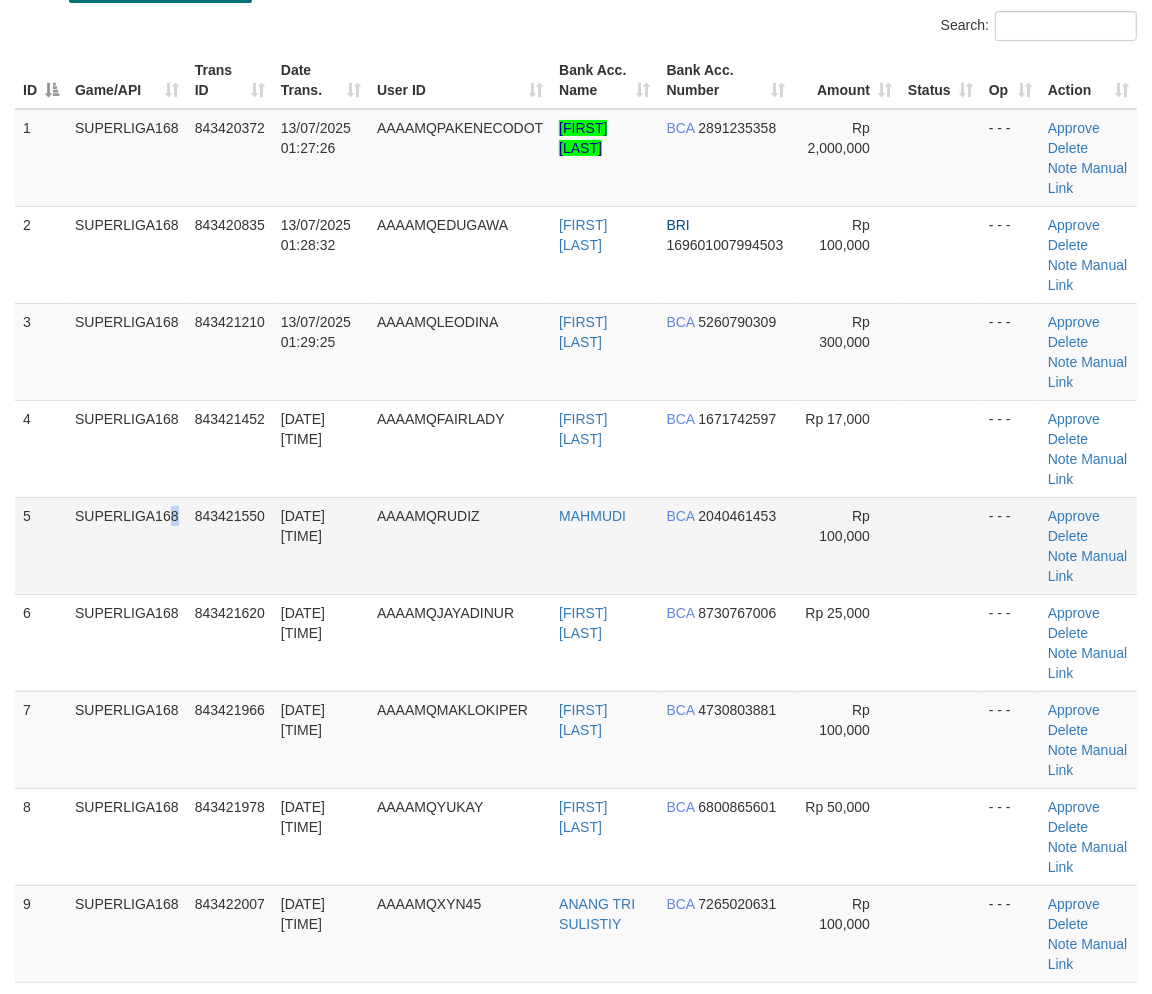 drag, startPoint x: 131, startPoint y: 591, endPoint x: 8, endPoint y: 631, distance: 129.34064 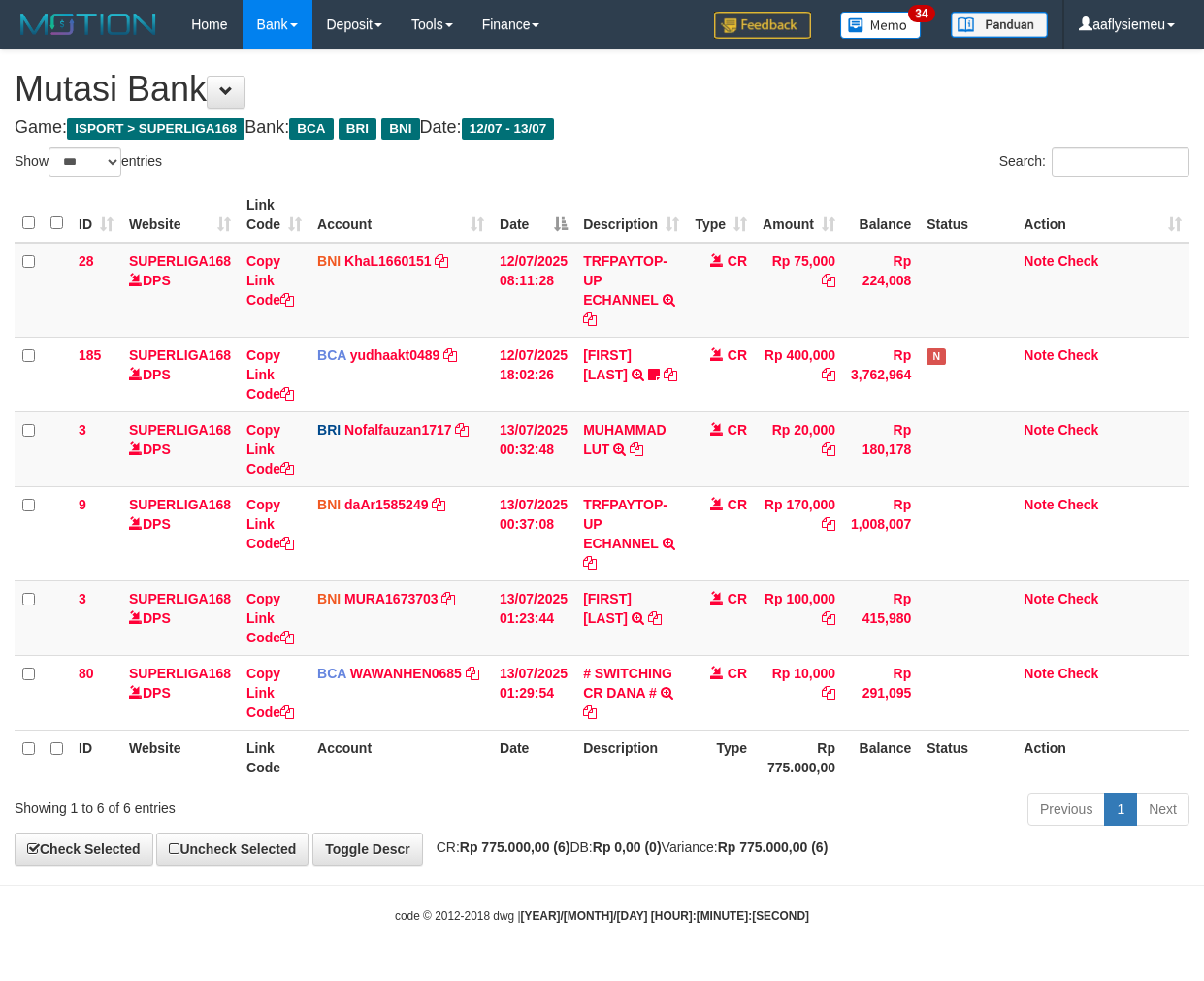 select on "***" 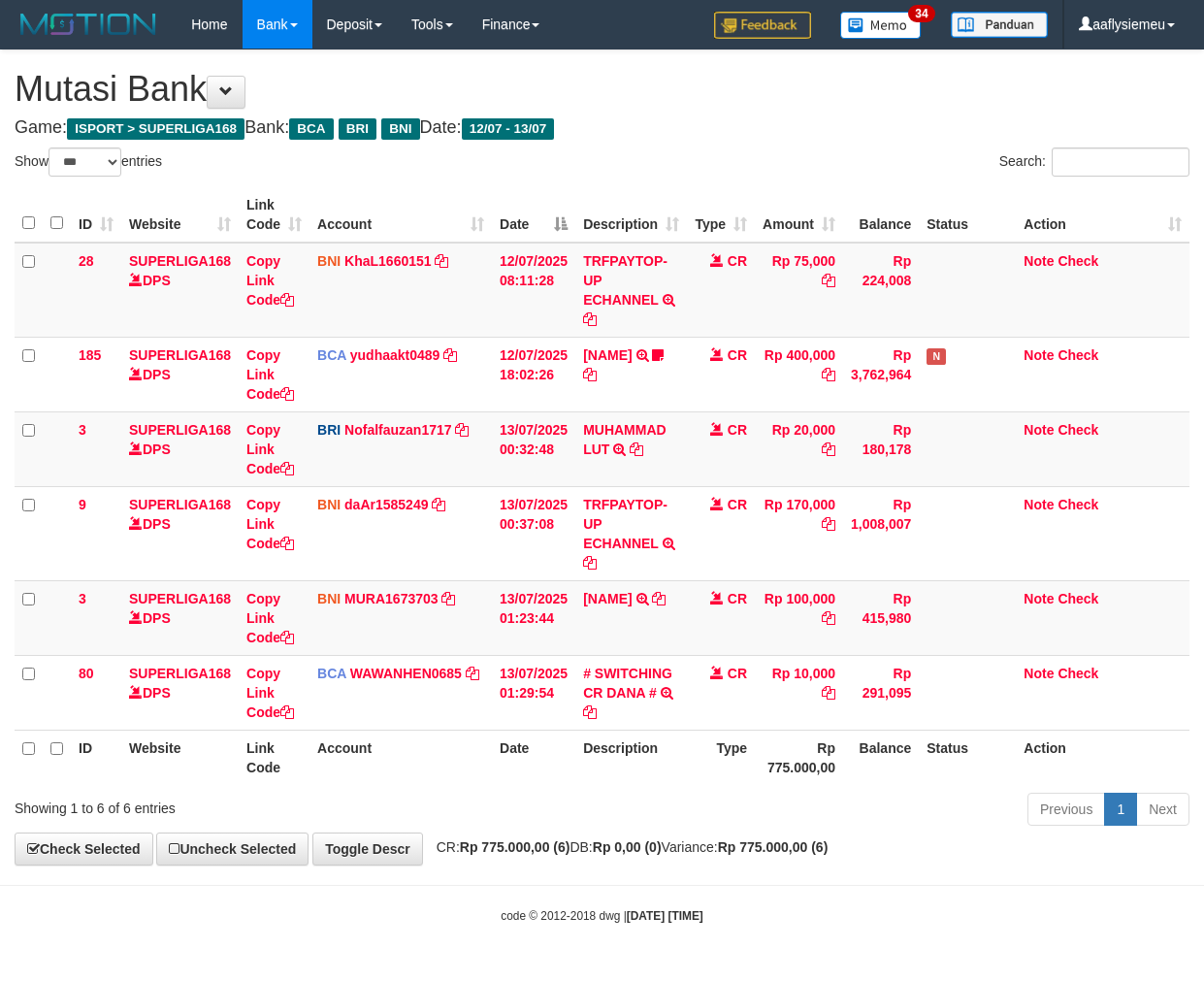 select on "***" 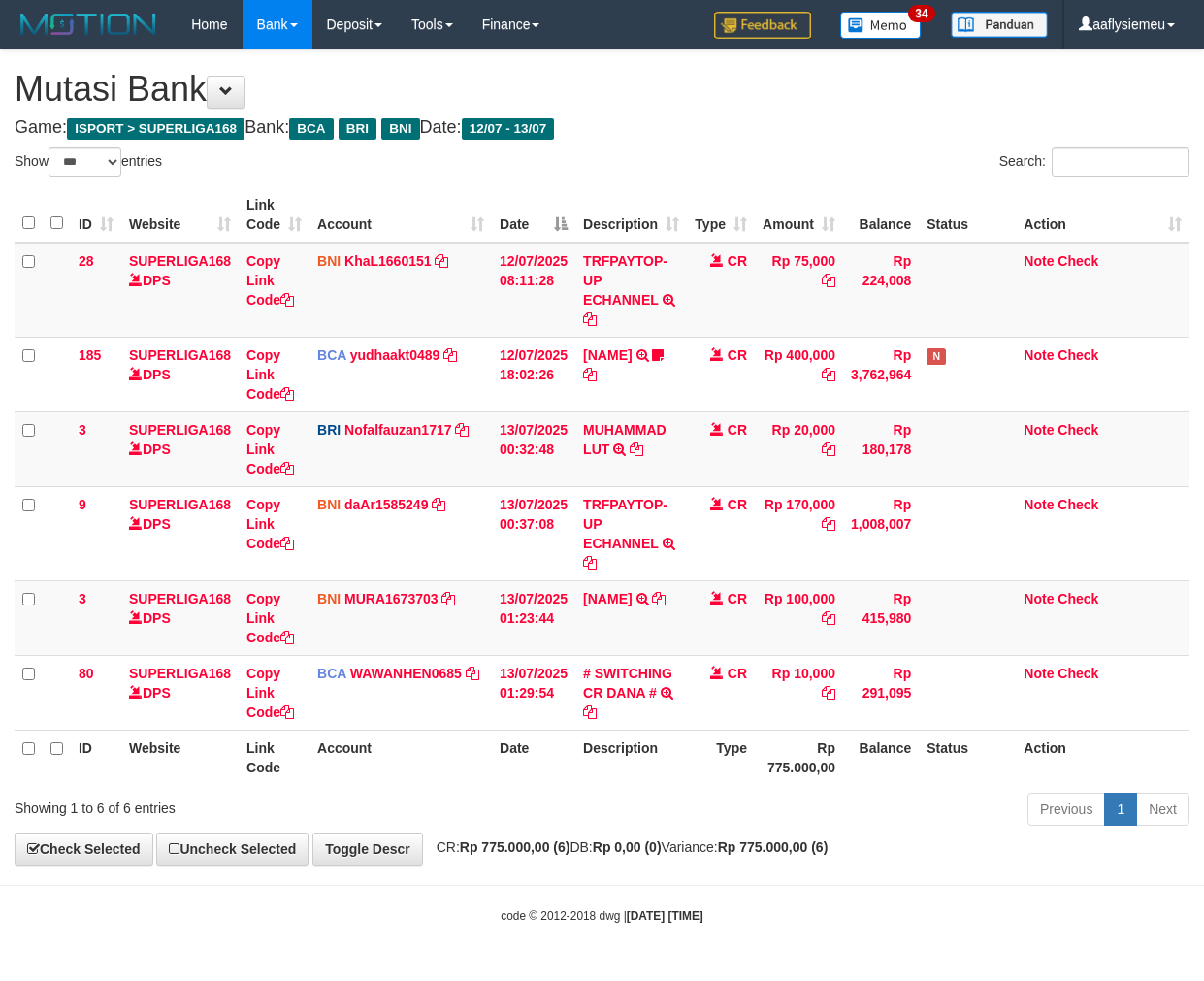 scroll, scrollTop: 0, scrollLeft: 0, axis: both 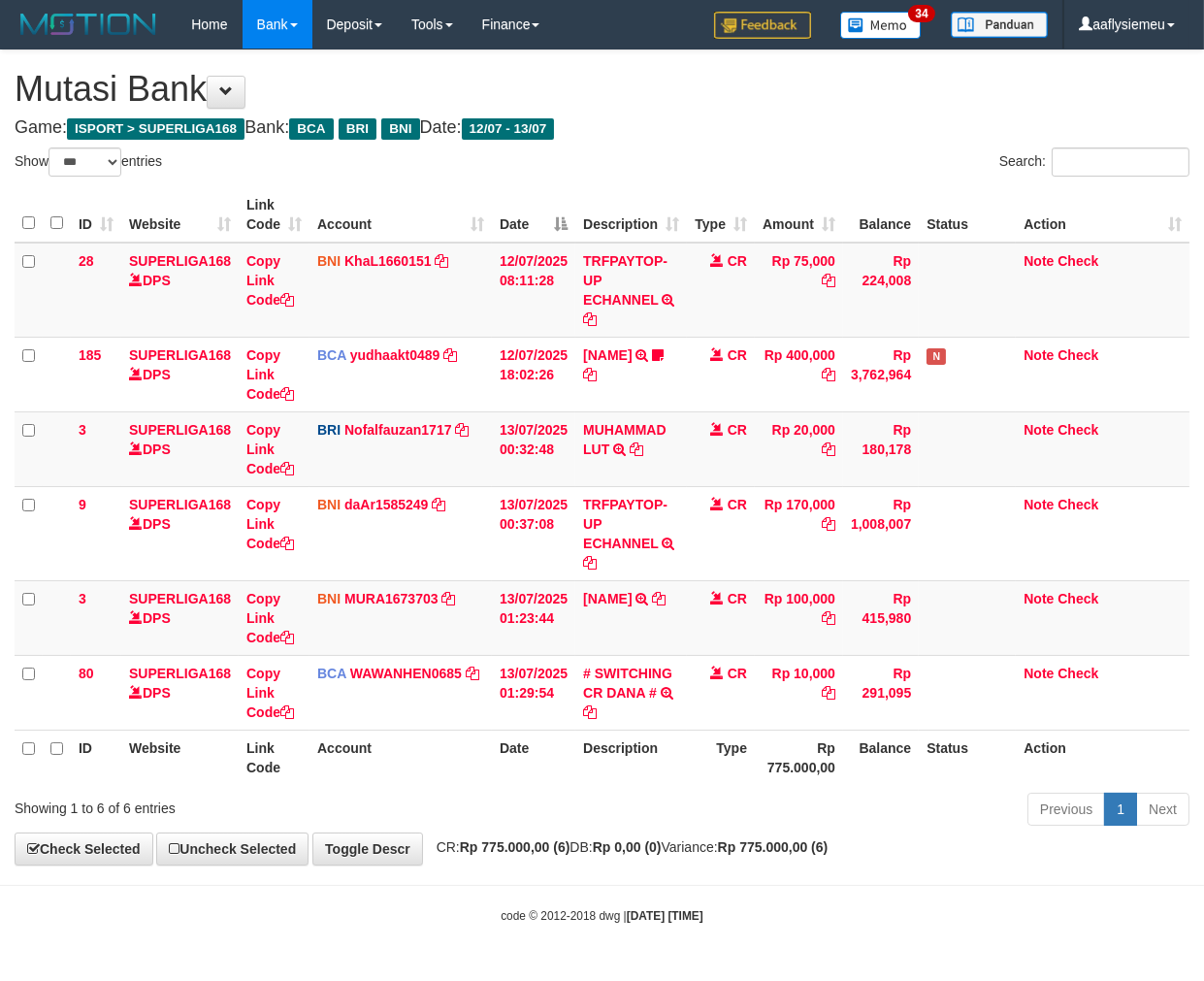 click on "Previous 1 Next" at bounding box center [853, 811] 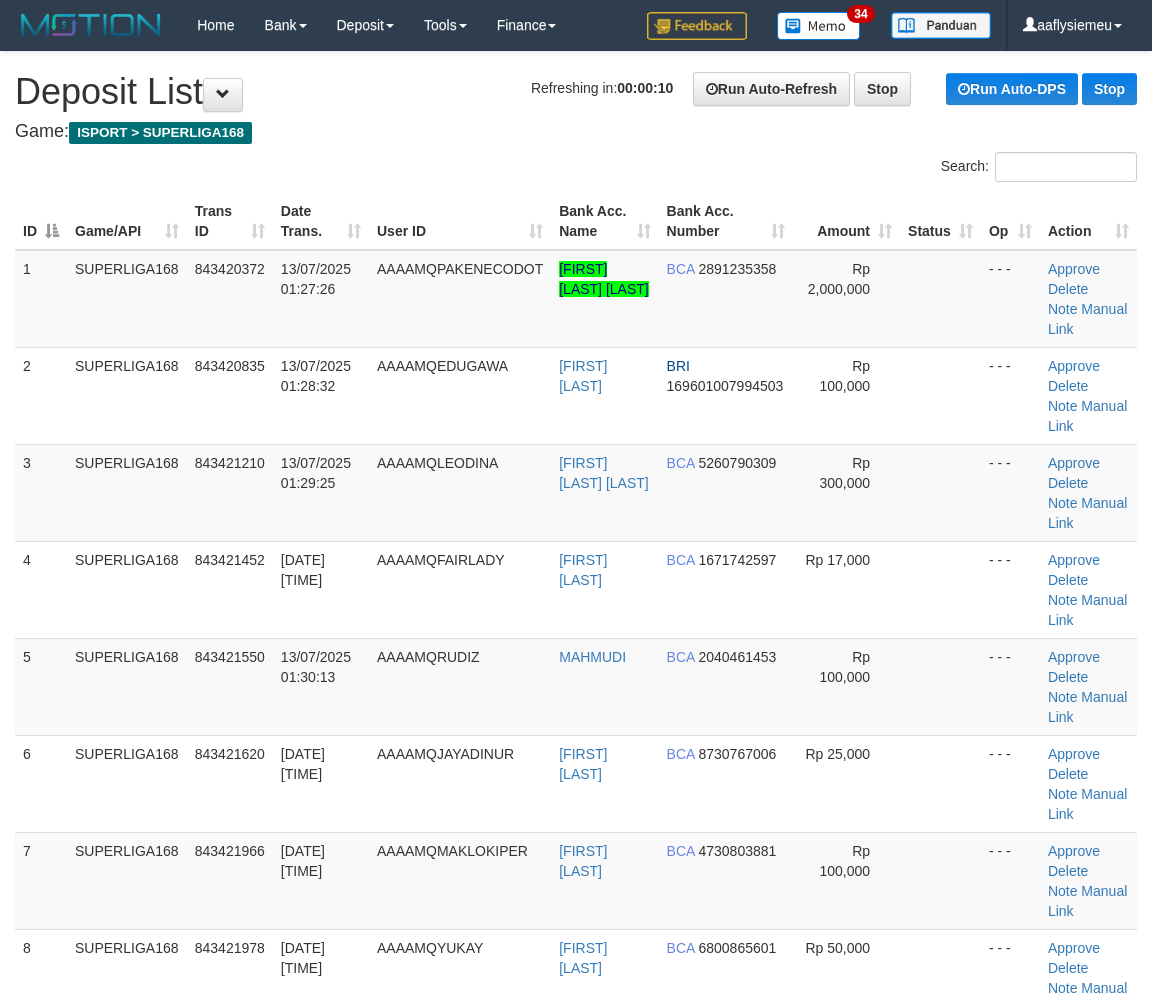 scroll, scrollTop: 141, scrollLeft: 0, axis: vertical 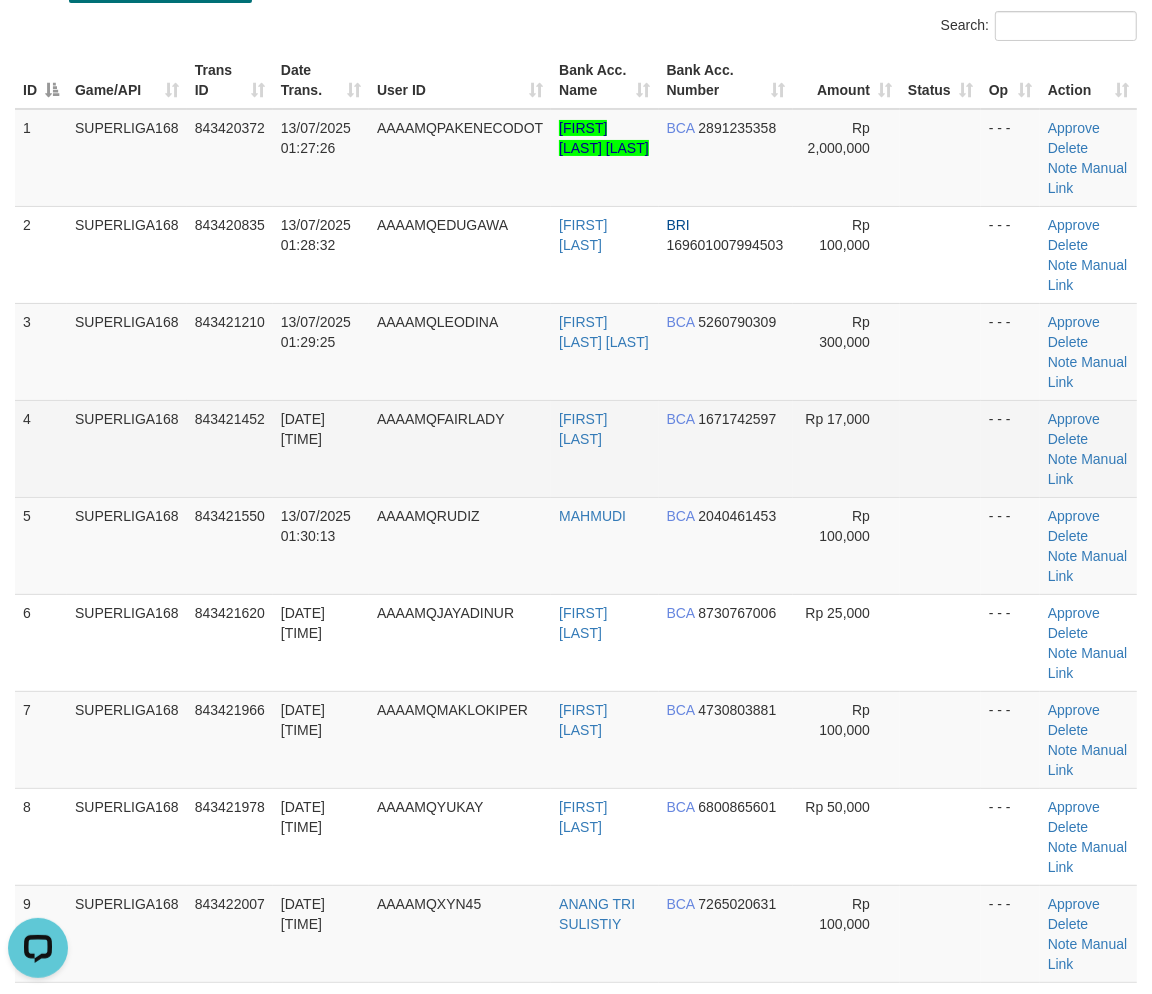 click on "13/07/2025 01:29:58" at bounding box center (321, 448) 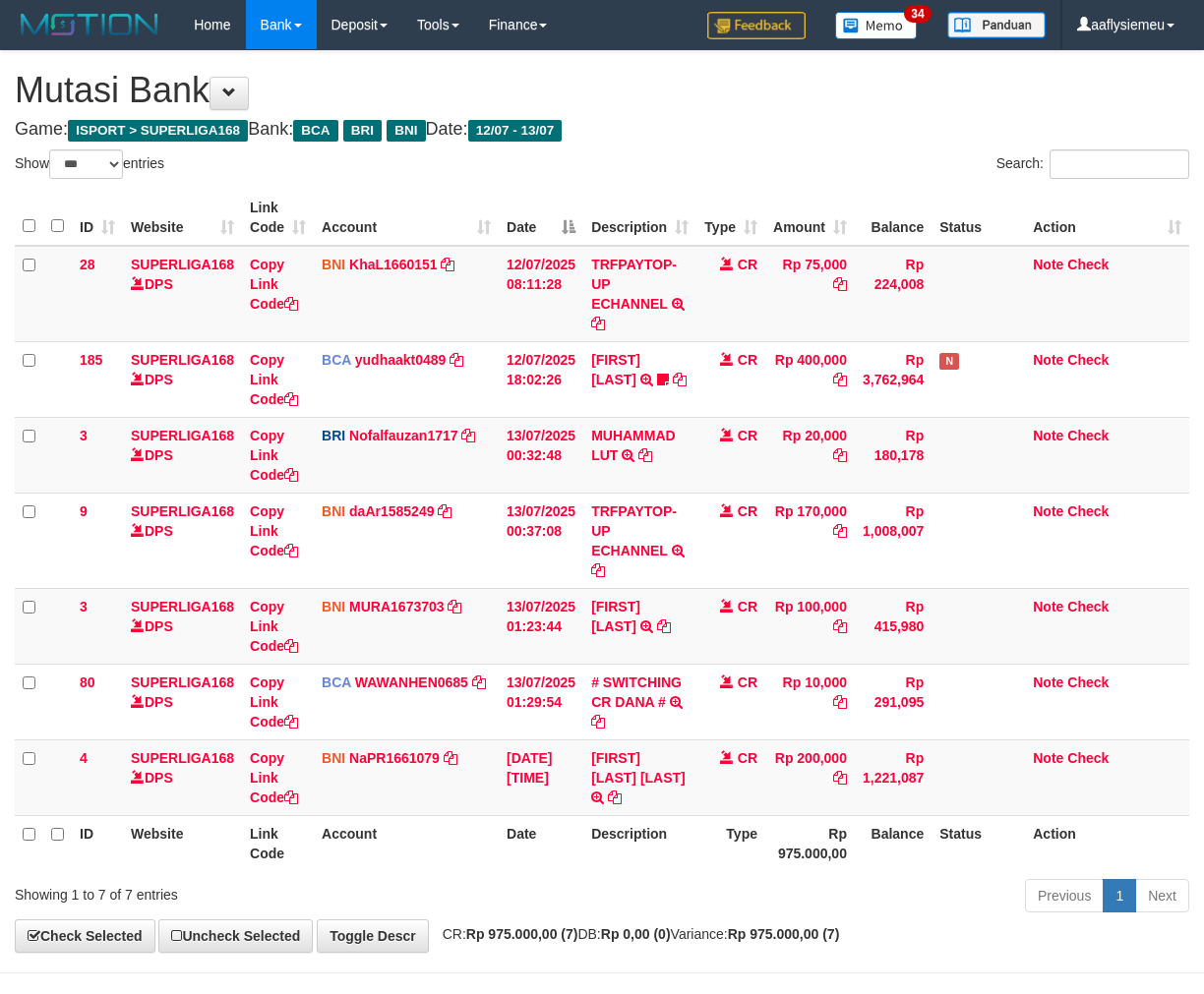 select on "***" 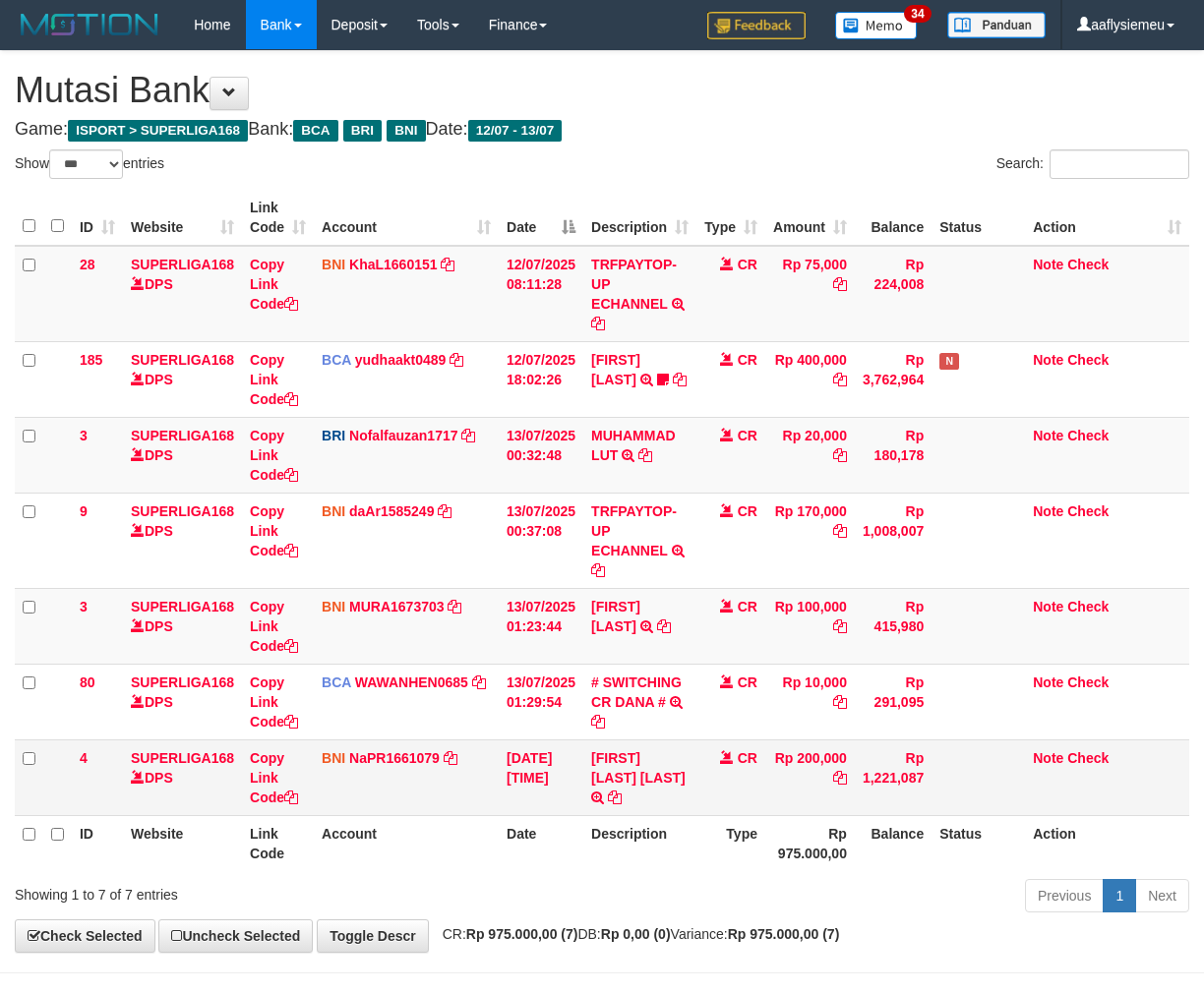 scroll, scrollTop: 0, scrollLeft: 0, axis: both 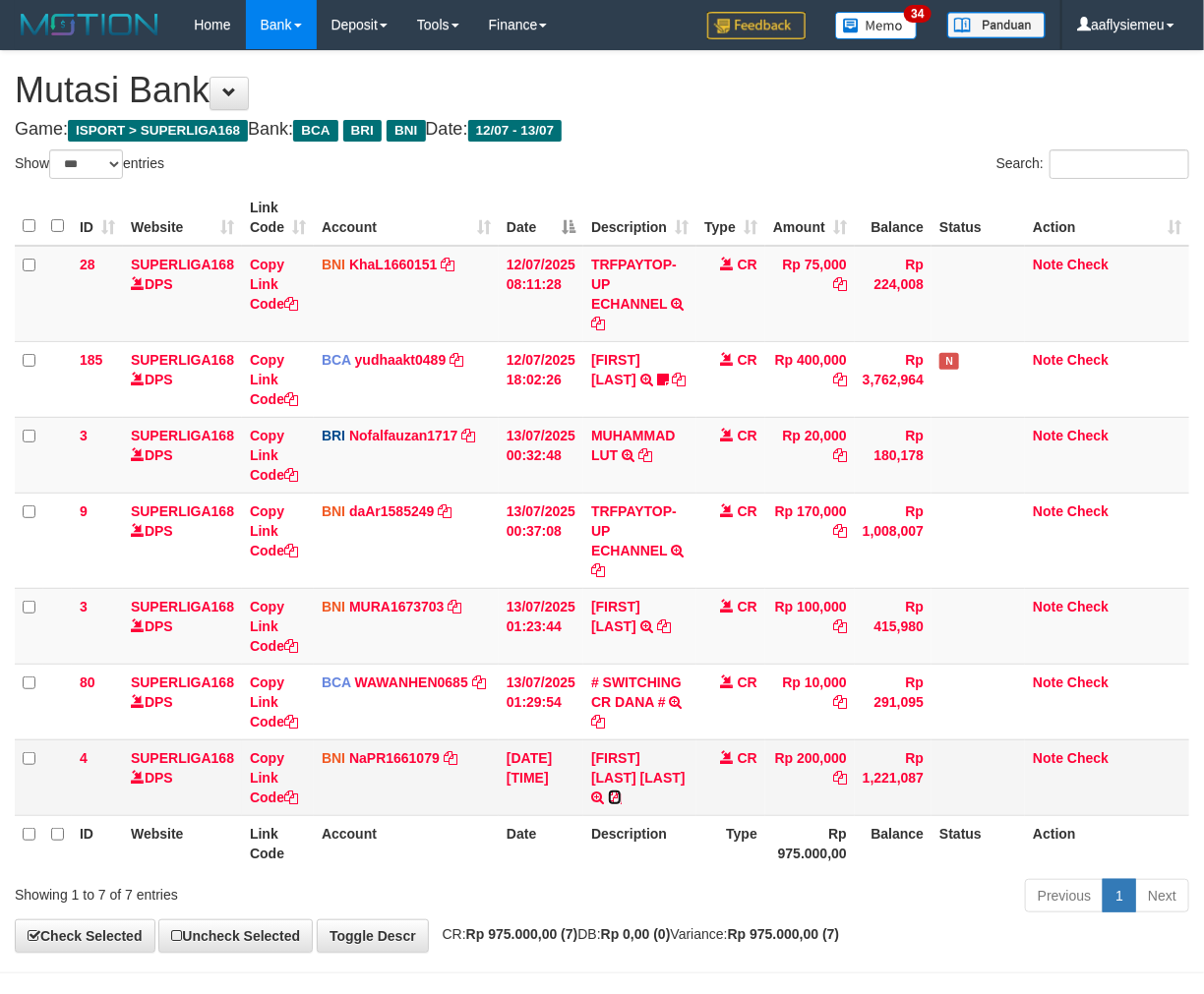 click at bounding box center (615, 797) 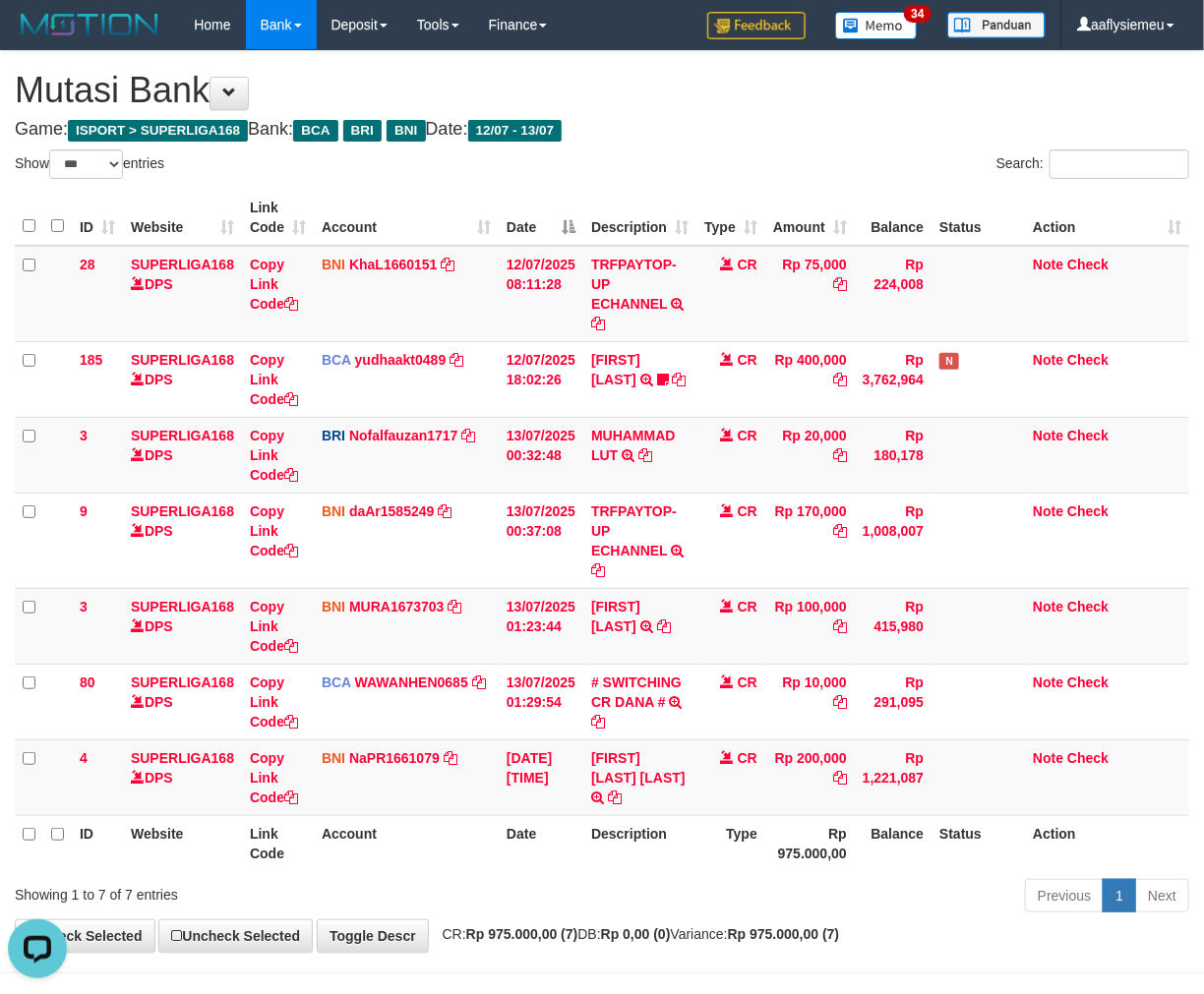 scroll, scrollTop: 0, scrollLeft: 0, axis: both 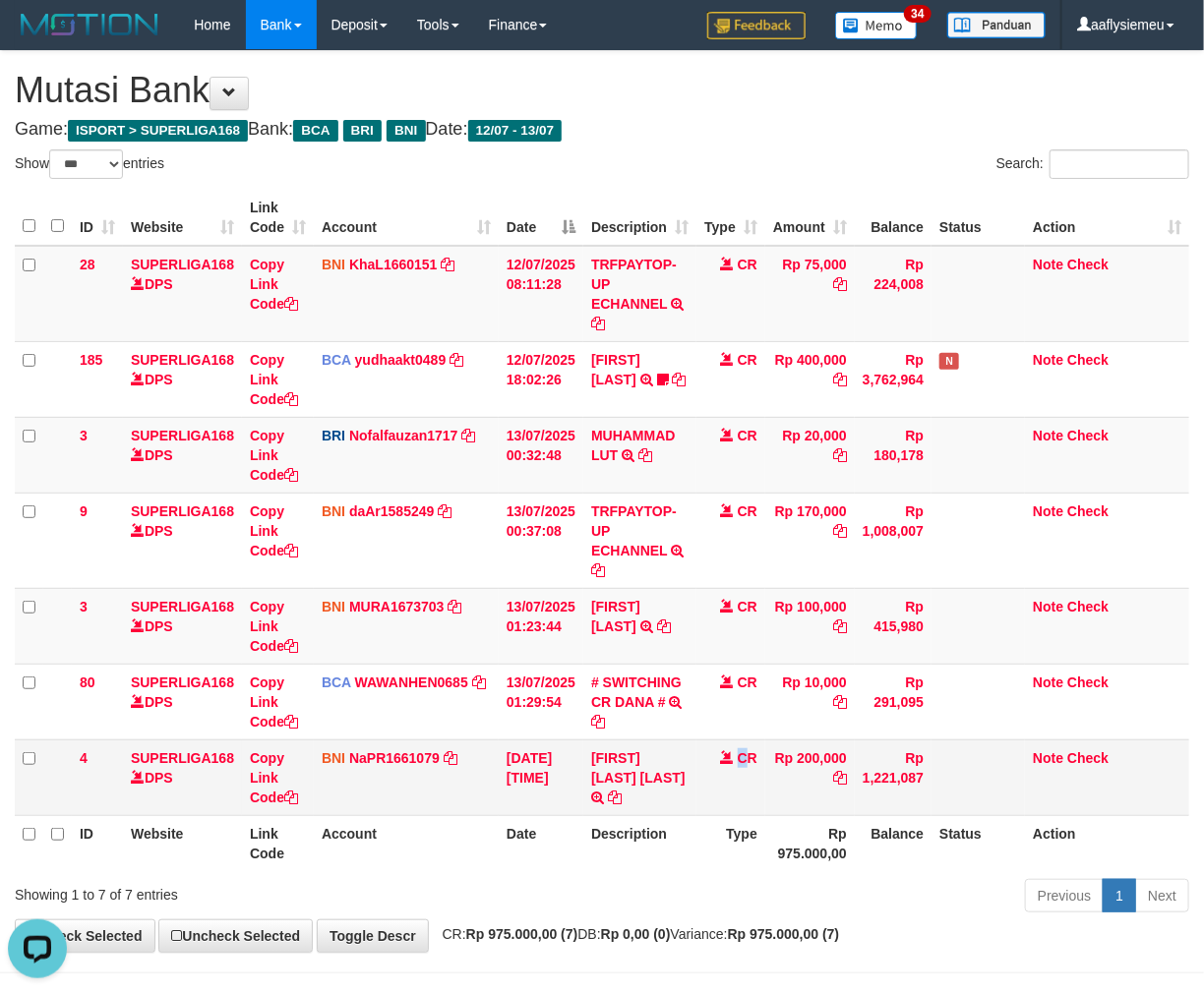 click on "CR" at bounding box center [731, 777] 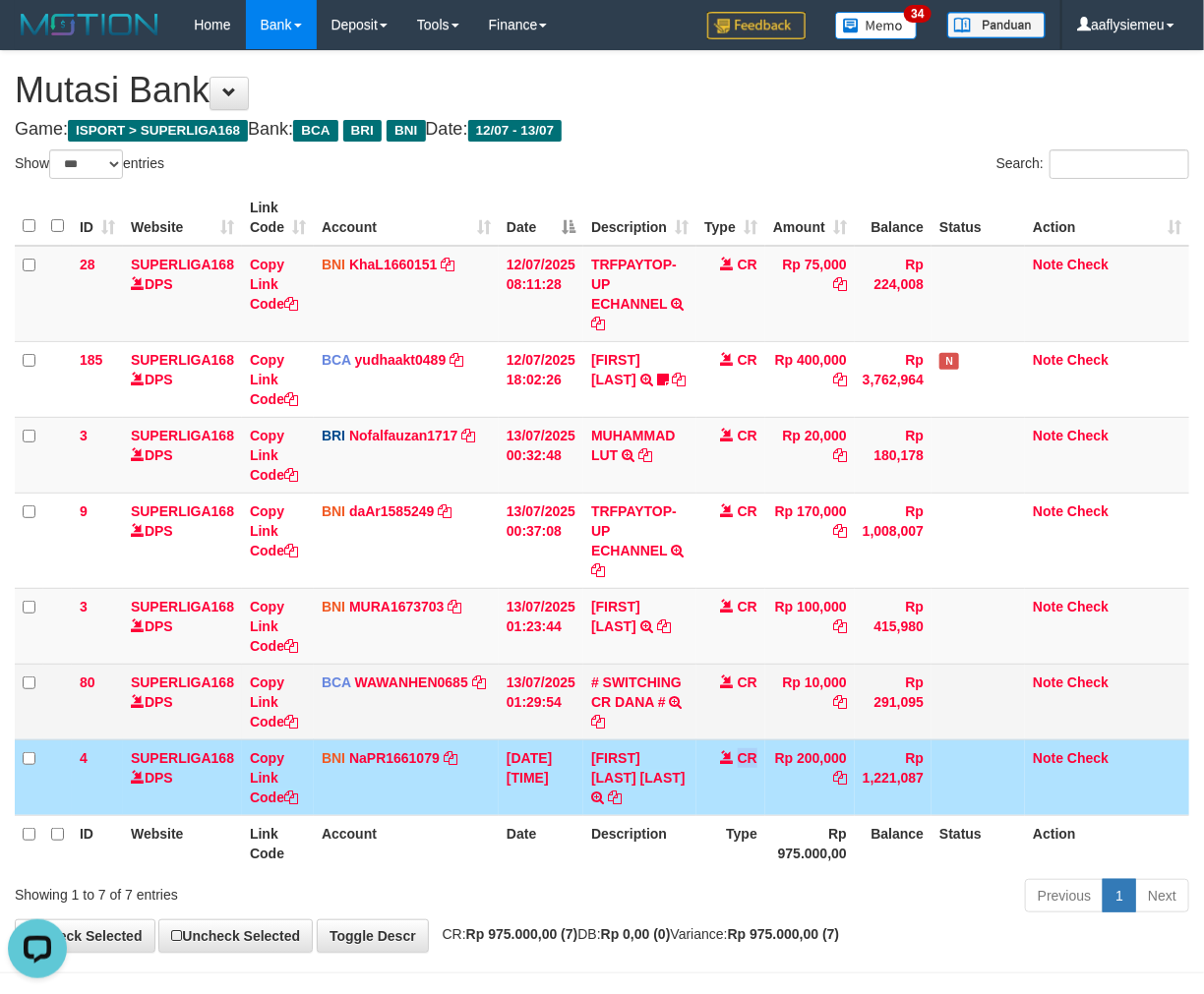 drag, startPoint x: 743, startPoint y: 742, endPoint x: 929, endPoint y: 698, distance: 191.1335 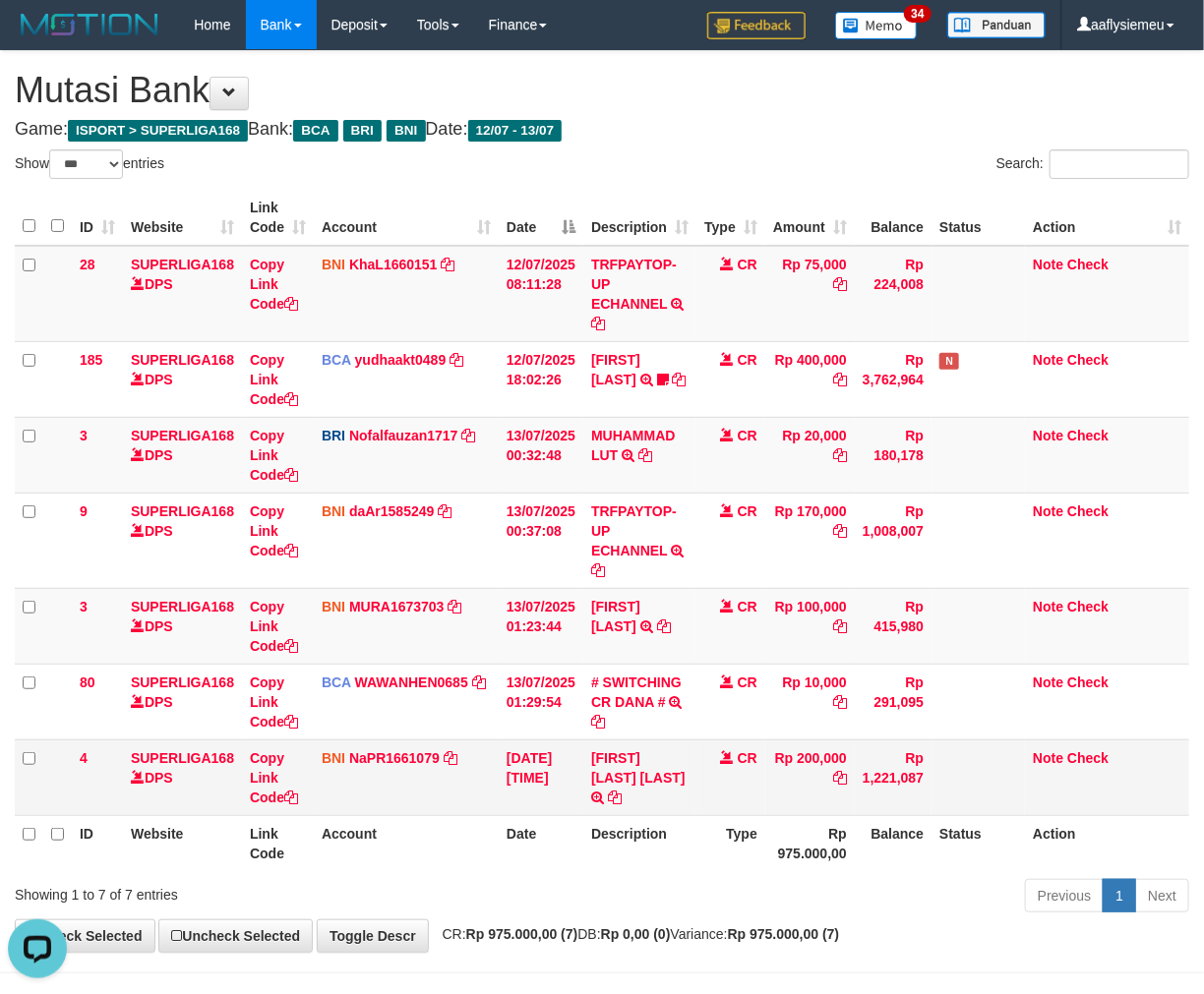 click on "FORTUNA SALVADOR SINURAT         TRANSFER DARI SDR FORTUNA SALVADOR SINURAT" at bounding box center [639, 777] 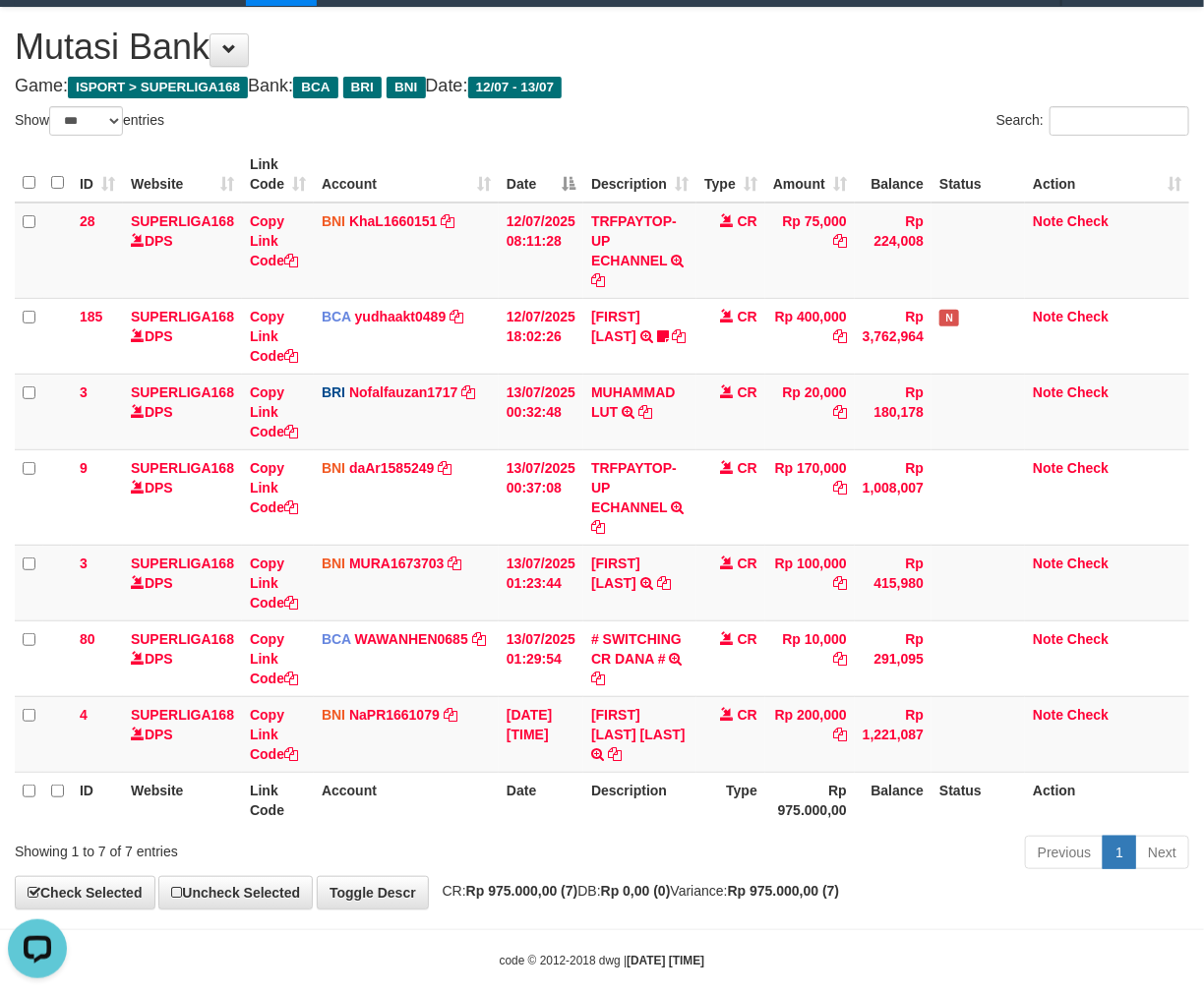 scroll, scrollTop: 69, scrollLeft: 0, axis: vertical 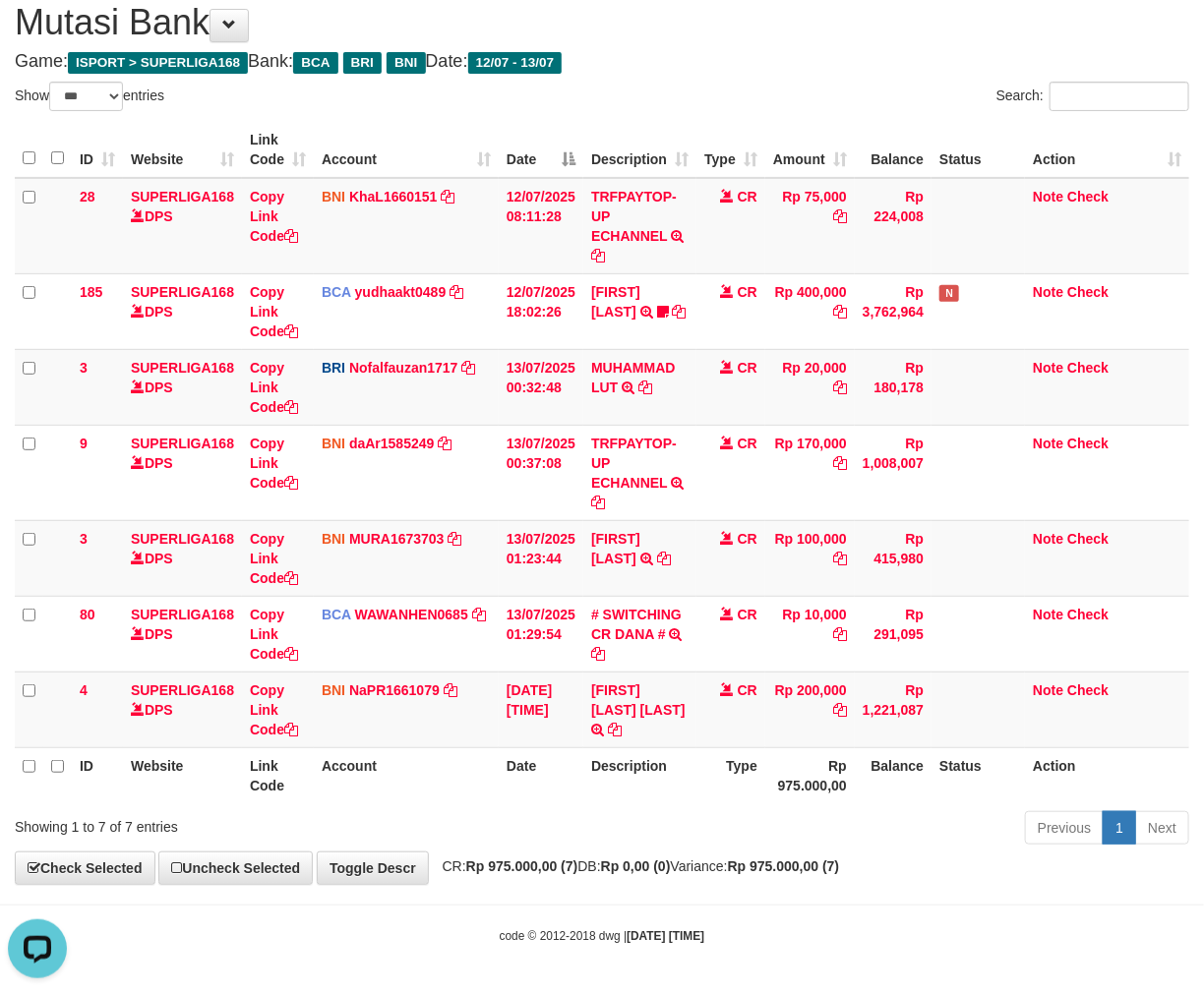 click on "Type" at bounding box center (731, 775) 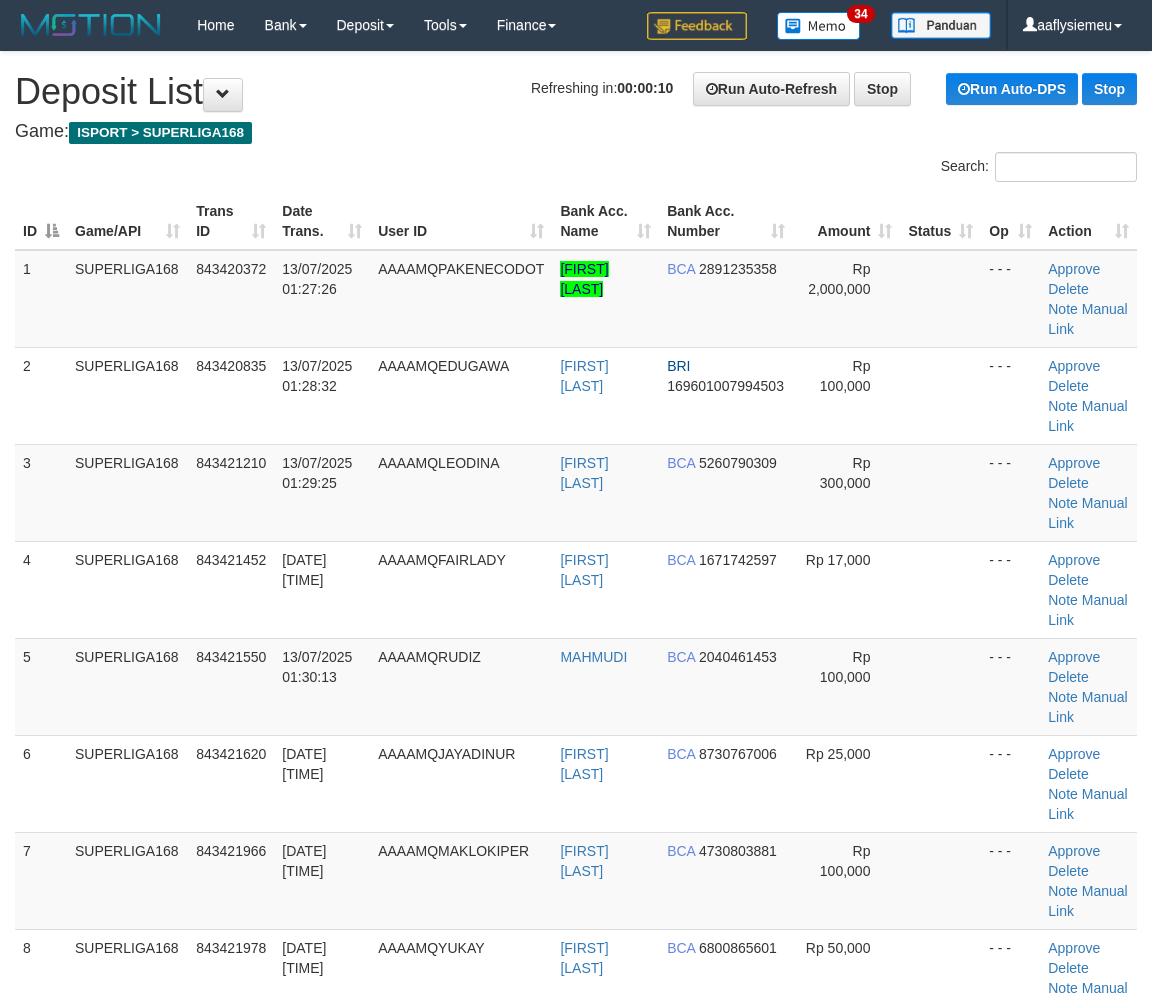 scroll, scrollTop: 141, scrollLeft: 0, axis: vertical 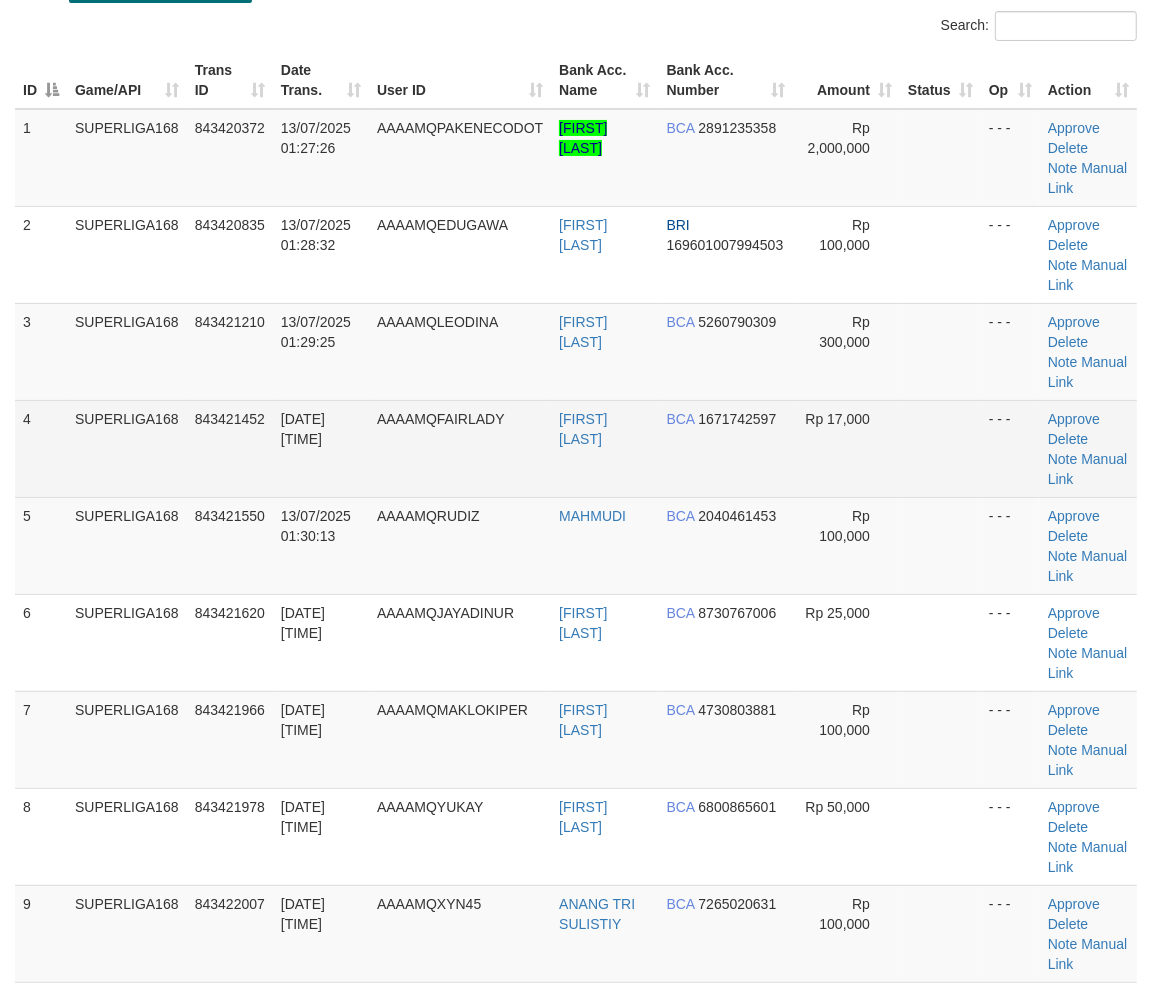 drag, startPoint x: 0, startPoint y: 0, endPoint x: 335, endPoint y: 530, distance: 626.9968 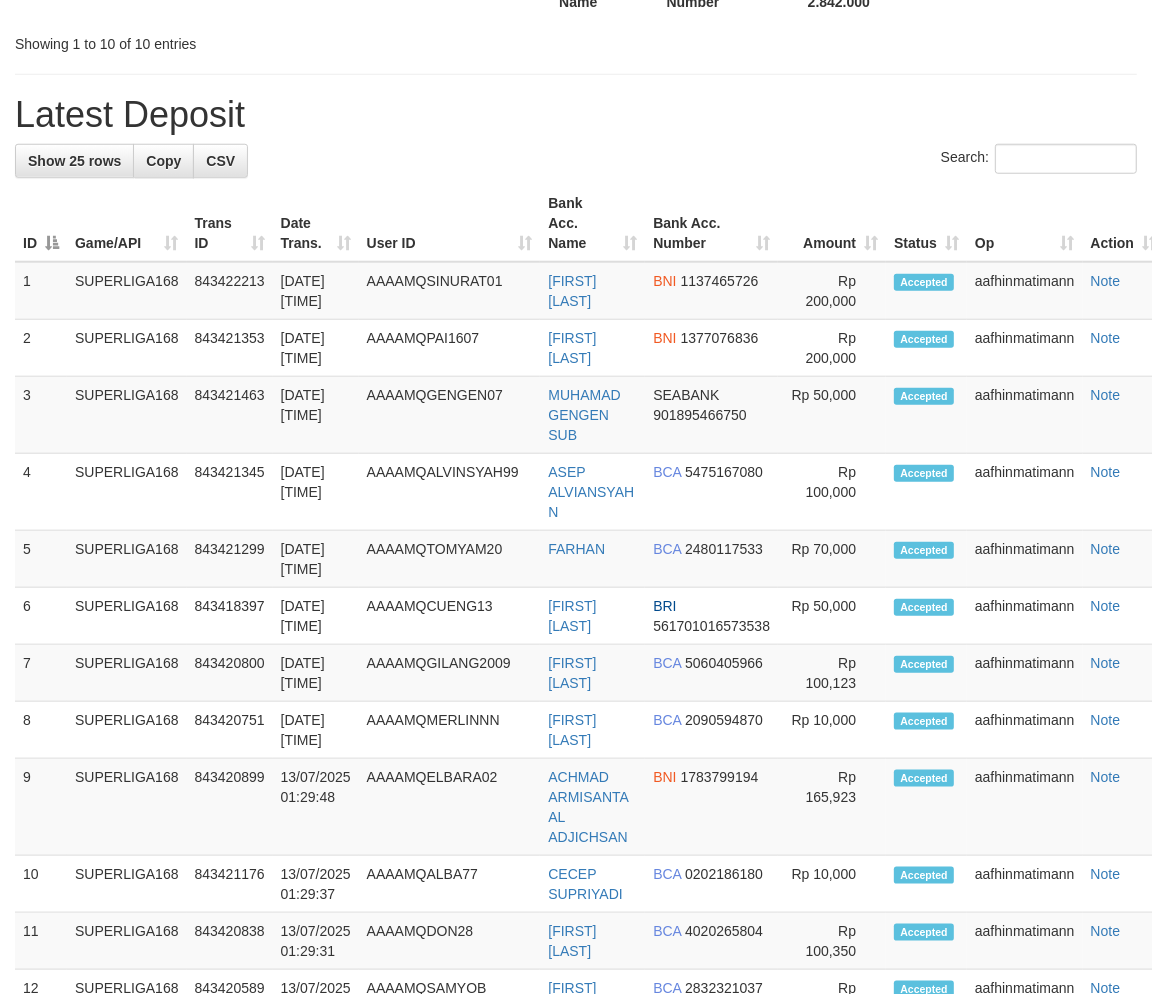 click on "**********" at bounding box center [576, 348] 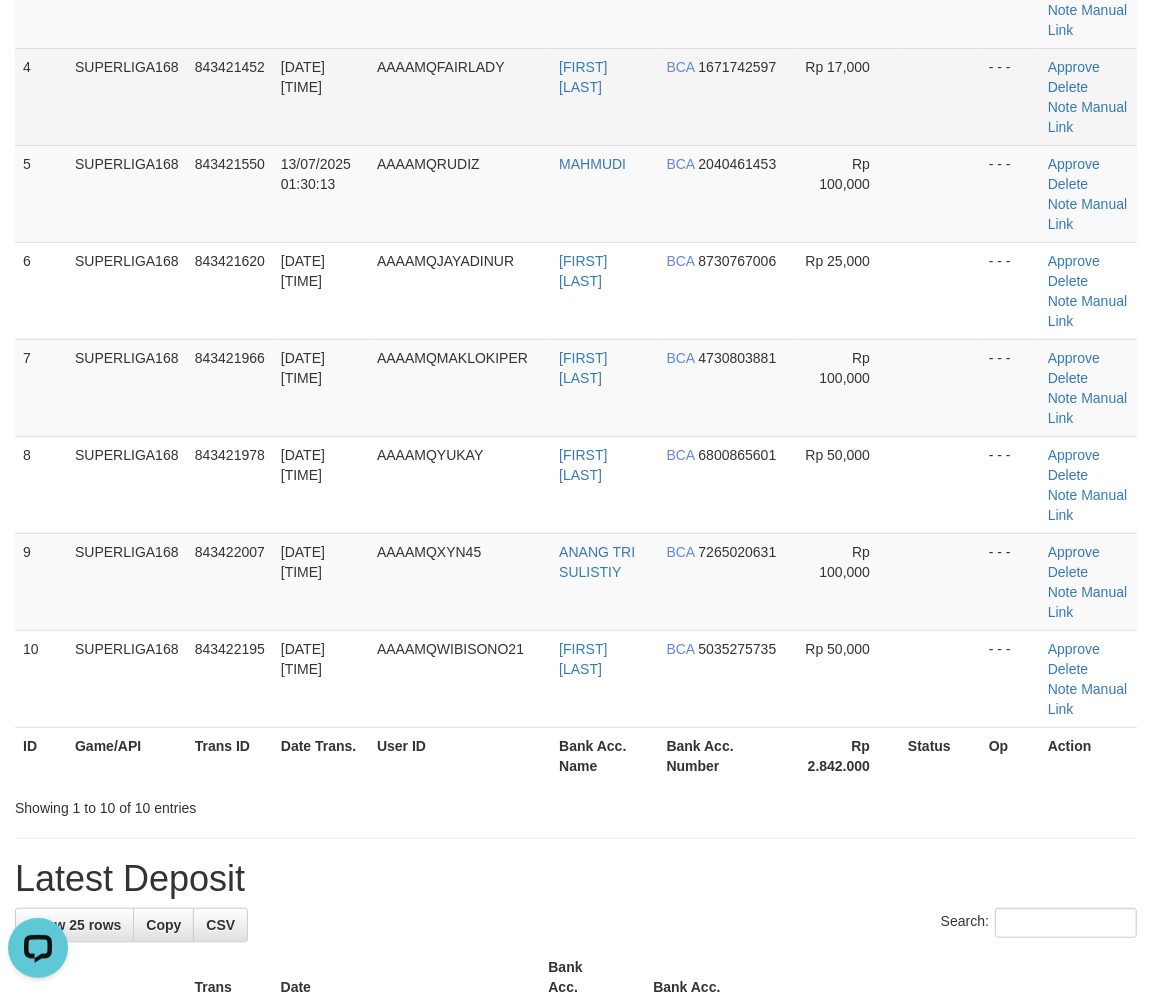 scroll, scrollTop: 0, scrollLeft: 0, axis: both 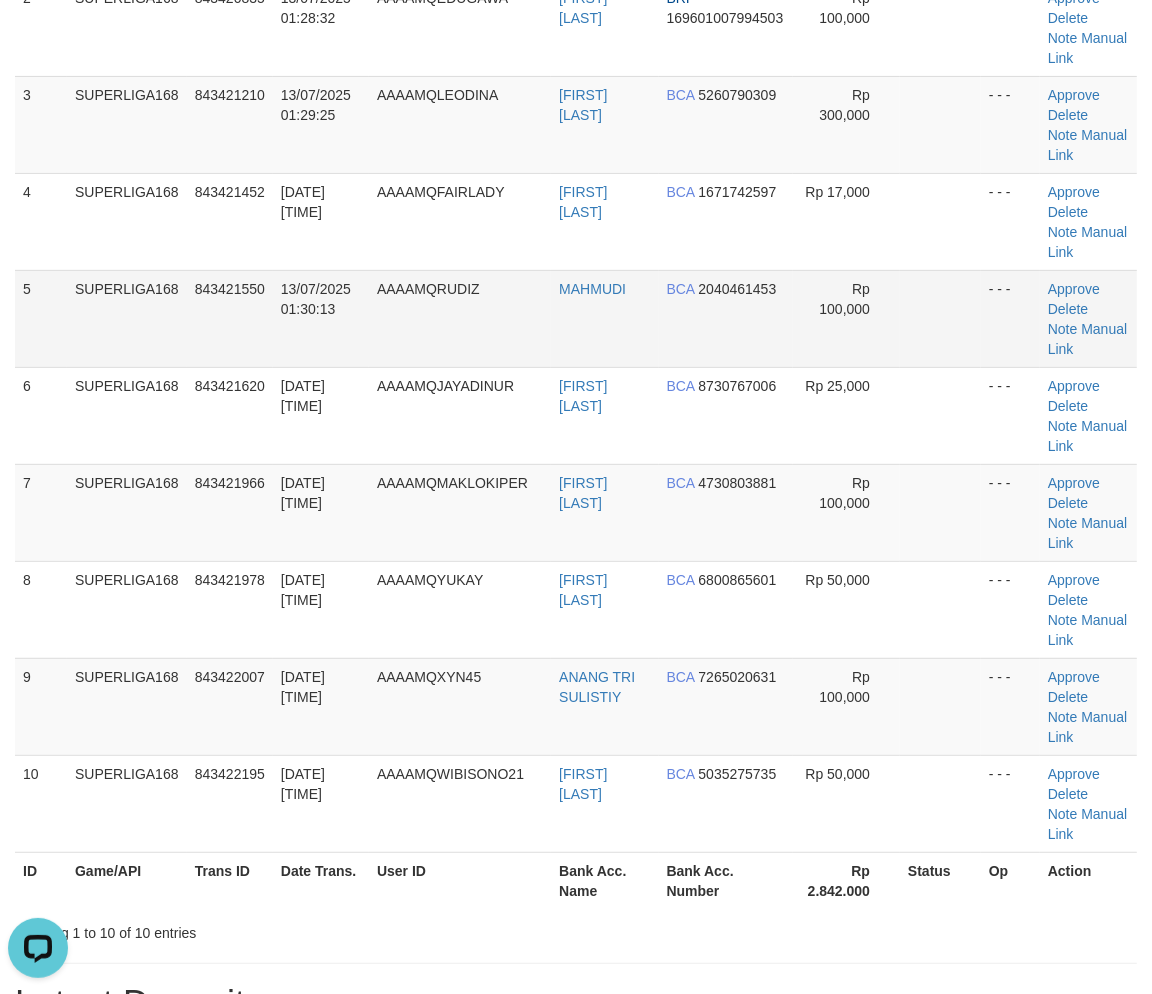 drag, startPoint x: 341, startPoint y: 366, endPoint x: 182, endPoint y: 440, distance: 175.37674 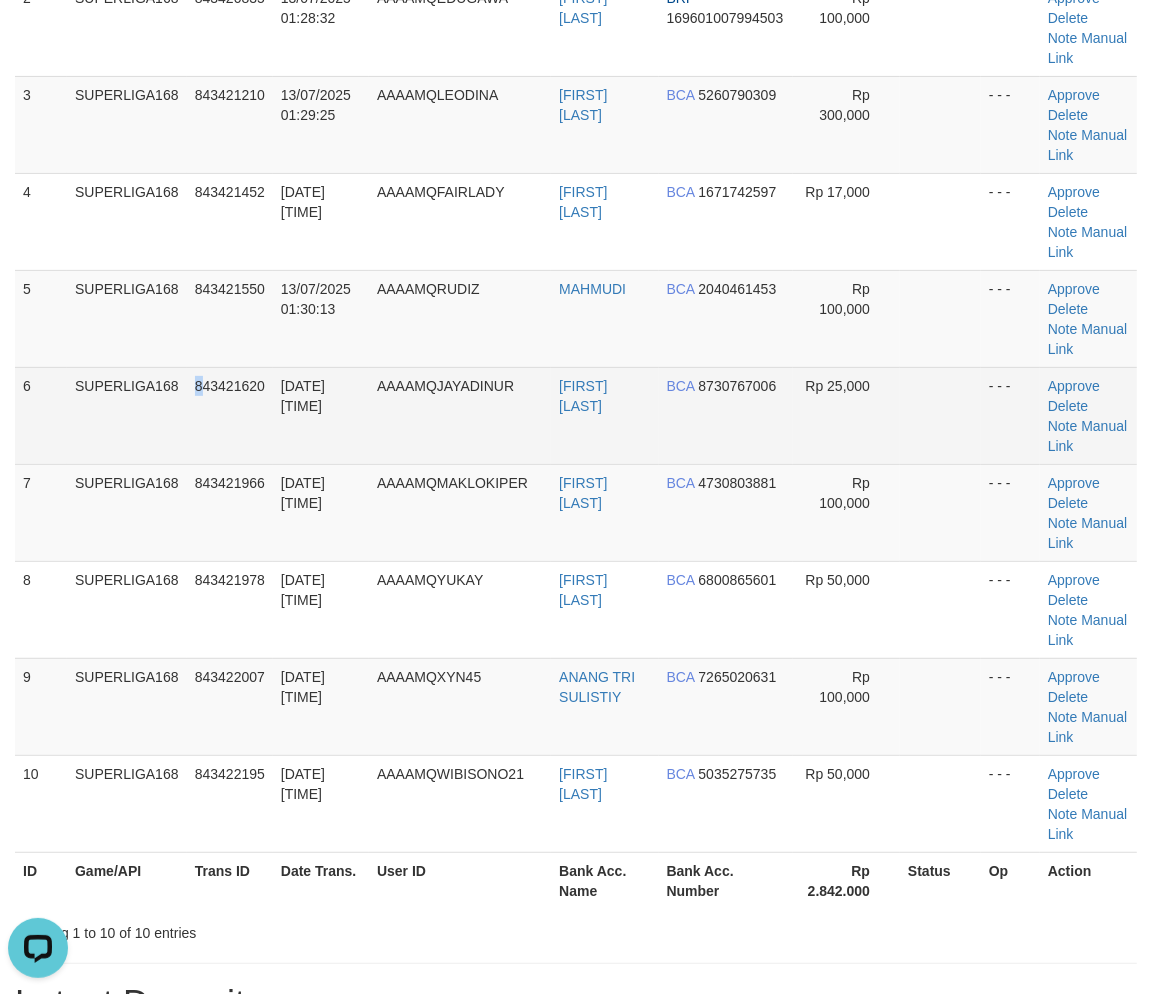 click on "843421620" at bounding box center (230, 415) 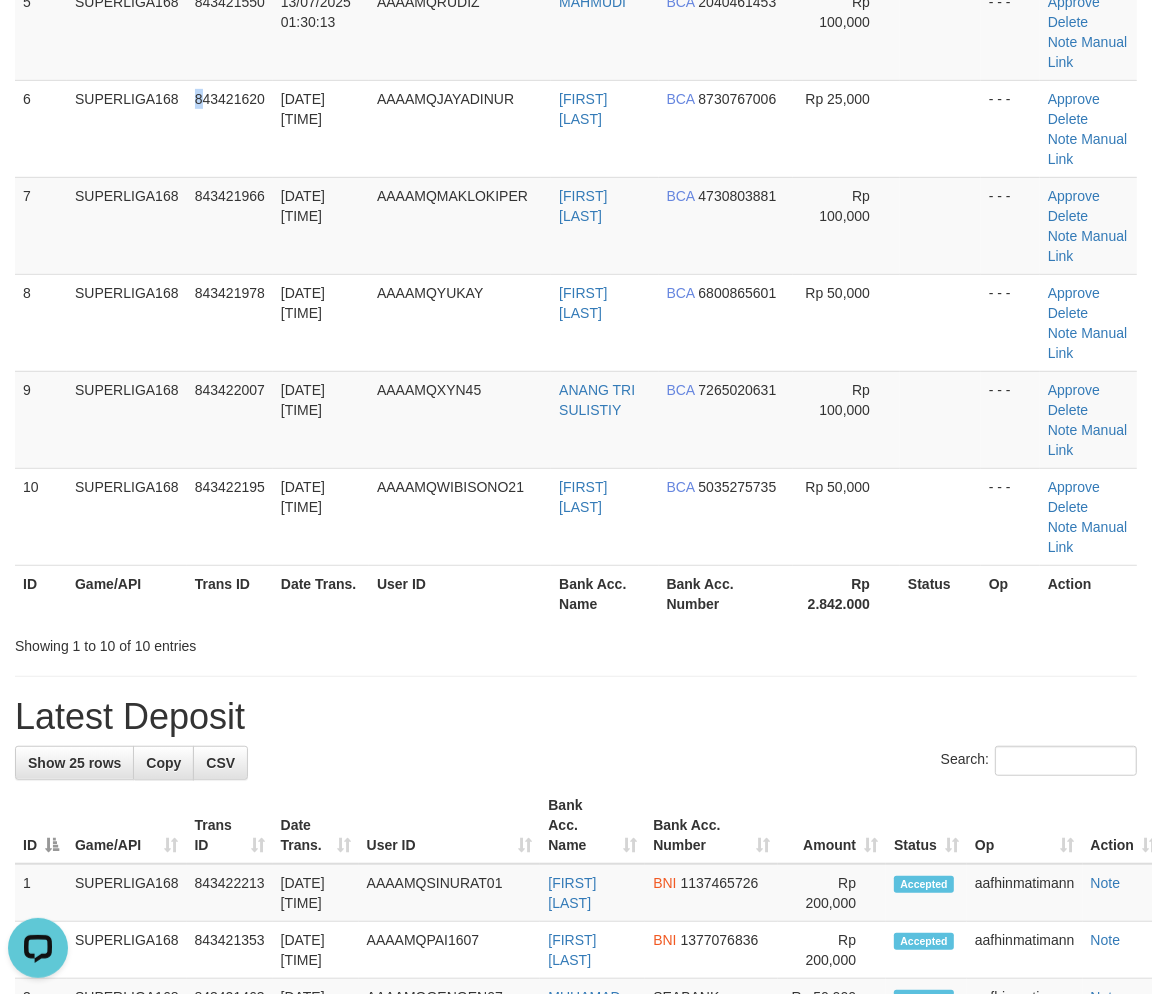 scroll, scrollTop: 813, scrollLeft: 0, axis: vertical 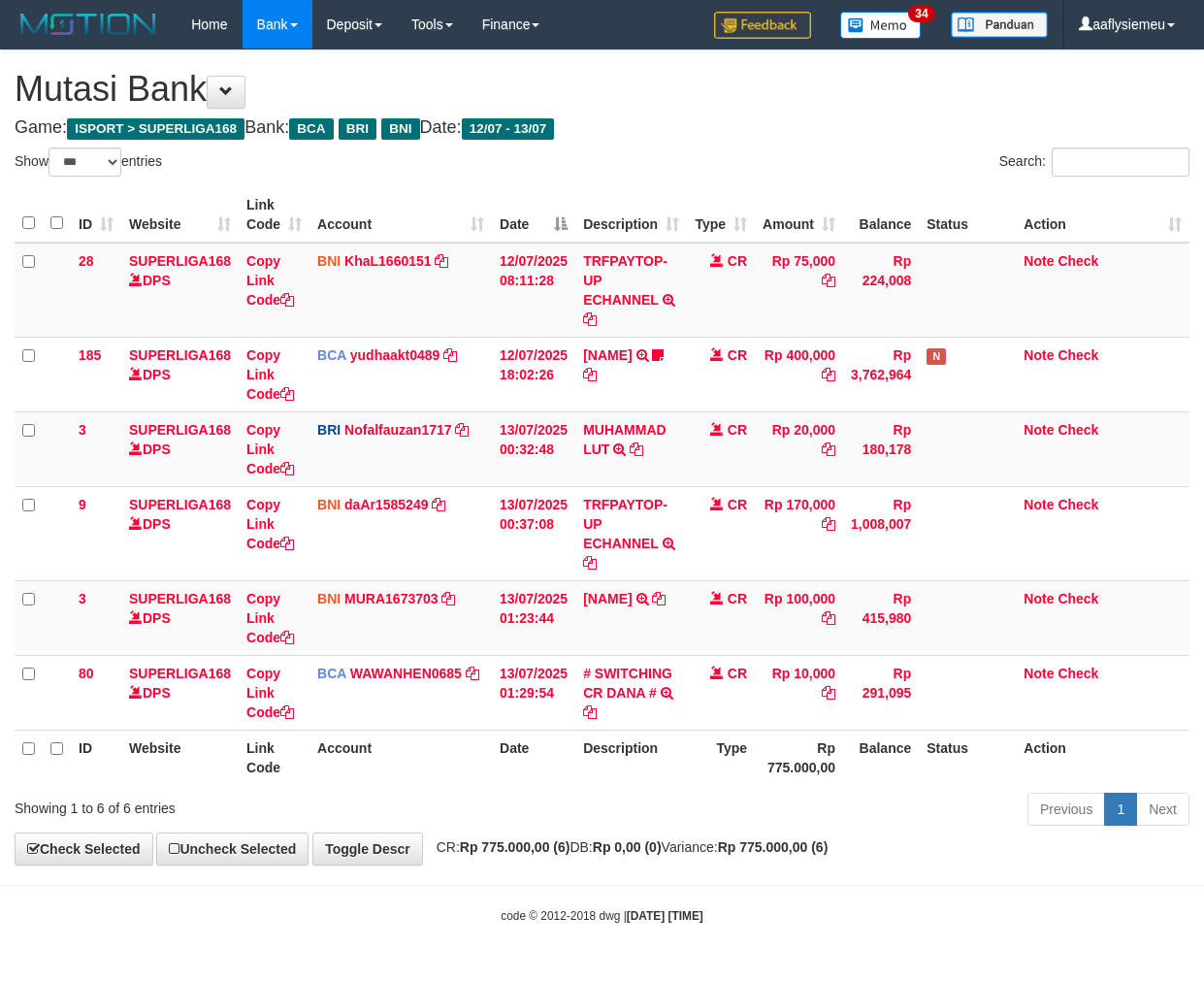 select on "***" 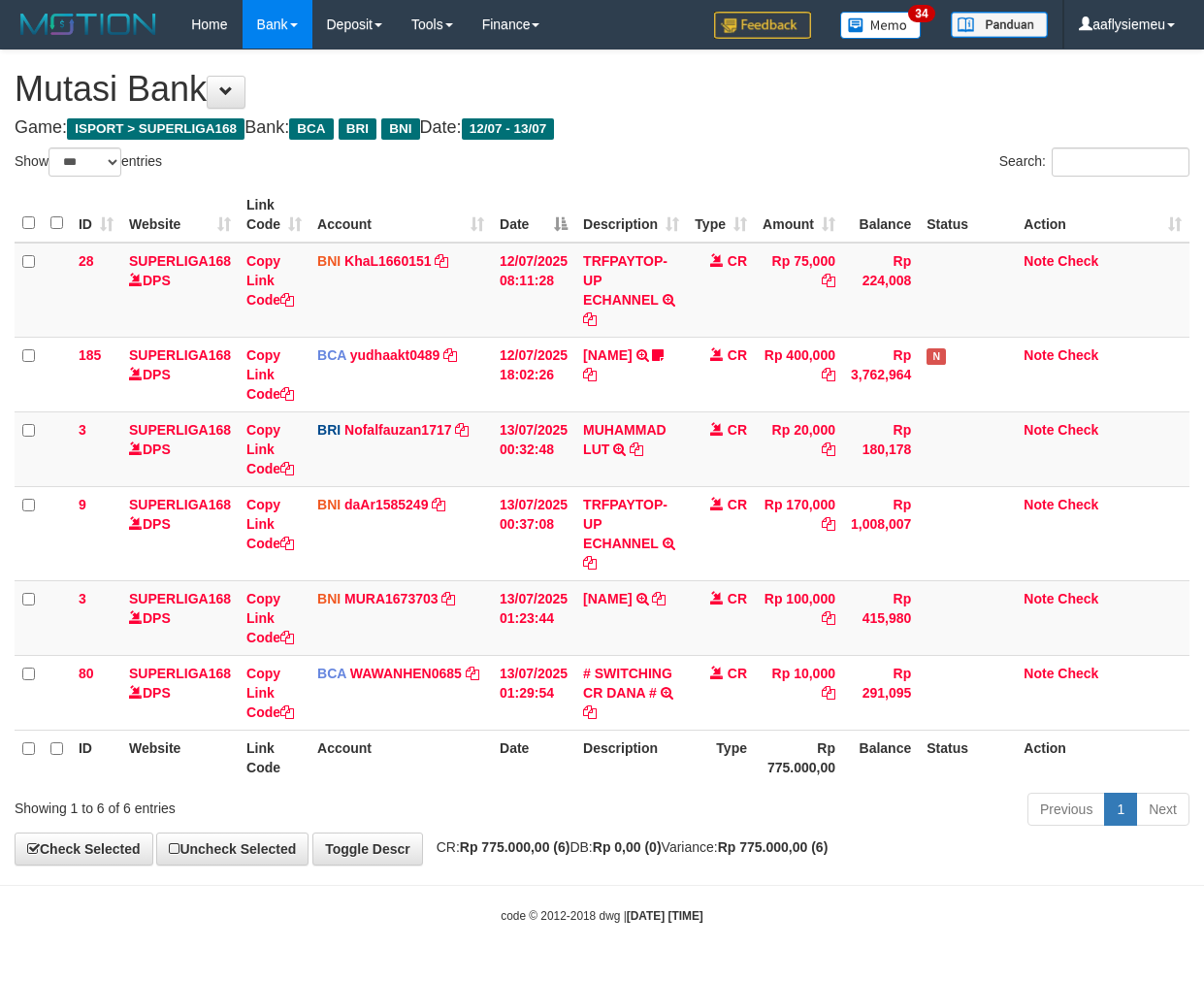 scroll, scrollTop: 0, scrollLeft: 0, axis: both 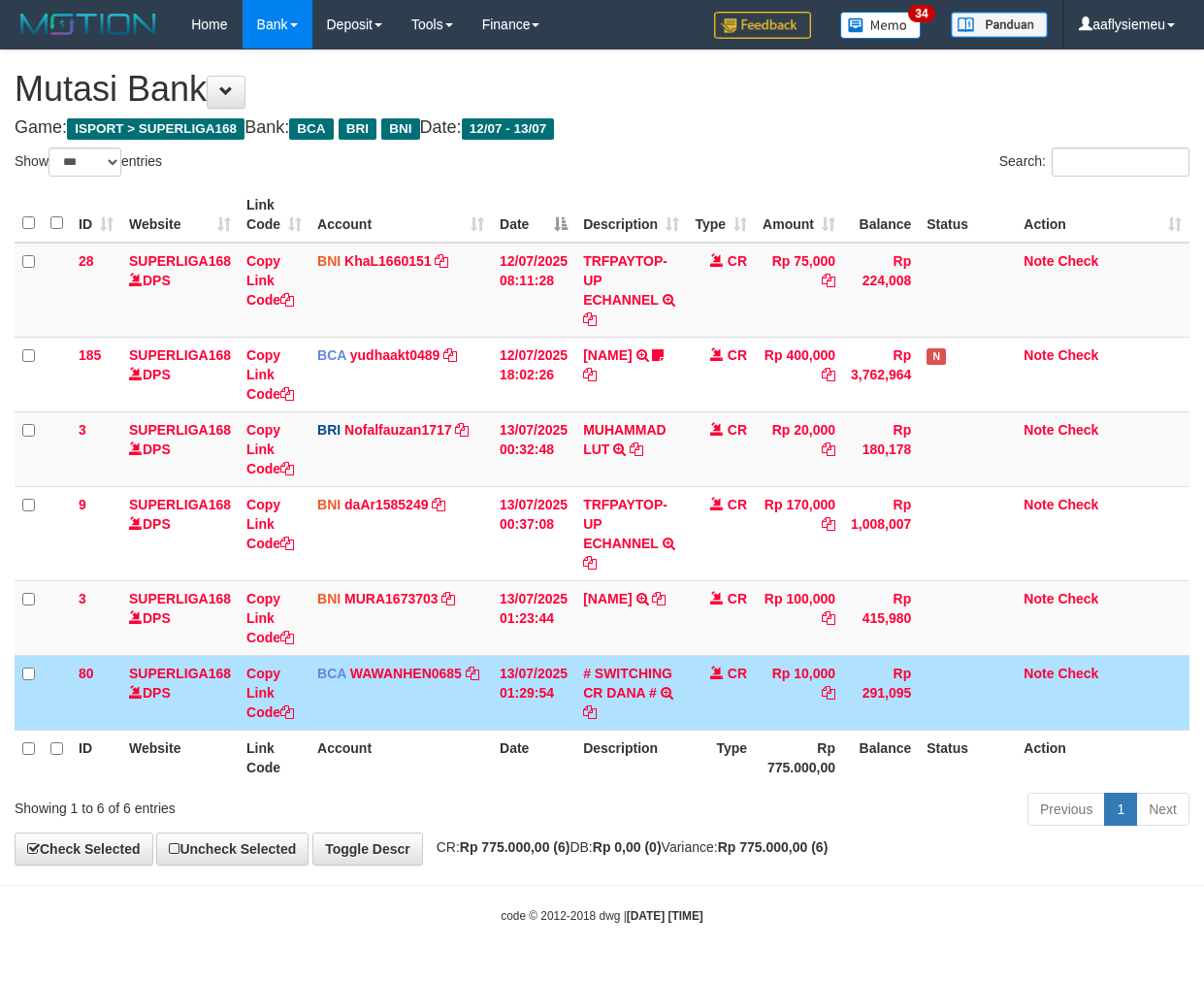 select on "***" 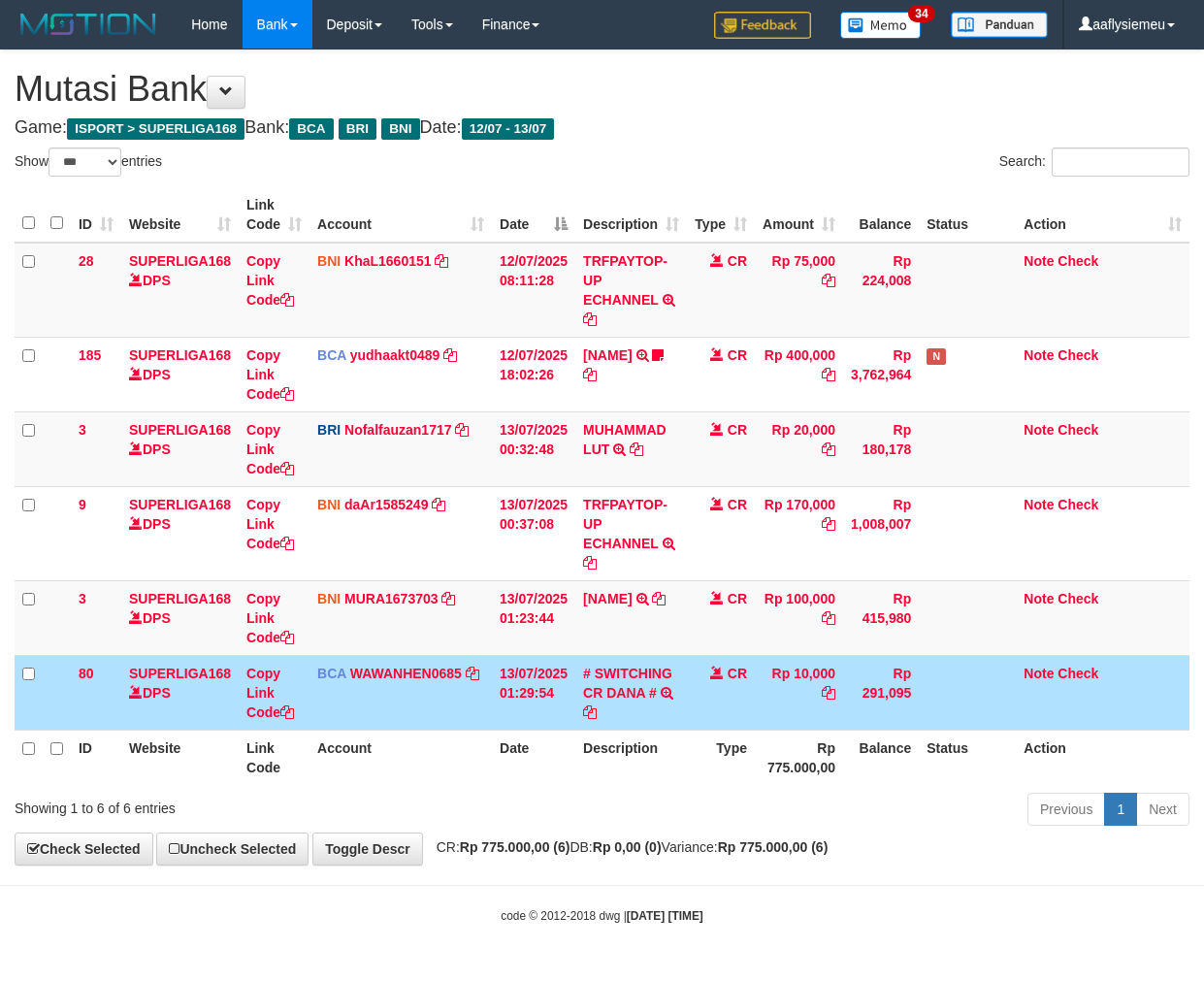 scroll, scrollTop: 0, scrollLeft: 0, axis: both 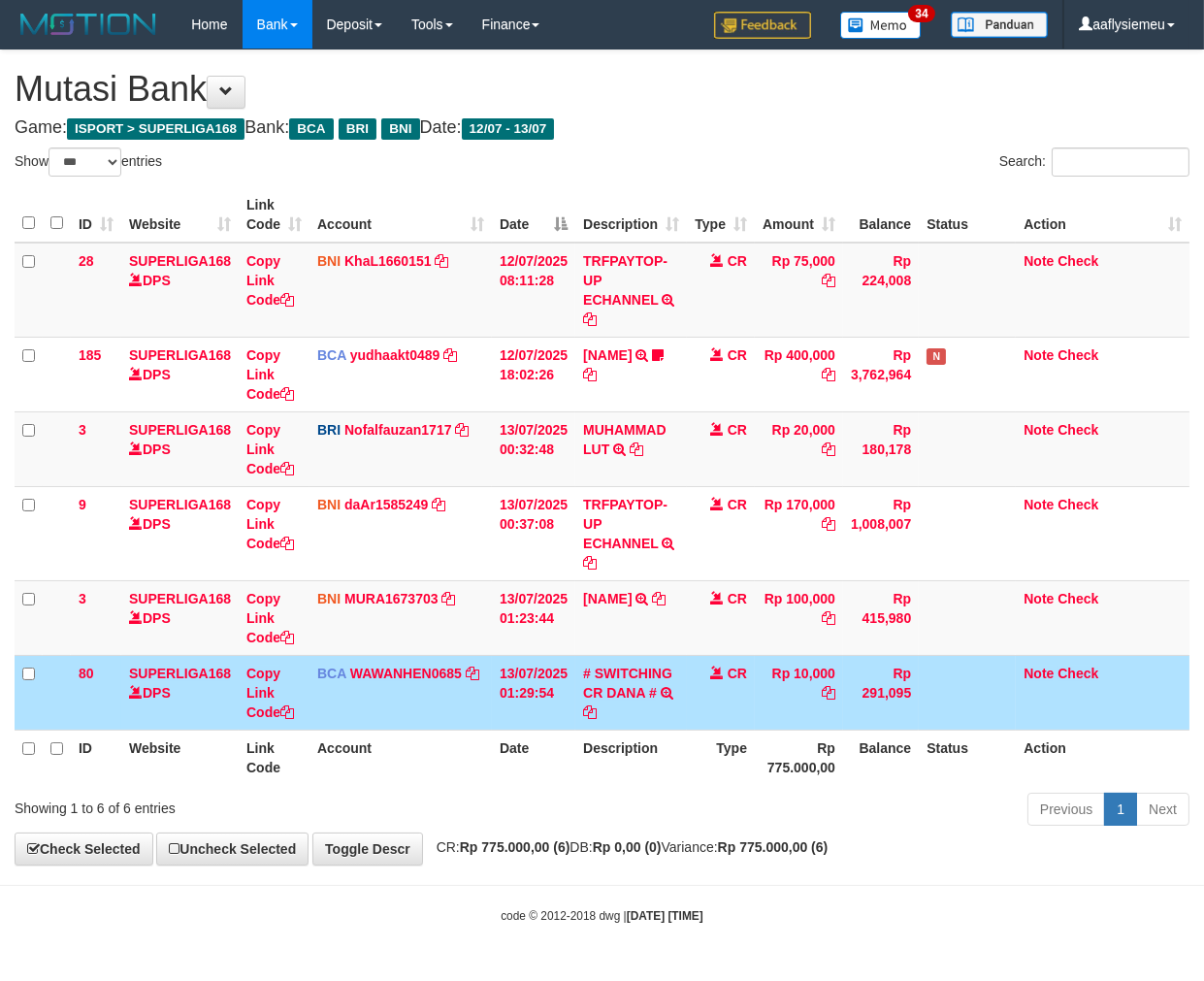 drag, startPoint x: 0, startPoint y: 0, endPoint x: 900, endPoint y: 712, distance: 1147.5818 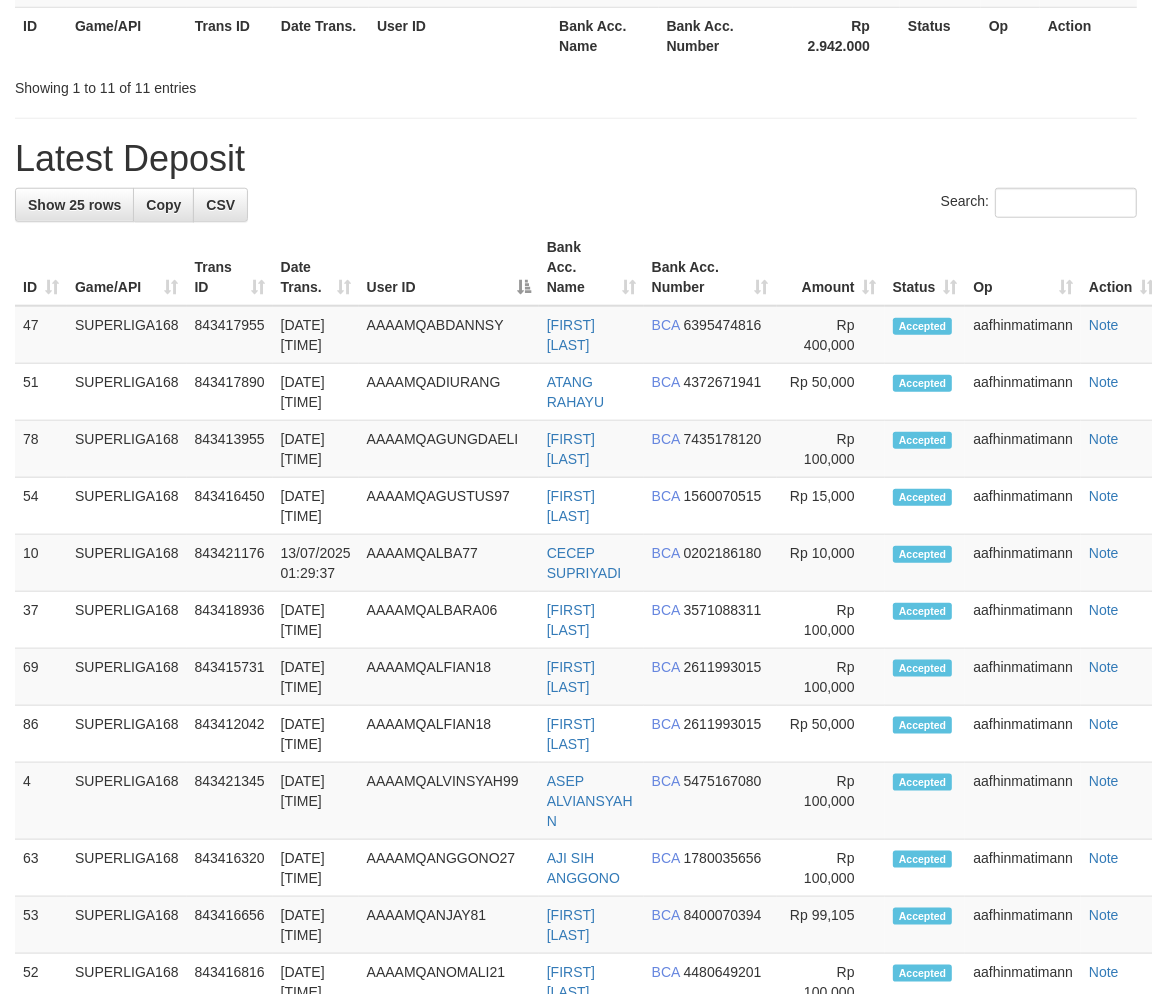 scroll, scrollTop: 795, scrollLeft: 0, axis: vertical 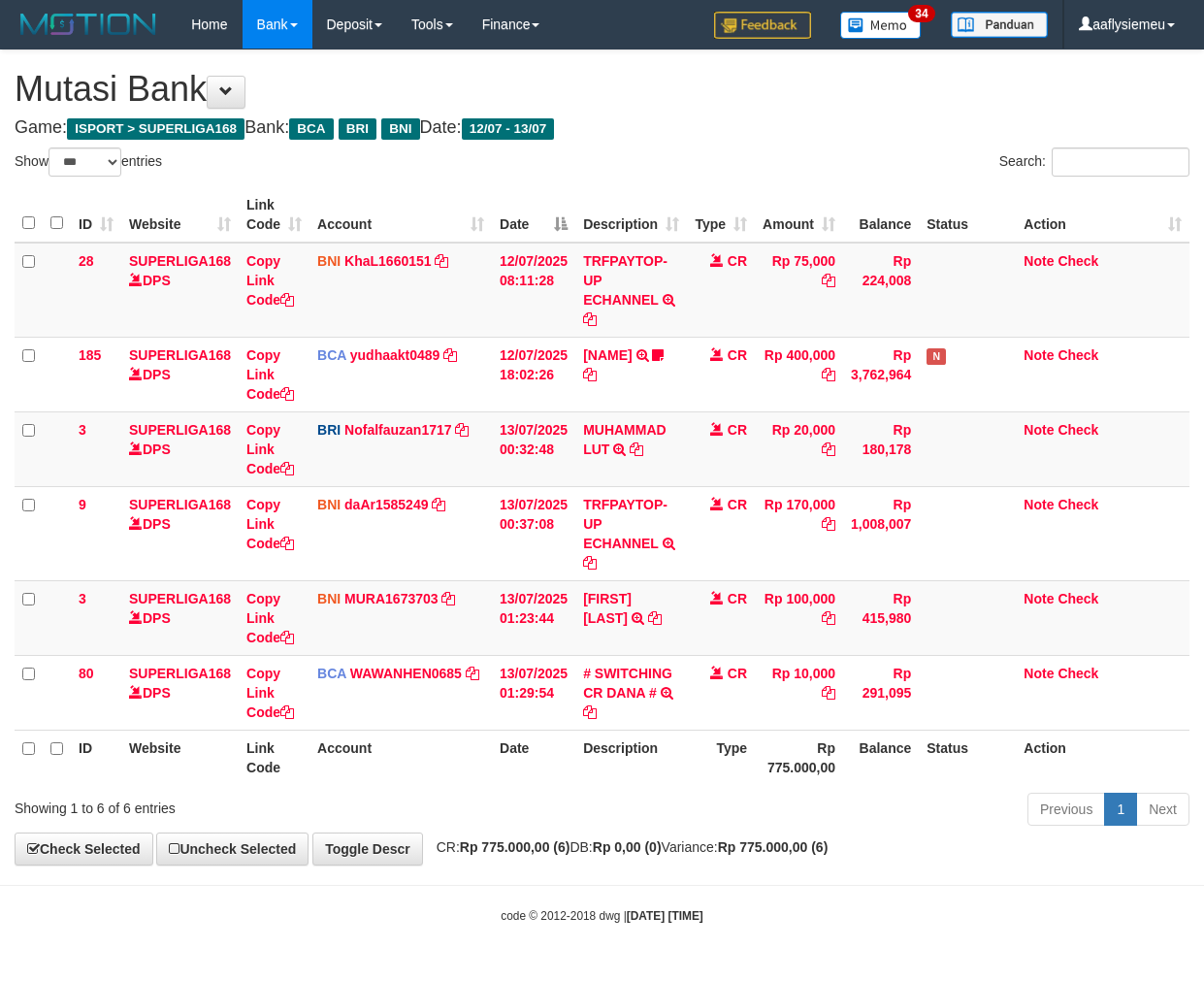 select on "***" 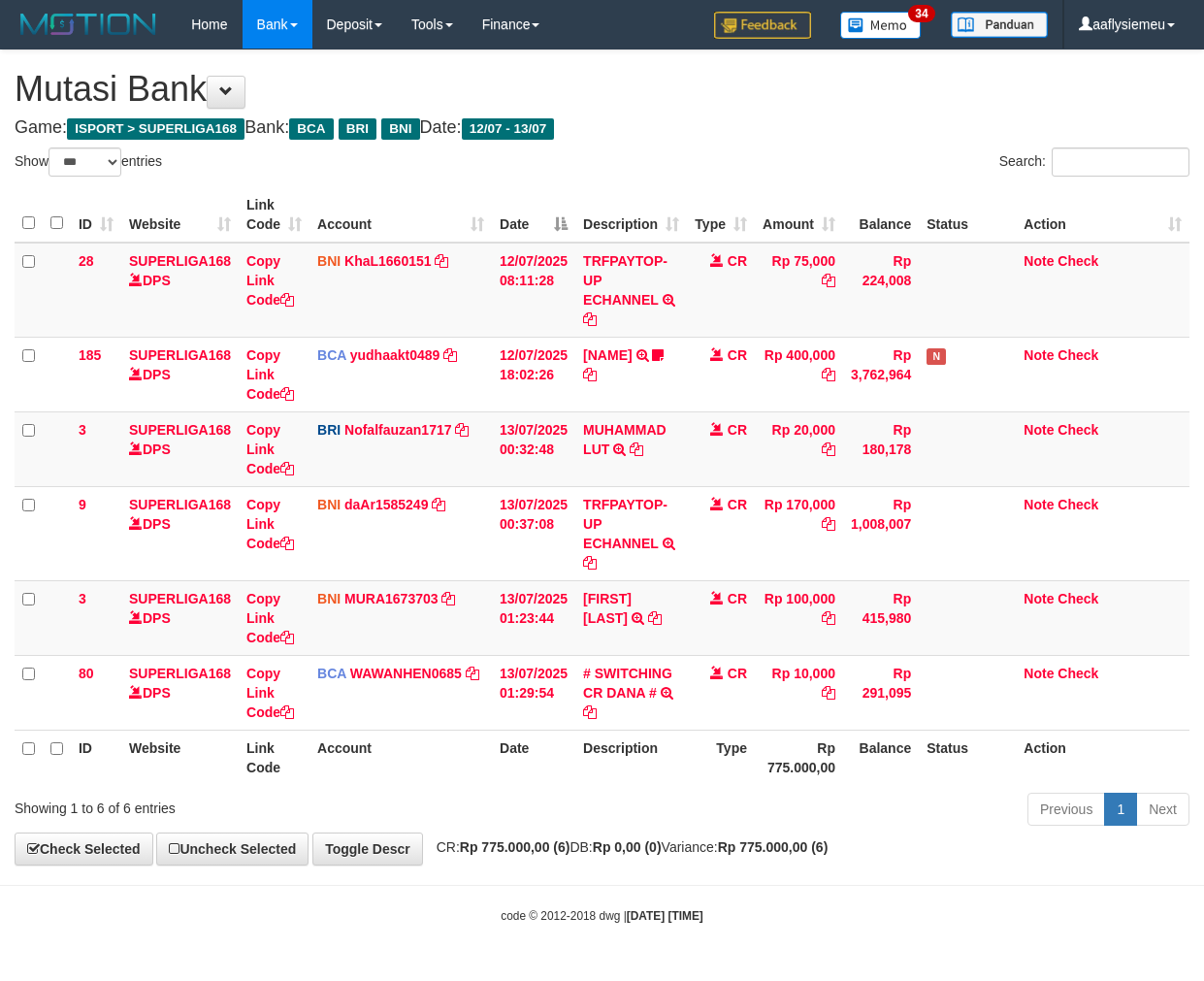 scroll, scrollTop: 0, scrollLeft: 0, axis: both 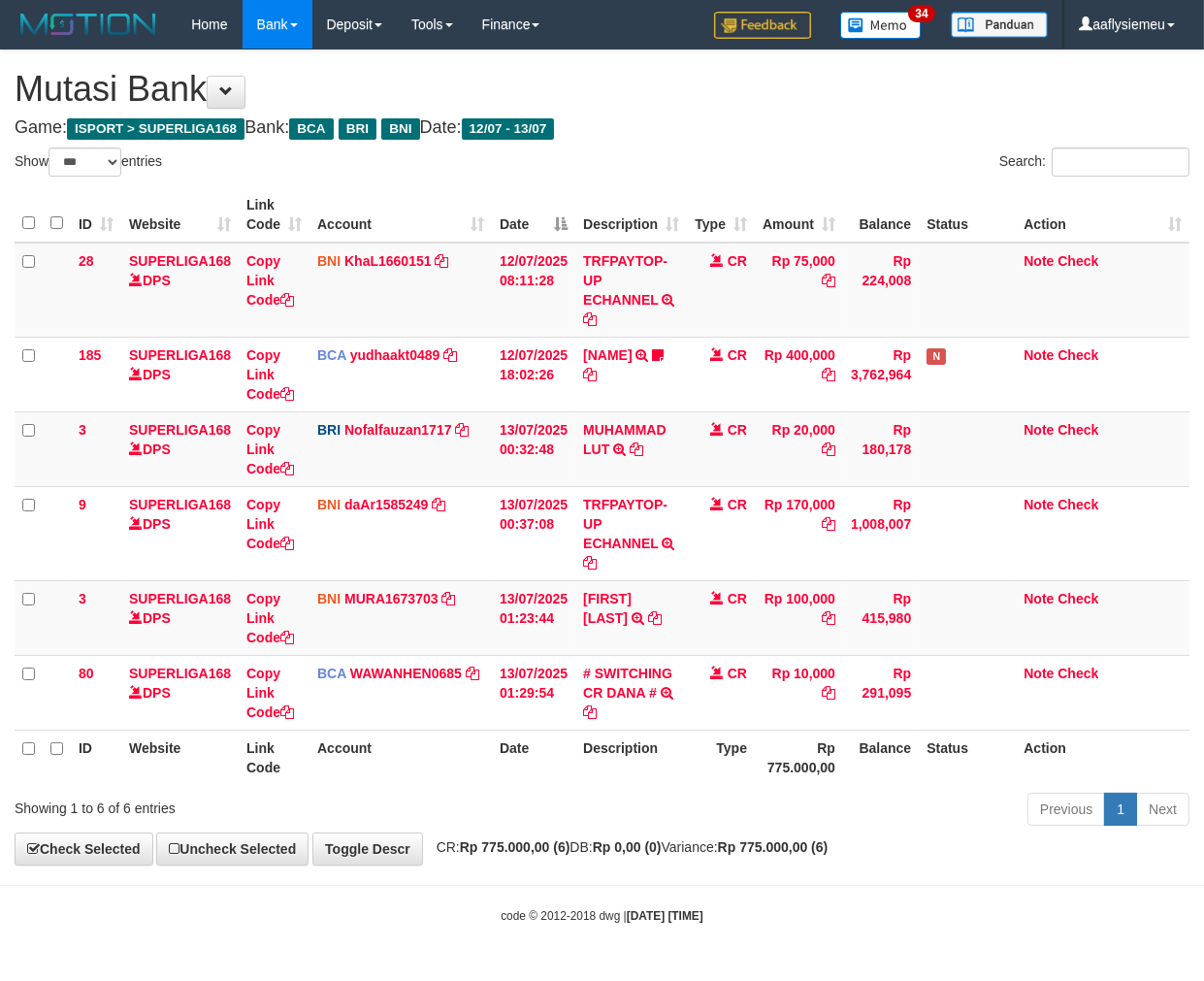 click on "Previous 1 Next" at bounding box center [853, 811] 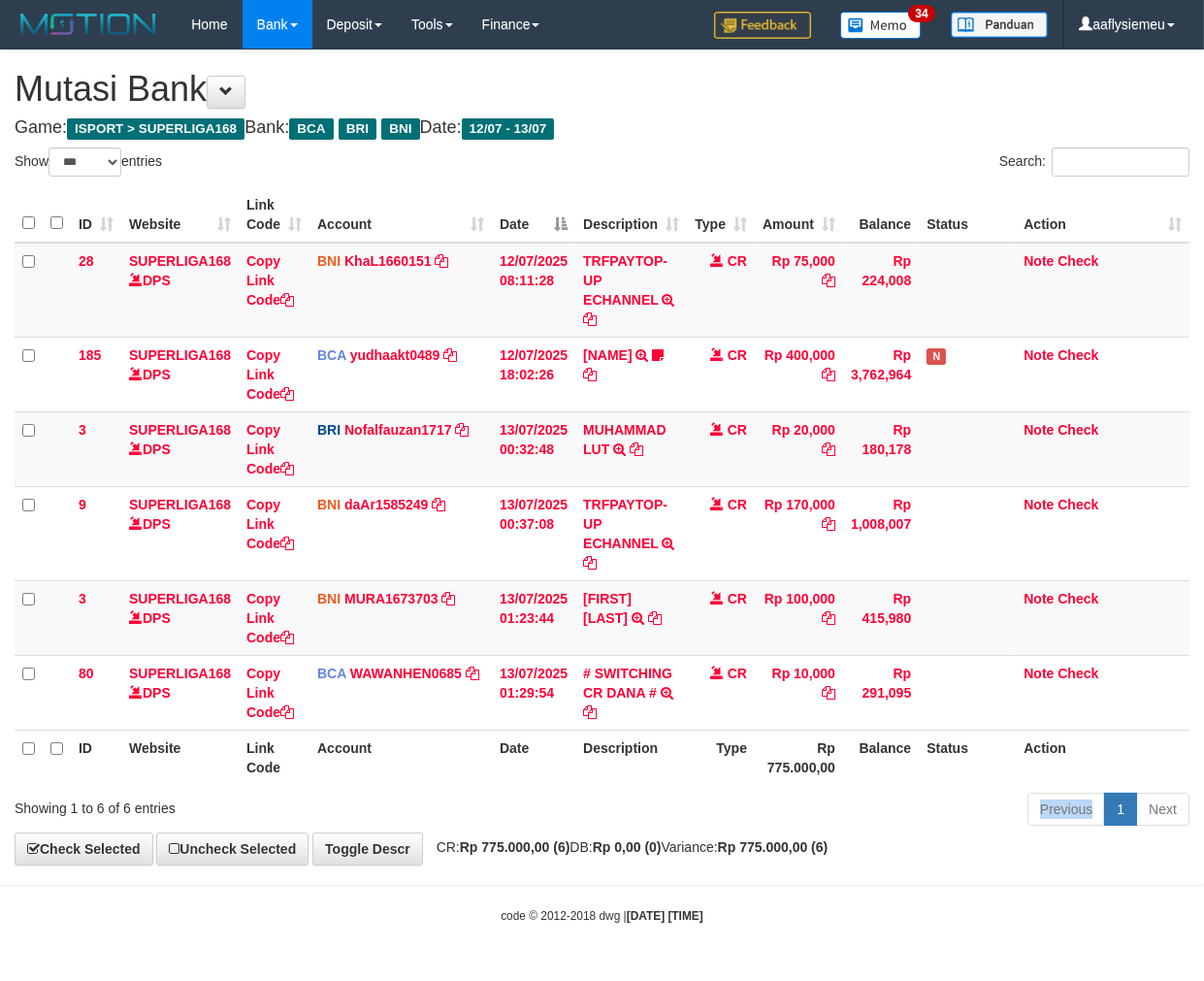 click on "Previous 1 Next" at bounding box center (853, 811) 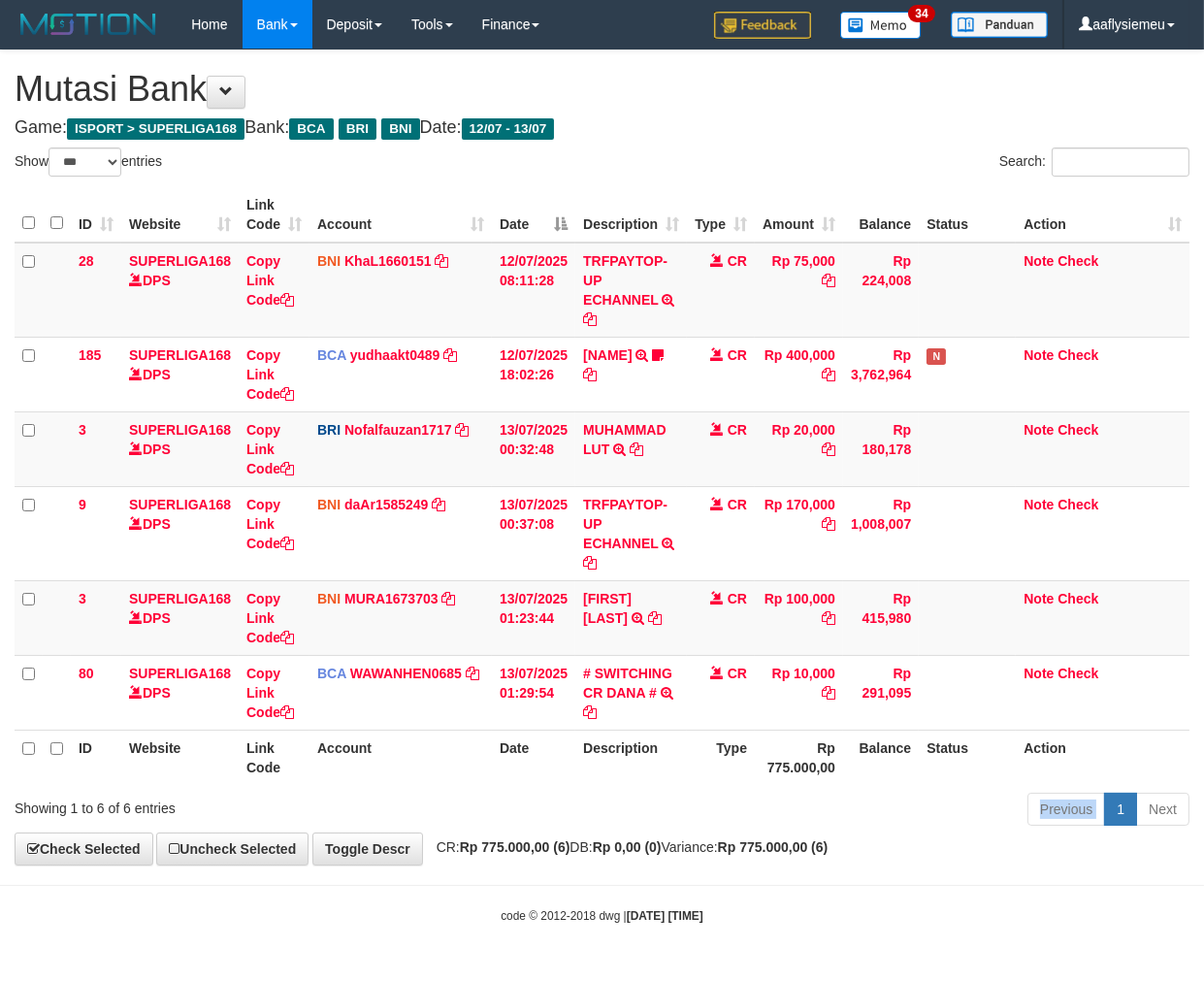 click on "Previous 1 Next" at bounding box center [853, 811] 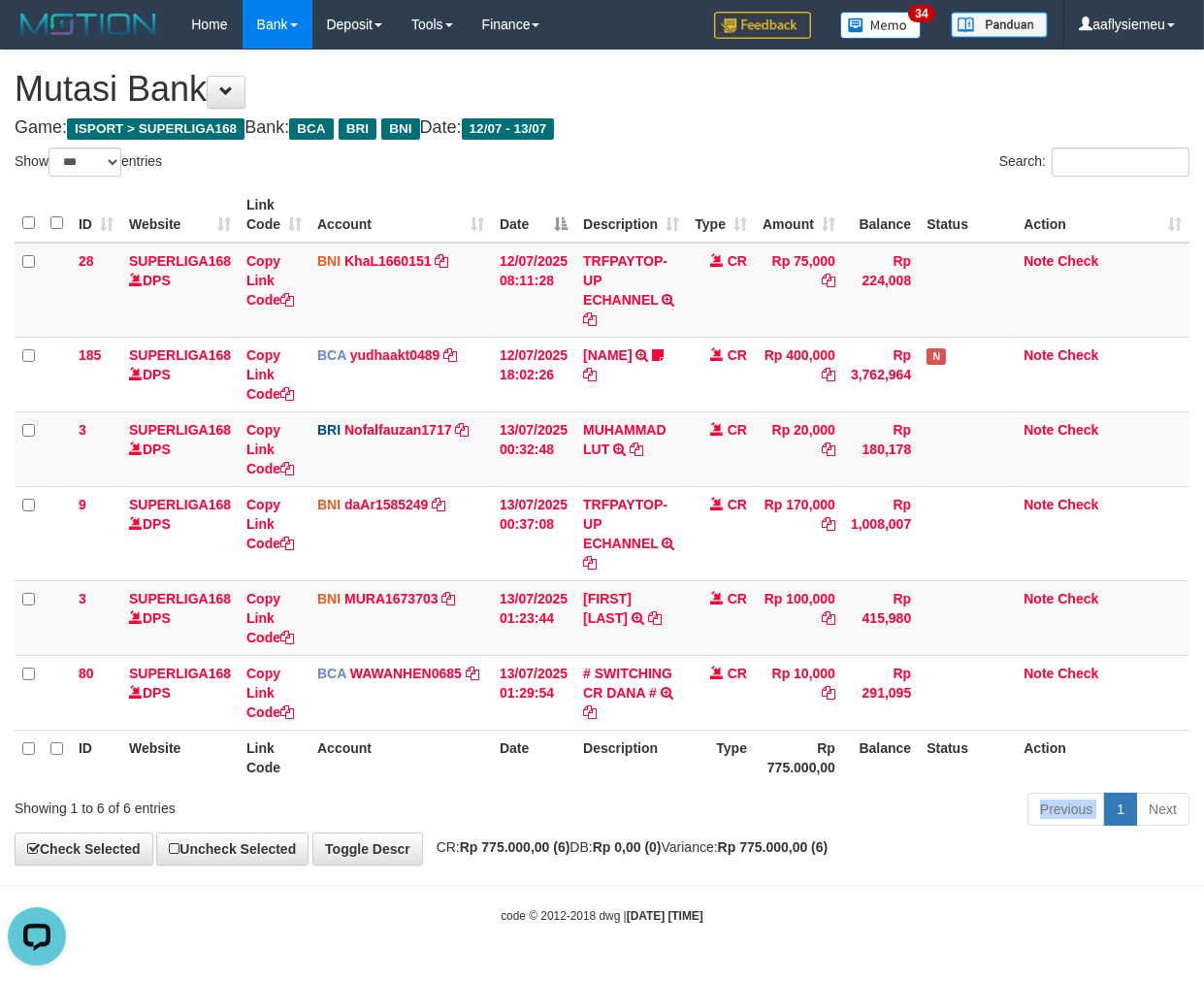 scroll, scrollTop: 0, scrollLeft: 0, axis: both 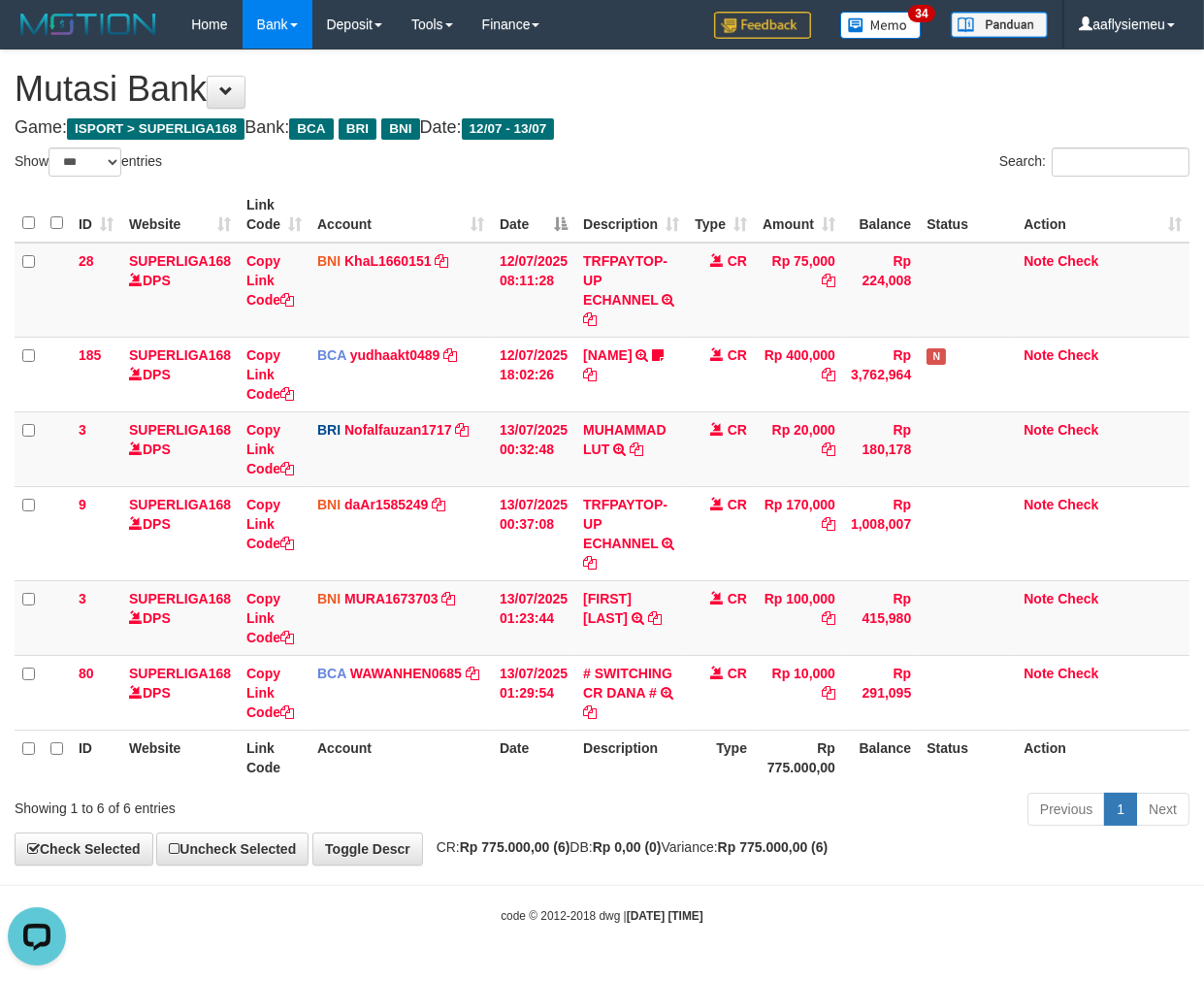 click on "Previous 1 Next" at bounding box center [853, 811] 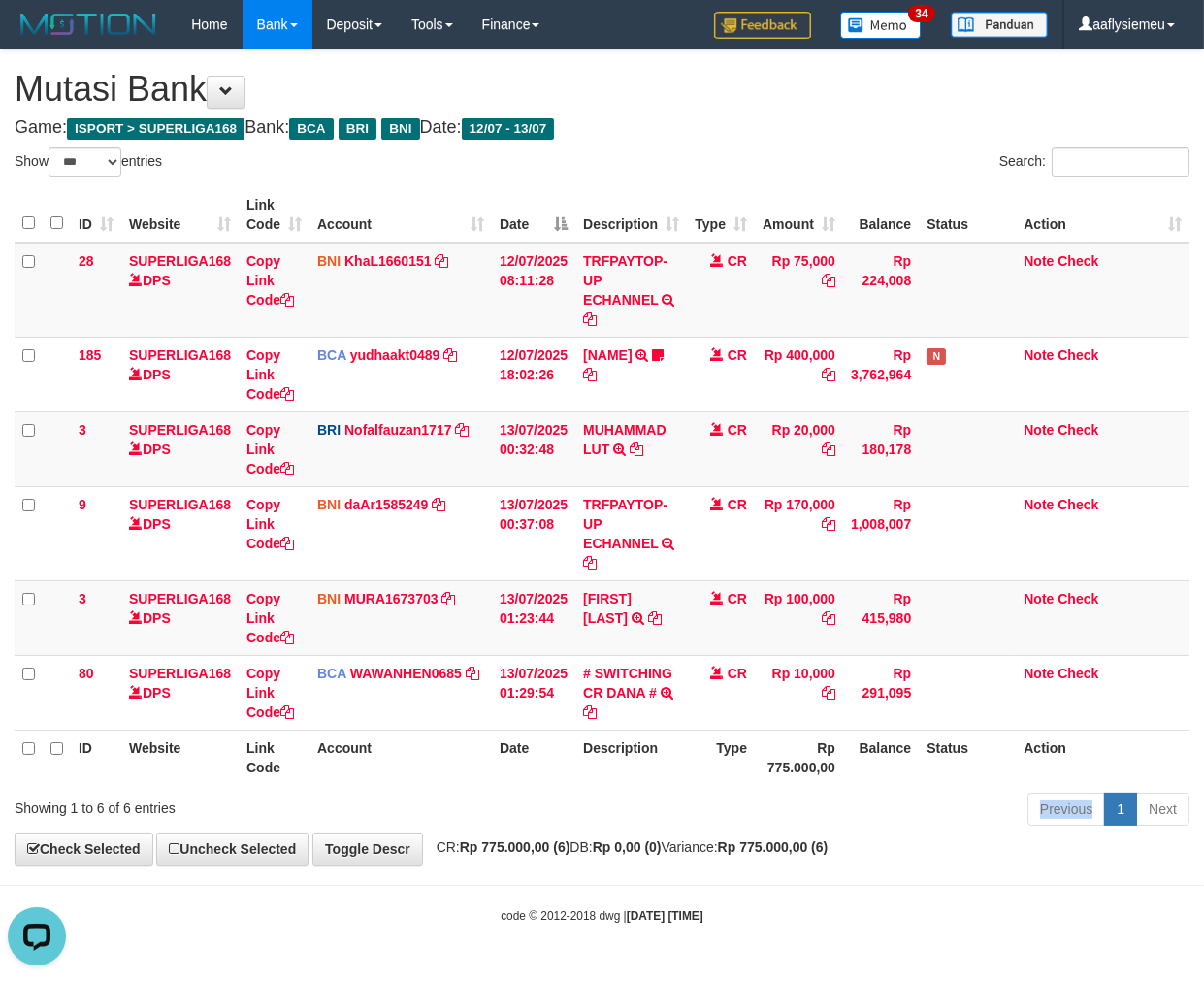 click on "Previous 1 Next" at bounding box center [853, 811] 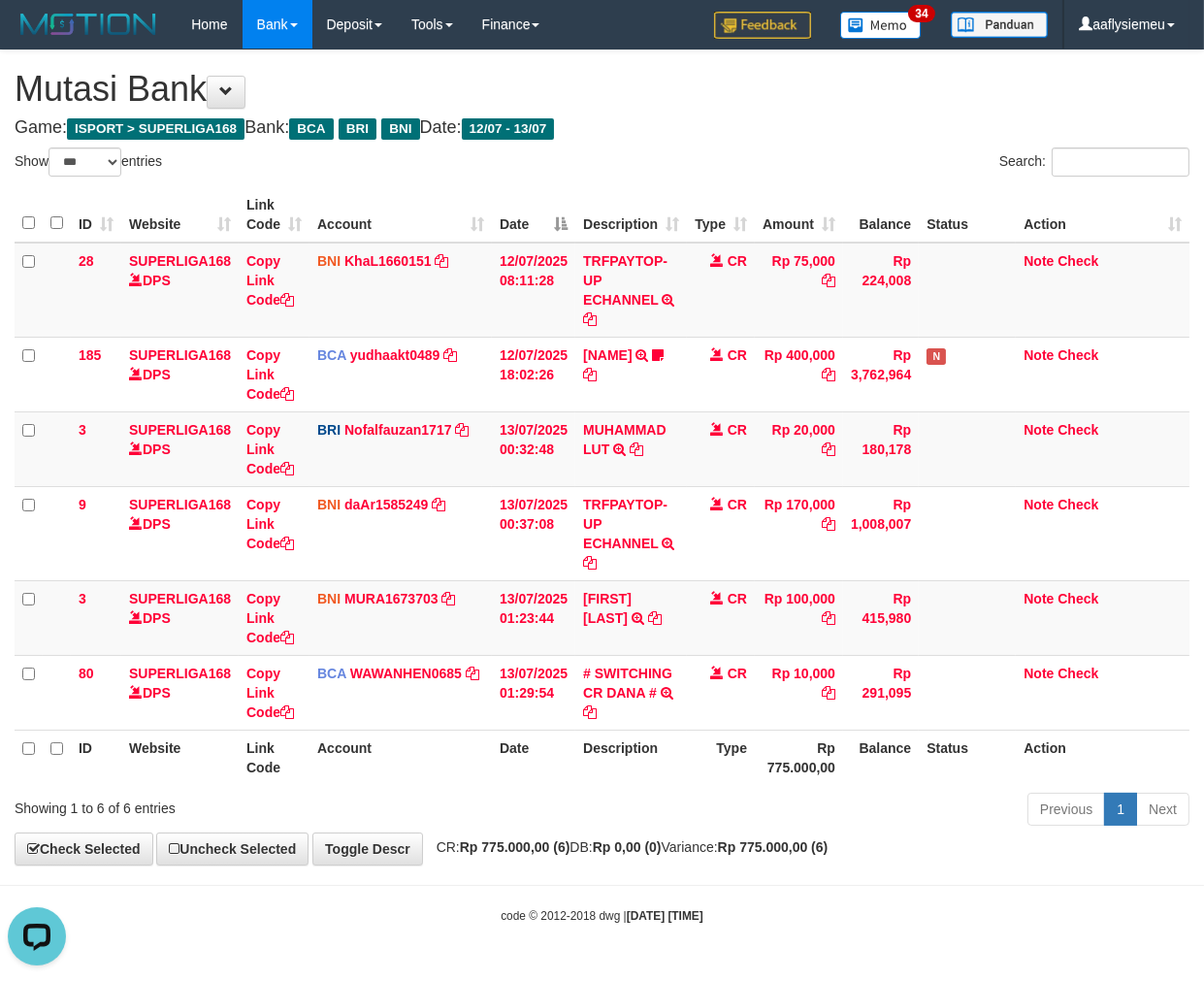 click on "Previous 1 Next" at bounding box center [853, 811] 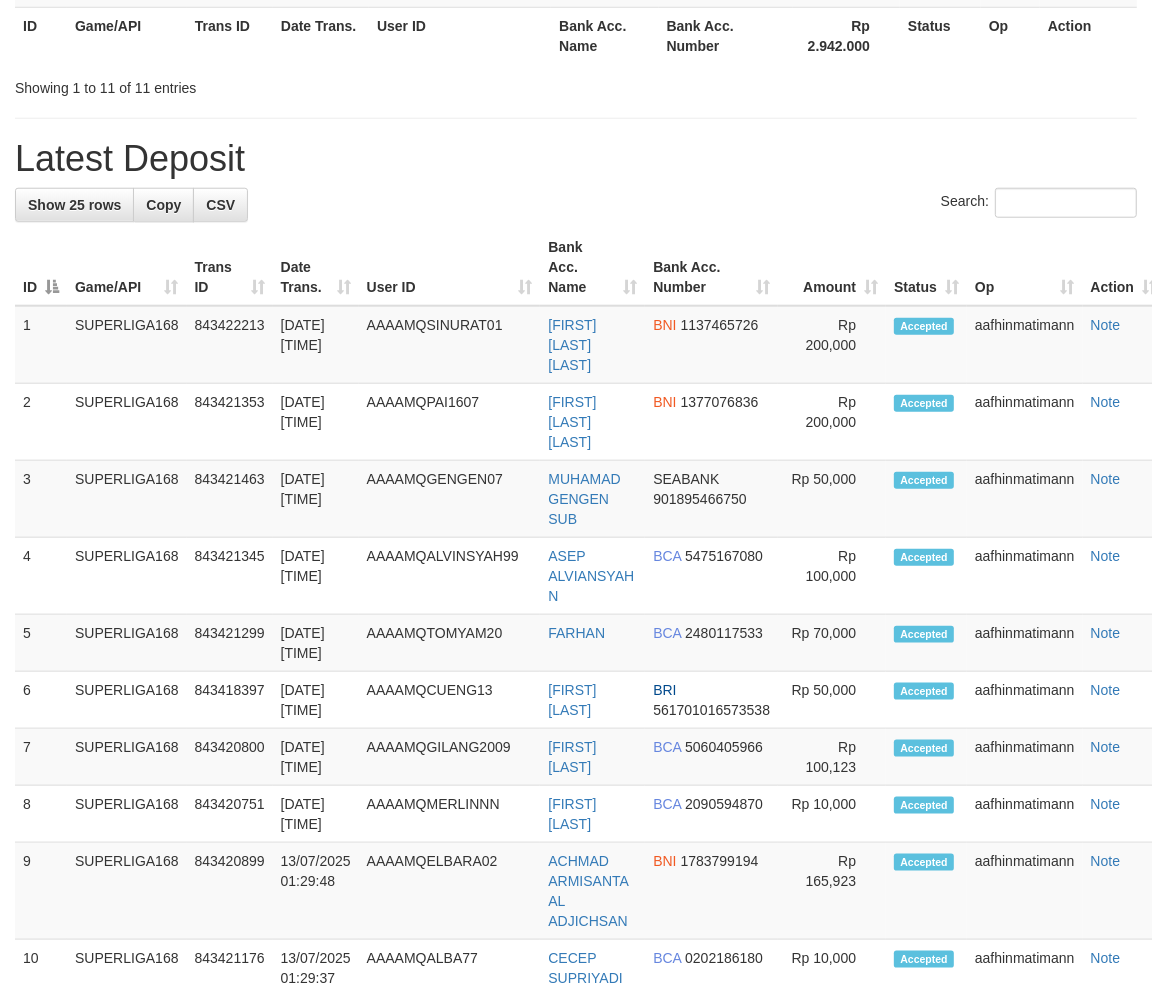 scroll, scrollTop: 795, scrollLeft: 0, axis: vertical 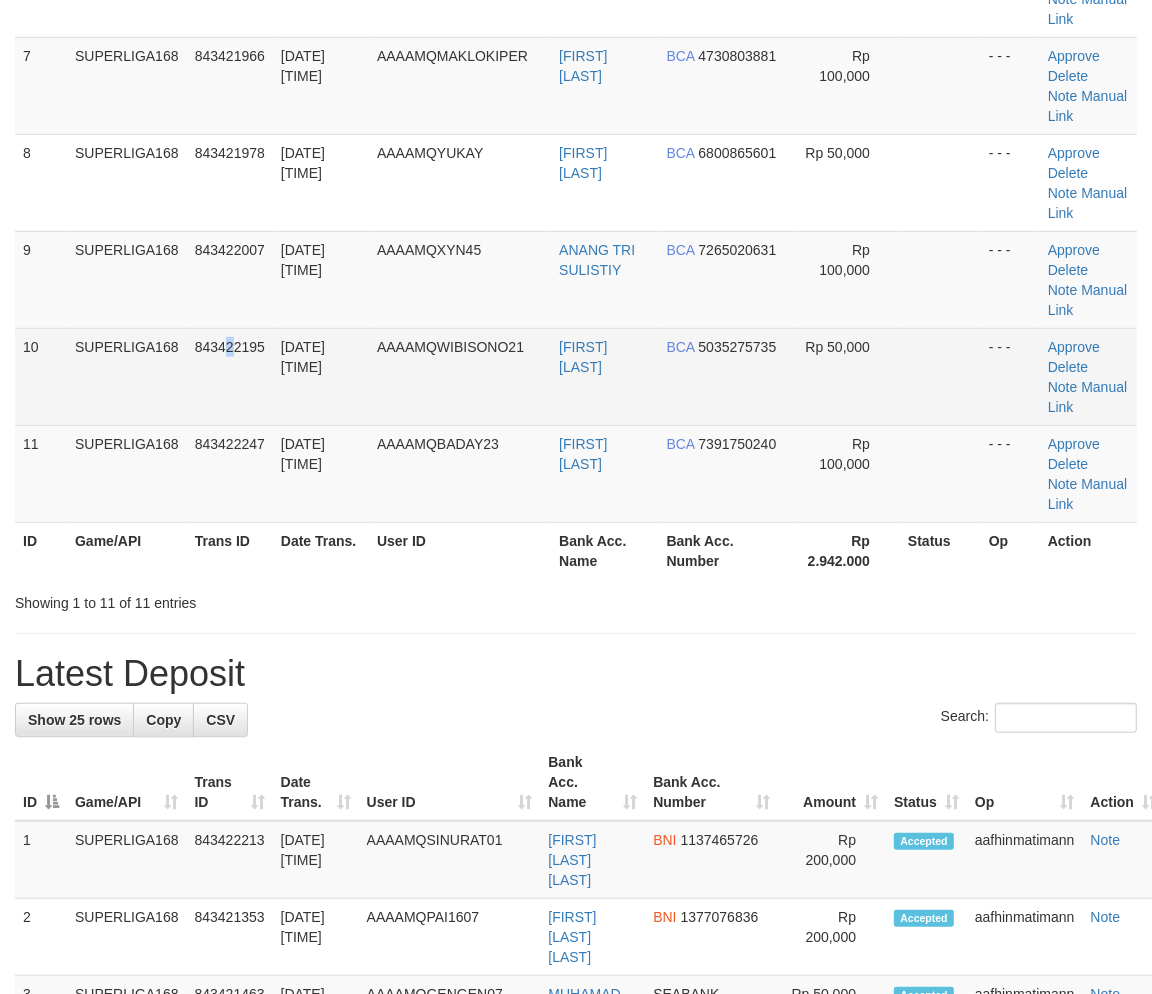 click on "843422195" at bounding box center (230, 376) 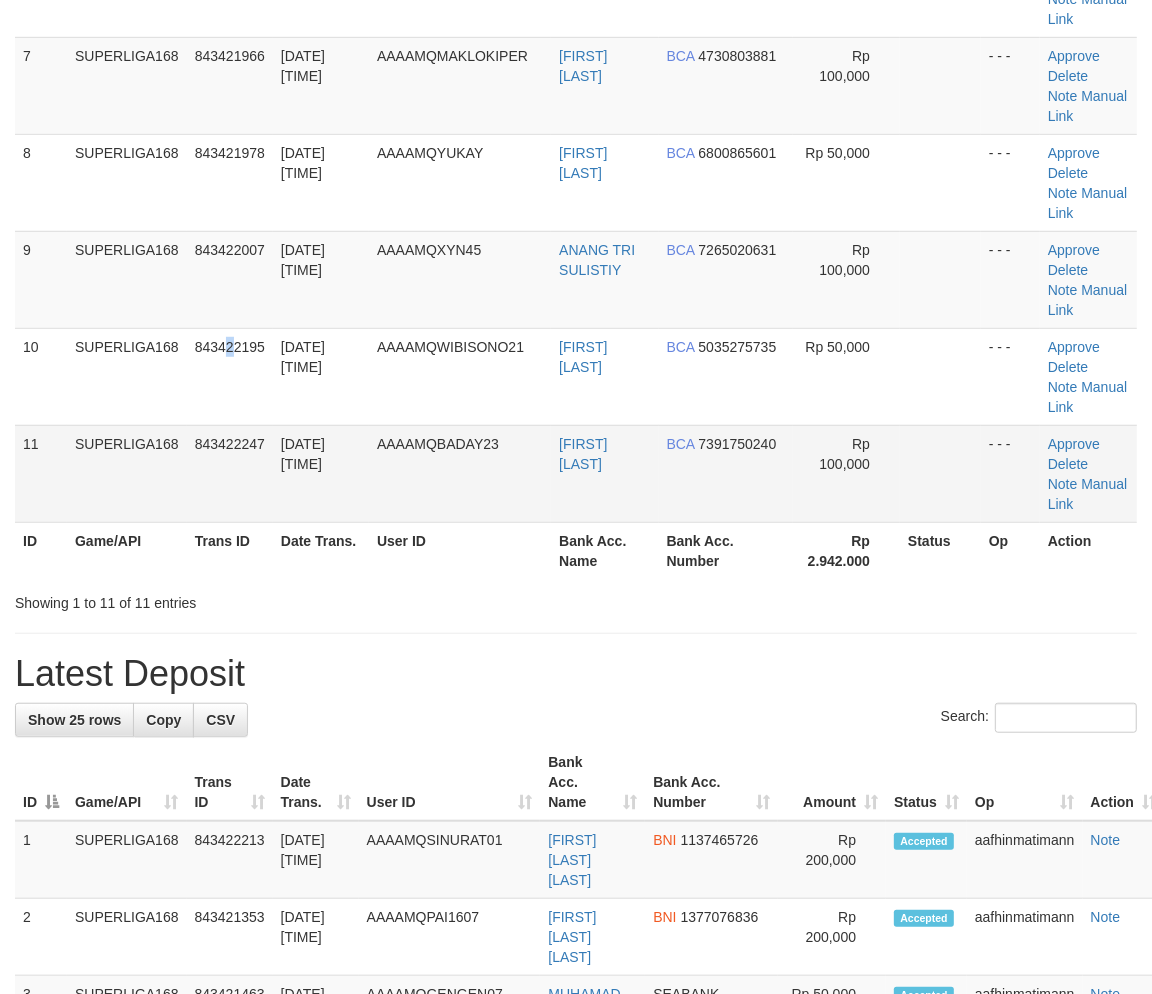 drag, startPoint x: 231, startPoint y: 596, endPoint x: 35, endPoint y: 675, distance: 211.32204 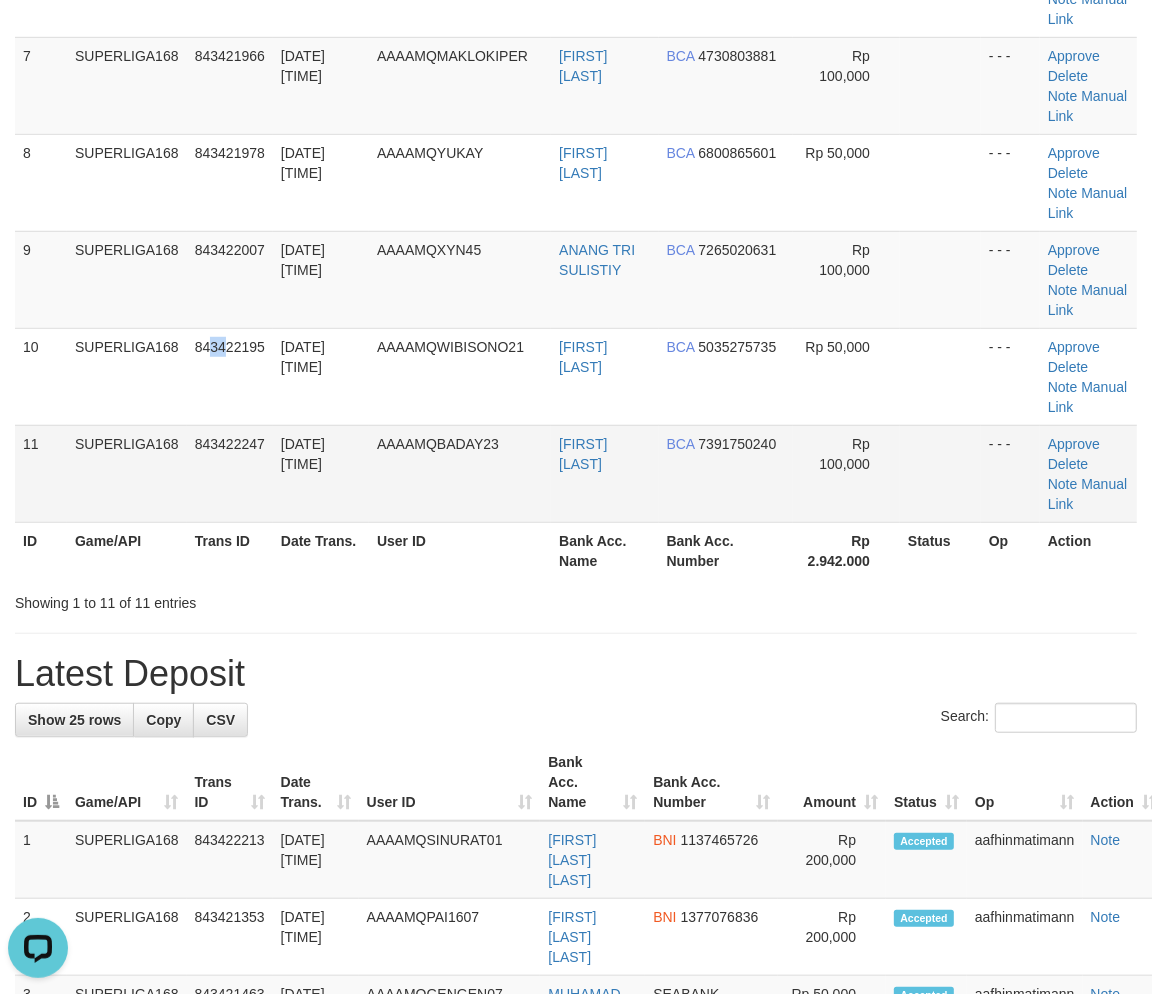 scroll, scrollTop: 0, scrollLeft: 0, axis: both 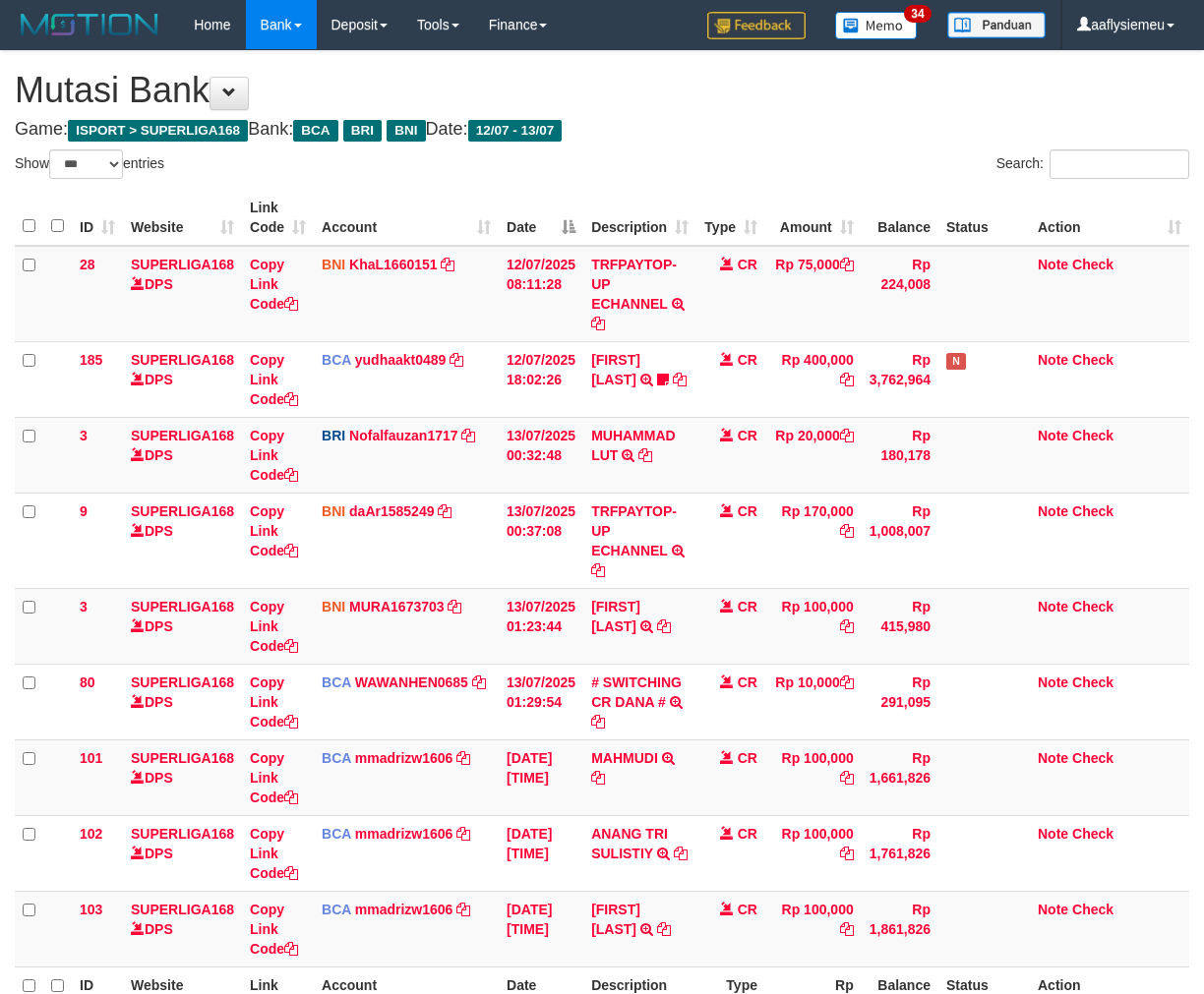select on "***" 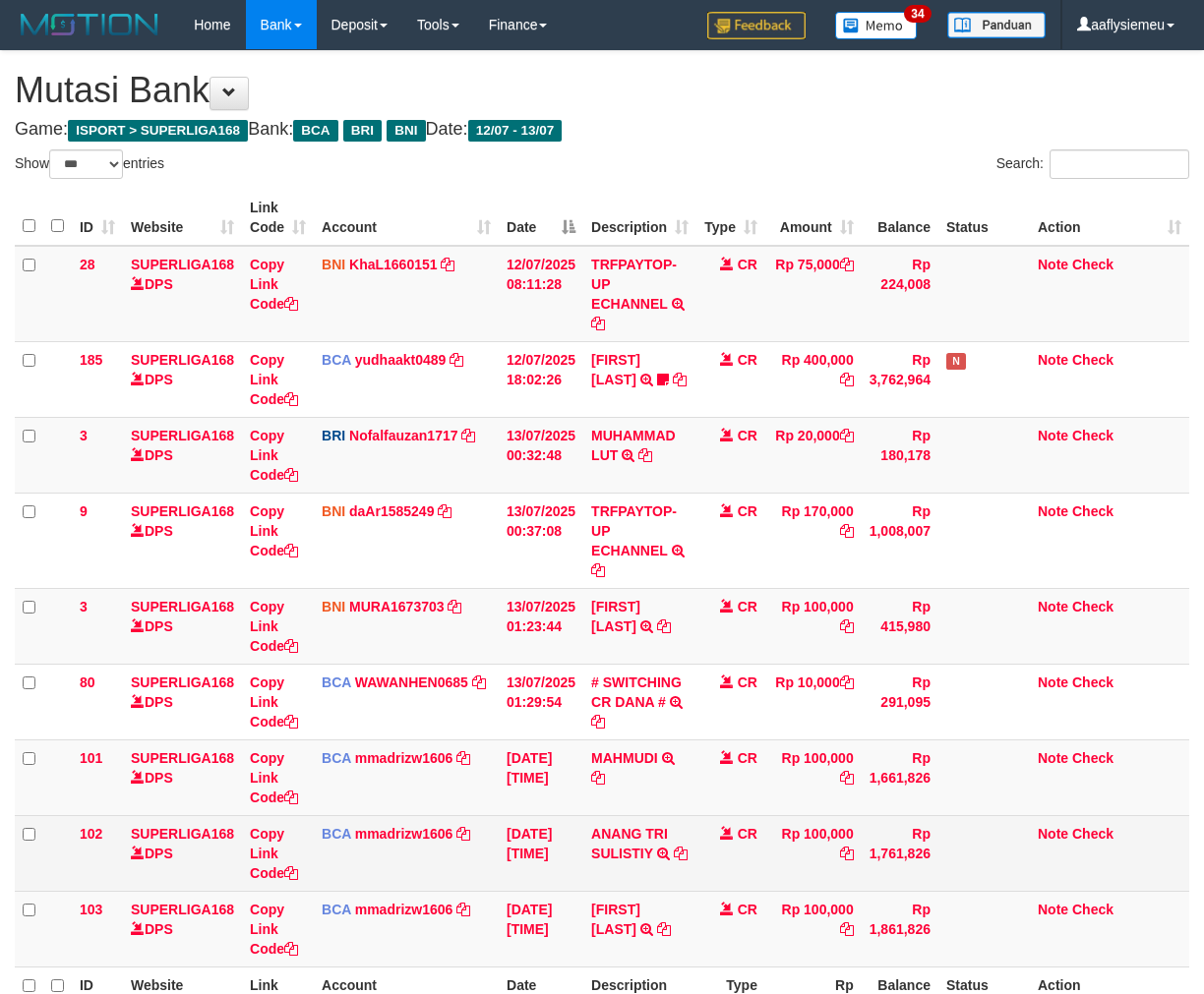 scroll, scrollTop: 0, scrollLeft: 0, axis: both 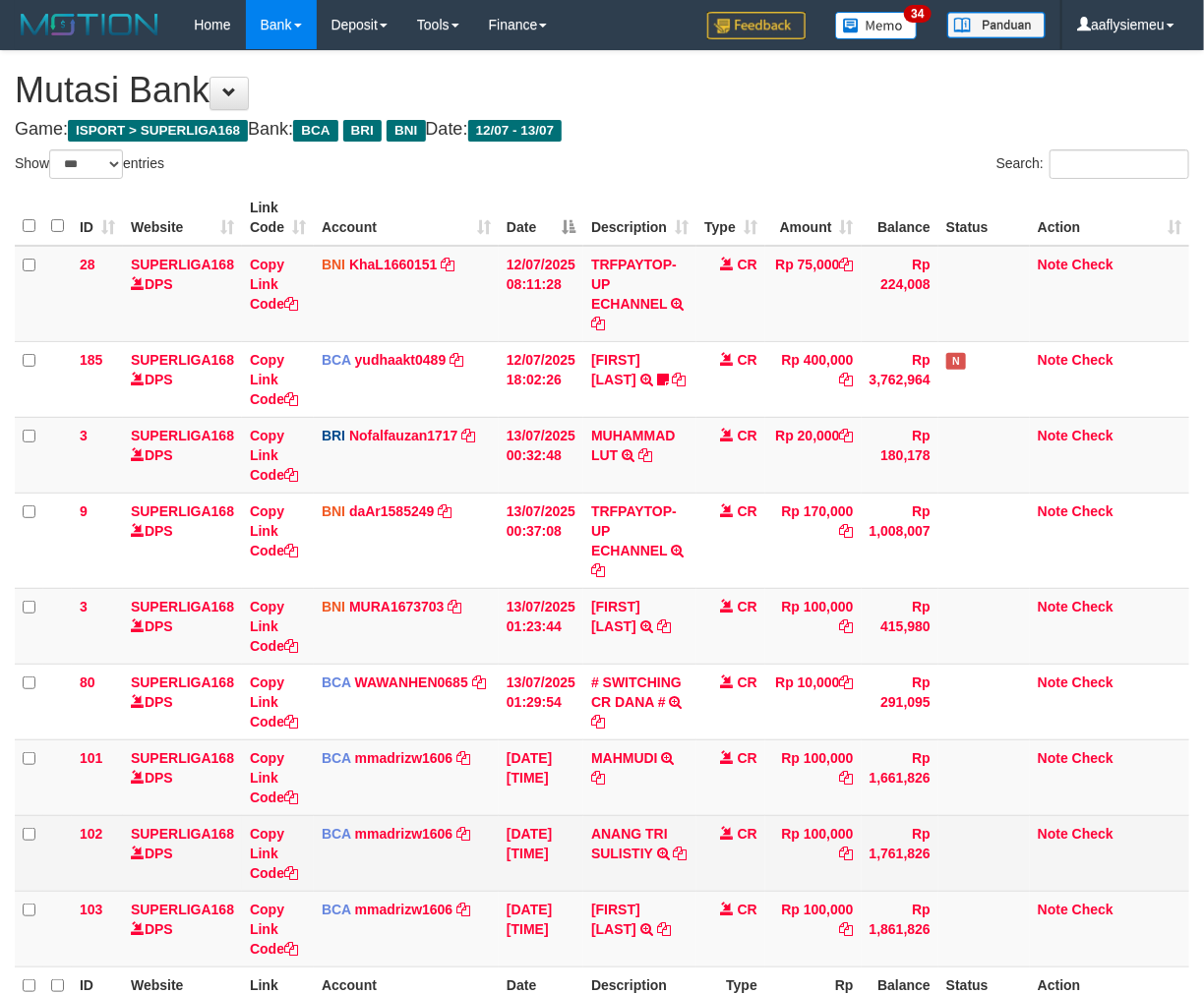 click on "ANANG TRI SULISTIY         TRSF E-BANKING CR 1307/FTSCY/WS95031
100000.00ANANG TRI SULISTIY" at bounding box center [639, 852] 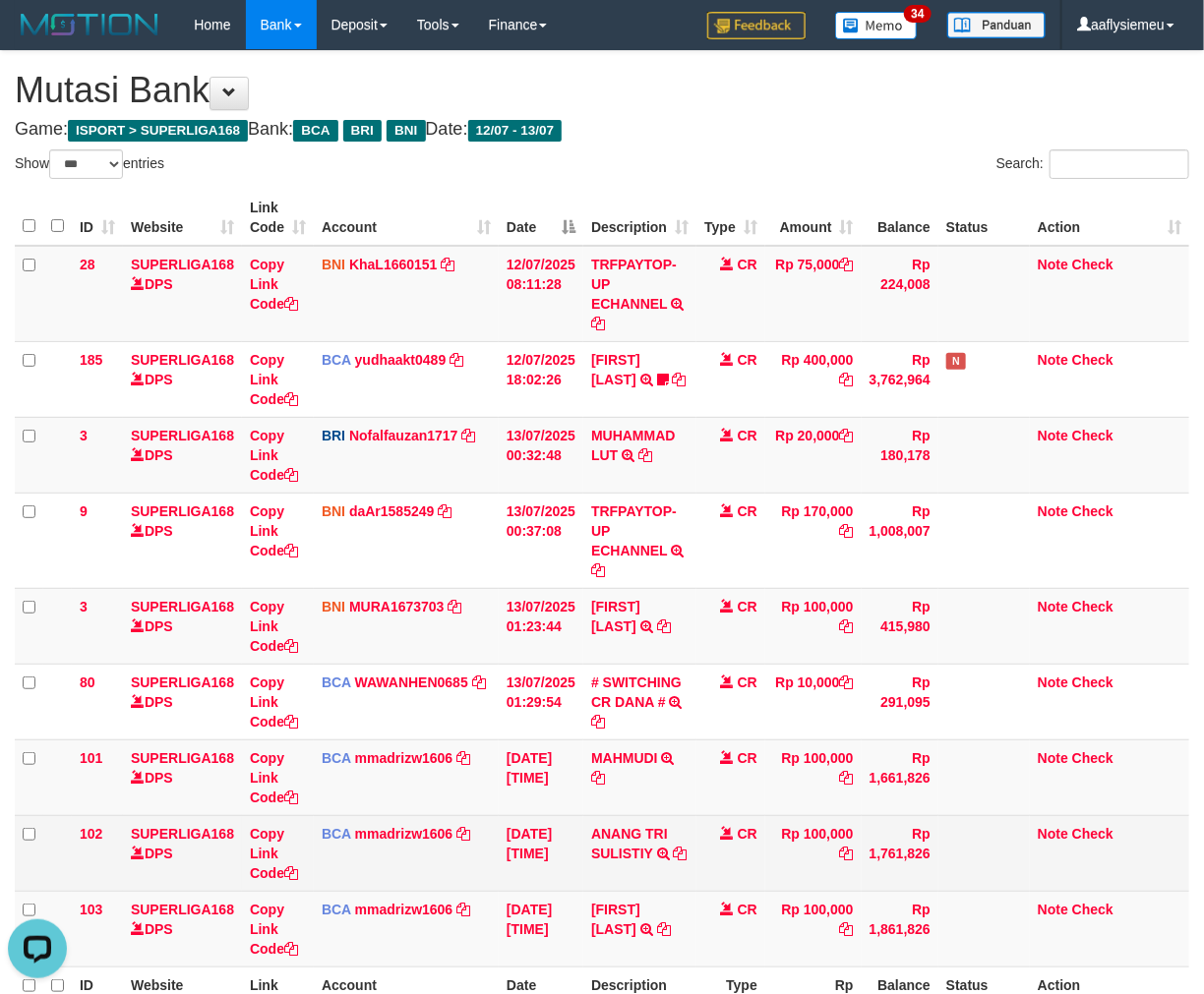 scroll, scrollTop: 0, scrollLeft: 0, axis: both 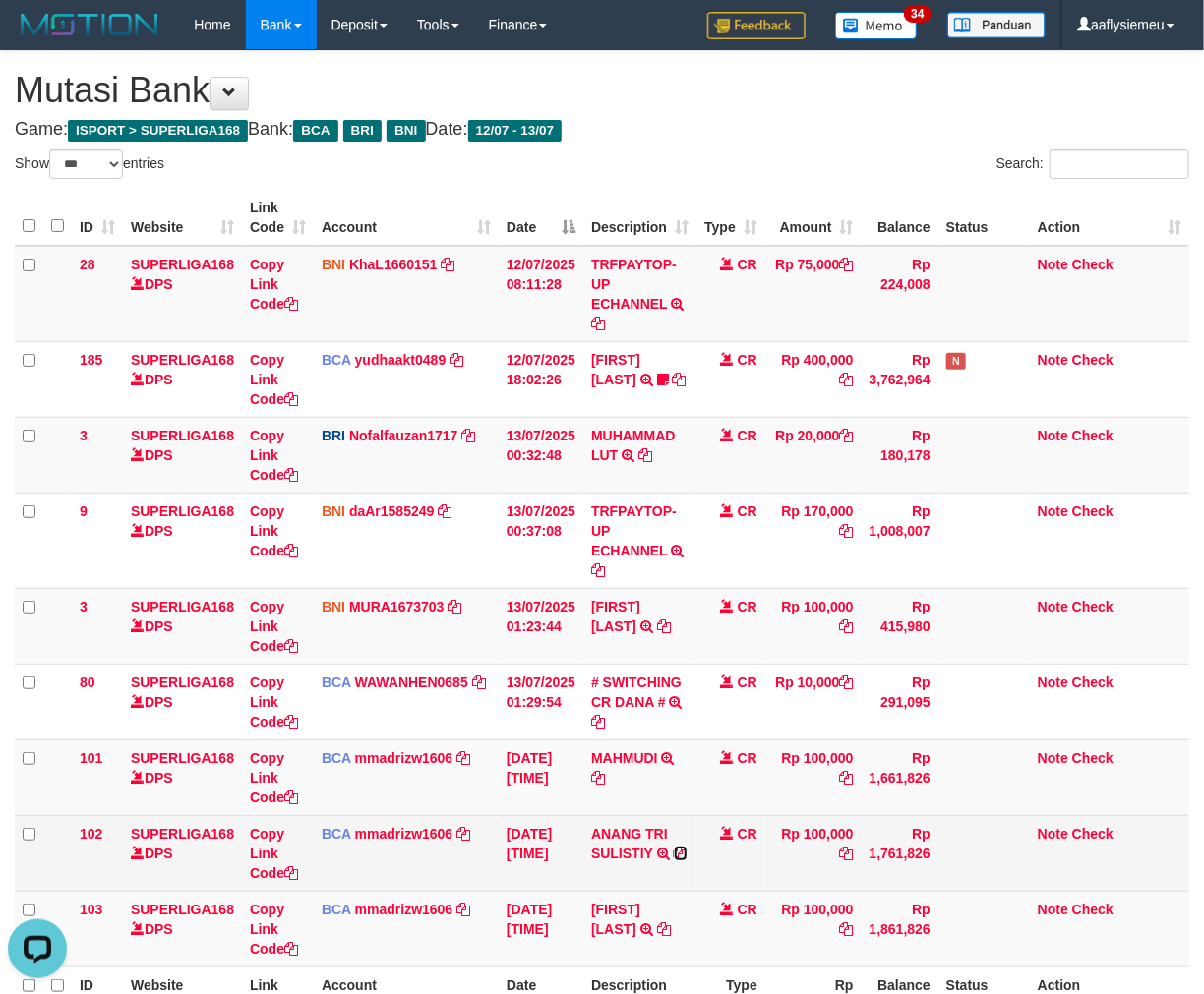 click at bounding box center [681, 853] 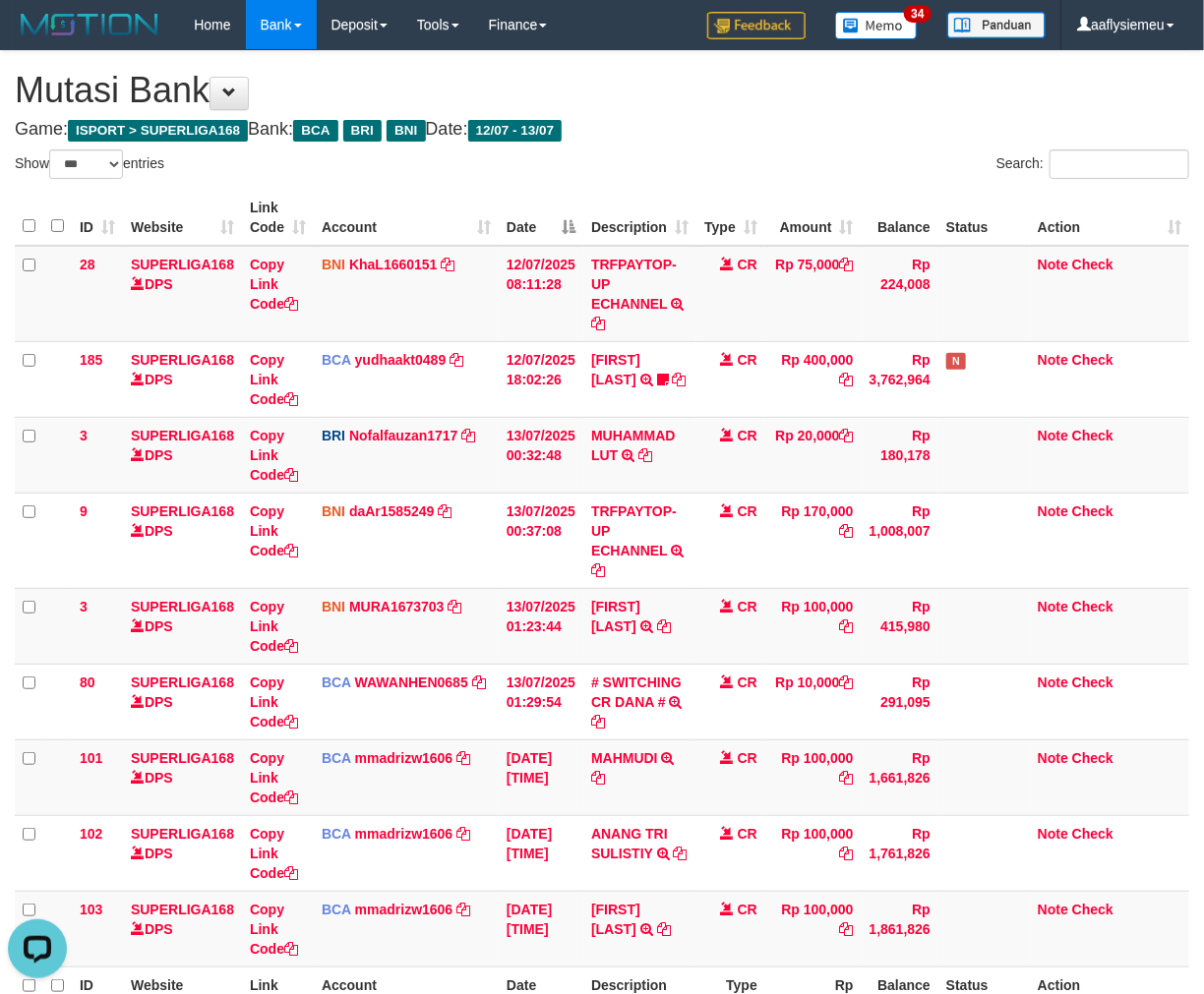 drag, startPoint x: 1156, startPoint y: 731, endPoint x: 1217, endPoint y: 729, distance: 61.03278 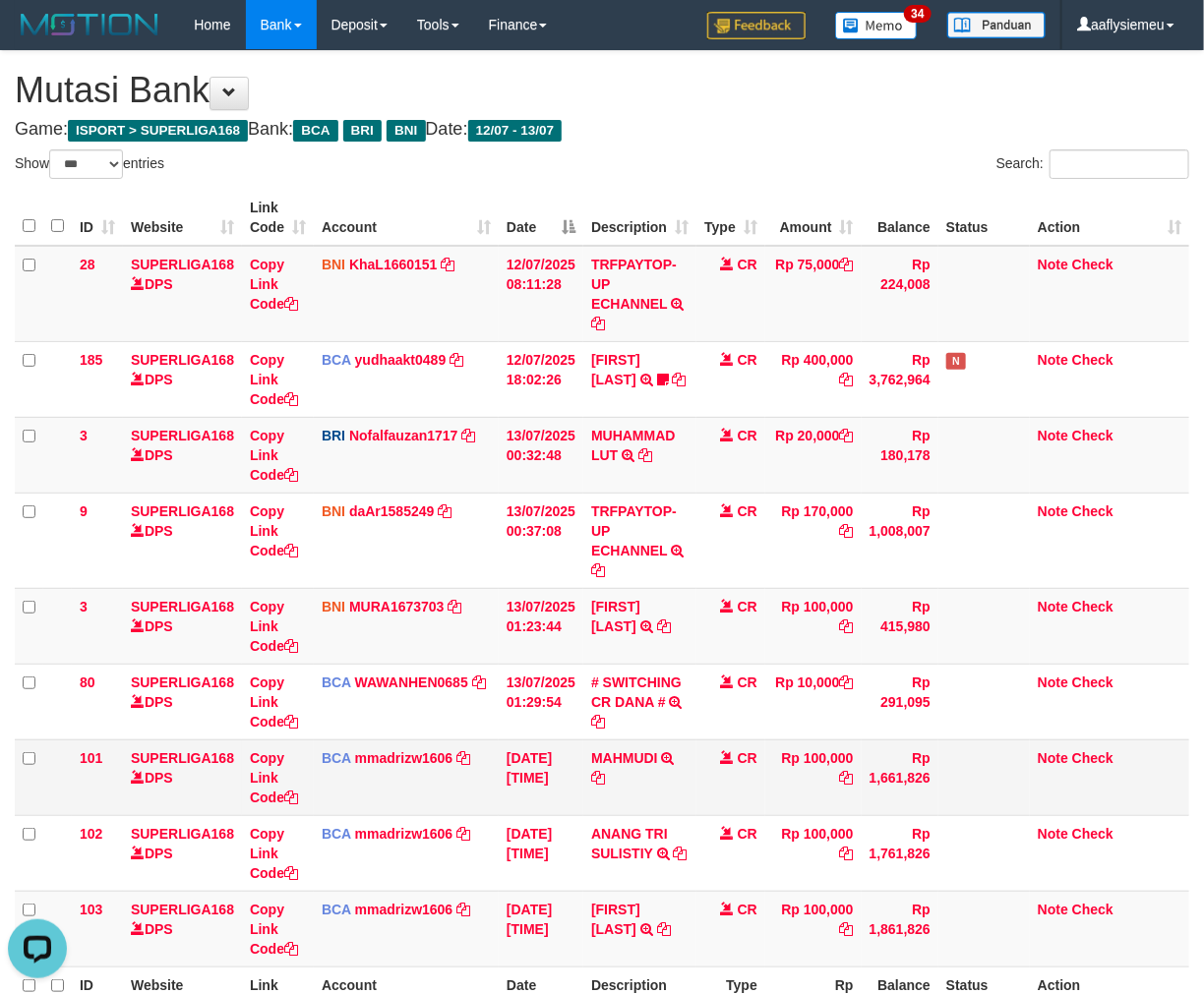 click on "Rp 100,000" at bounding box center [813, 777] 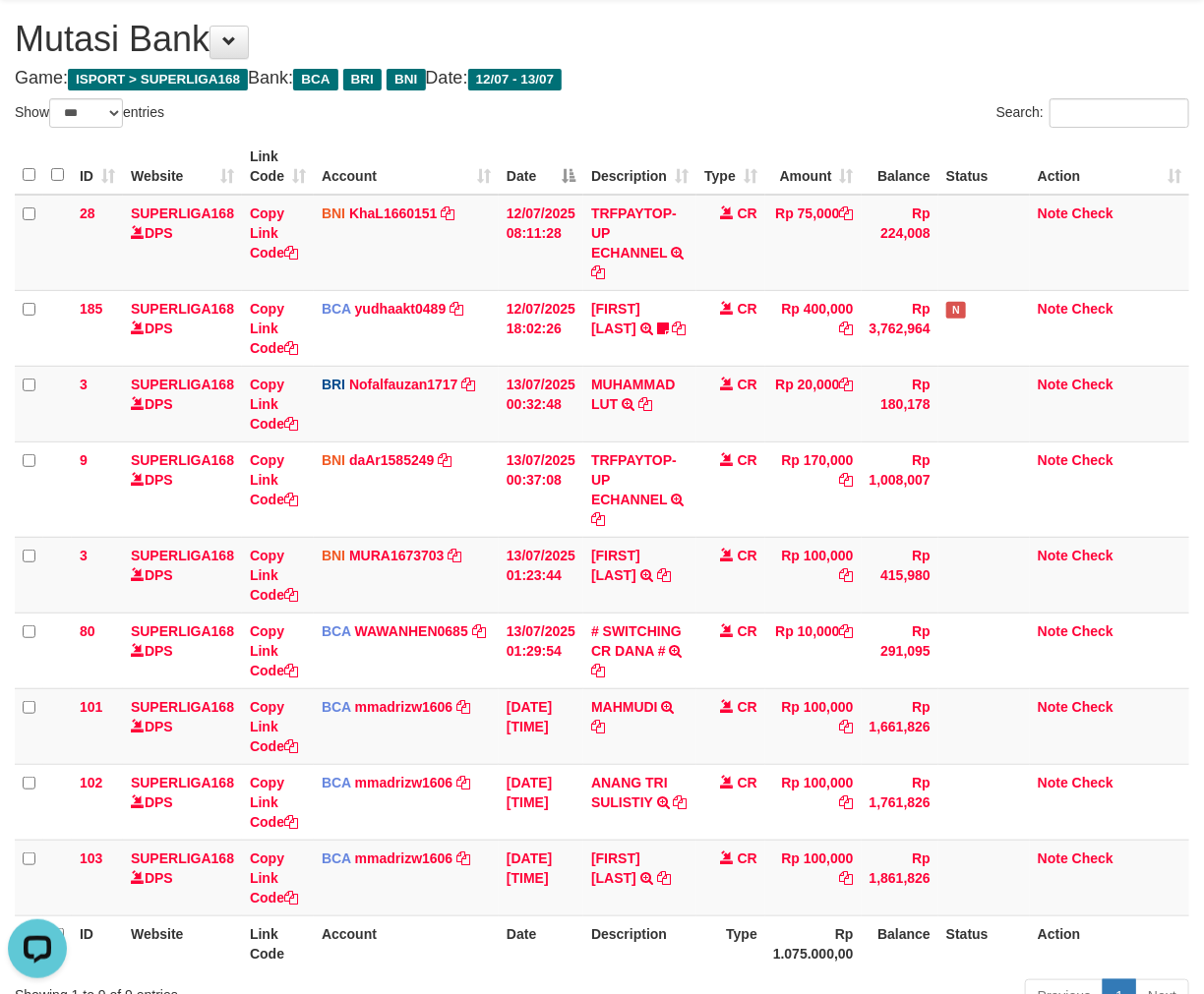 scroll, scrollTop: 214, scrollLeft: 0, axis: vertical 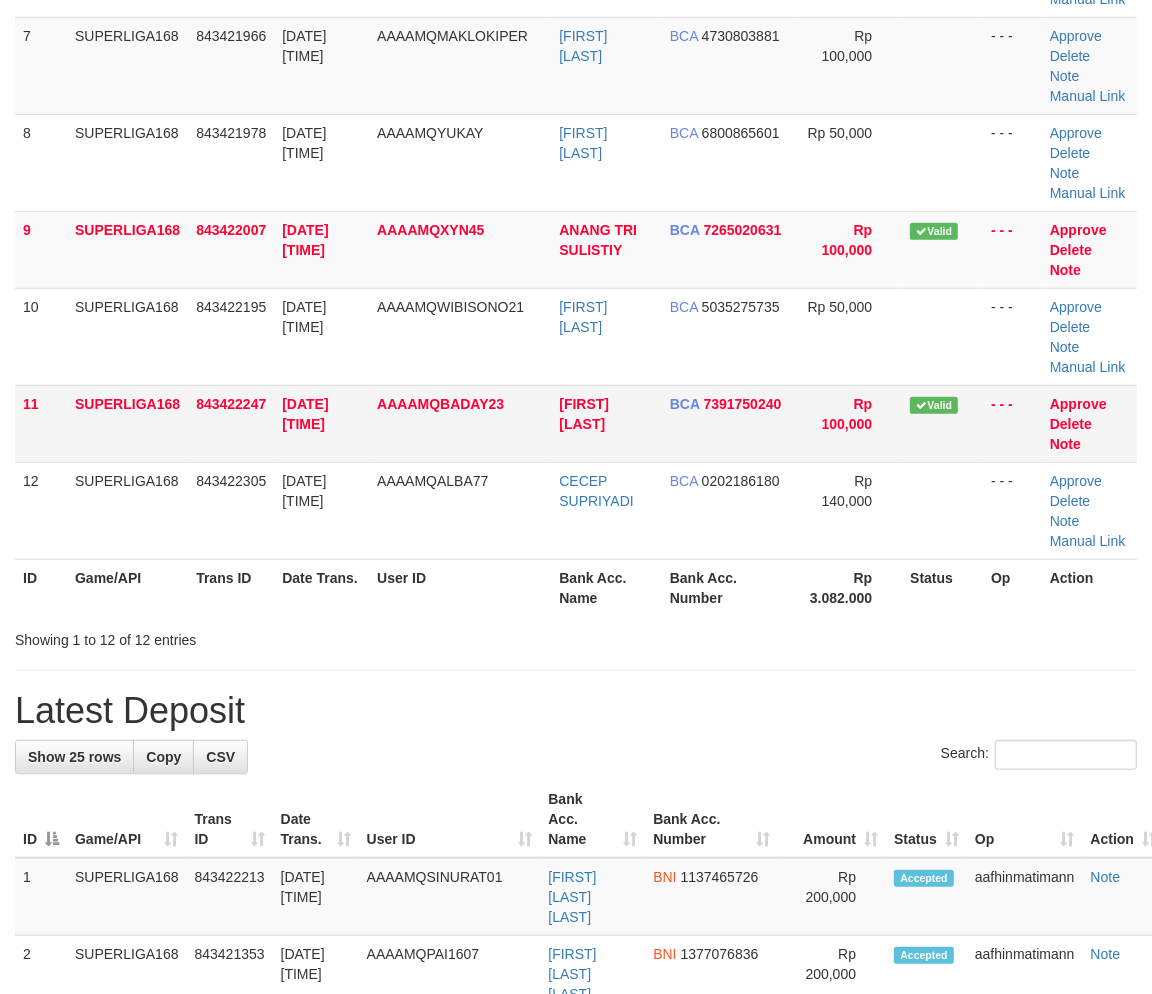 drag, startPoint x: 327, startPoint y: 511, endPoint x: 163, endPoint y: 617, distance: 195.27417 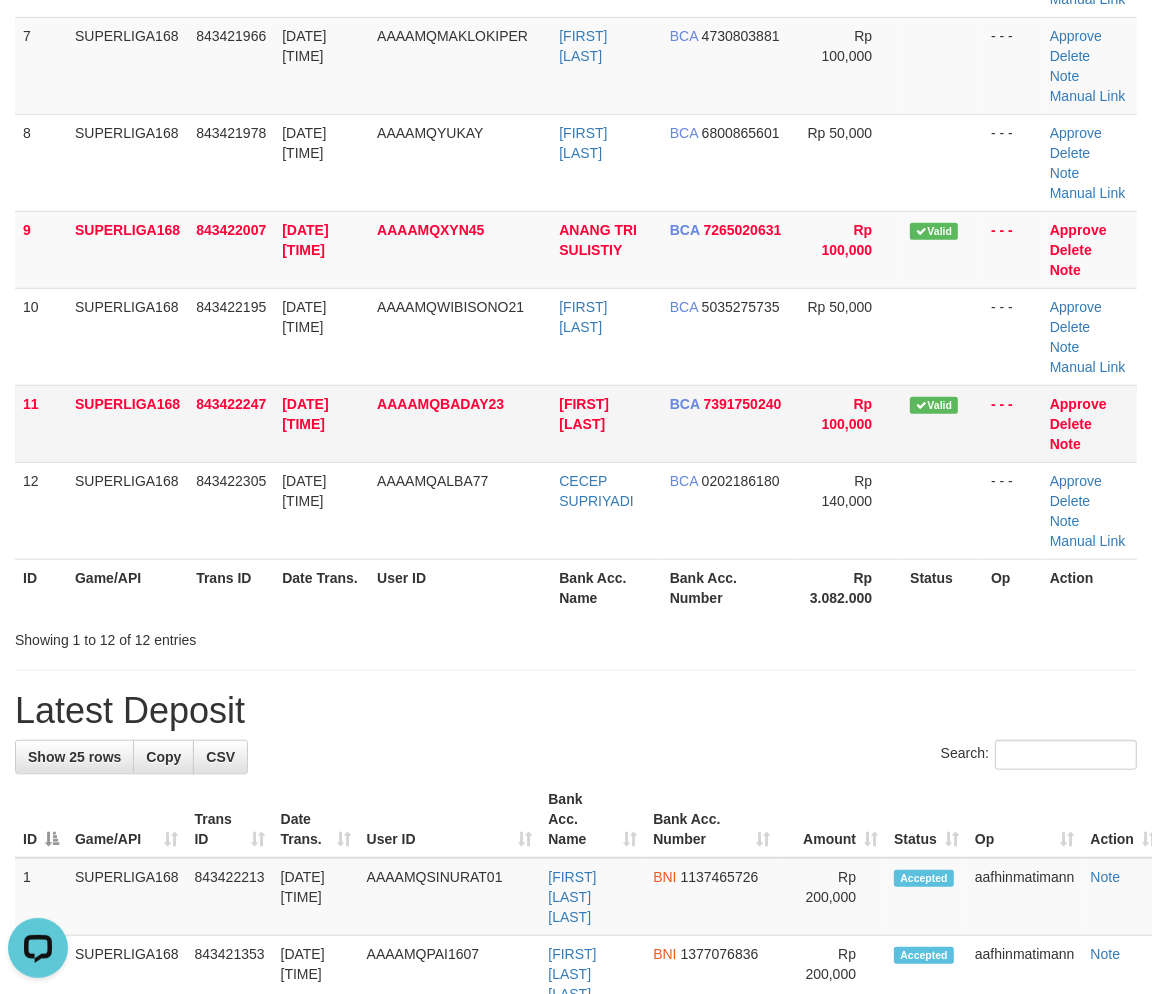 scroll, scrollTop: 0, scrollLeft: 0, axis: both 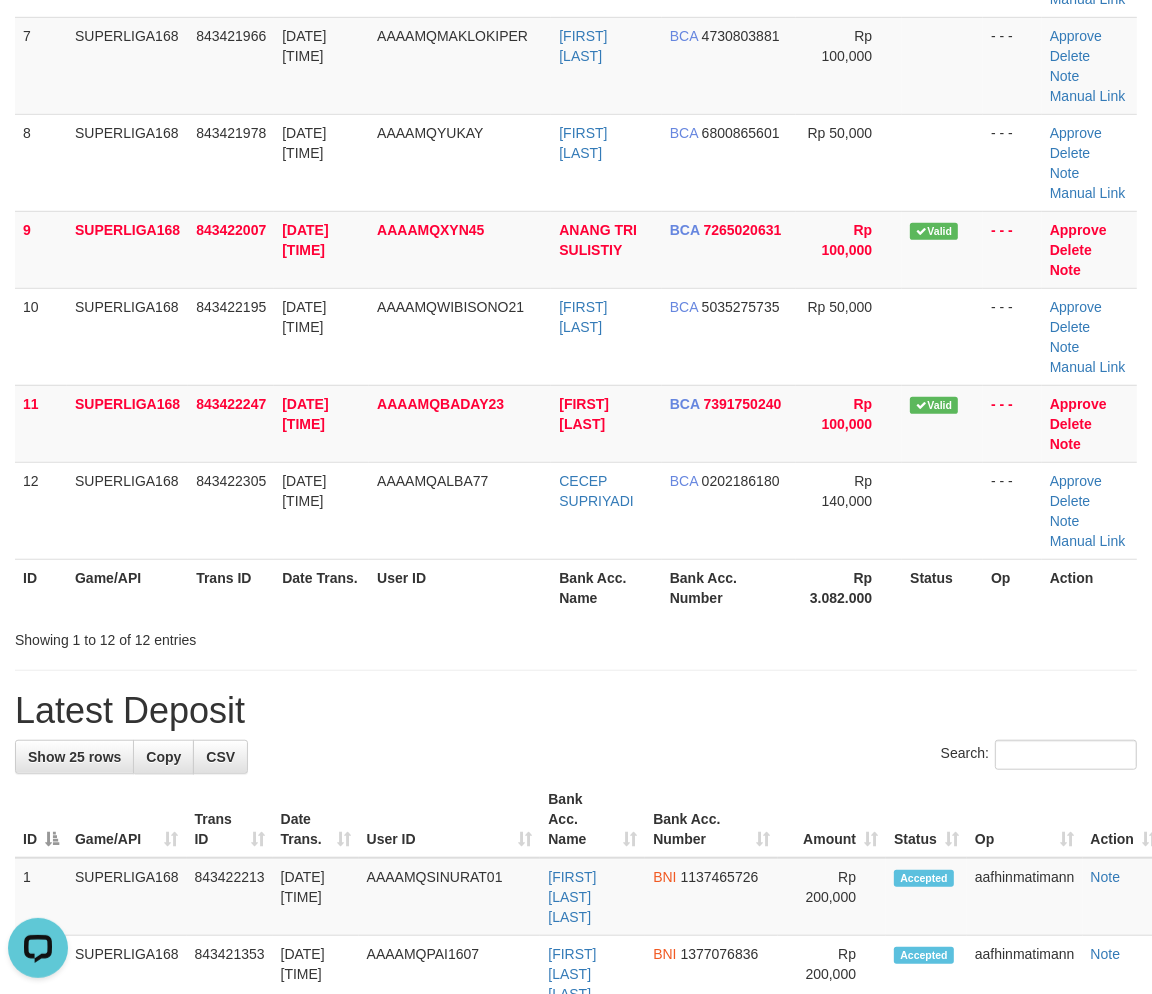 drag, startPoint x: 200, startPoint y: 613, endPoint x: 4, endPoint y: 676, distance: 205.87617 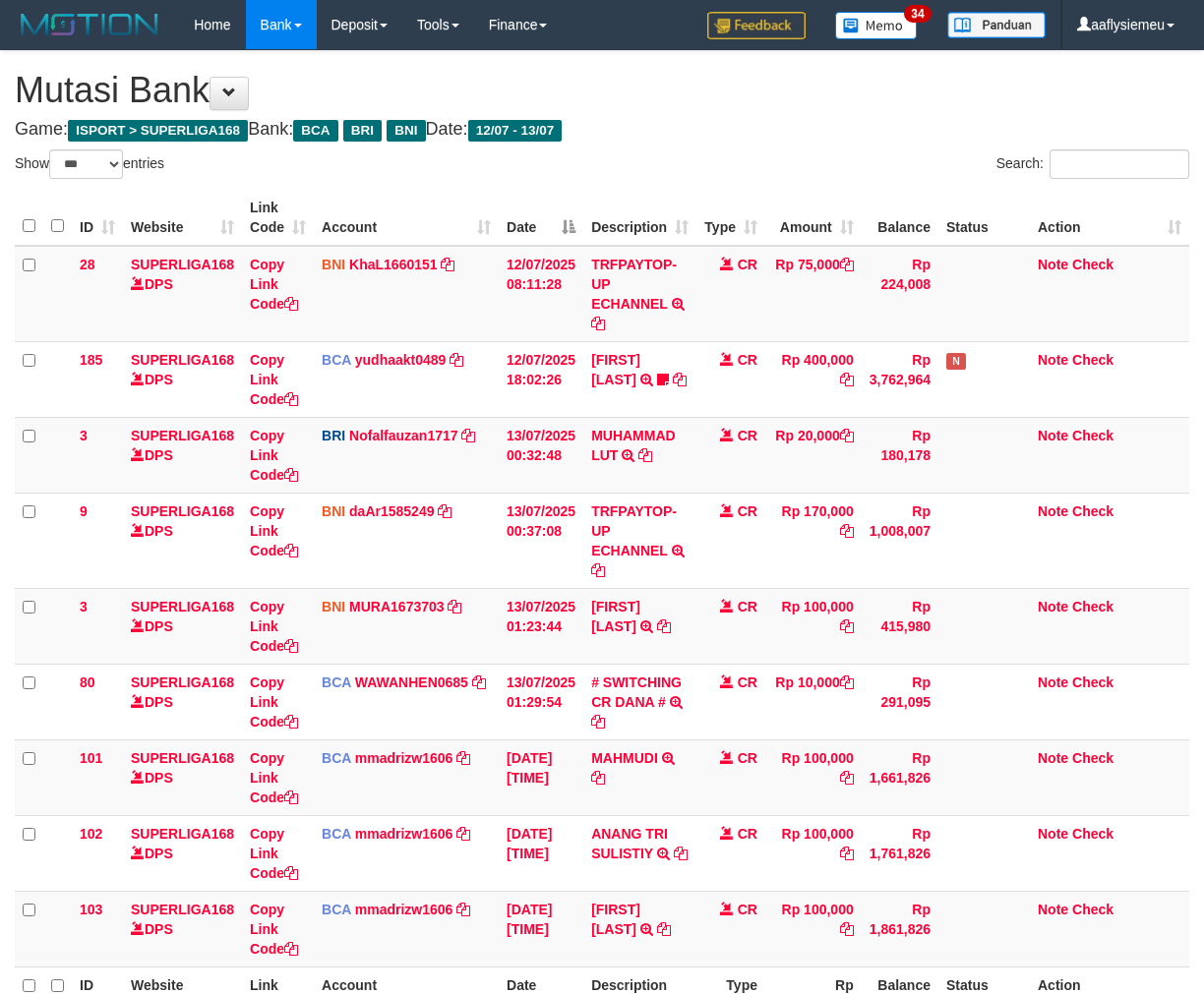 select on "***" 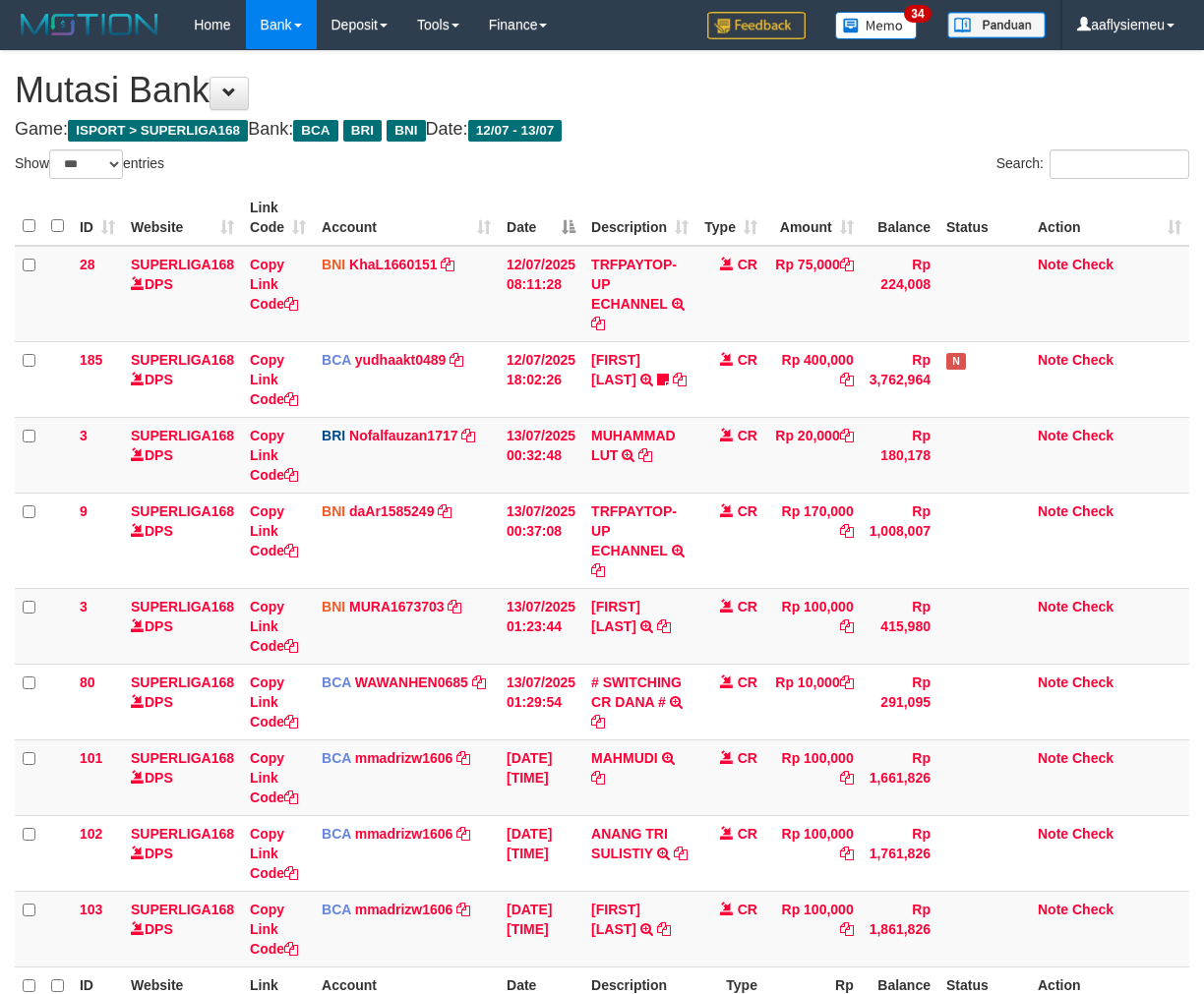 scroll, scrollTop: 220, scrollLeft: 0, axis: vertical 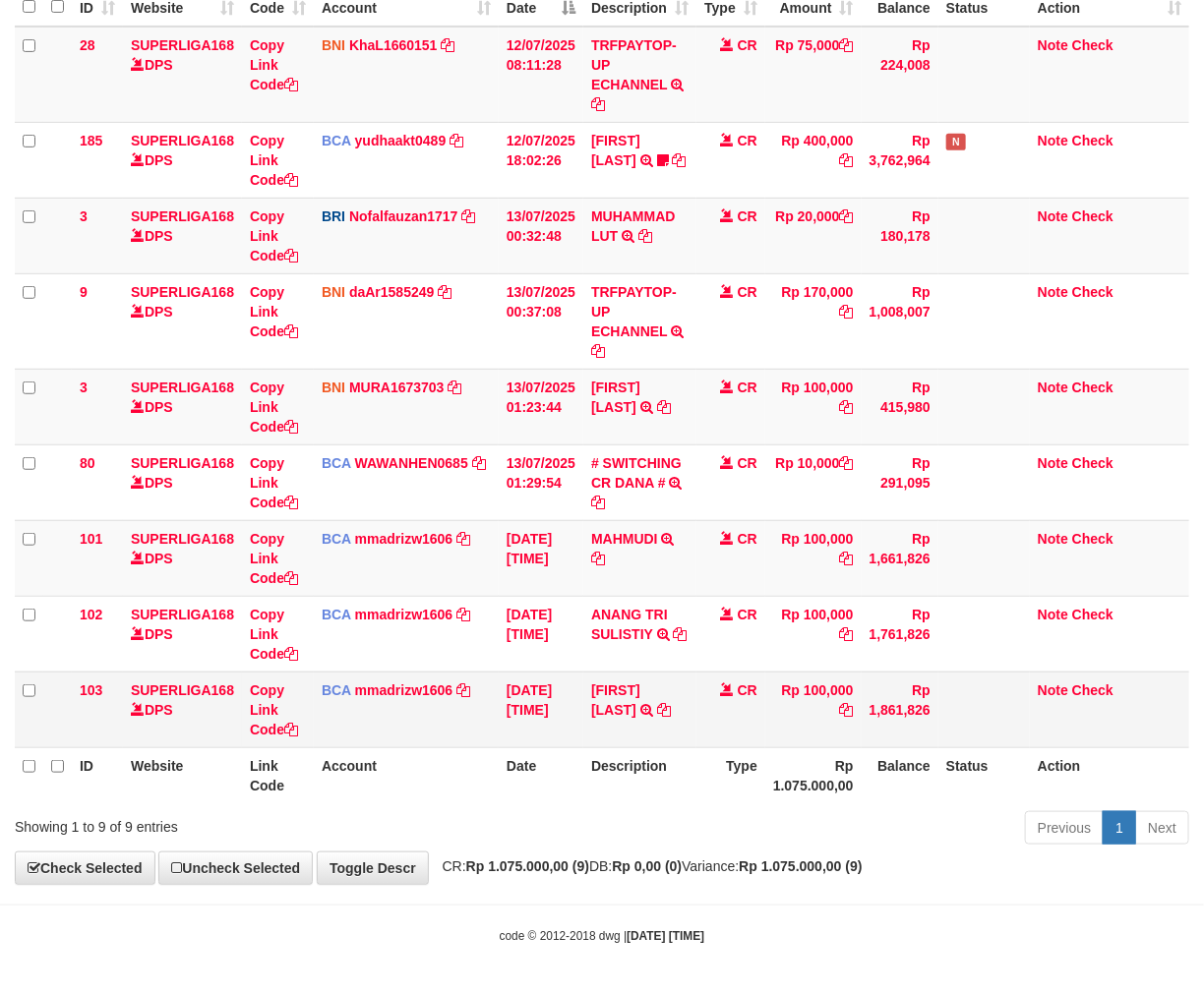 drag, startPoint x: 718, startPoint y: 788, endPoint x: 867, endPoint y: 733, distance: 158.8269 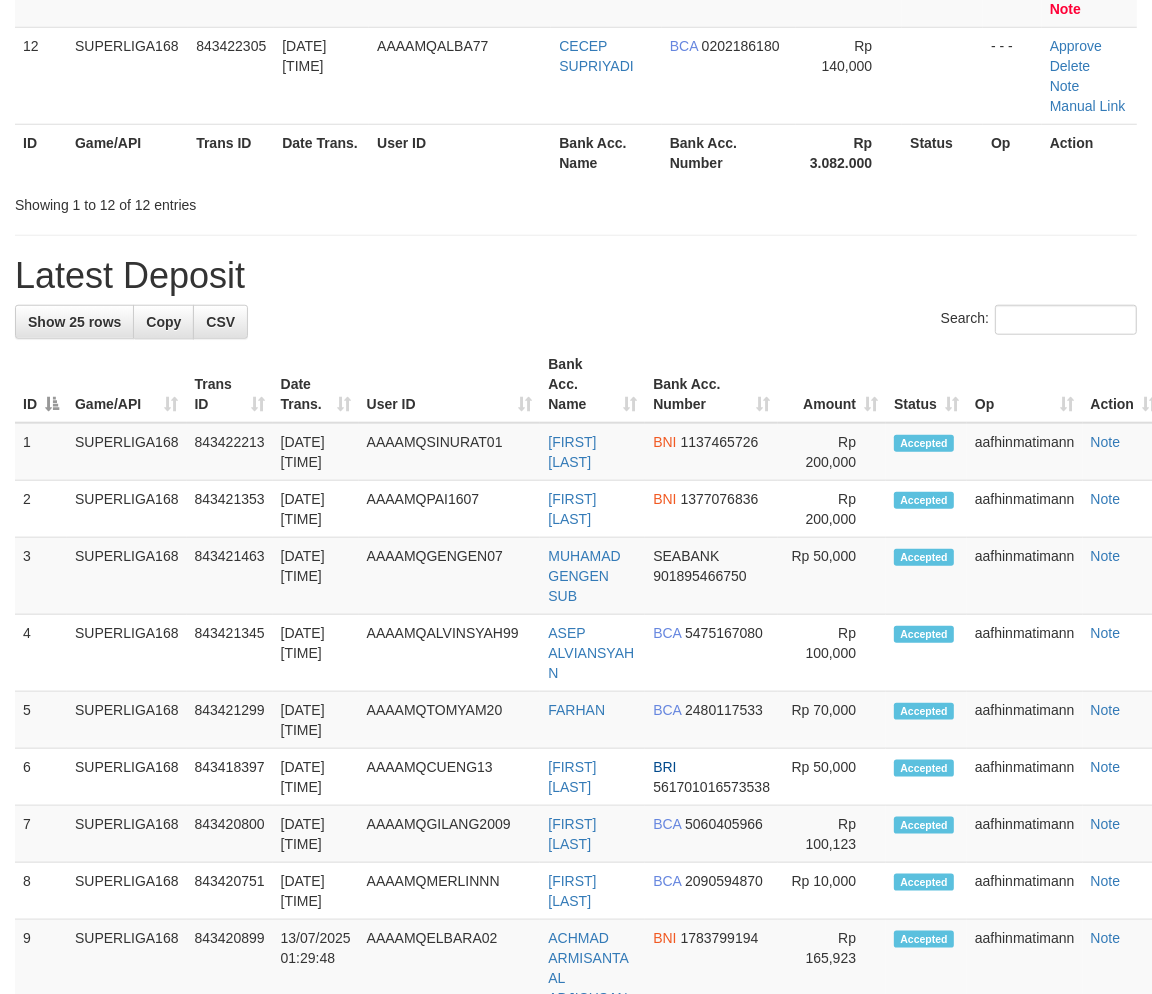 click on "Latest Deposit" at bounding box center [576, 276] 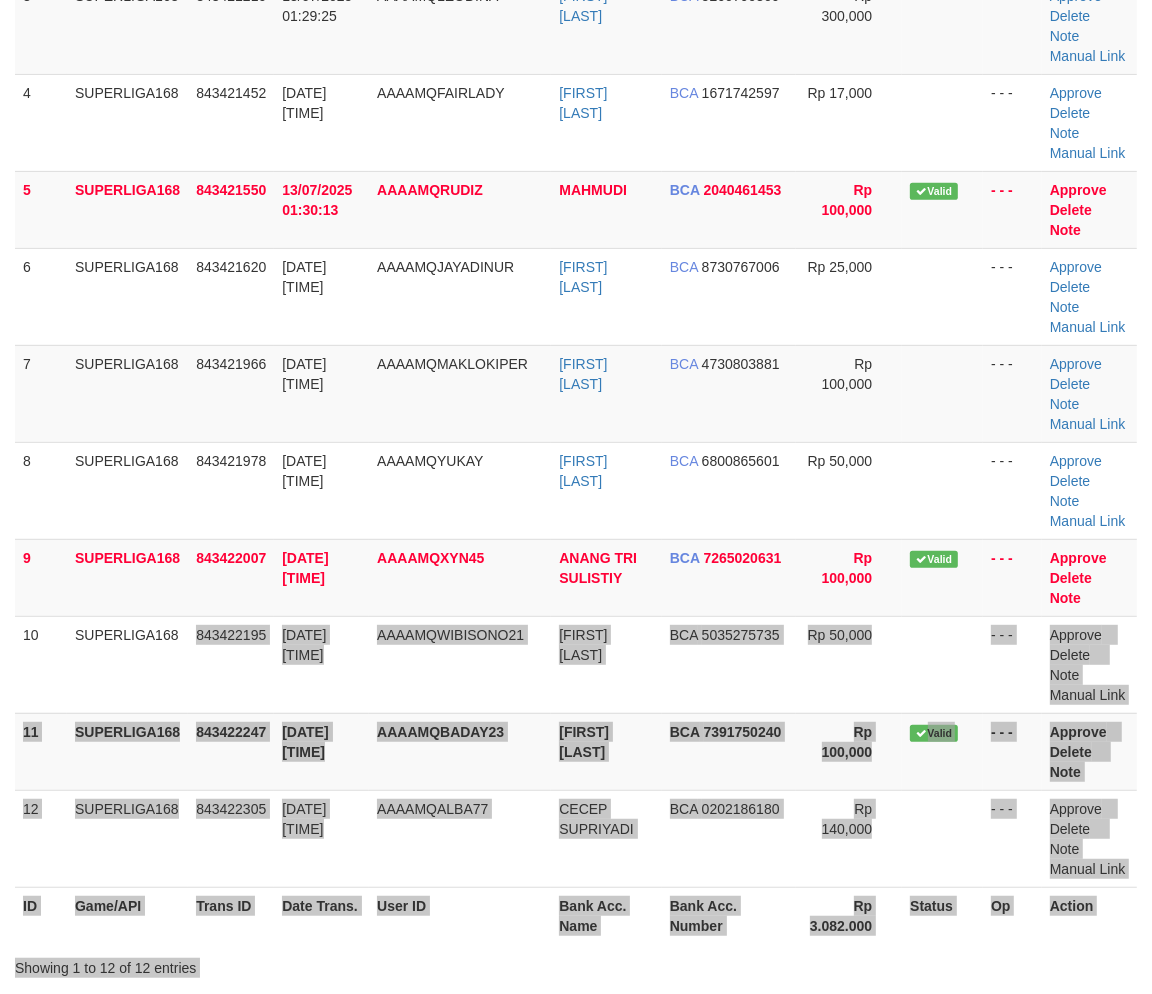 scroll, scrollTop: 462, scrollLeft: 0, axis: vertical 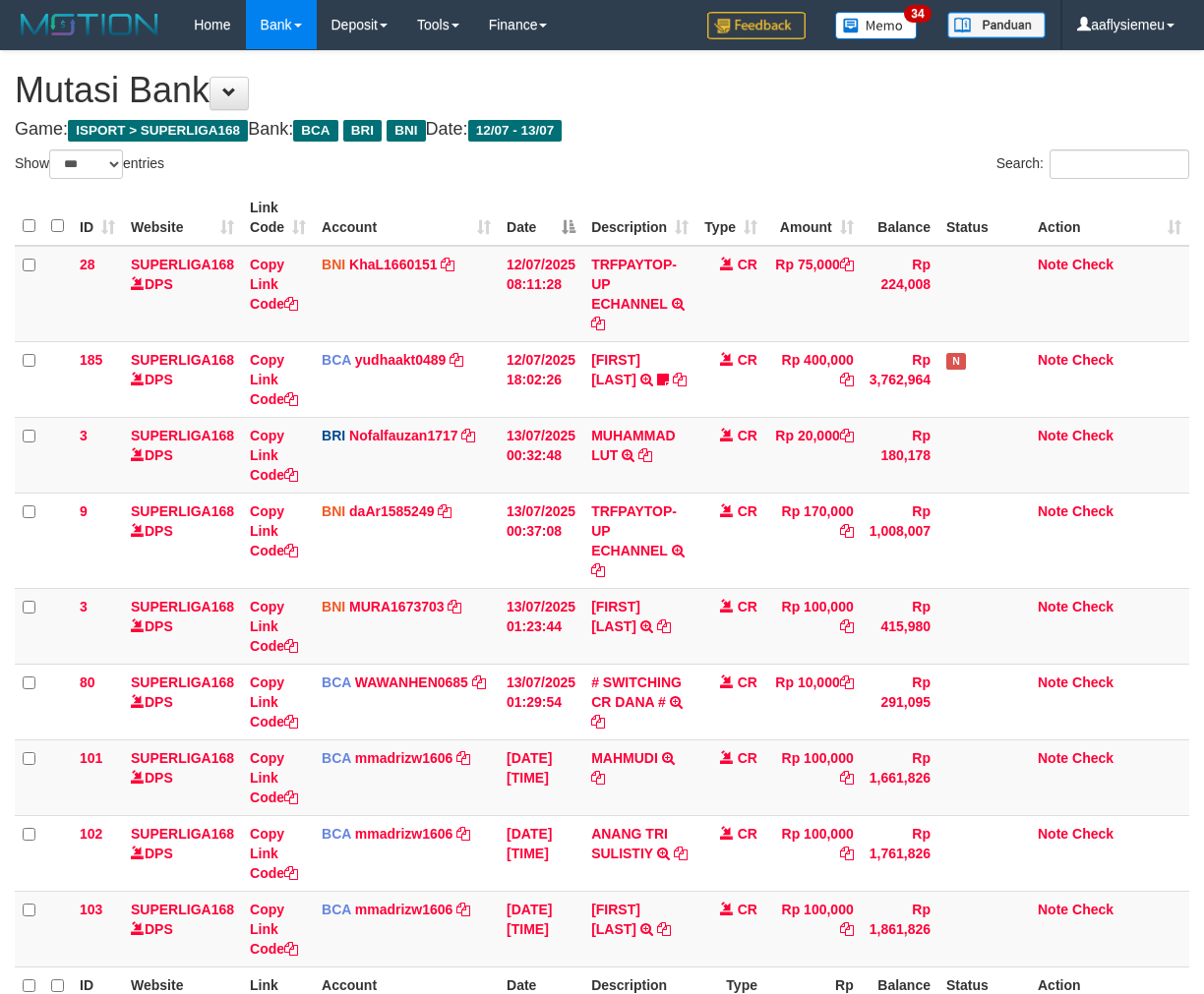 select on "***" 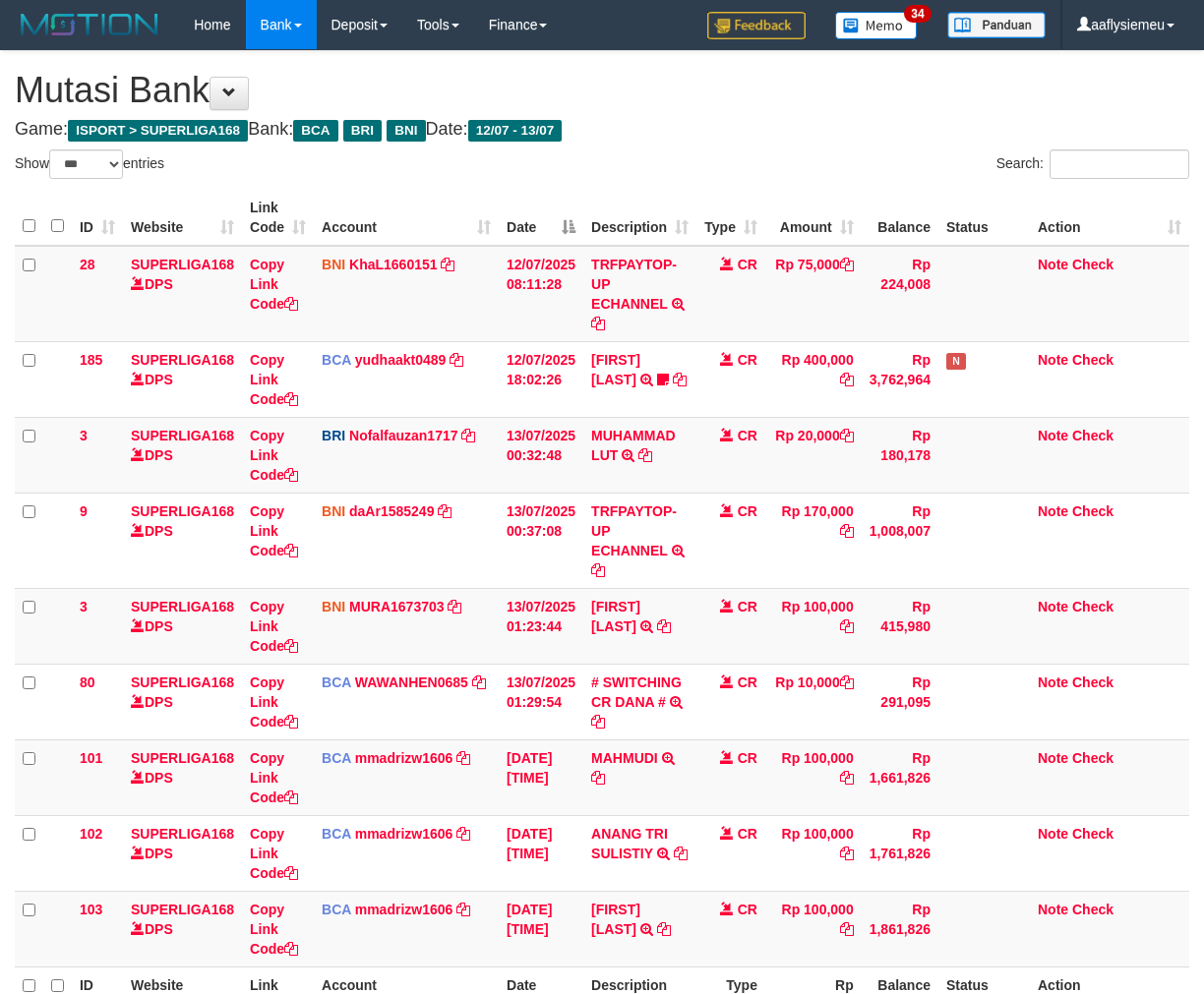 scroll, scrollTop: 220, scrollLeft: 0, axis: vertical 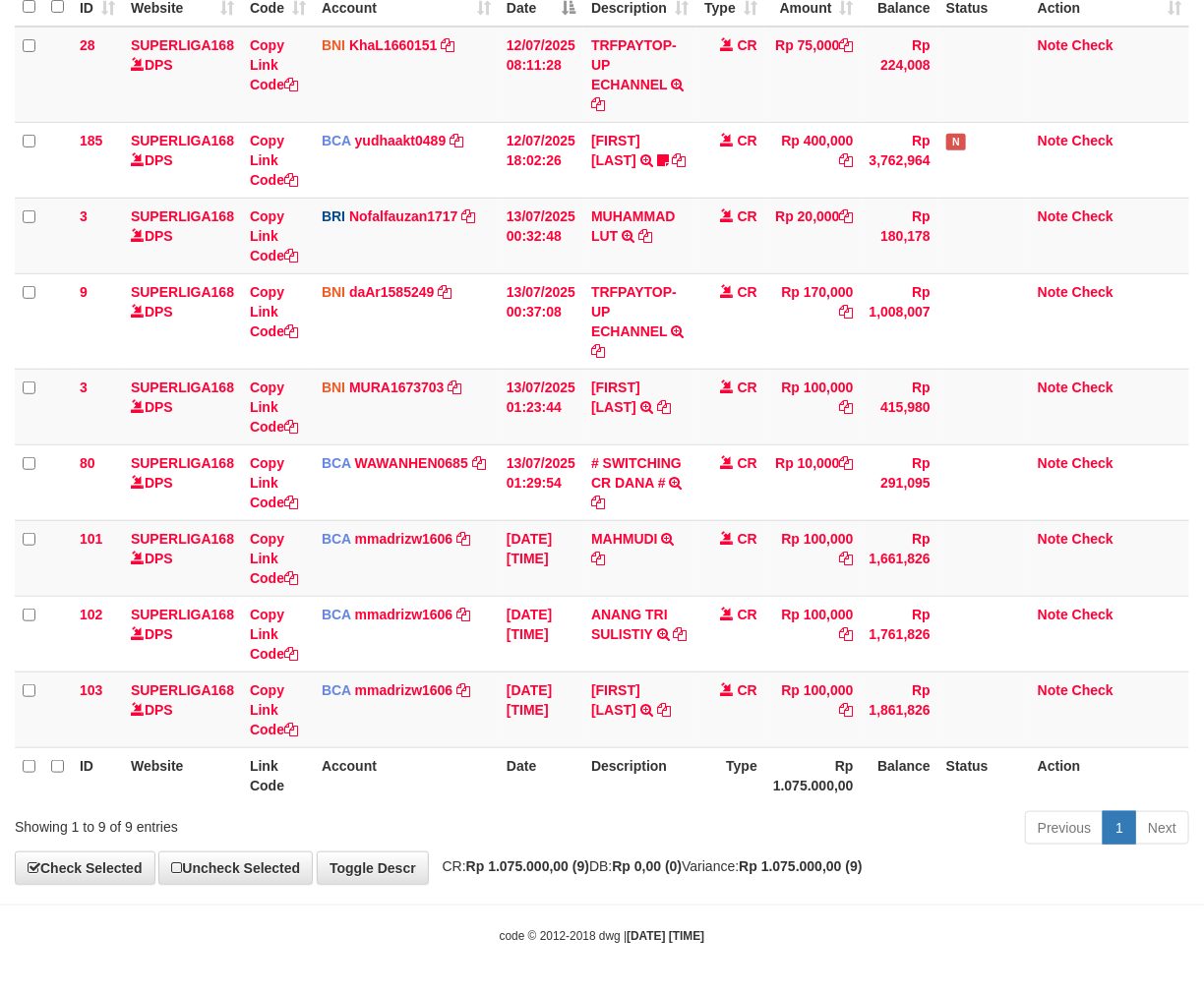 click on "Type" at bounding box center (731, 775) 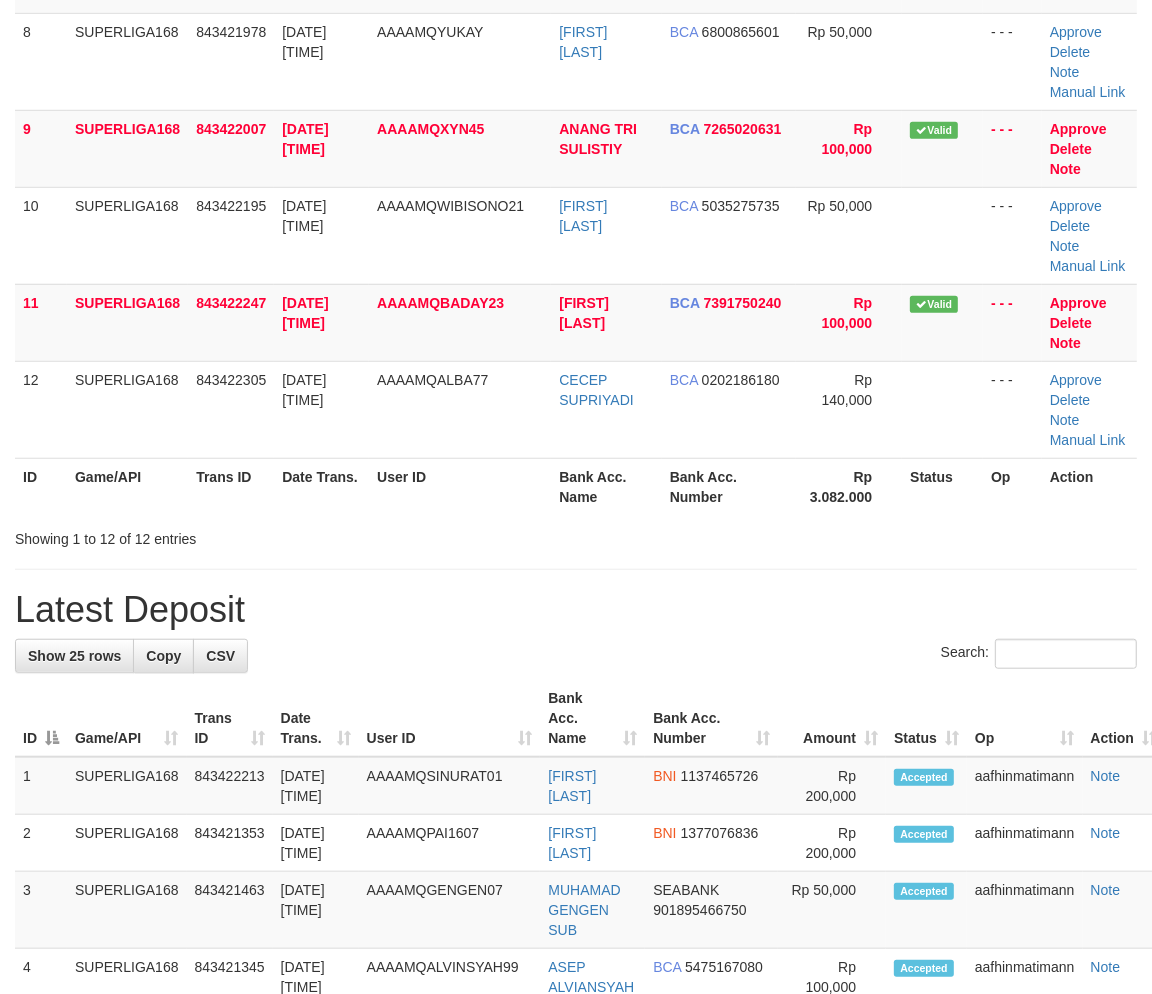 scroll, scrollTop: 462, scrollLeft: 0, axis: vertical 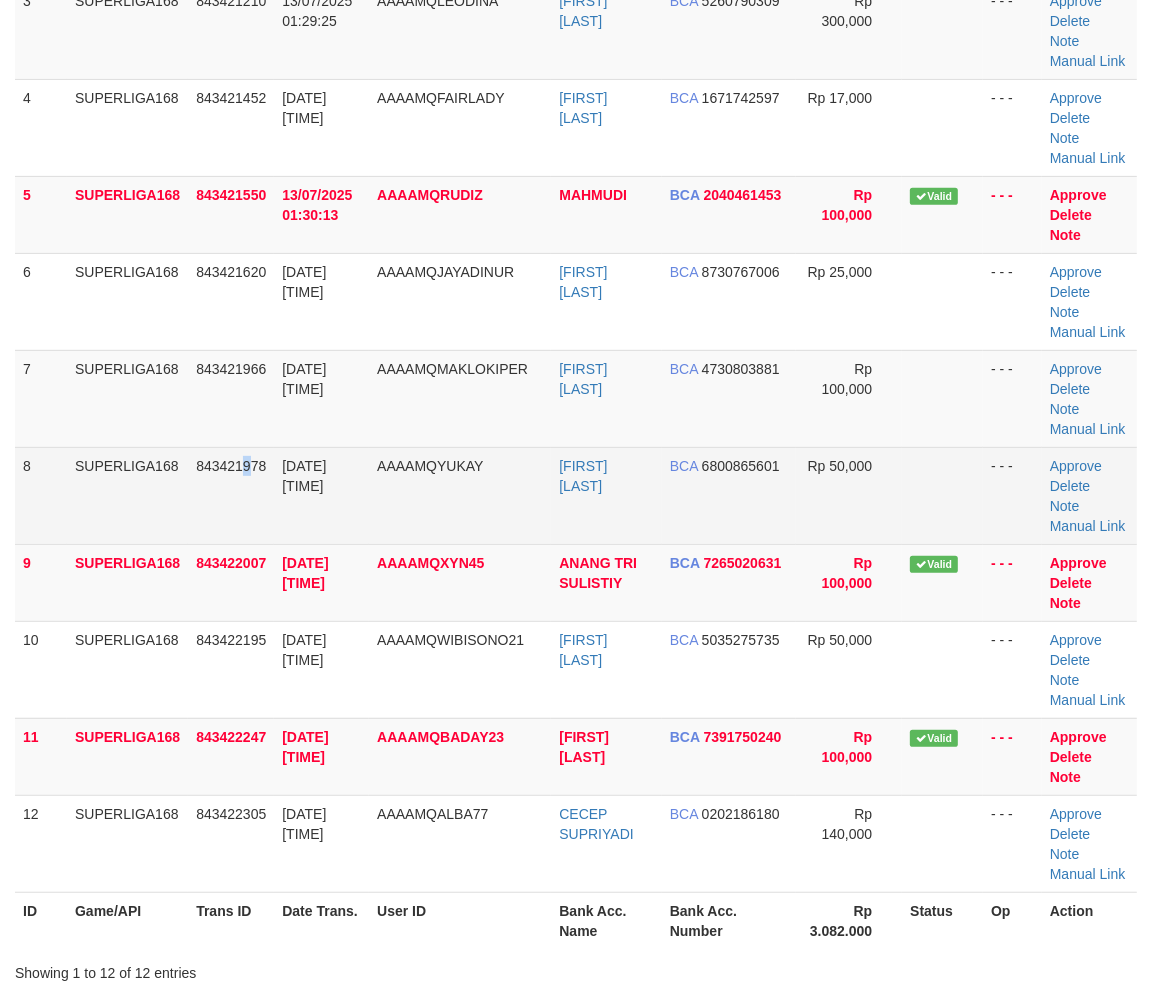 click on "843421978" at bounding box center [231, 466] 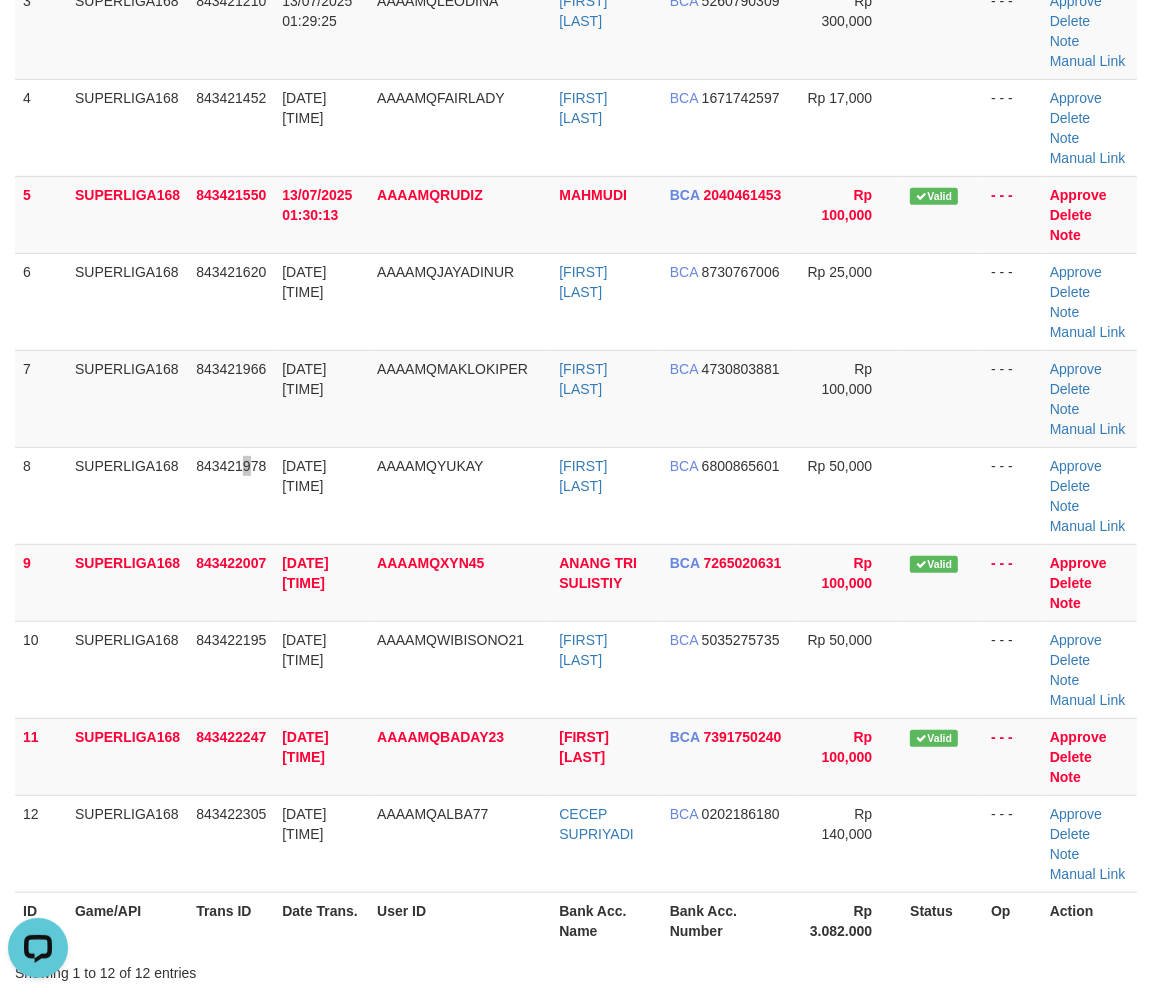 scroll, scrollTop: 0, scrollLeft: 0, axis: both 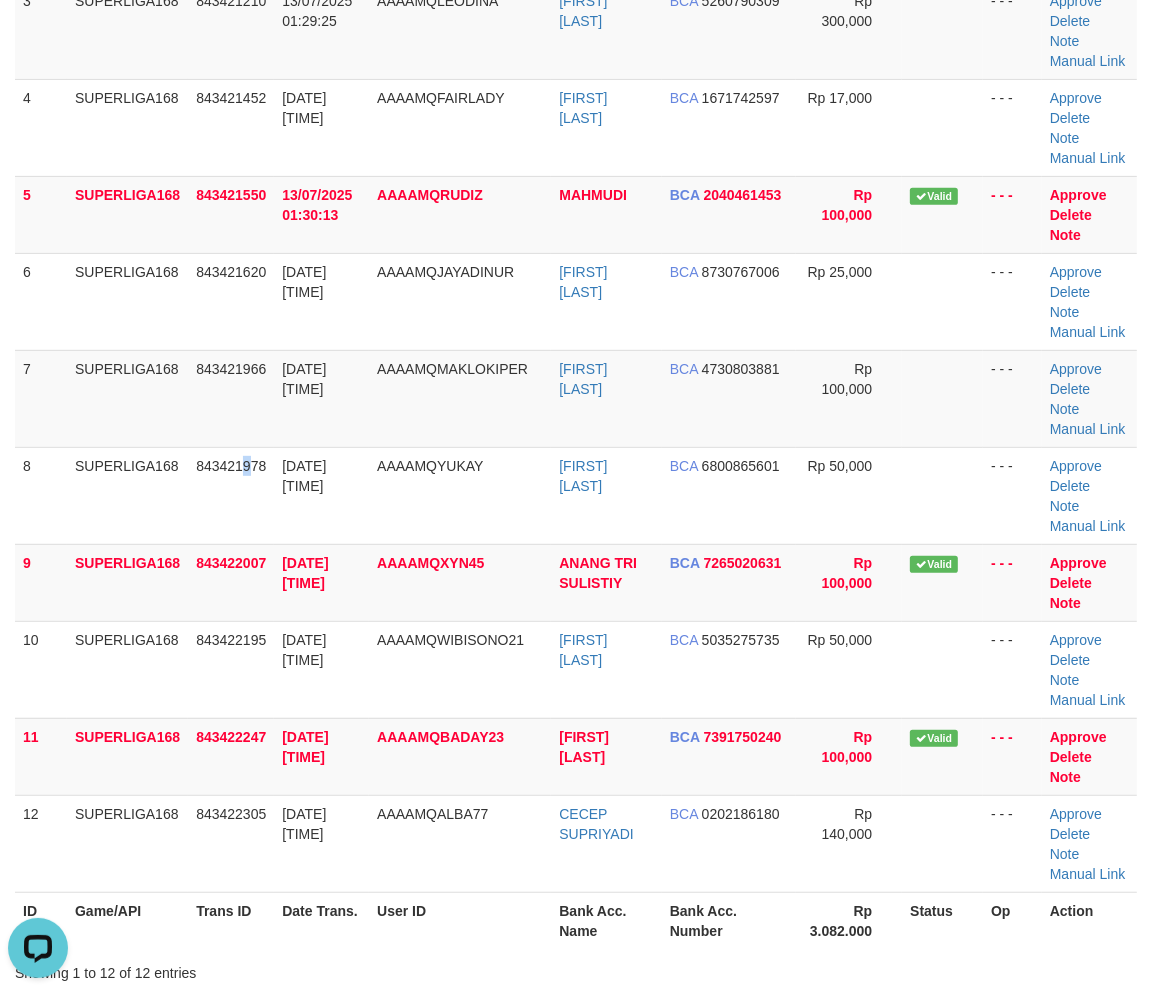 drag, startPoint x: 150, startPoint y: 601, endPoint x: 1, endPoint y: 646, distance: 155.64703 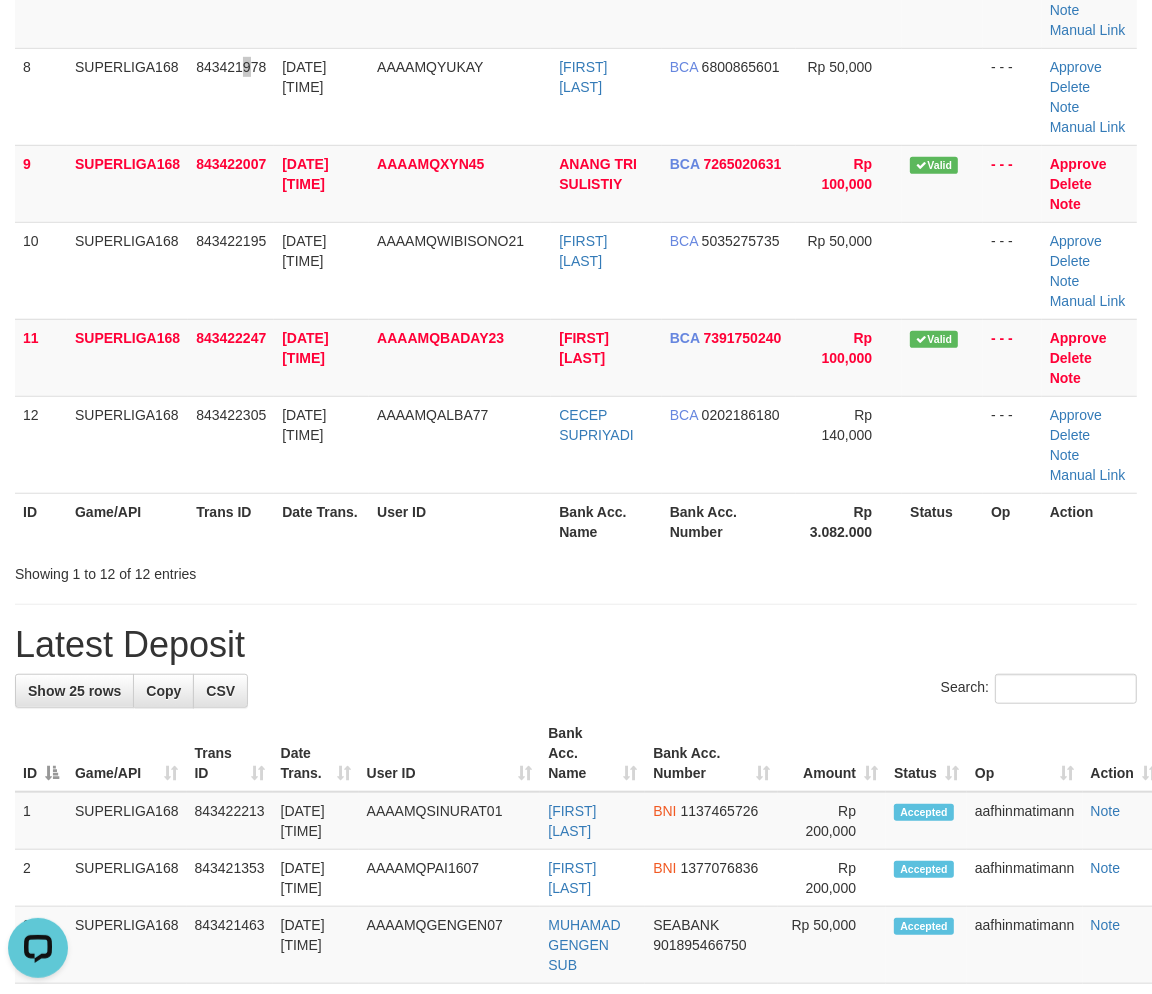 scroll, scrollTop: 1128, scrollLeft: 0, axis: vertical 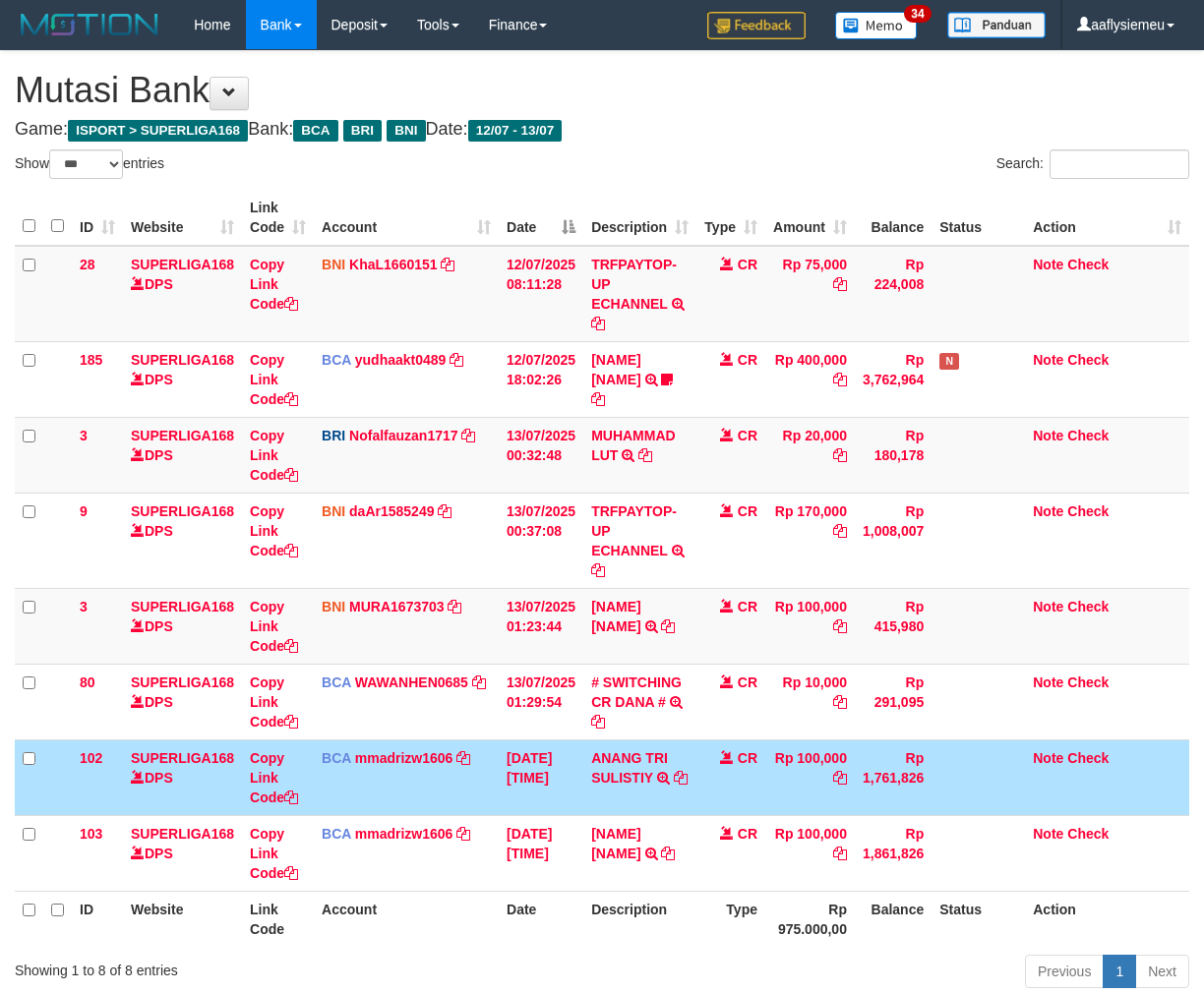 select on "***" 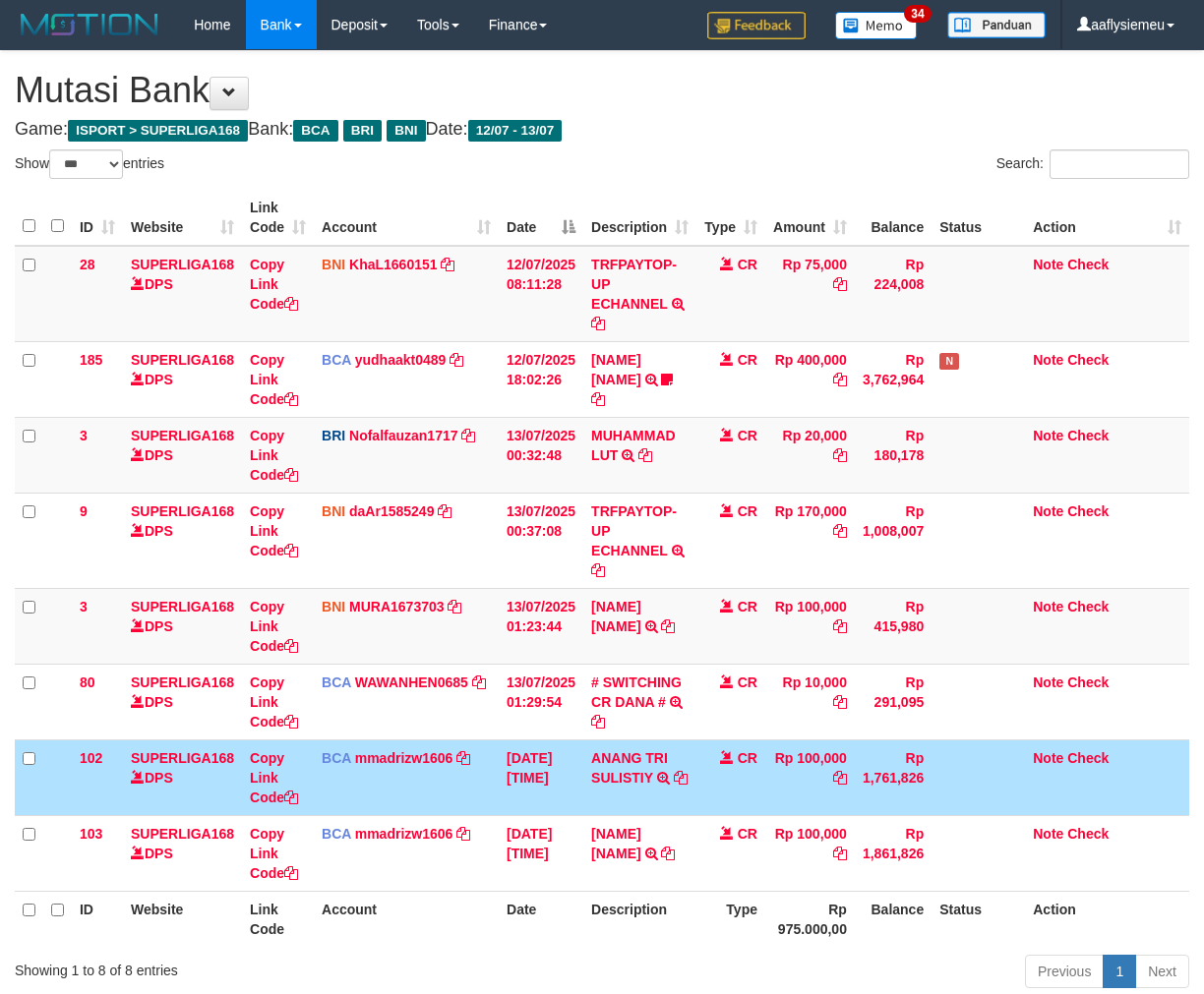 scroll, scrollTop: 0, scrollLeft: 0, axis: both 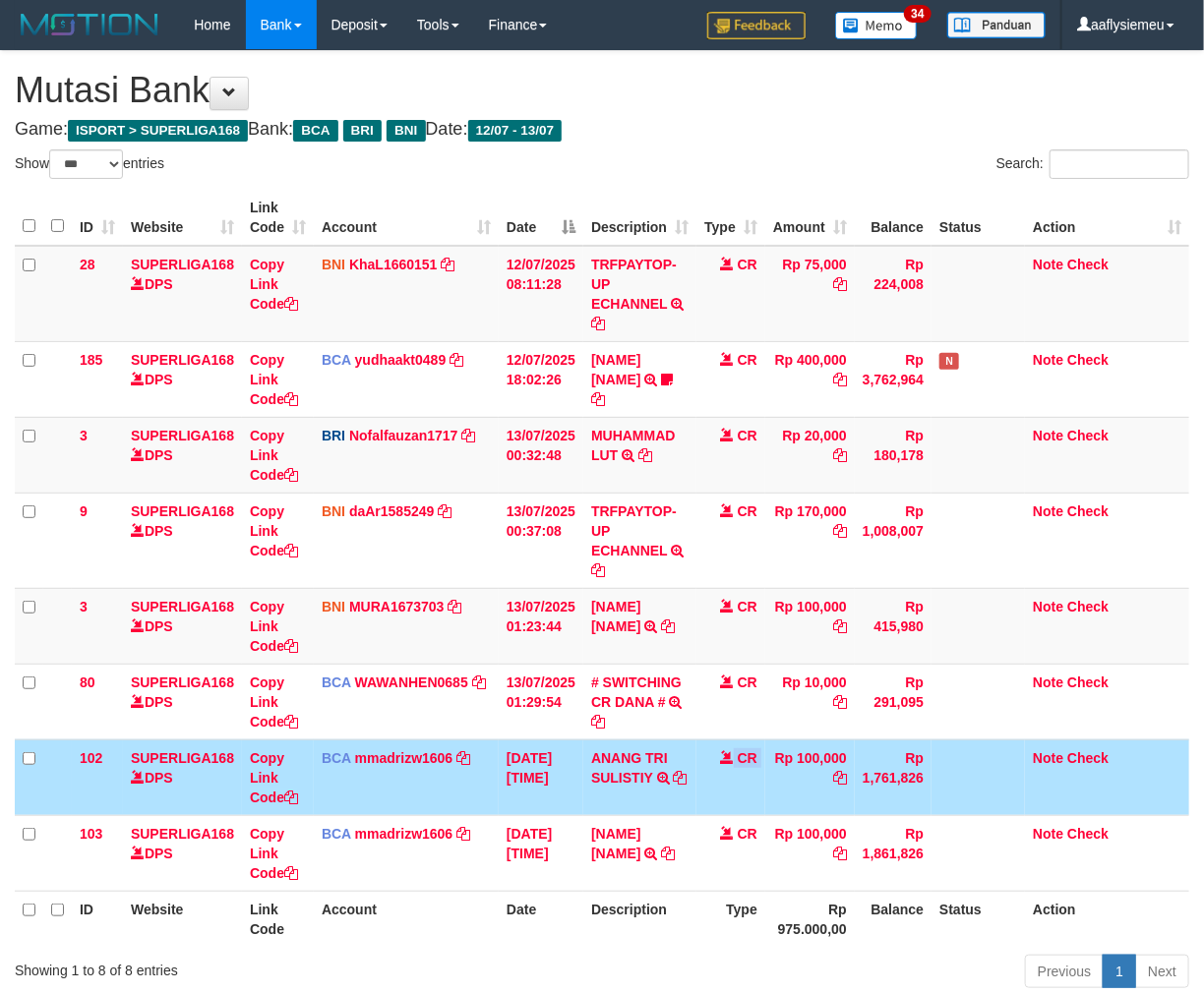 click on "CR" at bounding box center [731, 777] 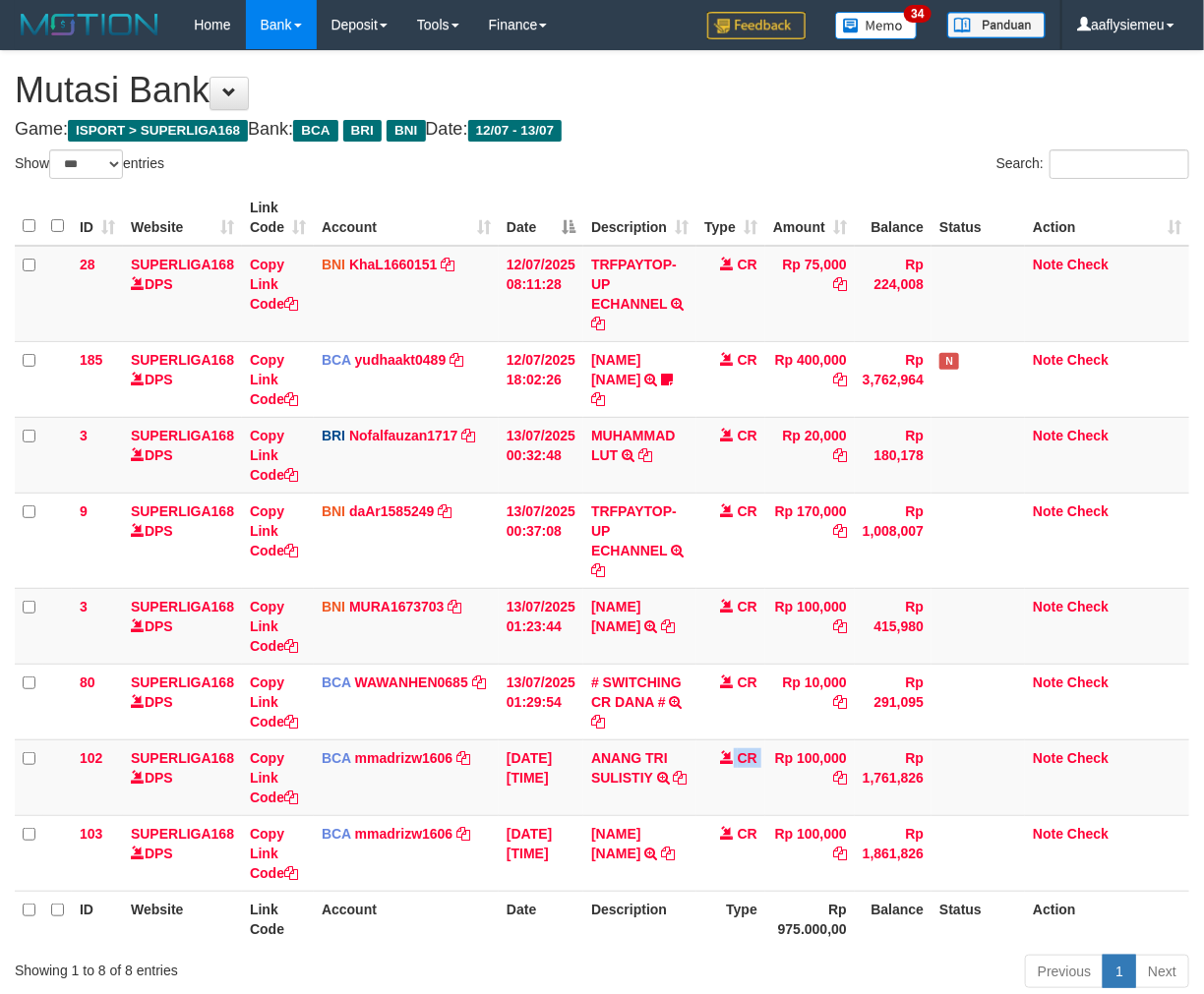 scroll, scrollTop: 144, scrollLeft: 0, axis: vertical 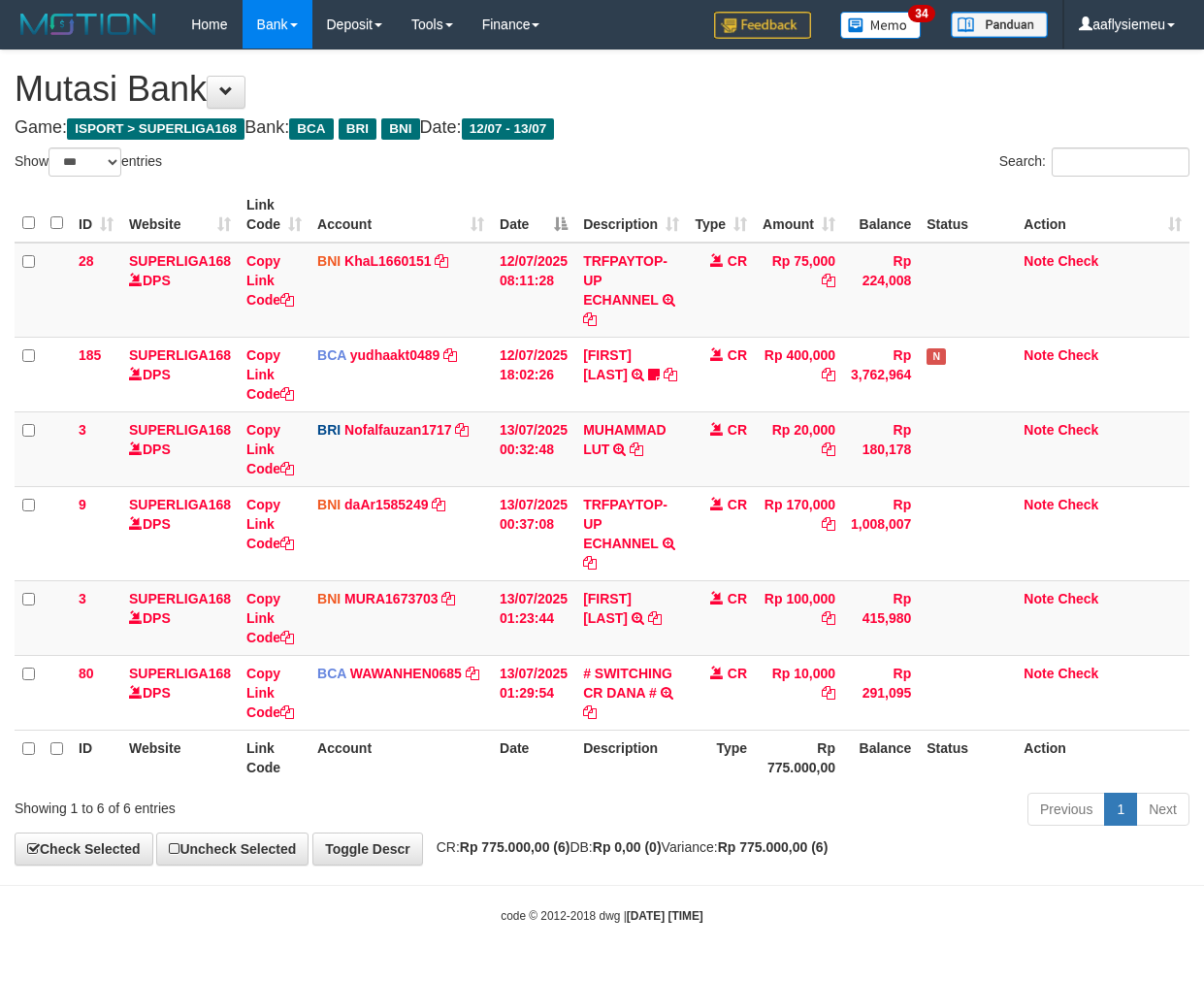 select on "***" 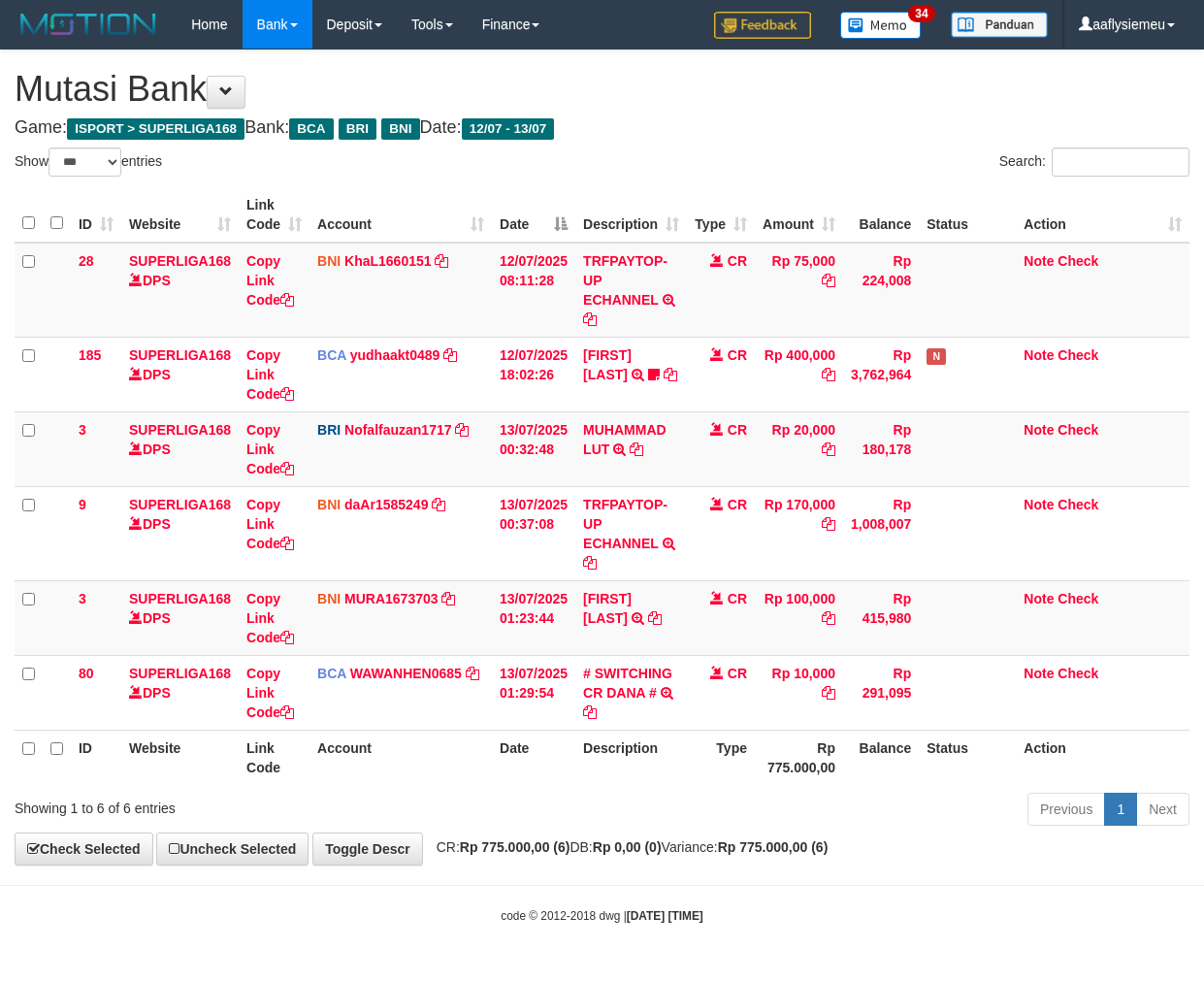 scroll, scrollTop: 0, scrollLeft: 0, axis: both 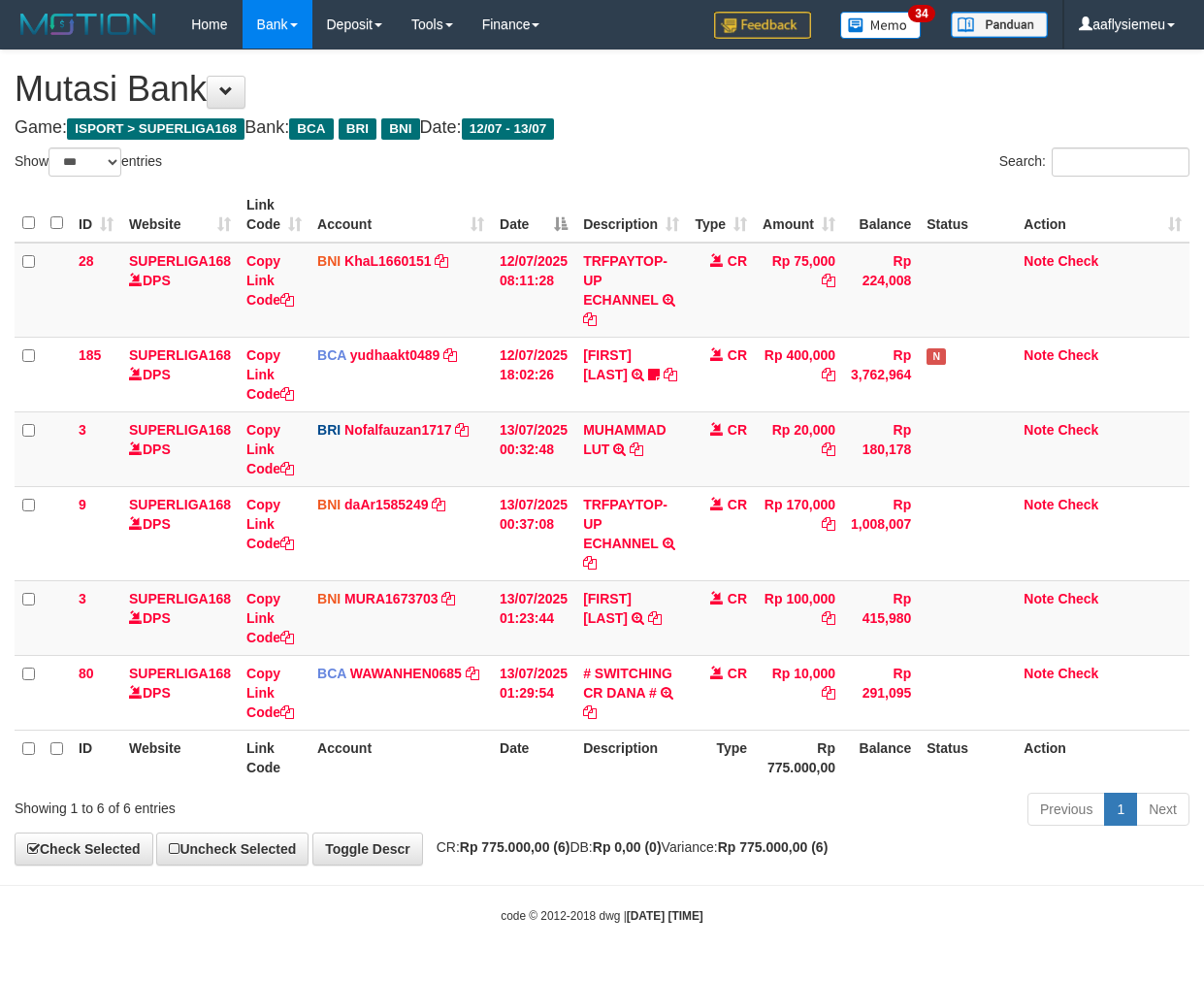 select on "***" 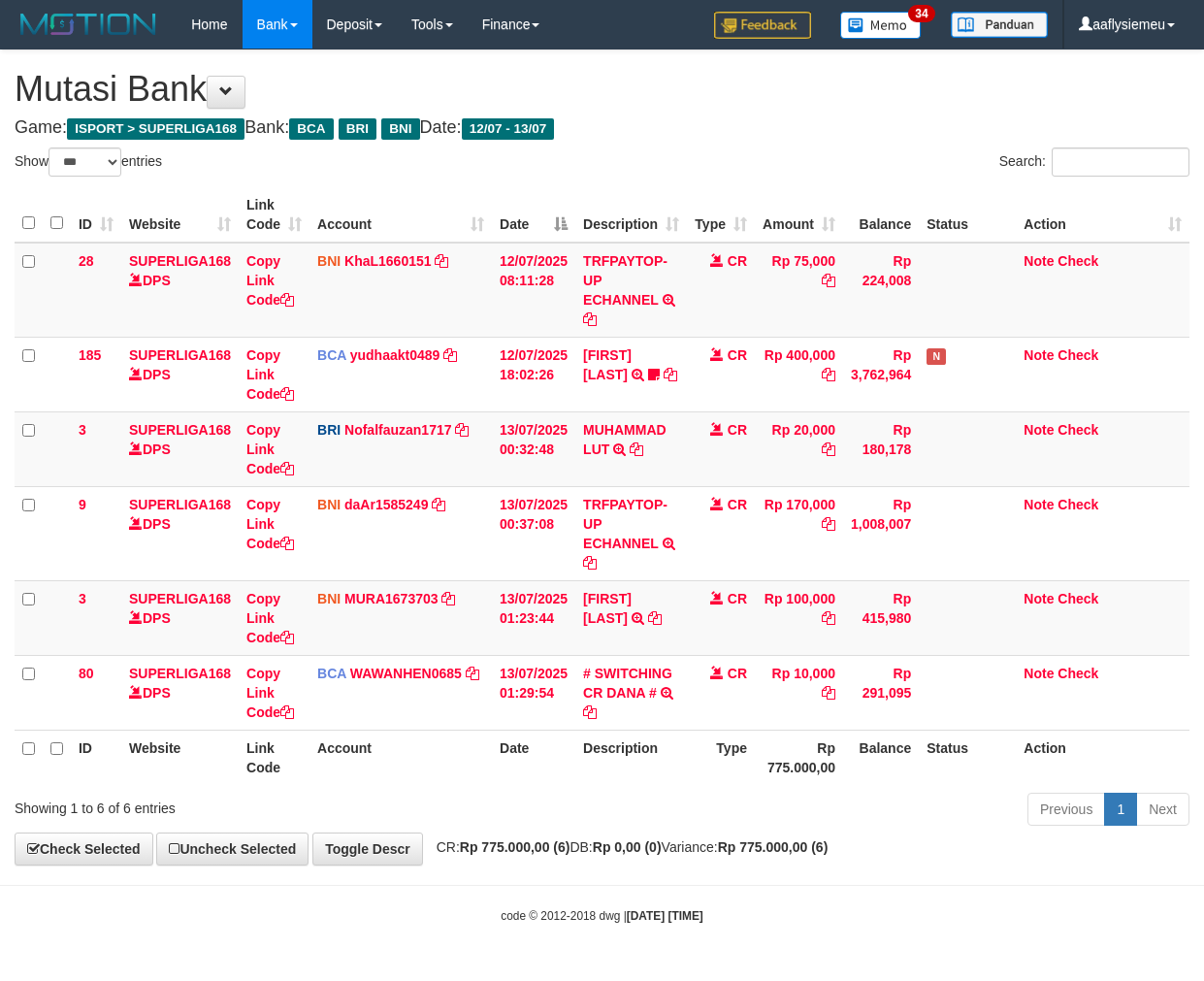 scroll, scrollTop: 0, scrollLeft: 0, axis: both 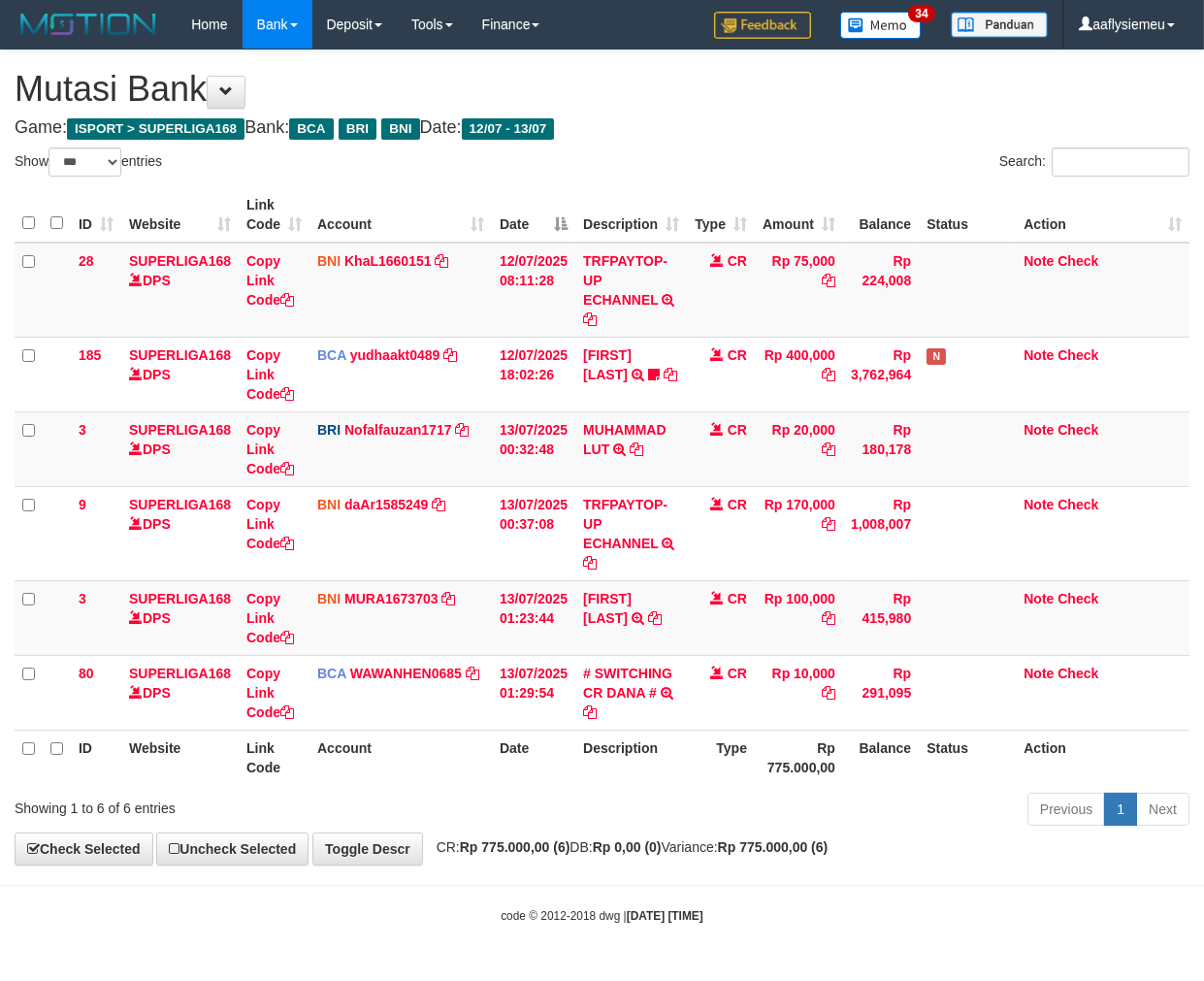 click on "Type" at bounding box center (721, 757) 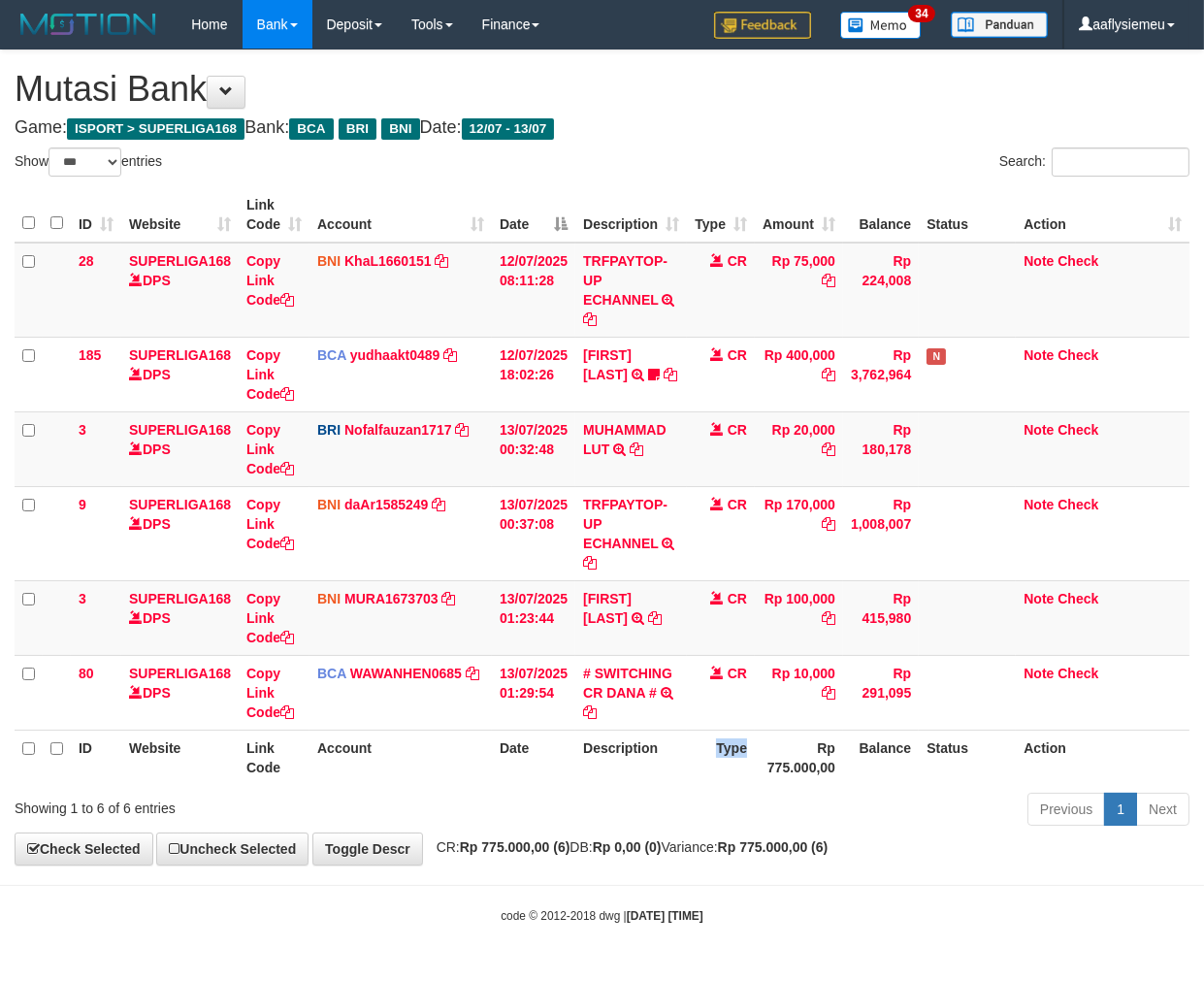 click on "Type" at bounding box center (721, 757) 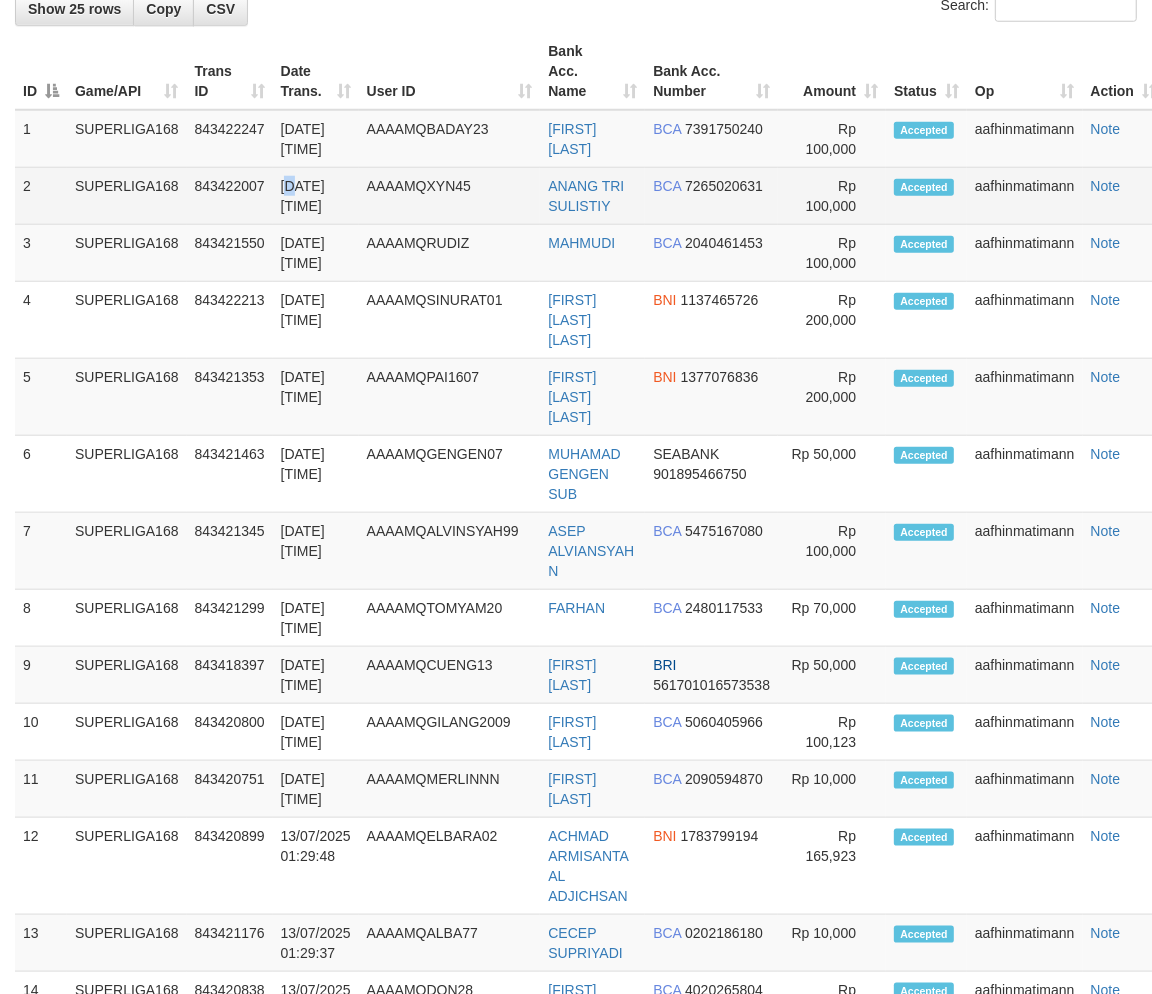 click on "[DATE] [TIME]" at bounding box center [316, 196] 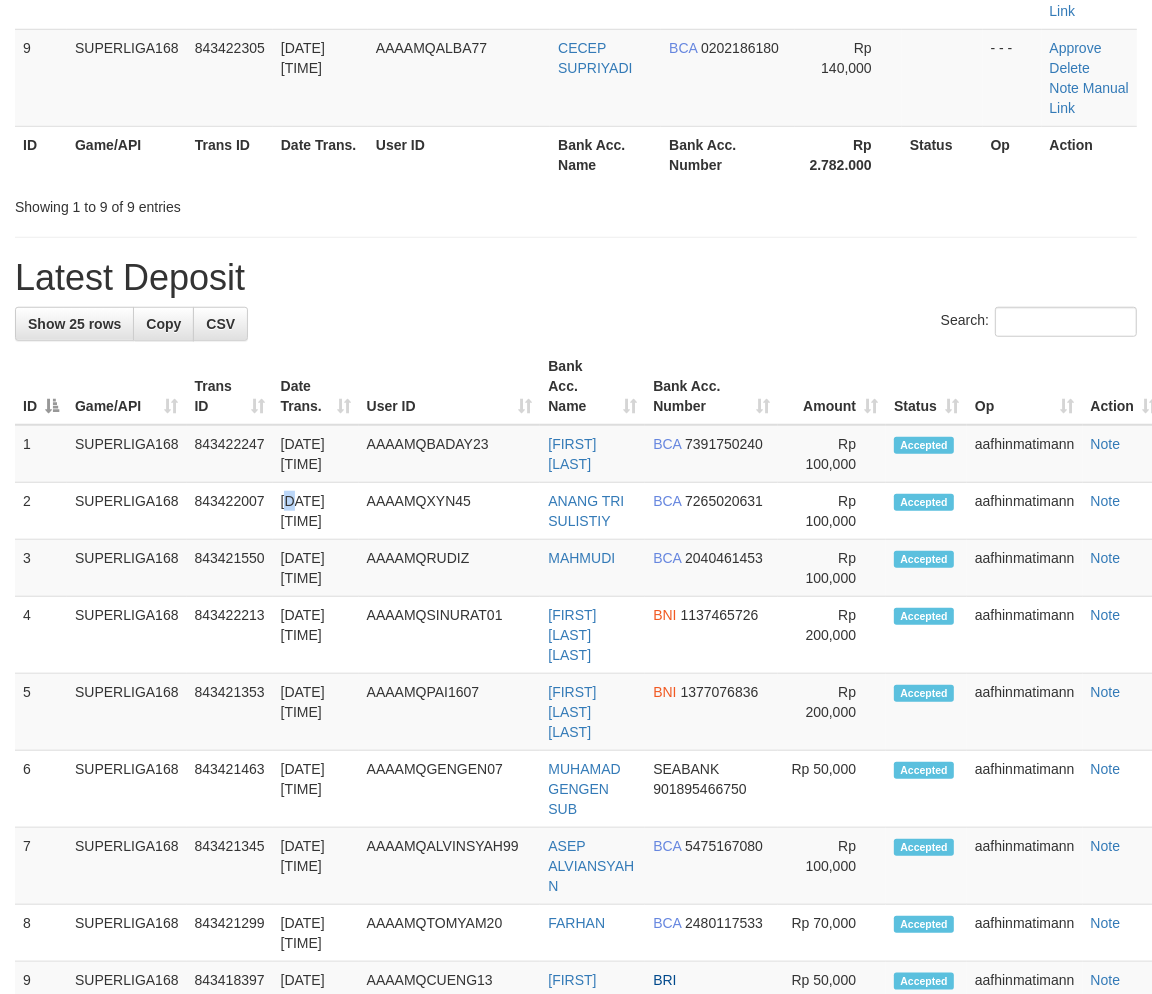 scroll, scrollTop: 756, scrollLeft: 0, axis: vertical 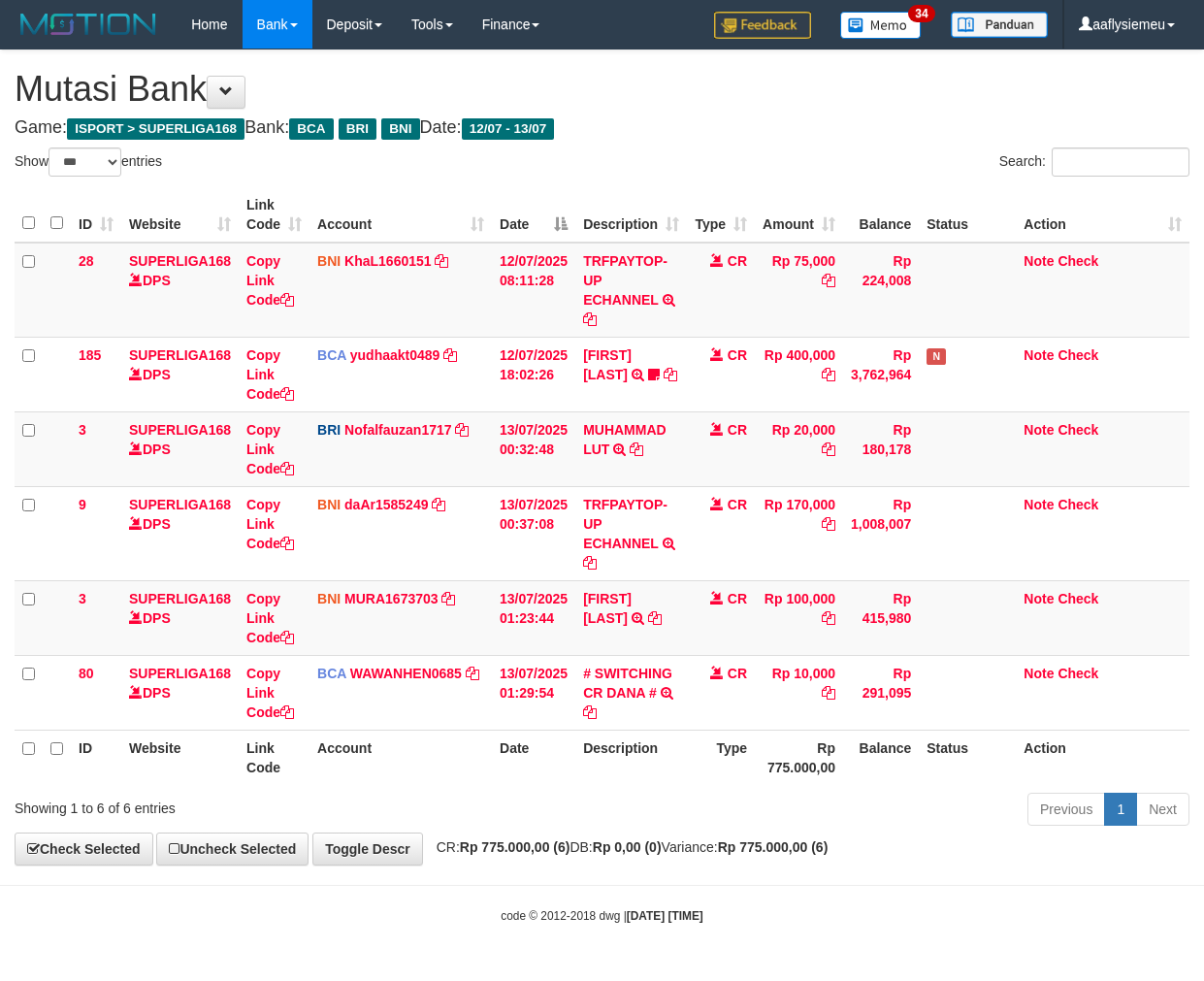 select on "***" 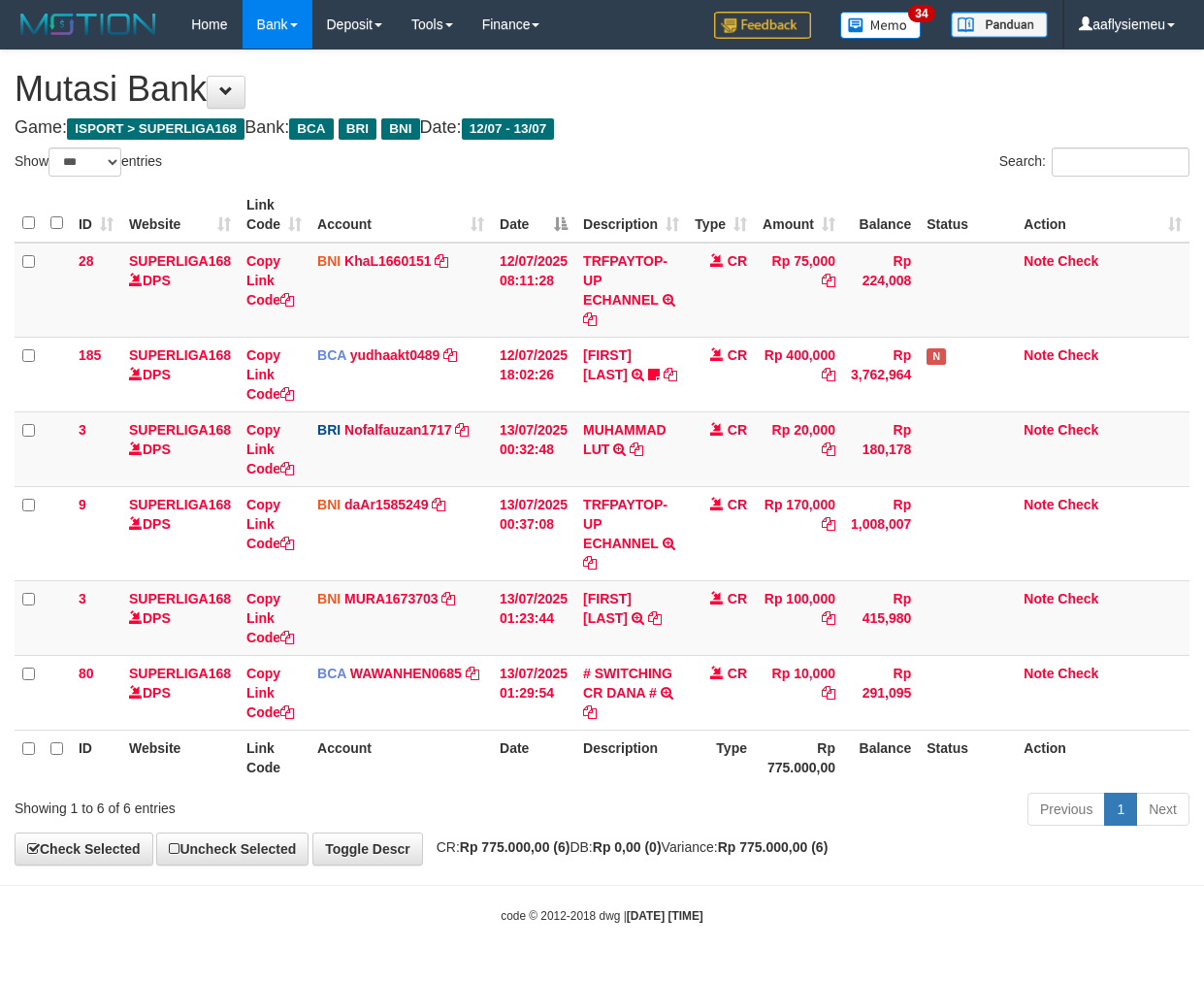 scroll, scrollTop: 0, scrollLeft: 0, axis: both 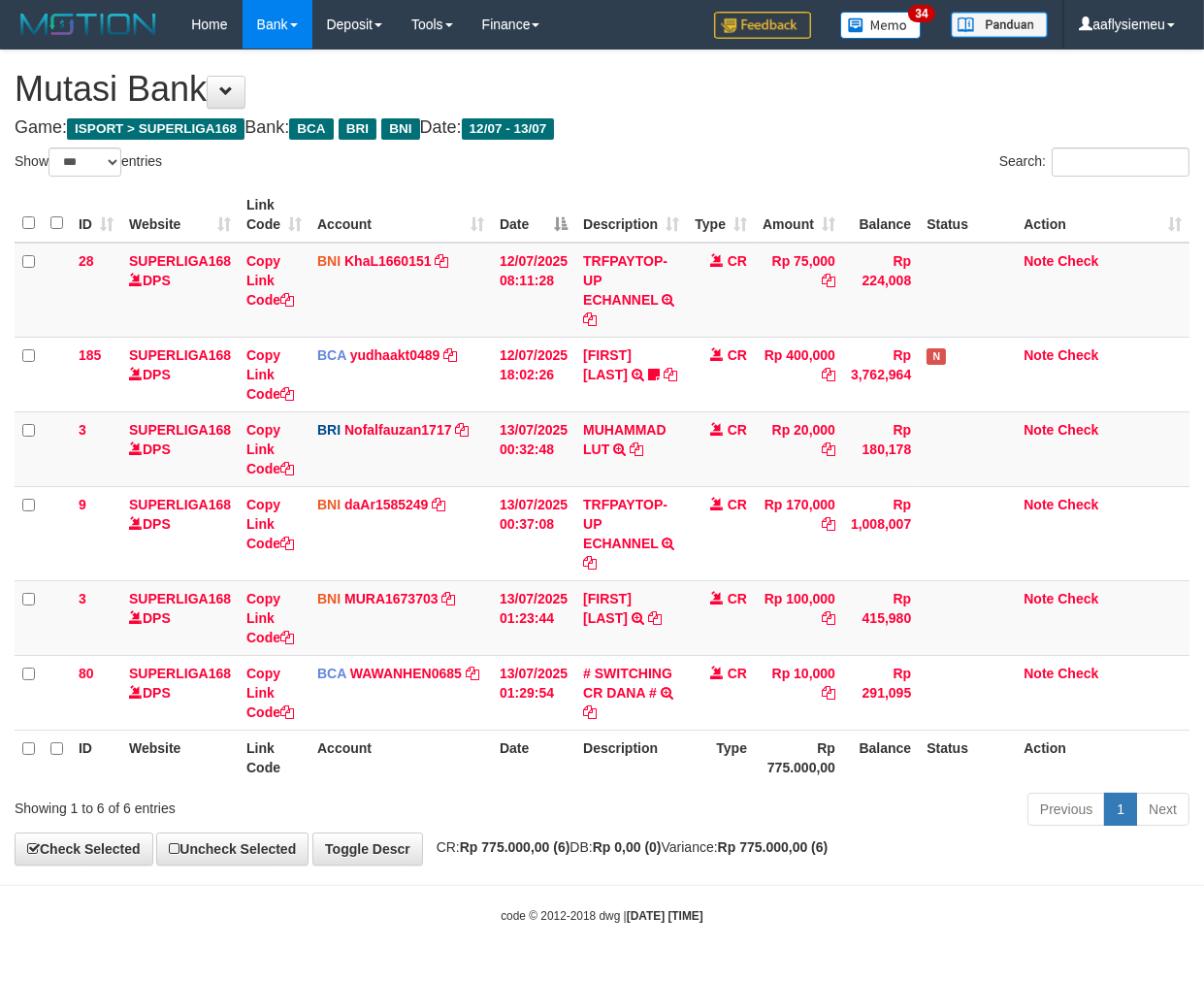 click on "Previous 1 Next" at bounding box center [853, 811] 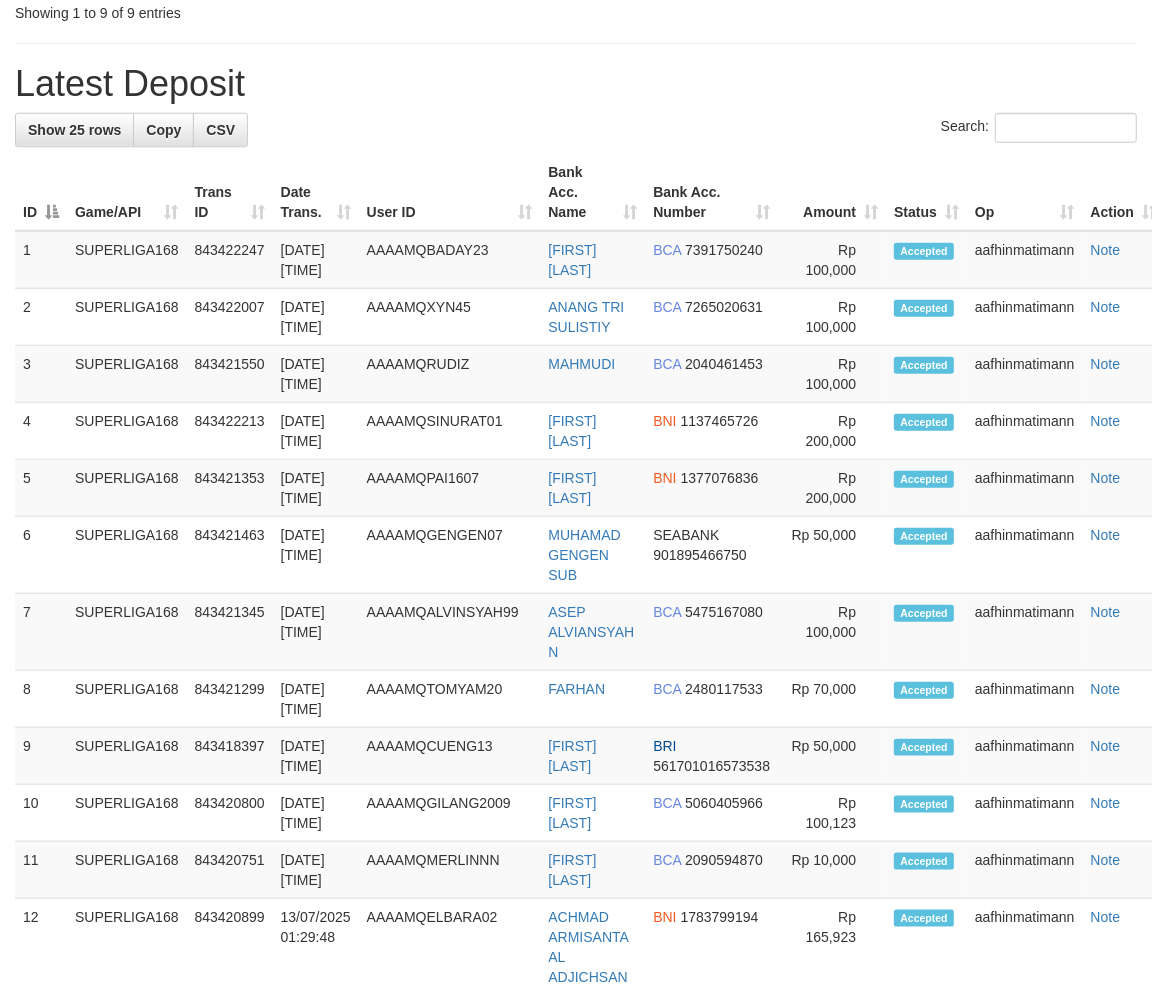 scroll, scrollTop: 756, scrollLeft: 0, axis: vertical 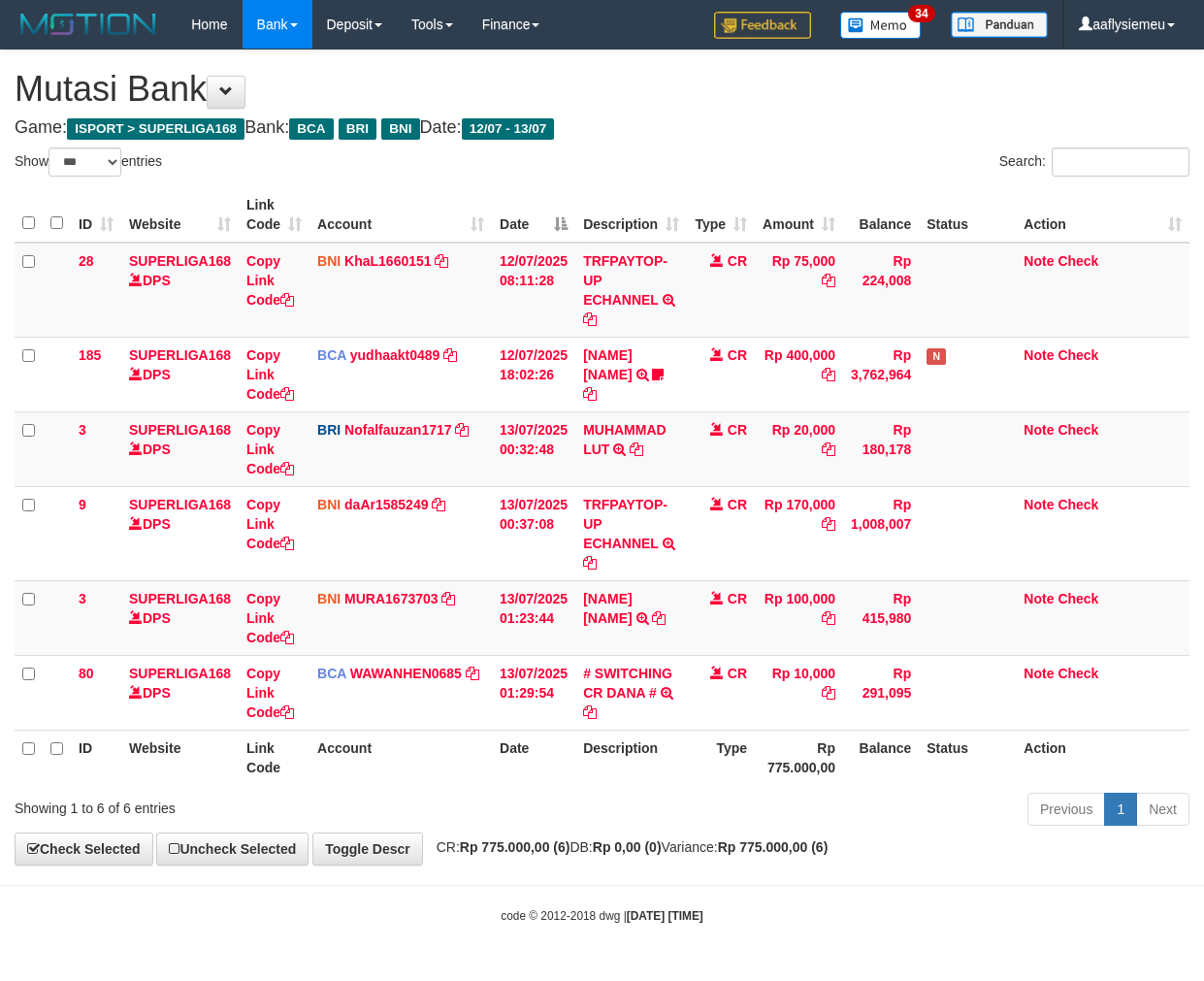 select on "***" 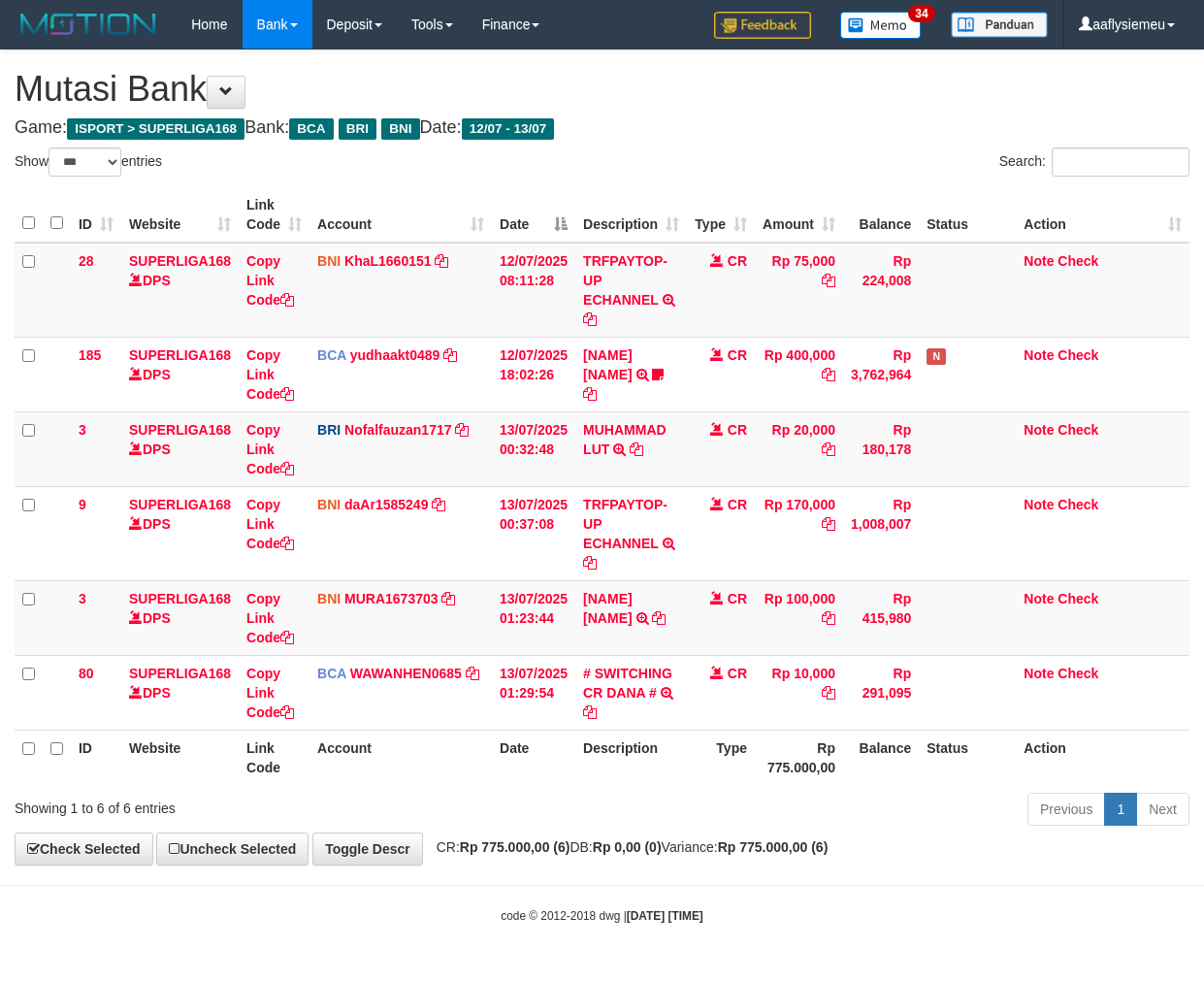 click on "Rp 775.000,00" at bounding box center [798, 757] 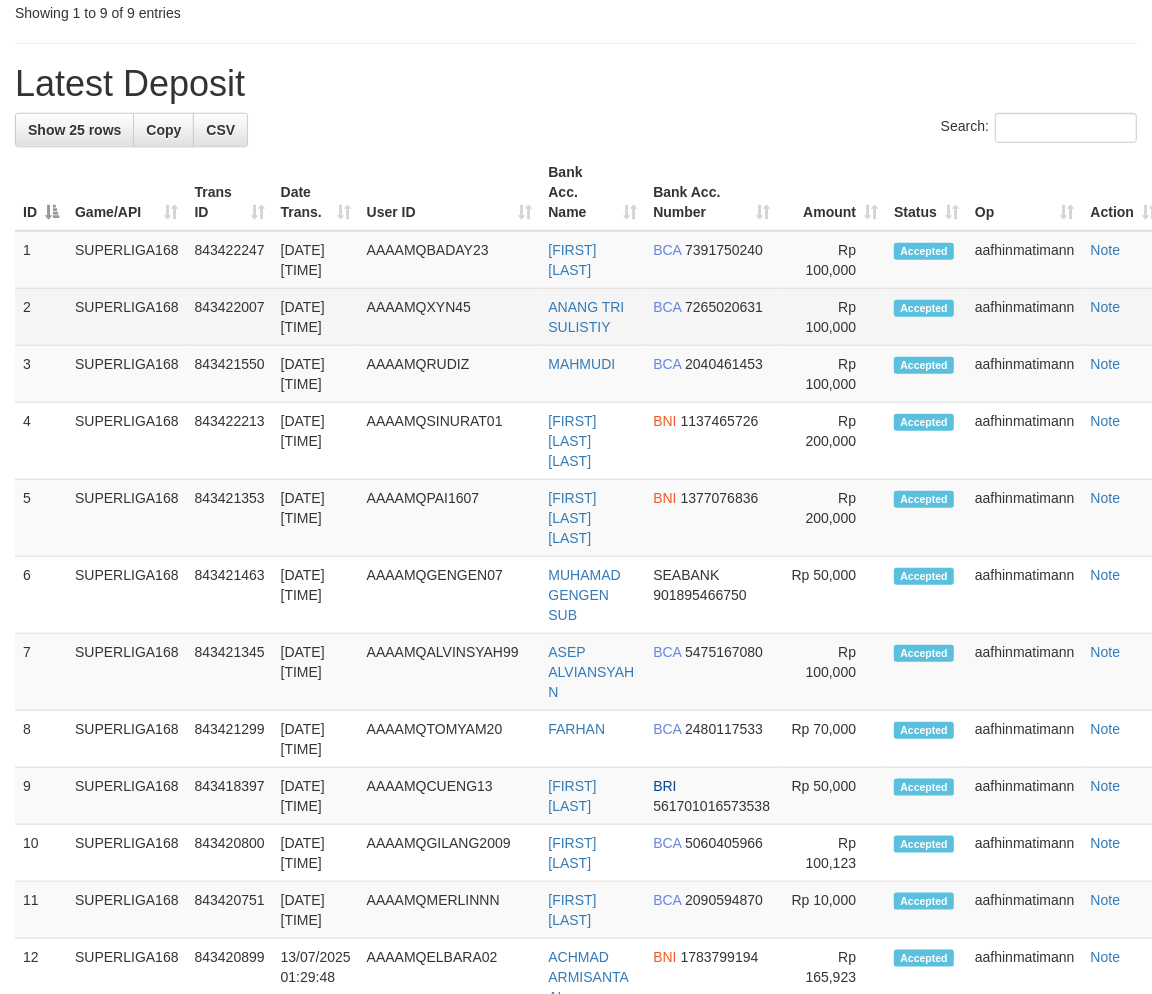 click on "AAAAMQXYN45" at bounding box center (450, 317) 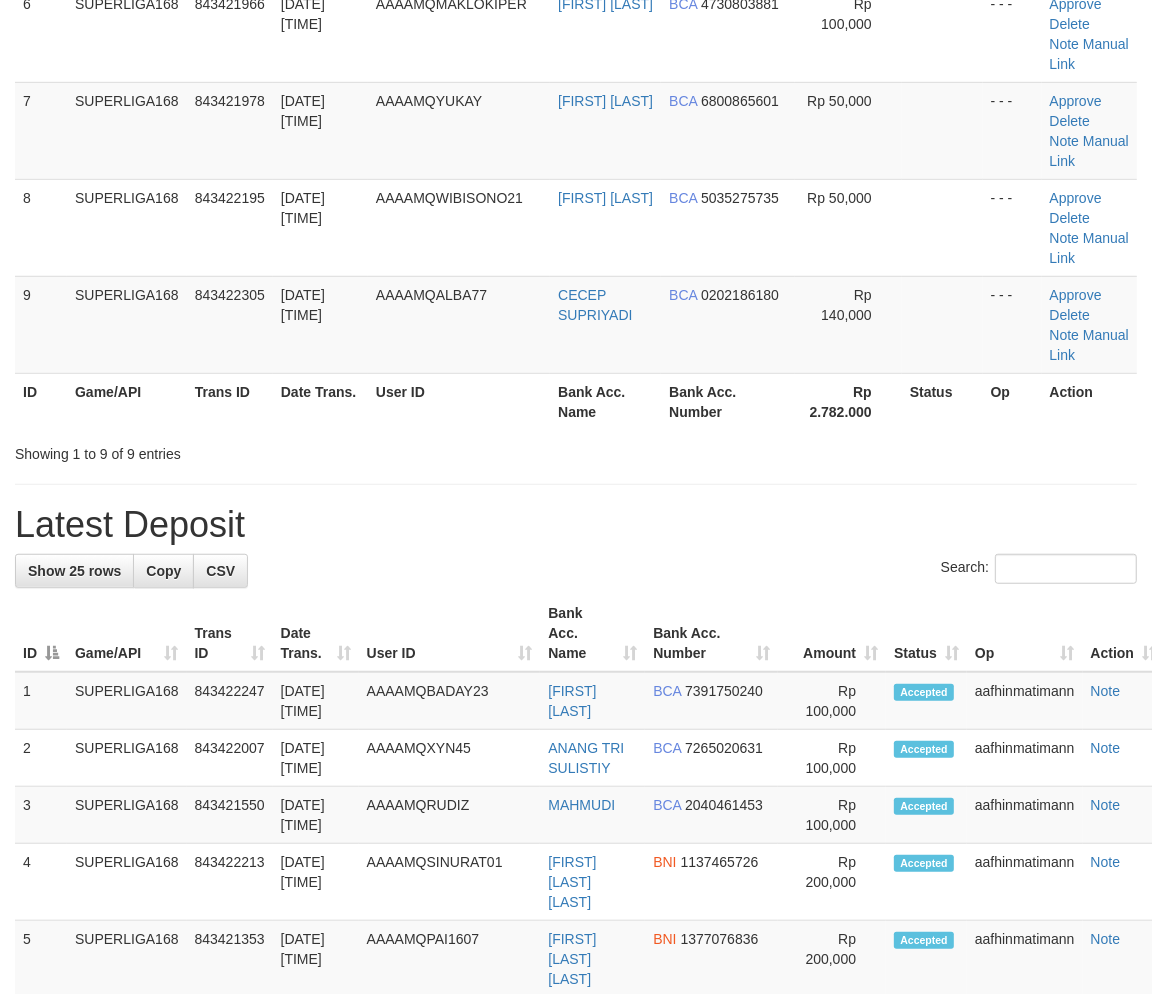 scroll, scrollTop: 423, scrollLeft: 0, axis: vertical 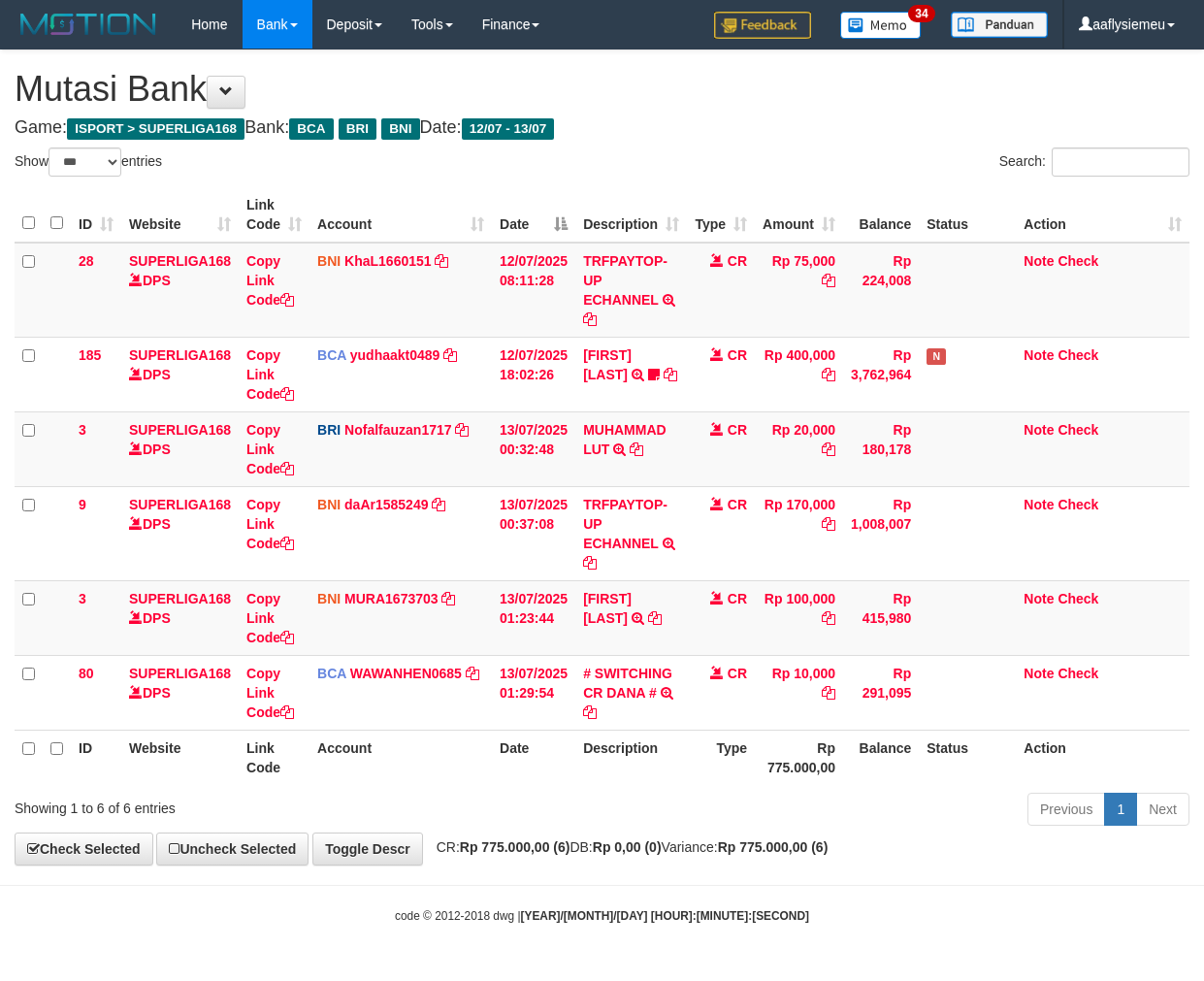 select on "***" 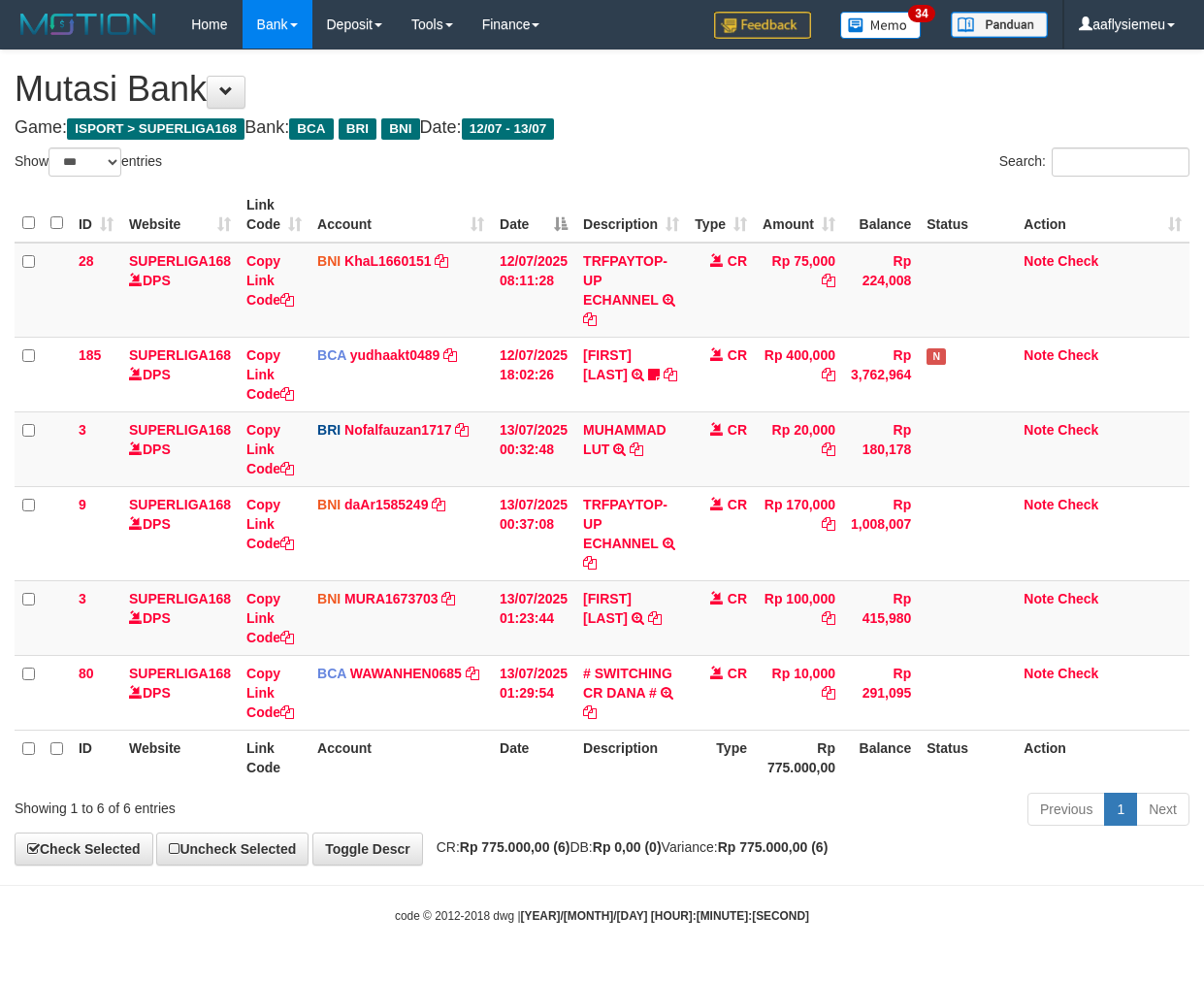 scroll, scrollTop: 0, scrollLeft: 0, axis: both 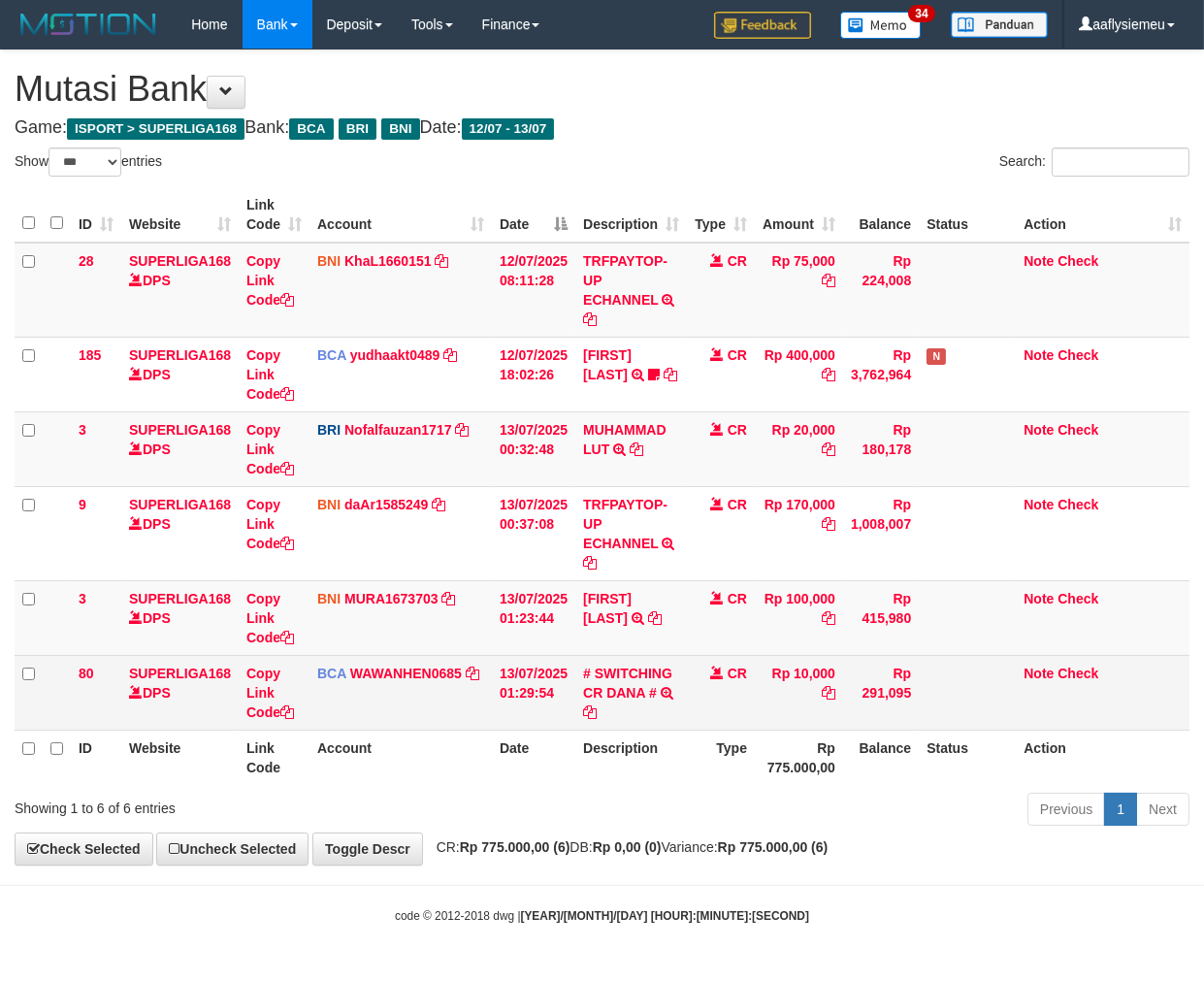 click on "Rp 291,095" at bounding box center [881, 692] 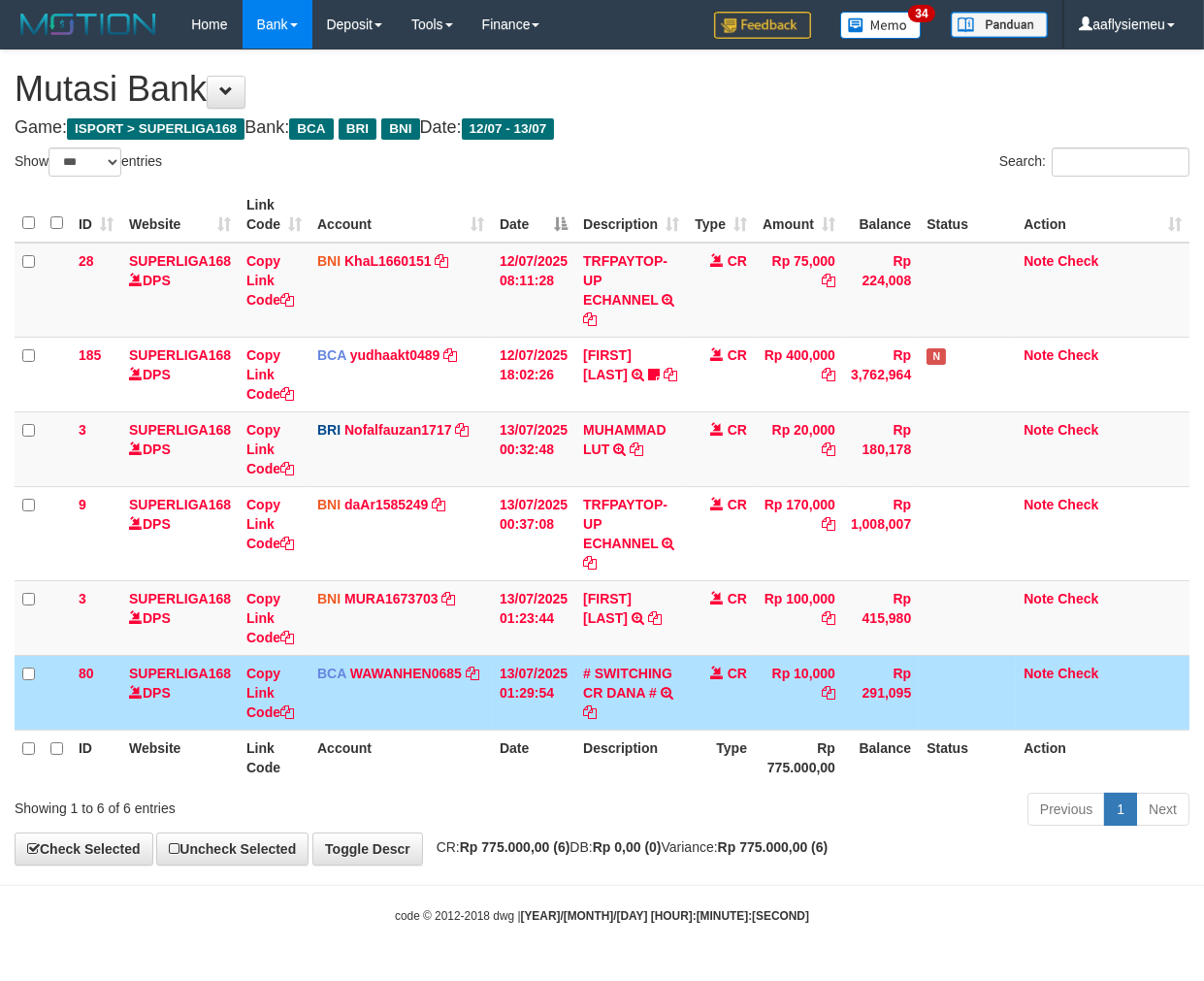 click on "Rp 291,095" at bounding box center [881, 692] 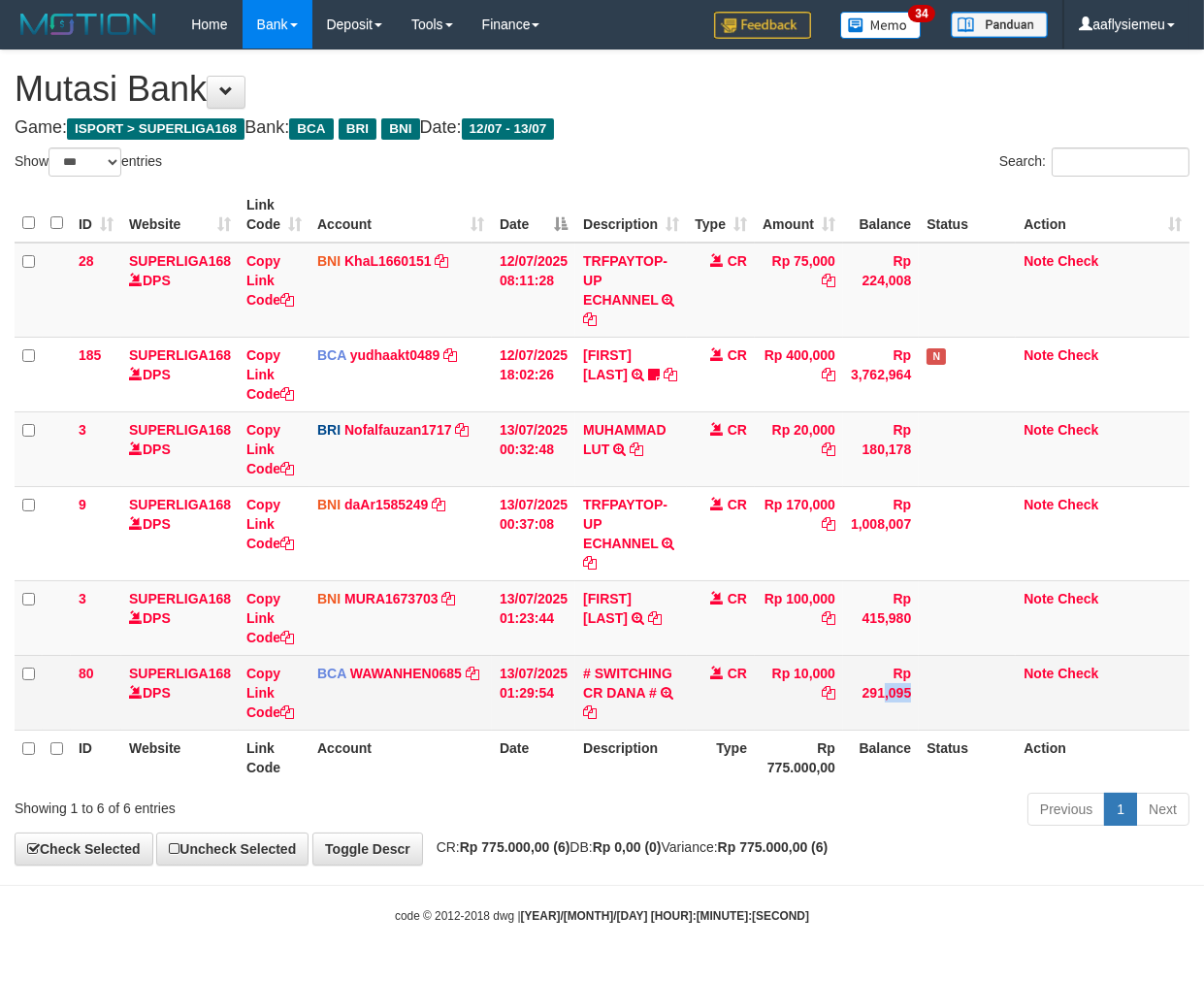 click on "Rp 291,095" at bounding box center [881, 692] 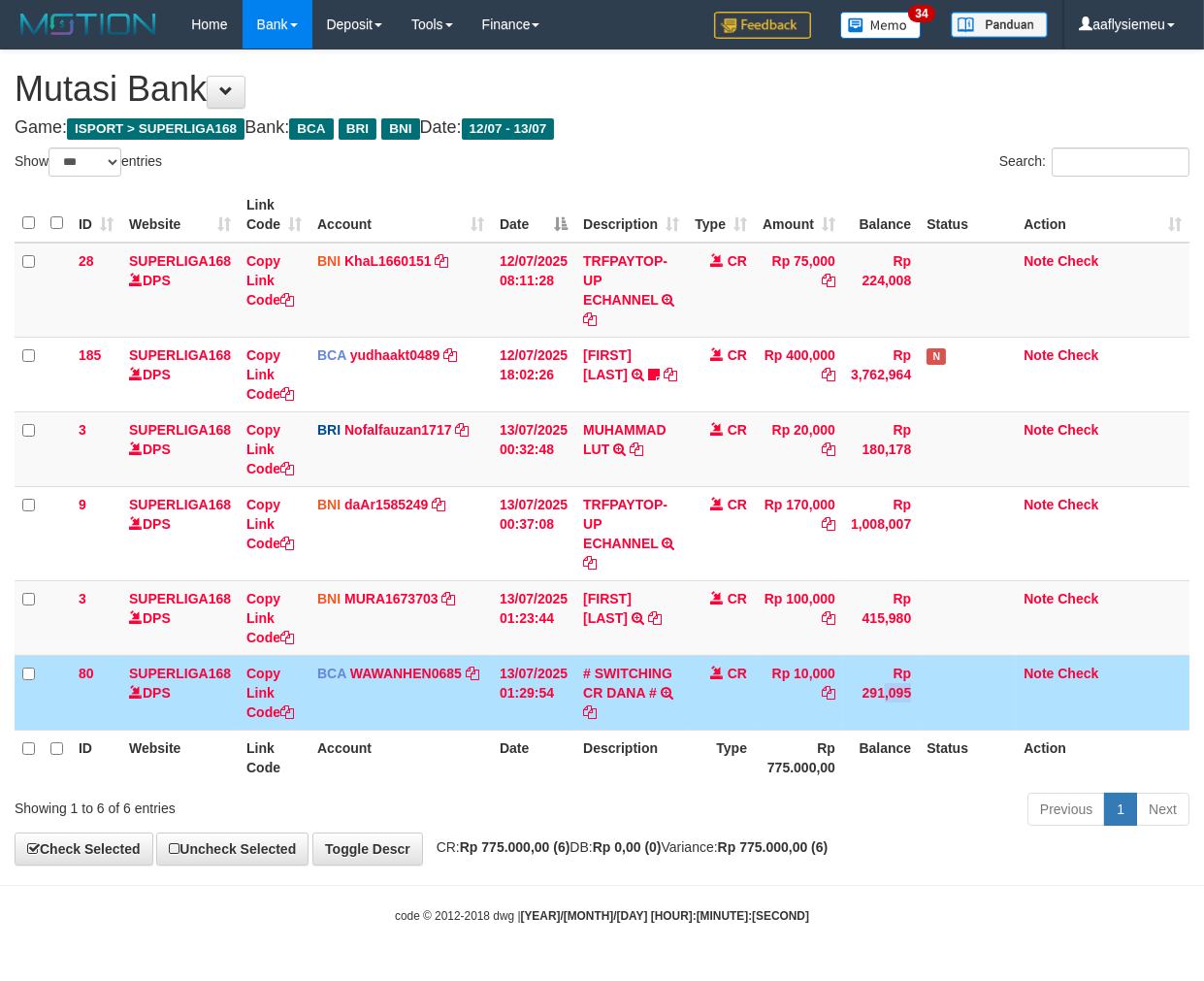 click on "Rp 291,095" at bounding box center (881, 692) 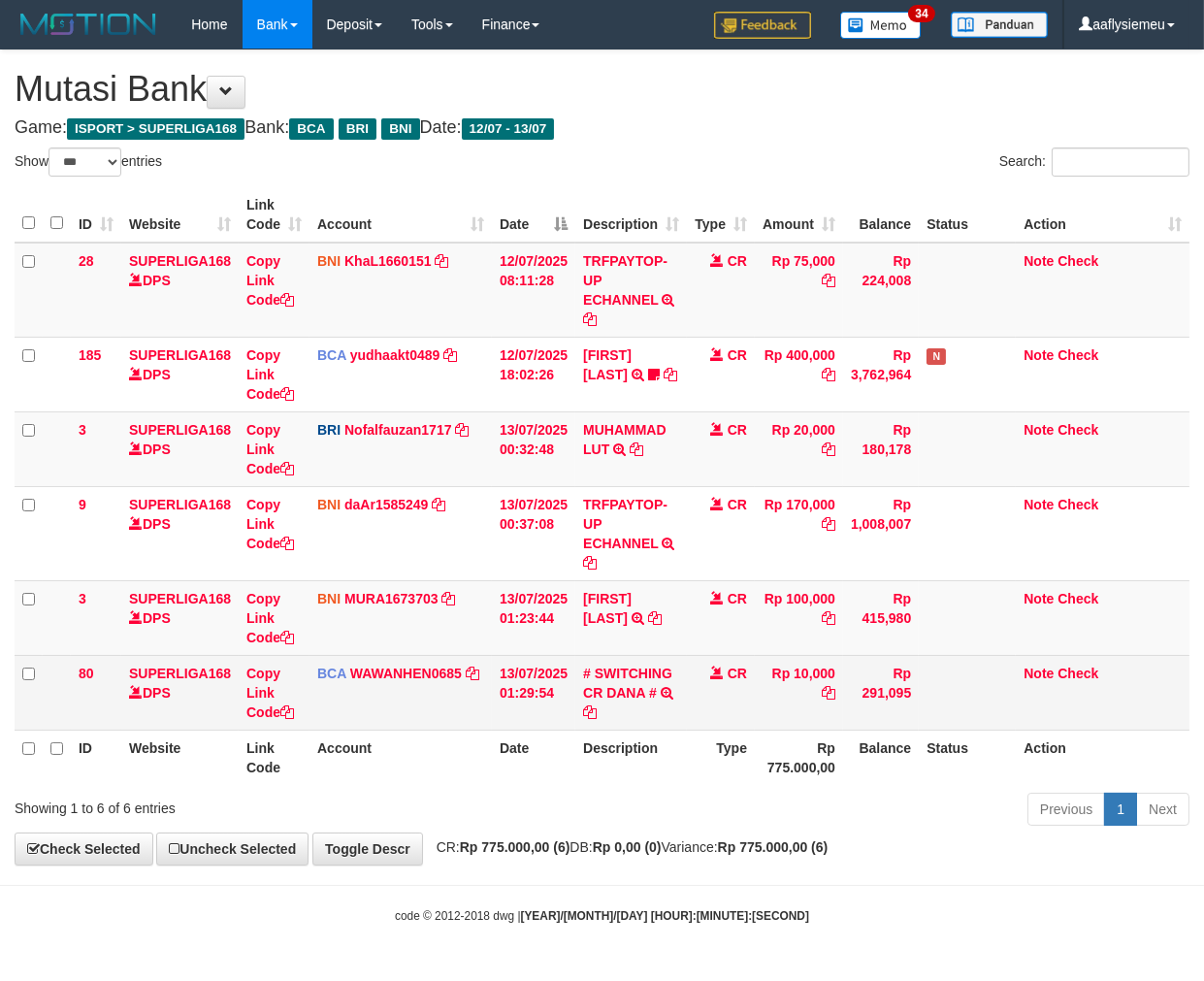 click on "Rp 291,095" at bounding box center (881, 692) 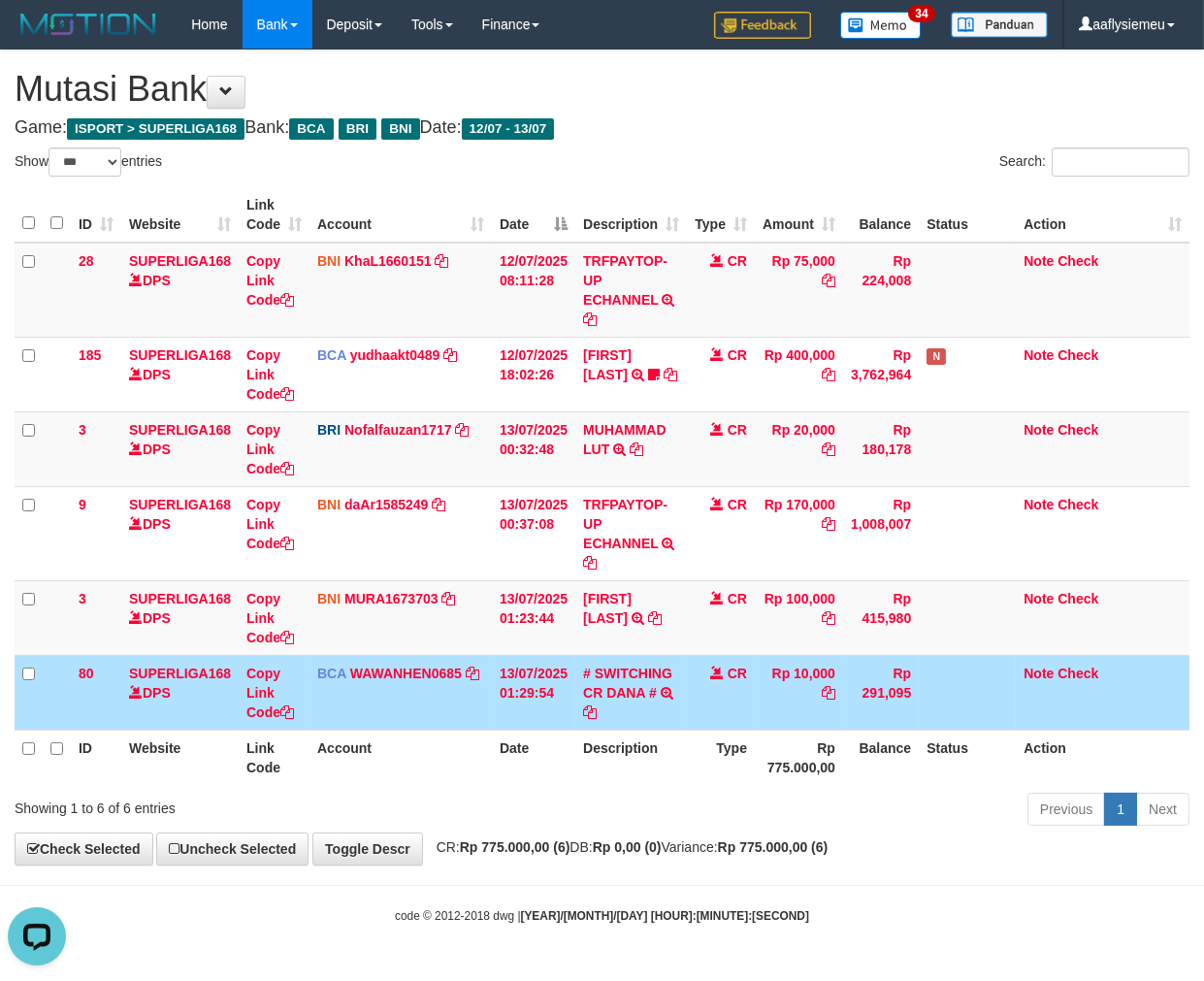 scroll, scrollTop: 0, scrollLeft: 0, axis: both 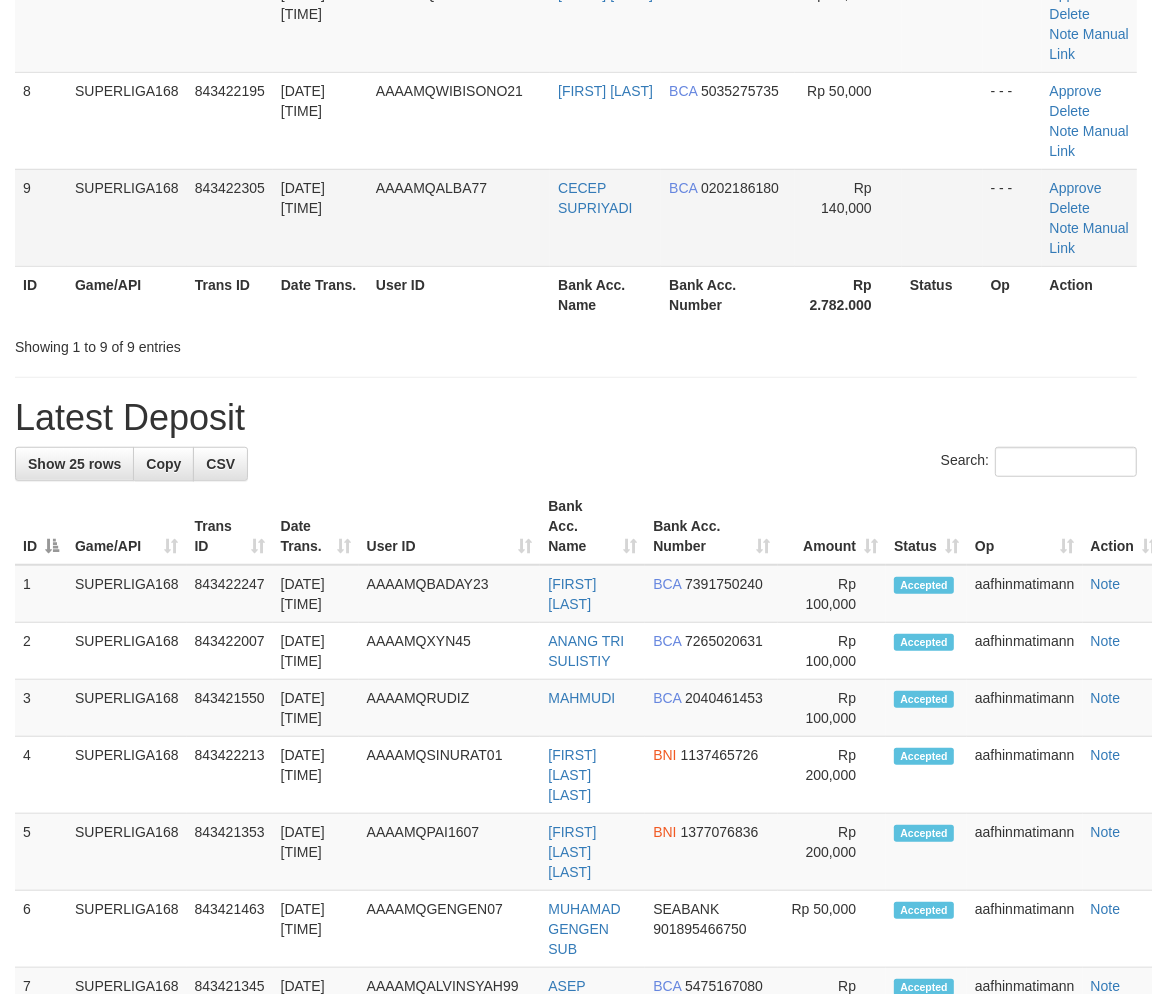 drag, startPoint x: 281, startPoint y: 306, endPoint x: 207, endPoint y: 351, distance: 86.608315 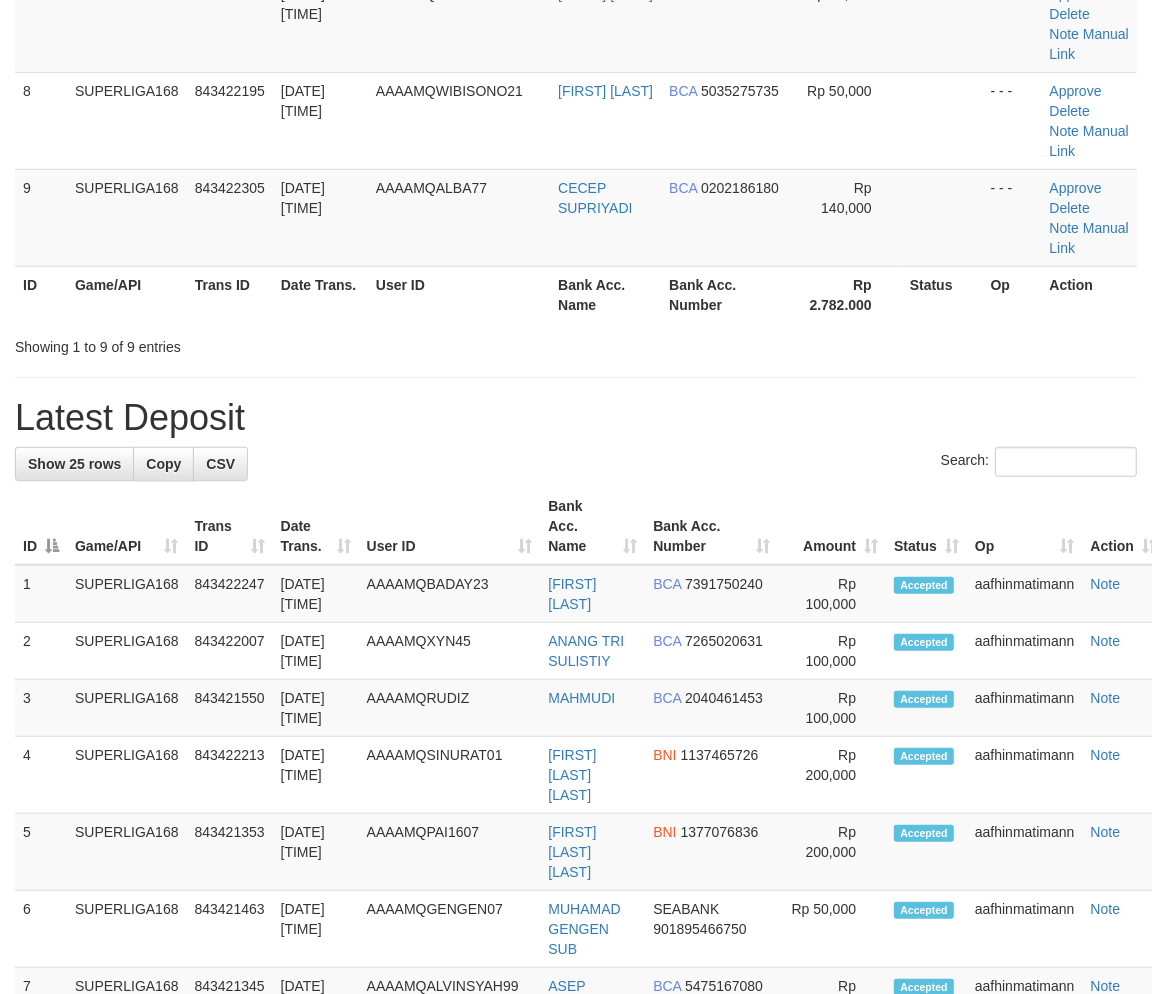 scroll, scrollTop: 423, scrollLeft: 0, axis: vertical 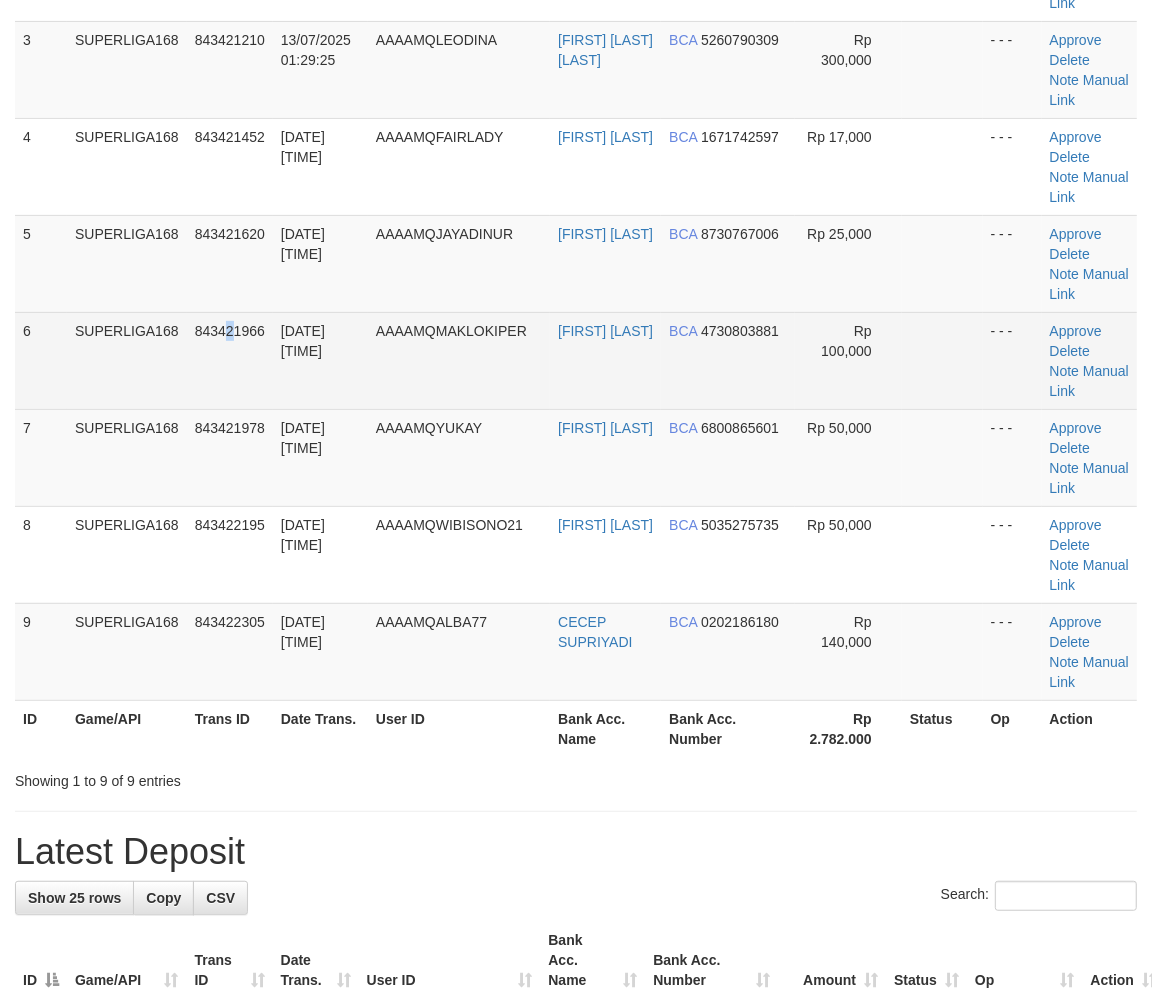 click on "843421966" at bounding box center (230, 360) 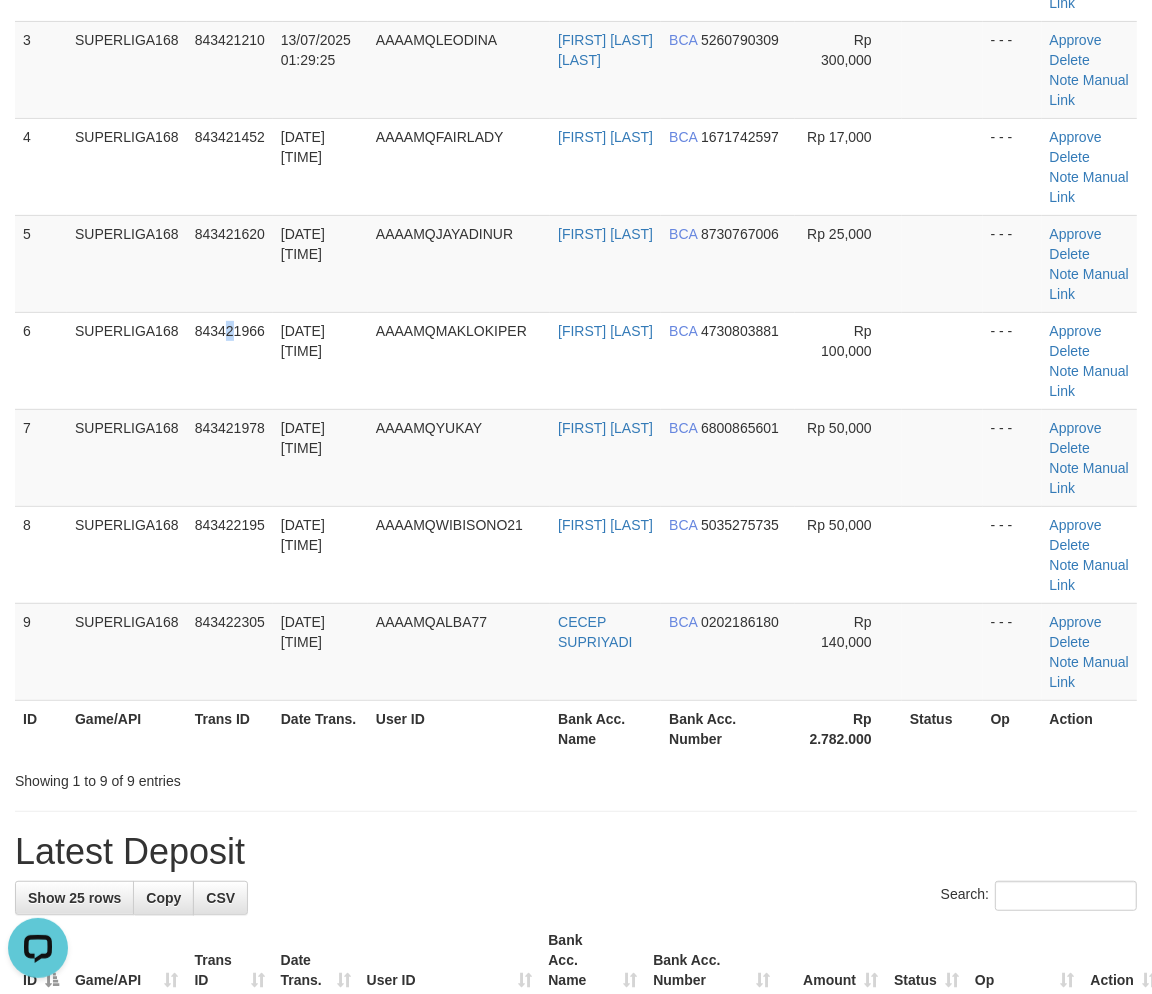 scroll, scrollTop: 0, scrollLeft: 0, axis: both 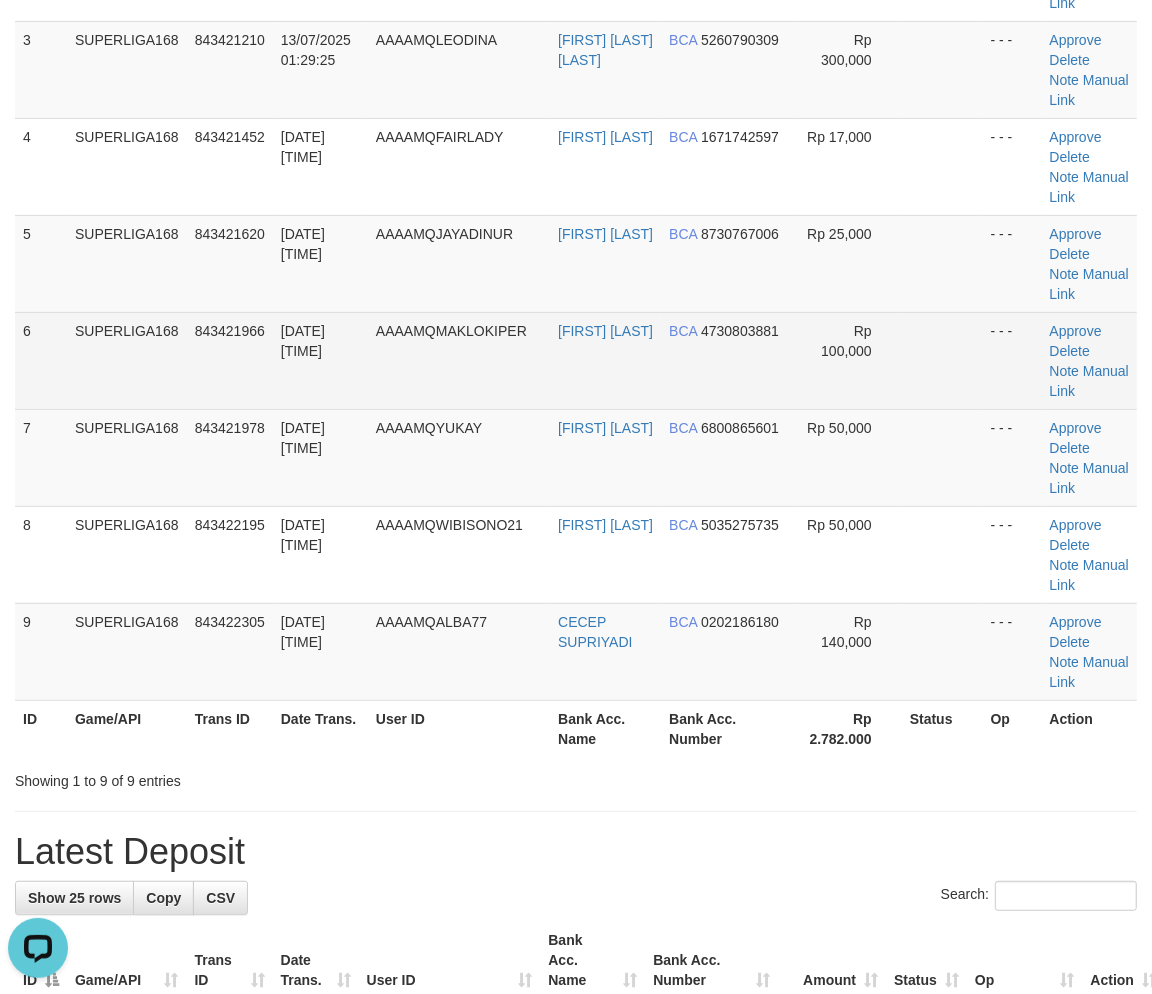 click on "6
SUPERLIGA168
843421966
13/07/2025 01:31:12
AAAAMQMAKLOKIPER
JULIAN HARDIANSYAH
BCA
4730803881
Rp 100,000
- - -
Approve
Delete
Note
Manual Link" at bounding box center [576, 360] 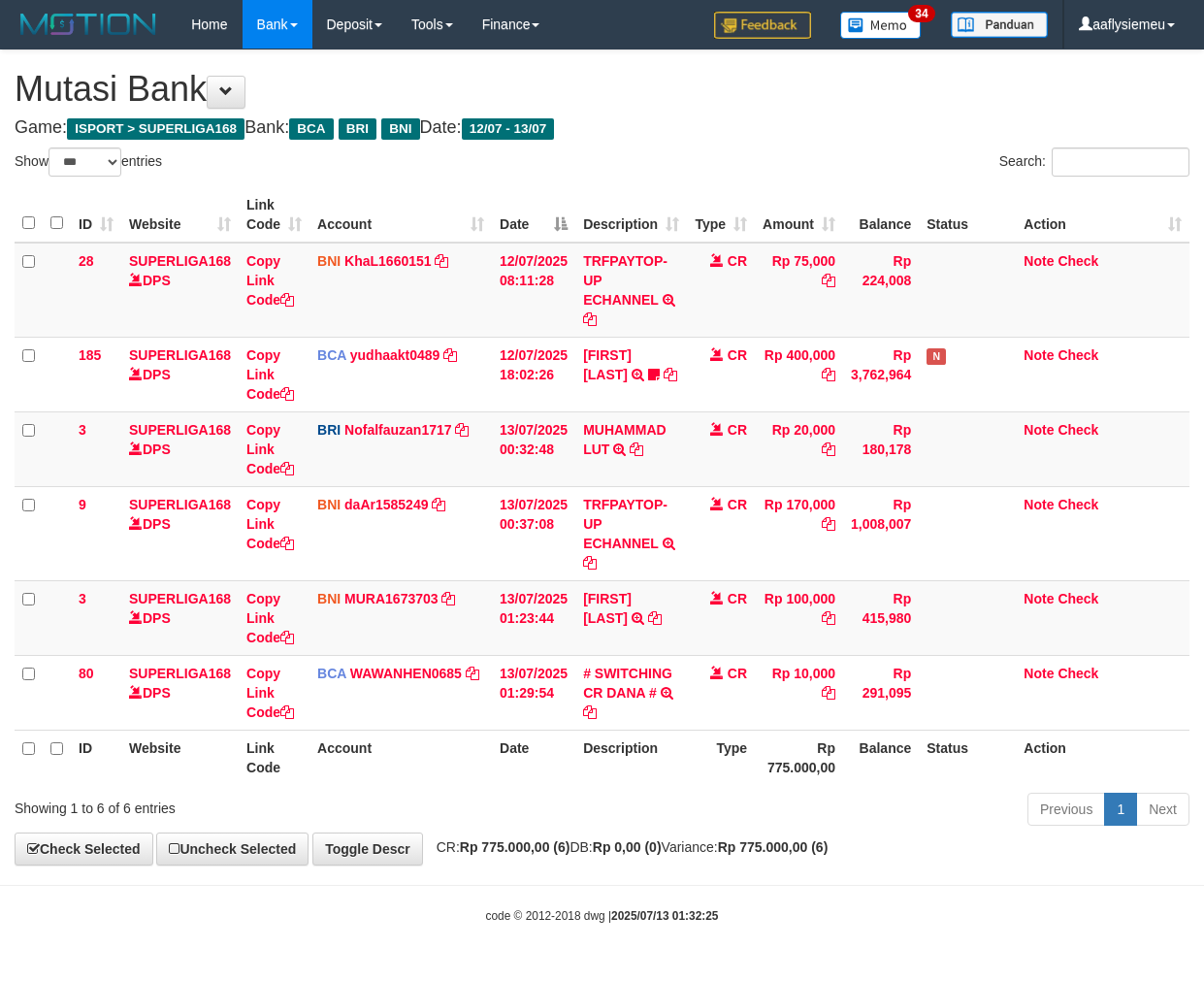 select on "***" 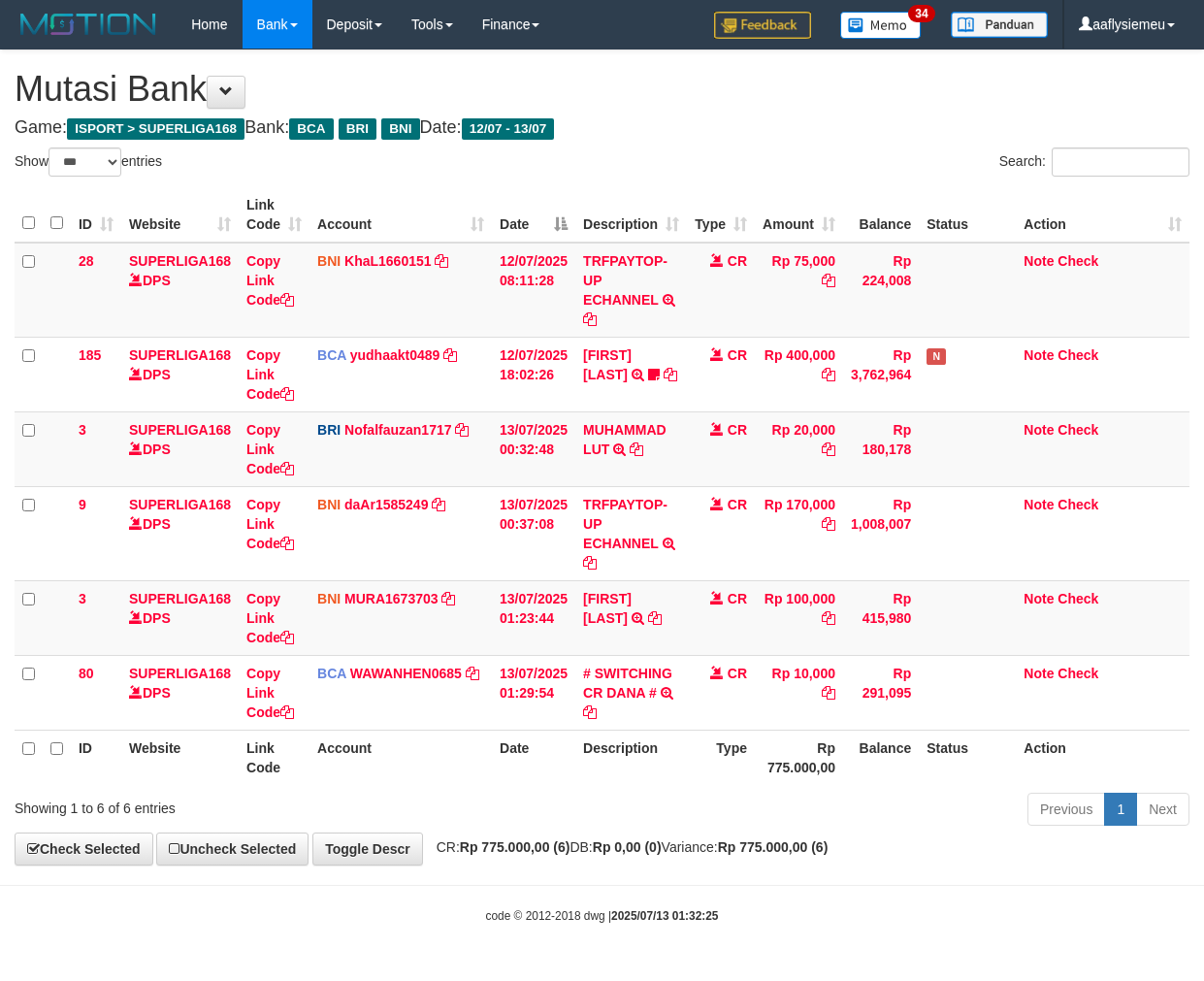 scroll, scrollTop: 0, scrollLeft: 0, axis: both 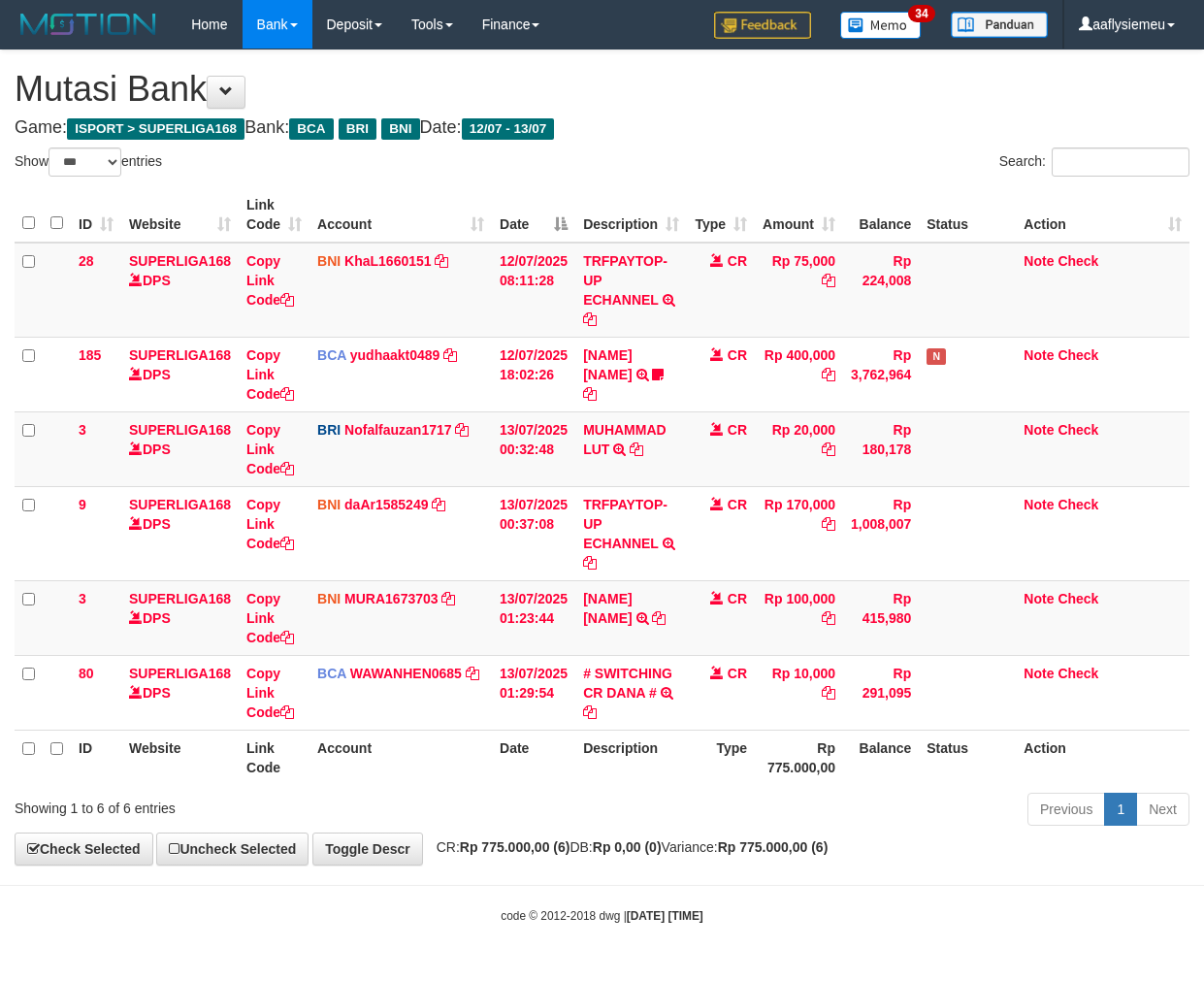 select on "***" 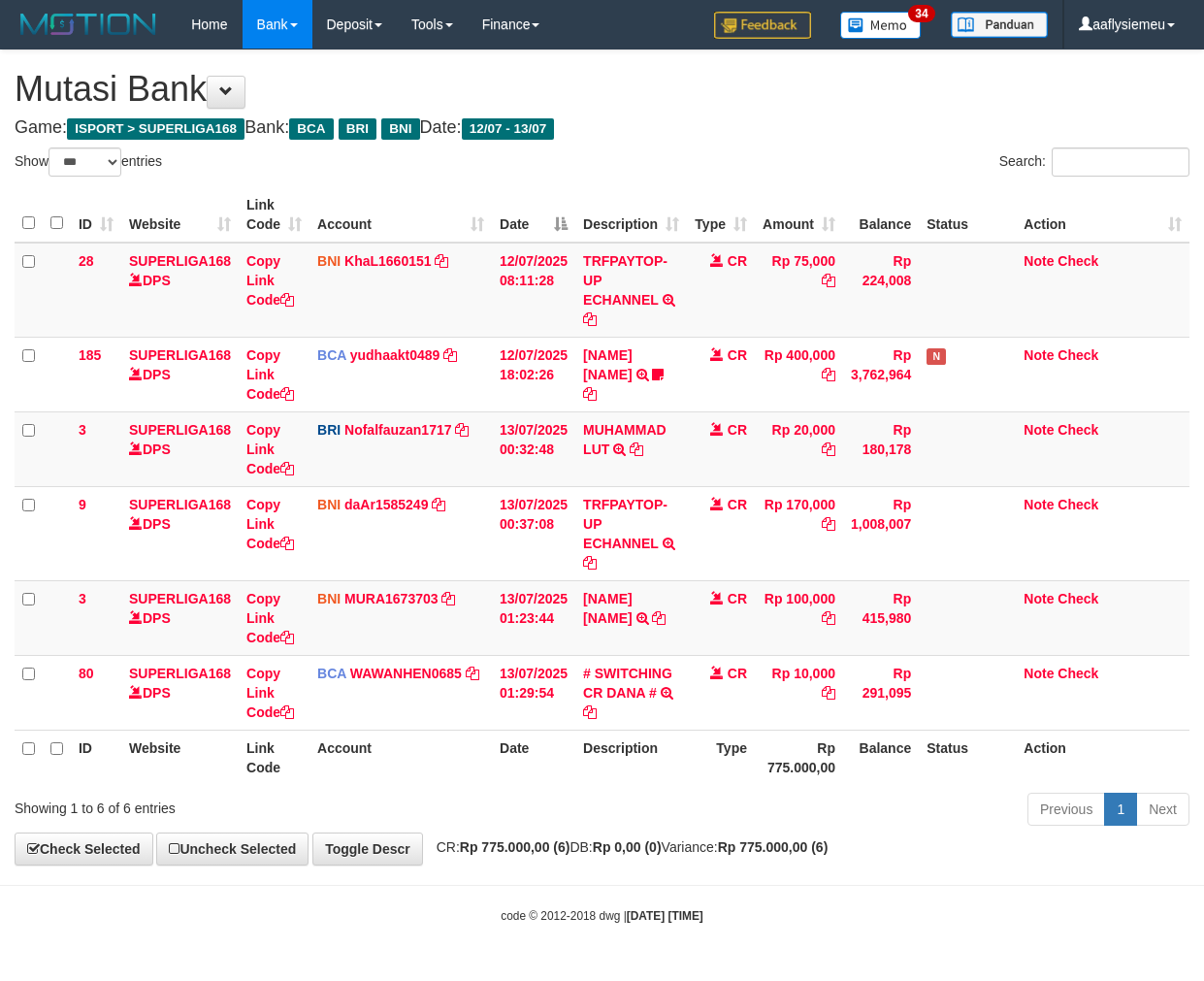 scroll, scrollTop: 0, scrollLeft: 0, axis: both 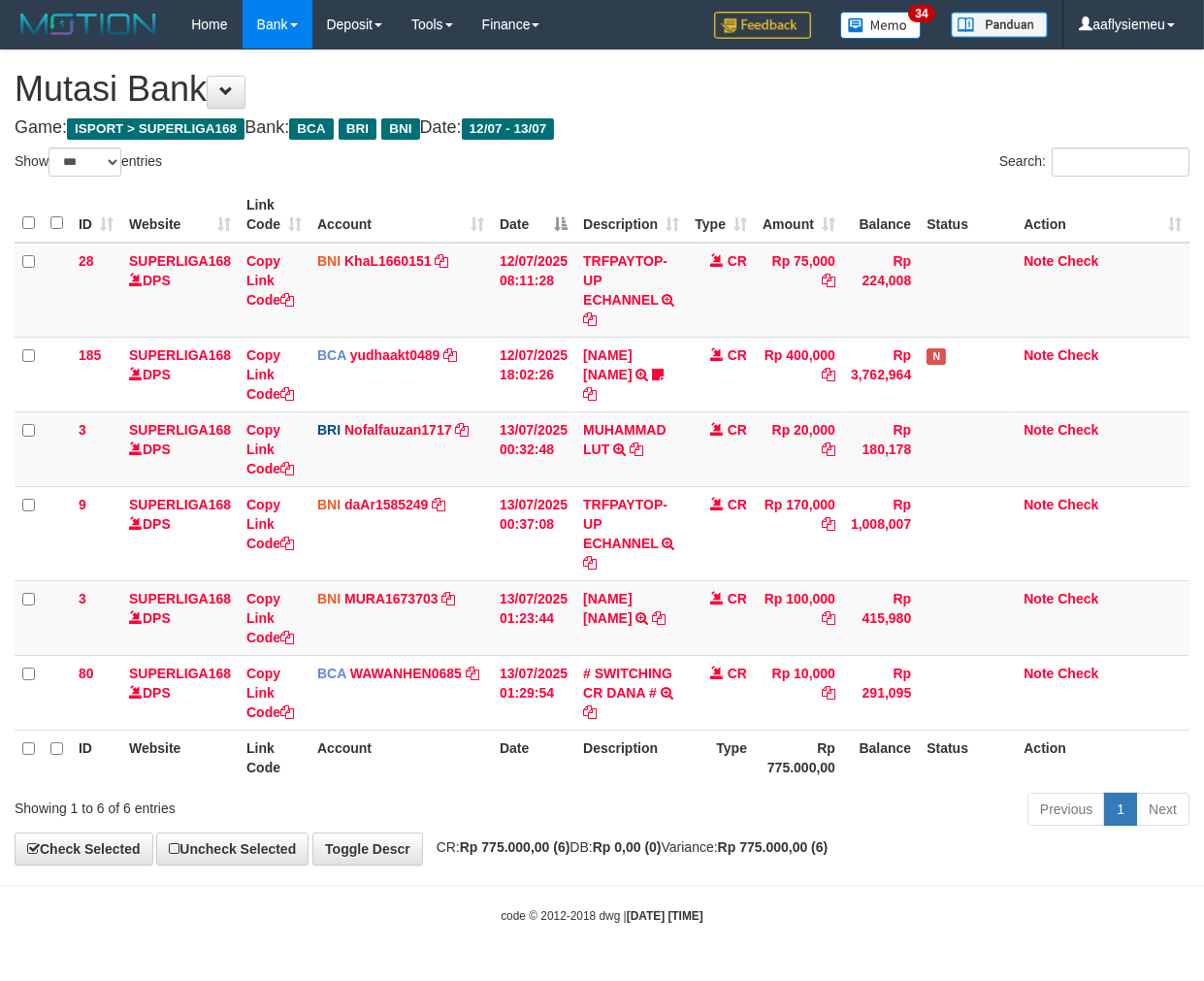 click on "Rp 10,000" at bounding box center (798, 692) 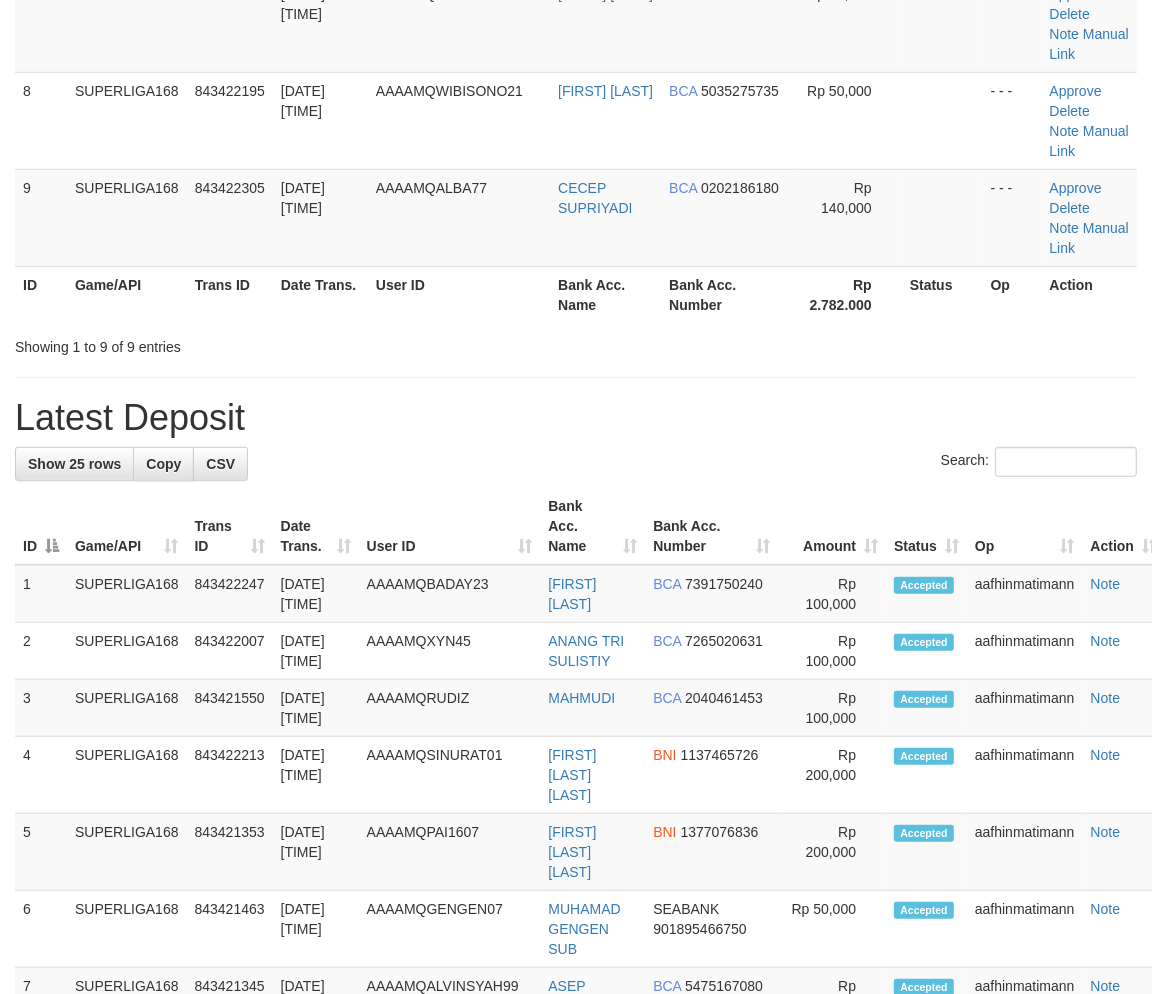 drag, startPoint x: 220, startPoint y: 425, endPoint x: 74, endPoint y: 515, distance: 171.51093 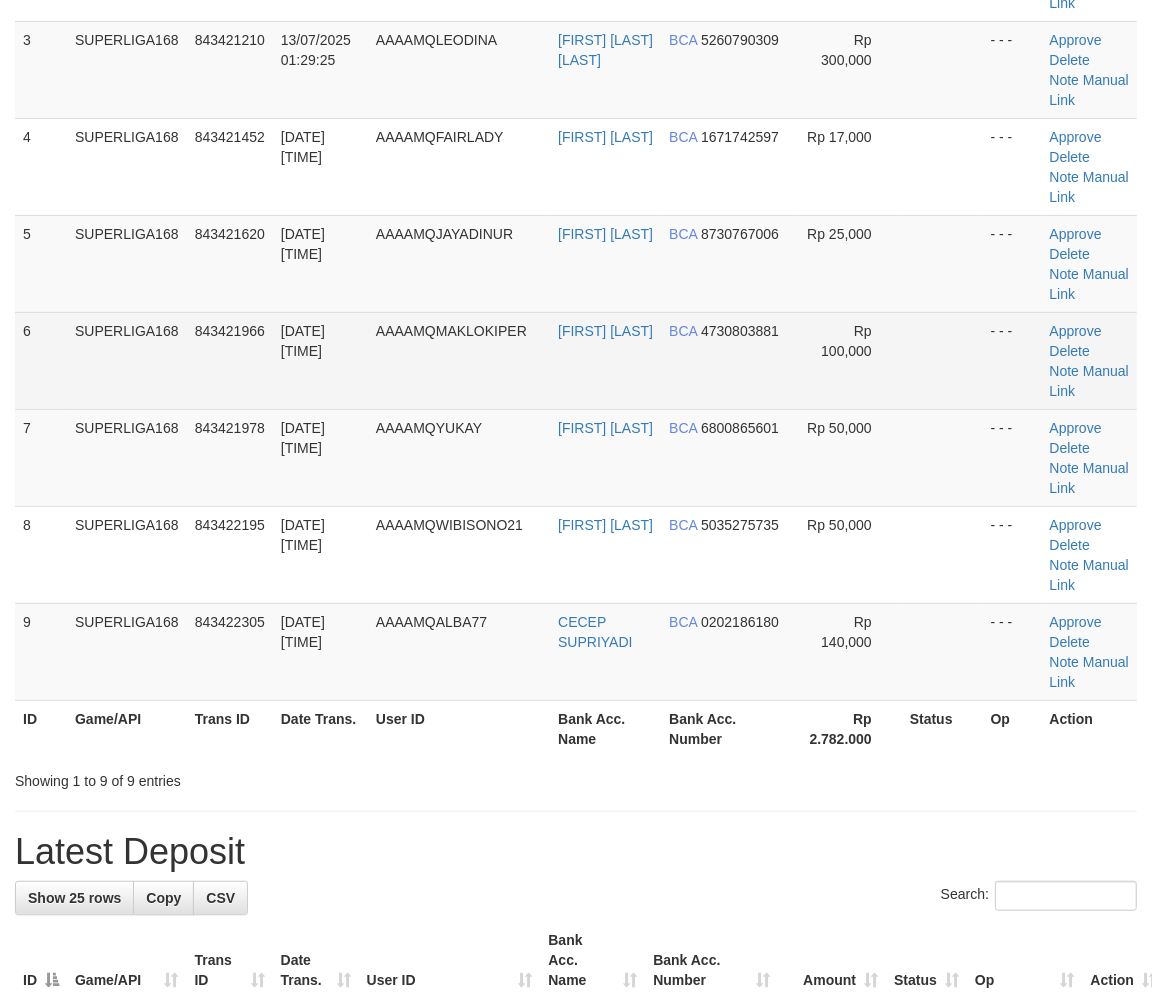 drag, startPoint x: 224, startPoint y: 423, endPoint x: 220, endPoint y: 434, distance: 11.7046995 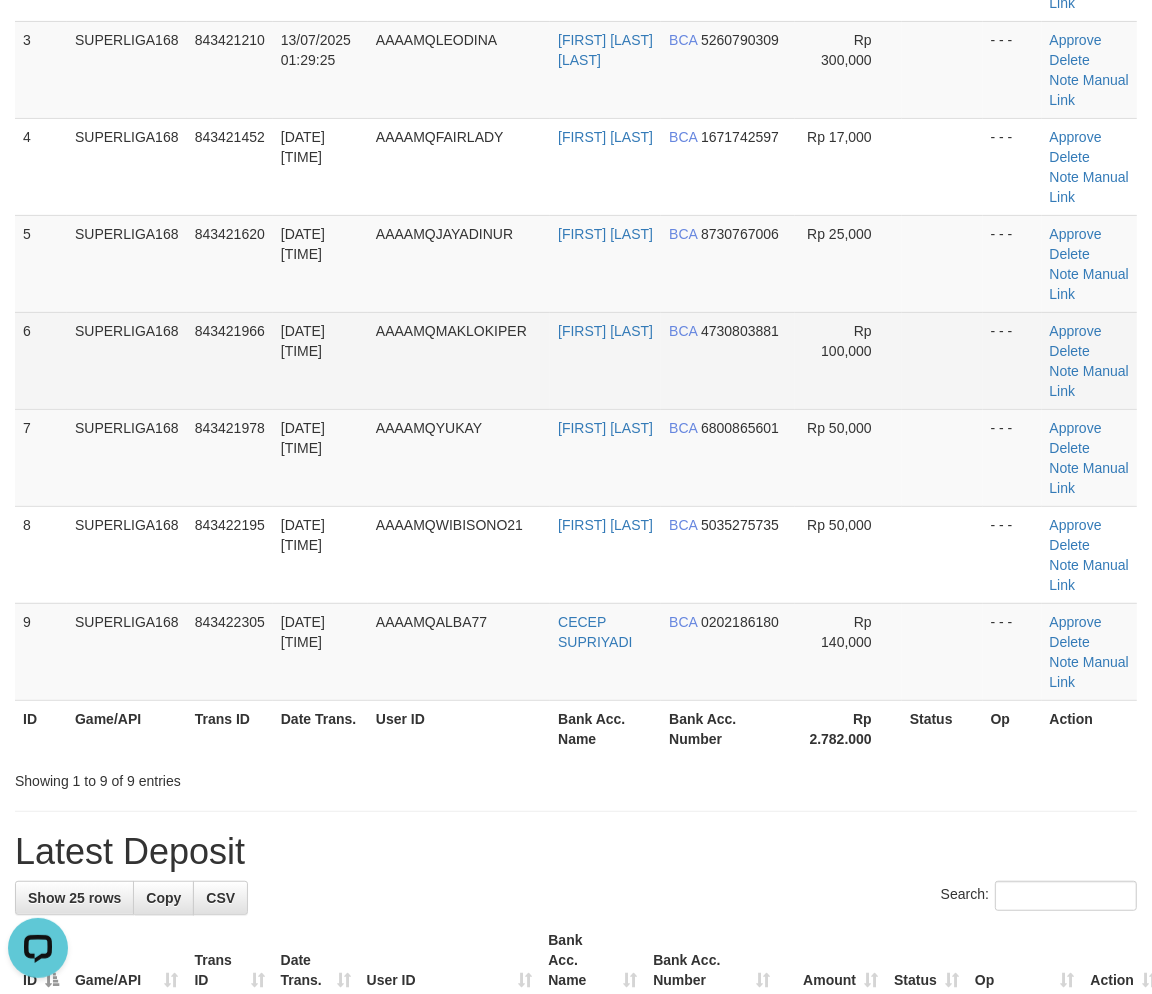 scroll, scrollTop: 0, scrollLeft: 0, axis: both 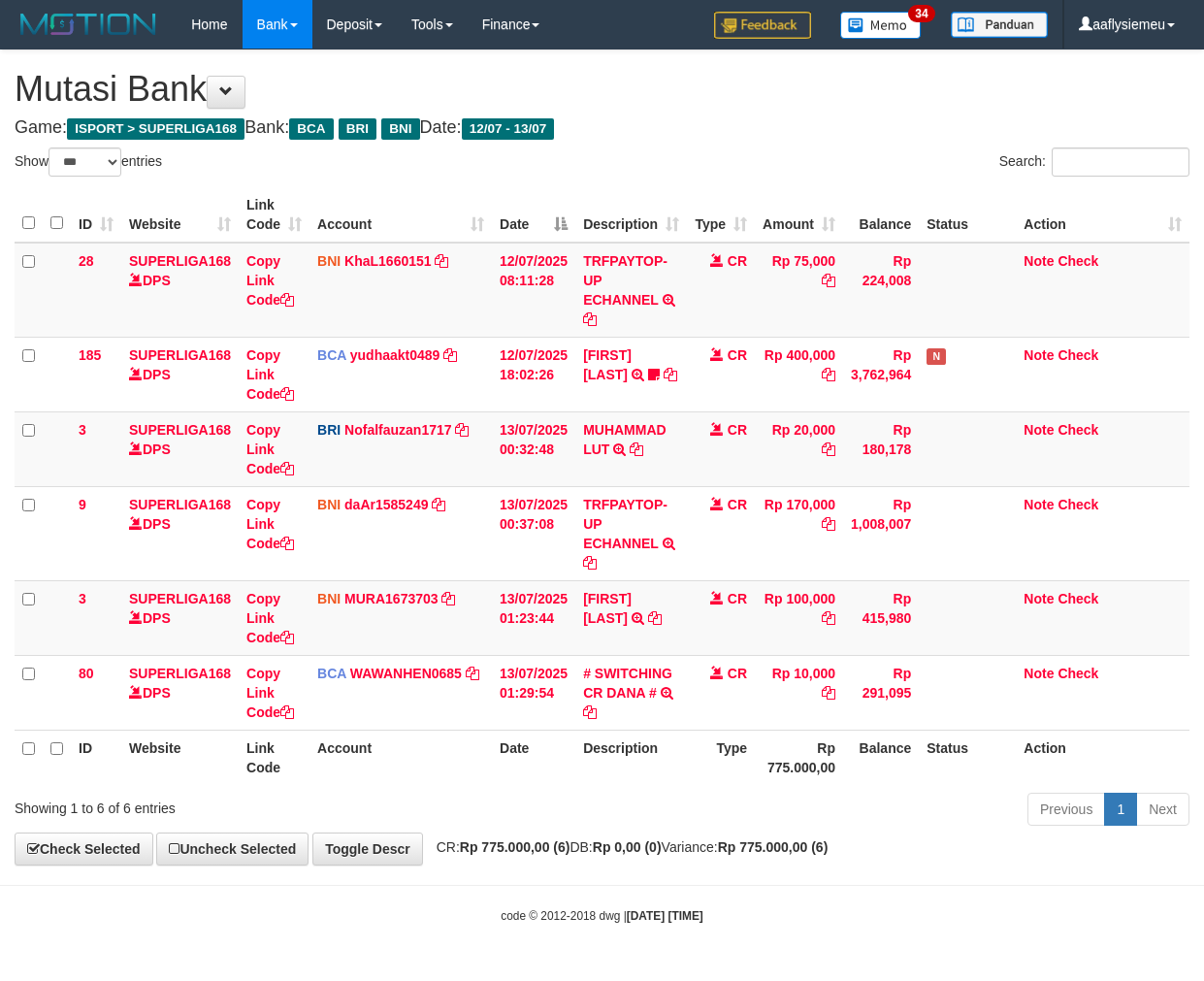 select on "***" 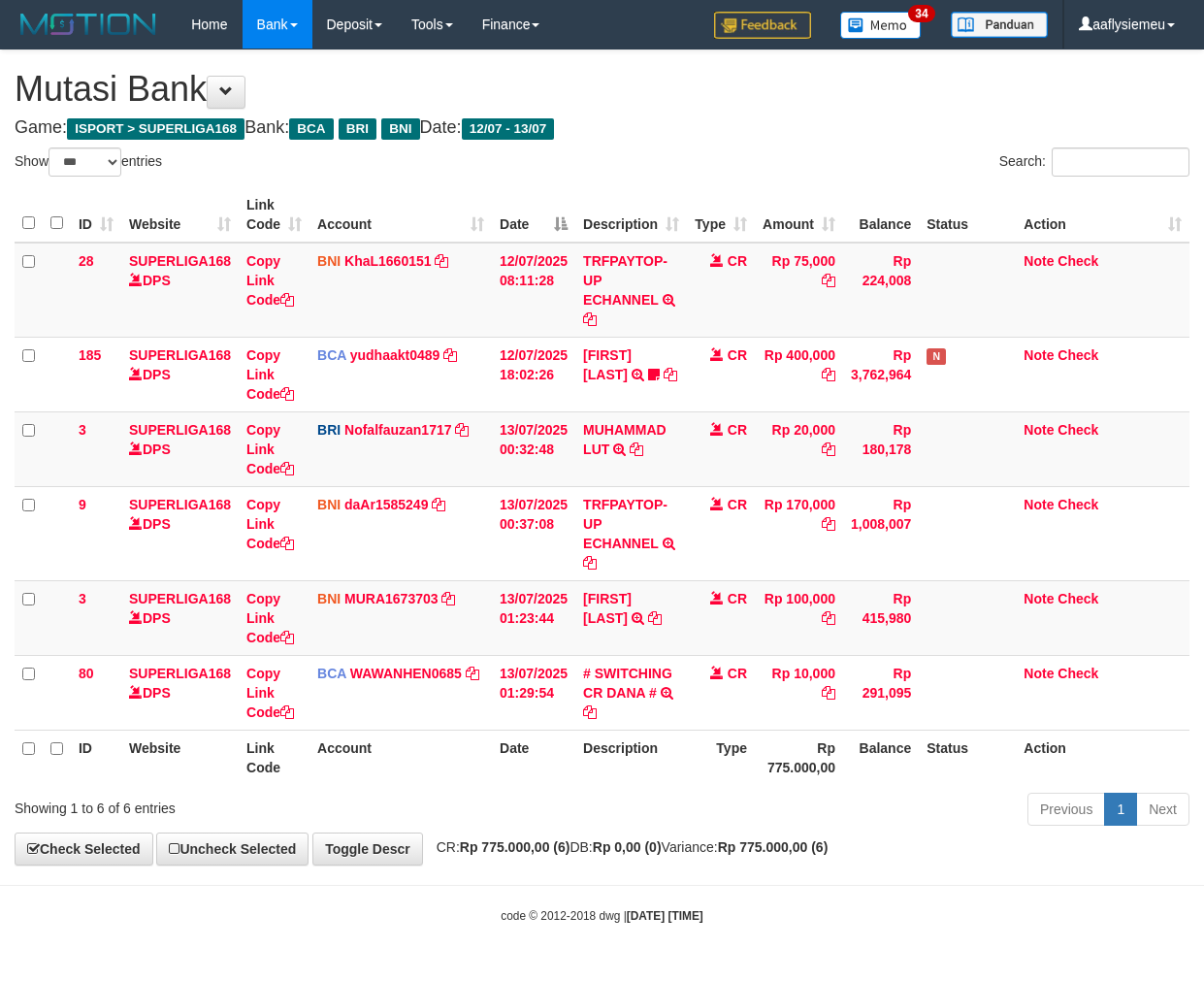 scroll, scrollTop: 0, scrollLeft: 0, axis: both 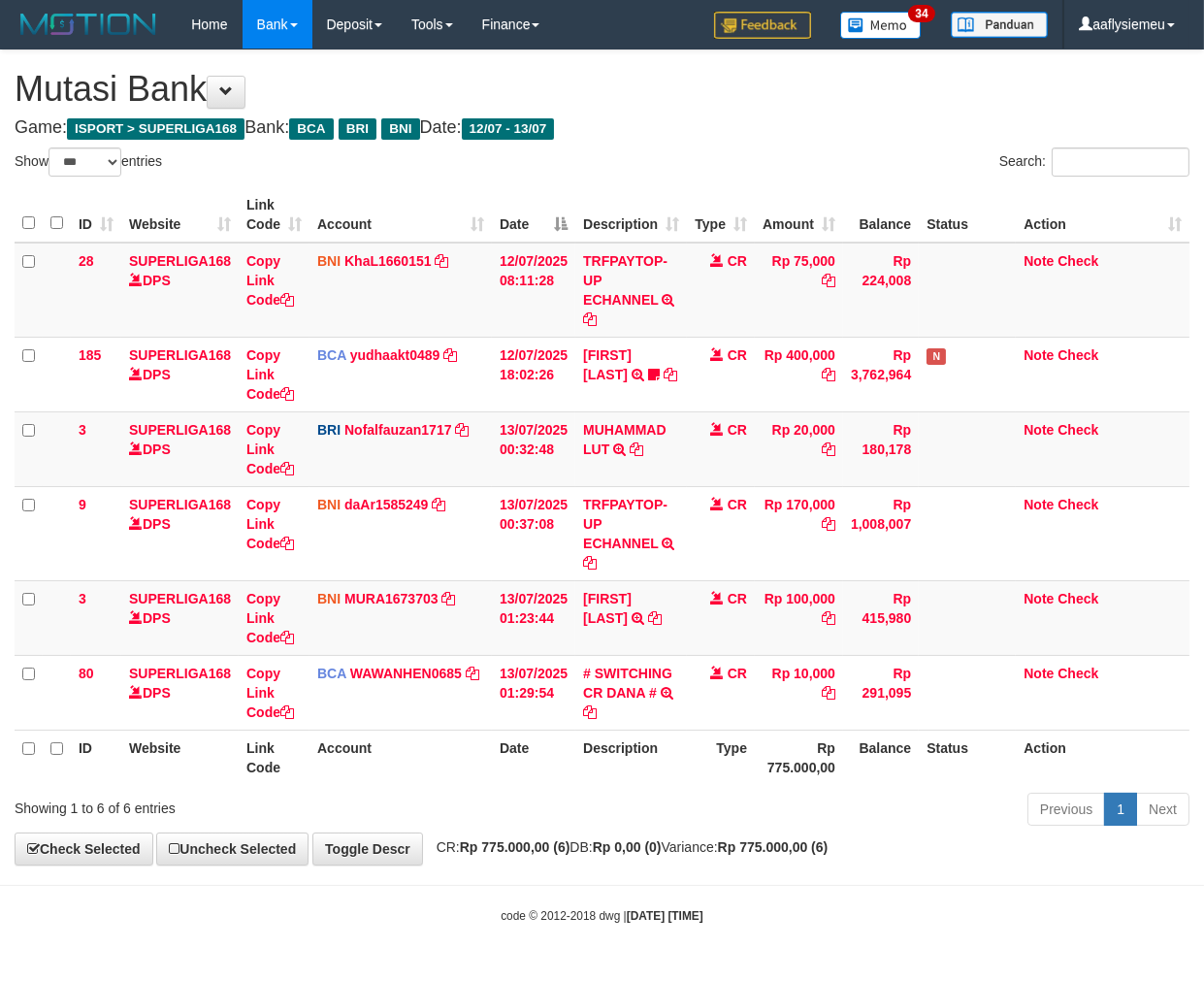 click on "Rp 291,095" at bounding box center (881, 692) 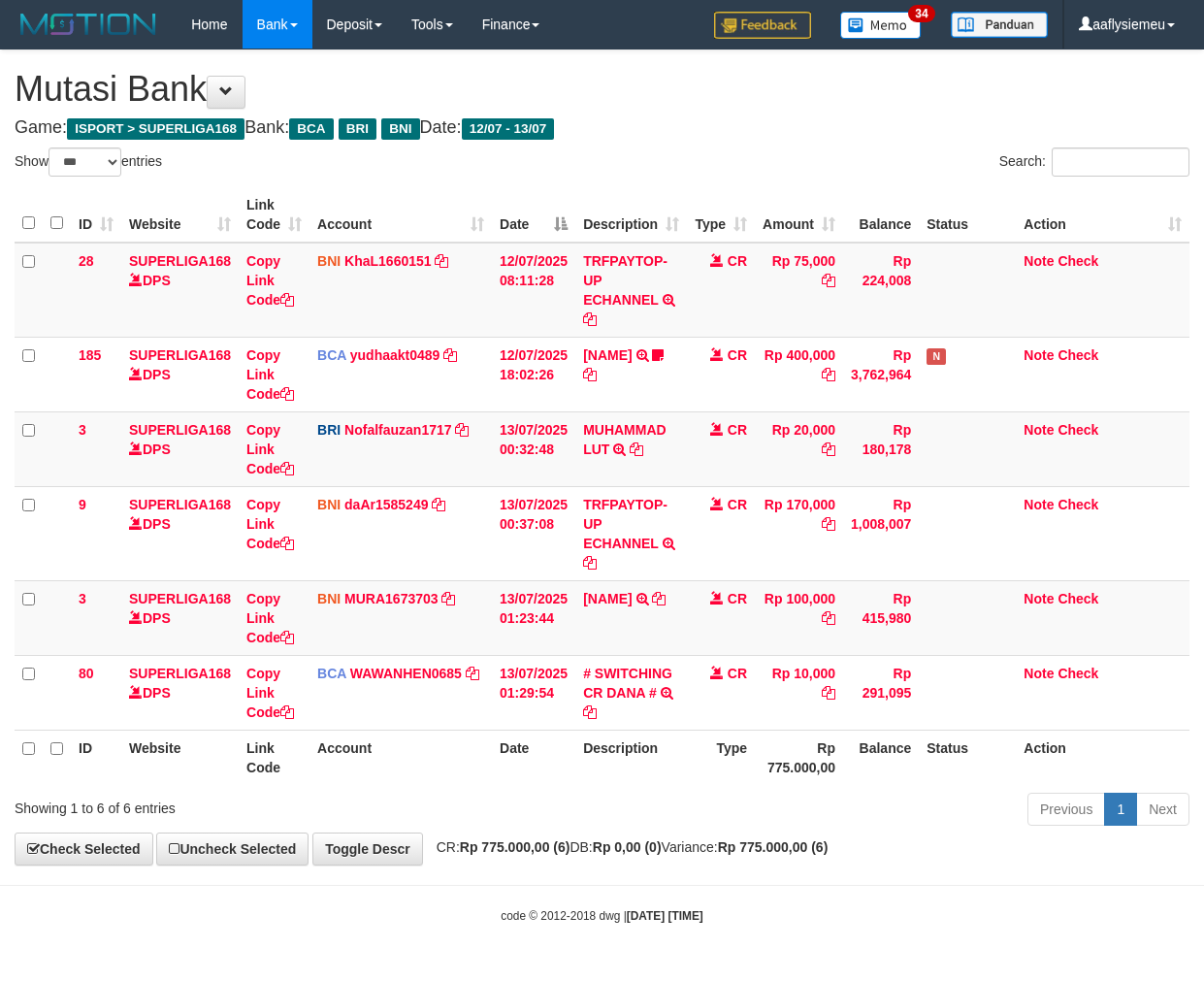 select on "***" 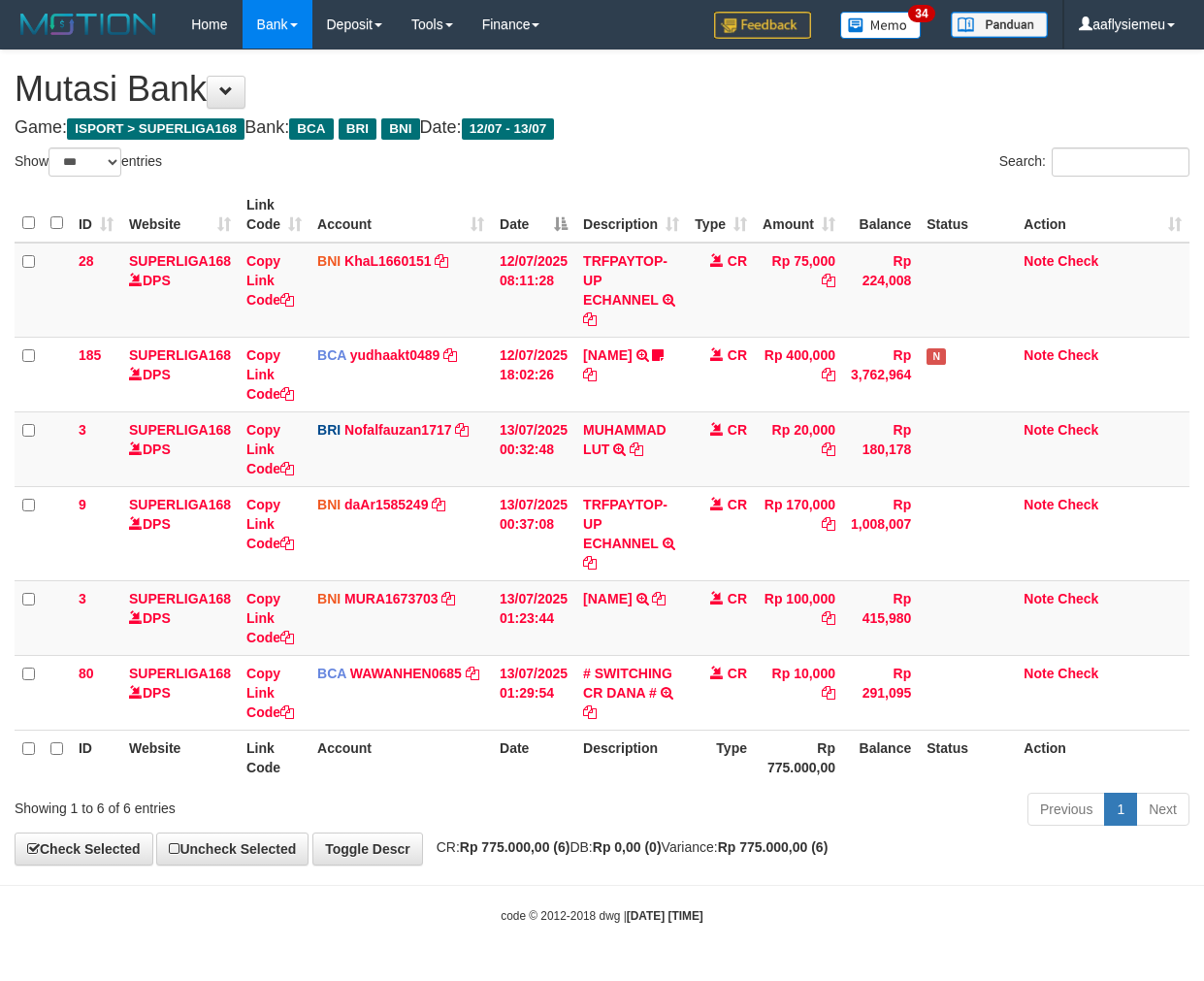 scroll, scrollTop: 0, scrollLeft: 0, axis: both 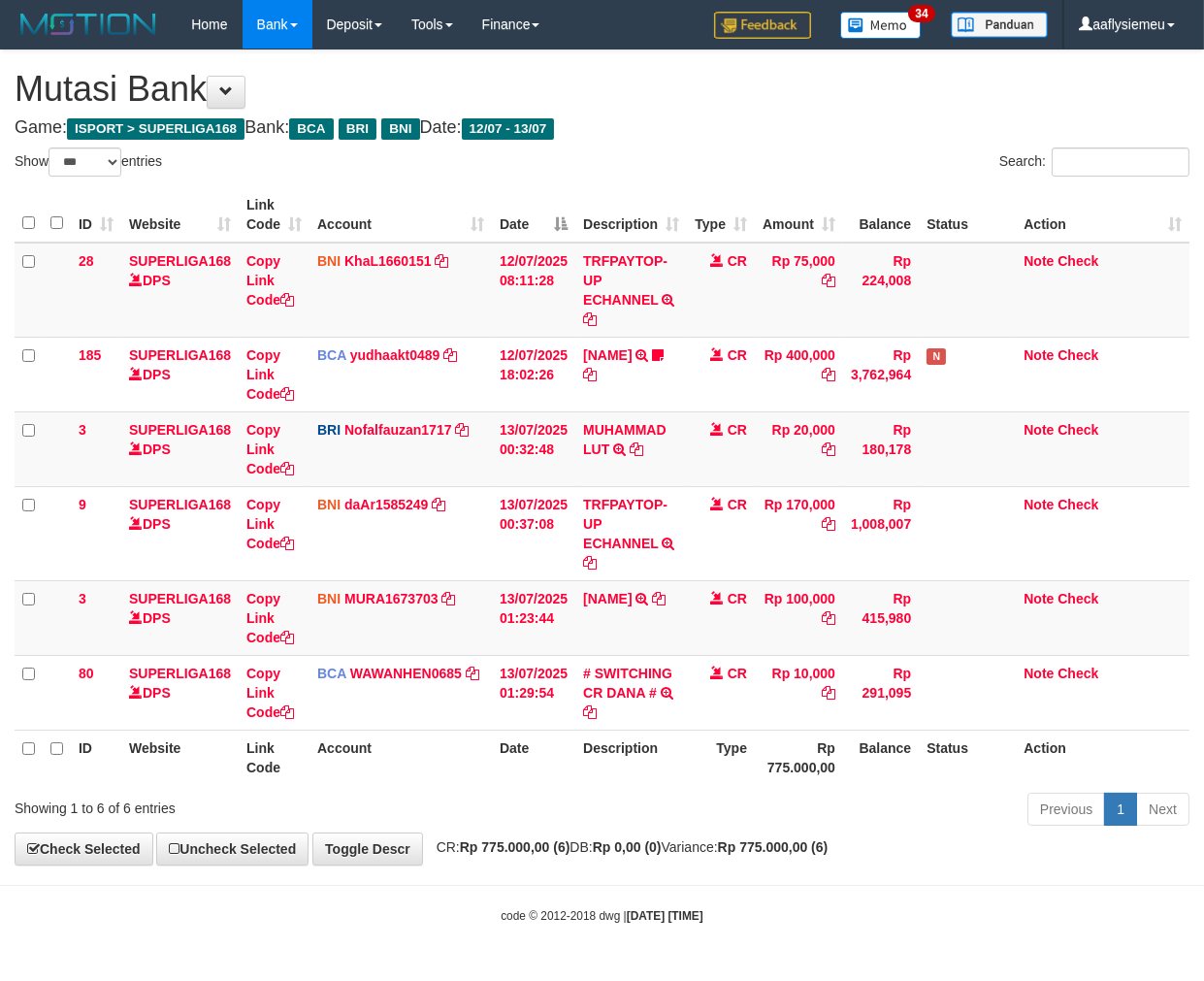 click on "Previous 1 Next" at bounding box center [853, 811] 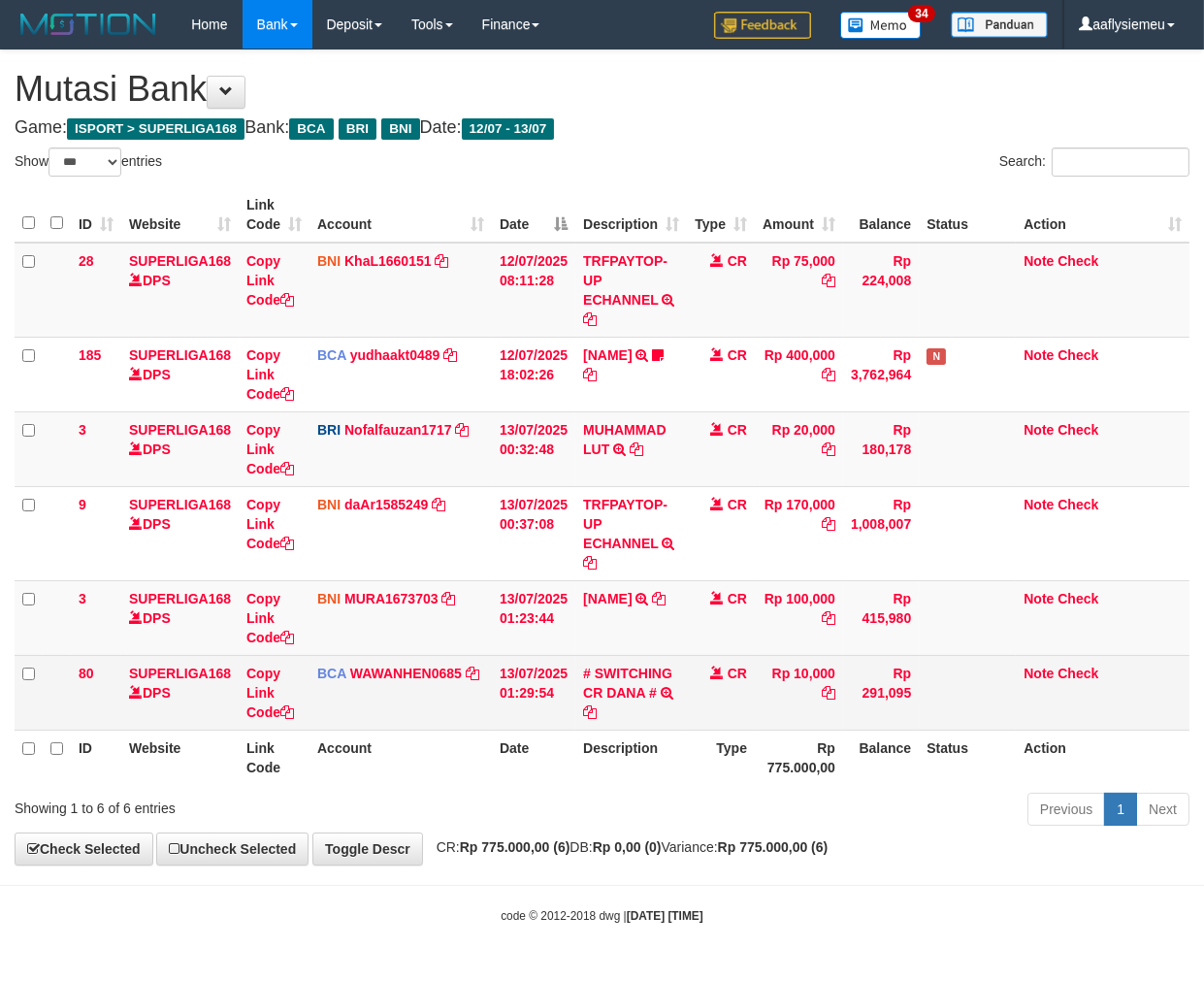 click on "Rp 10,000" at bounding box center (798, 692) 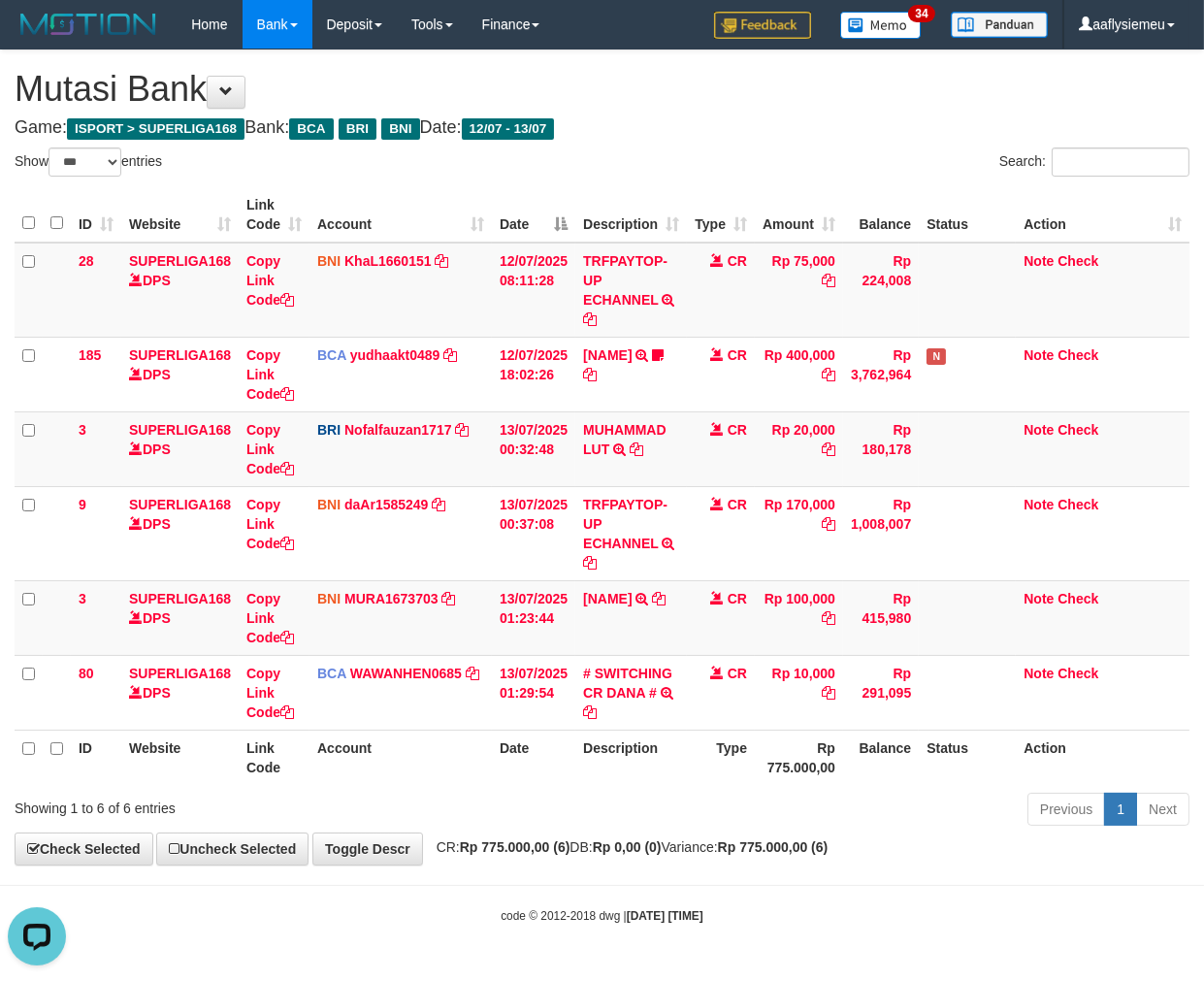 scroll, scrollTop: 0, scrollLeft: 0, axis: both 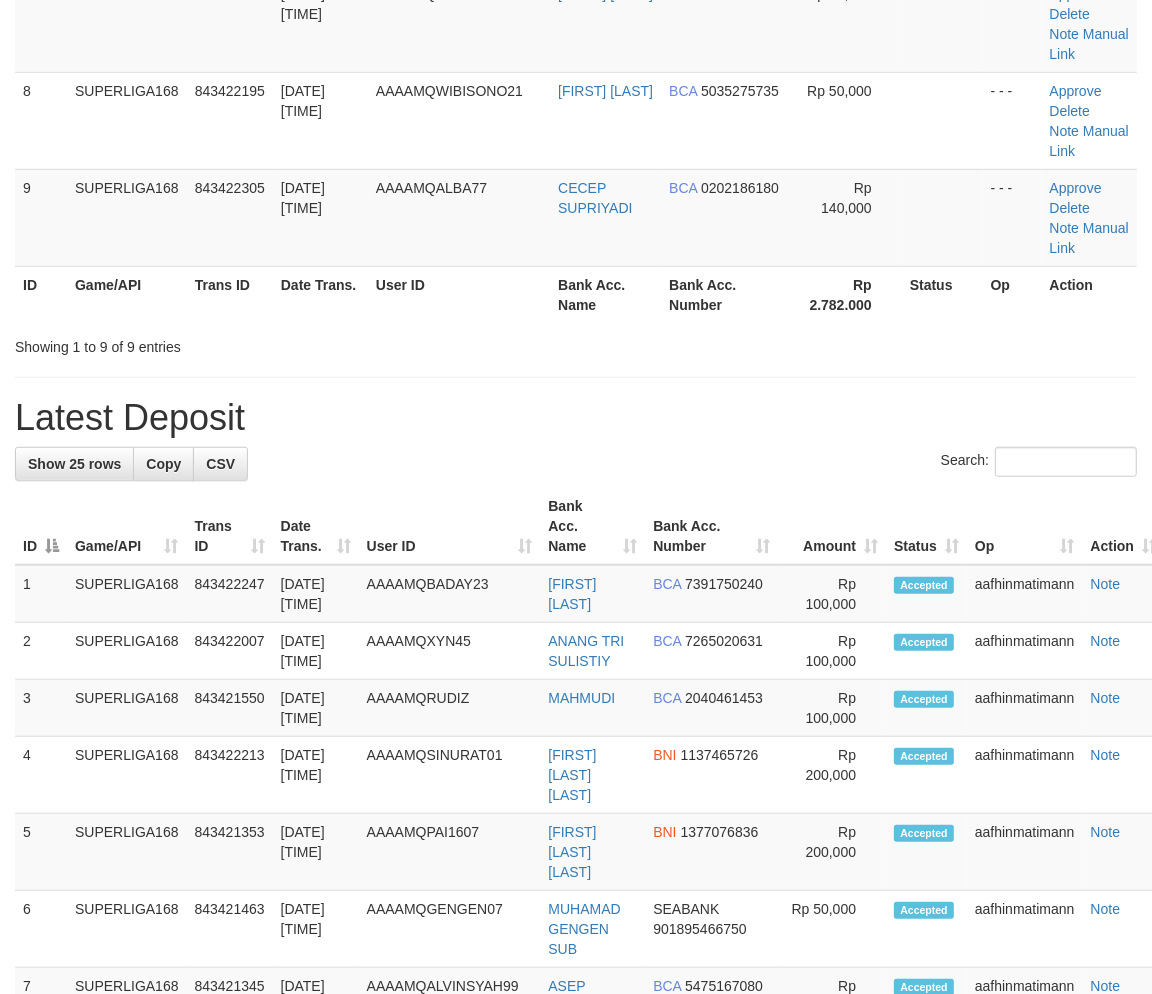 drag, startPoint x: 361, startPoint y: 393, endPoint x: 7, endPoint y: 602, distance: 411.09244 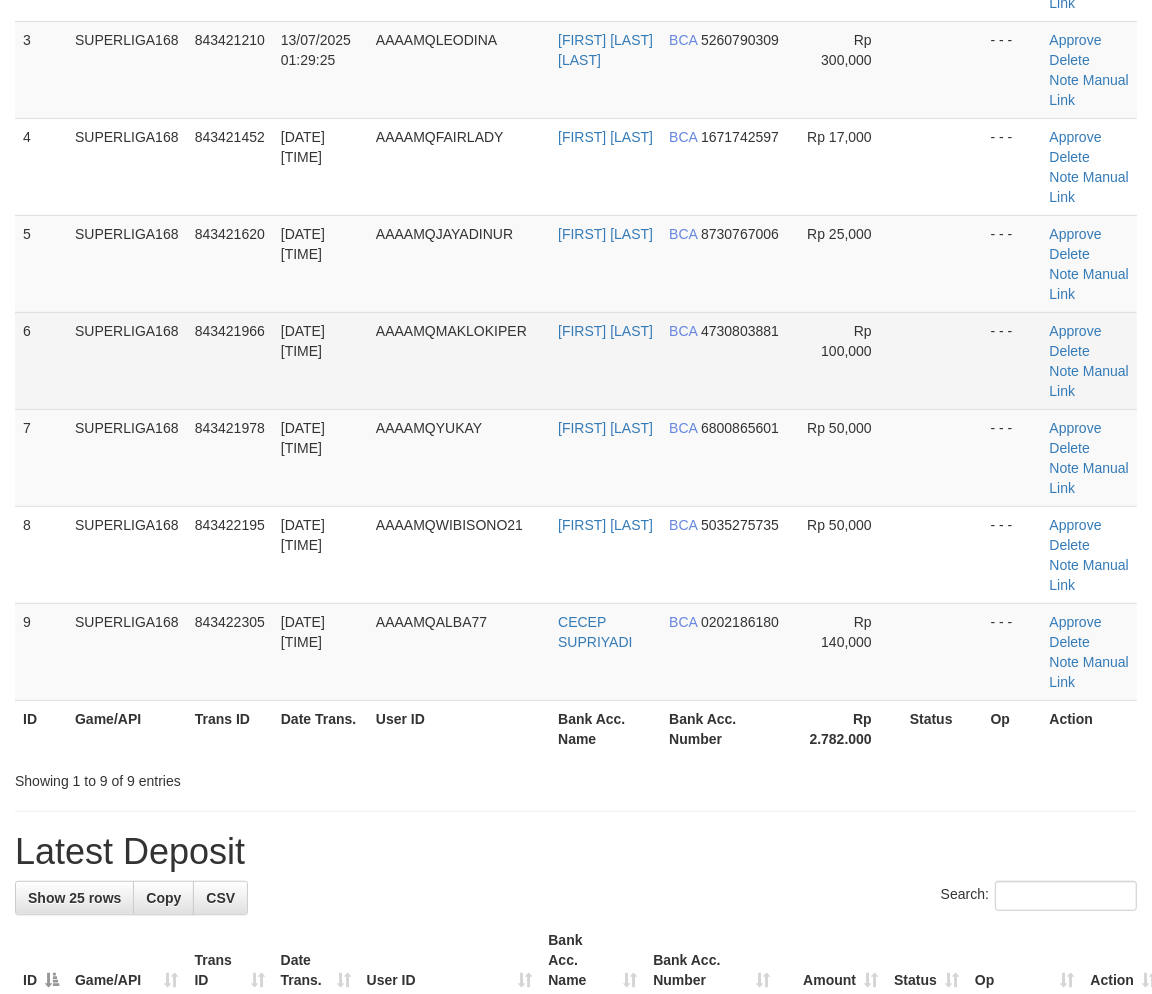 click on "6" at bounding box center (41, 360) 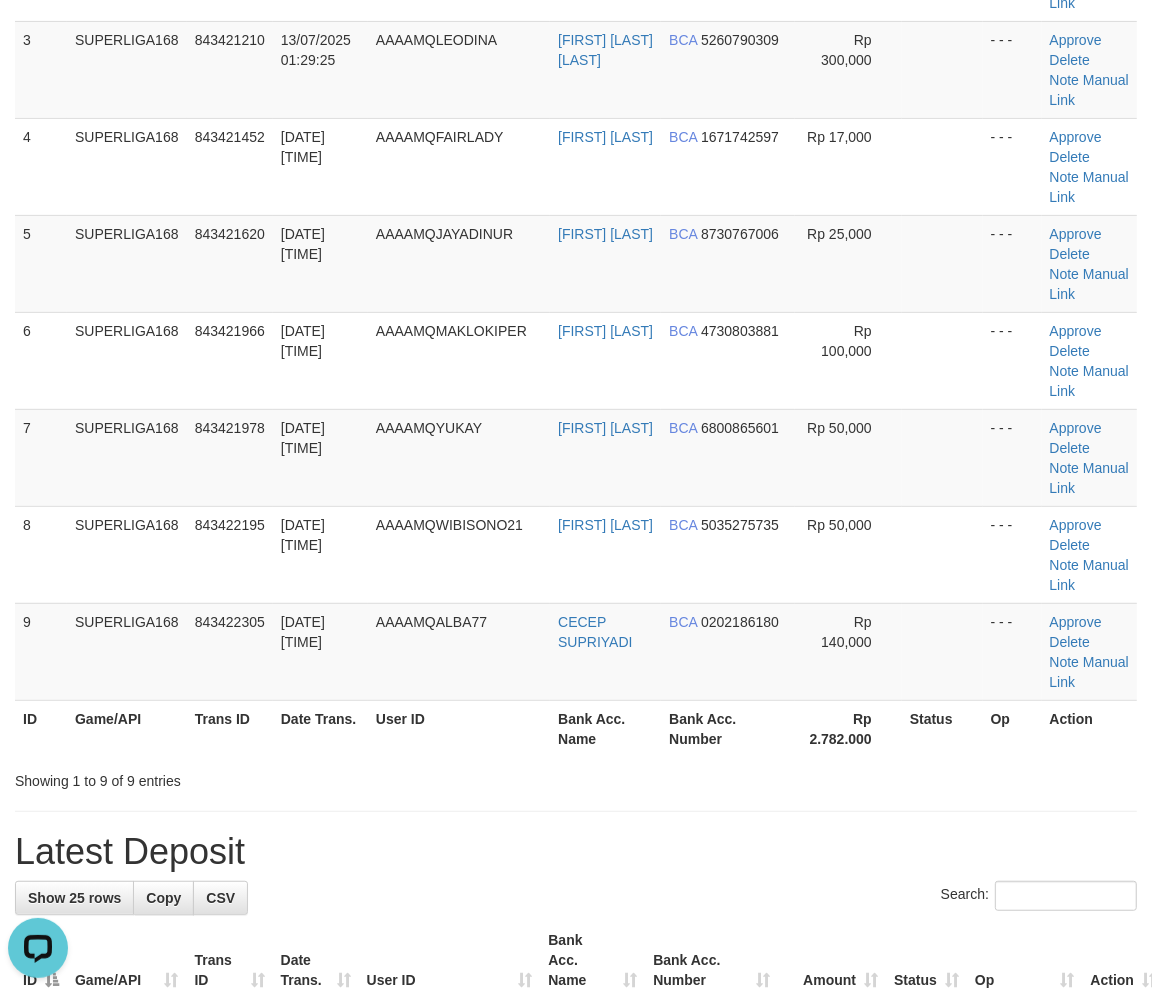 scroll, scrollTop: 0, scrollLeft: 0, axis: both 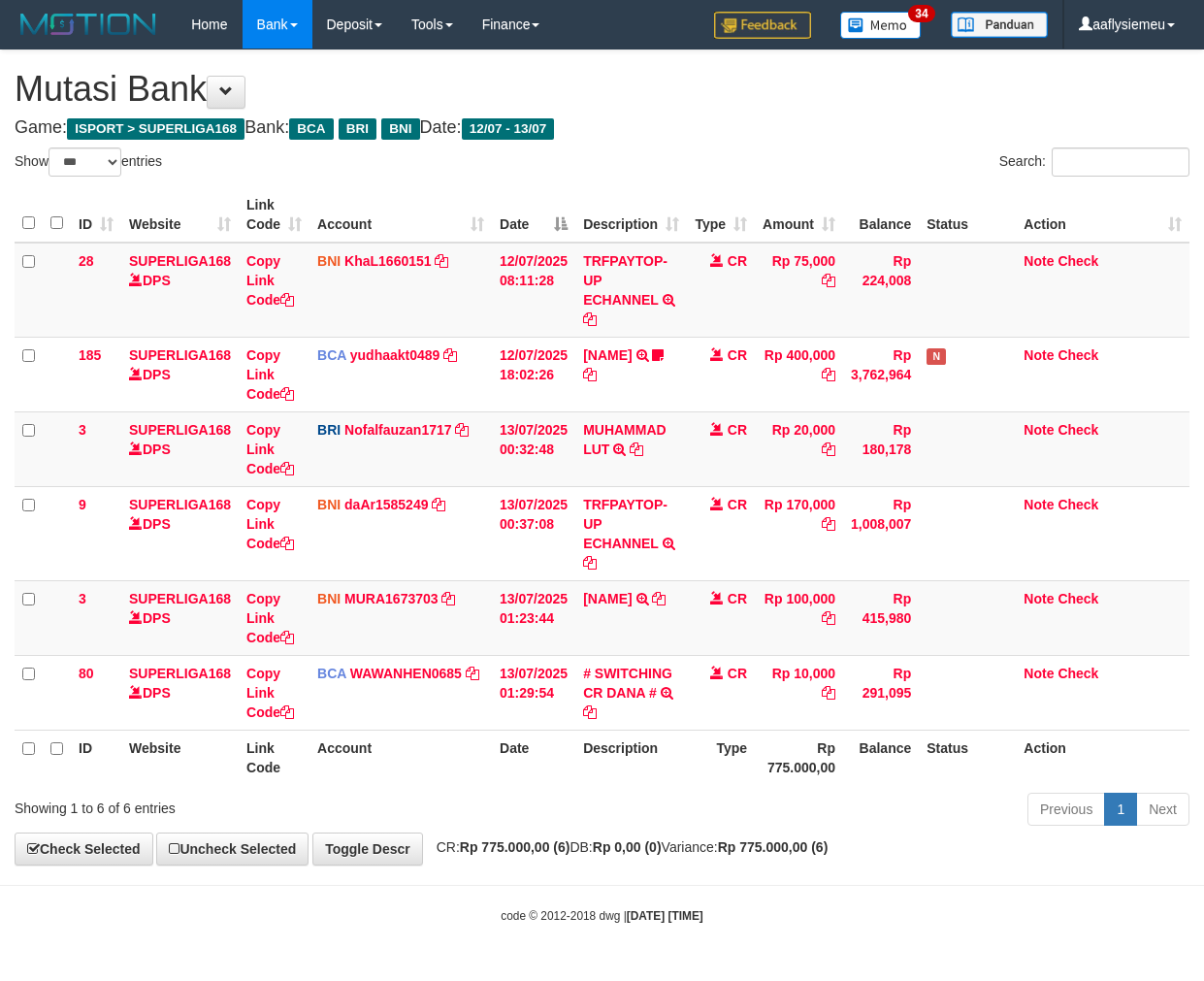 select on "***" 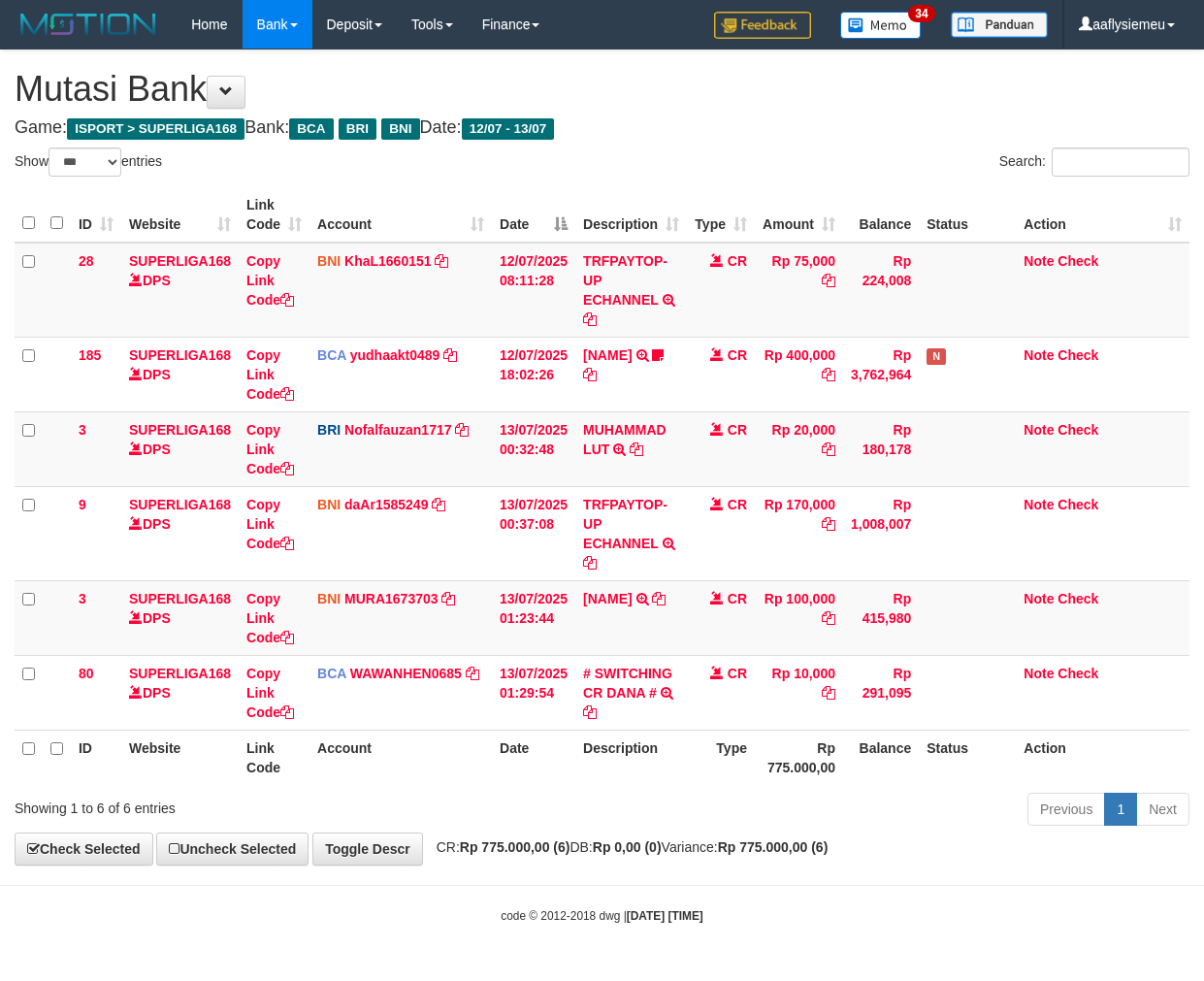 scroll, scrollTop: 0, scrollLeft: 0, axis: both 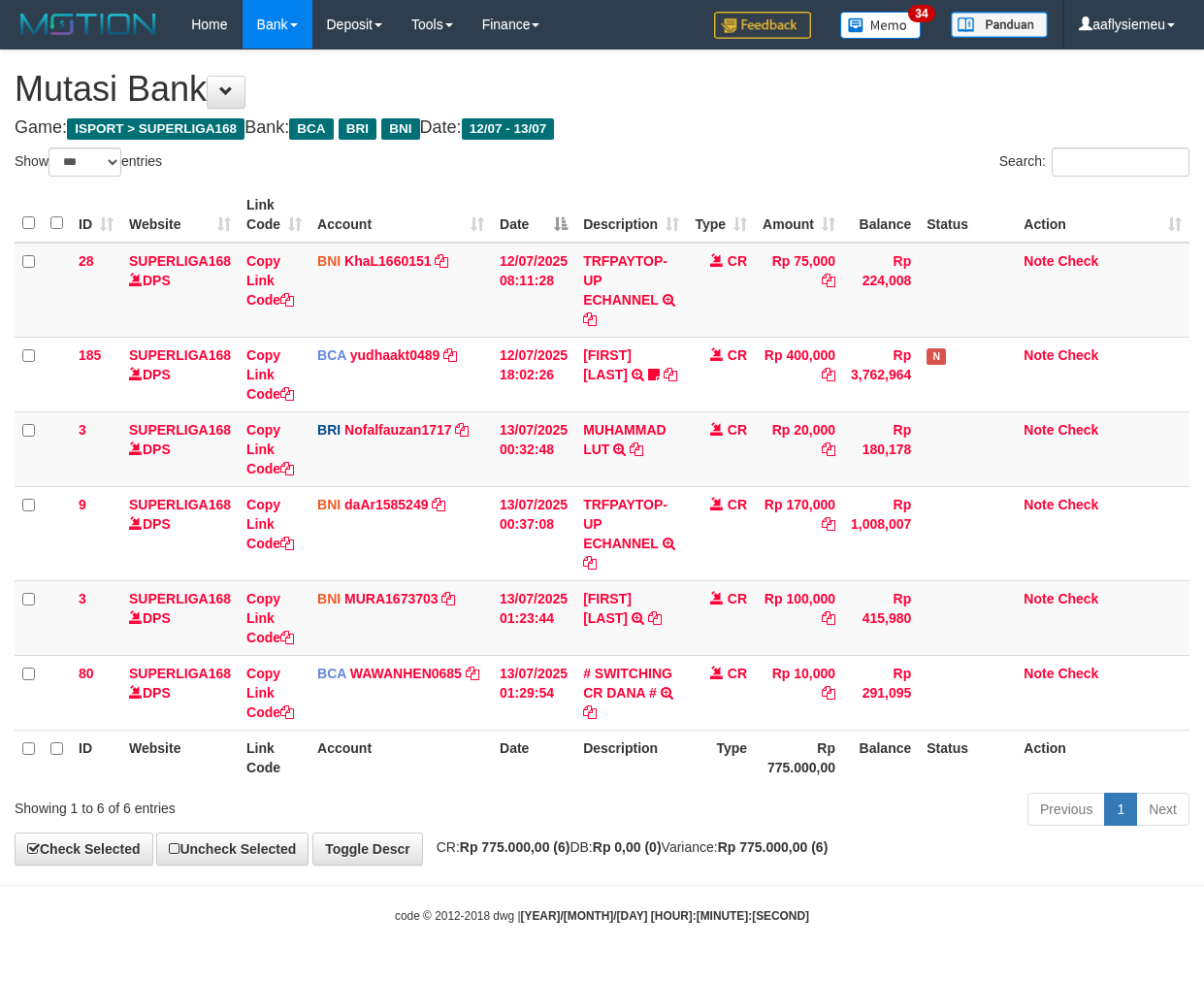 select on "***" 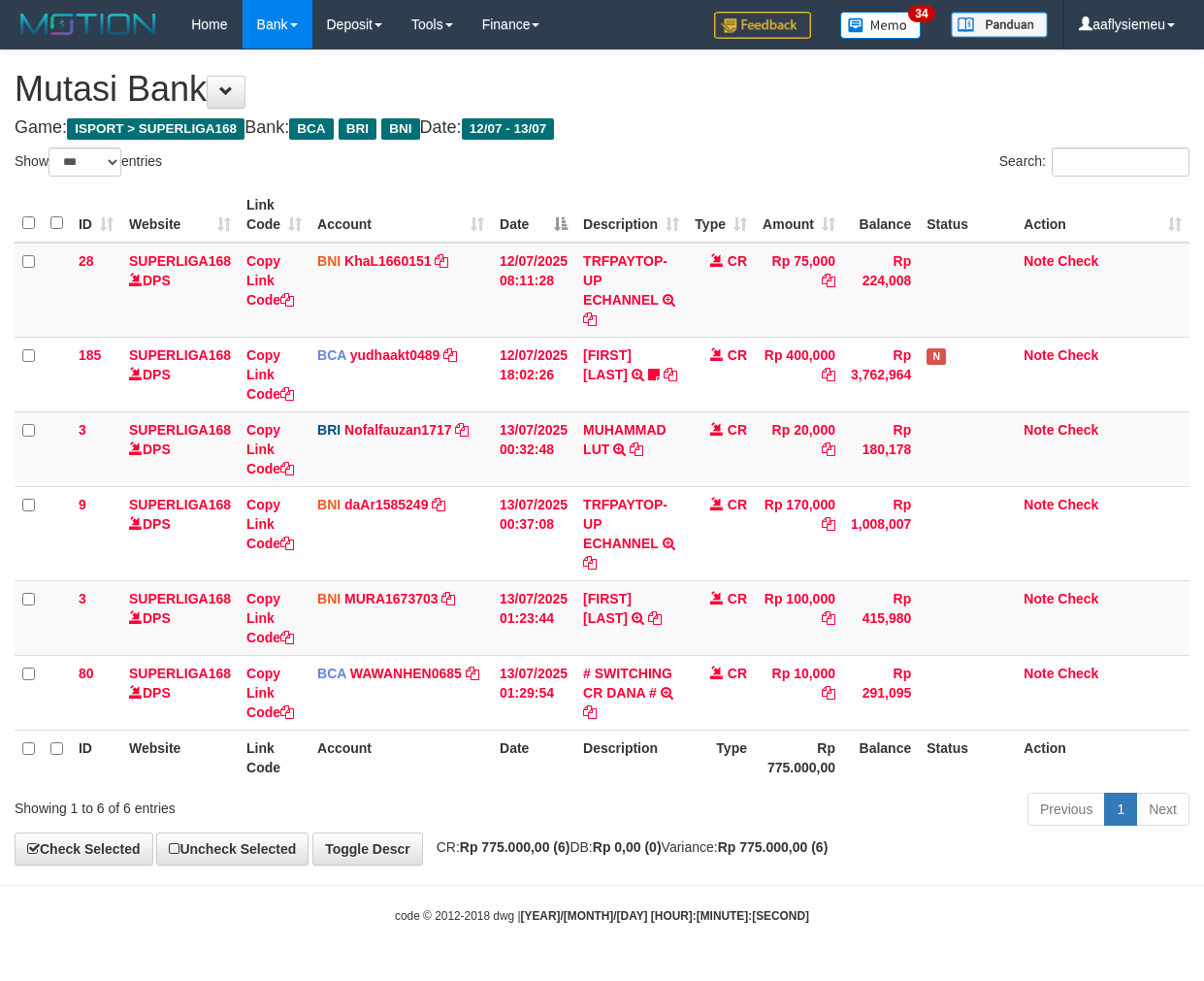 scroll, scrollTop: 0, scrollLeft: 0, axis: both 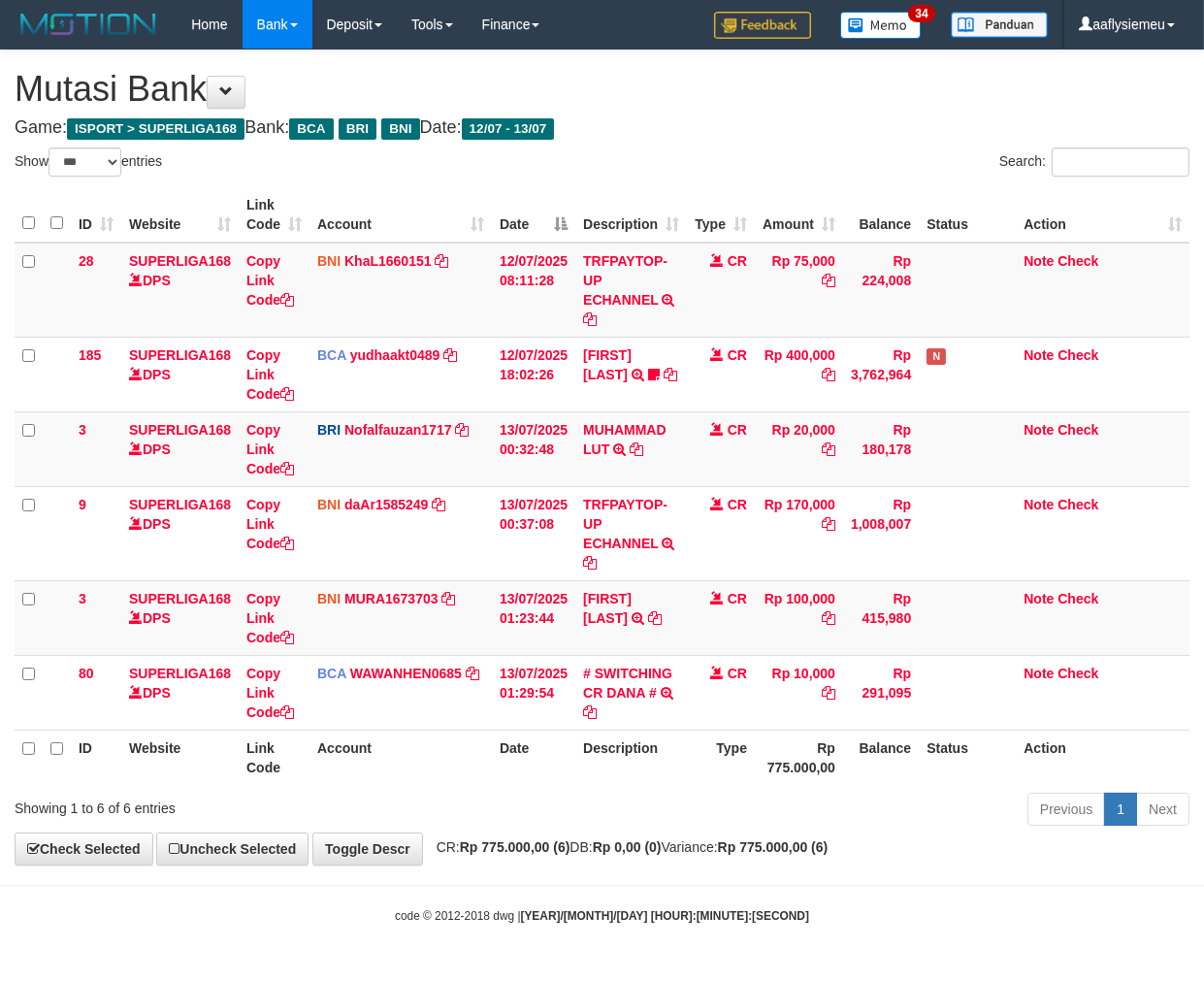 click on "Balance" at bounding box center (881, 757) 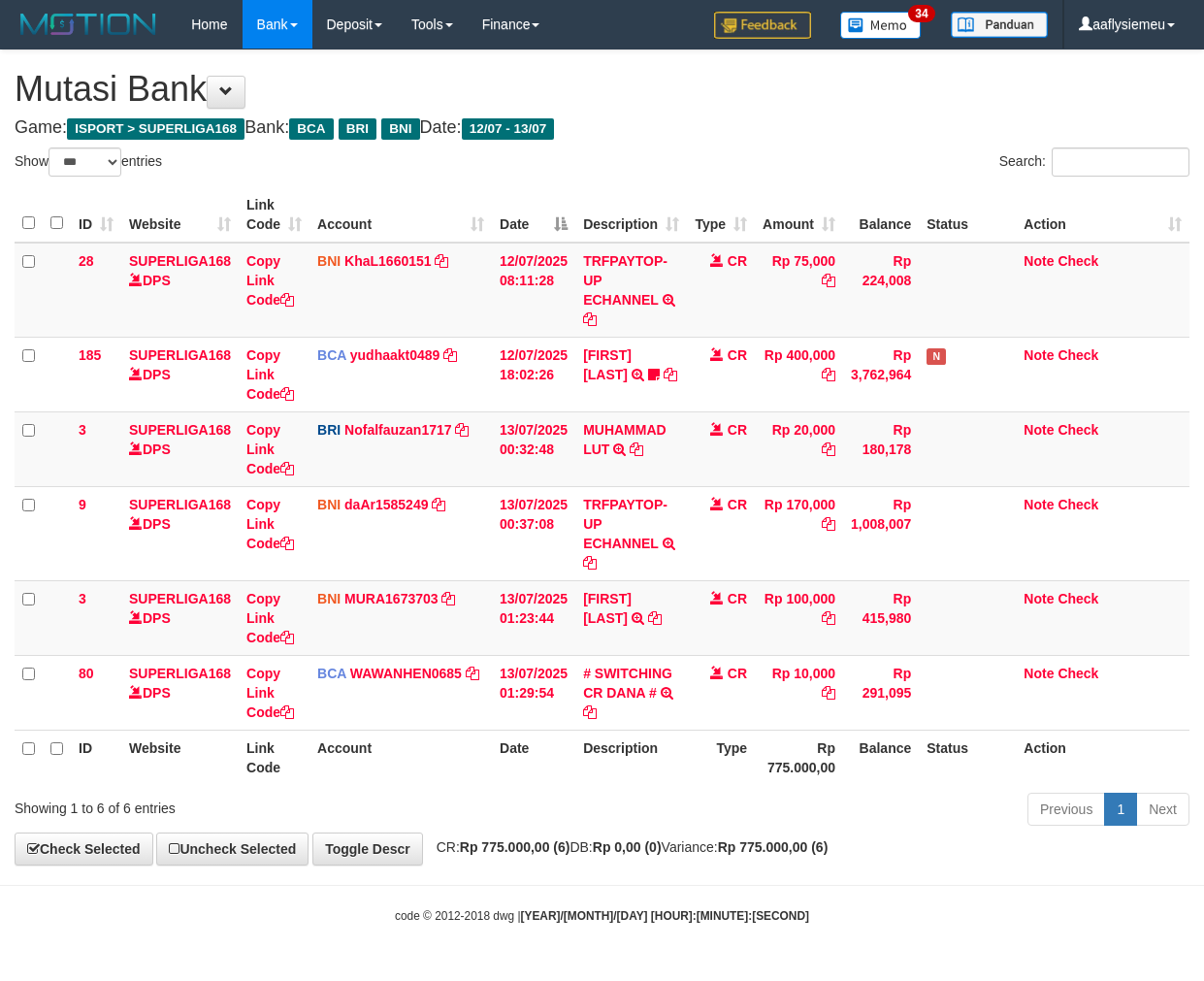 select on "***" 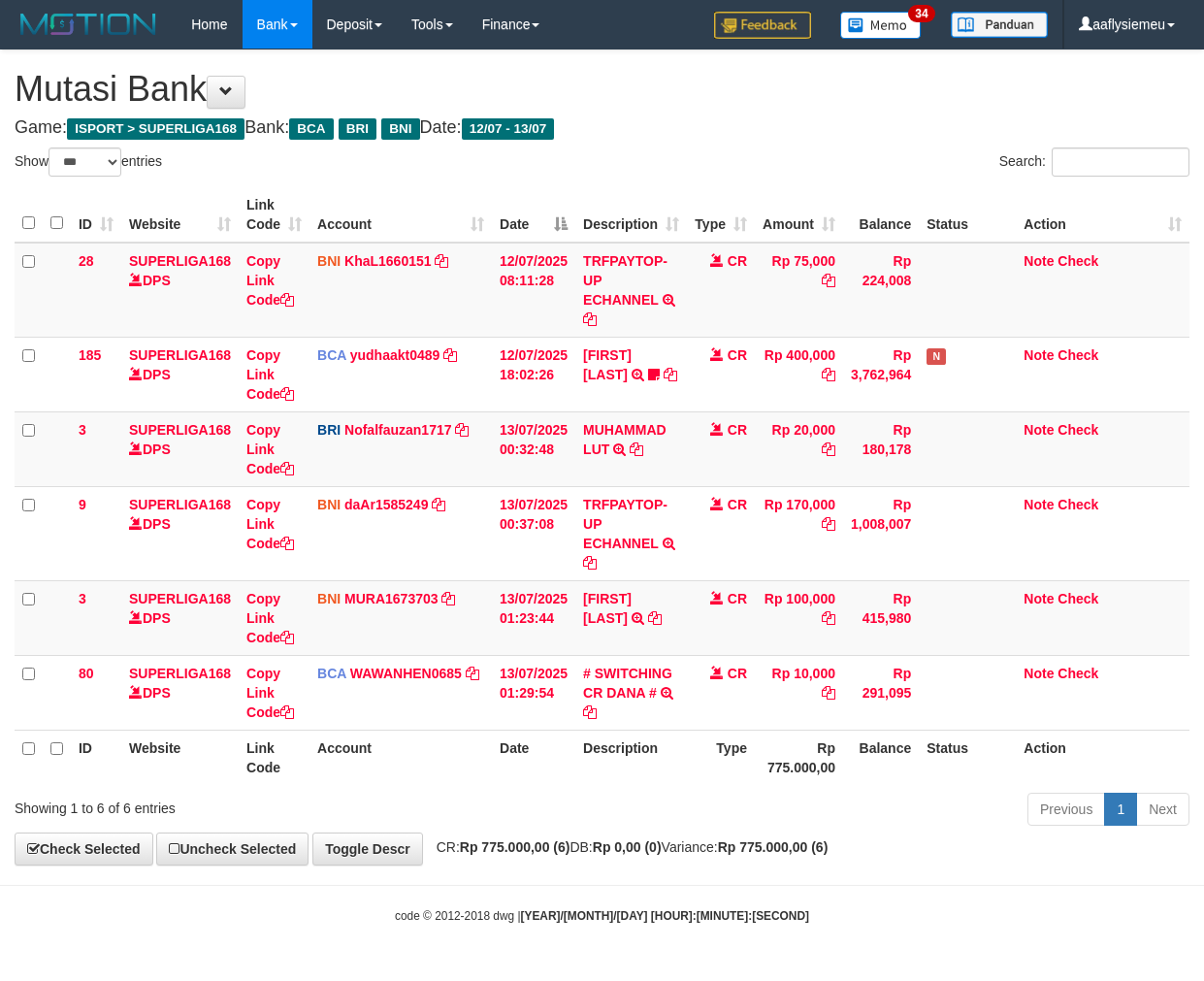 scroll, scrollTop: 0, scrollLeft: 0, axis: both 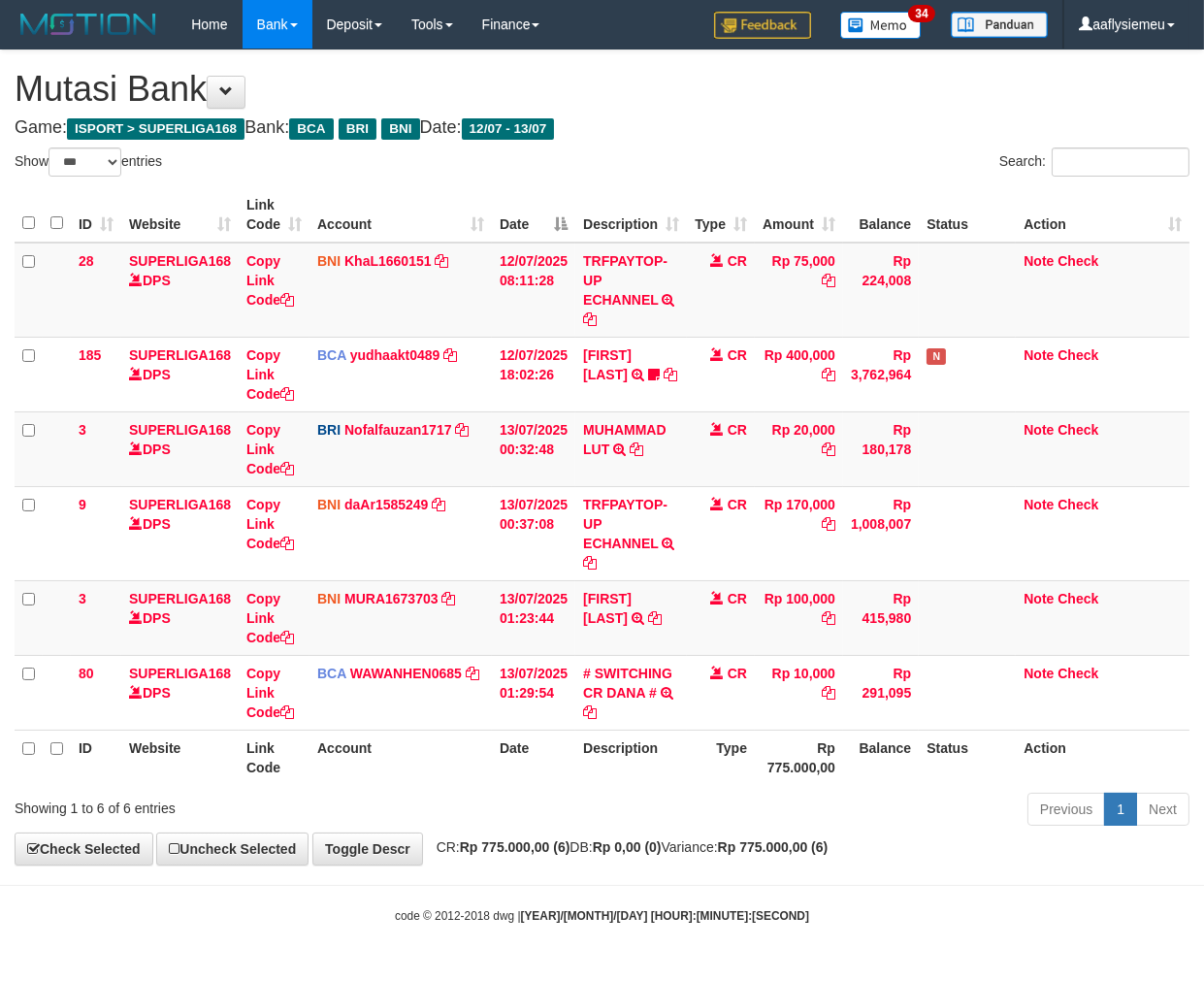 click on "Rp 775.000,00" at bounding box center (798, 757) 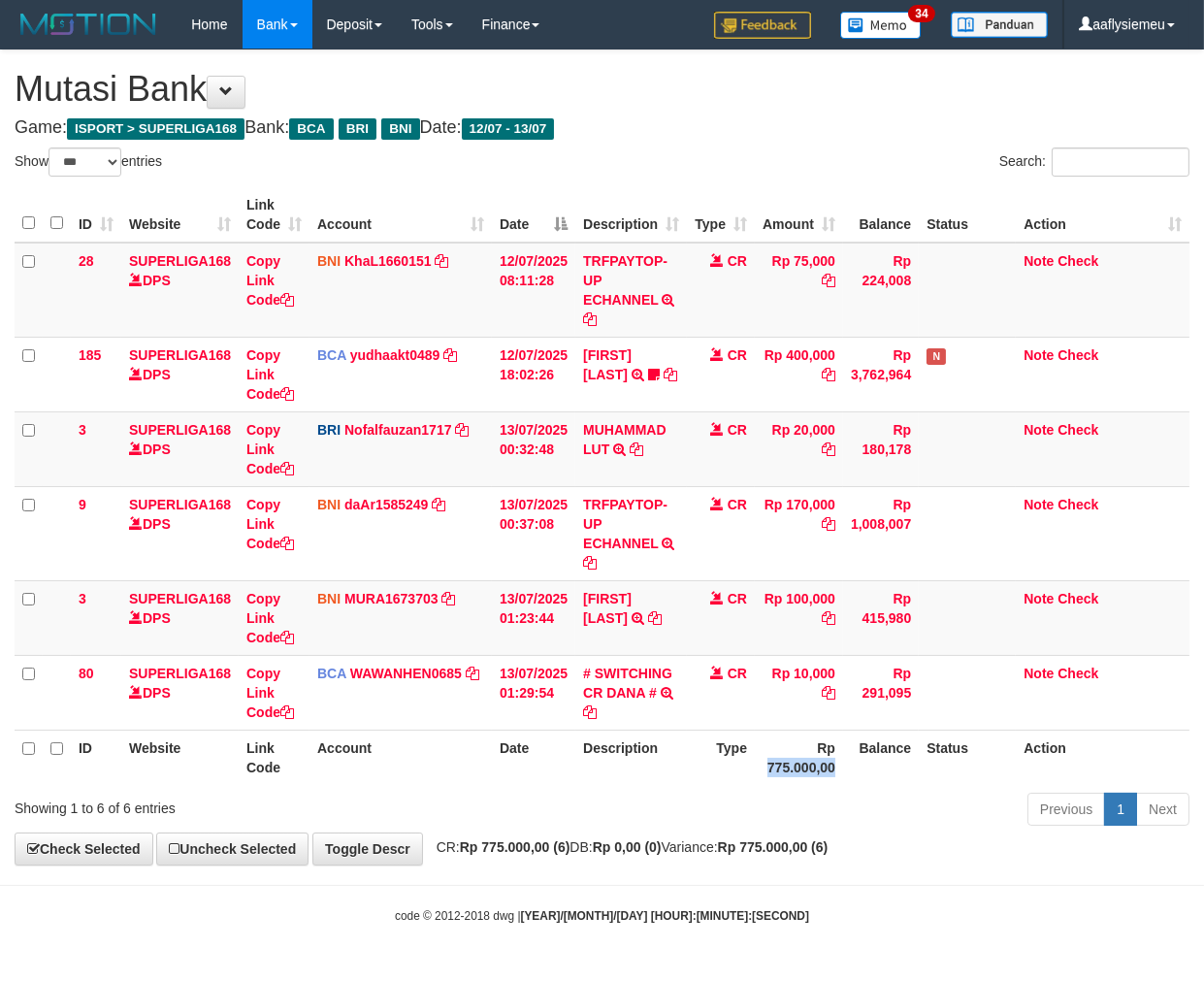 click on "Rp 775.000,00" at bounding box center [798, 757] 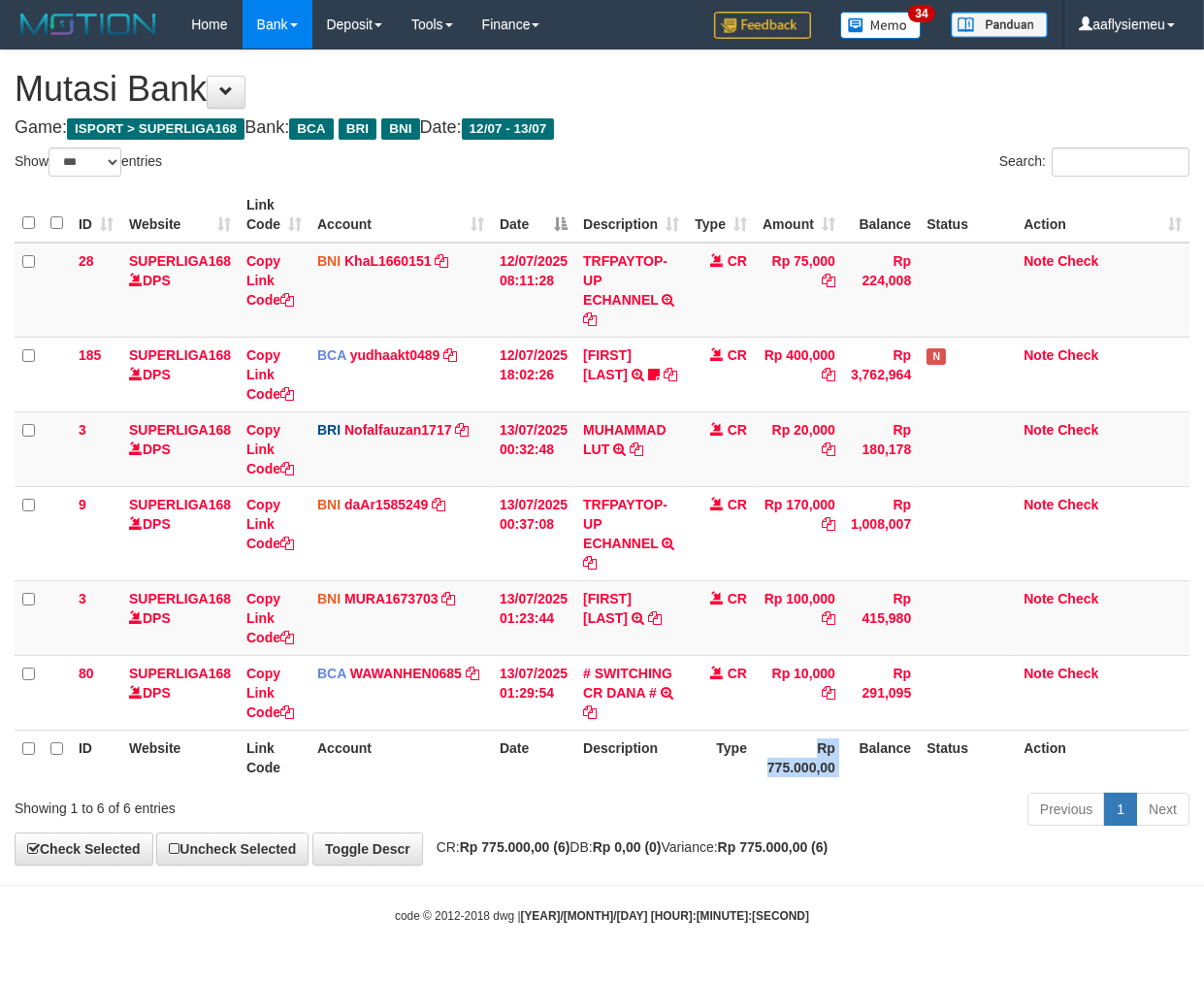 click on "Rp 775.000,00" at bounding box center (798, 757) 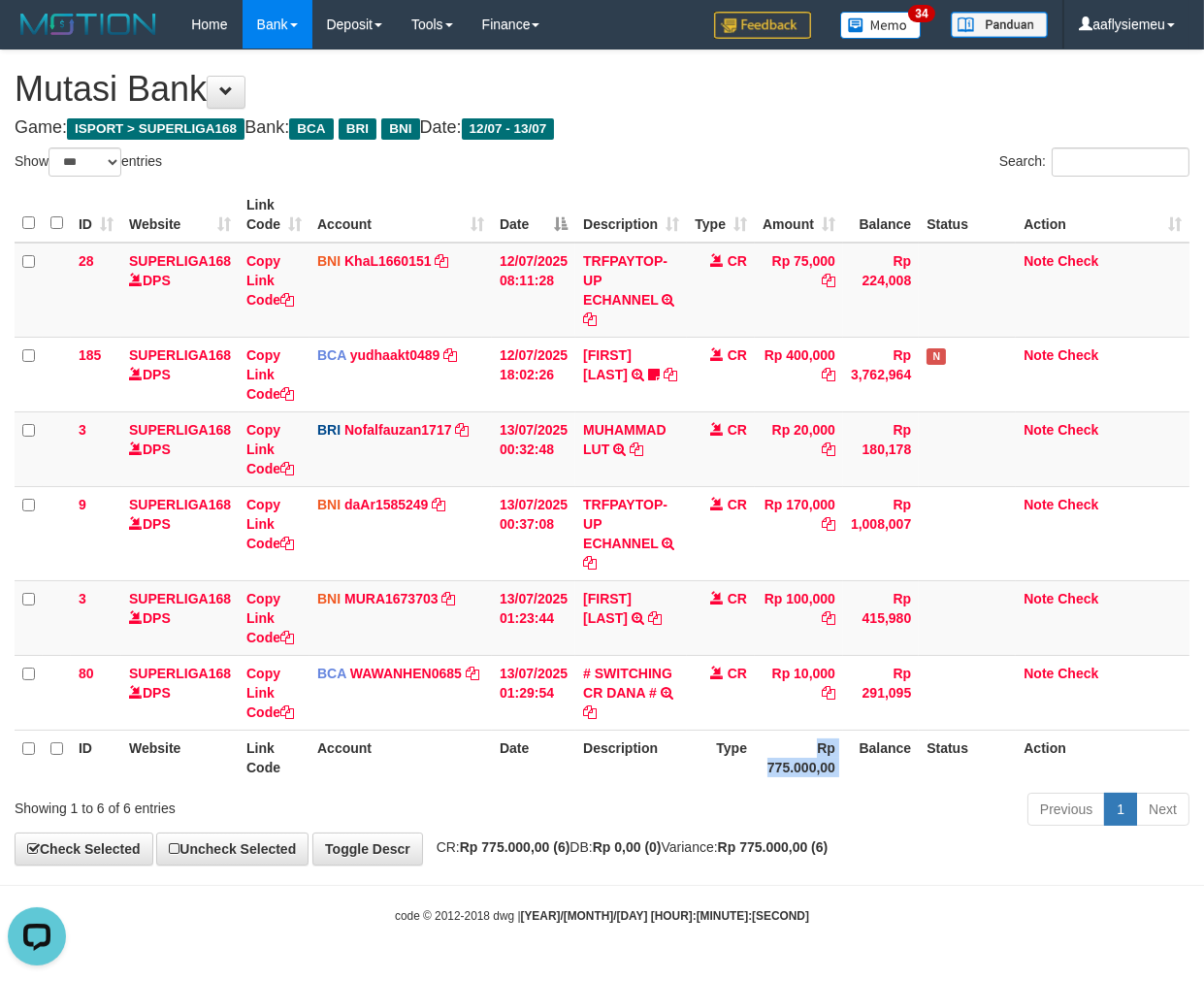 scroll, scrollTop: 0, scrollLeft: 0, axis: both 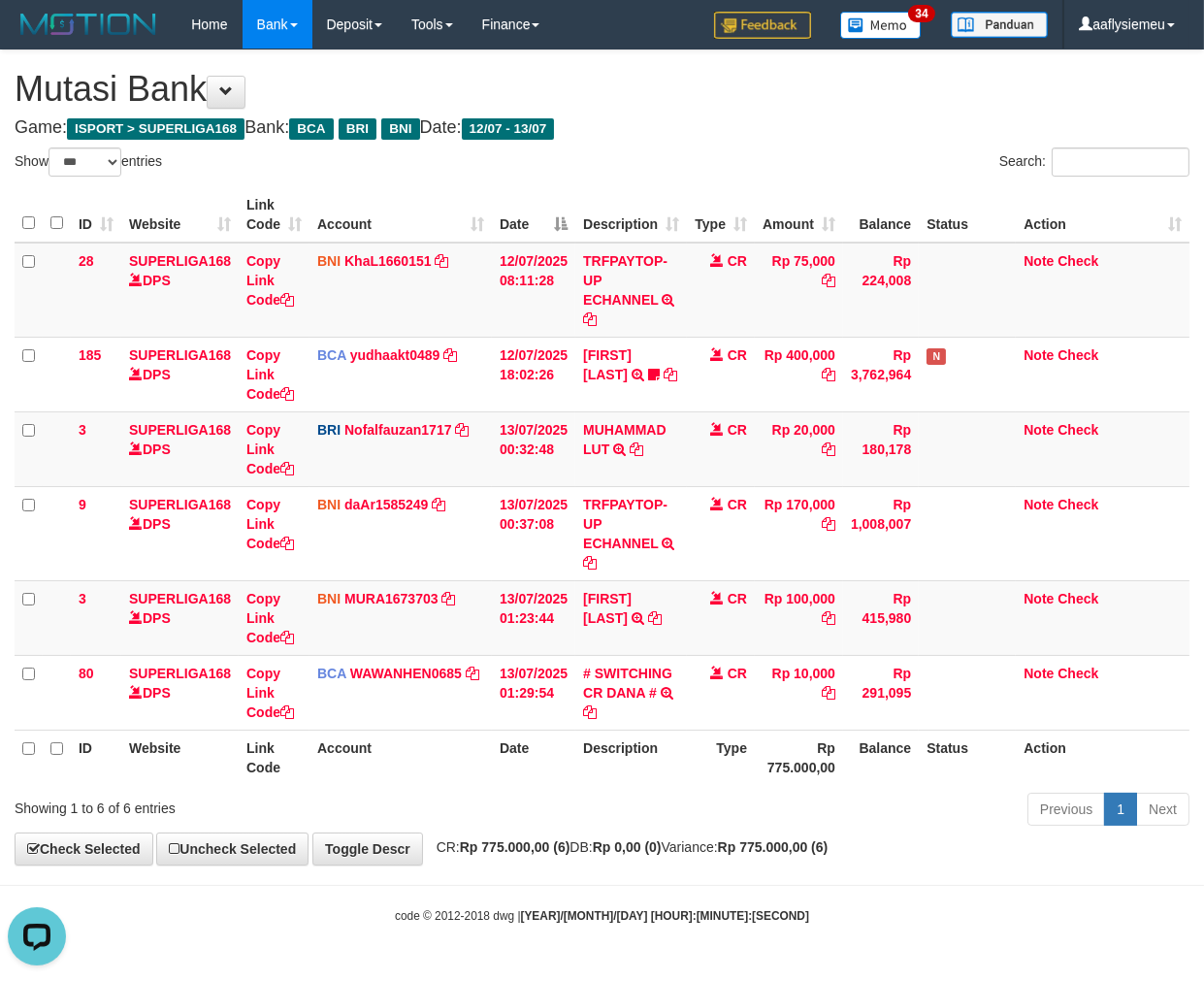 click on "Type" at bounding box center [721, 757] 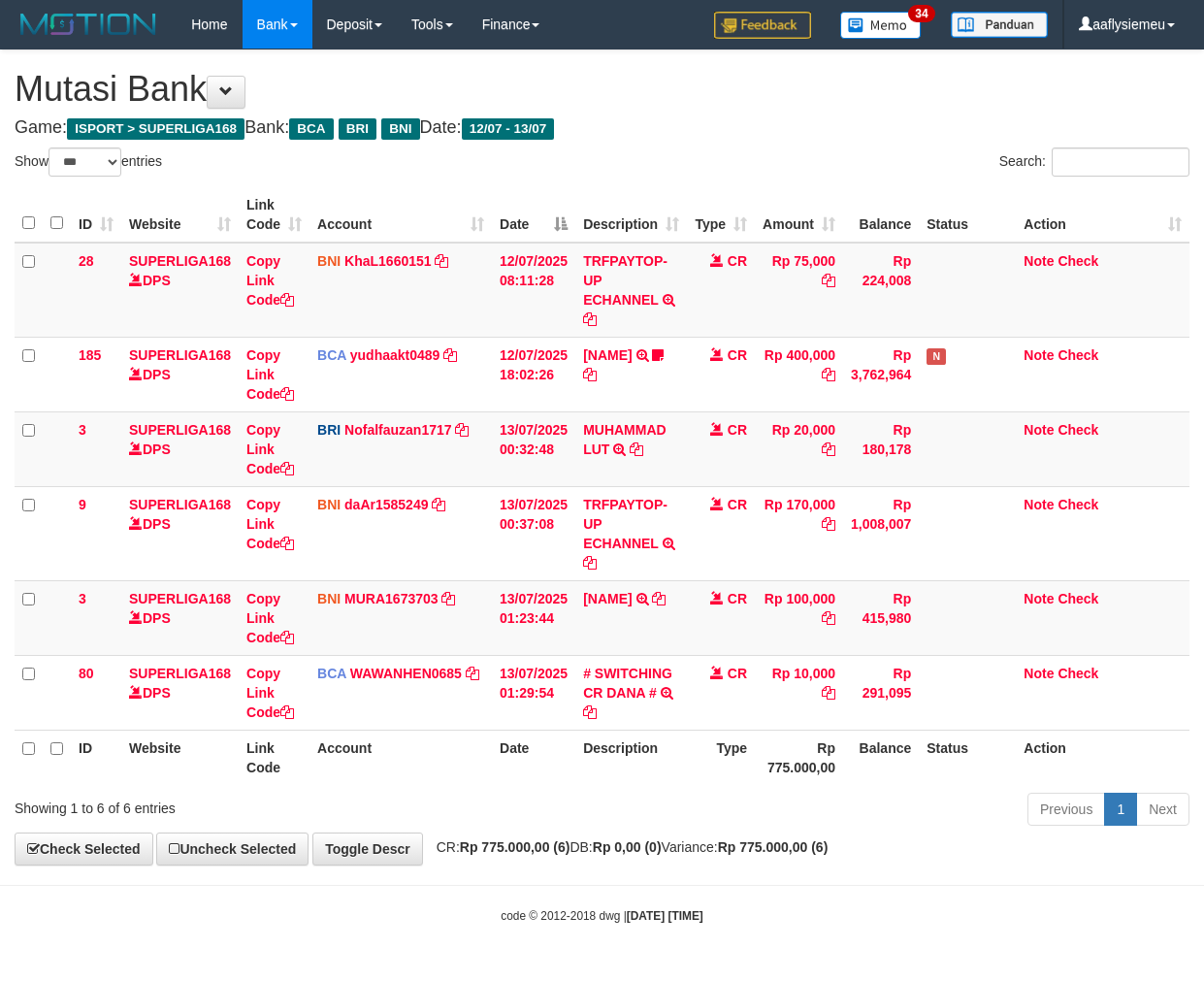 select on "***" 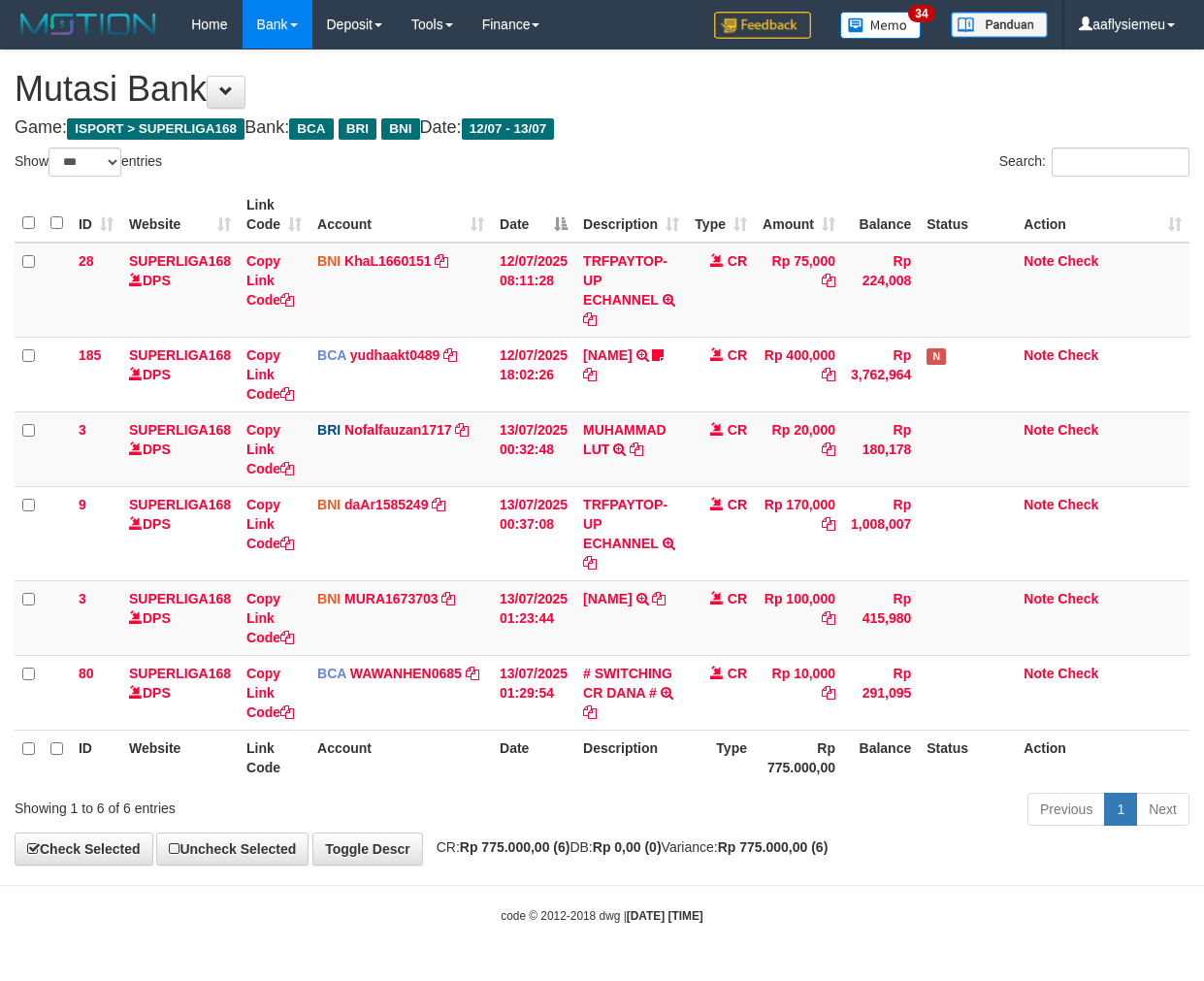 scroll, scrollTop: 0, scrollLeft: 0, axis: both 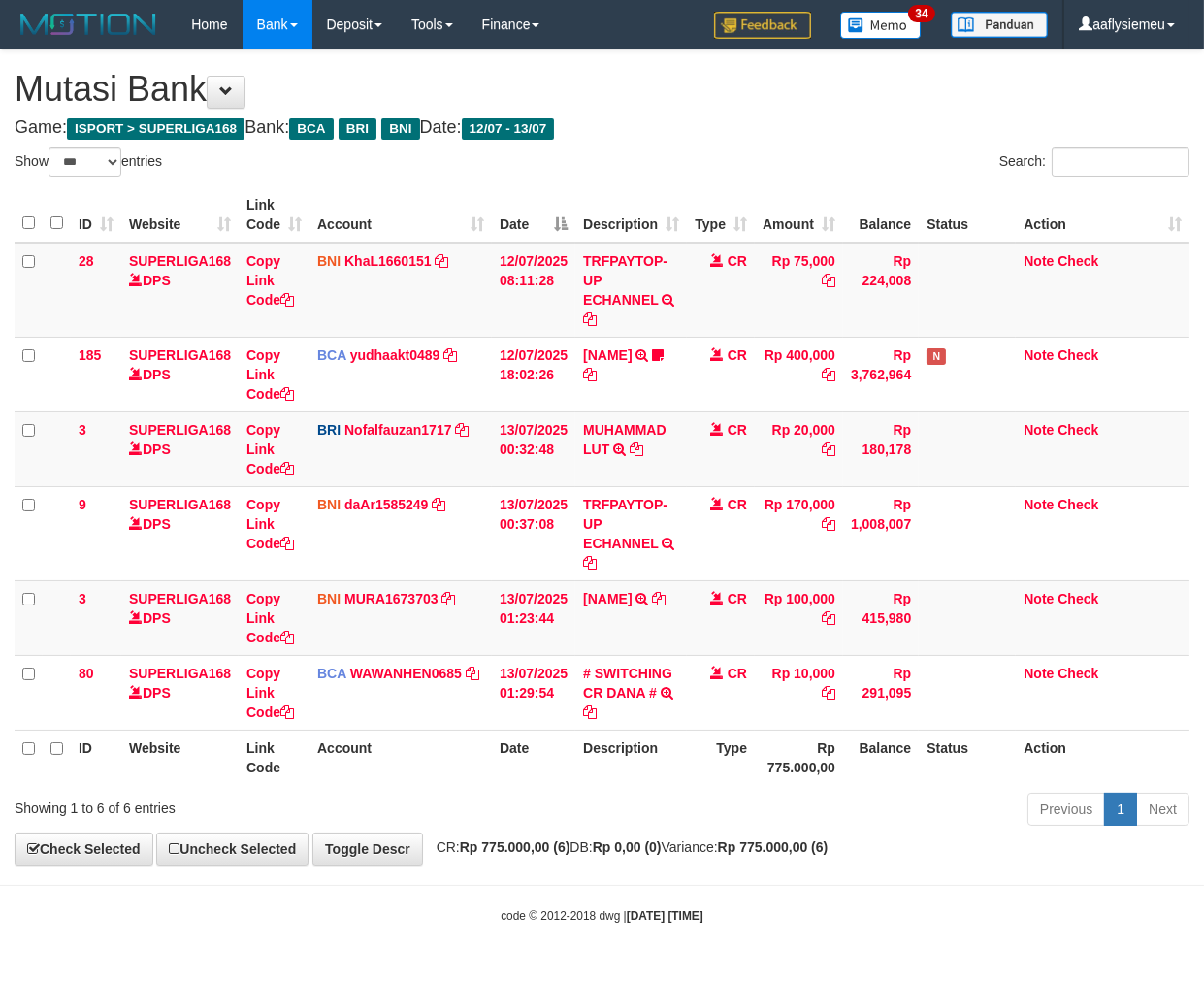click on "Rp 775.000,00" at bounding box center [798, 757] 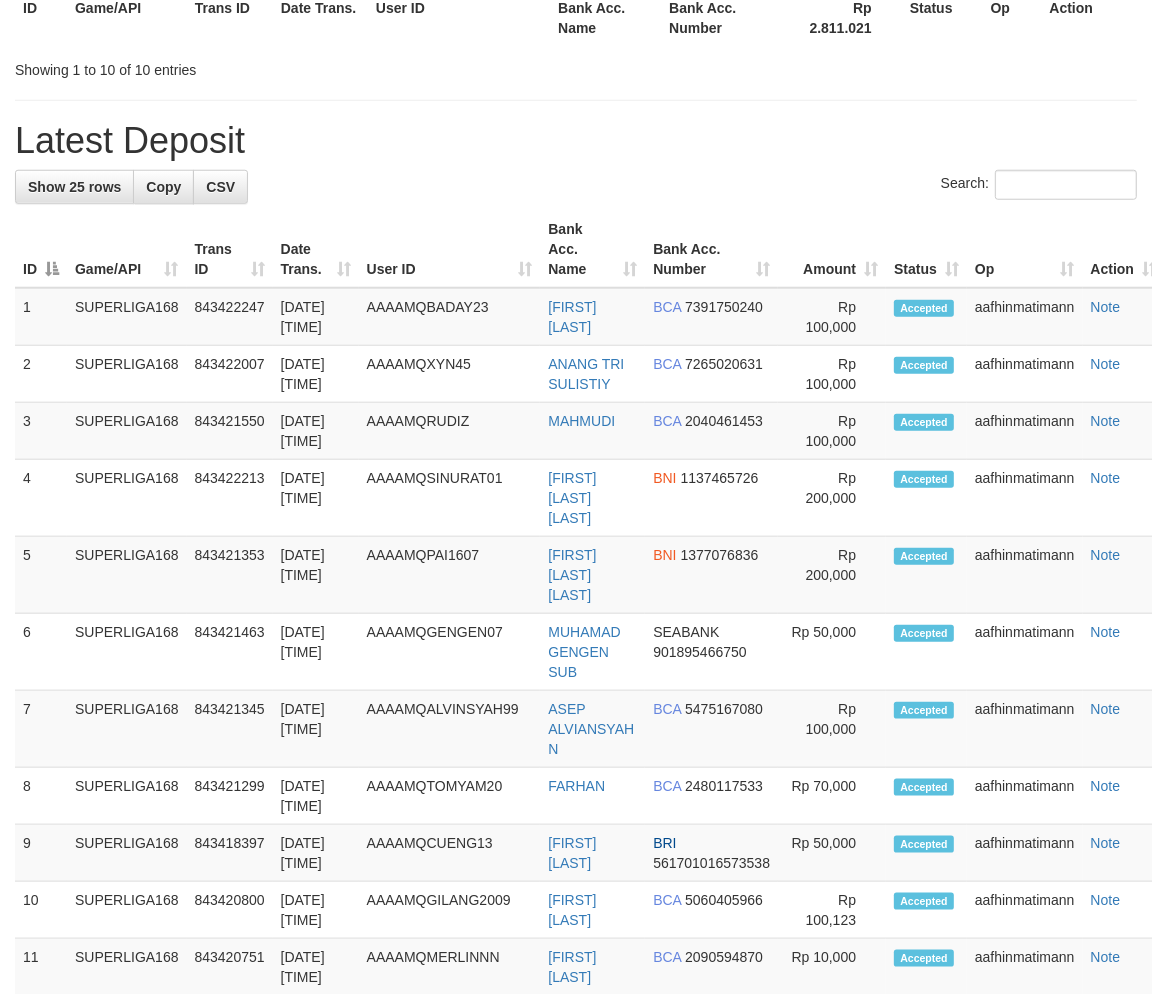 click on "Latest Deposit" at bounding box center [576, 141] 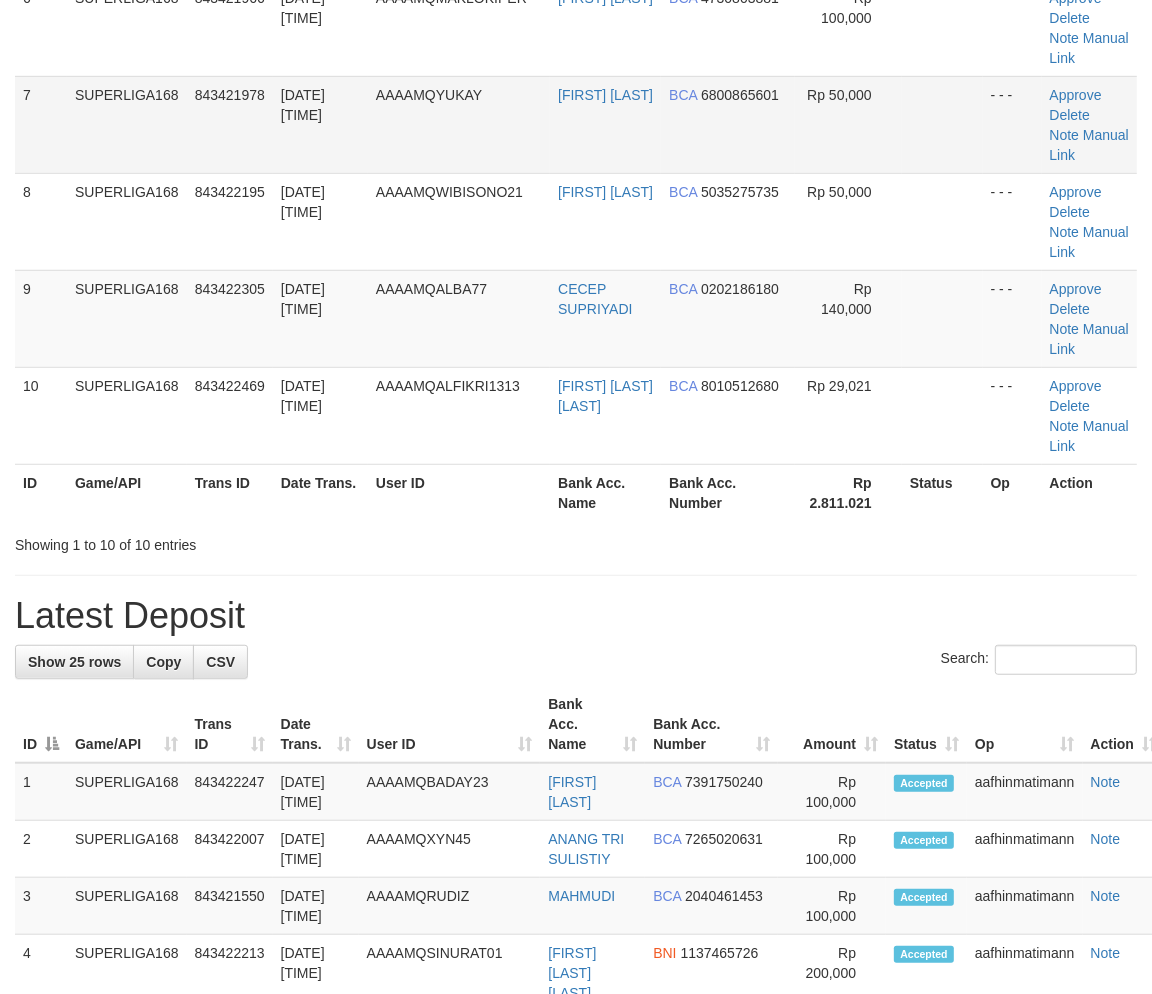scroll, scrollTop: 595, scrollLeft: 0, axis: vertical 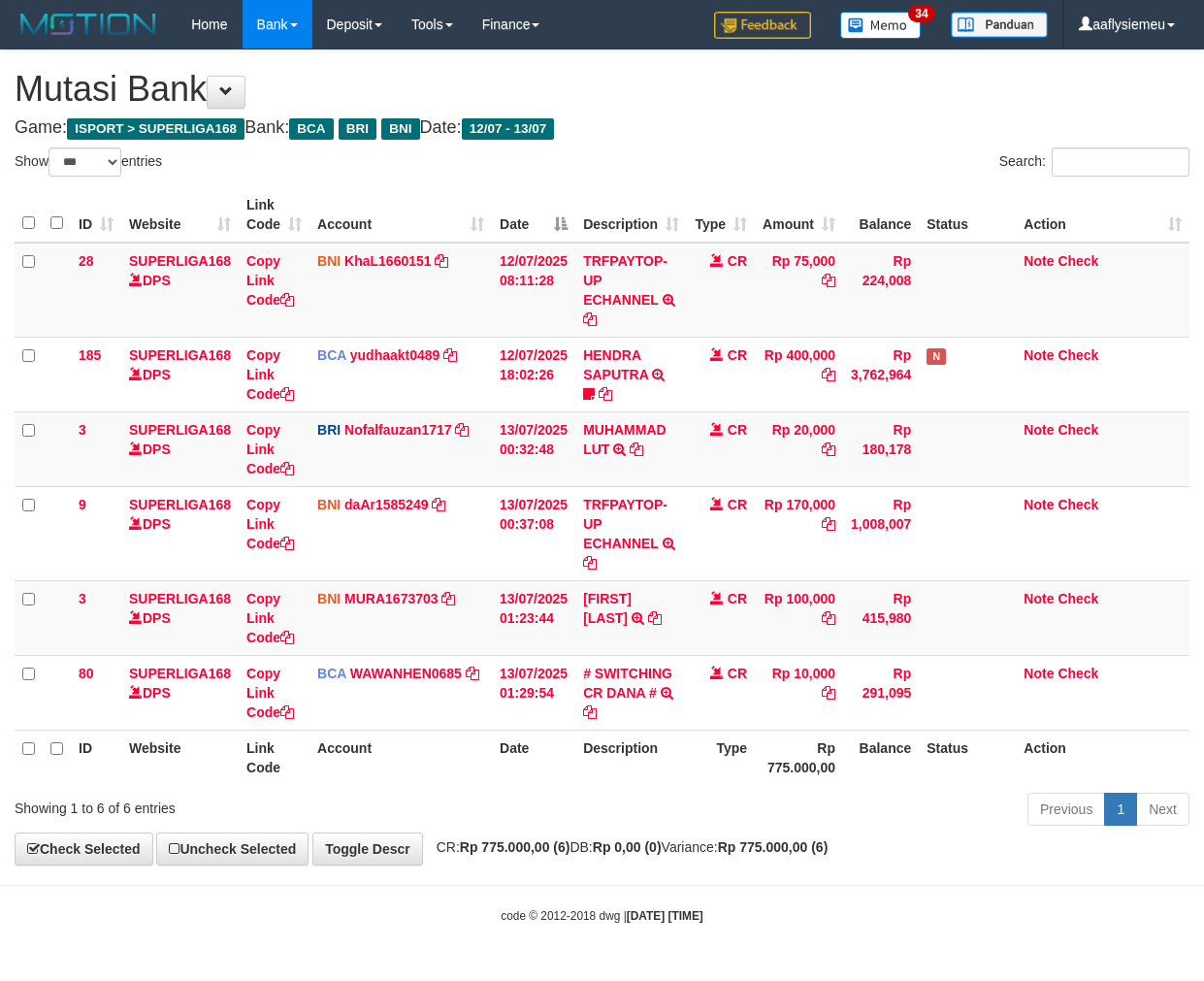select on "***" 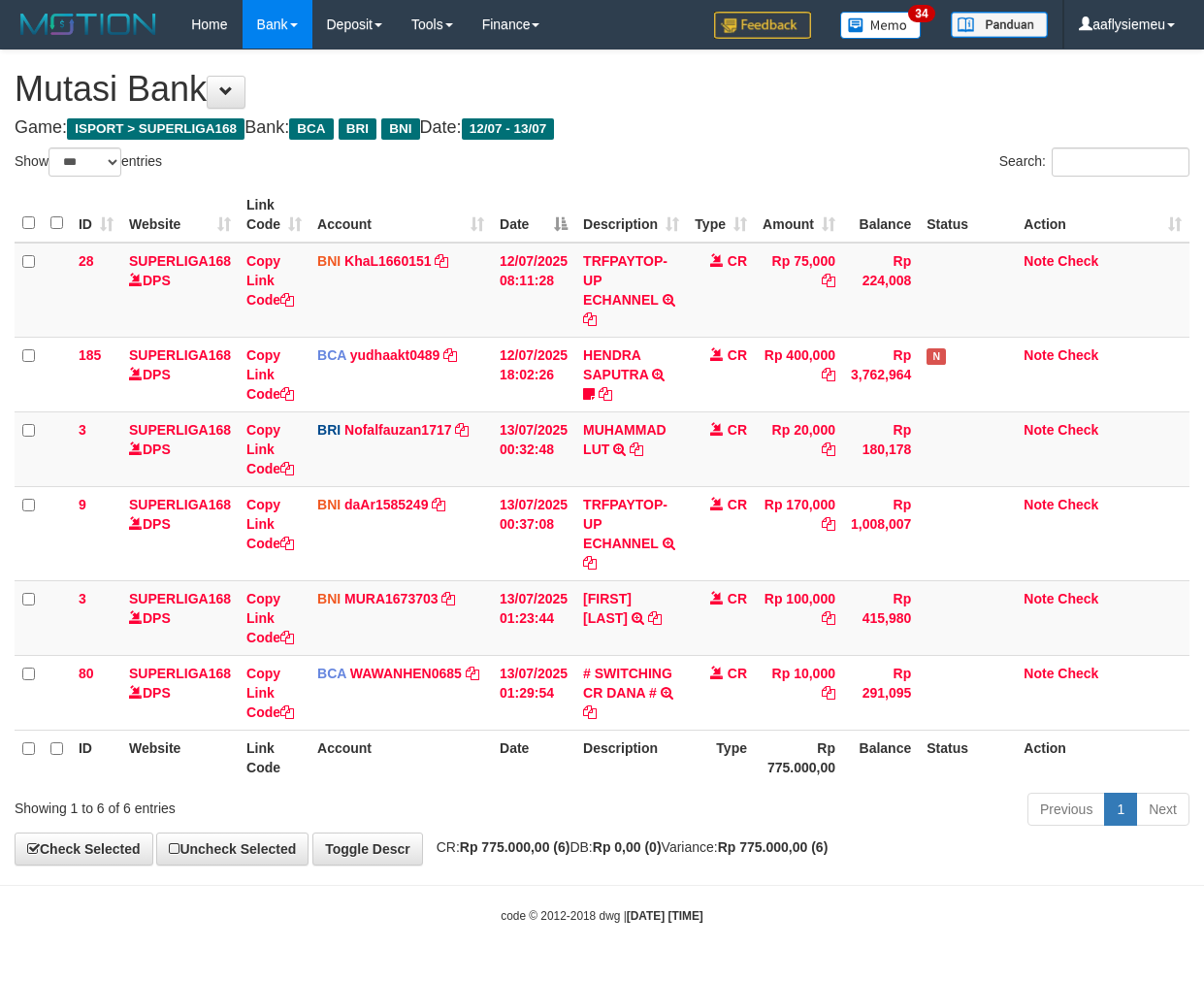 scroll, scrollTop: 0, scrollLeft: 0, axis: both 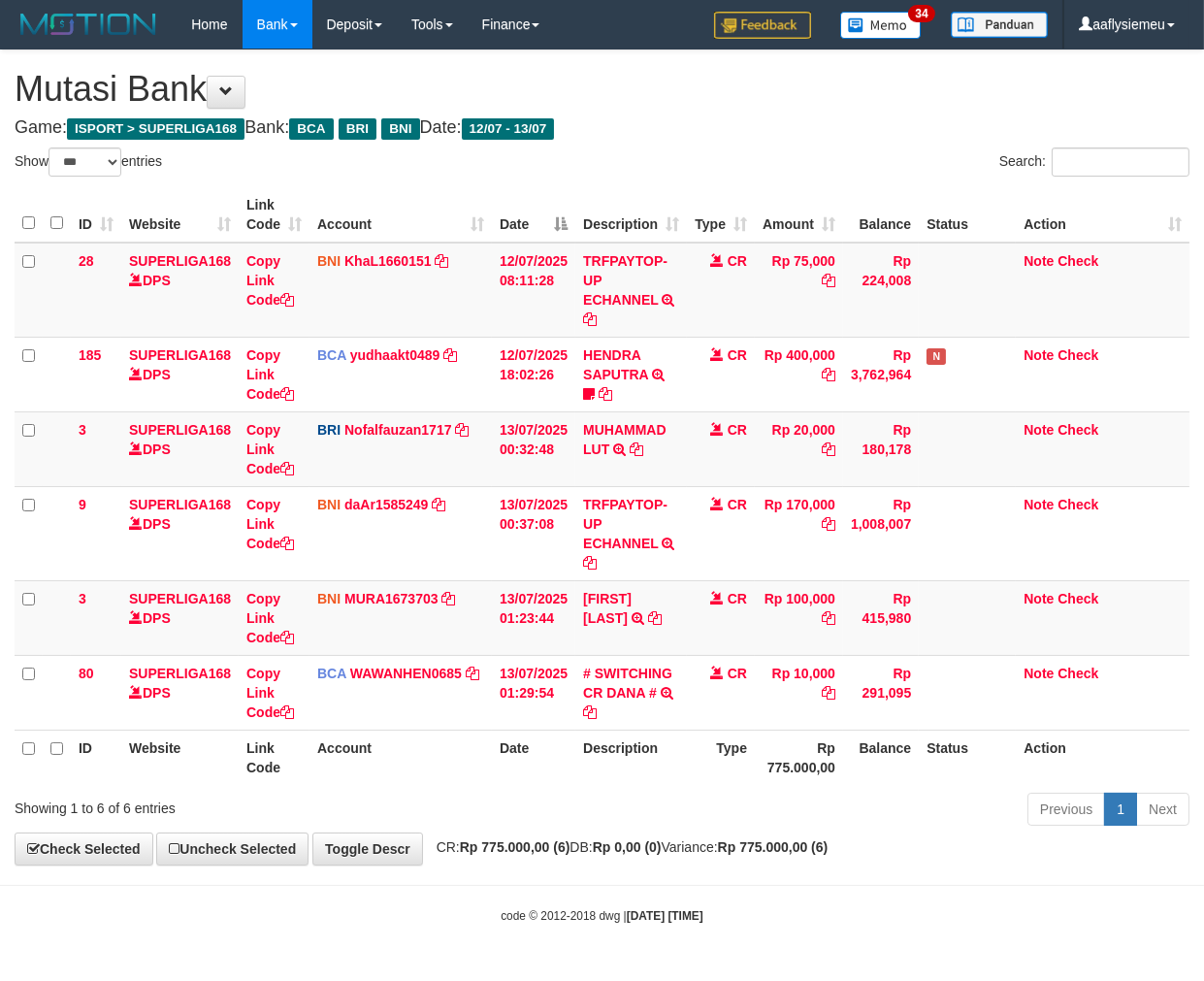 drag, startPoint x: 789, startPoint y: 823, endPoint x: 956, endPoint y: 750, distance: 182.25806 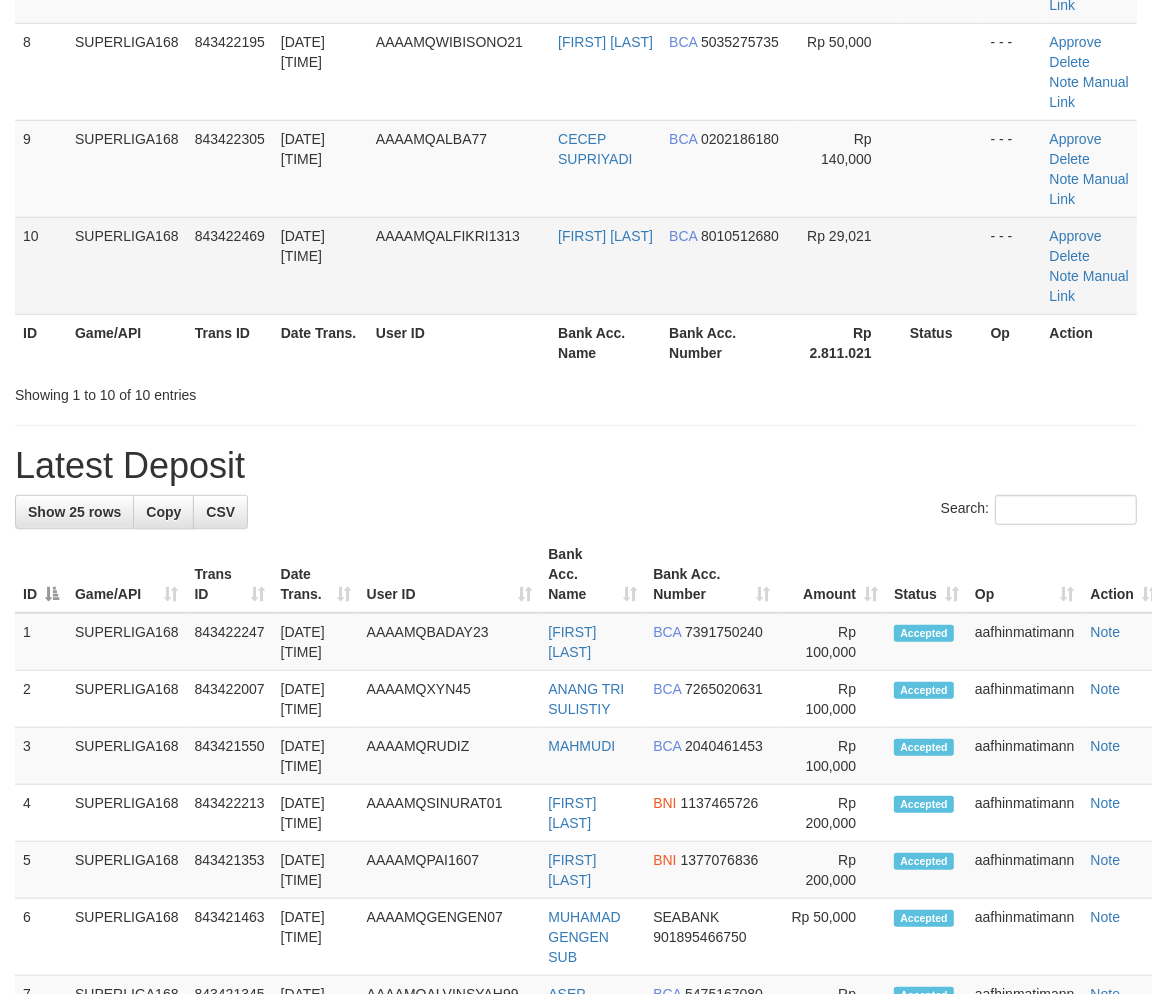 drag, startPoint x: 148, startPoint y: 465, endPoint x: 5, endPoint y: 546, distance: 164.3472 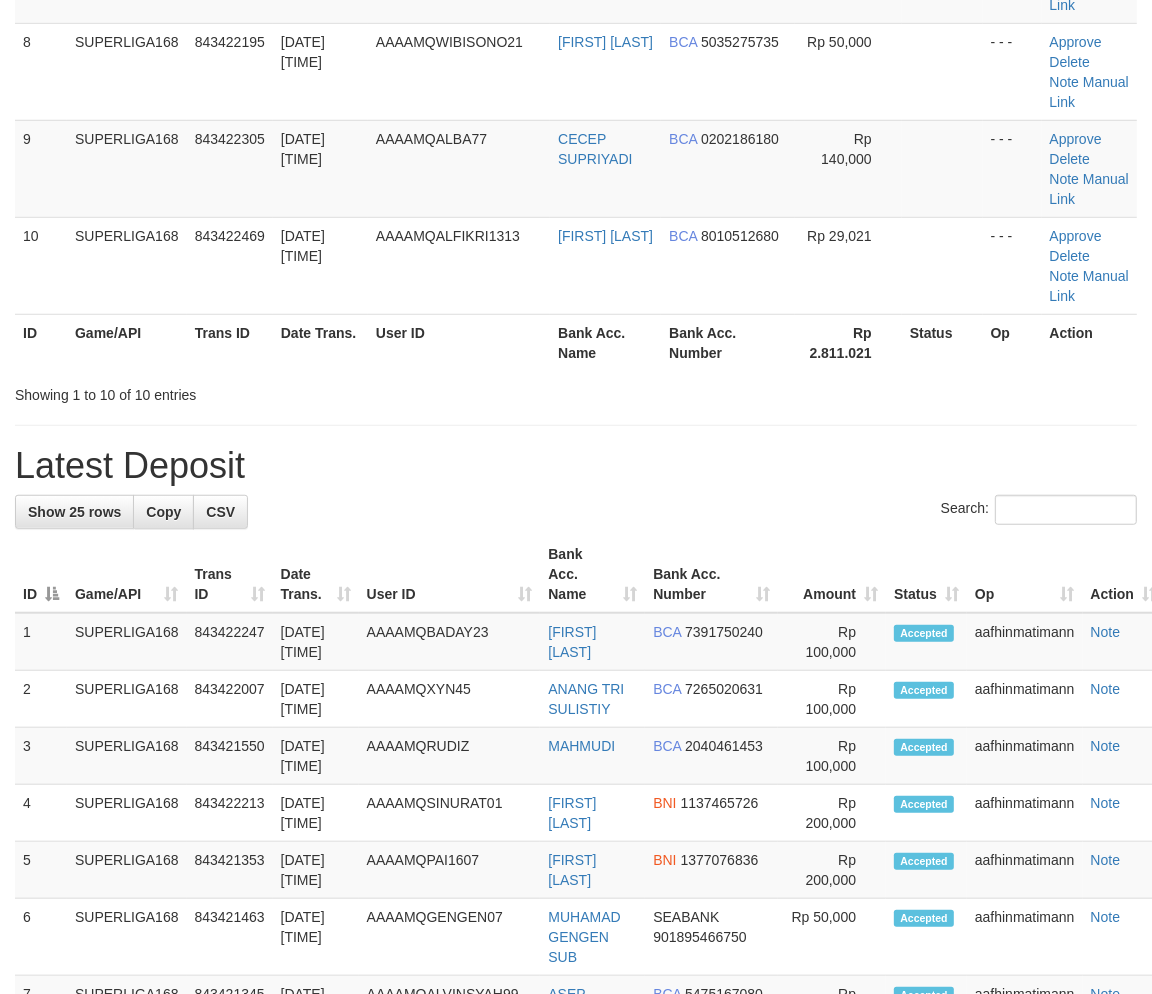 scroll, scrollTop: 432, scrollLeft: 0, axis: vertical 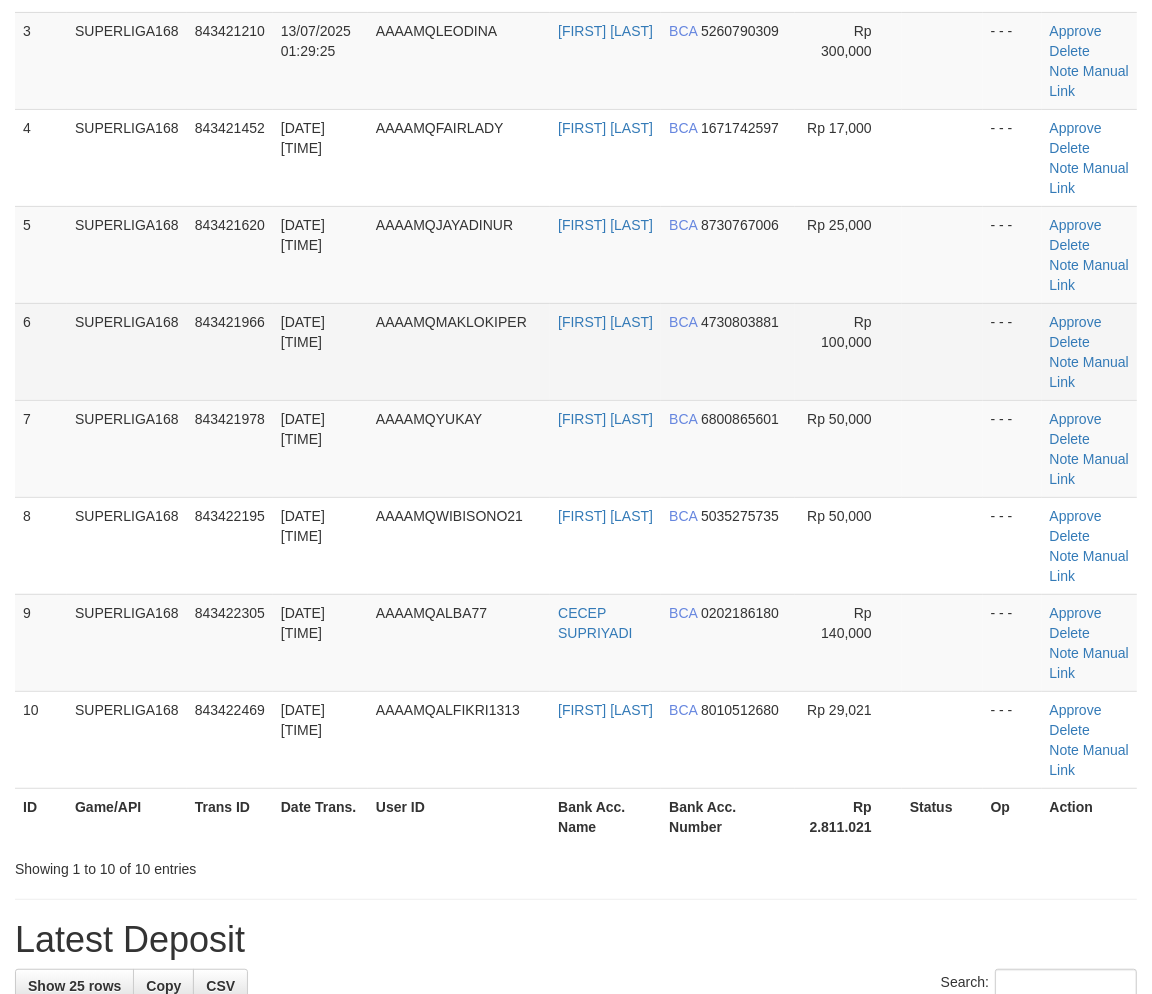 drag, startPoint x: 107, startPoint y: 386, endPoint x: 42, endPoint y: 443, distance: 86.4523 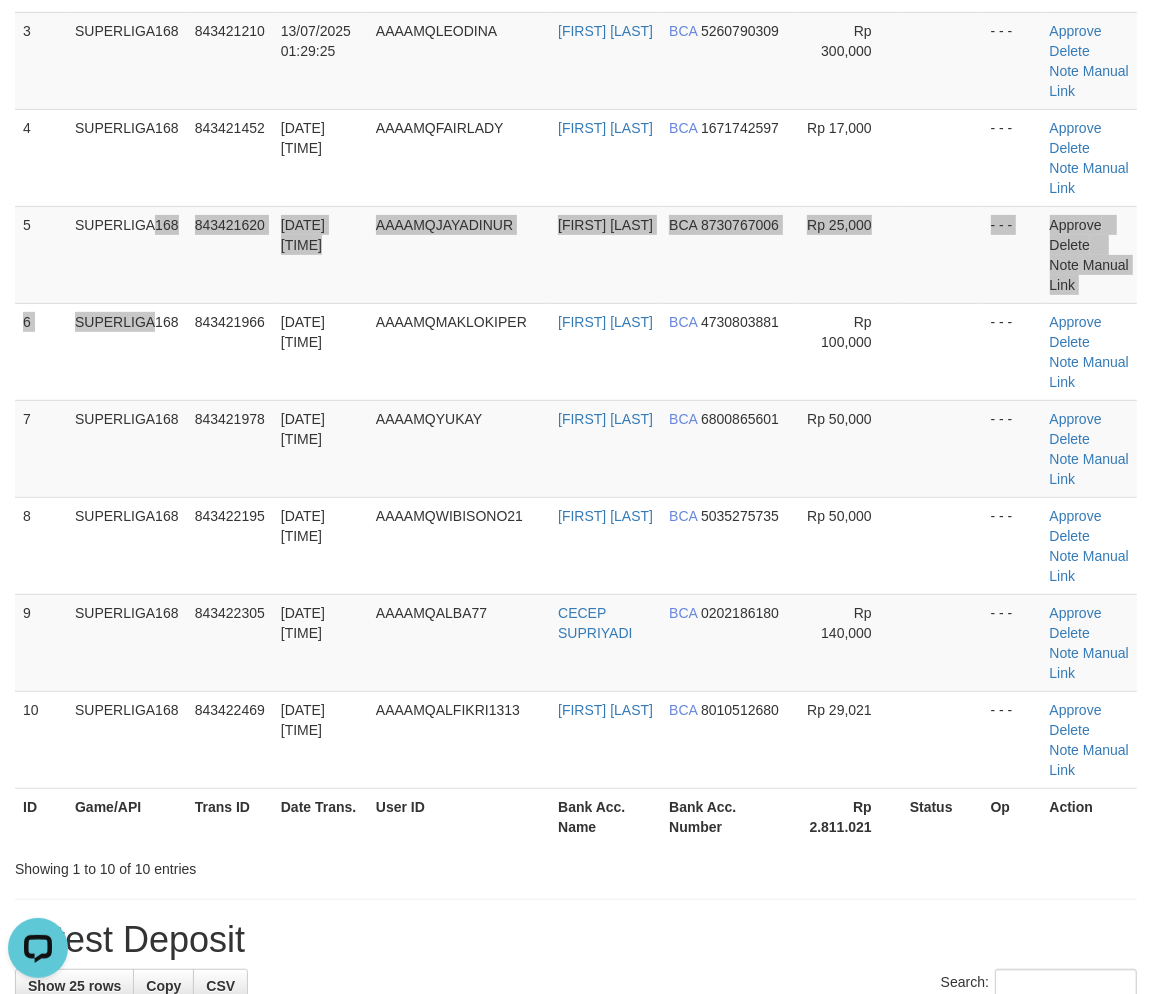 scroll, scrollTop: 0, scrollLeft: 0, axis: both 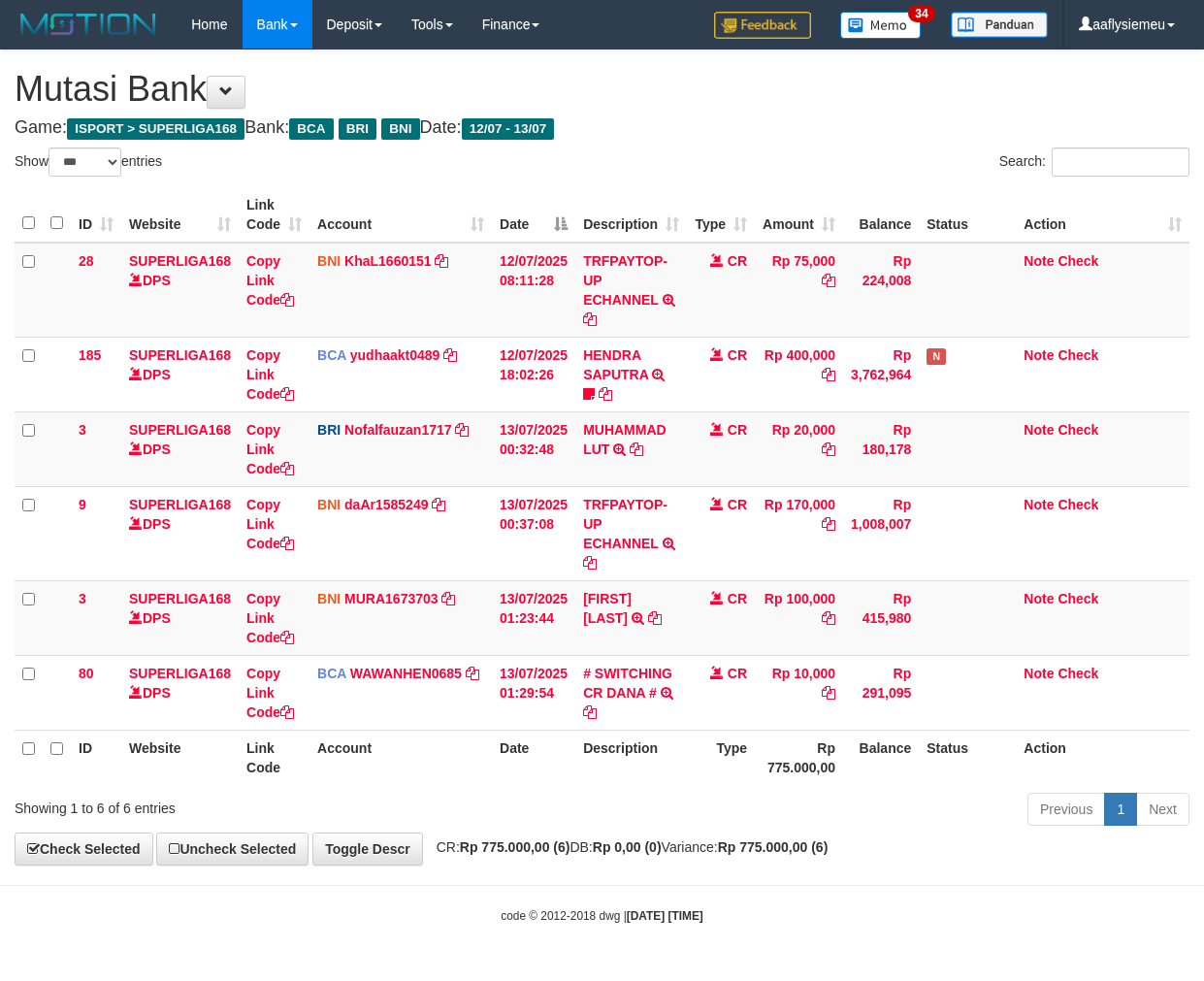 select on "***" 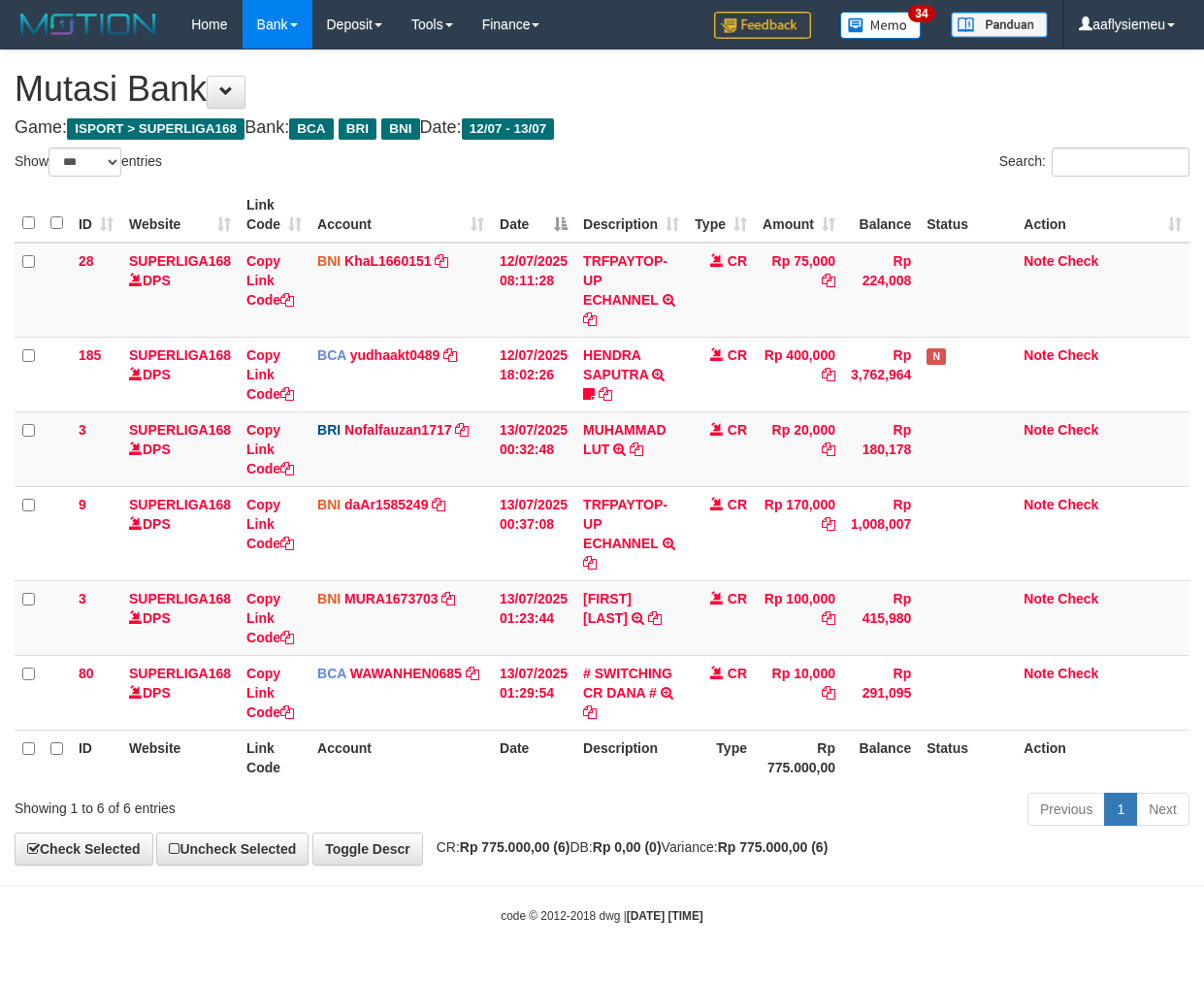 scroll, scrollTop: 0, scrollLeft: 0, axis: both 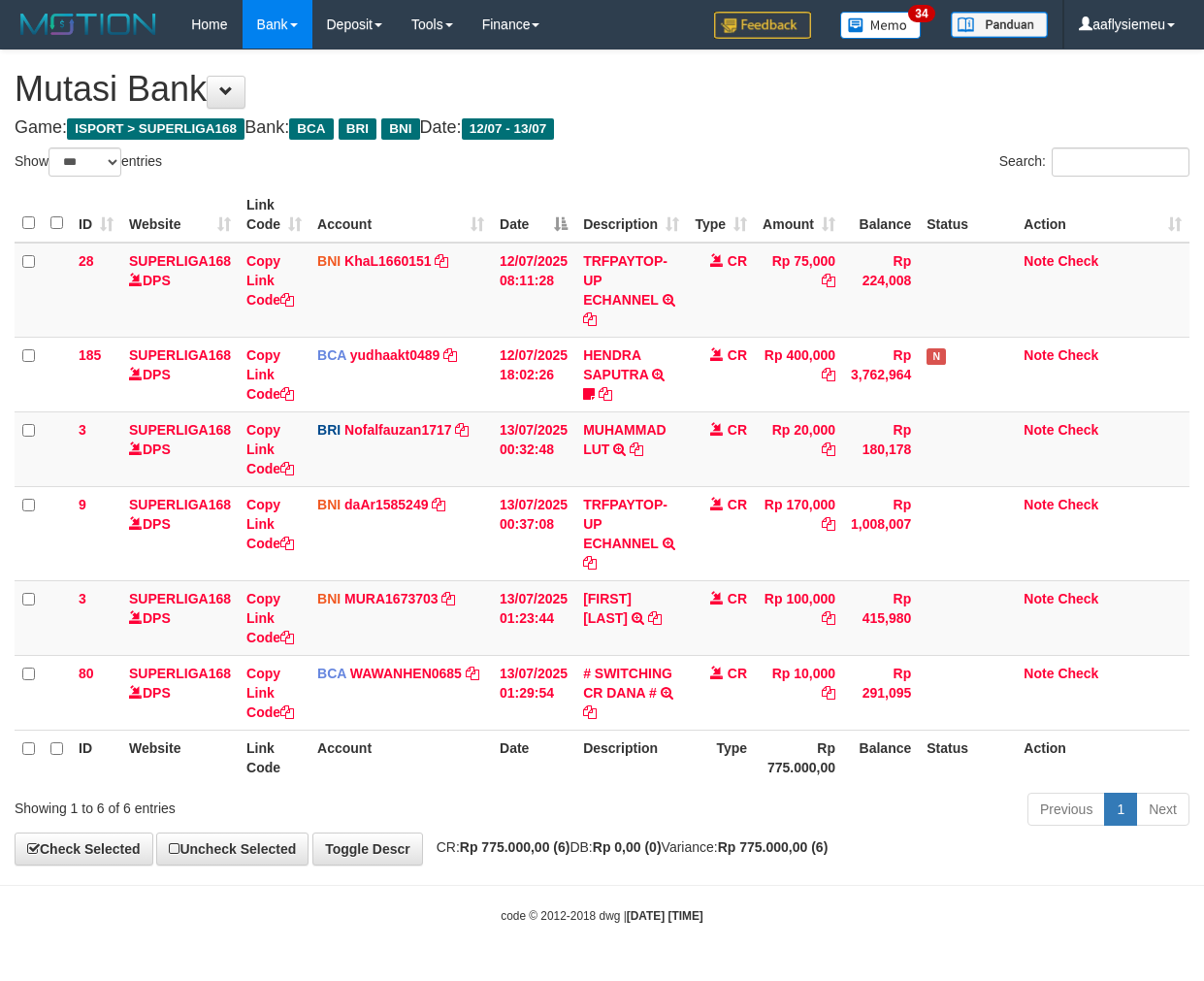 select on "***" 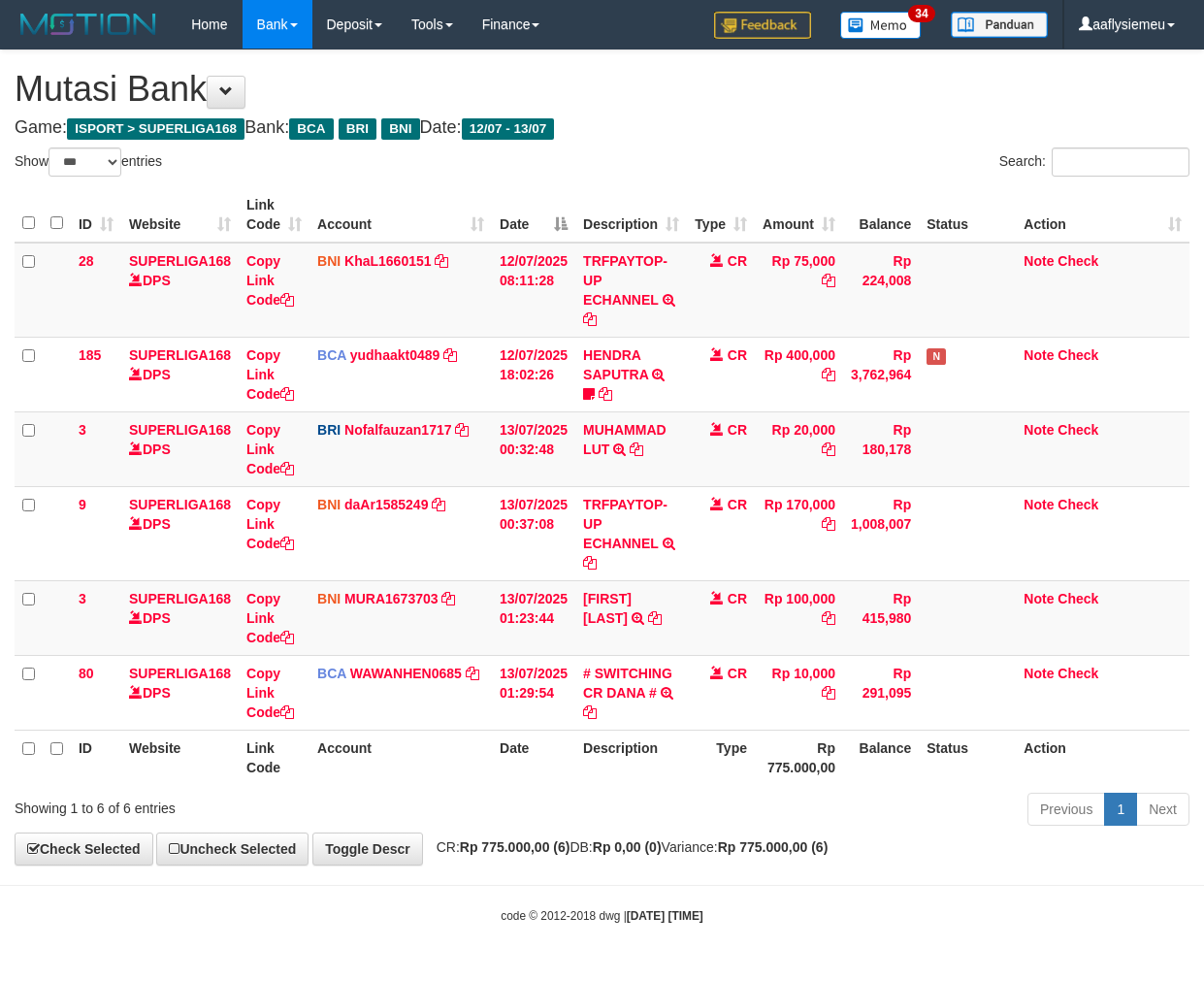 scroll, scrollTop: 0, scrollLeft: 0, axis: both 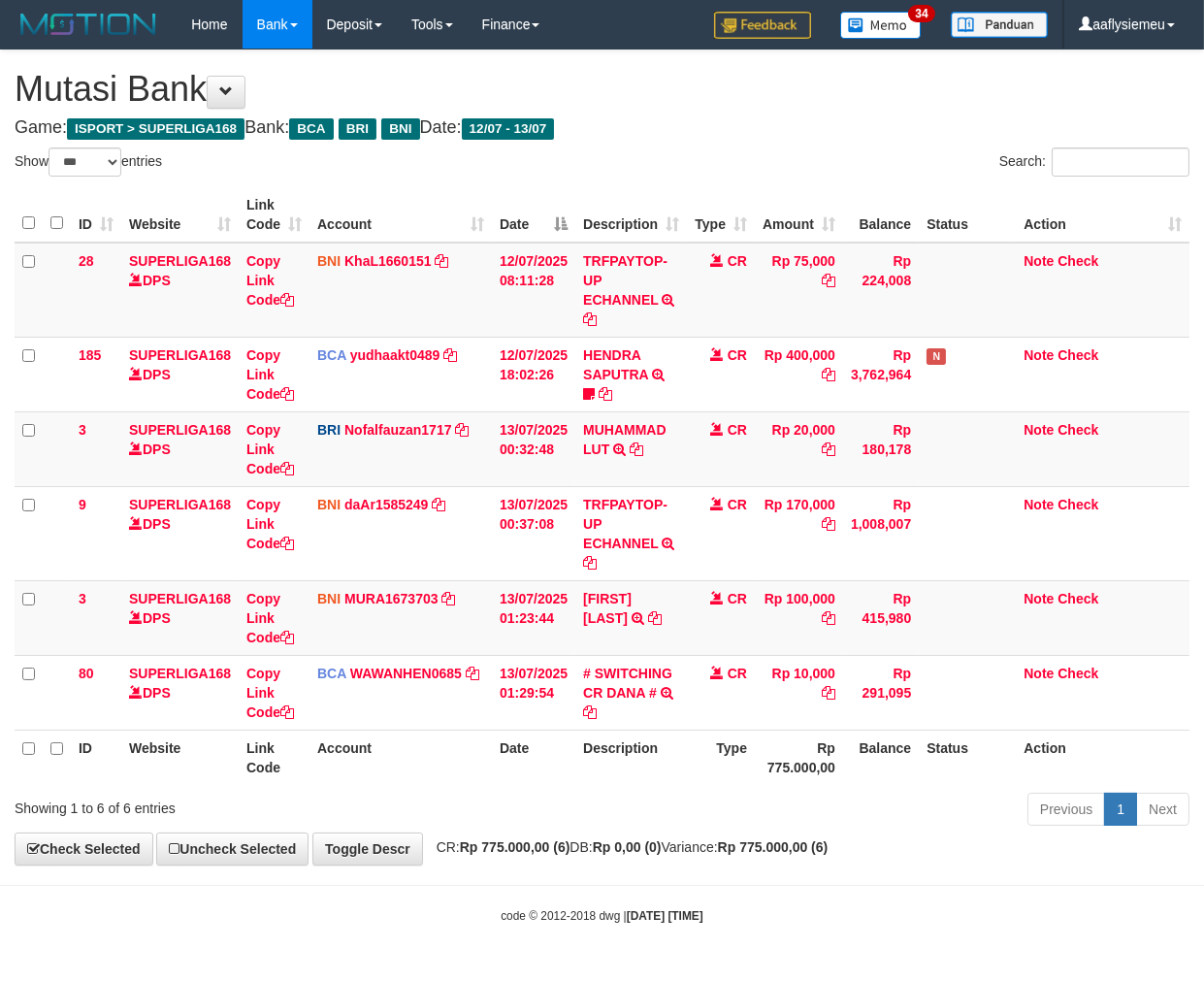 click on "Rp 775.000,00" at bounding box center [798, 757] 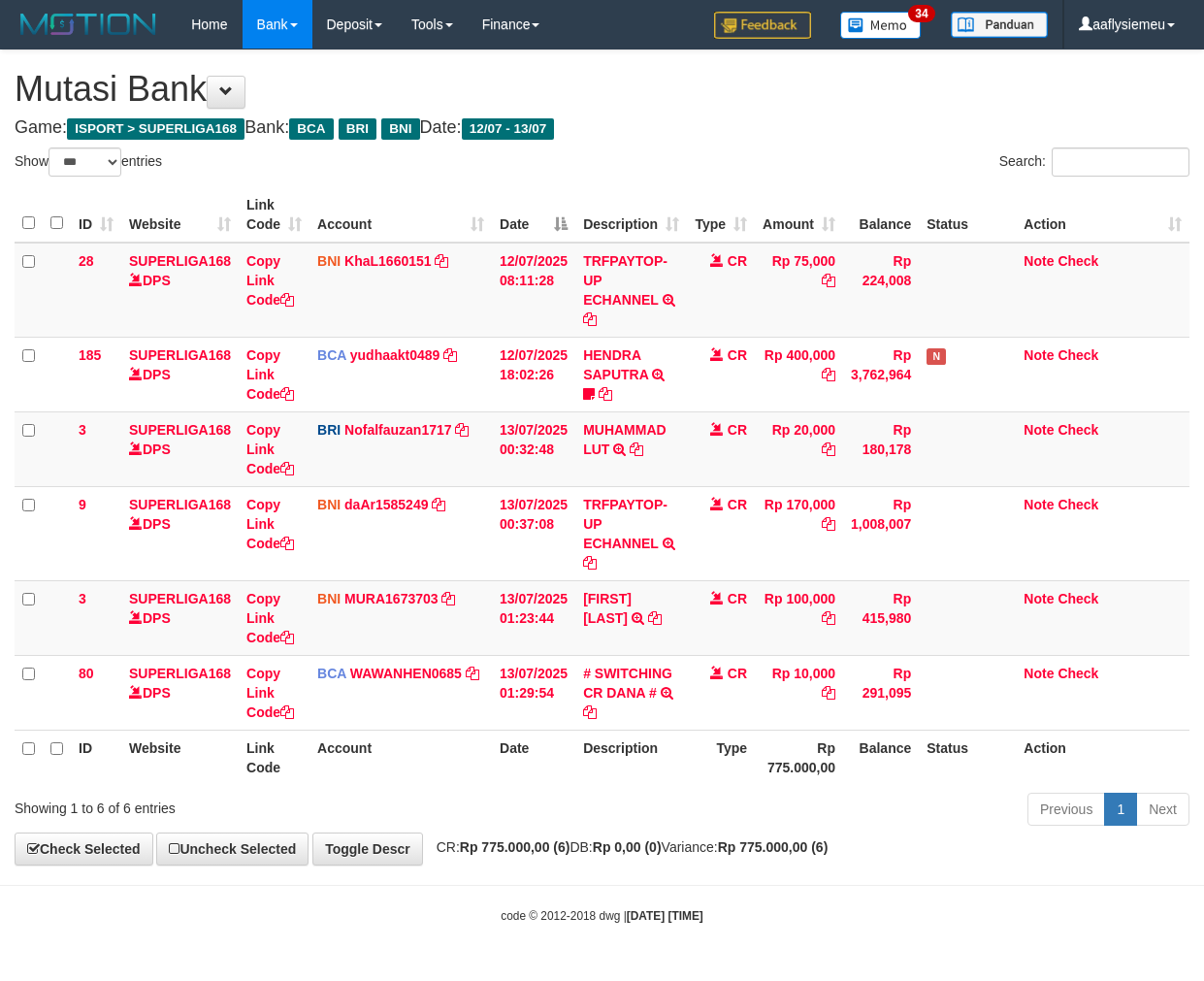 select on "***" 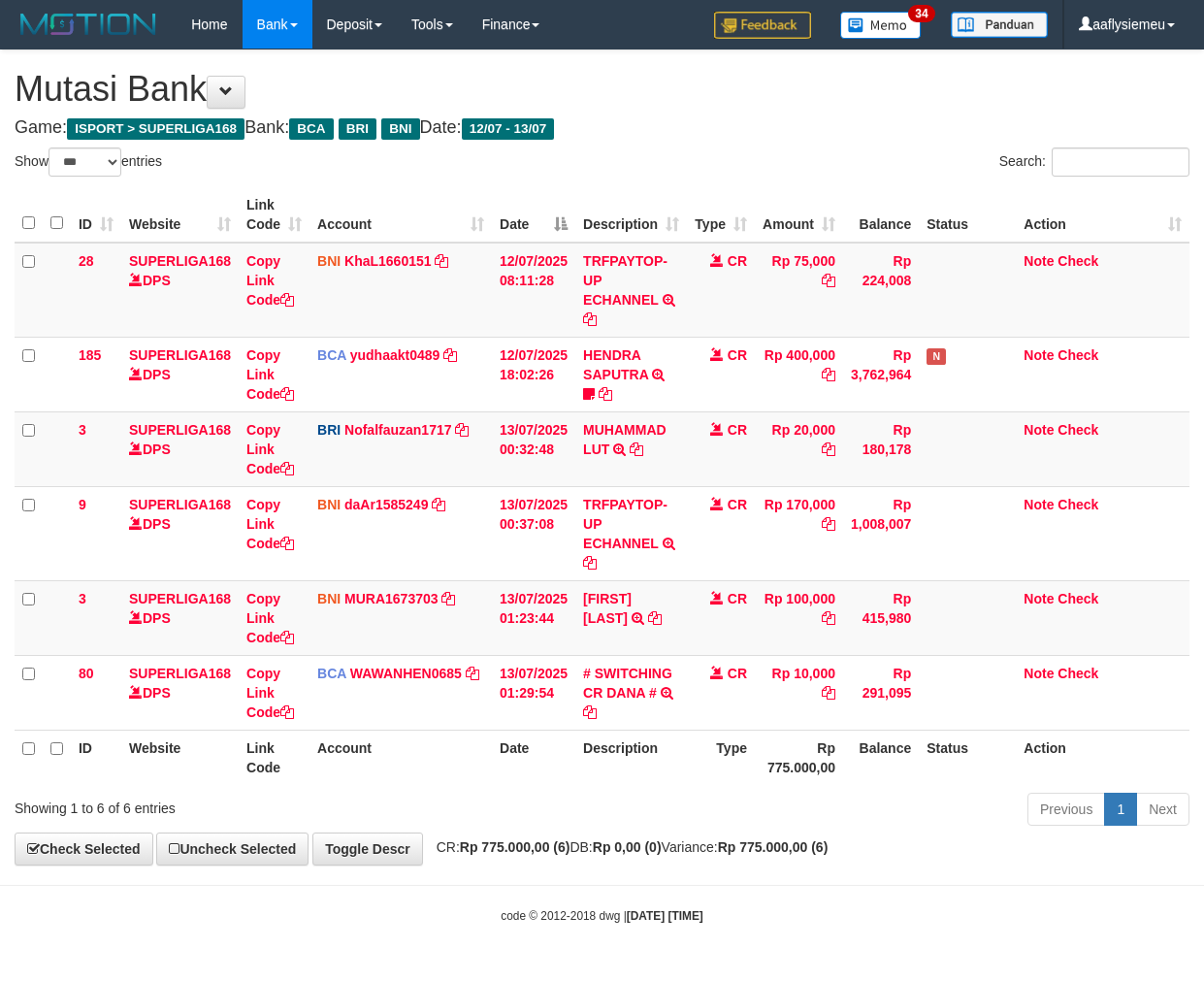 scroll, scrollTop: 0, scrollLeft: 0, axis: both 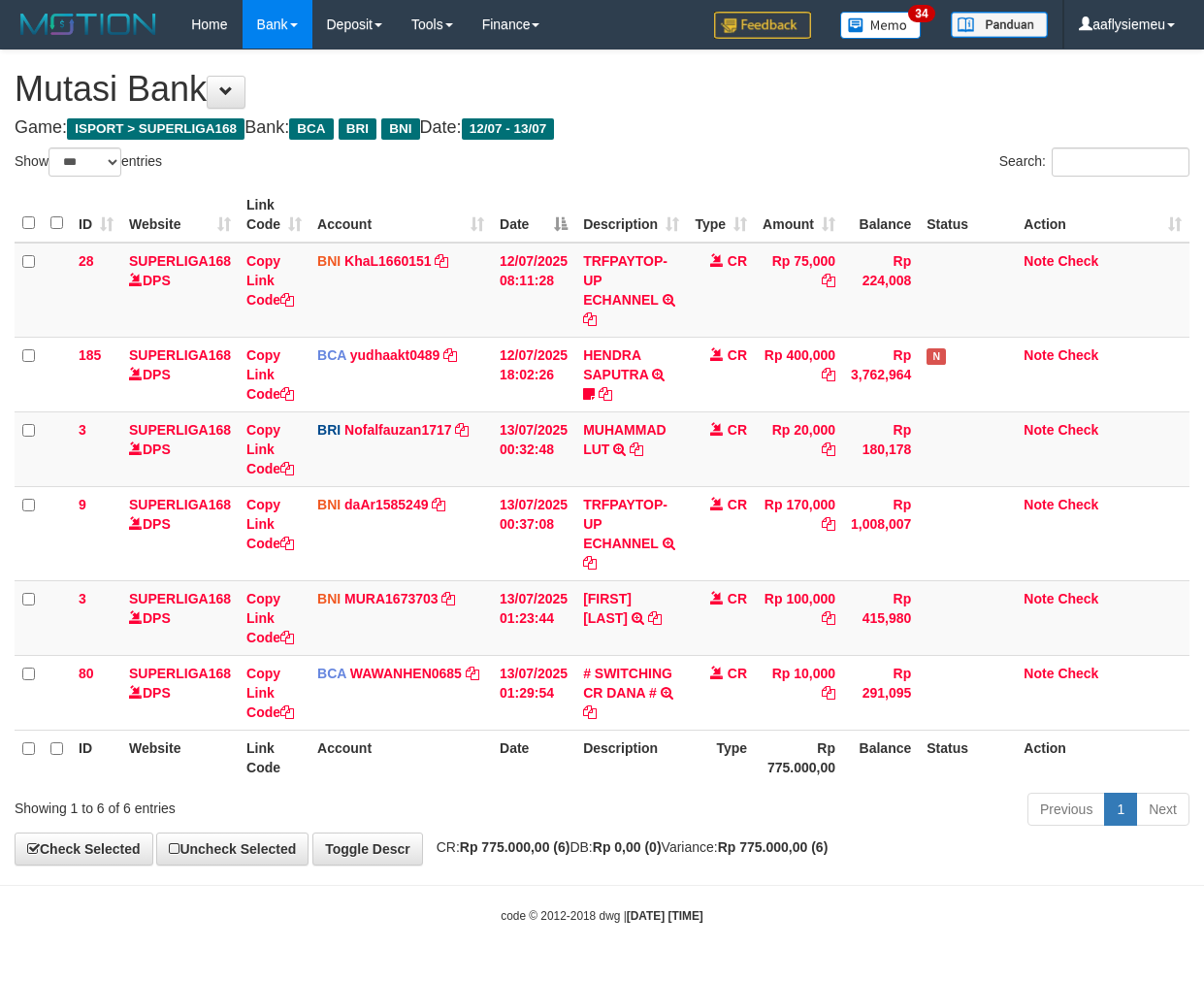 select on "***" 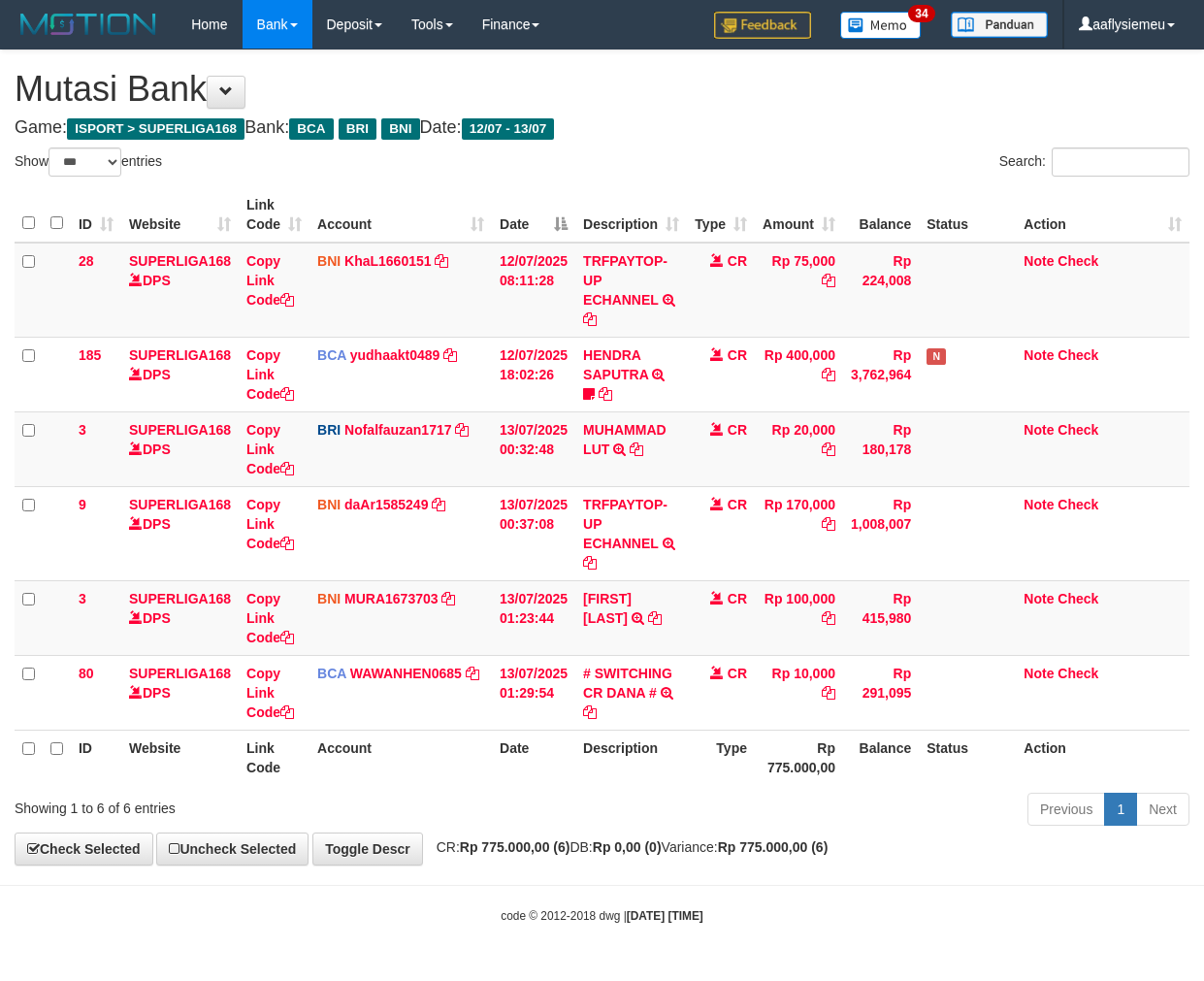 scroll, scrollTop: 0, scrollLeft: 0, axis: both 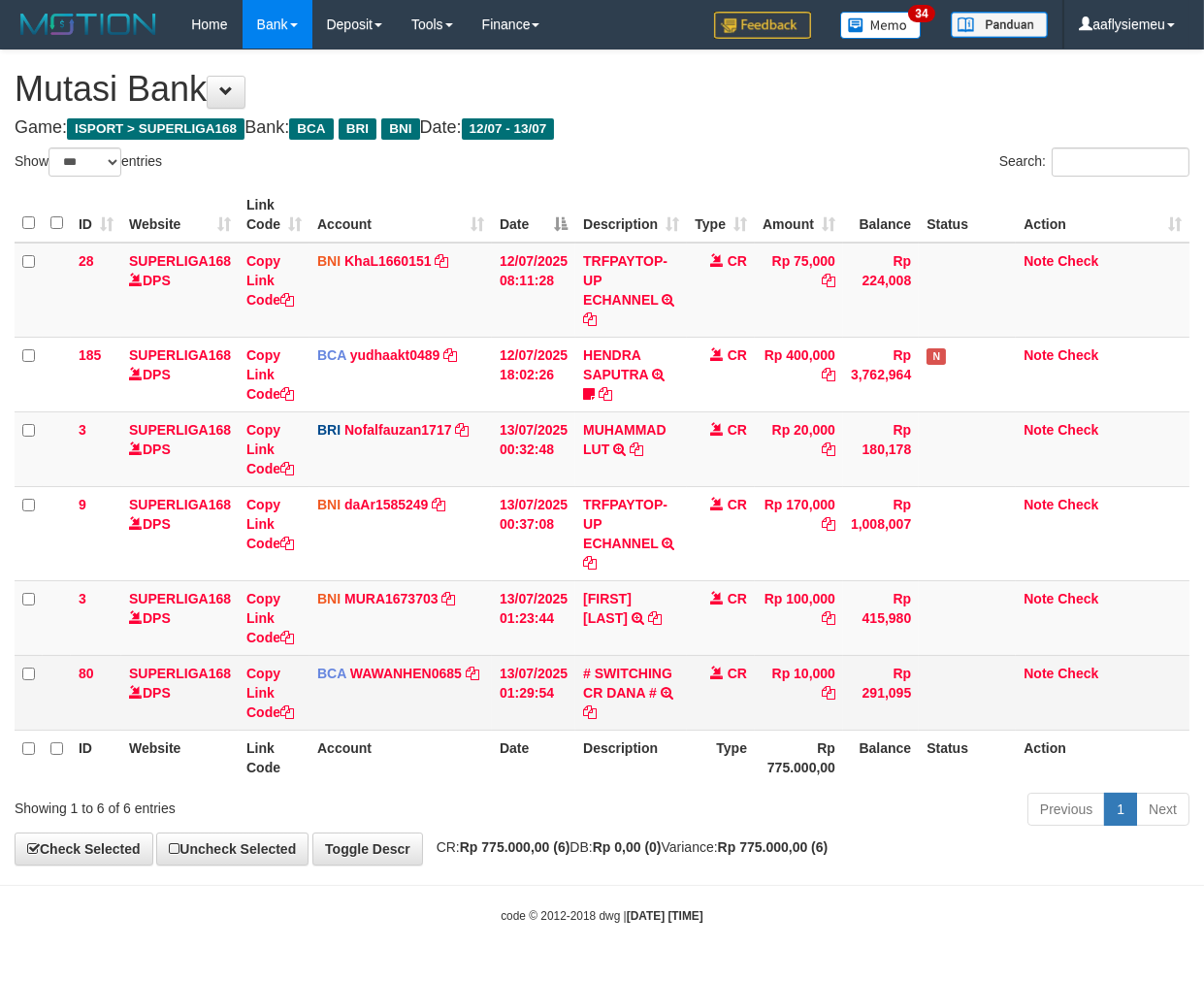 click on "80
SUPERLIGA168    DPS
Copy Link Code
BCA
WAWANHEN0685
DPS
WAWAN HENDRATNO
mutasi_20250713_3096 | 80
mutasi_20250713_3096 | 80
13/07/2025 01:29:54
# SWITCHING CR DANA #         SWITCHING CR TRF
ILHAM KURNIAWAN 886 DANA
CR
Rp 10,000
Rp 291,095
Note
Check" at bounding box center (602, 692) 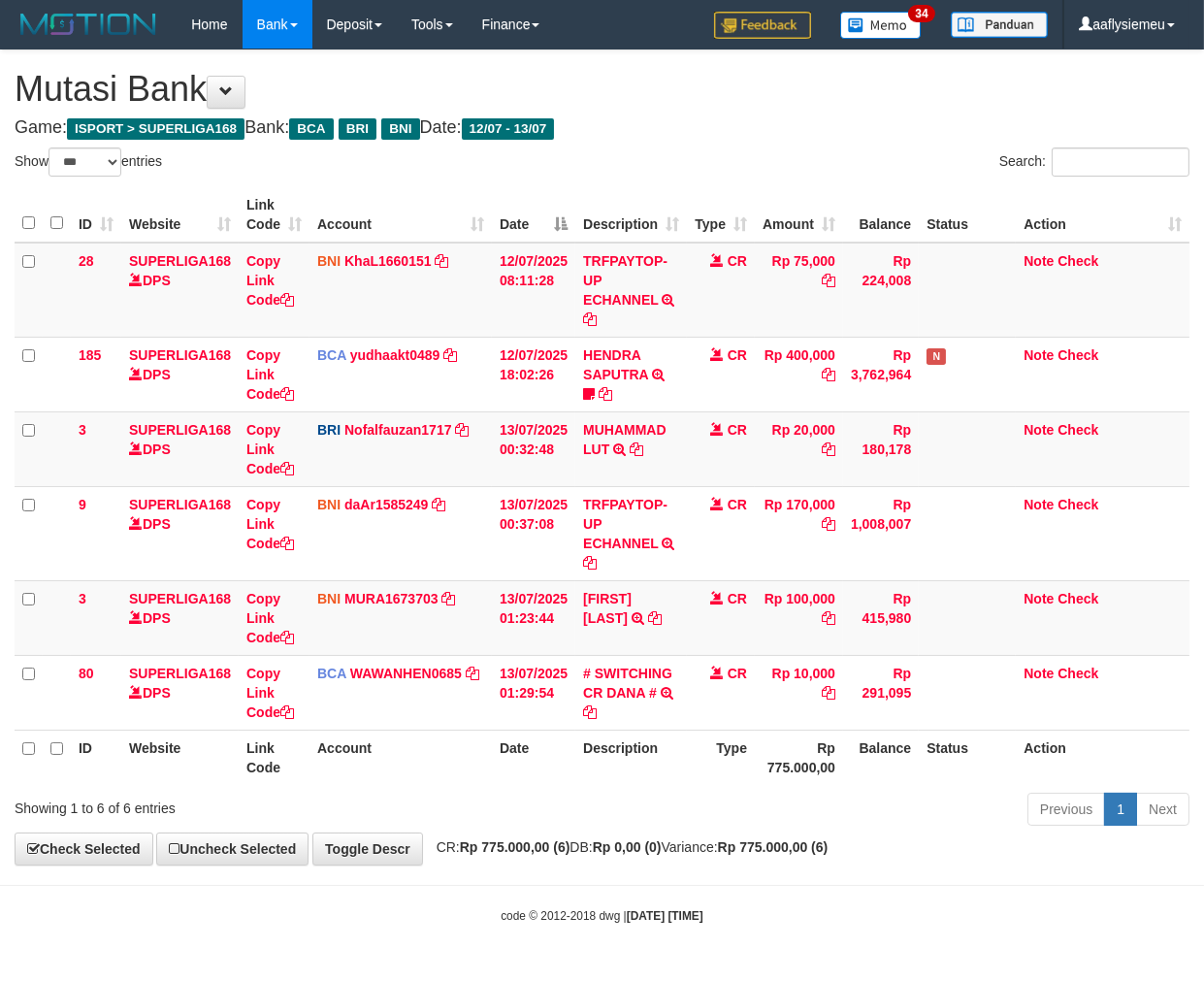 click on "Balance" at bounding box center [881, 757] 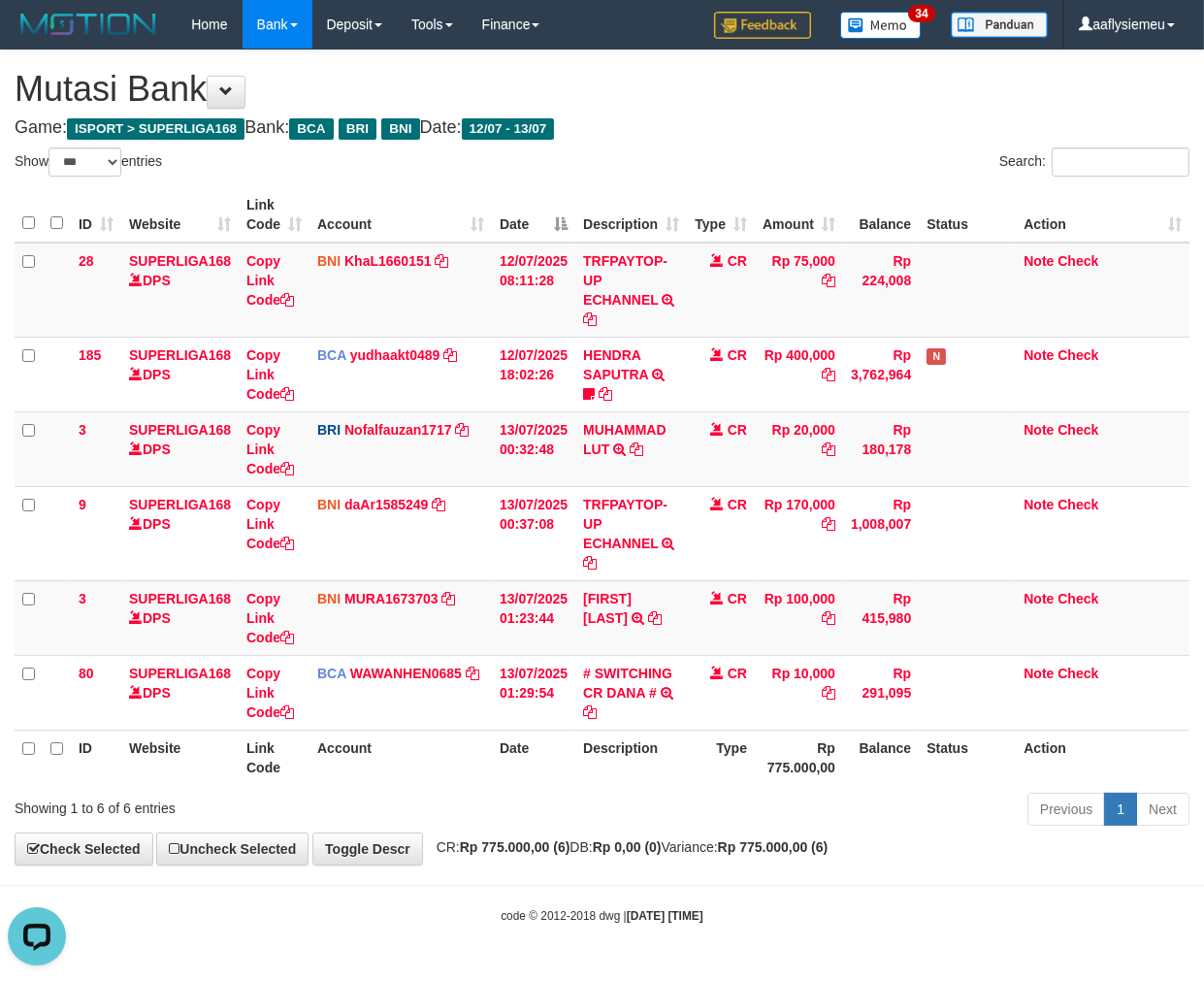 scroll, scrollTop: 0, scrollLeft: 0, axis: both 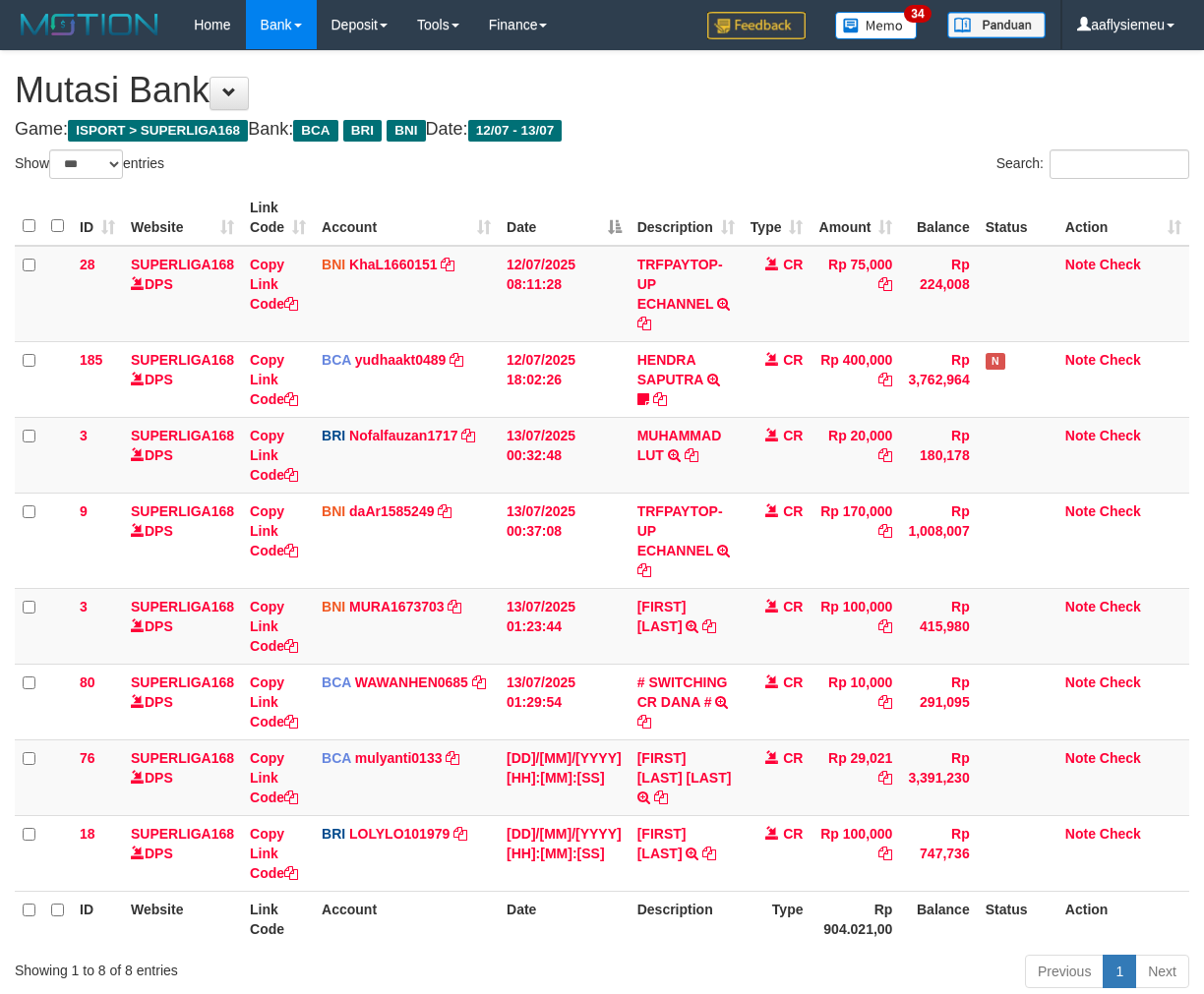 select on "***" 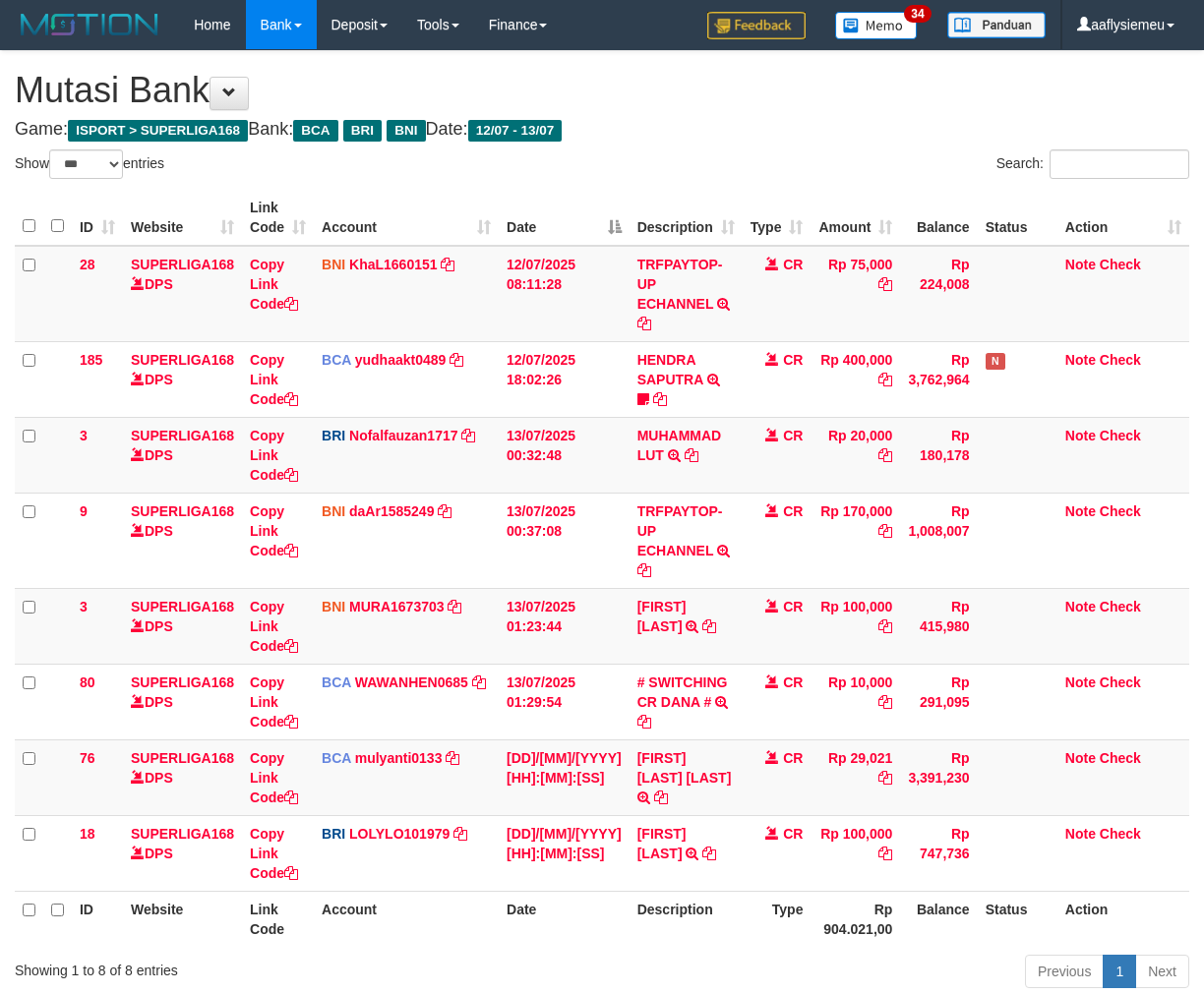 scroll, scrollTop: 0, scrollLeft: 0, axis: both 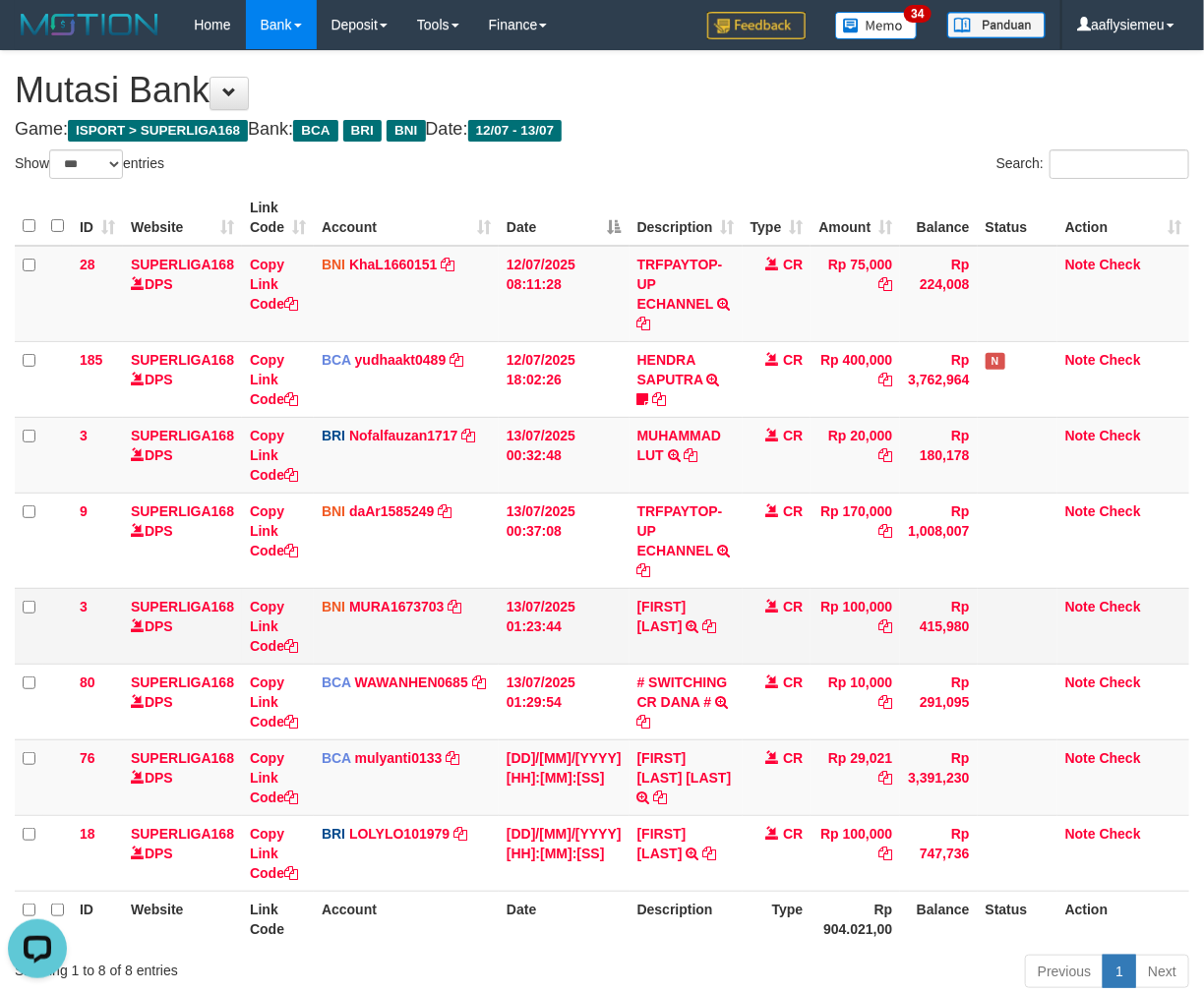 click on "BNI
MURA1673703
DPS
MUH RAISYAH RACHMAN
mutasi_20250713_4811 | 3
mutasi_20250713_4811 | 3" at bounding box center [406, 625] 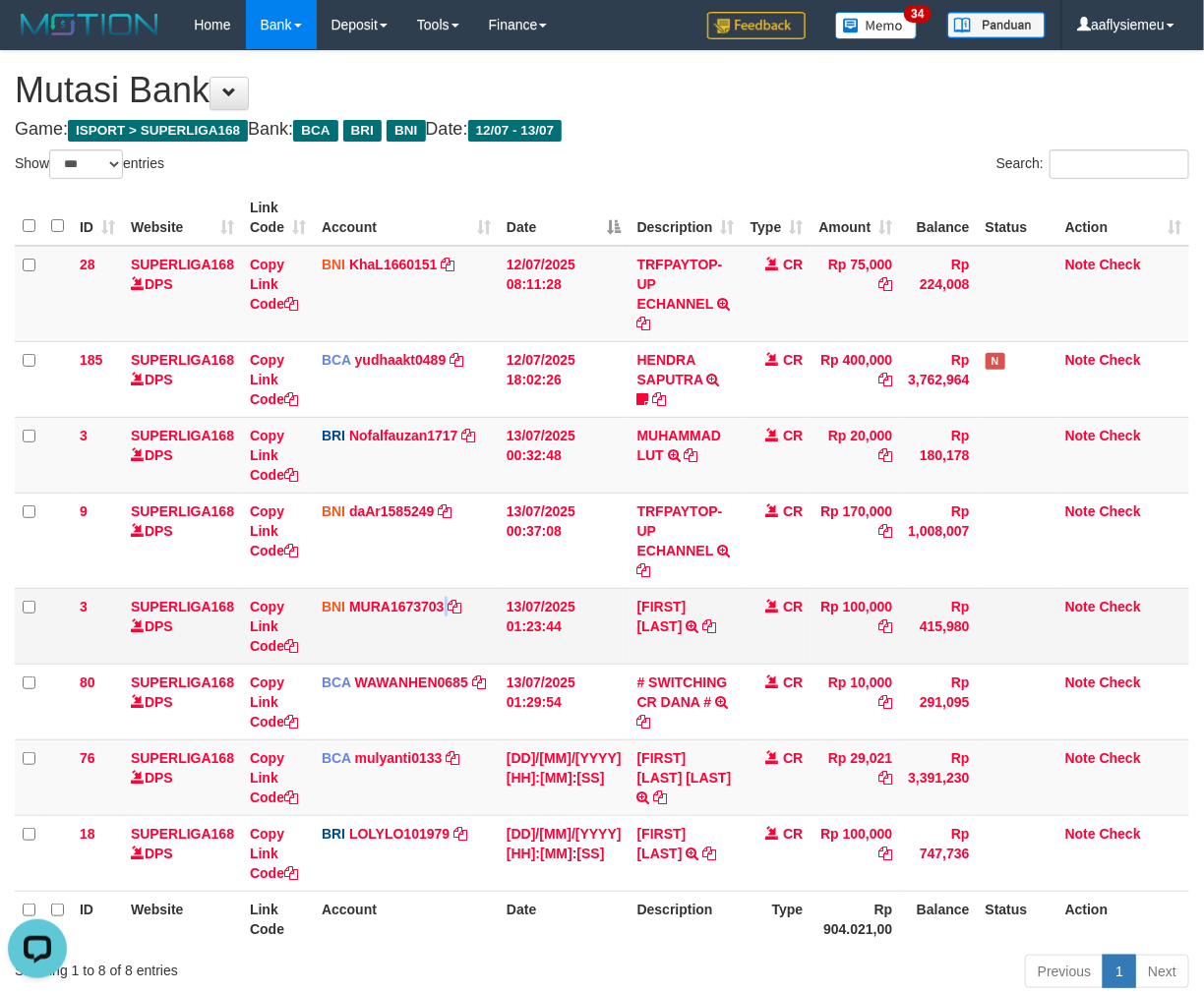 click on "BNI
MURA1673703
DPS
MUH RAISYAH RACHMAN
mutasi_20250713_4811 | 3
mutasi_20250713_4811 | 3" at bounding box center [406, 625] 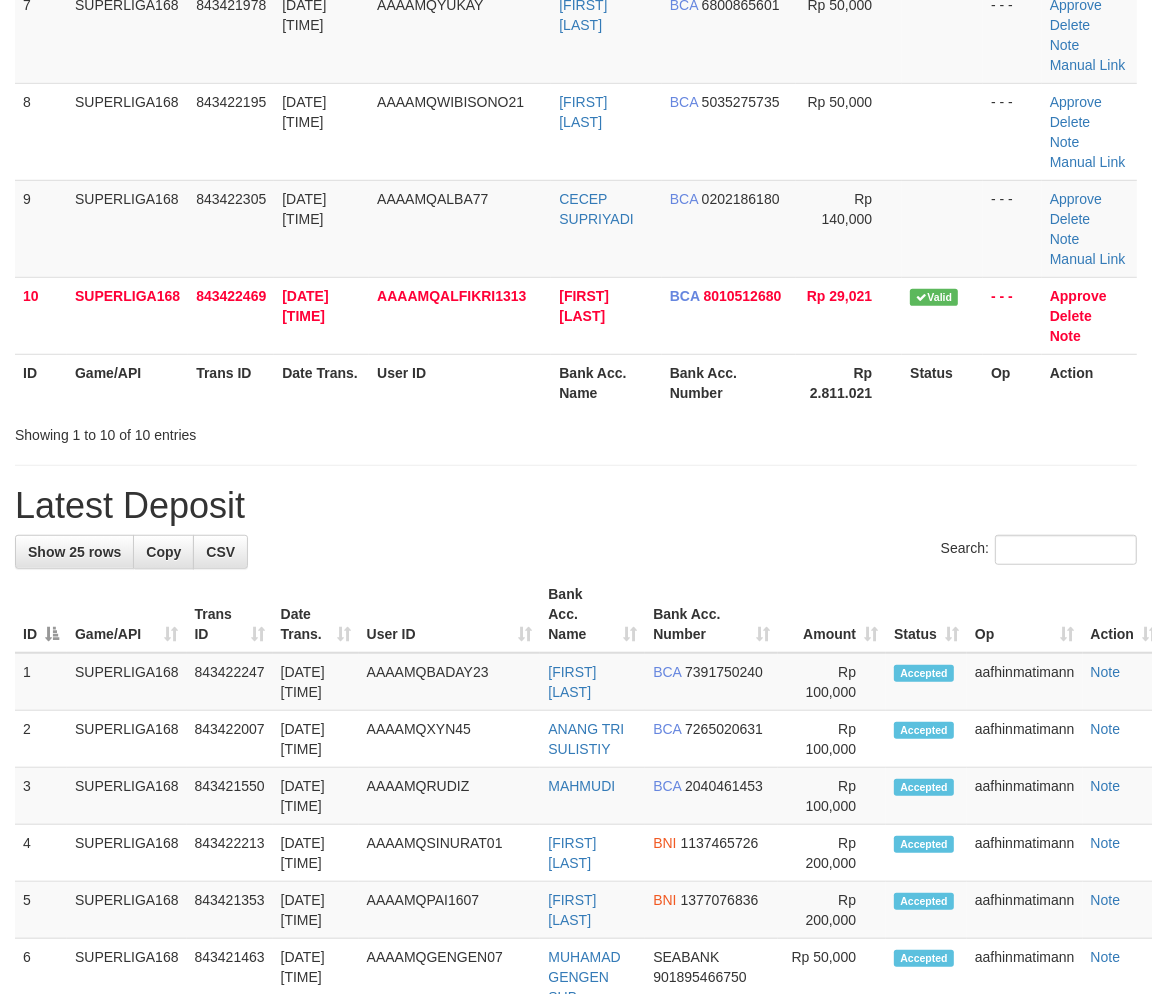 scroll, scrollTop: 432, scrollLeft: 0, axis: vertical 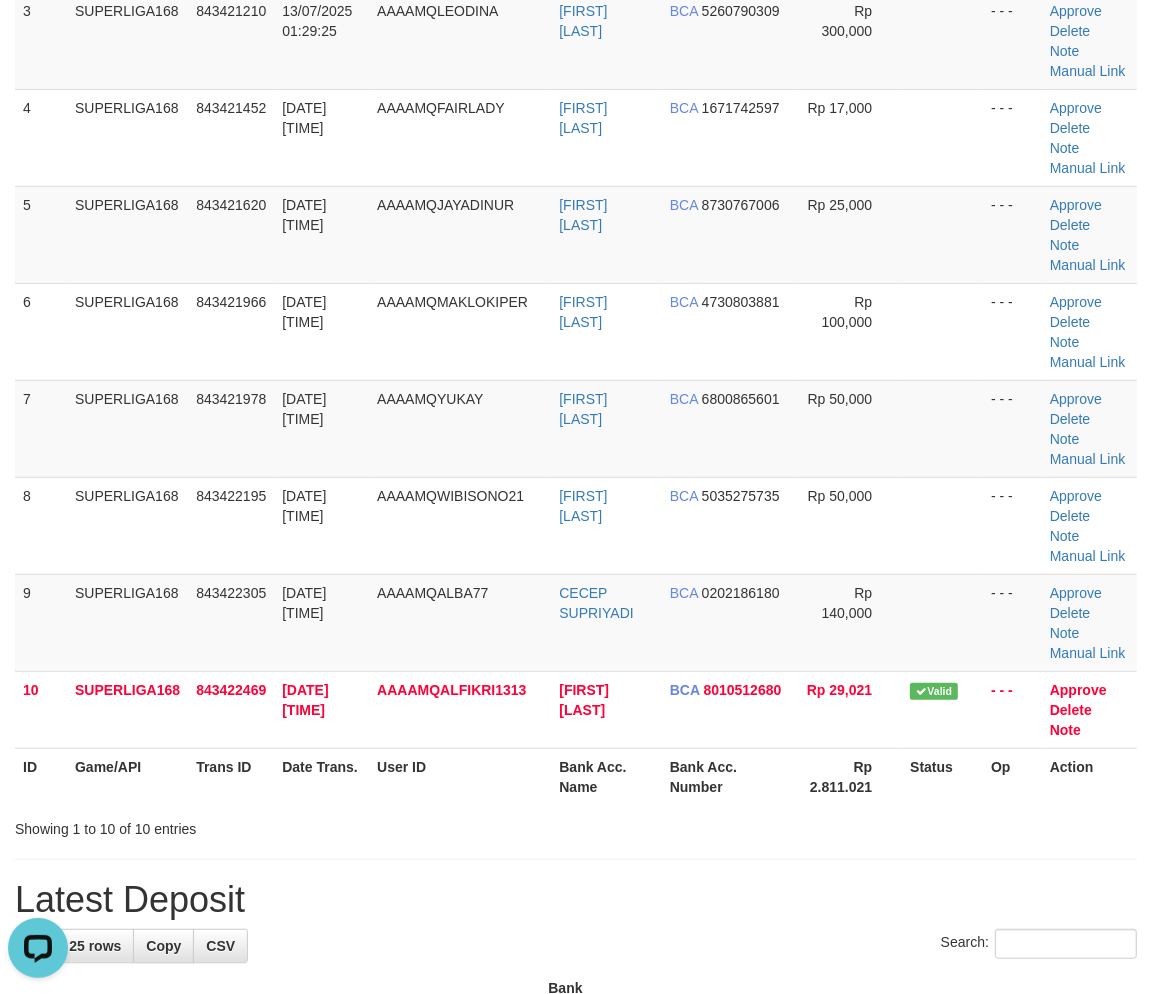 click on "ID Game/API Trans ID Date Trans. User ID Bank Acc. Name Bank Acc. Number Amount Status Op Action
1
SUPERLIGA168
843420372
13/07/2025 01:27:26
AAAAMQPAKENECODOT
MUHAMAD LUKMANUL KHARIM
BCA
2891235358
Rp 2,000,000
- - -
Approve
Delete
Note
Manual Link
2
SUPERLIGA168
843420835
13/07/2025 01:28:32
AAAAMQEDUGAWA
EDWIN PRASETYO
BRI" at bounding box center (576, 283) 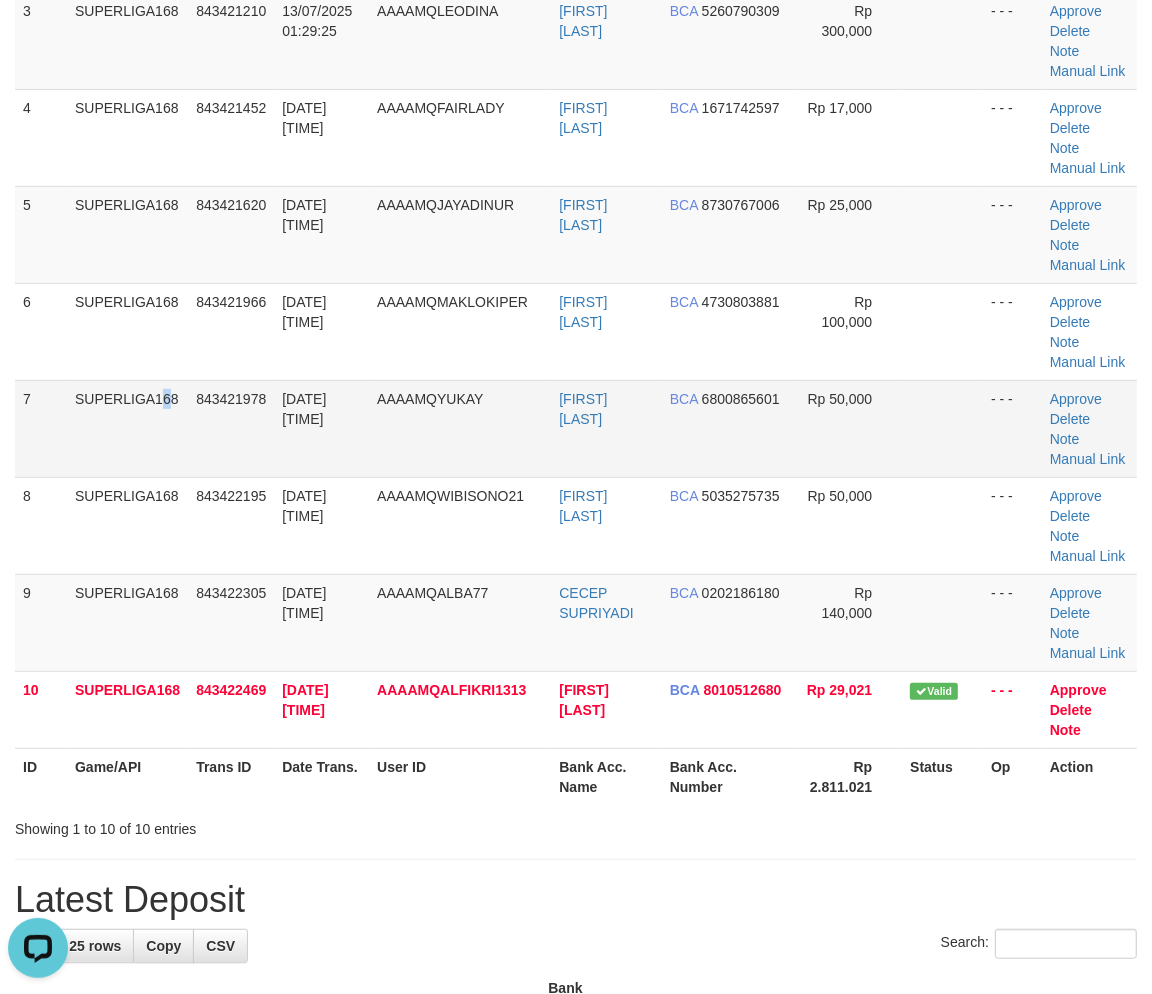 click on "SUPERLIGA168" at bounding box center [127, 428] 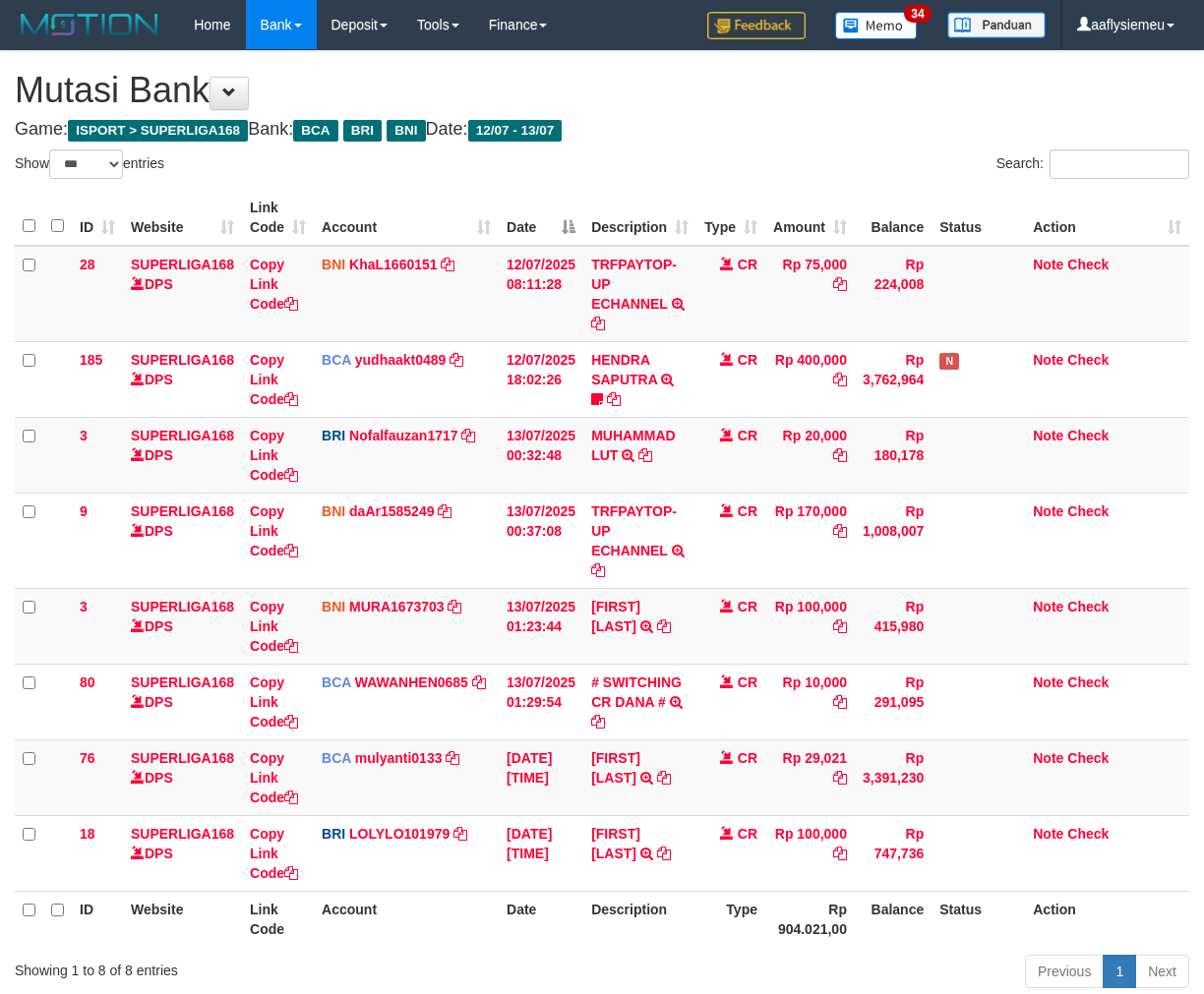 select on "***" 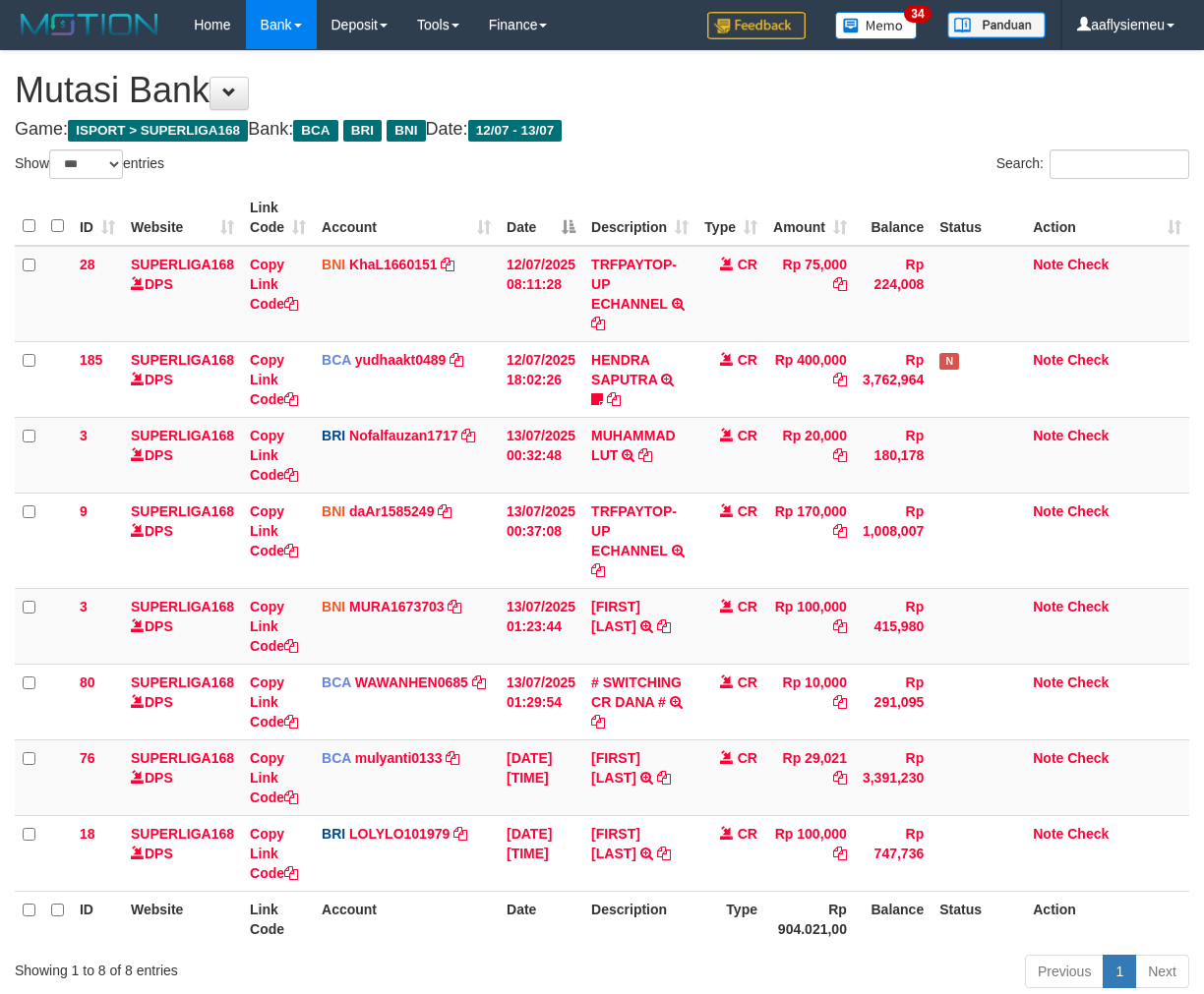 scroll, scrollTop: 144, scrollLeft: 0, axis: vertical 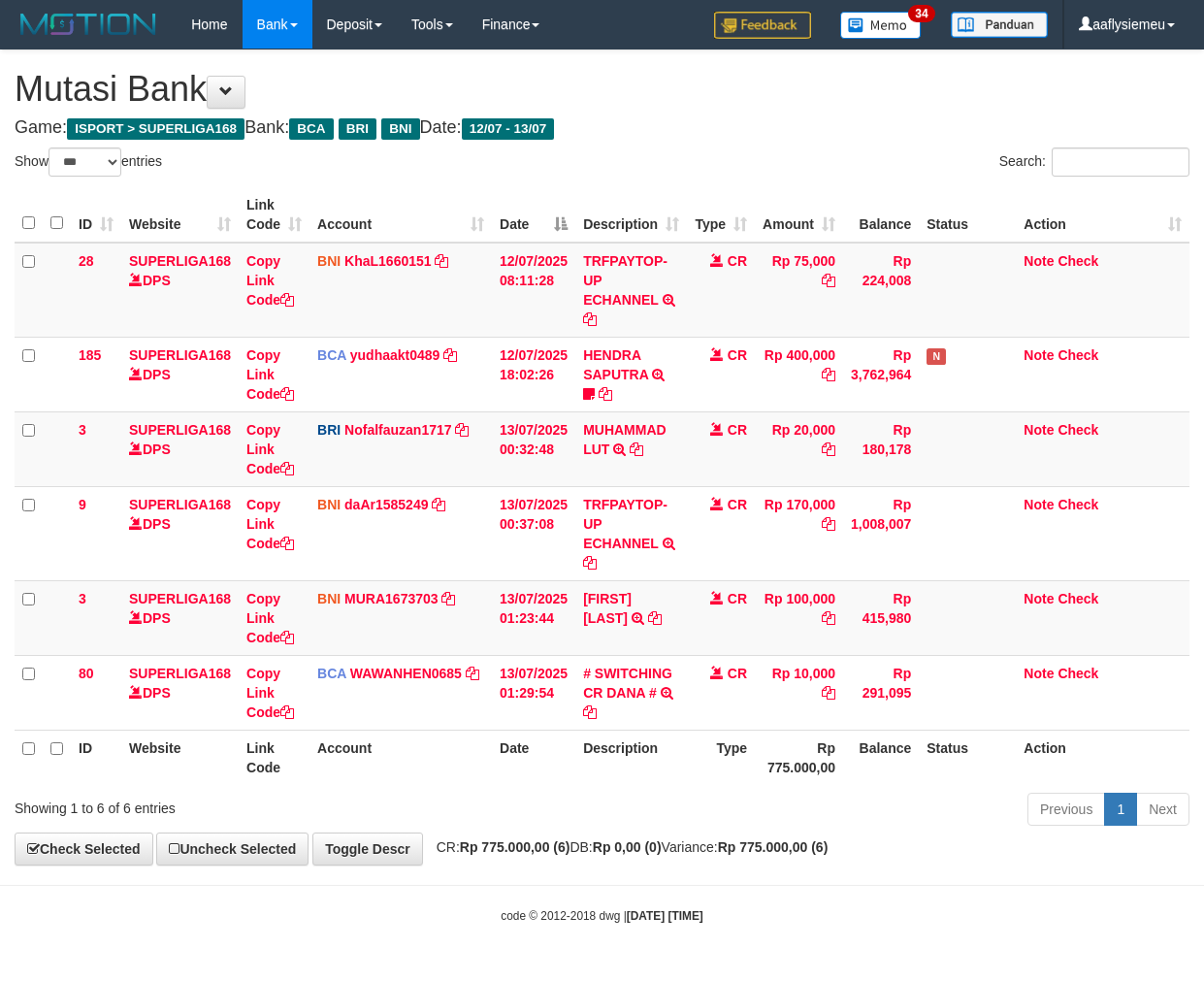 select on "***" 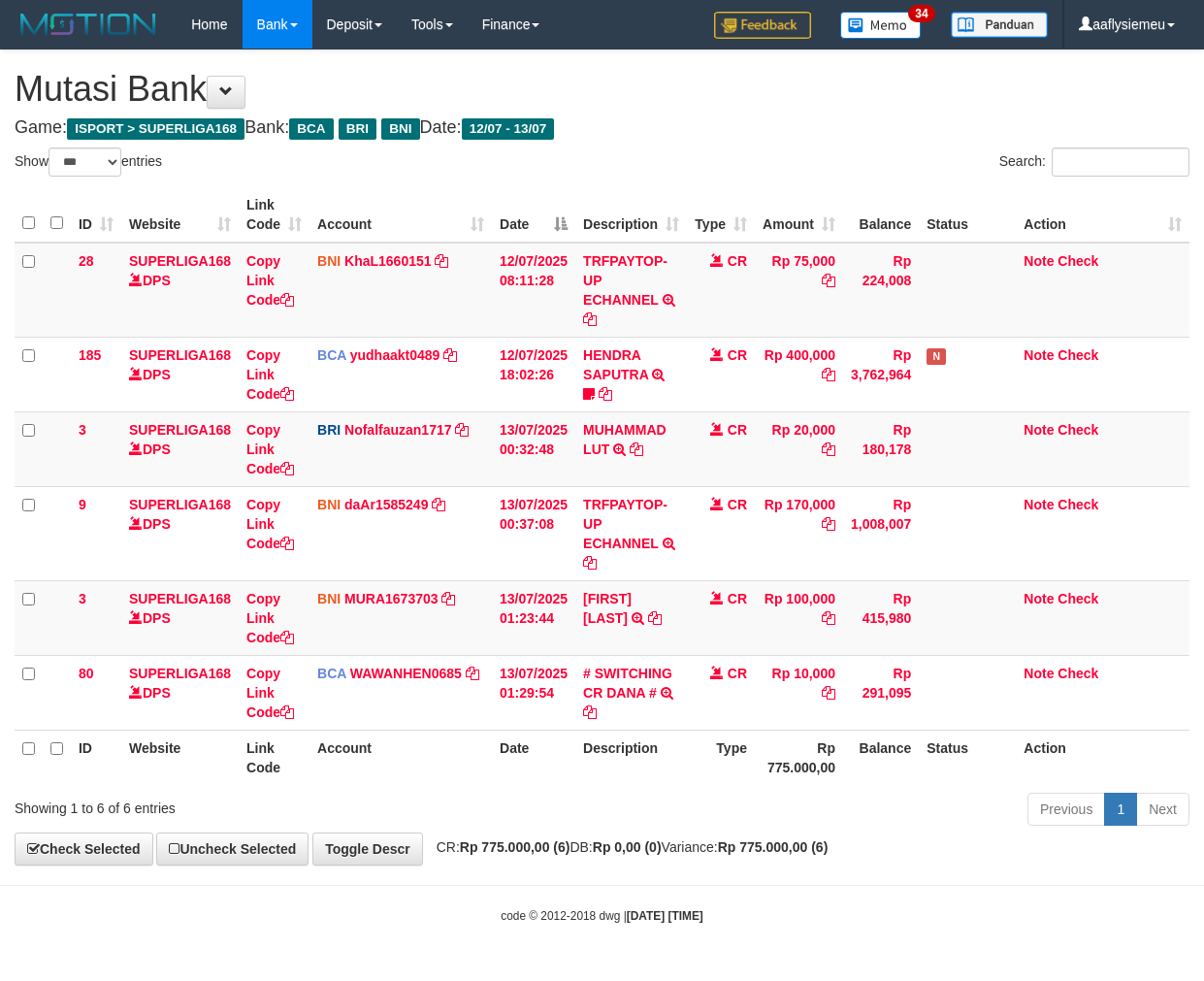 scroll, scrollTop: 0, scrollLeft: 0, axis: both 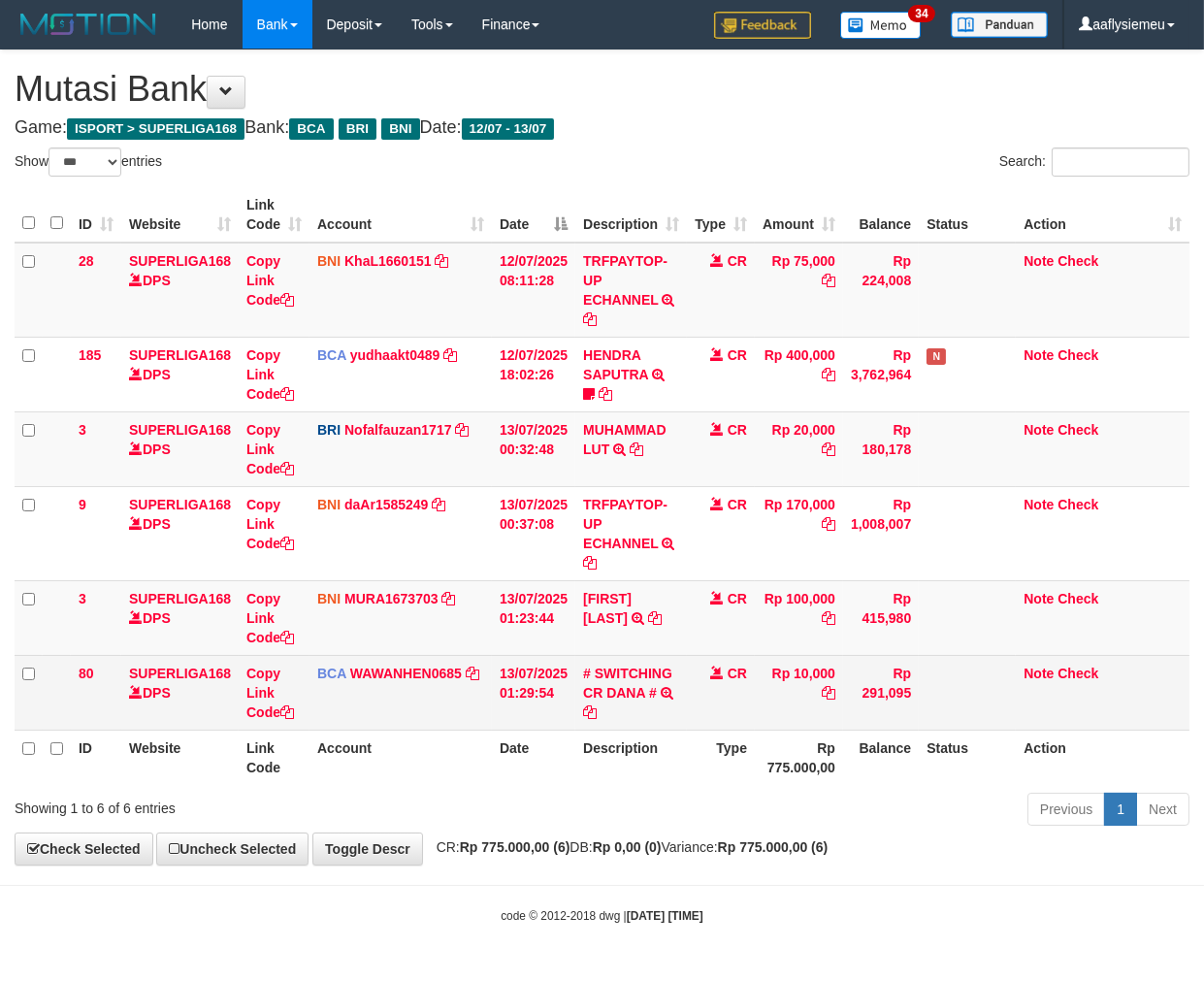 click on "Rp 10,000" at bounding box center (798, 692) 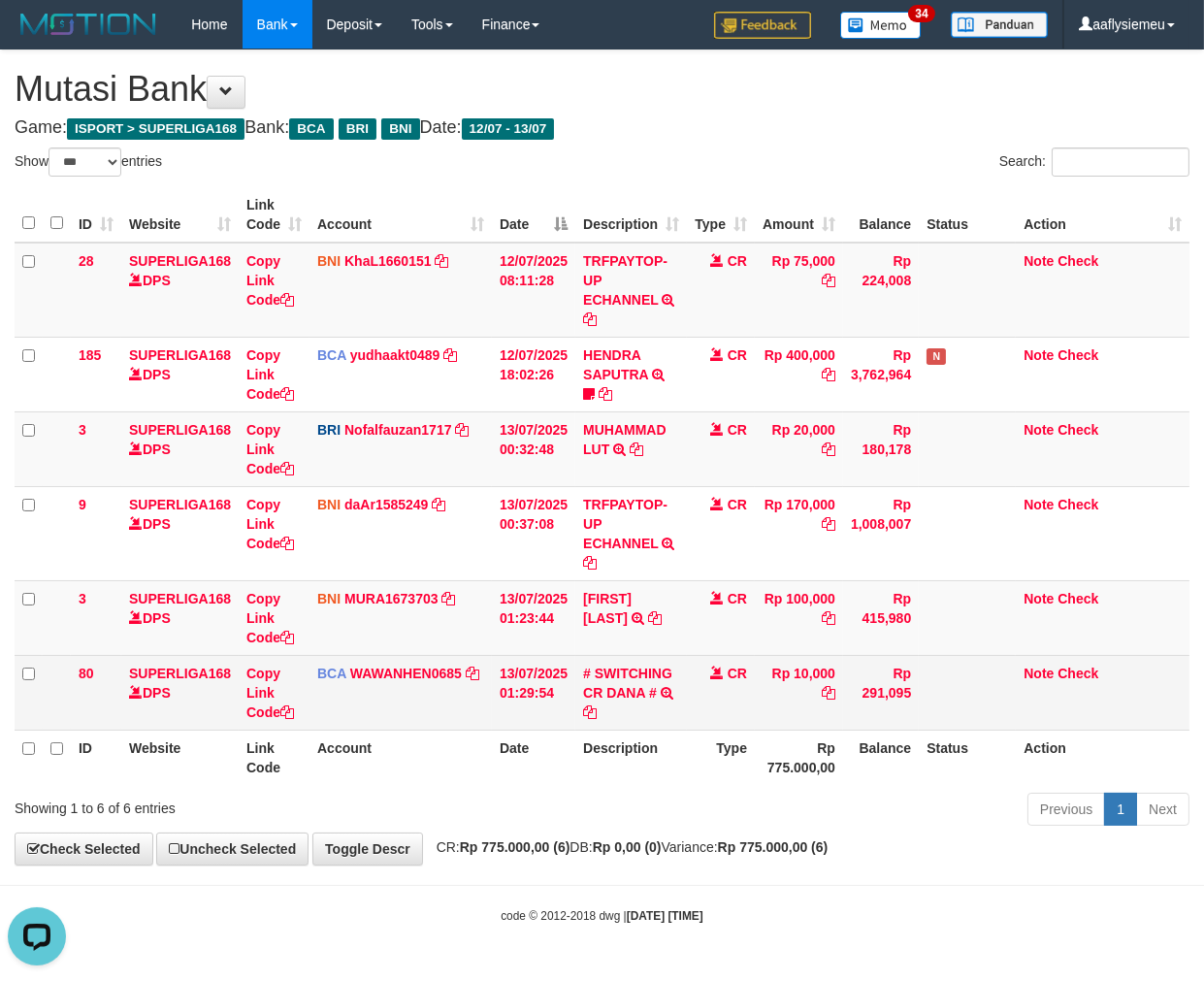 scroll, scrollTop: 0, scrollLeft: 0, axis: both 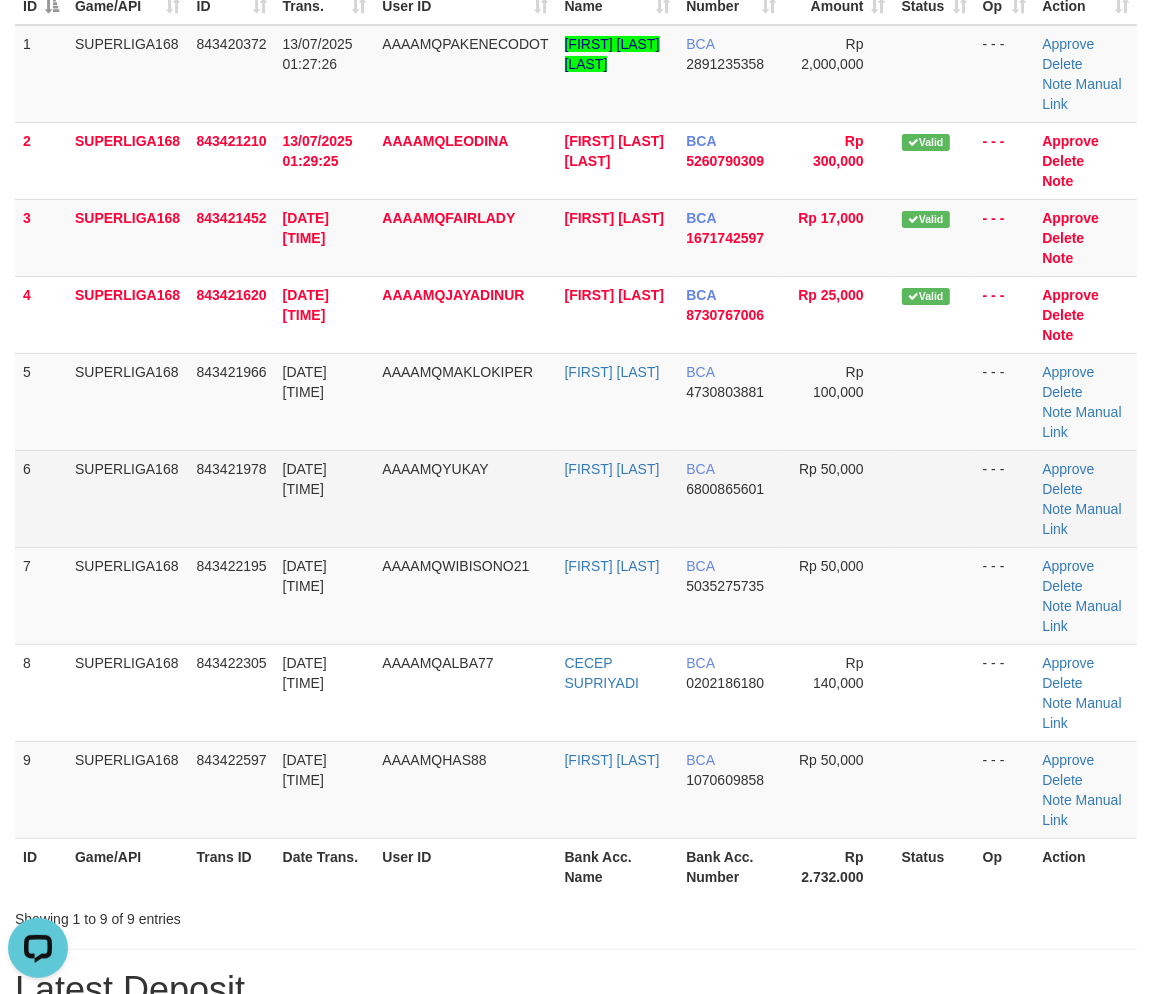 click on "SUPERLIGA168" at bounding box center (128, 498) 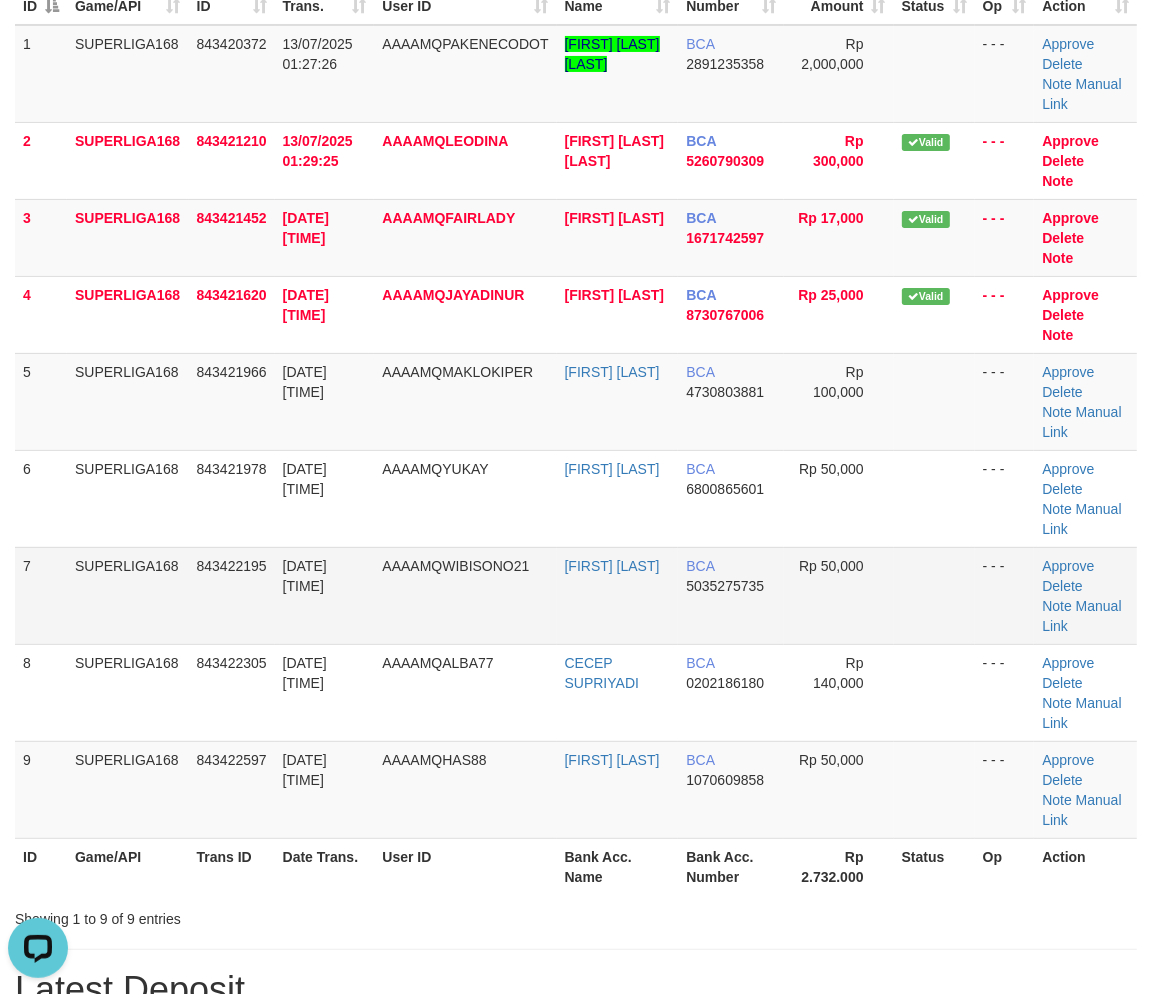 click on "843422195" at bounding box center (232, 595) 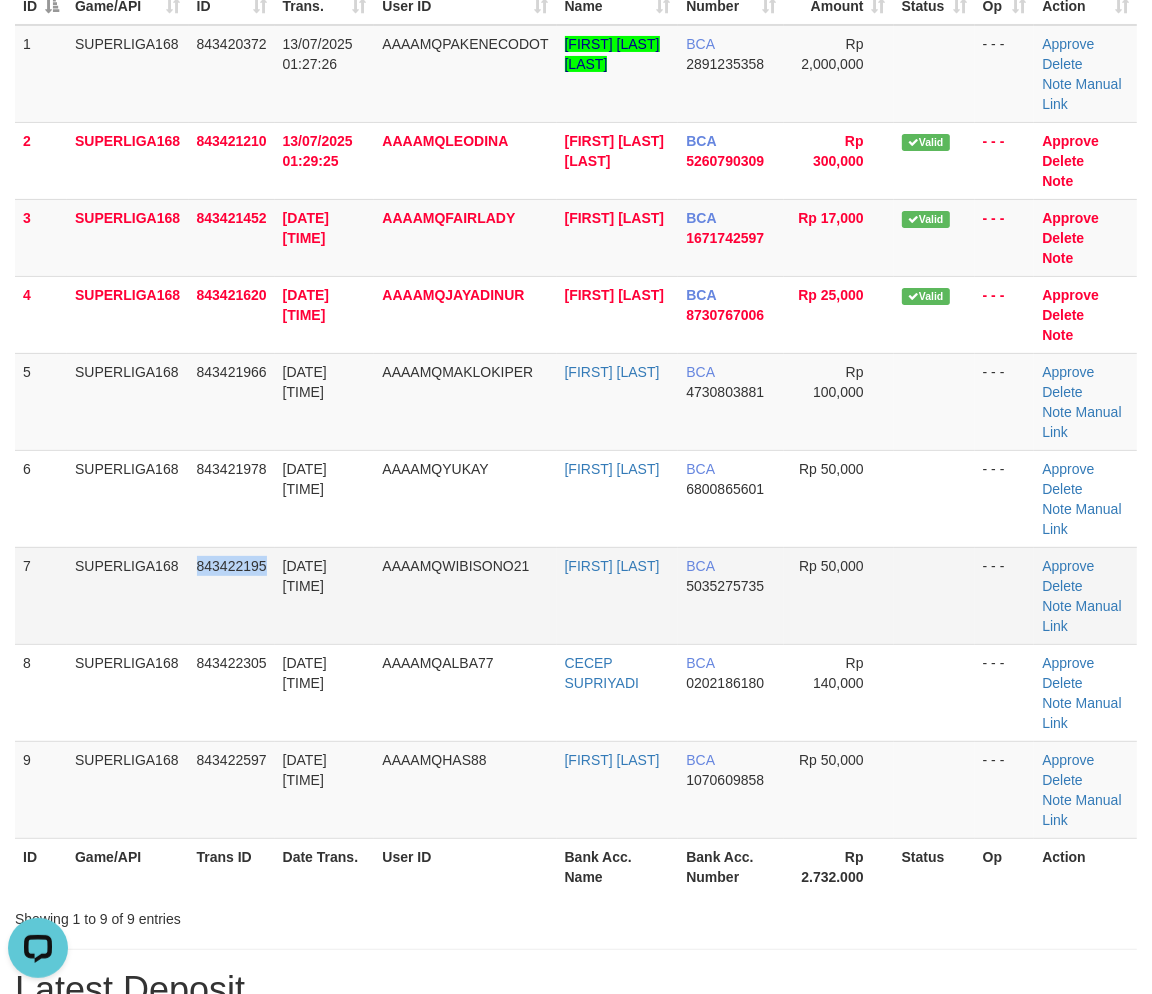 click on "843422195" at bounding box center [232, 566] 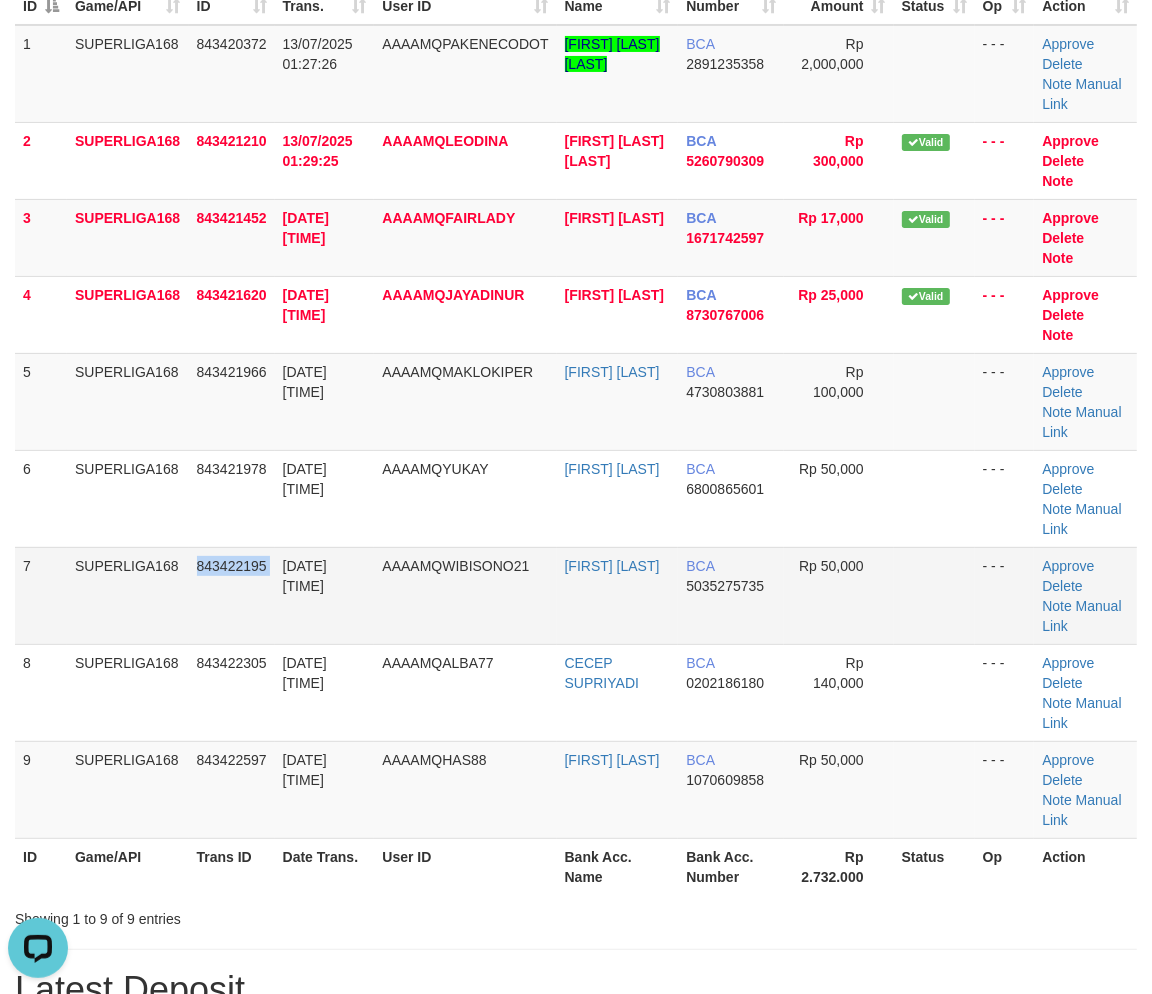 click on "843422195" at bounding box center [232, 595] 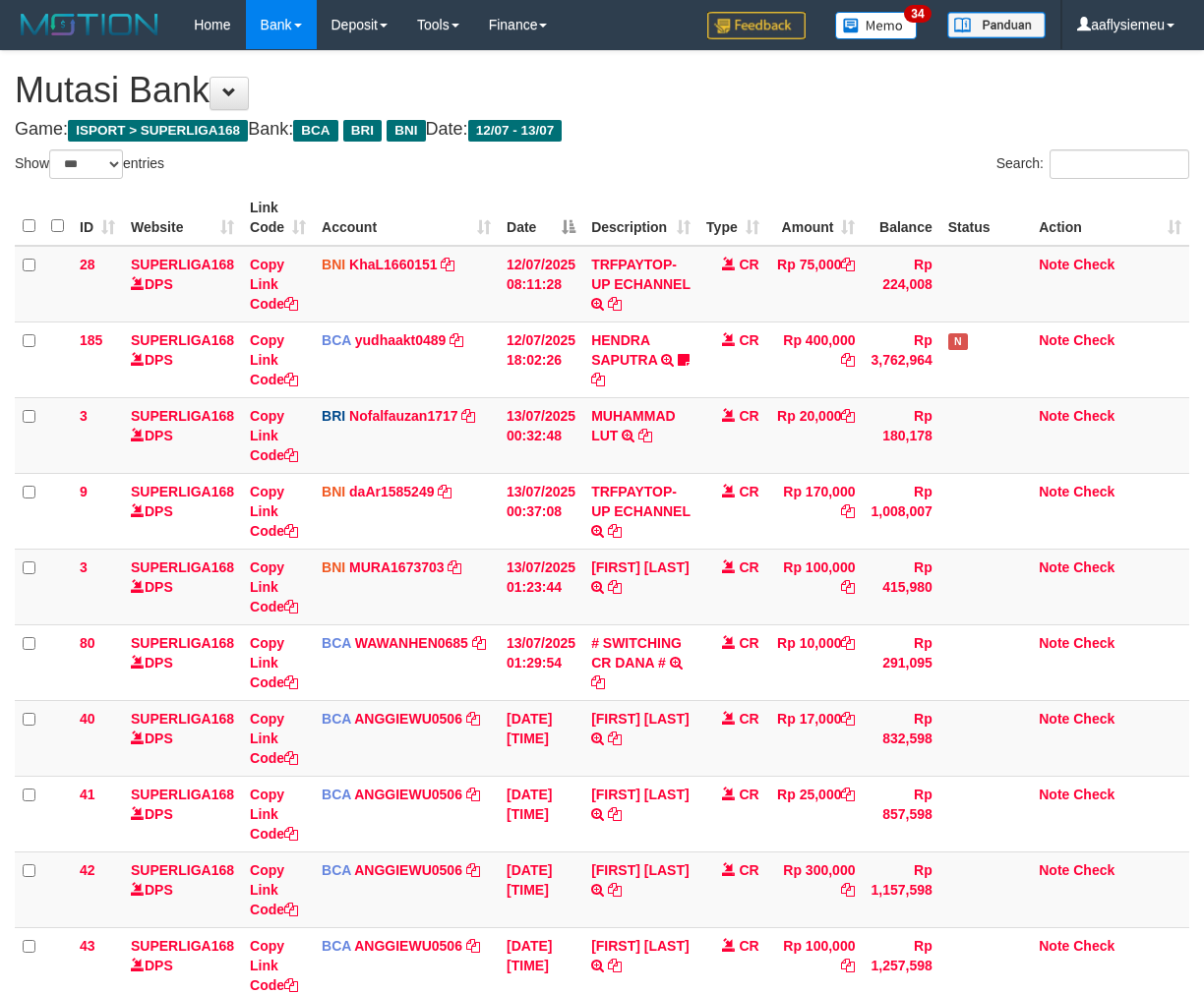 select on "***" 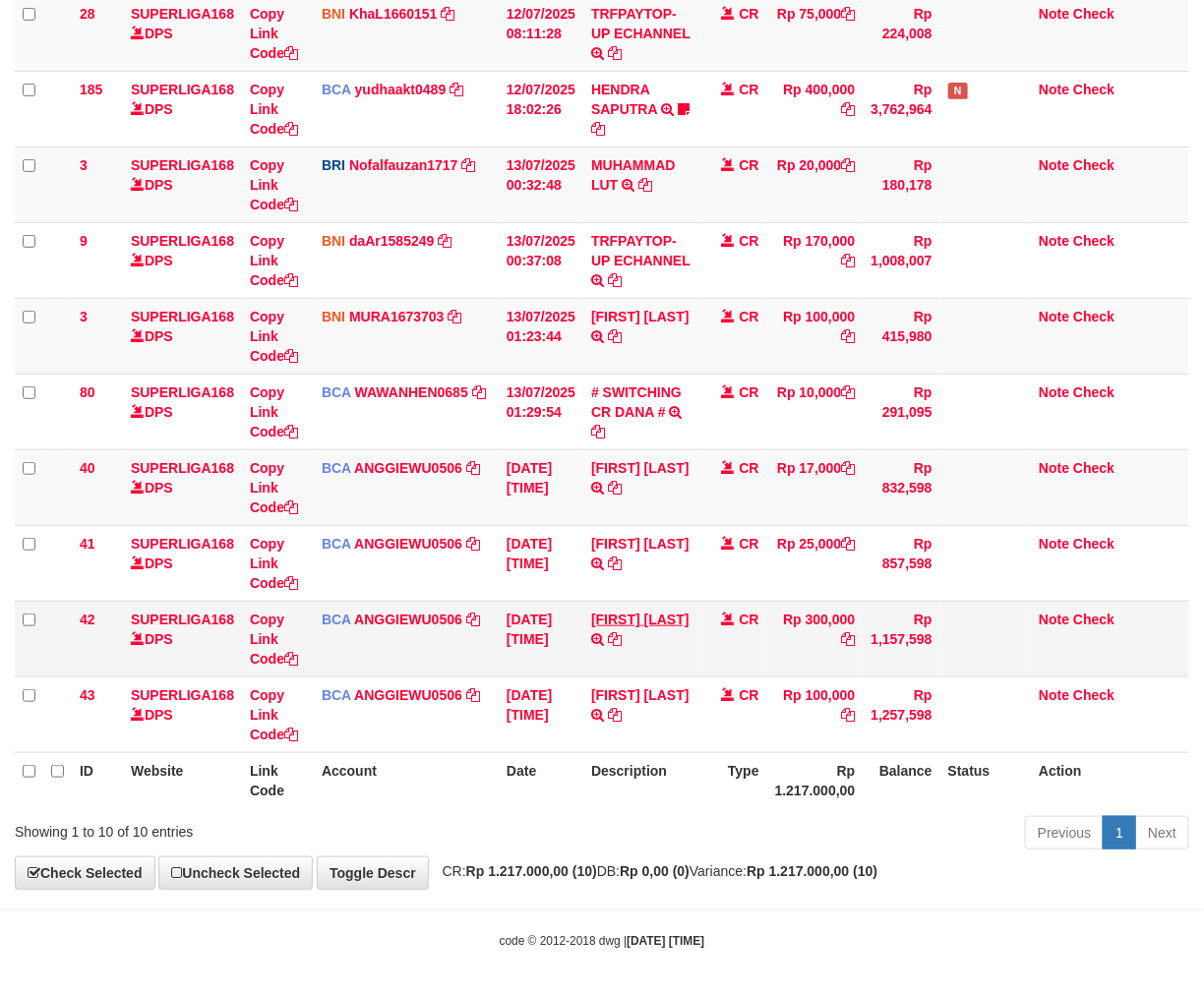 scroll, scrollTop: 257, scrollLeft: 0, axis: vertical 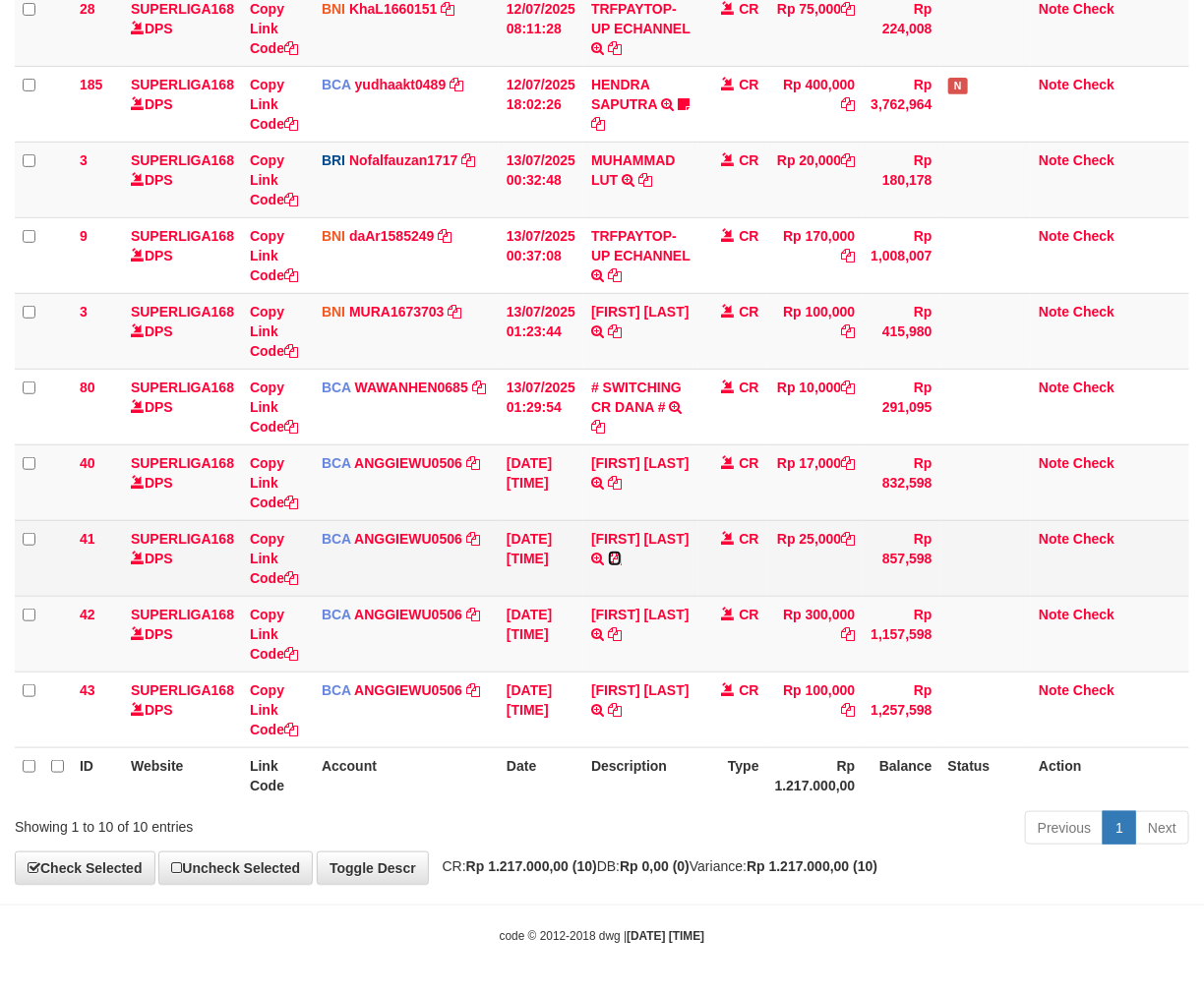 click at bounding box center [615, 558] 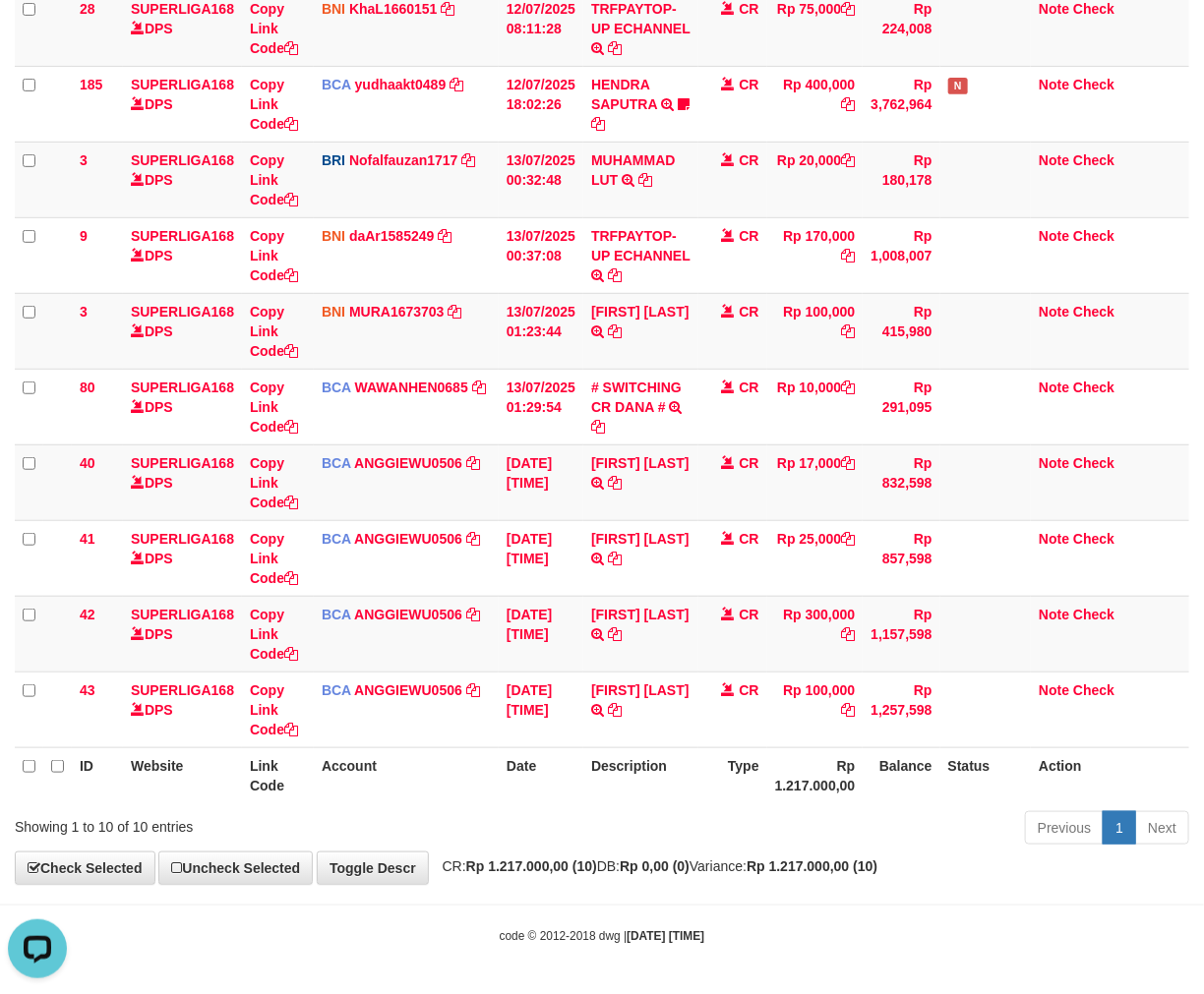 scroll, scrollTop: 0, scrollLeft: 0, axis: both 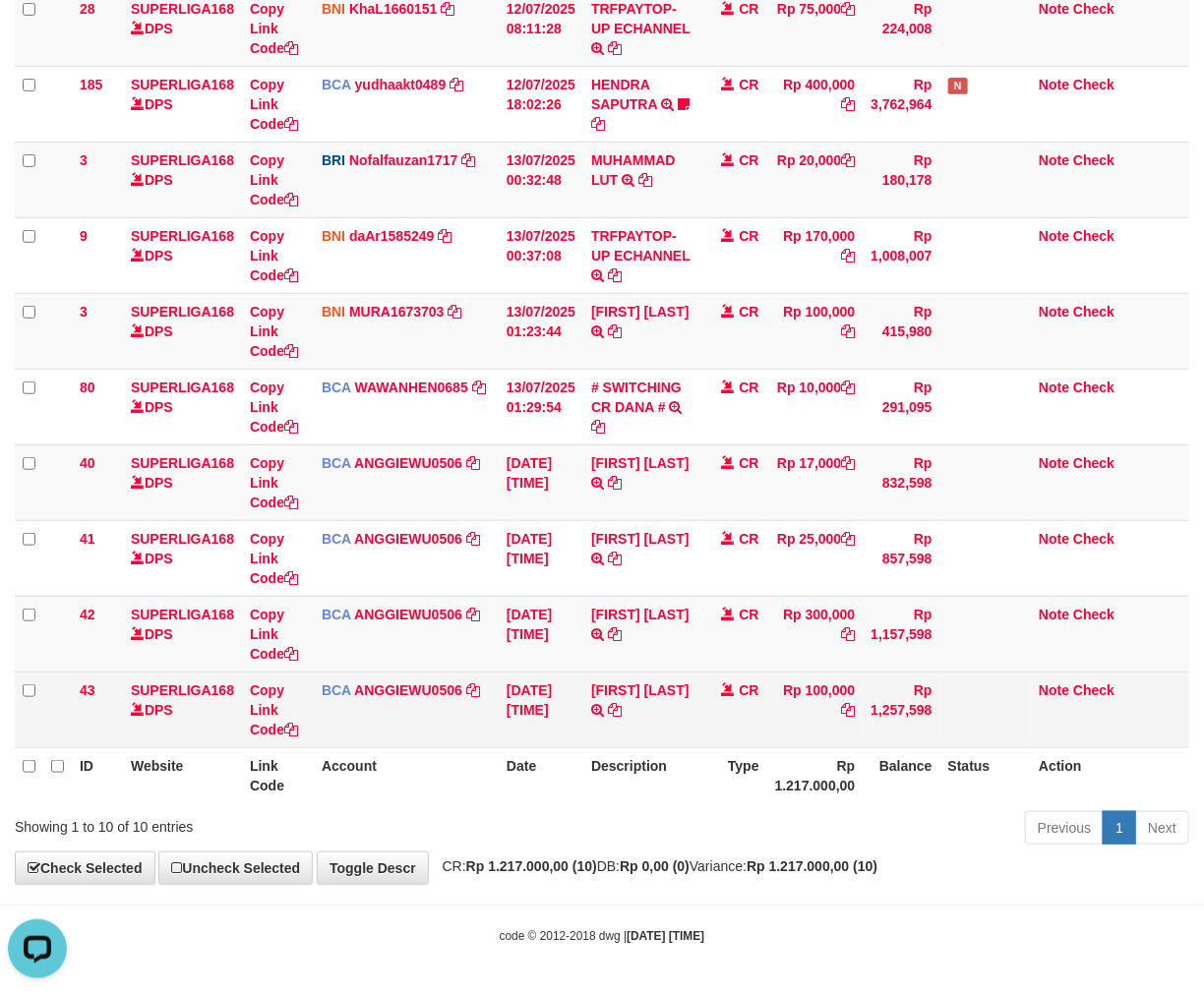 drag, startPoint x: 937, startPoint y: 724, endPoint x: 955, endPoint y: 721, distance: 18.248288 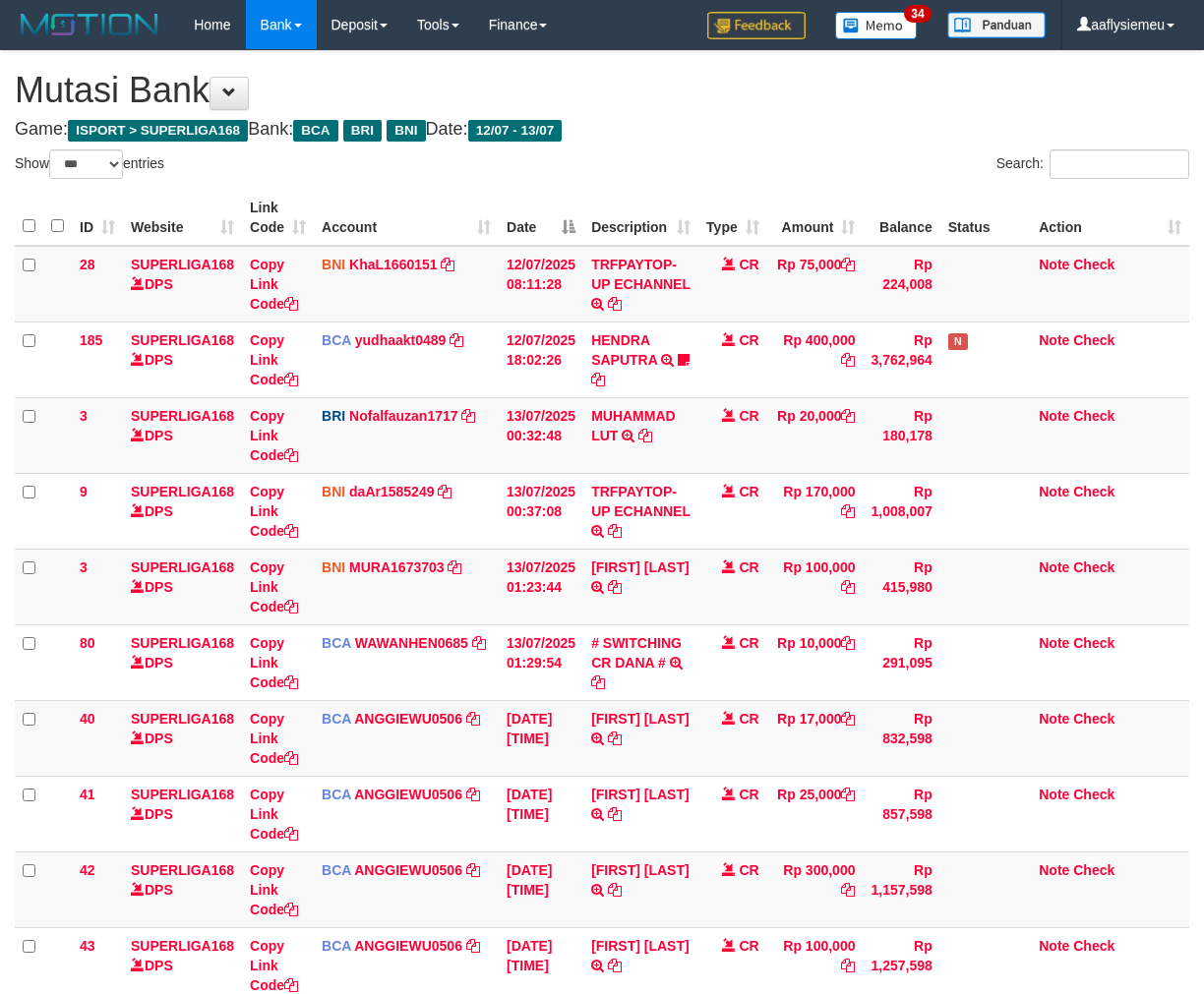 select on "***" 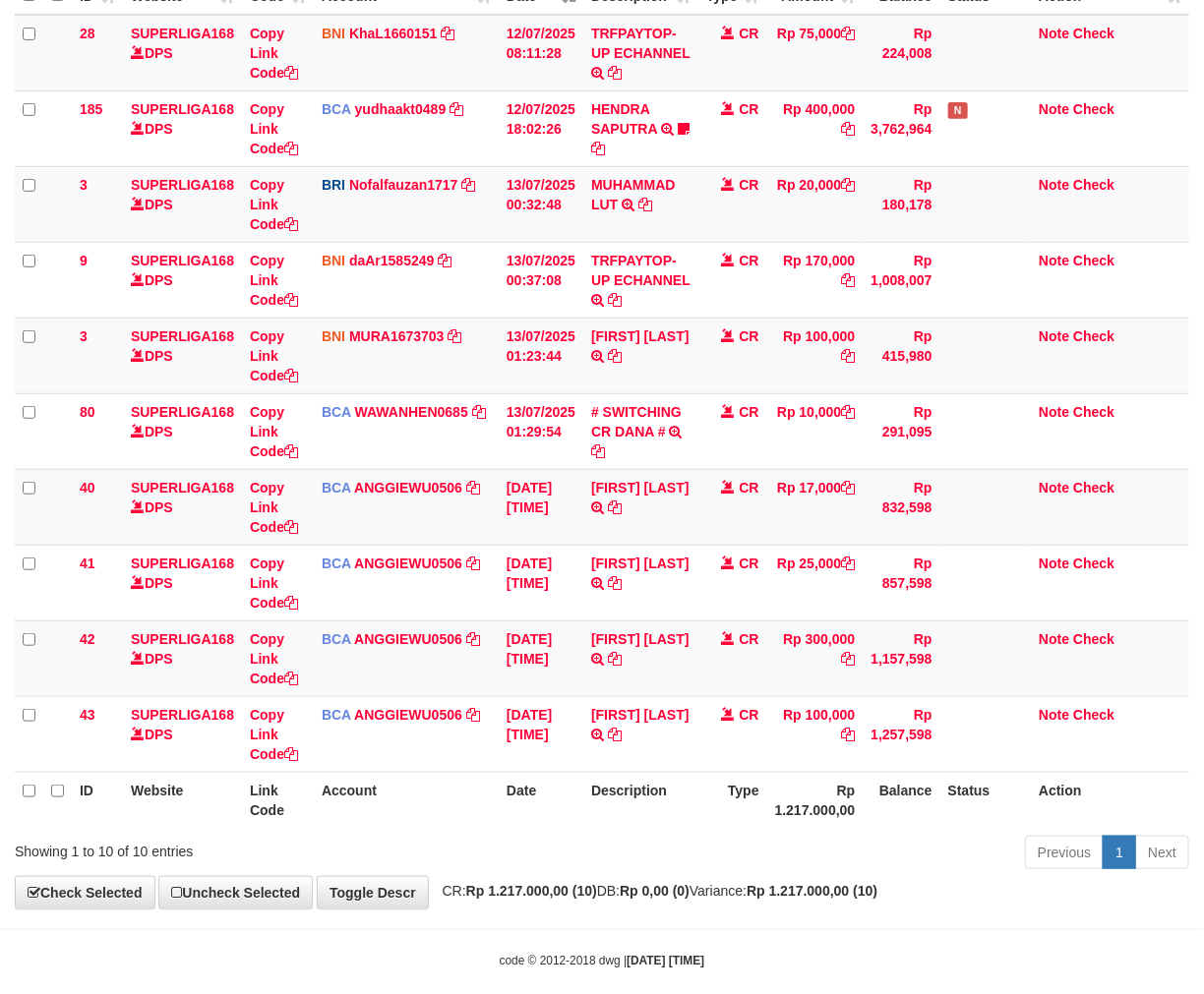scroll, scrollTop: 257, scrollLeft: 0, axis: vertical 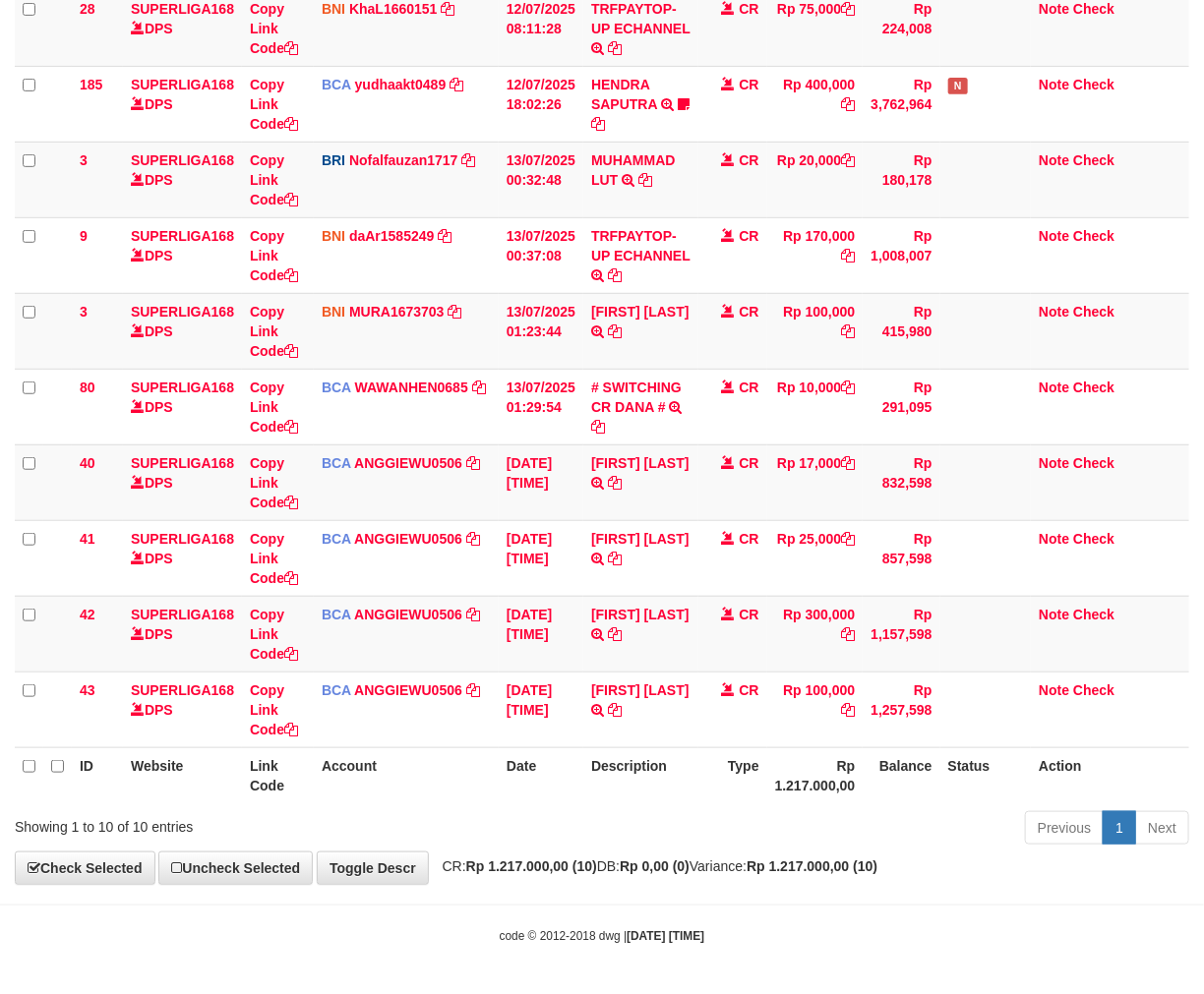 click on "Previous 1 Next" at bounding box center (853, 830) 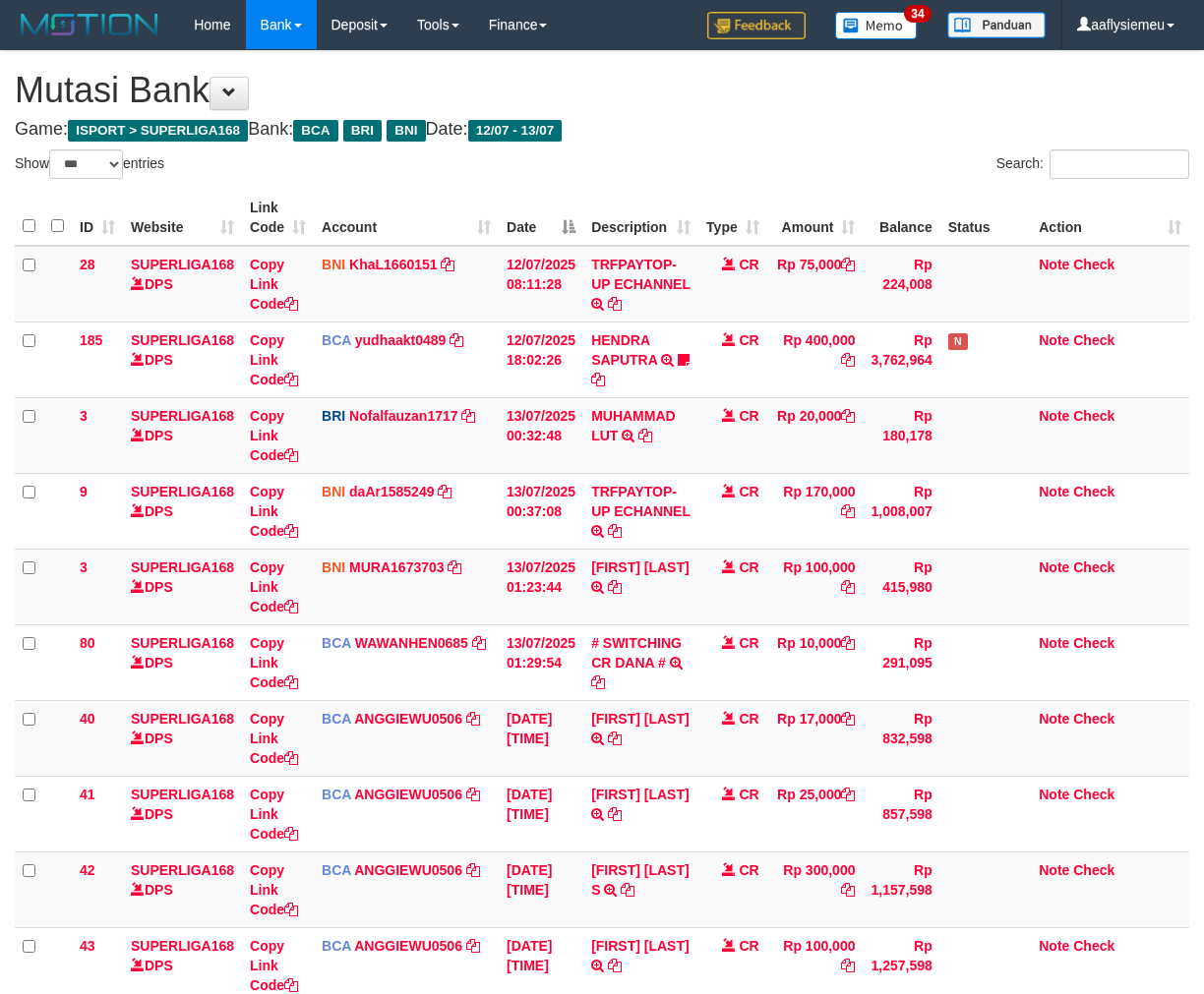 select on "***" 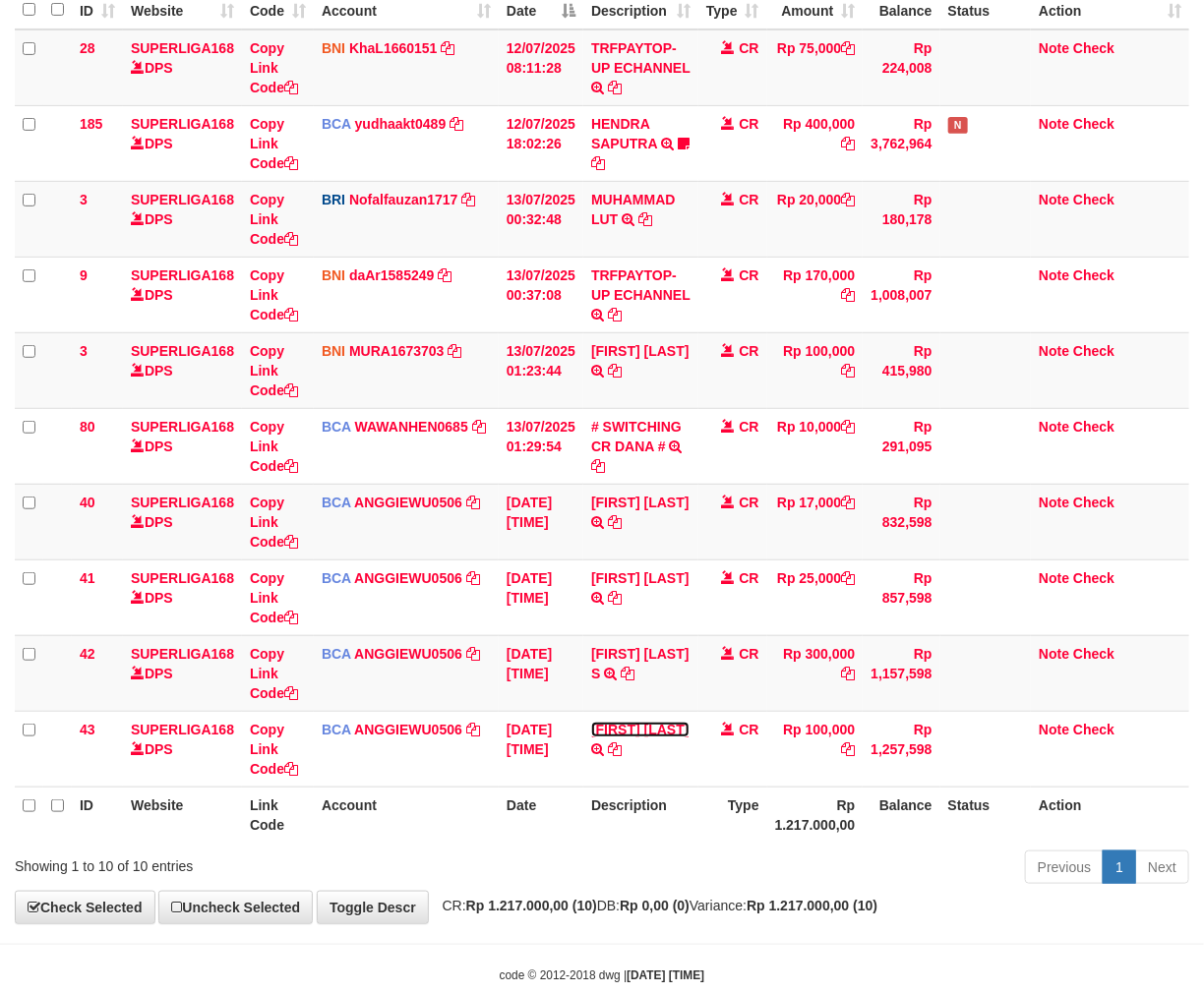 click on "[NAME]" at bounding box center (640, 730) 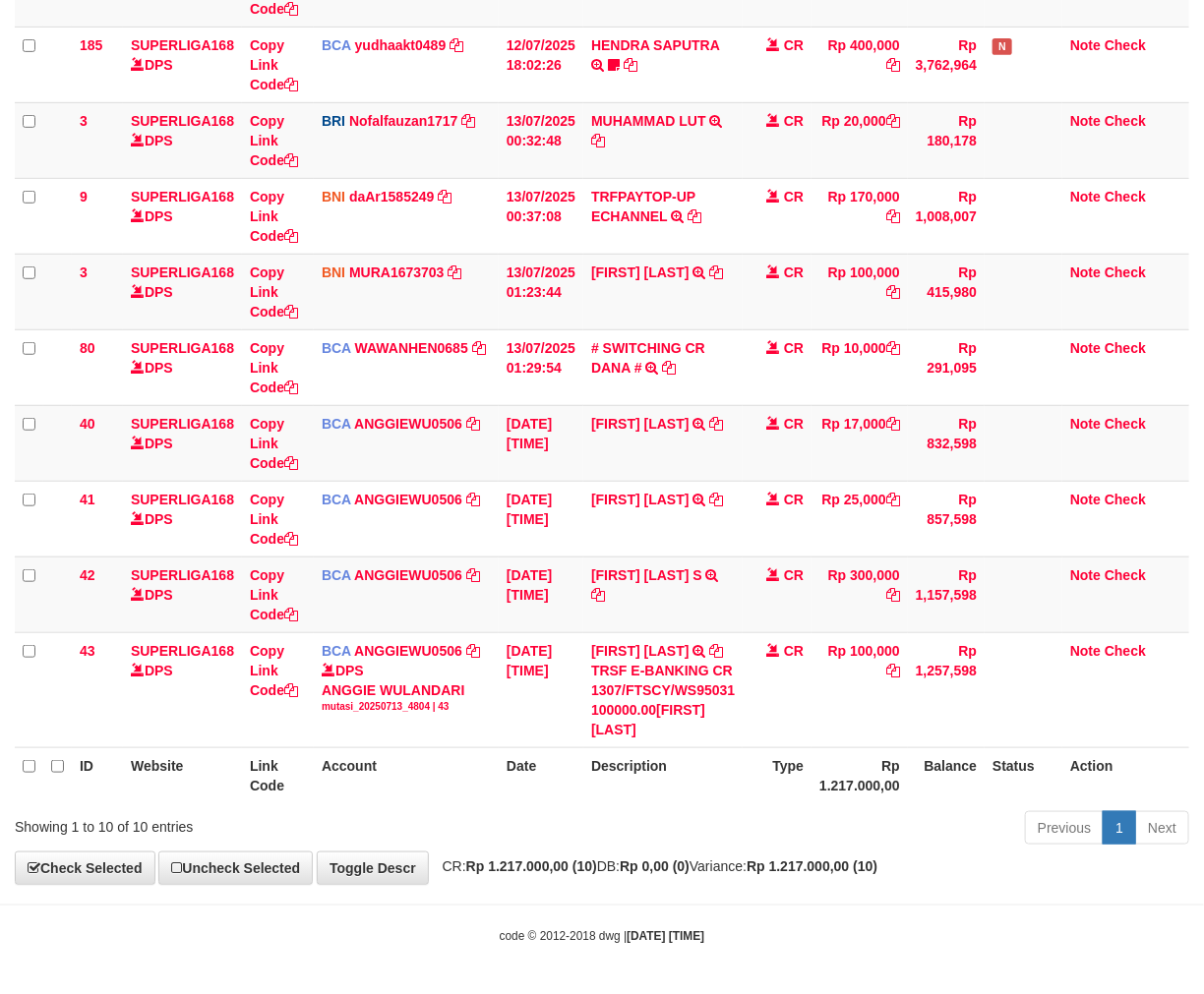 drag, startPoint x: 634, startPoint y: 783, endPoint x: 714, endPoint y: 760, distance: 83.24062 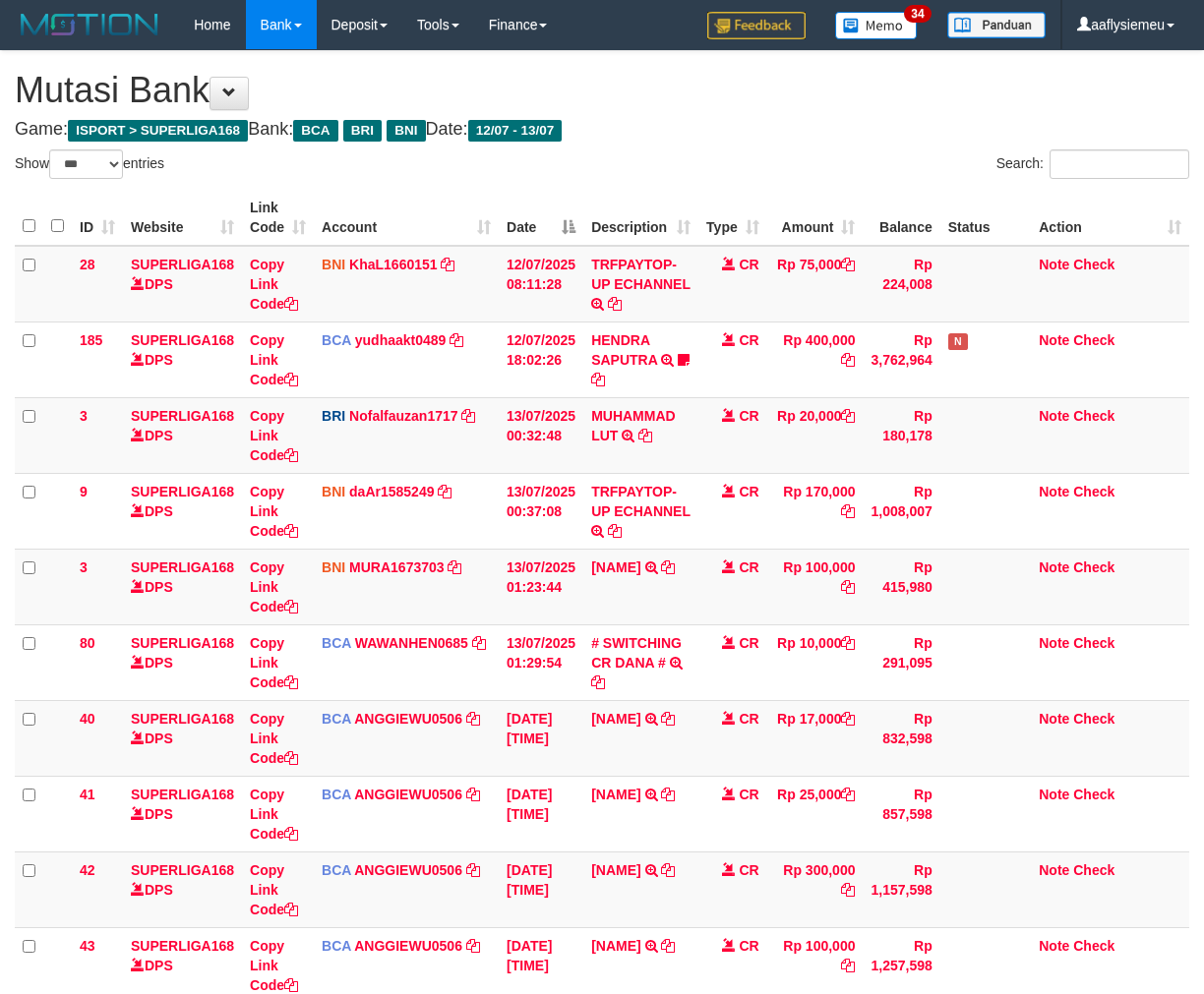 select on "***" 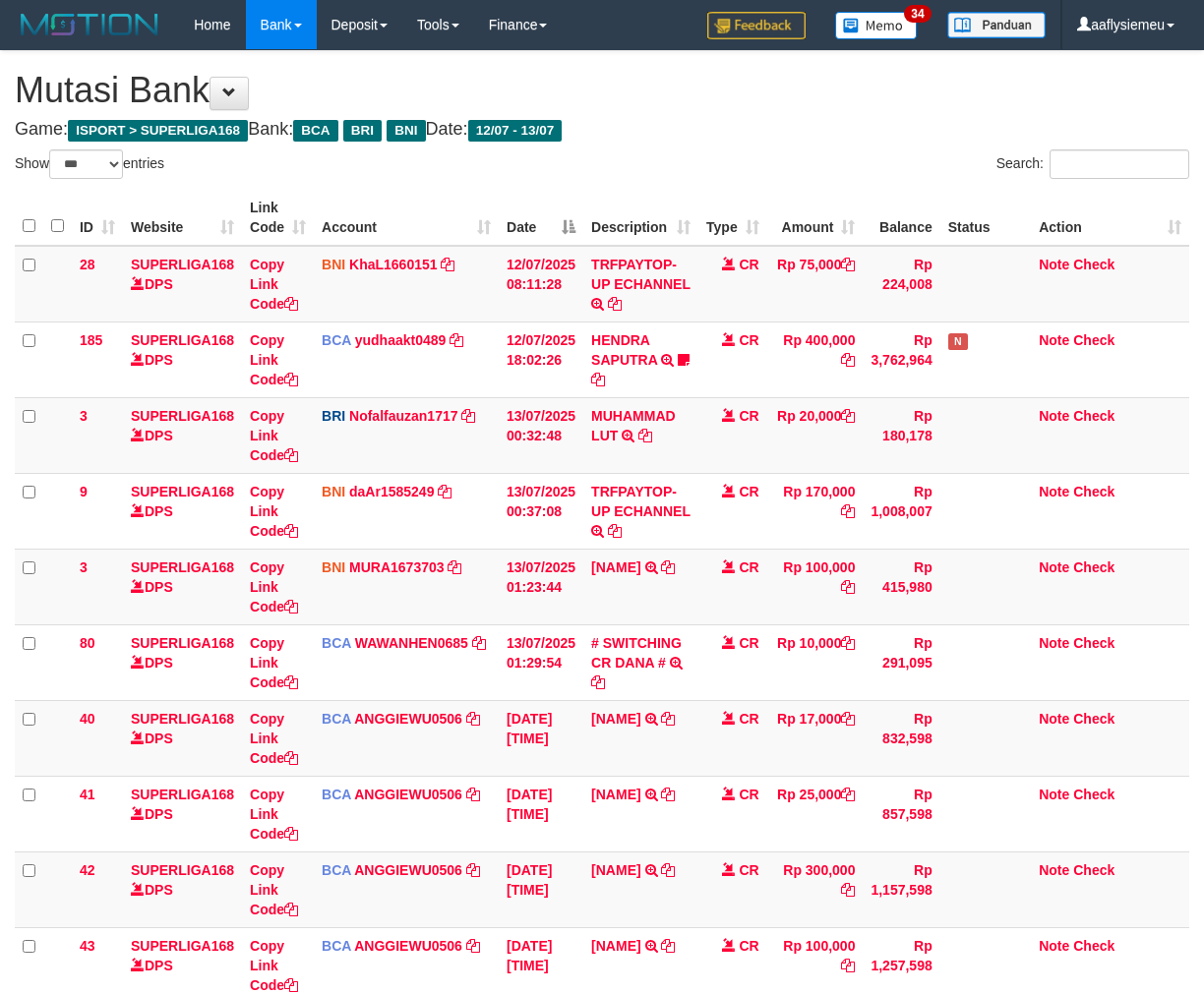 scroll, scrollTop: 257, scrollLeft: 0, axis: vertical 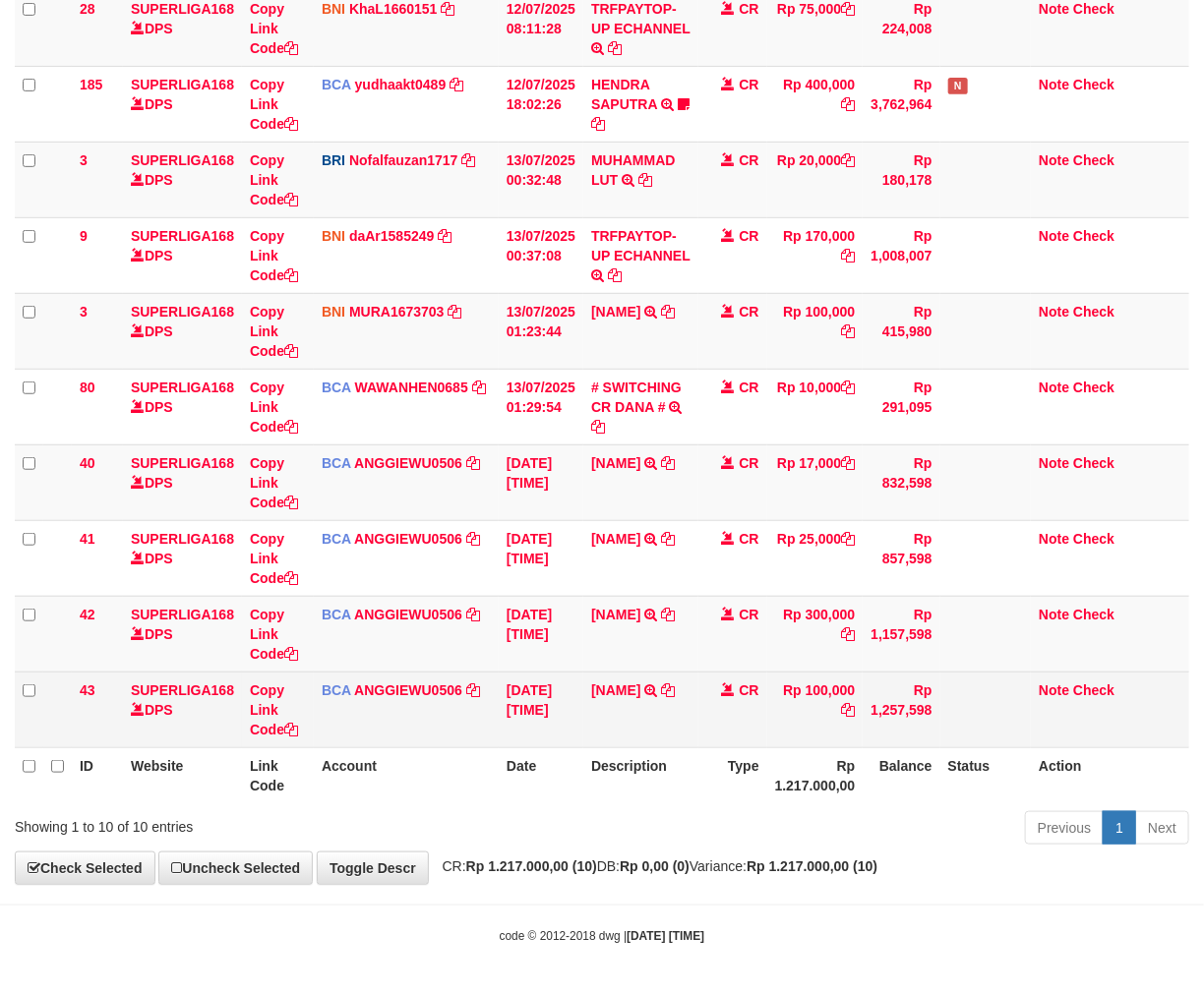 drag, startPoint x: 680, startPoint y: 828, endPoint x: 1055, endPoint y: 732, distance: 387.09301 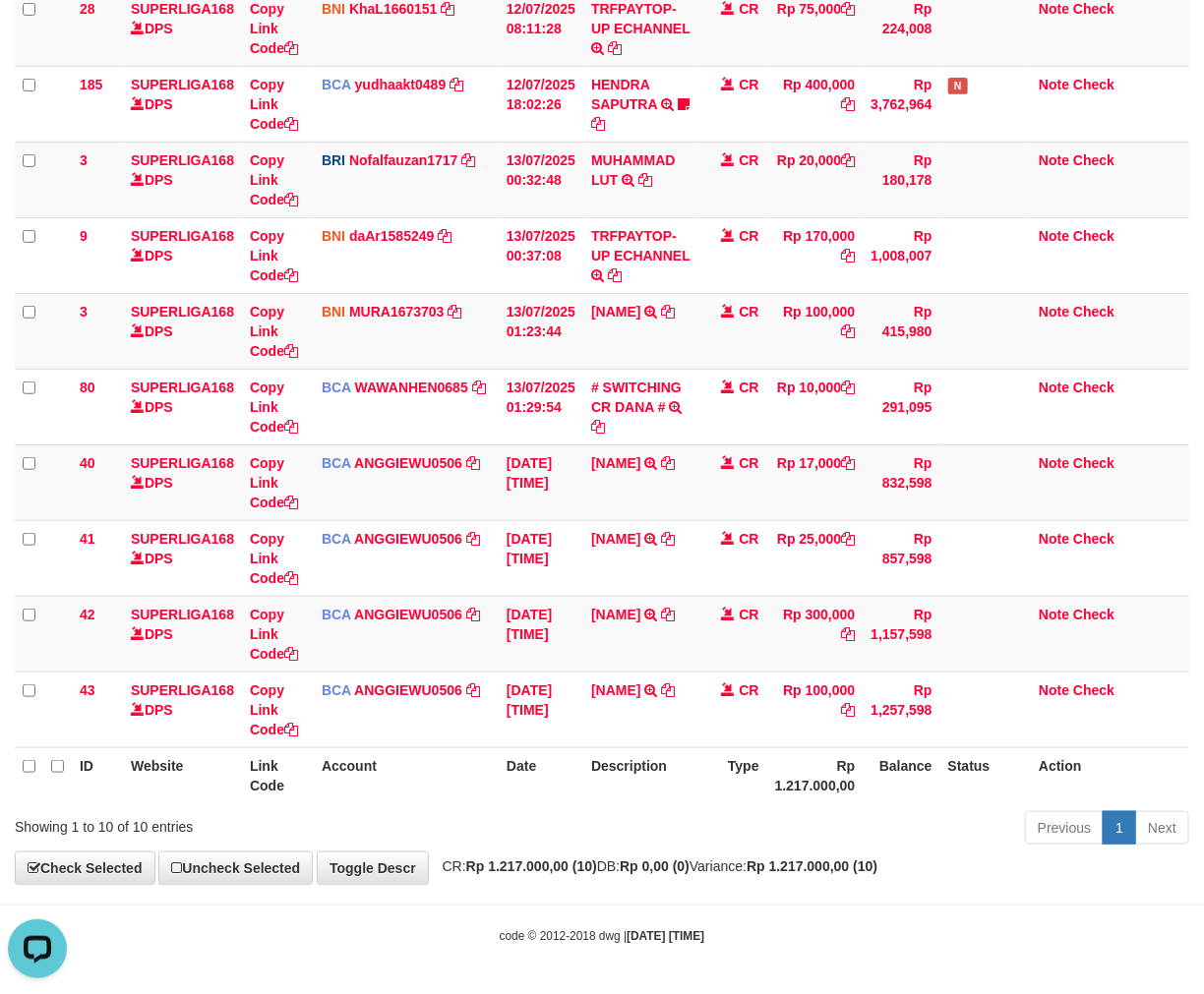 scroll, scrollTop: 0, scrollLeft: 0, axis: both 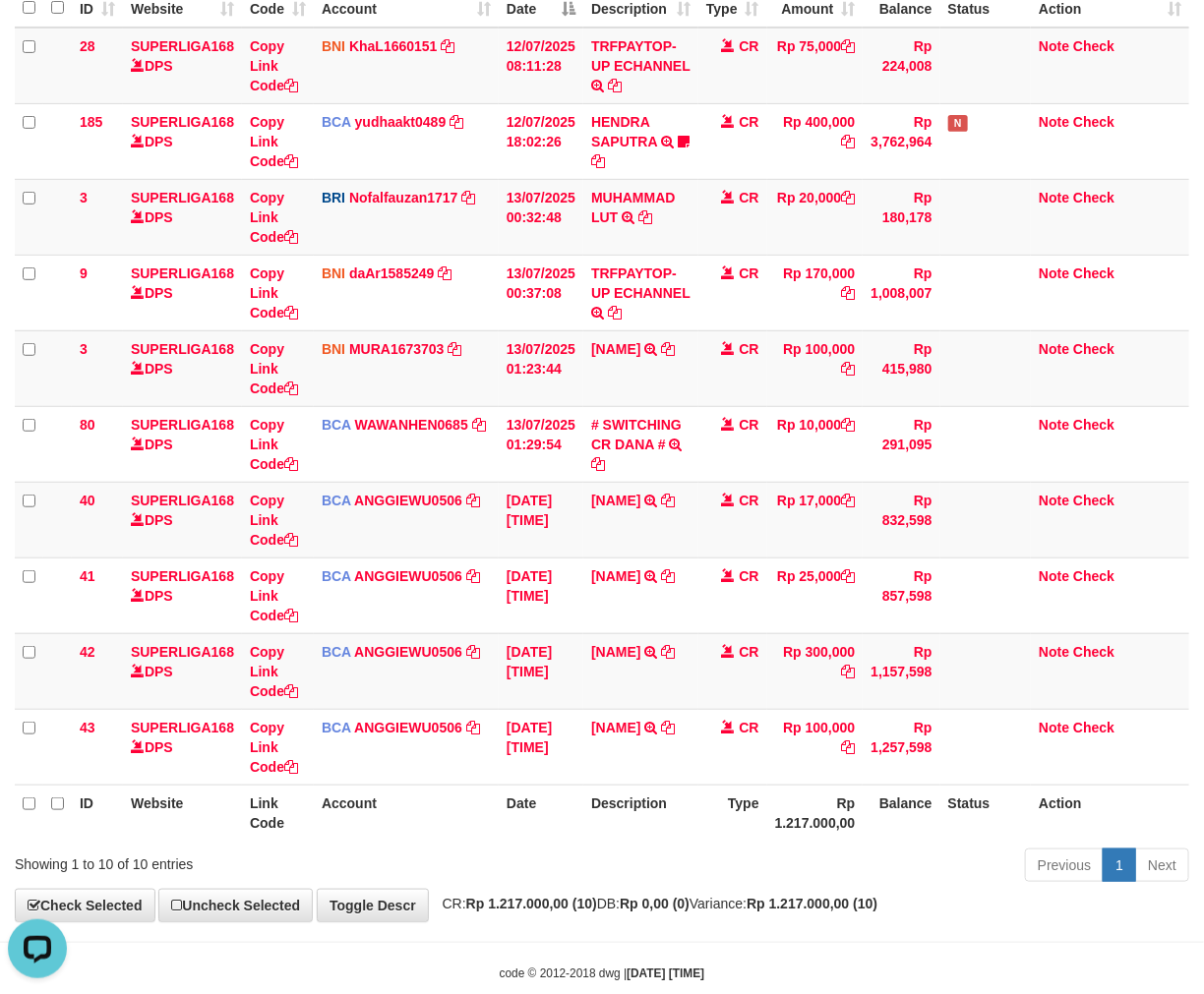 click on "Description" at bounding box center [640, 812] 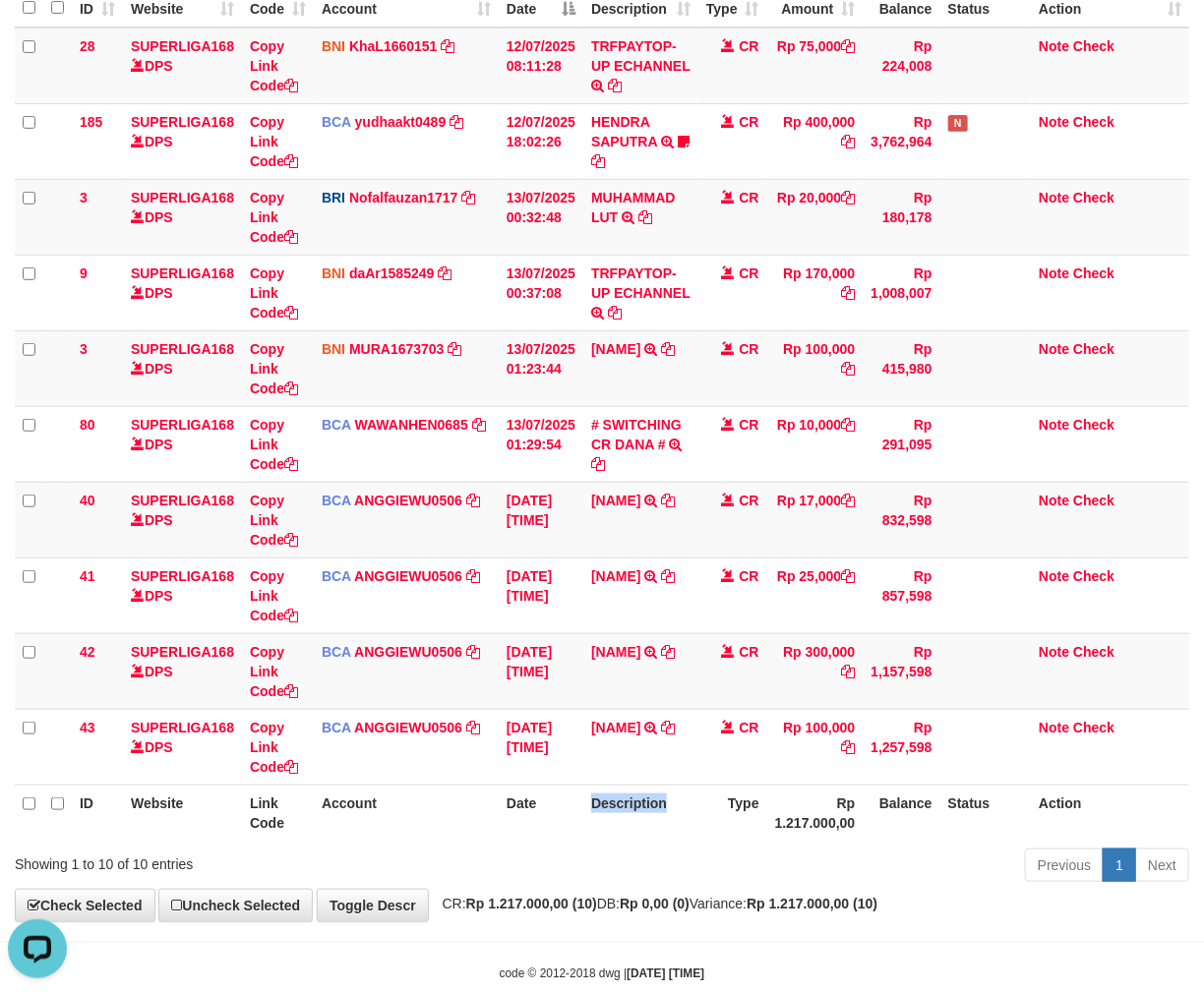 click on "Description" at bounding box center (640, 812) 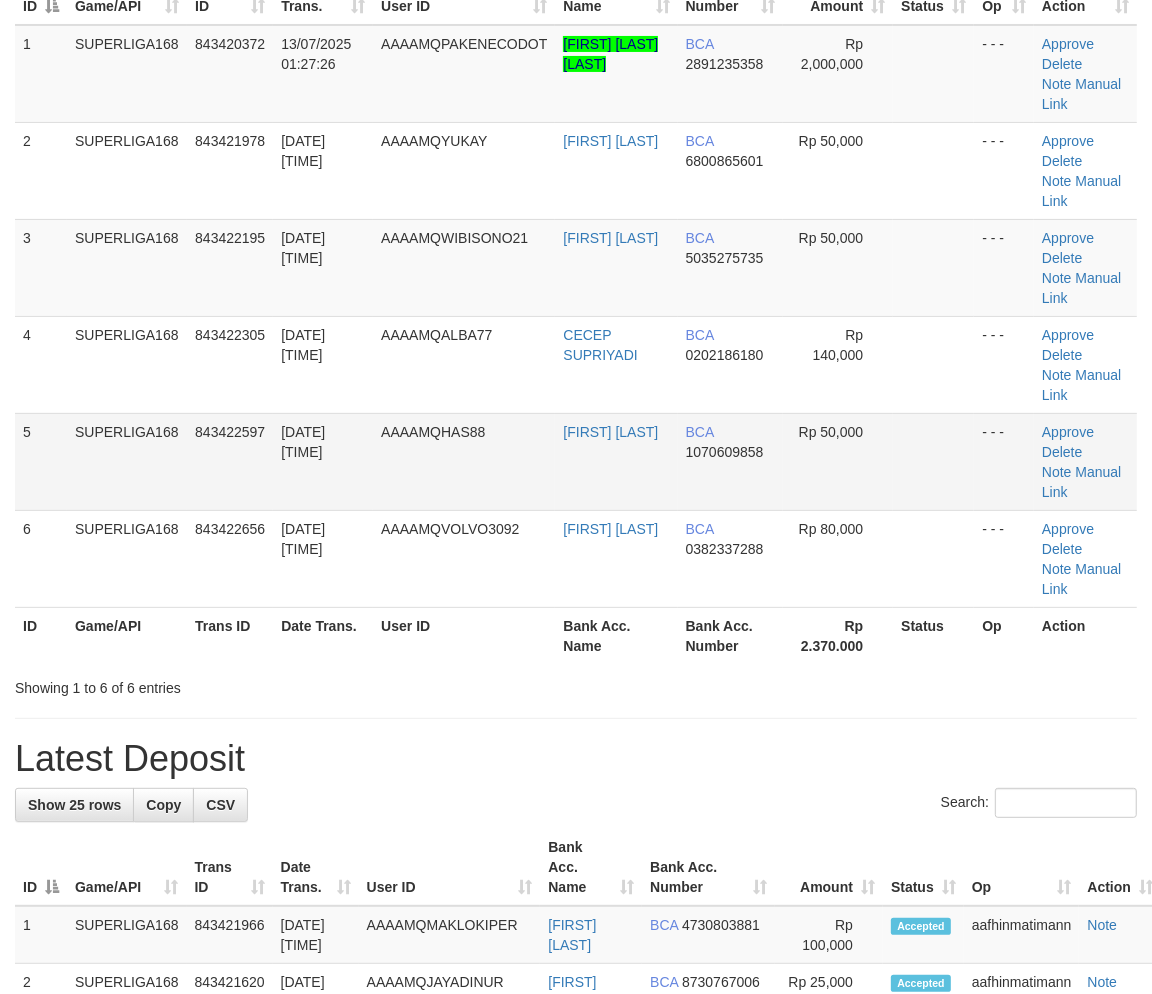click on "Search:
ID Game/API Trans ID Date Trans. User ID Bank Acc. Name Bank Acc. Number Amount Status Op Action
1
SUPERLIGA168
843420372
[DATE] [TIME]
AAAAMQPAKENECODOT
[FIRST] [LAST] [LAST]
BCA
2891235358
Rp 2,000,000
- - -
Approve
Delete
Note
Manual Link
2
SUPERLIGA168
843421978
[DATE] [TIME]
AAAAMQYUKAY
[FIRST] [LAST]
BCA
6800865601
Rp 50,000" at bounding box center [576, 312] 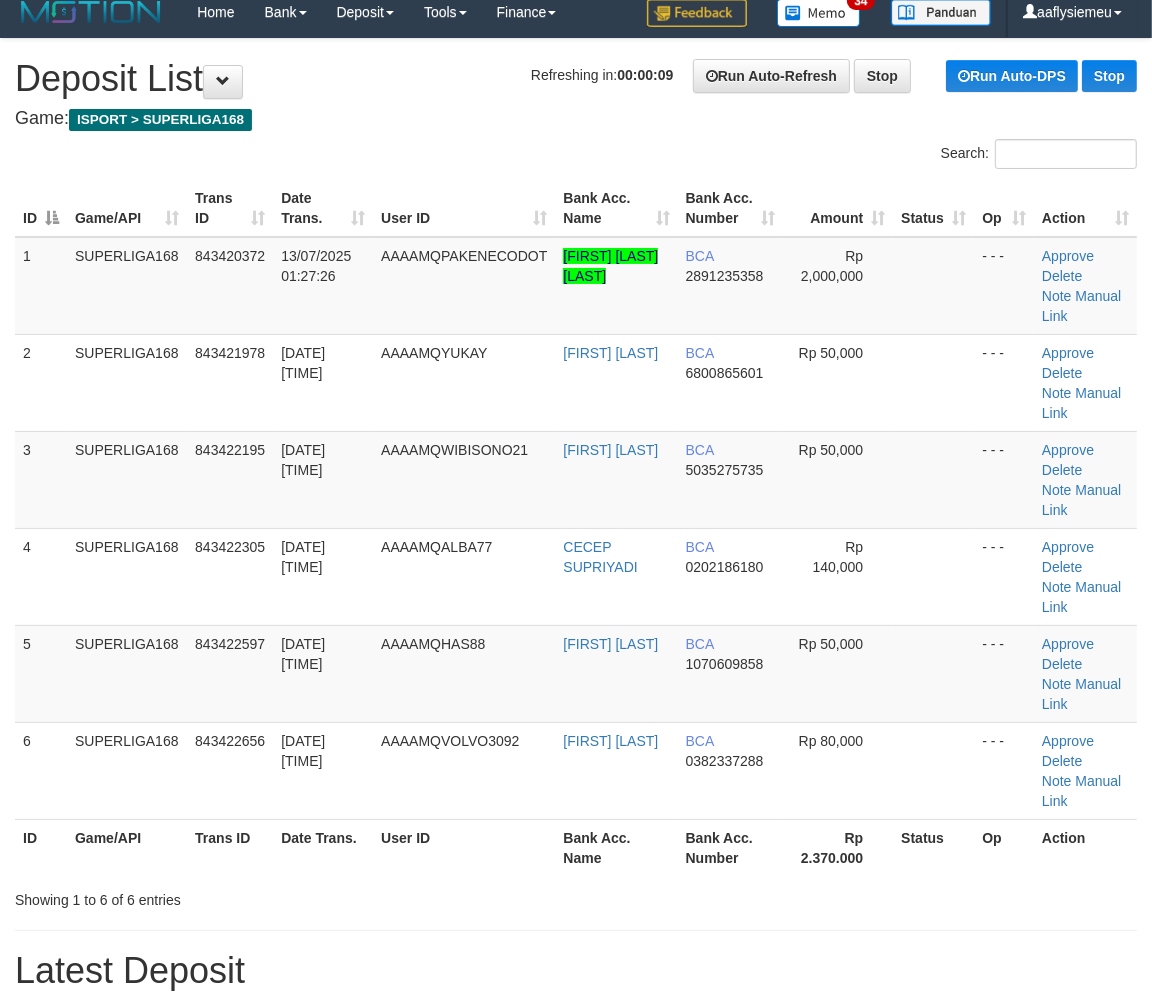 scroll, scrollTop: 0, scrollLeft: 0, axis: both 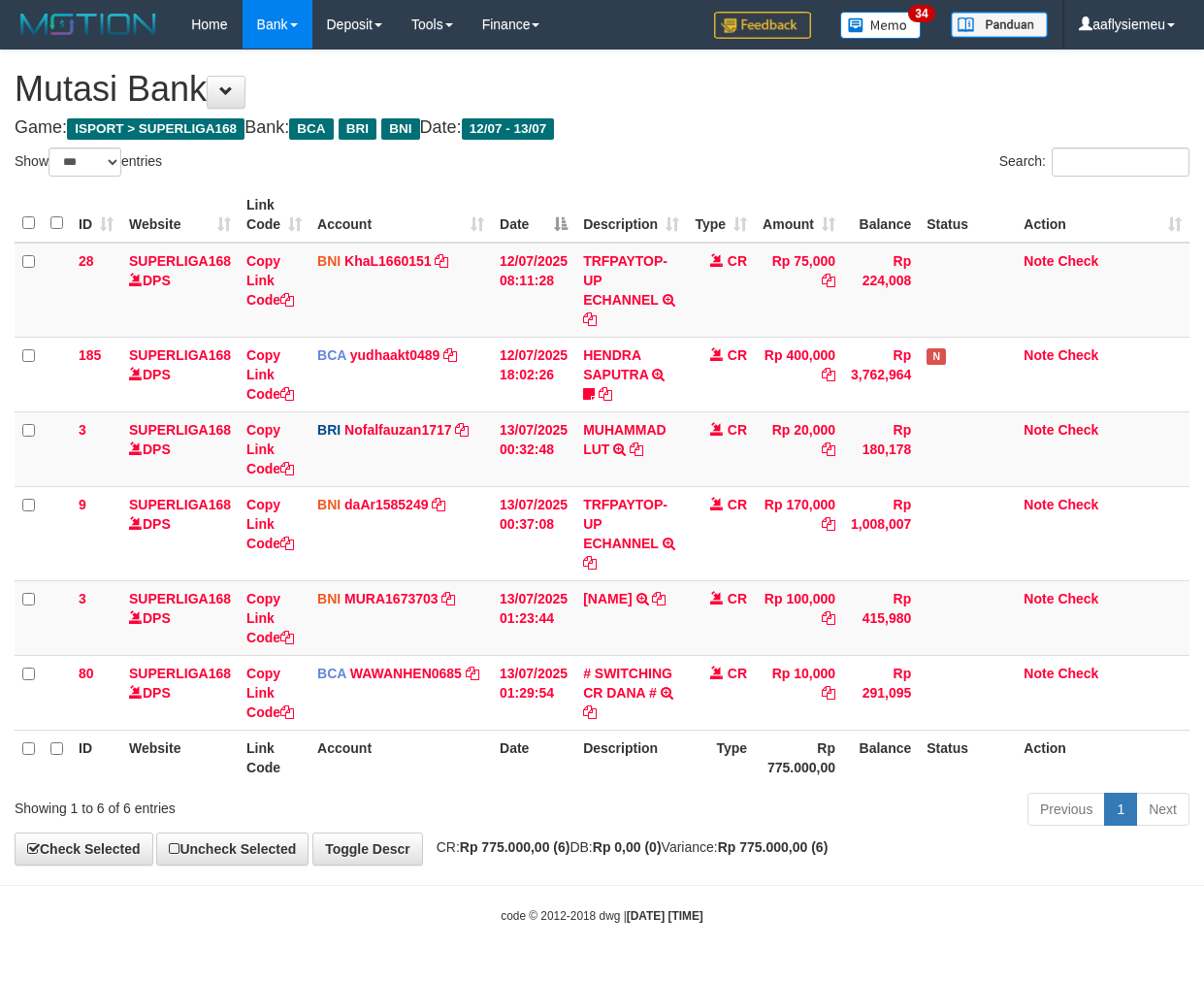 select on "***" 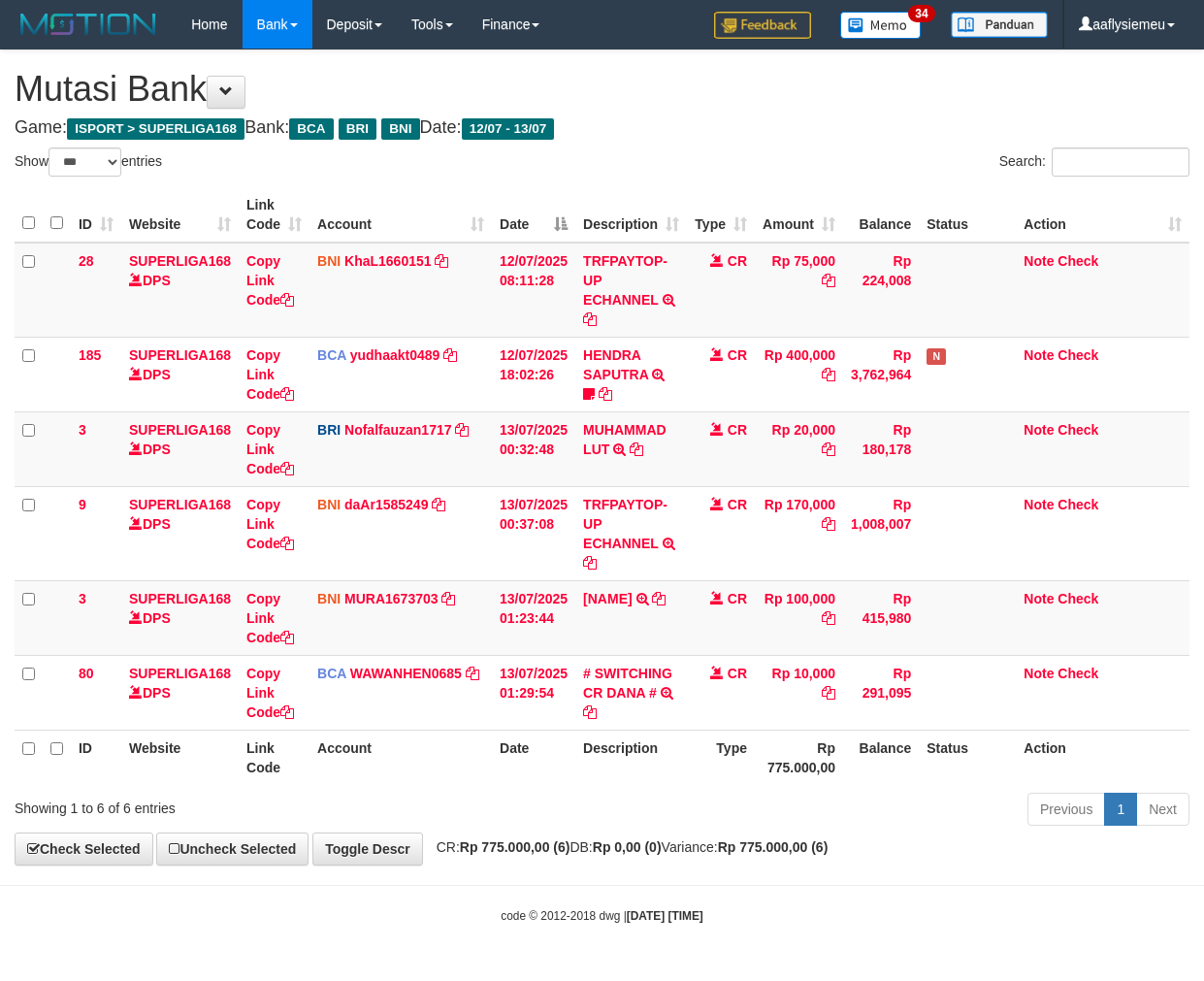 scroll, scrollTop: 0, scrollLeft: 0, axis: both 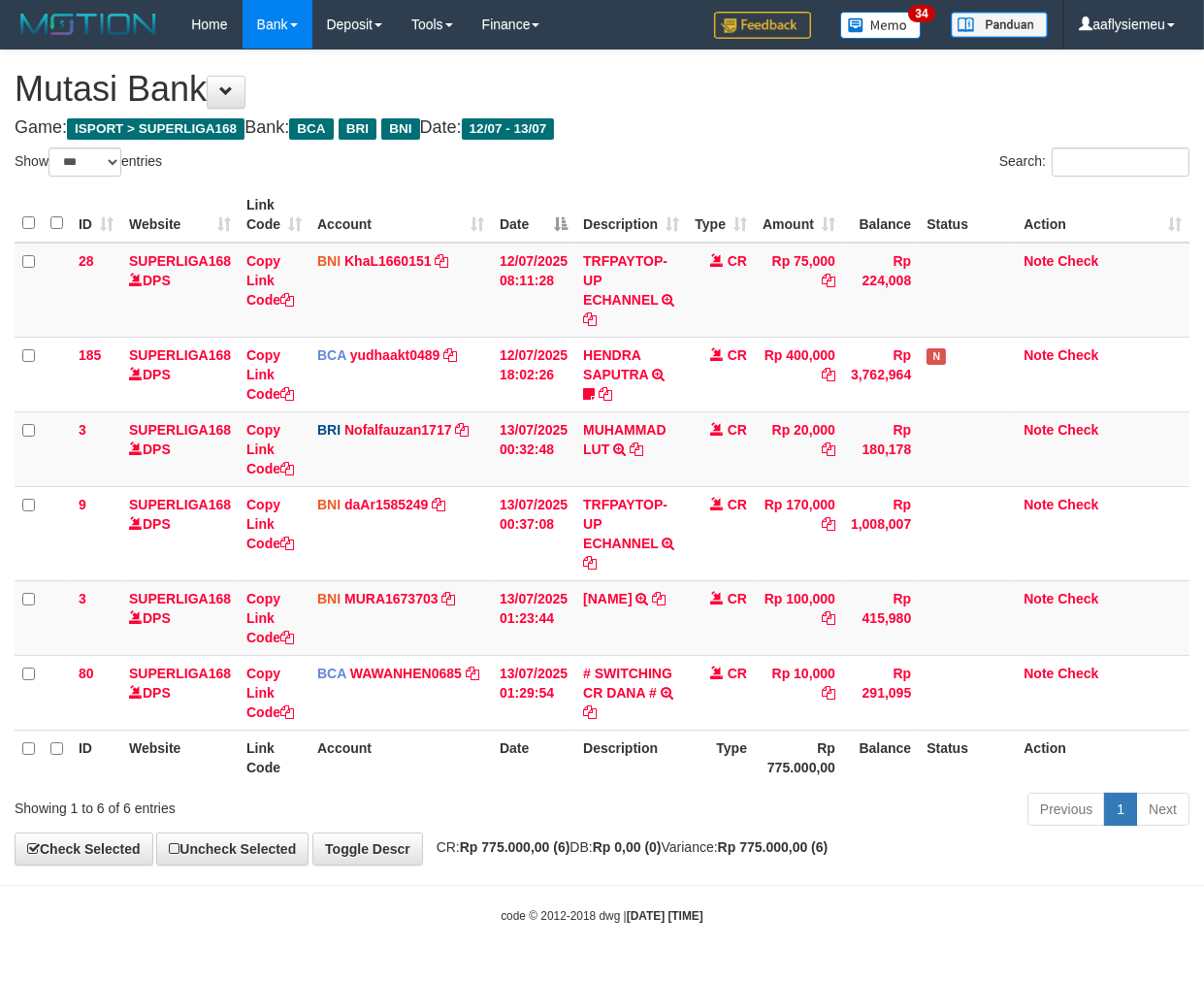 click on "Previous 1 Next" at bounding box center [853, 811] 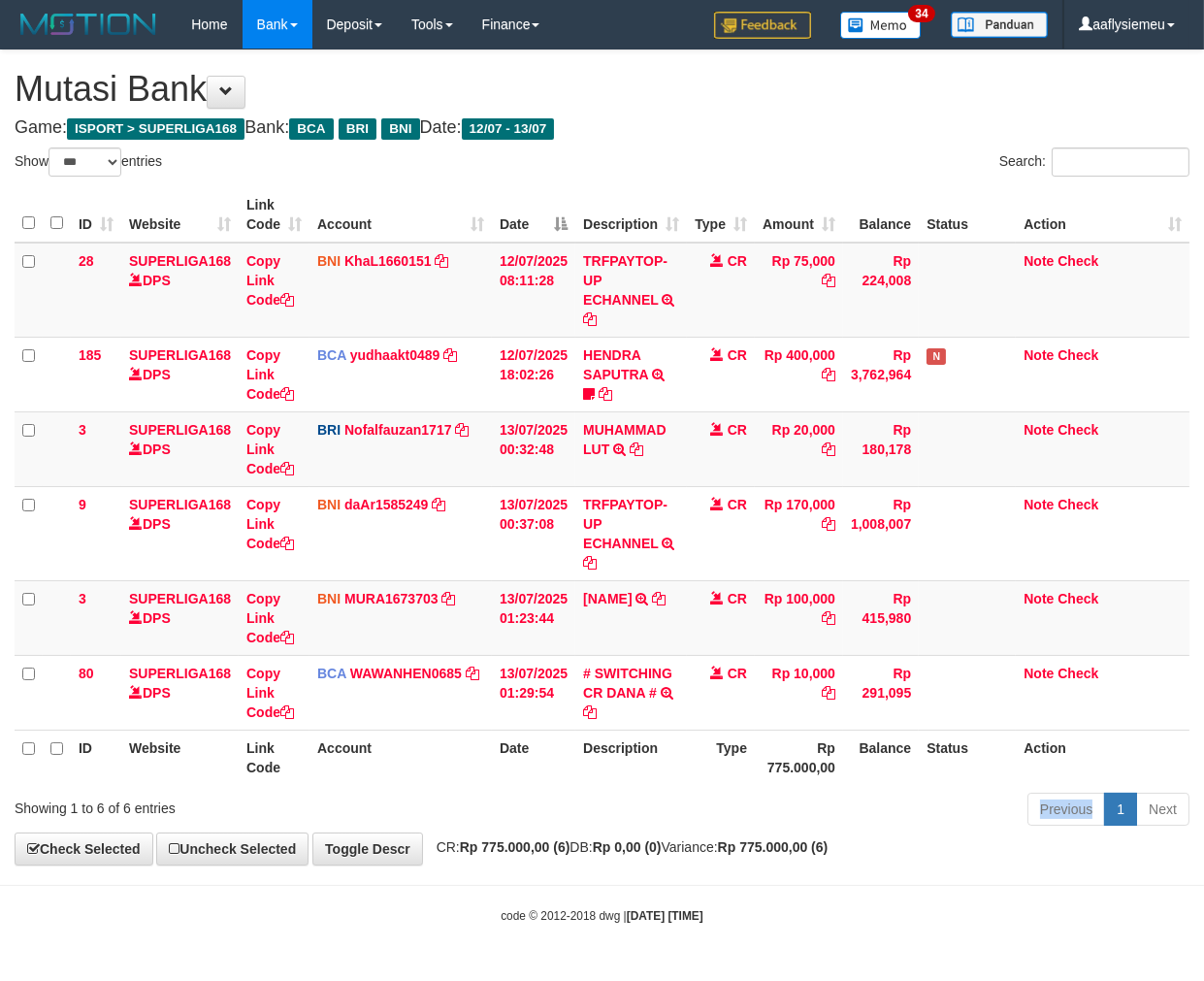 click on "Previous 1 Next" at bounding box center [853, 811] 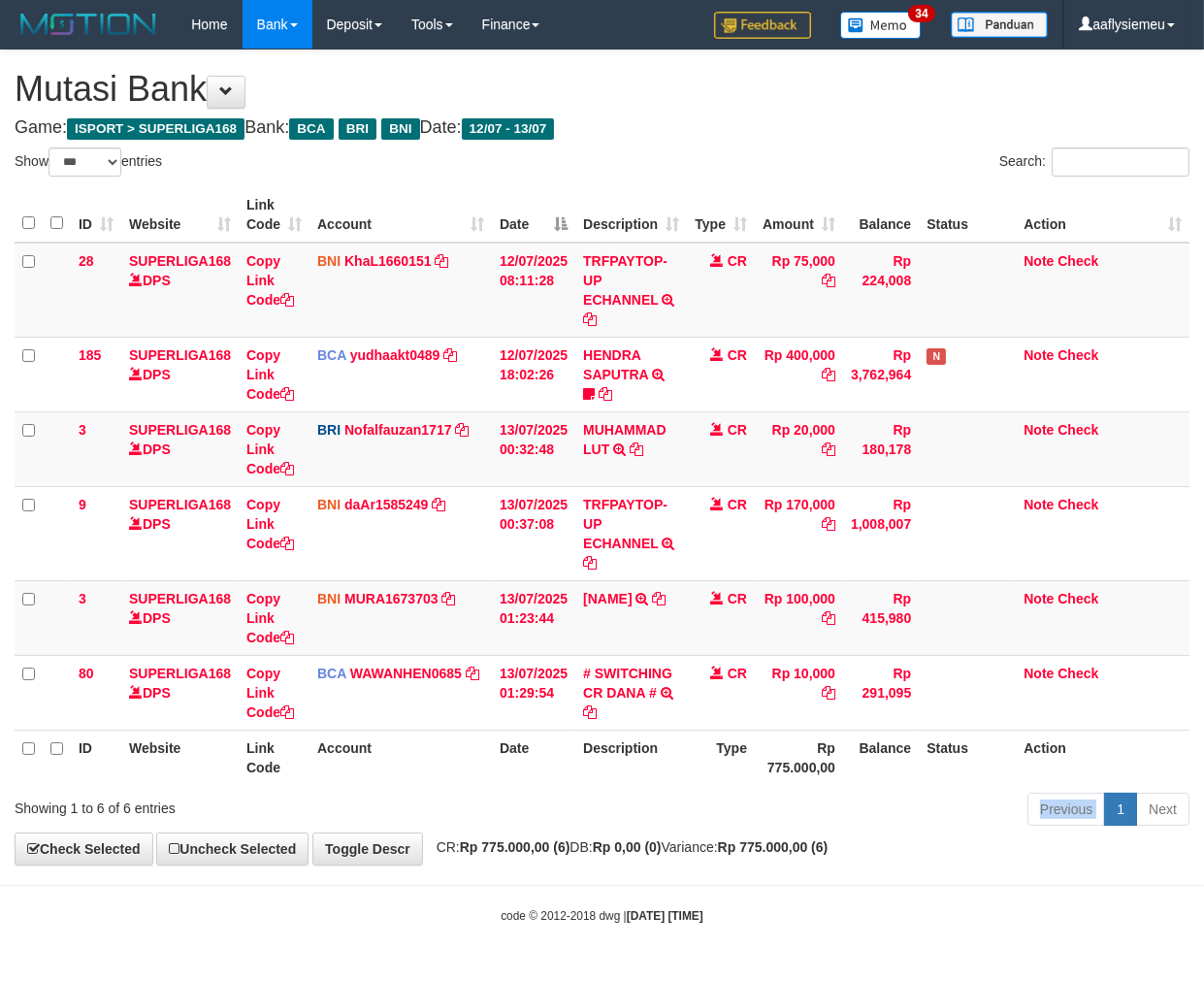 click on "Previous 1 Next" at bounding box center [853, 811] 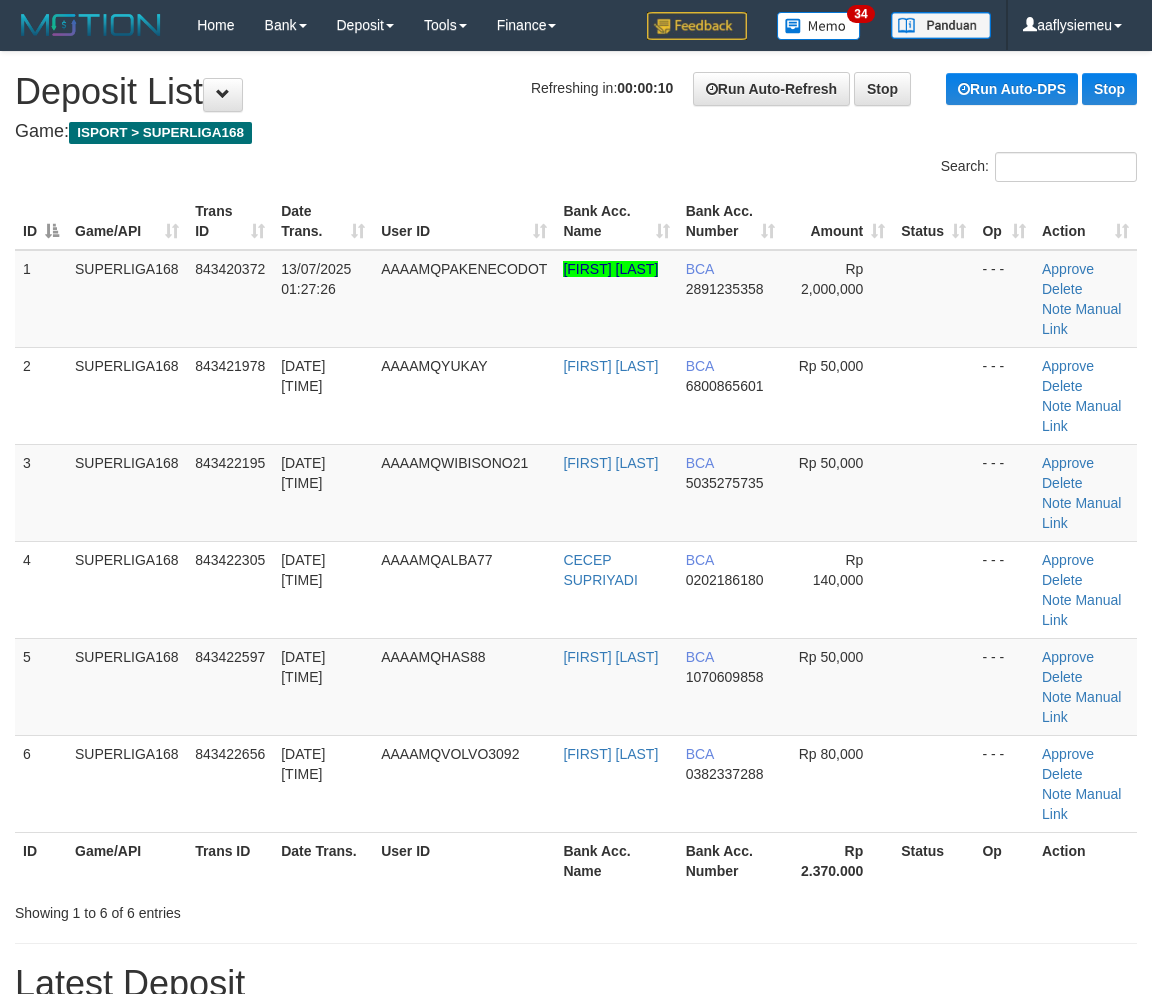 scroll, scrollTop: 0, scrollLeft: 0, axis: both 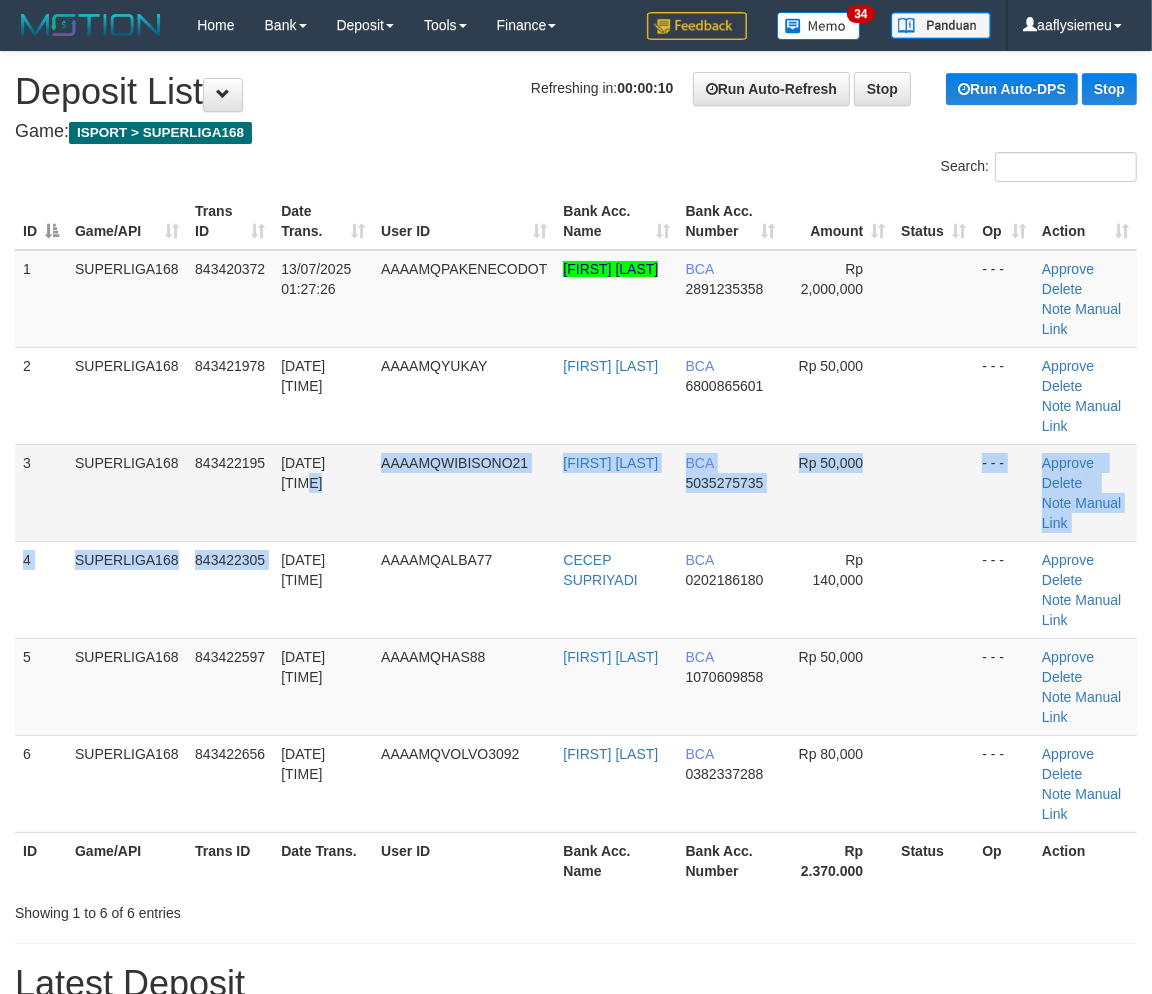 click on "1
SUPERLIGA168
843420372
13/07/2025 01:27:26
AAAAMQPAKENECODOT
MUHAMAD LUKMANUL KHARIM
BCA
2891235358
Rp 2,000,000
- - -
Approve
Delete
Note
Manual Link
2
SUPERLIGA168
843421978
13/07/2025 01:31:15
AAAAMQYUKAY
YUKIE ADISTA
BCA
6800865601
Rp 50,000
- - -
Approve" at bounding box center [576, 541] 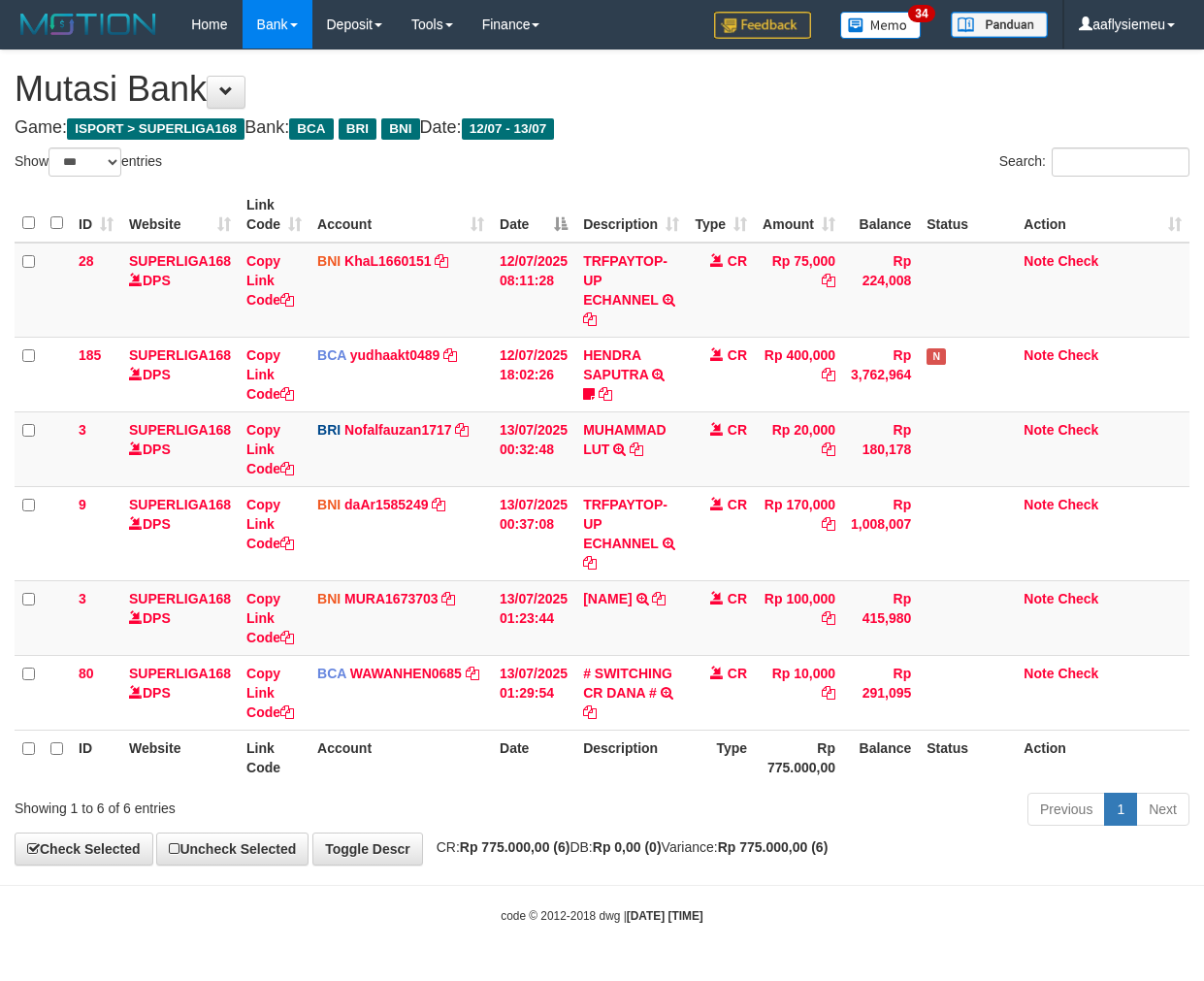 select on "***" 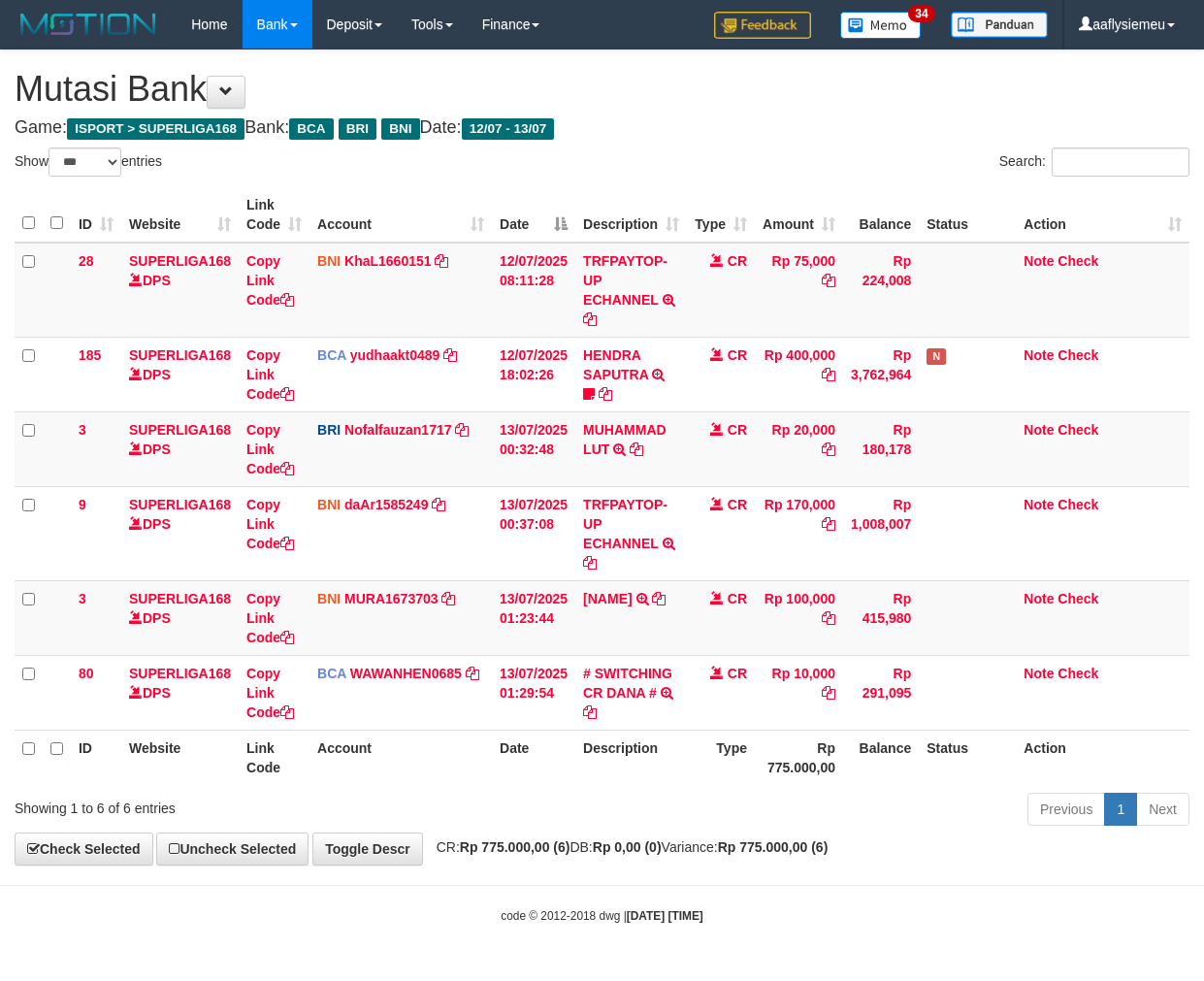 scroll, scrollTop: 0, scrollLeft: 0, axis: both 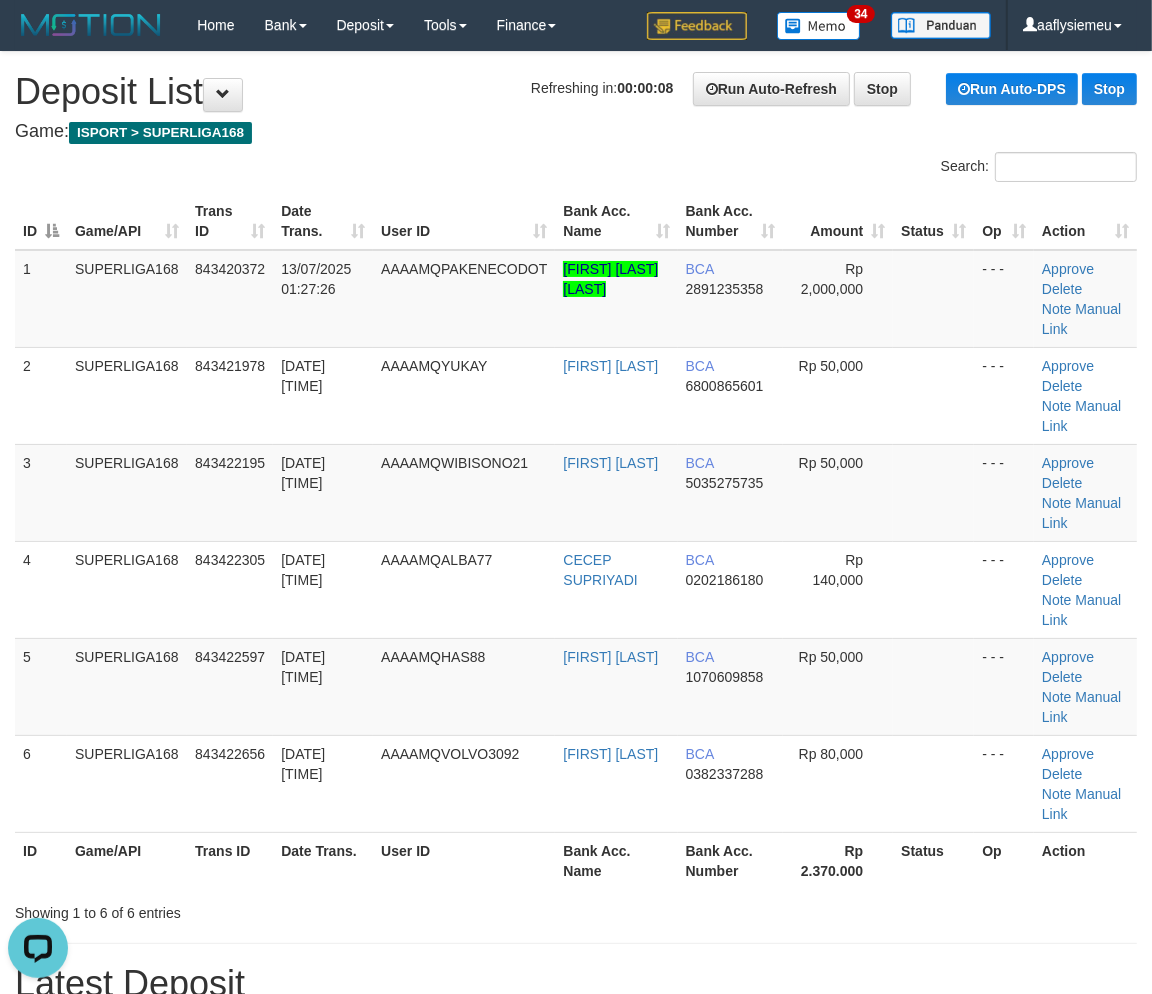 drag, startPoint x: 195, startPoint y: 640, endPoint x: 2, endPoint y: 717, distance: 207.79317 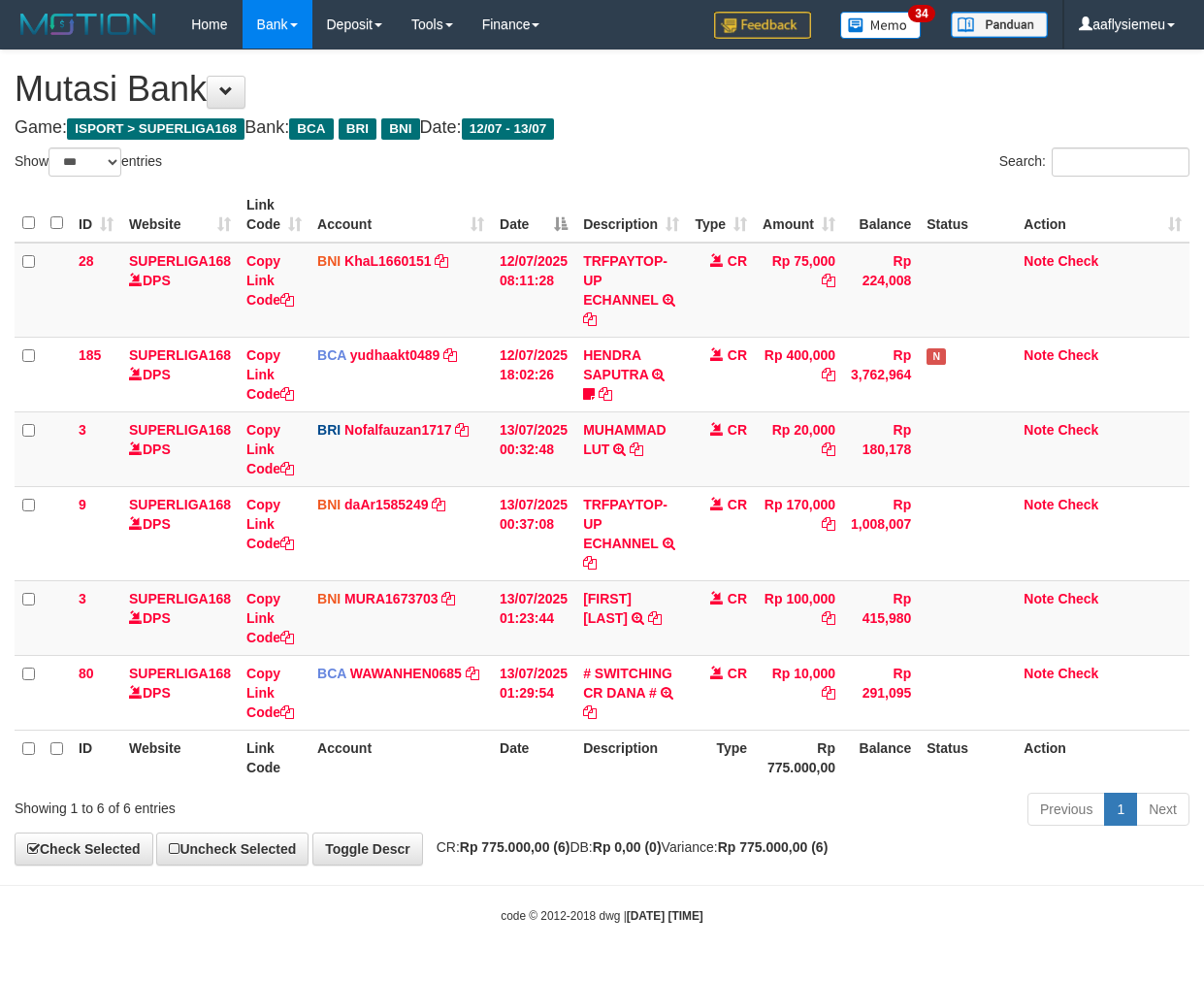 select on "***" 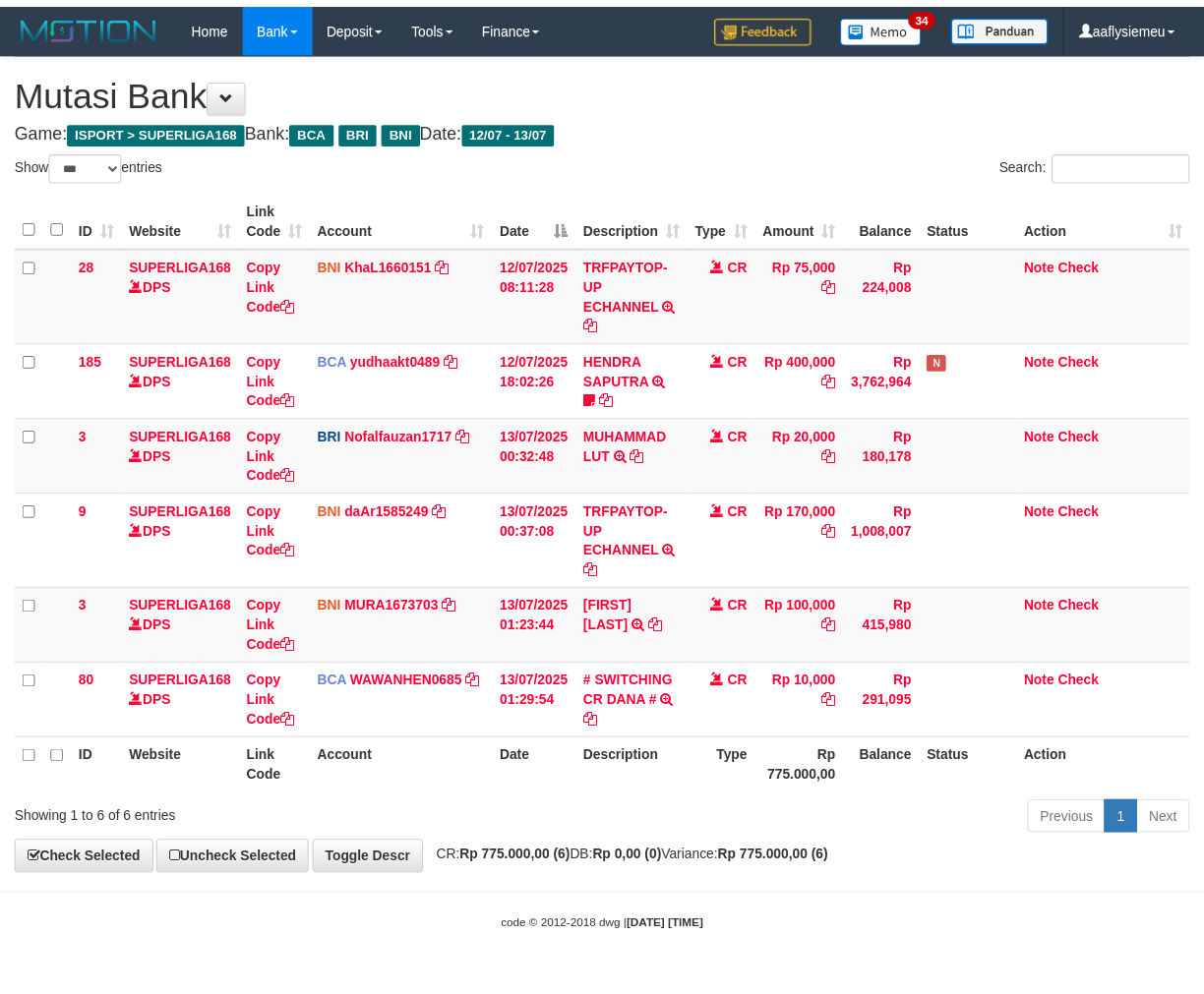 scroll, scrollTop: 0, scrollLeft: 0, axis: both 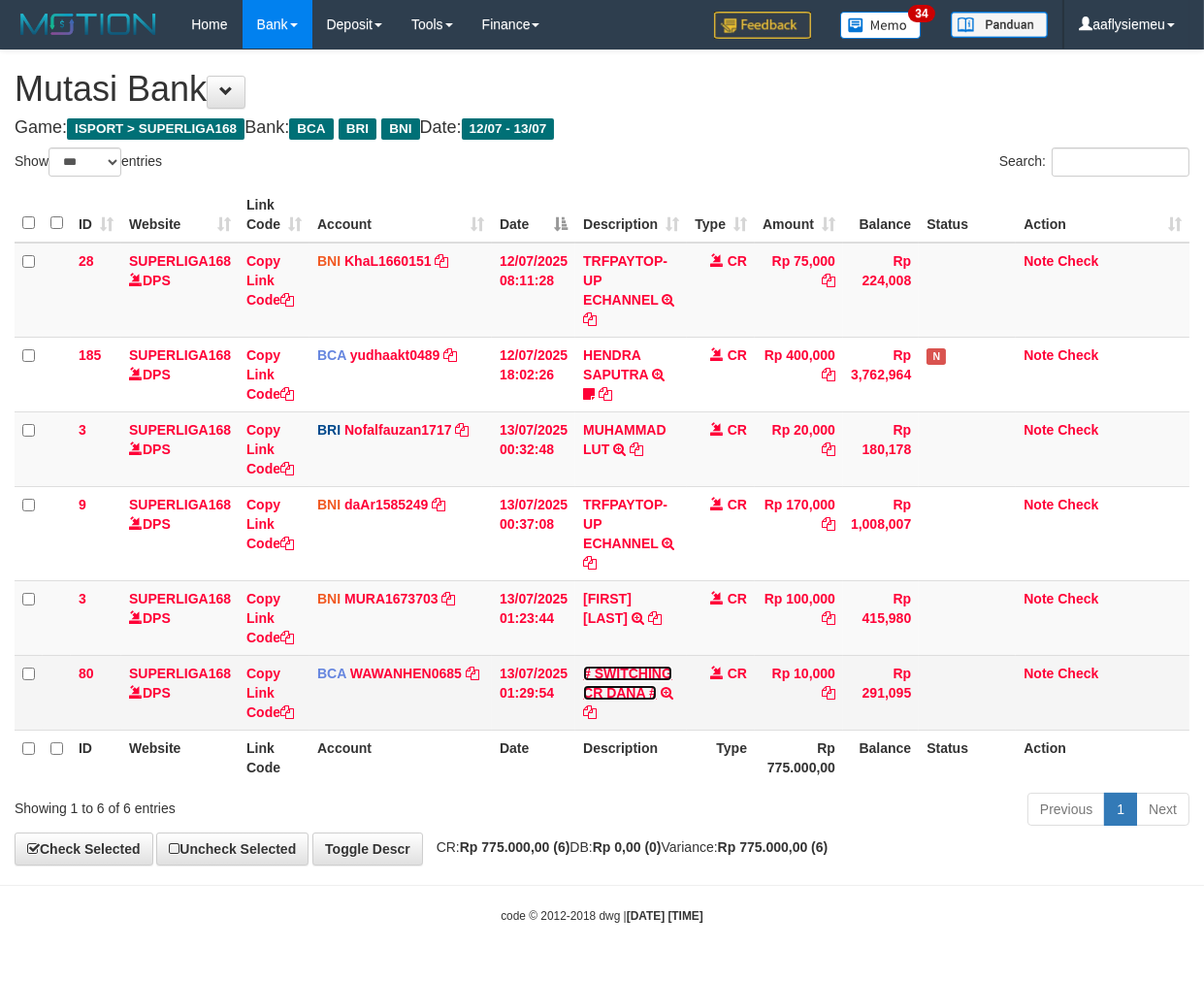 click on "# SWITCHING CR DANA #" at bounding box center [628, 683] 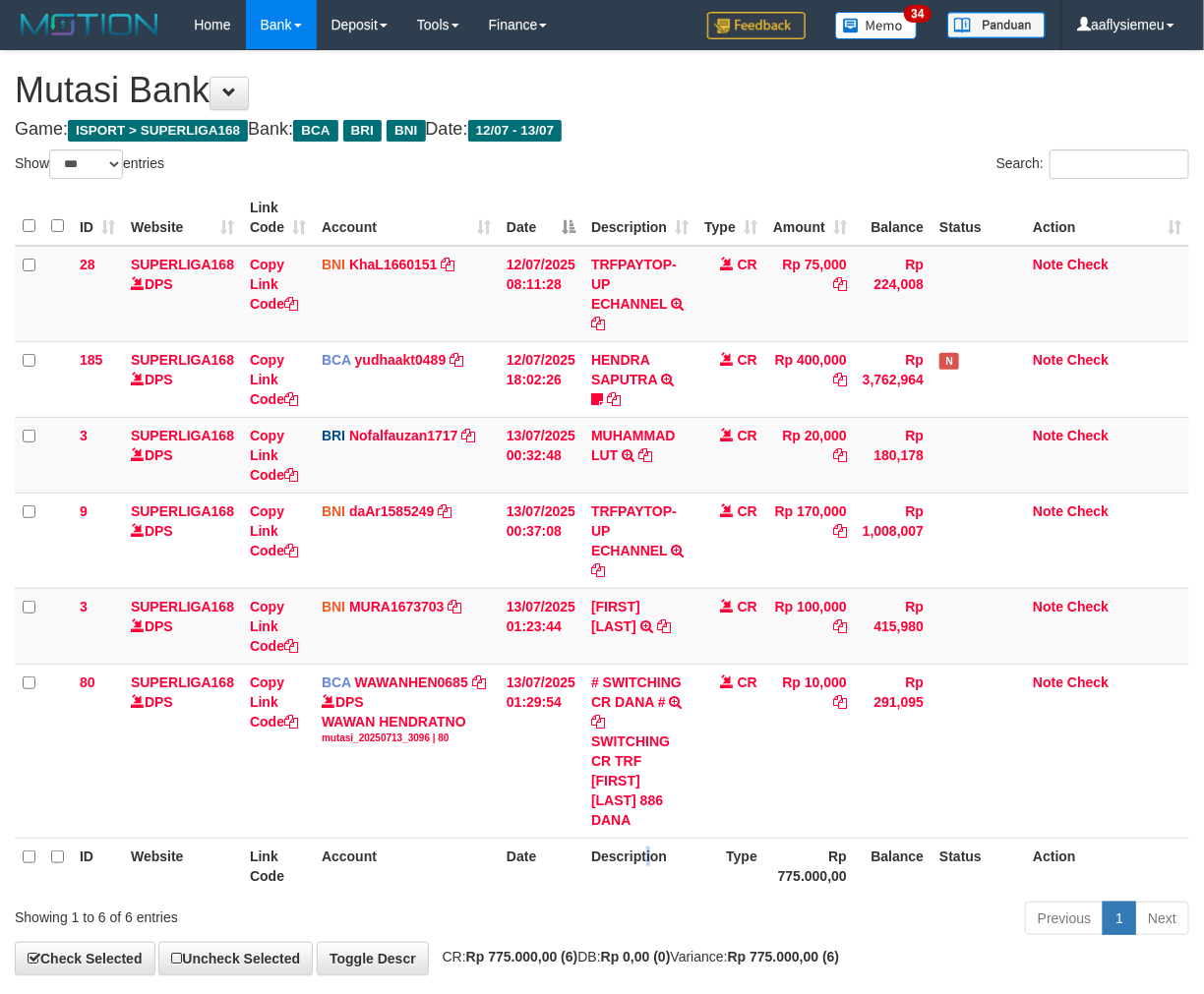 click on "Description" at bounding box center [639, 865] 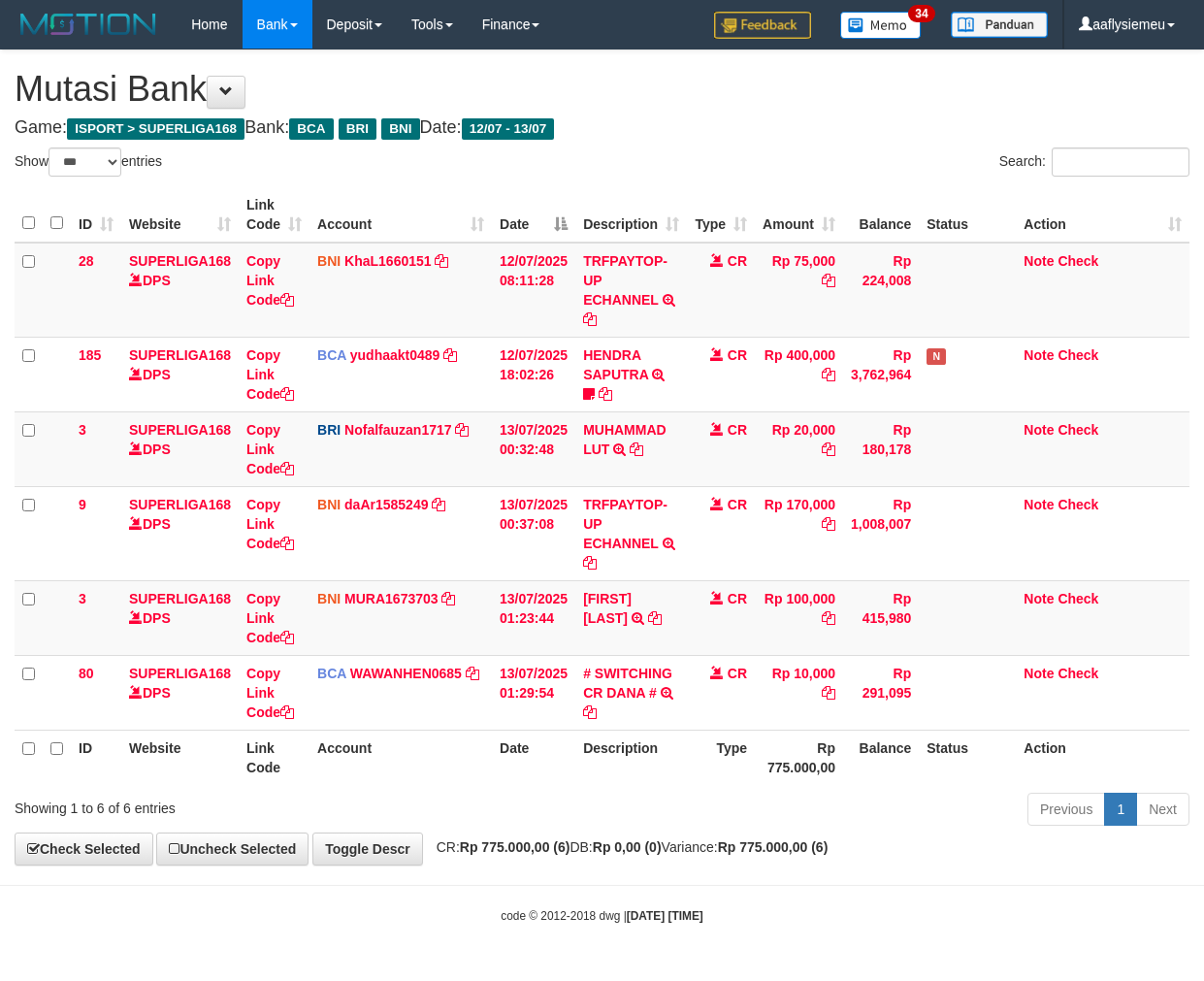 select on "***" 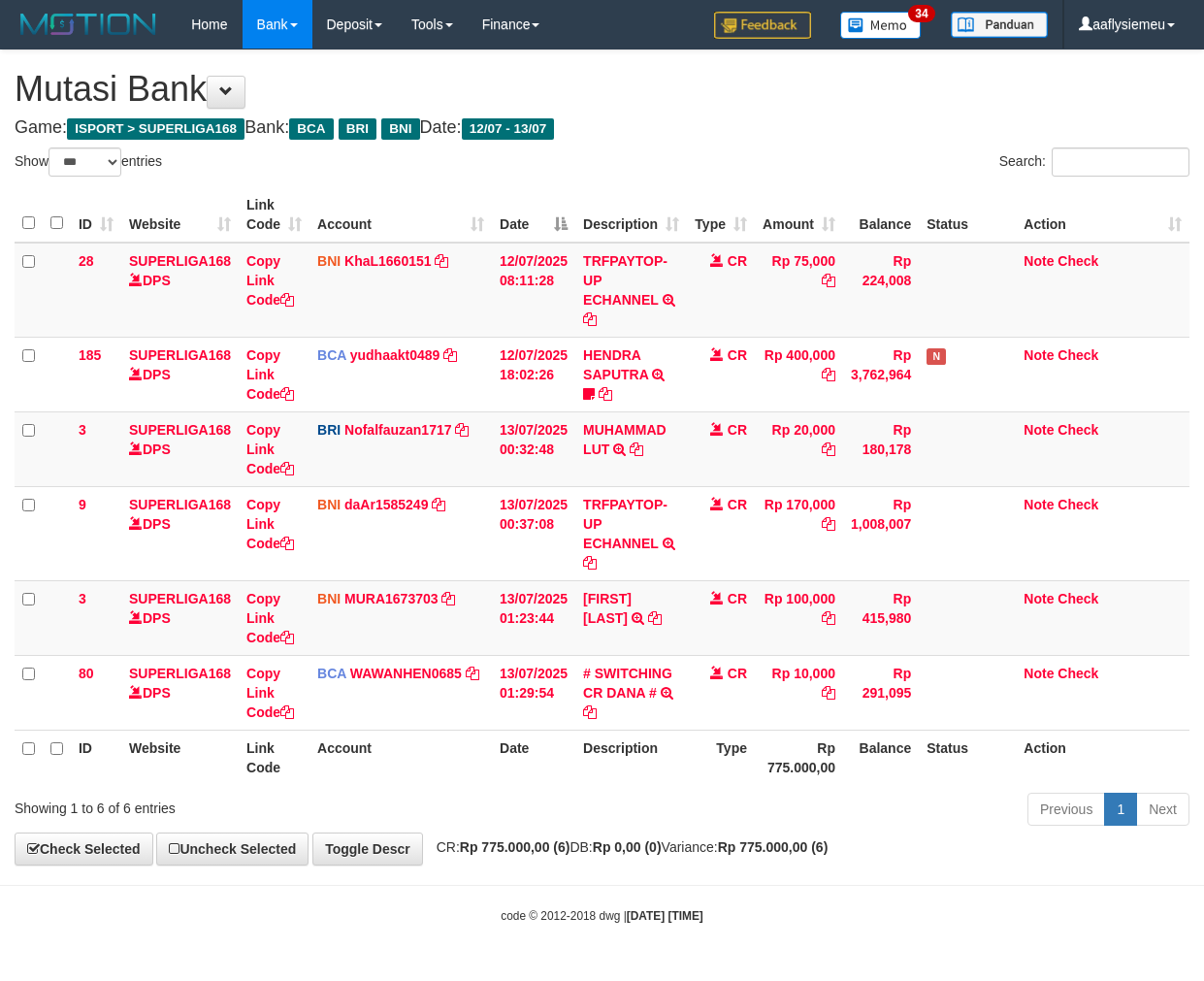scroll, scrollTop: 0, scrollLeft: 0, axis: both 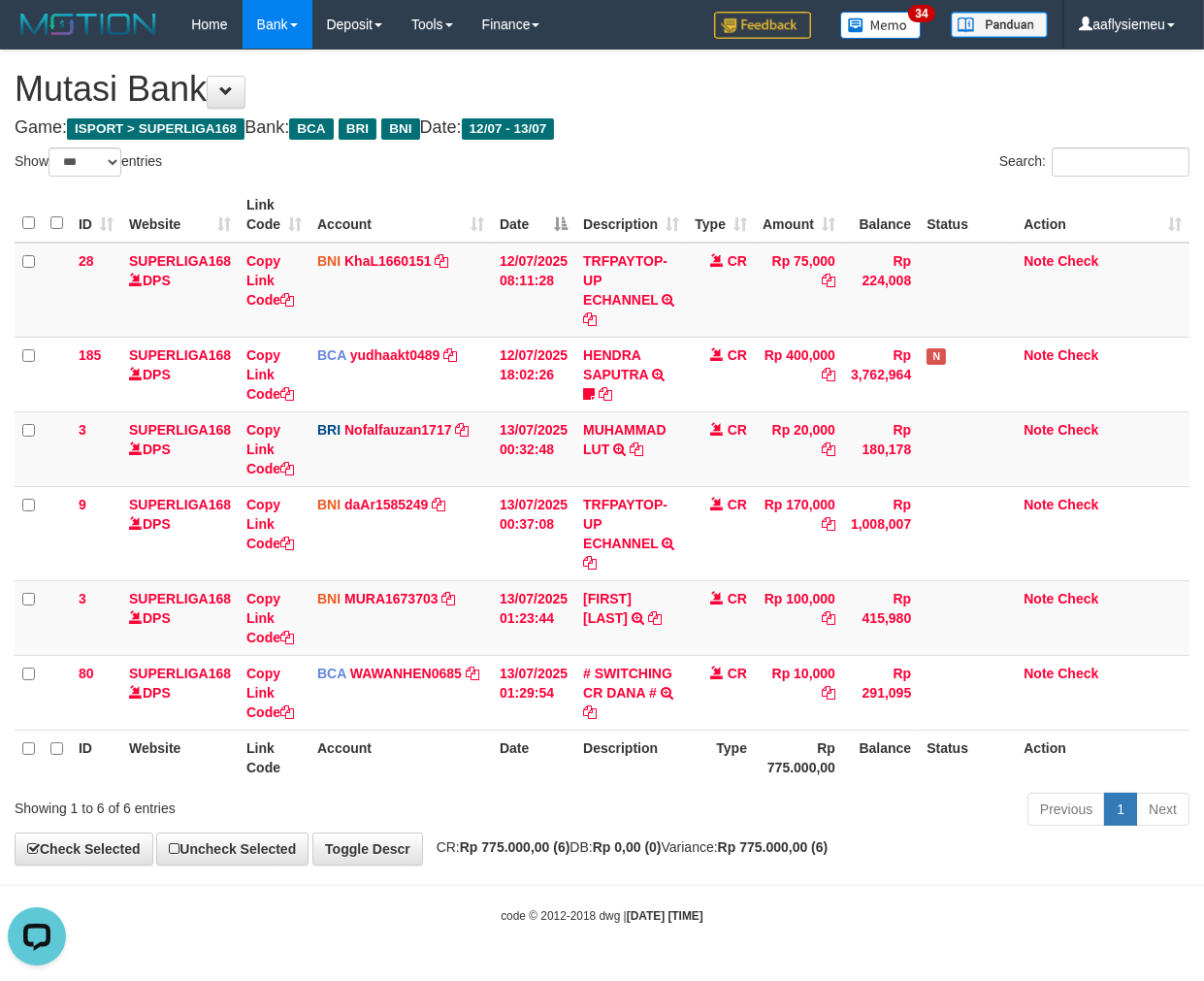 click on "**********" at bounding box center [602, 457] 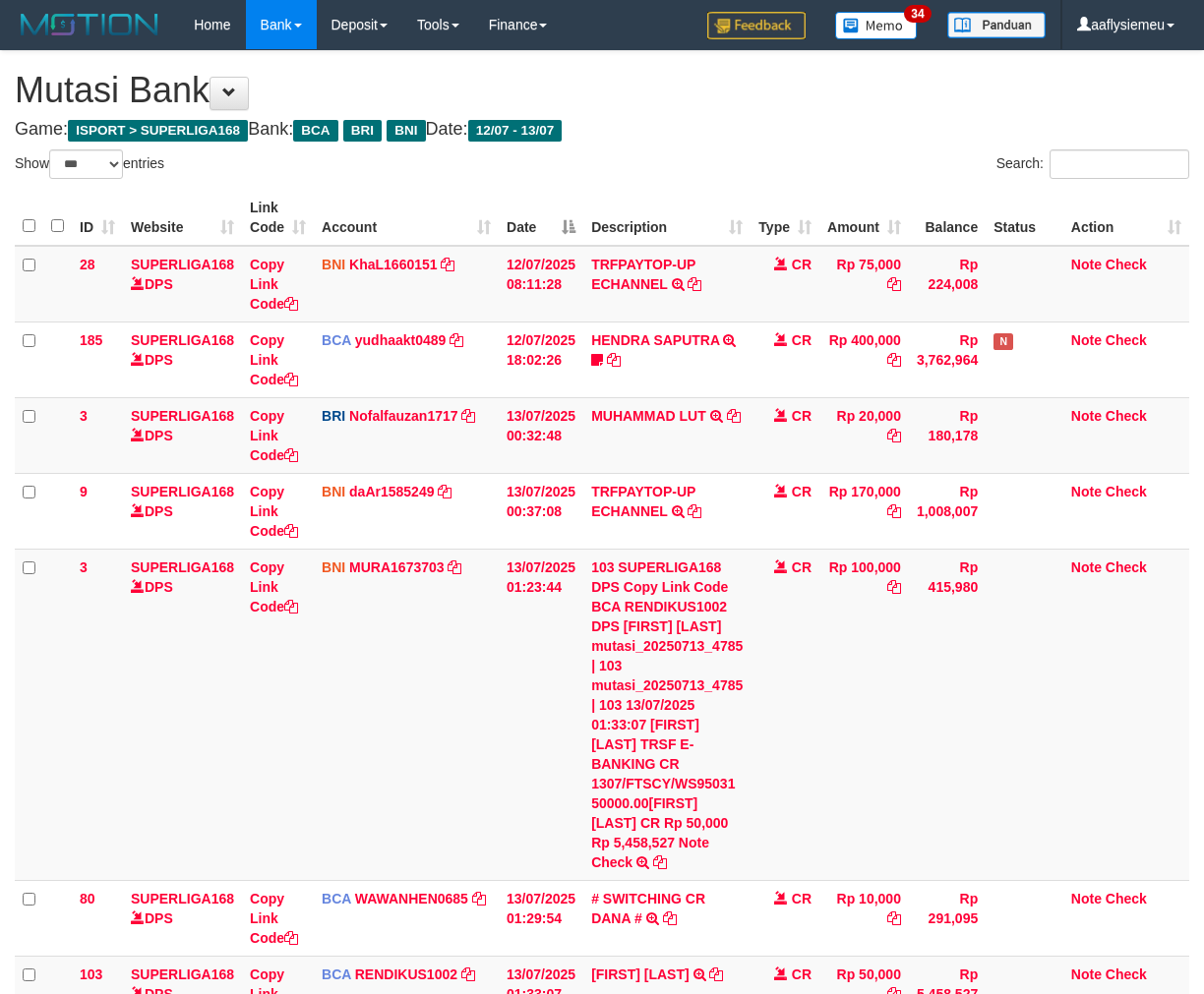 select on "***" 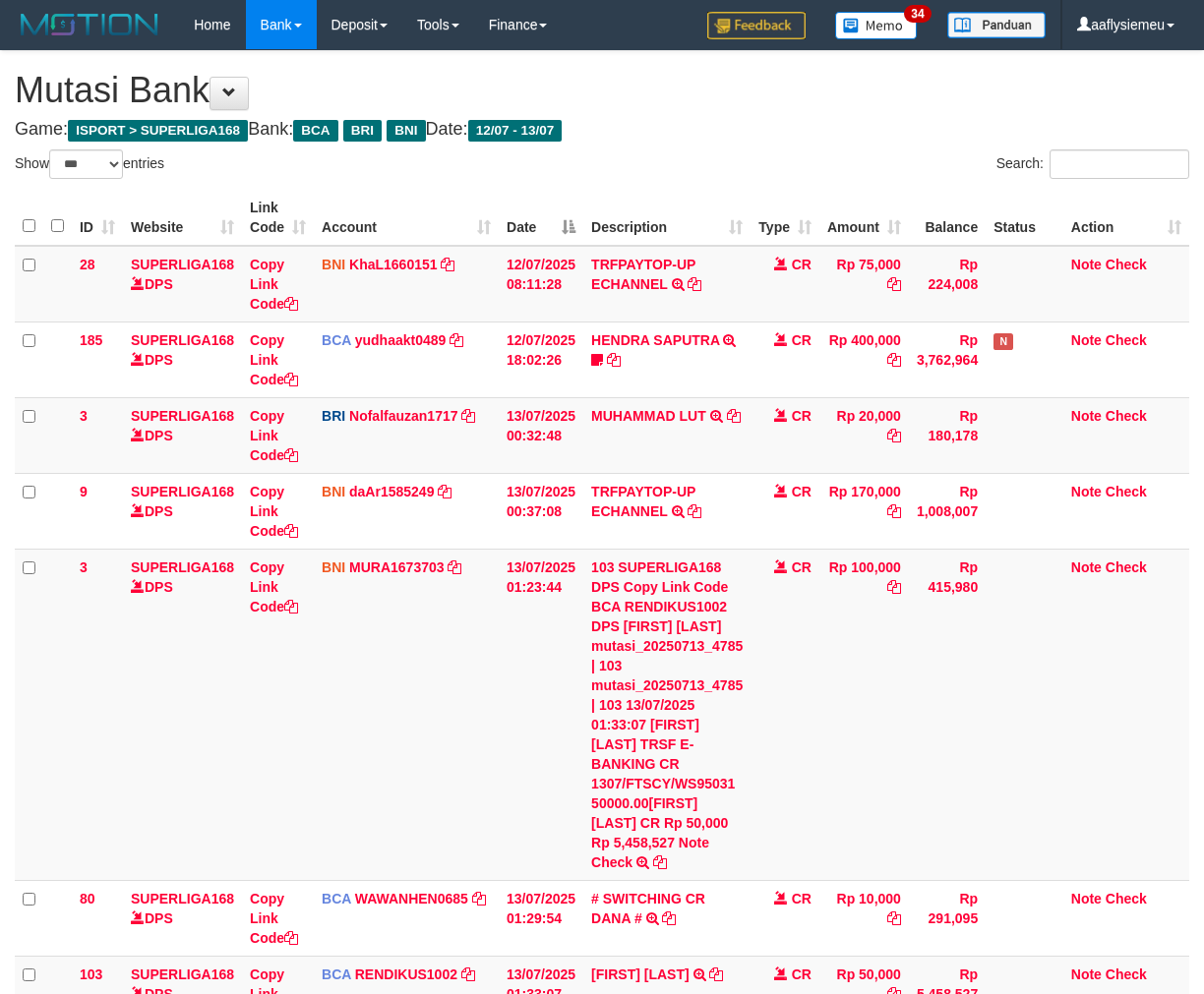 scroll, scrollTop: 0, scrollLeft: 0, axis: both 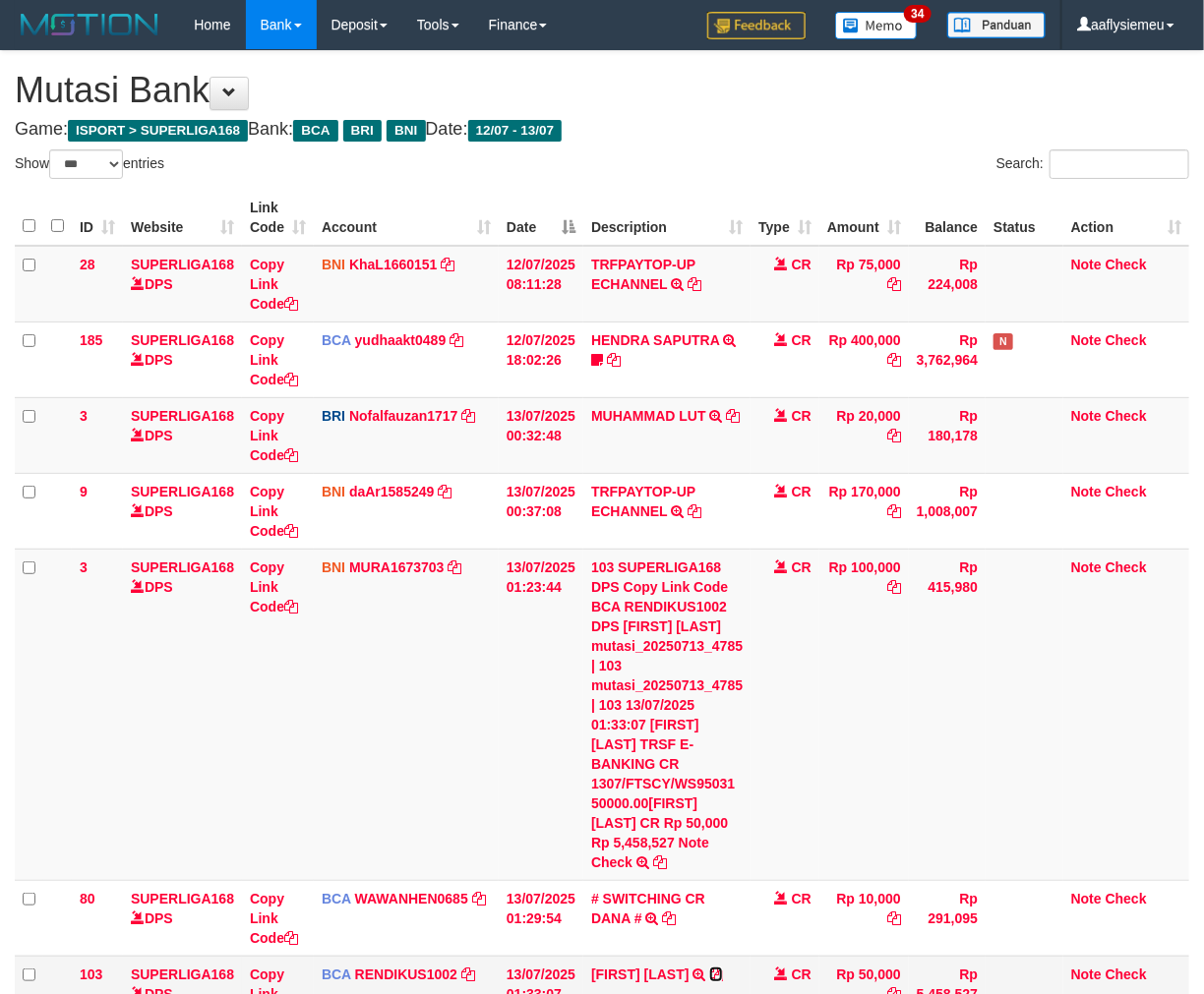 click at bounding box center (716, 974) 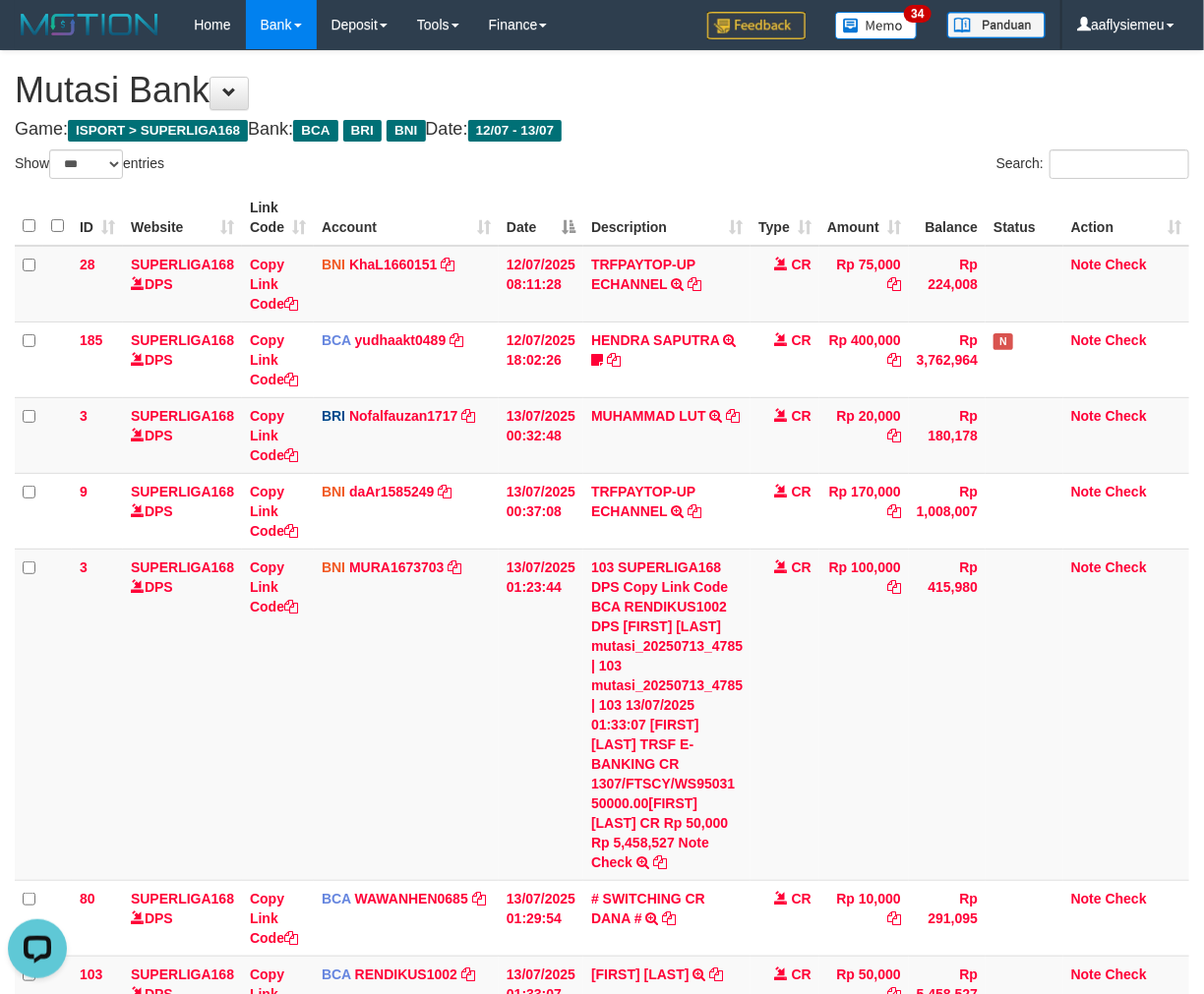 scroll, scrollTop: 0, scrollLeft: 0, axis: both 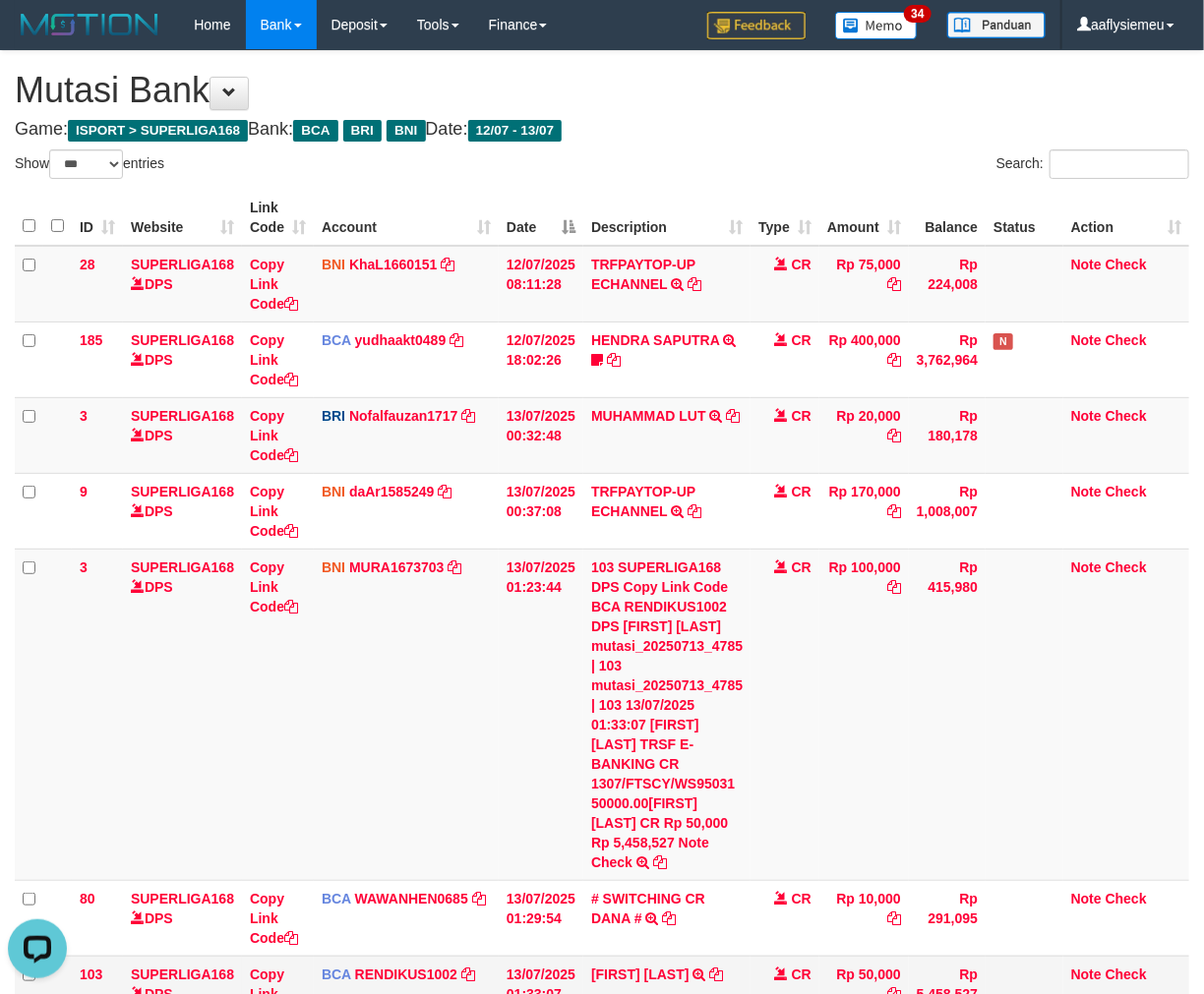 drag, startPoint x: 847, startPoint y: 806, endPoint x: 1004, endPoint y: 789, distance: 157.9177 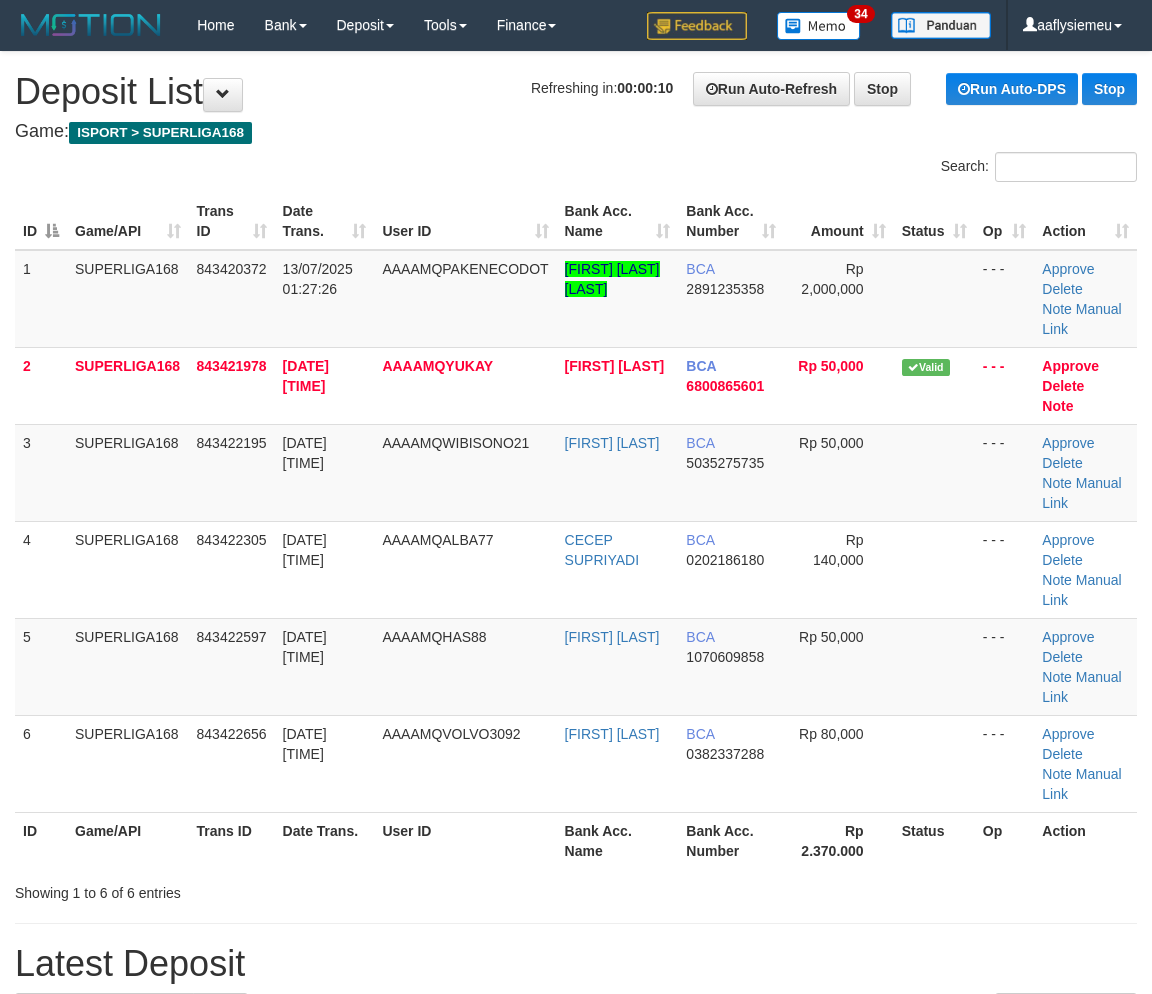 scroll, scrollTop: 0, scrollLeft: 0, axis: both 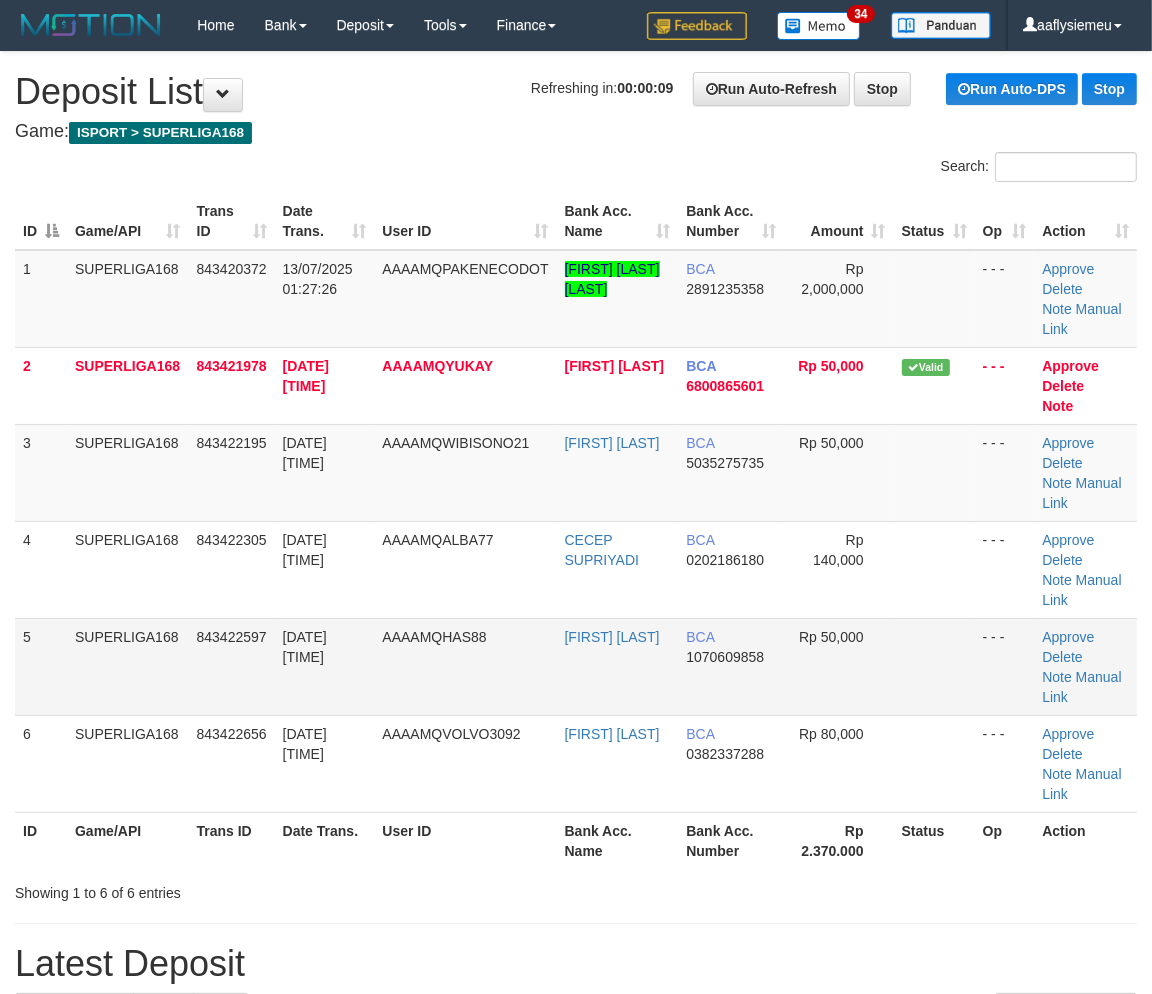 click on "5" at bounding box center (41, 666) 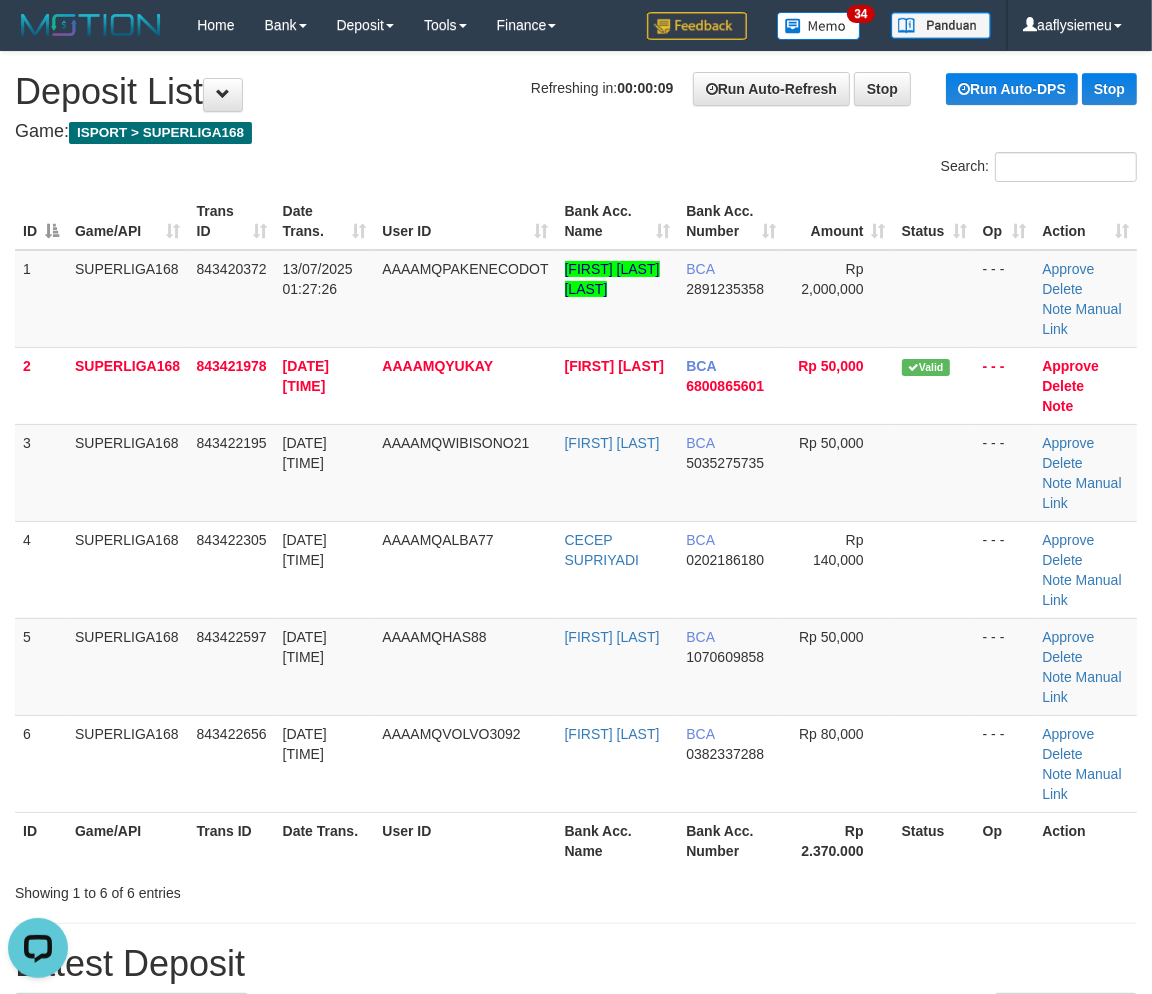 scroll, scrollTop: 0, scrollLeft: 0, axis: both 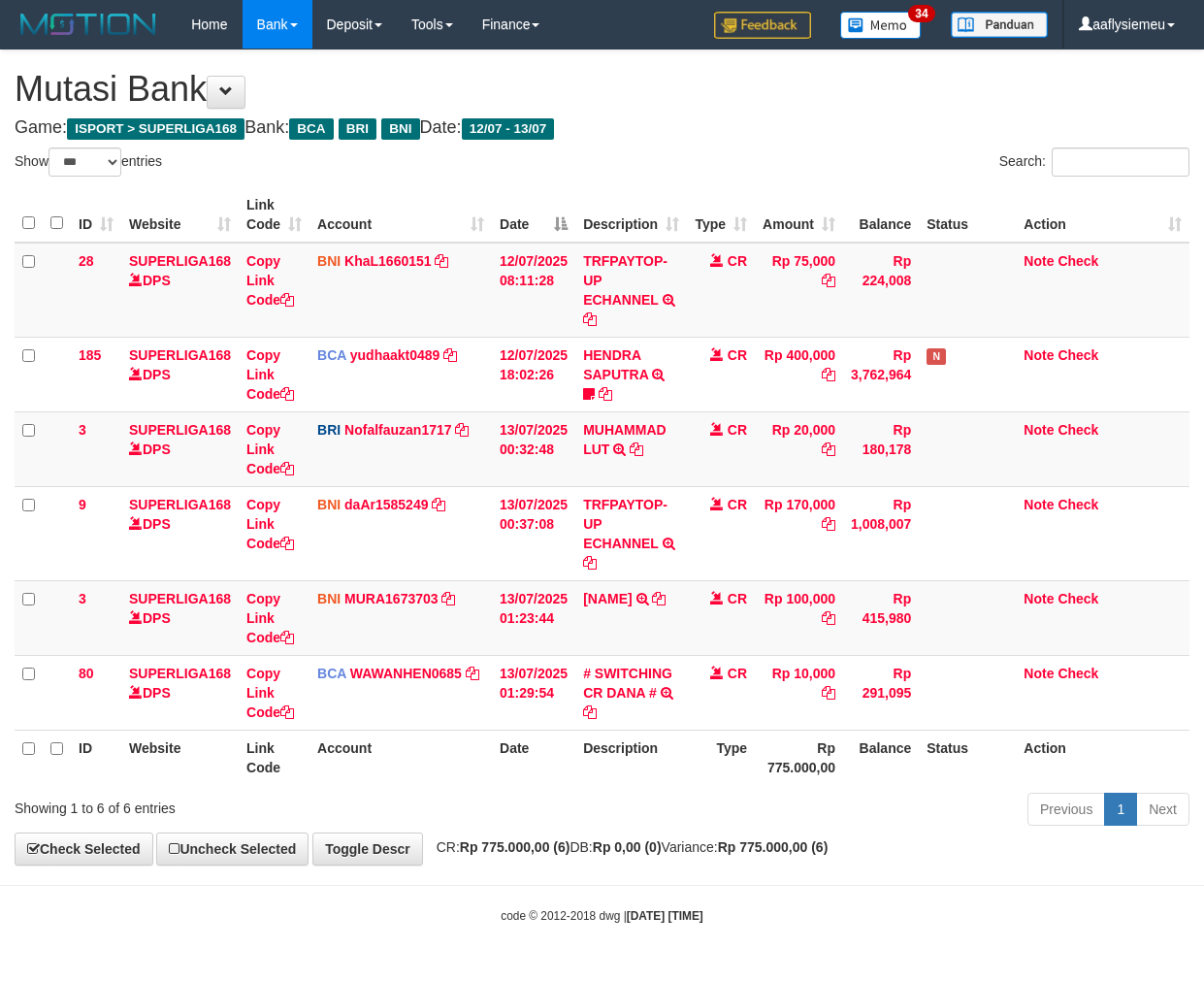 select on "***" 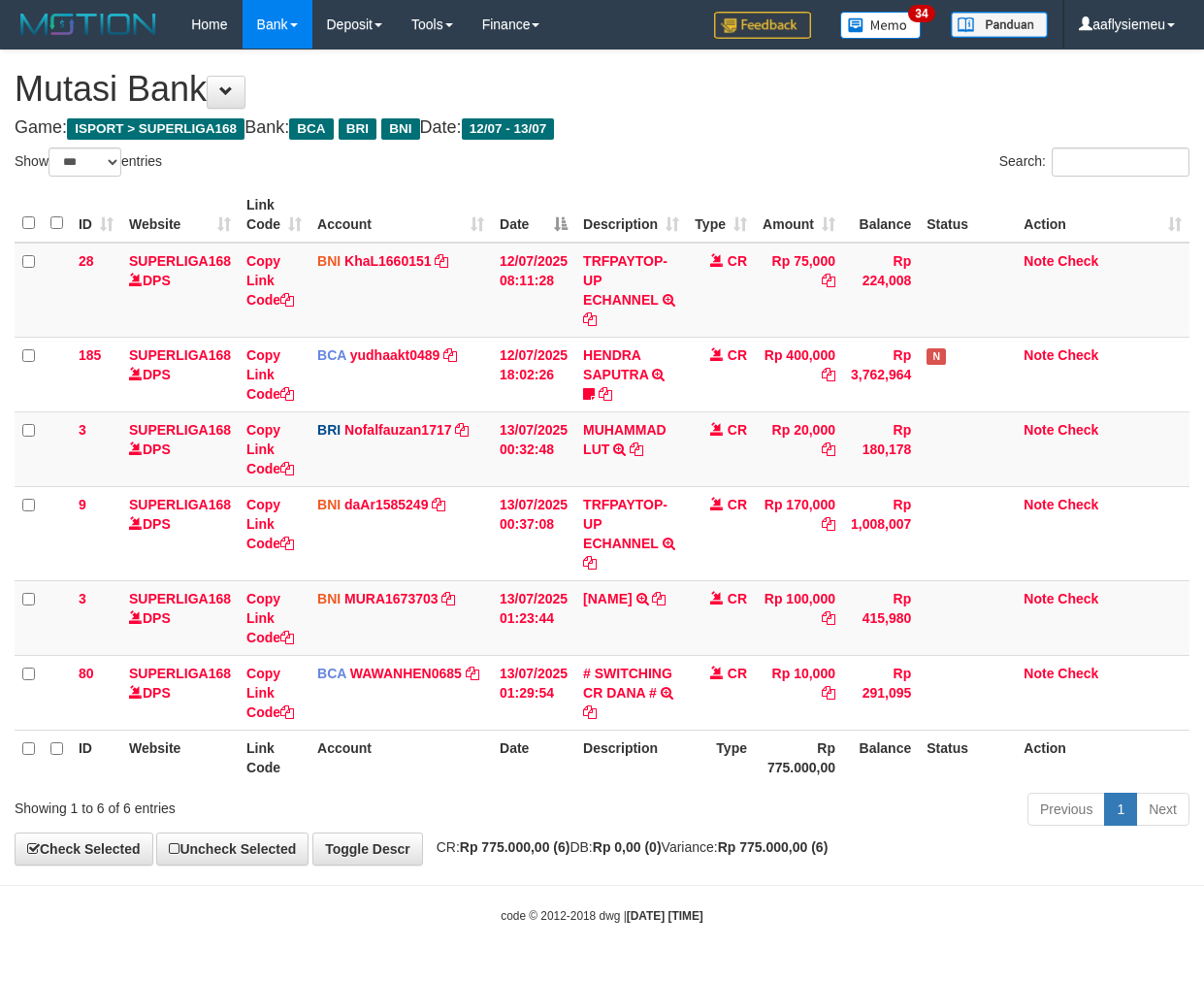 scroll, scrollTop: 0, scrollLeft: 0, axis: both 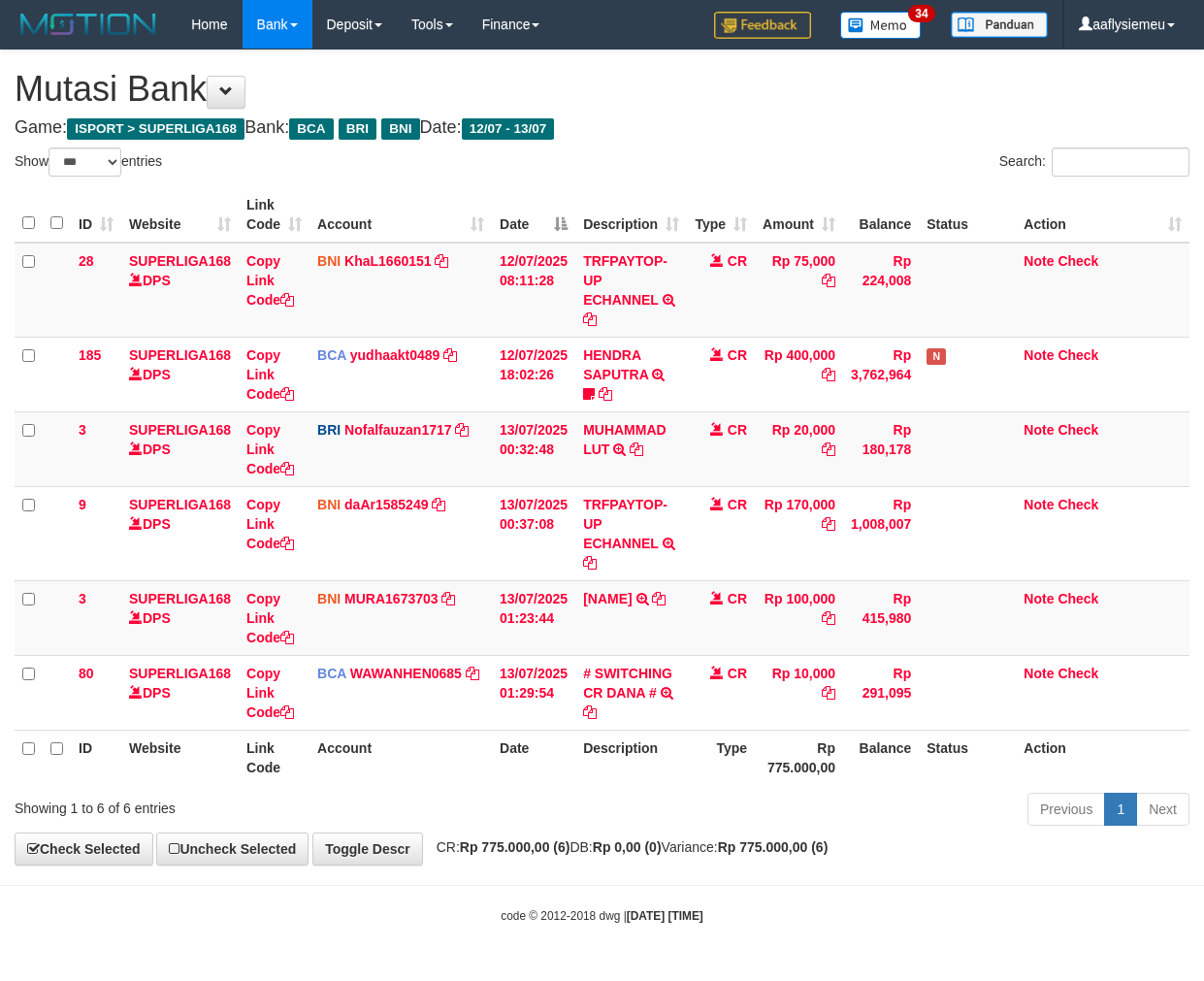 select on "***" 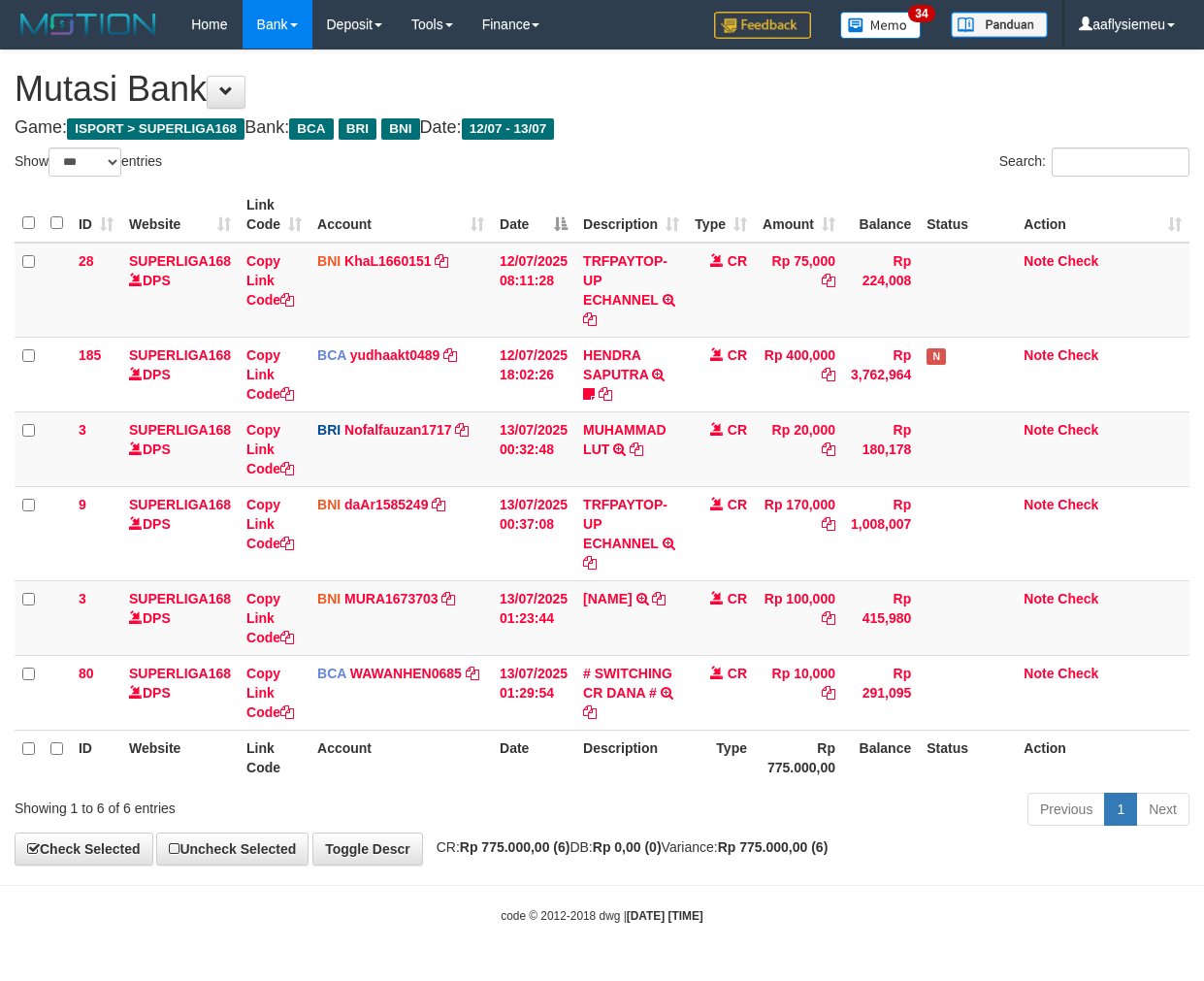 scroll, scrollTop: 0, scrollLeft: 0, axis: both 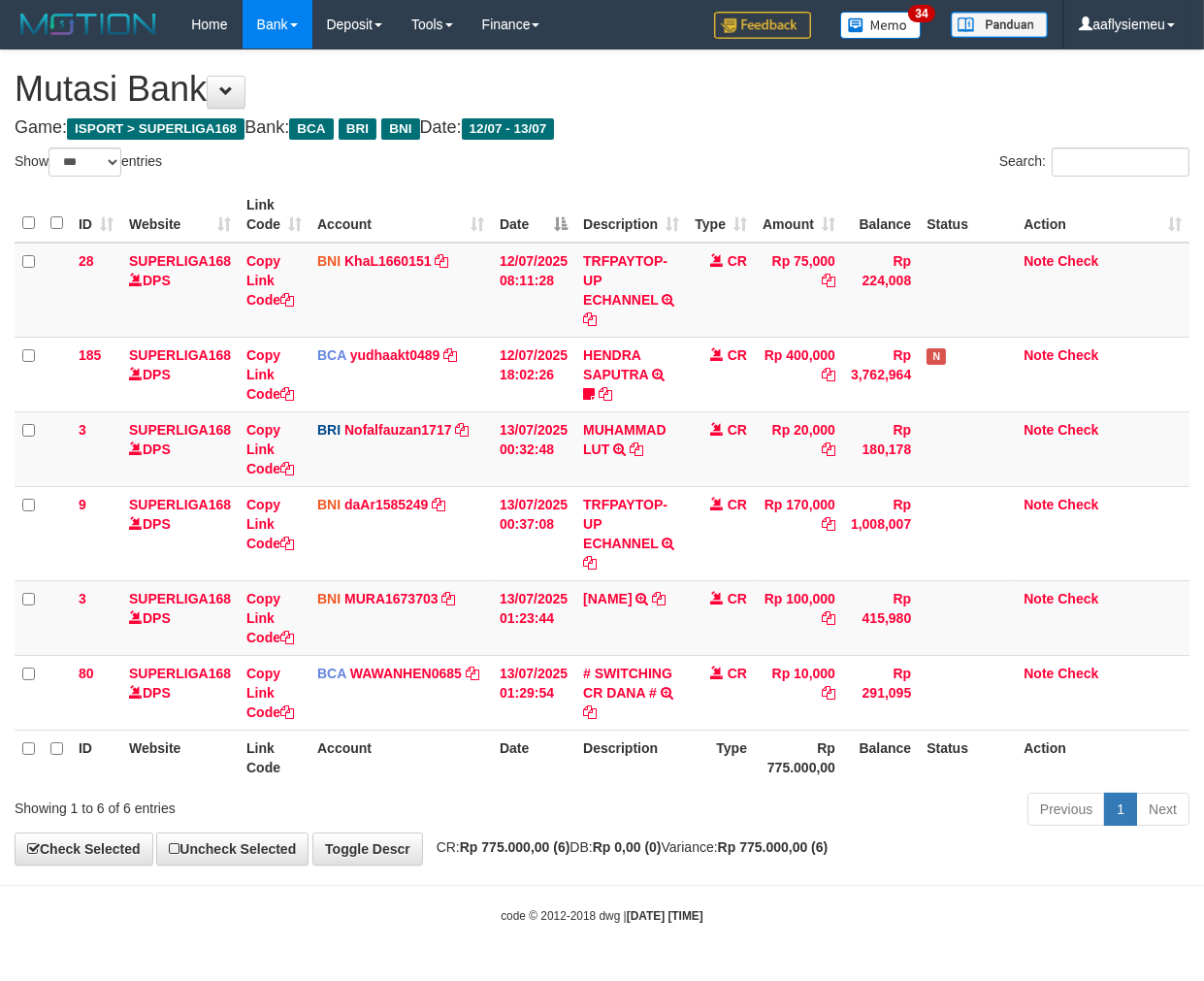click on "Rp 775.000,00" at bounding box center (798, 757) 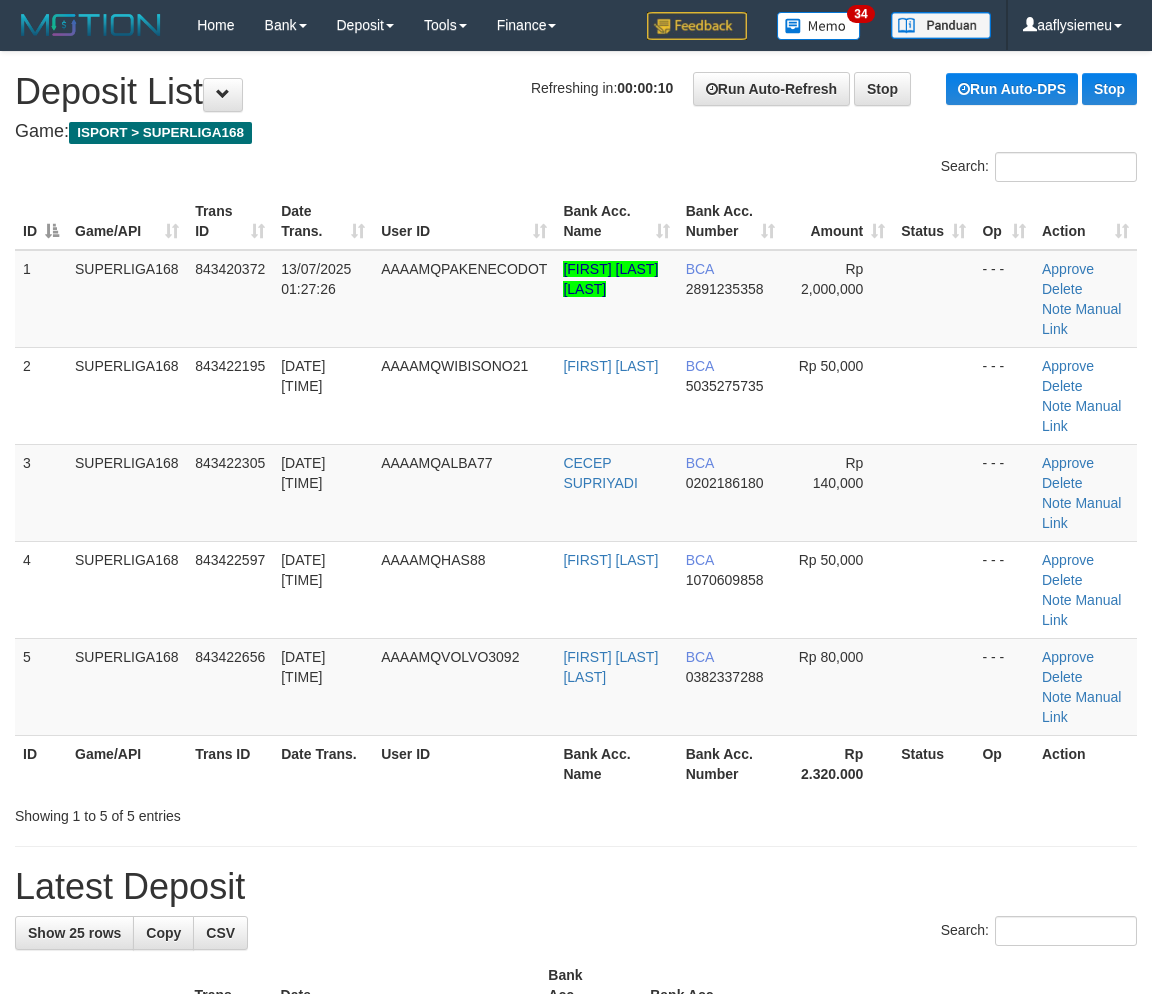 scroll, scrollTop: 0, scrollLeft: 0, axis: both 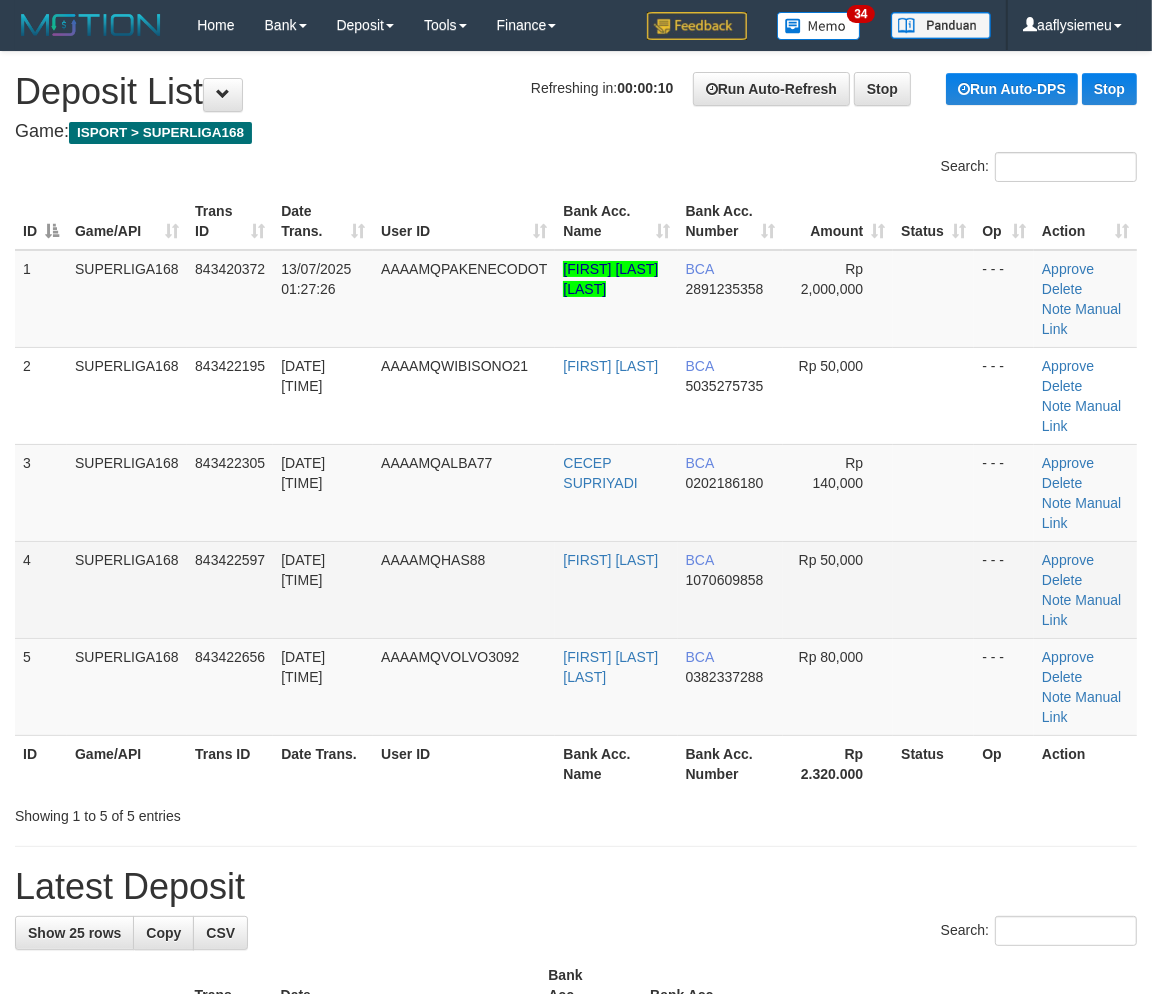 click on "4" at bounding box center [41, 589] 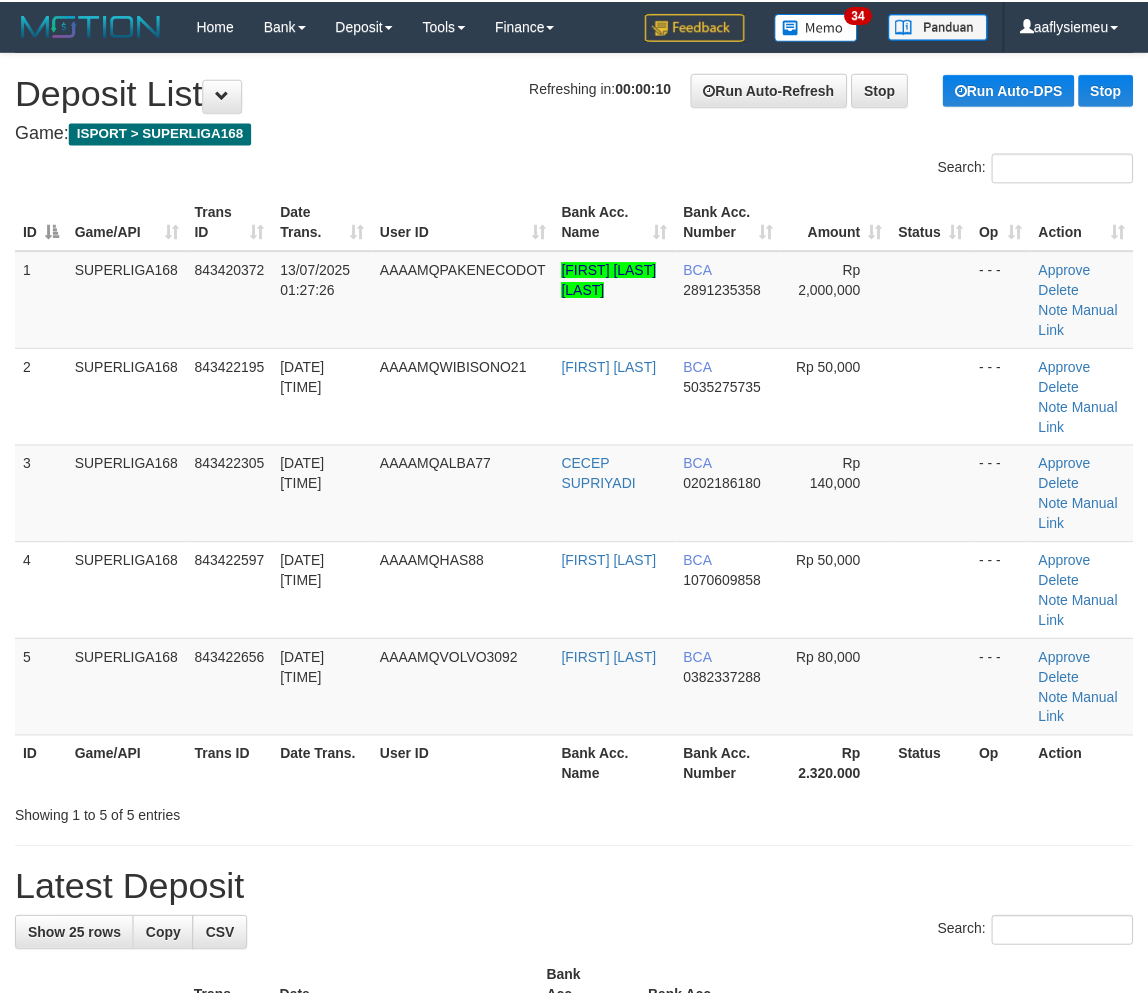 scroll, scrollTop: 0, scrollLeft: 0, axis: both 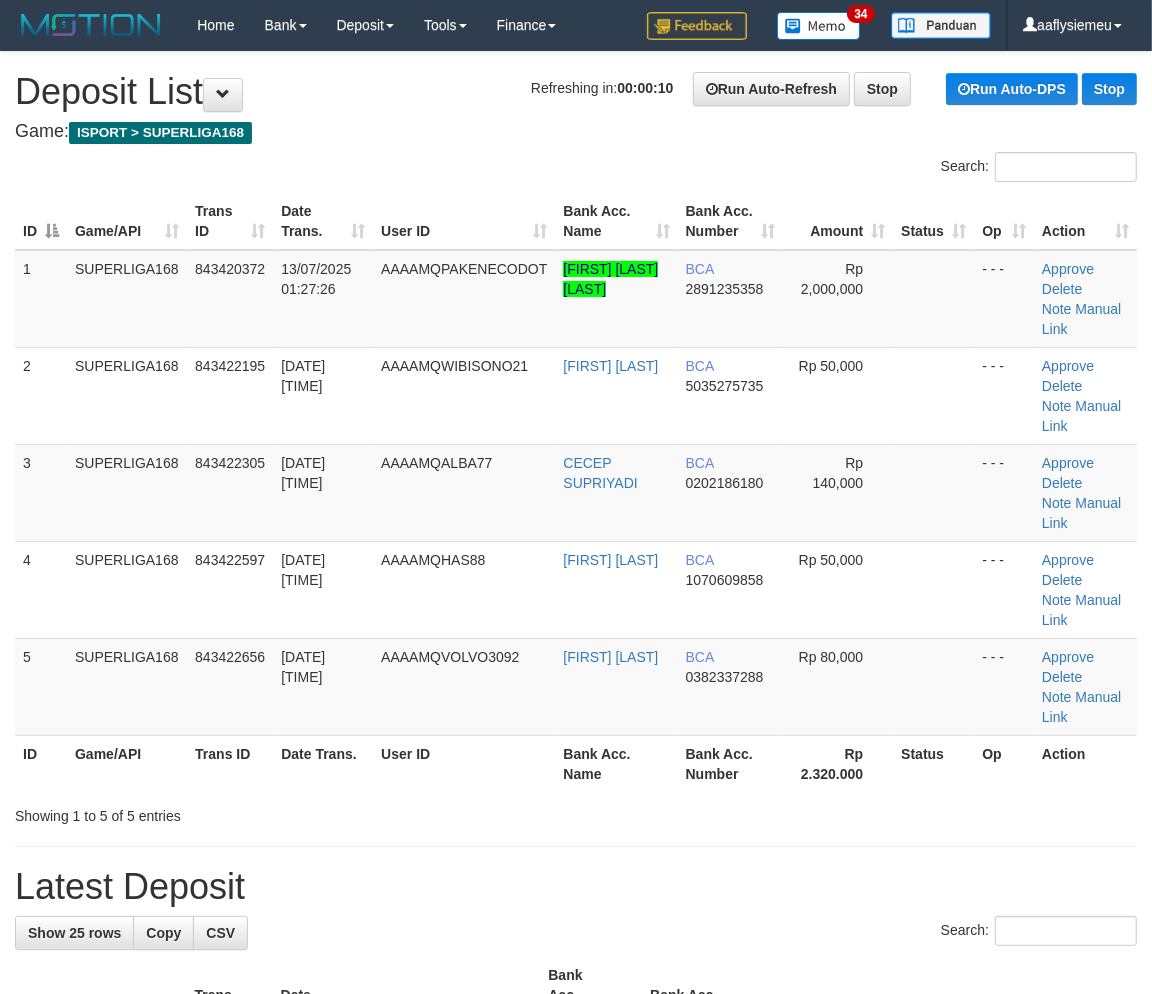 drag, startPoint x: 222, startPoint y: 511, endPoint x: 0, endPoint y: 594, distance: 237.00844 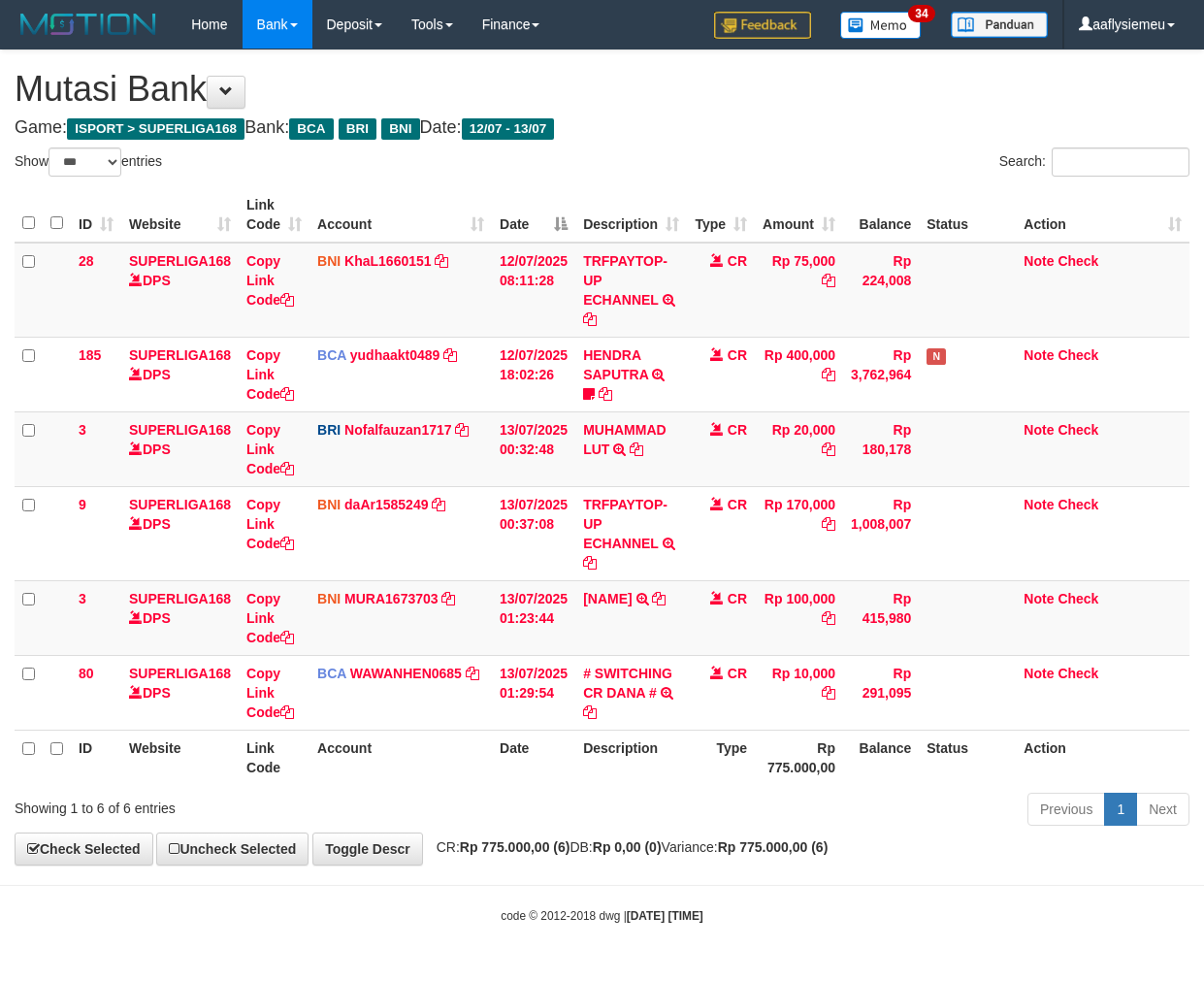 select on "***" 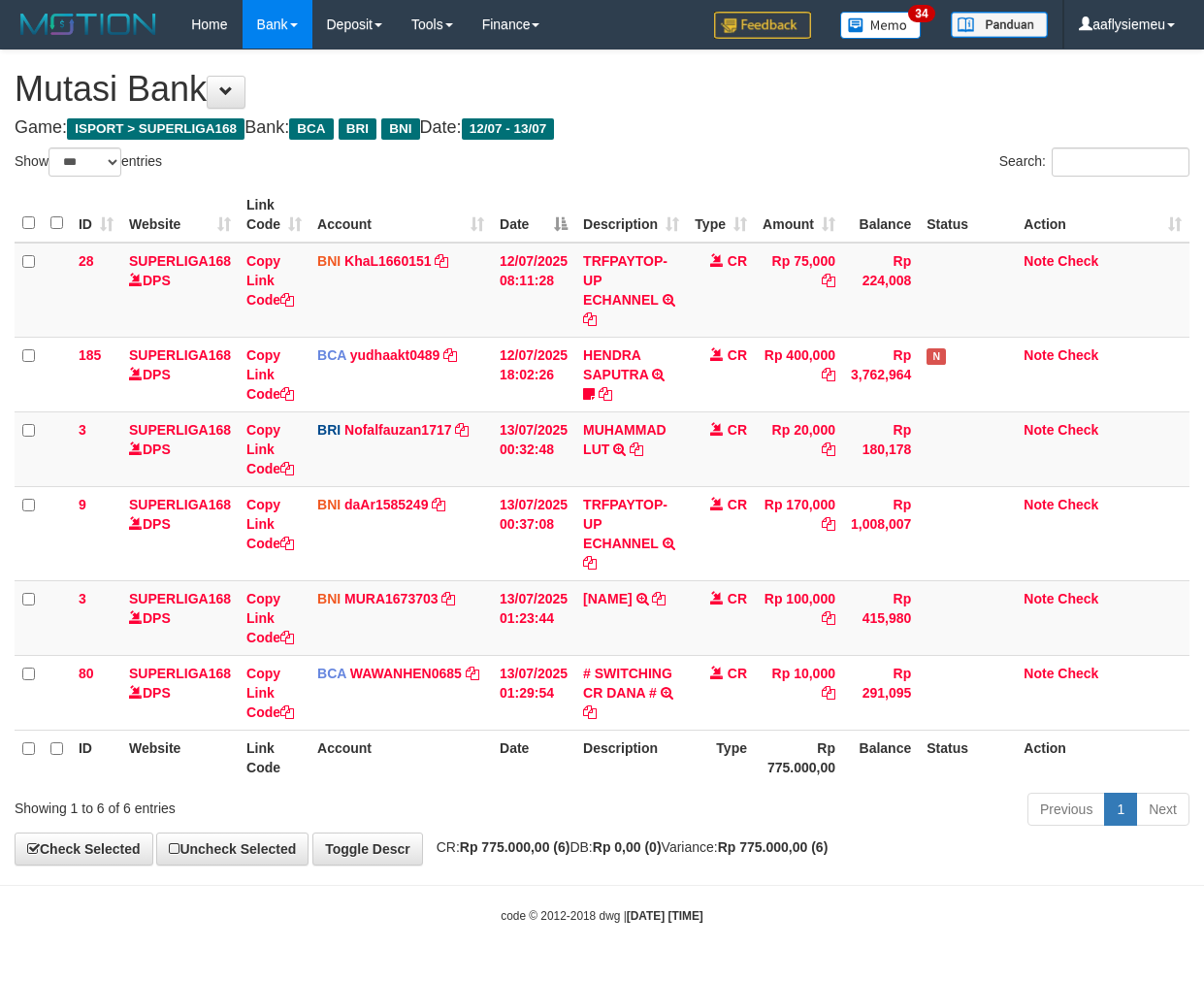 scroll, scrollTop: 0, scrollLeft: 0, axis: both 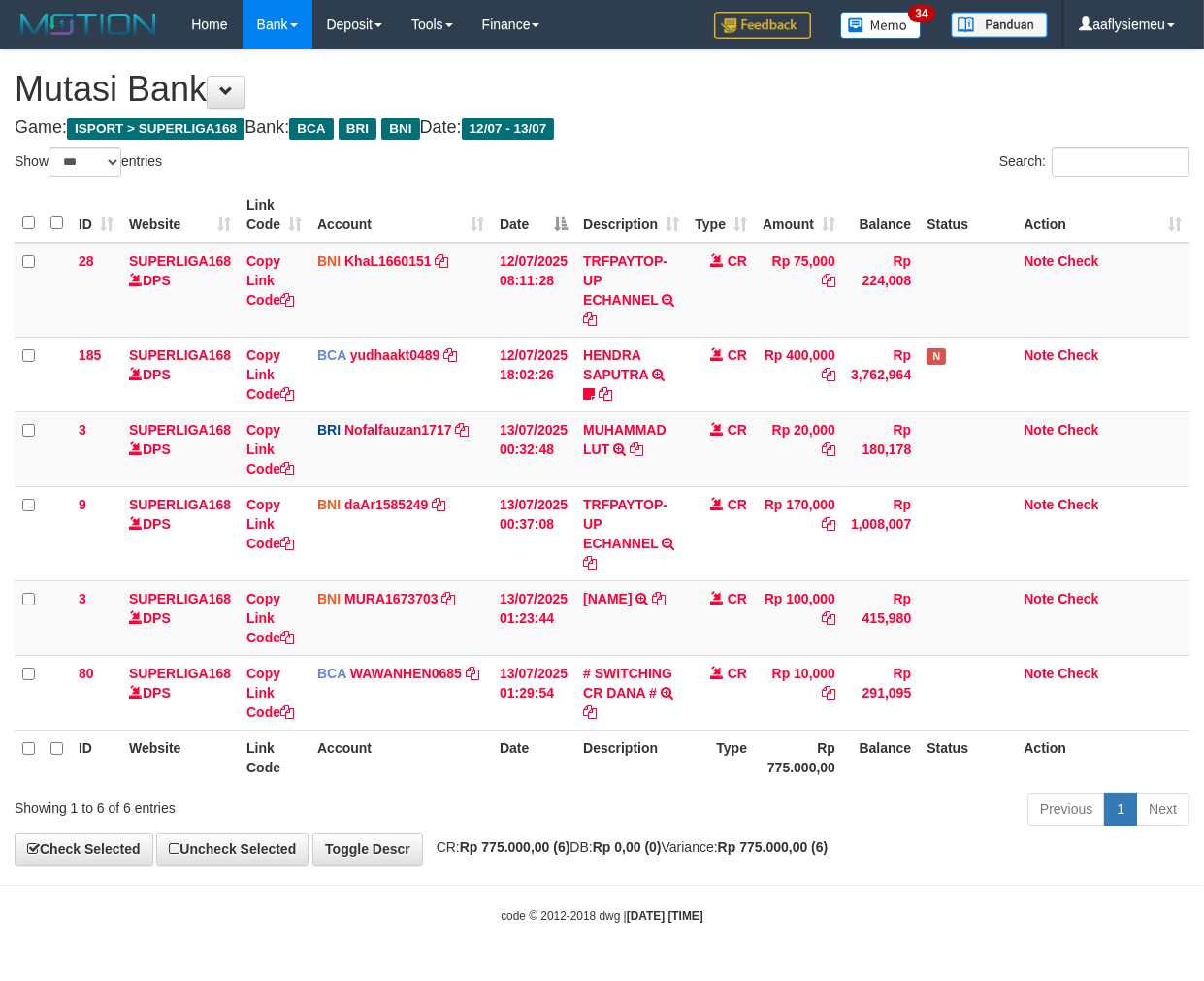 click on "Previous 1 Next" at bounding box center (853, 811) 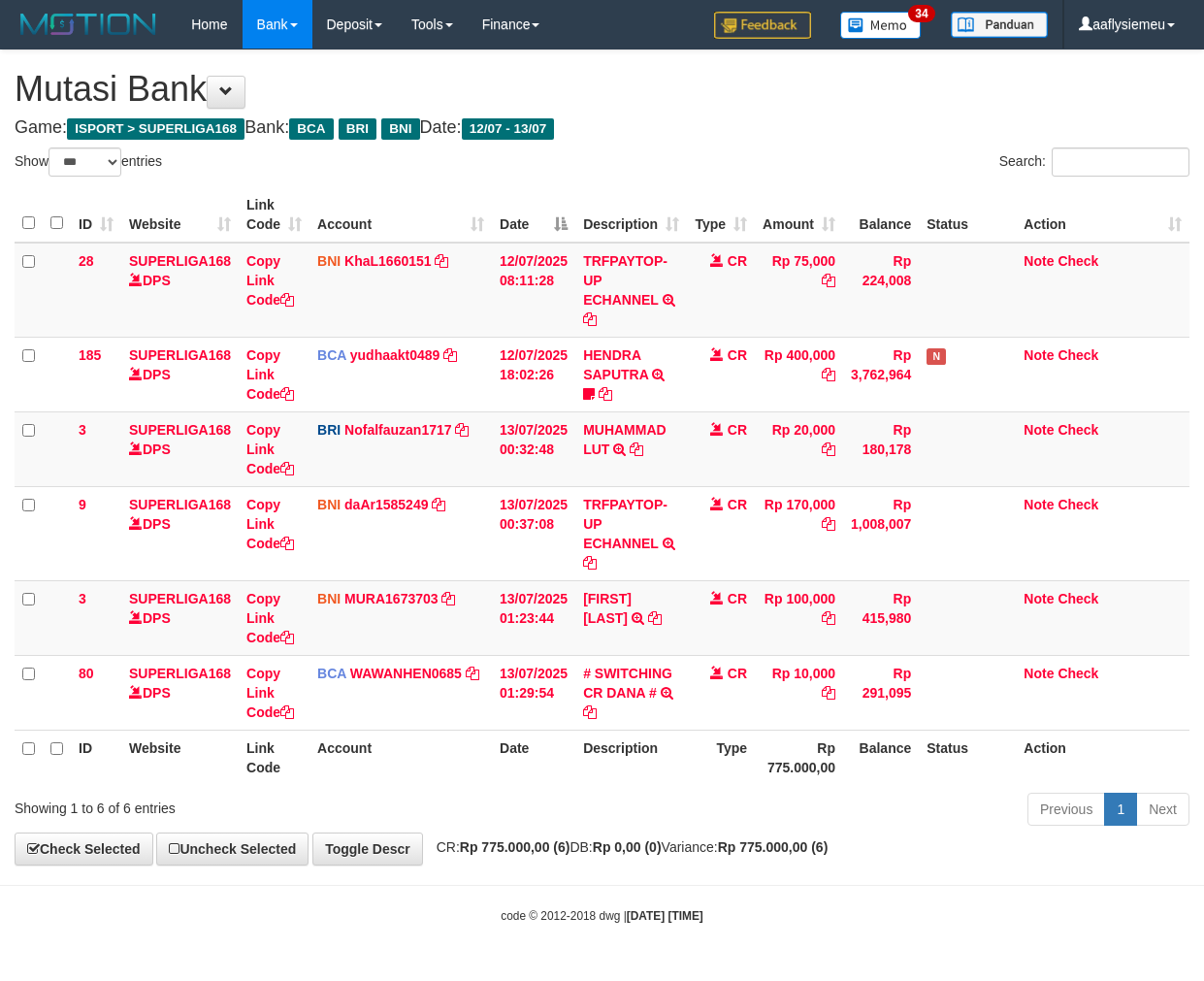 select on "***" 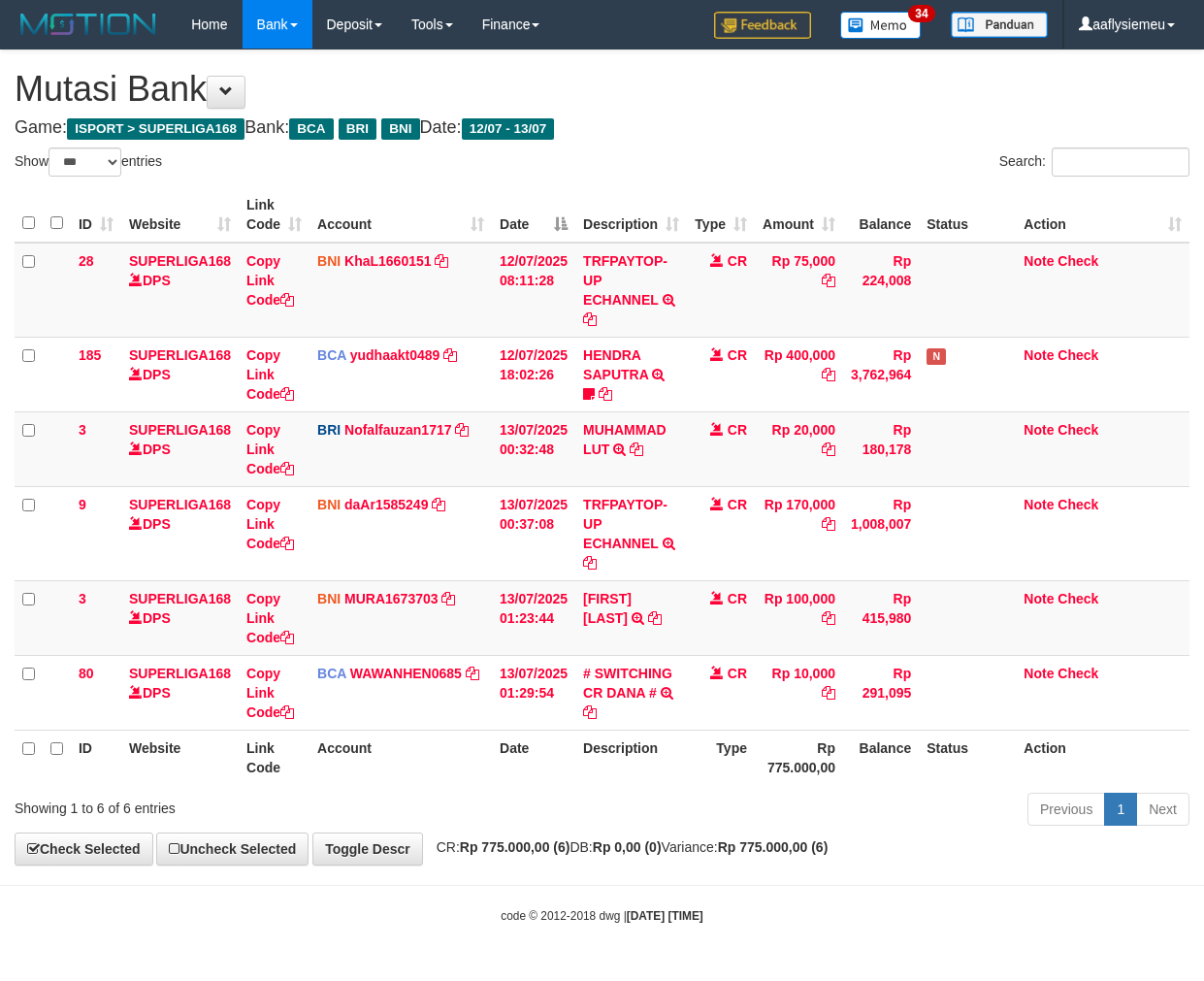 scroll, scrollTop: 0, scrollLeft: 0, axis: both 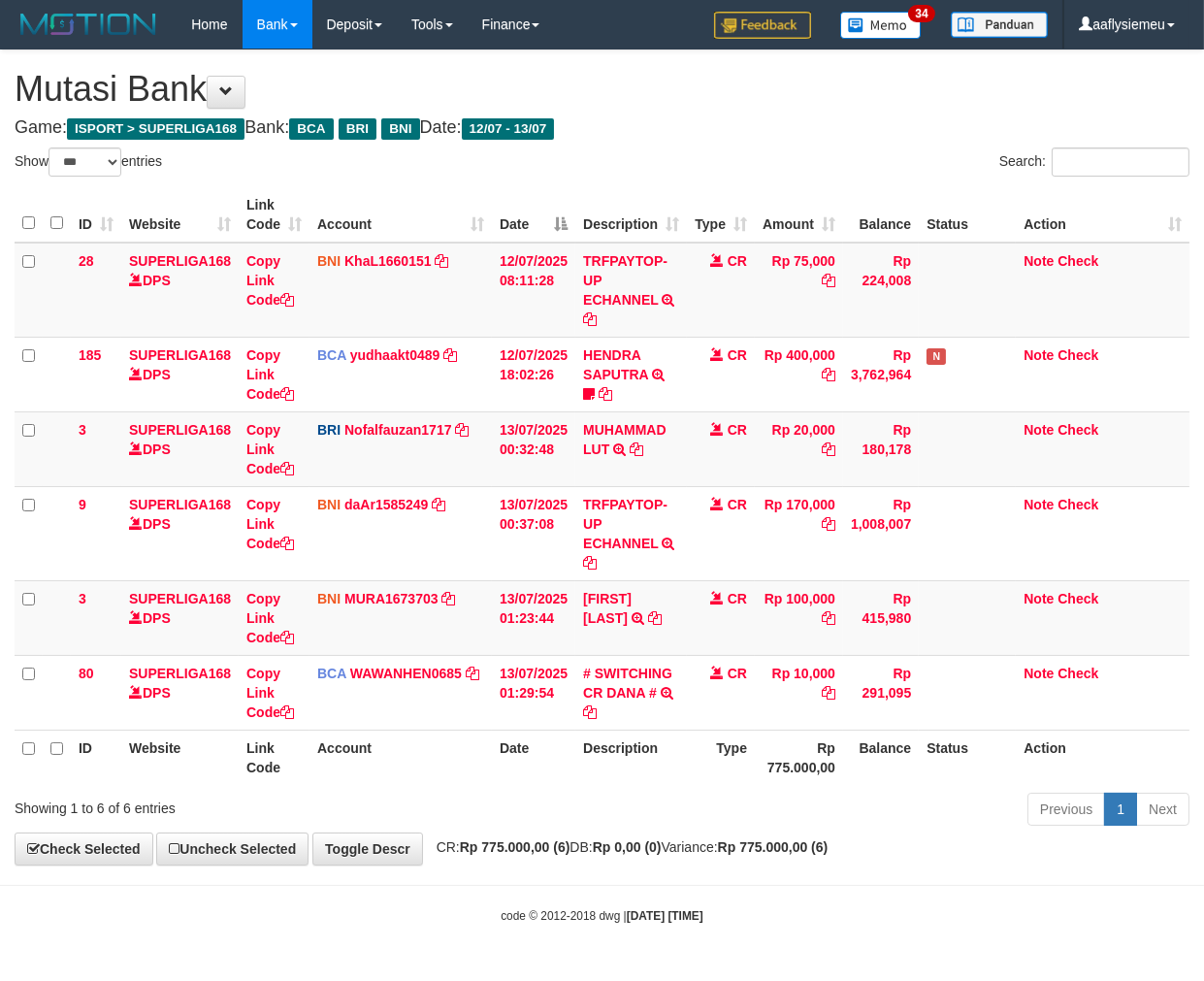 click on "Previous 1 Next" at bounding box center [853, 811] 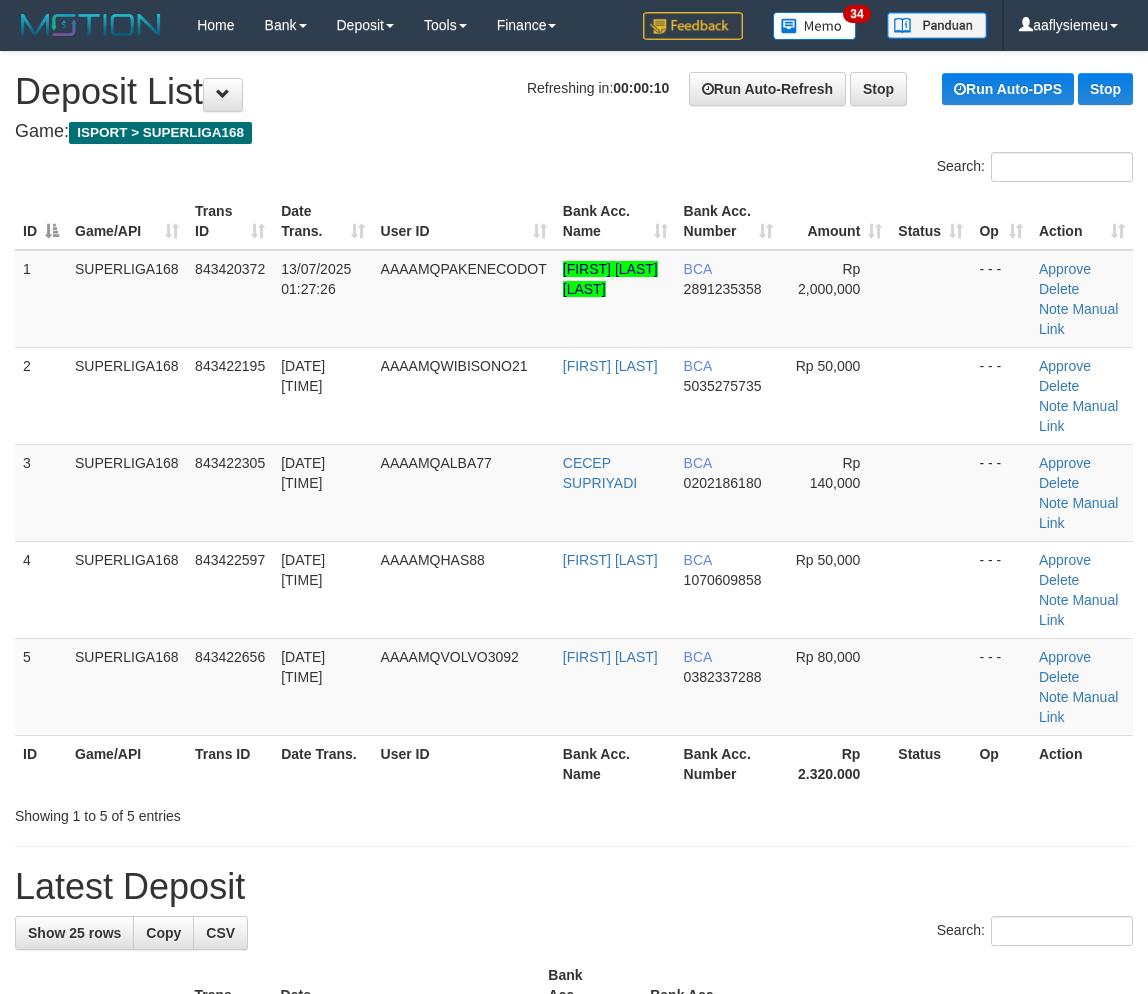 scroll, scrollTop: 0, scrollLeft: 0, axis: both 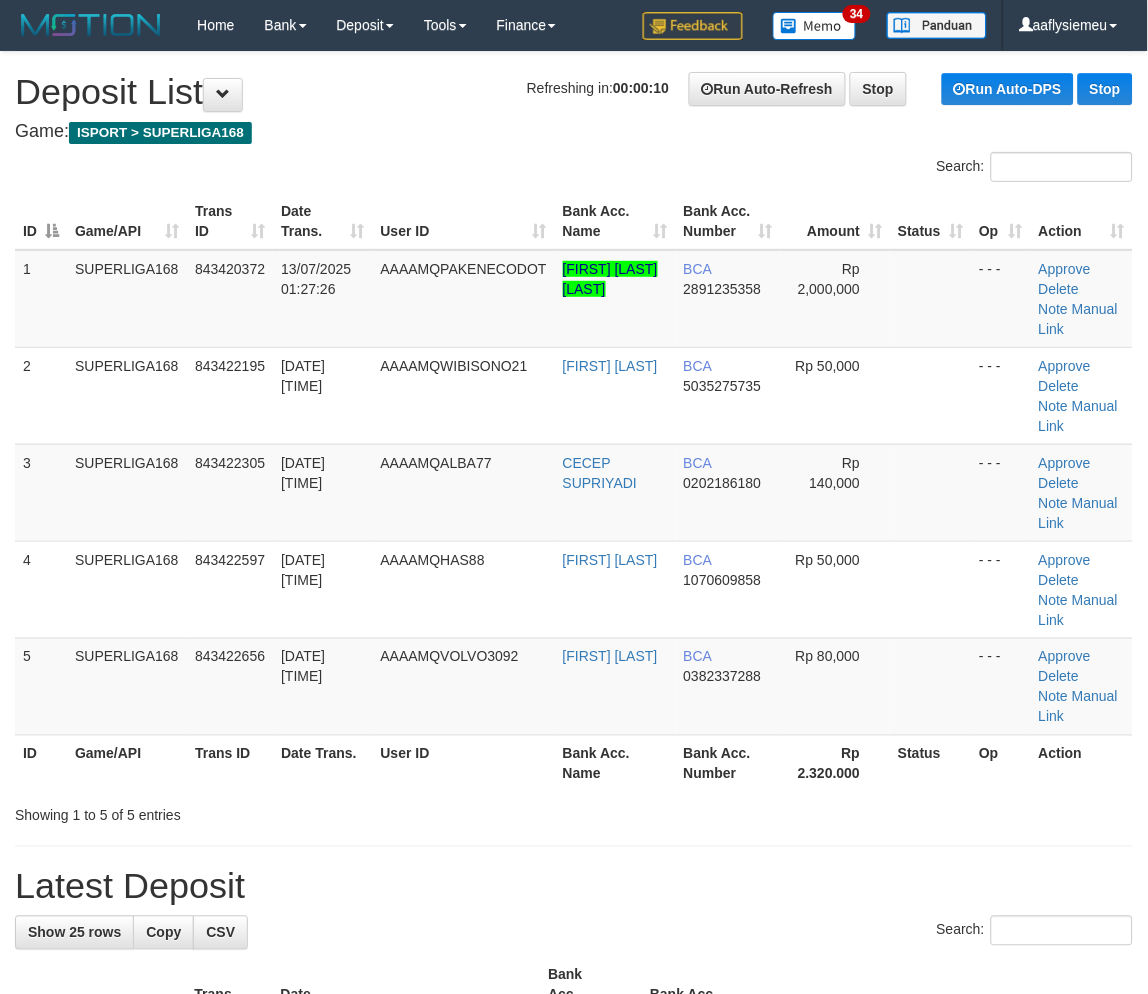 drag, startPoint x: 181, startPoint y: 604, endPoint x: 3, endPoint y: 668, distance: 189.15602 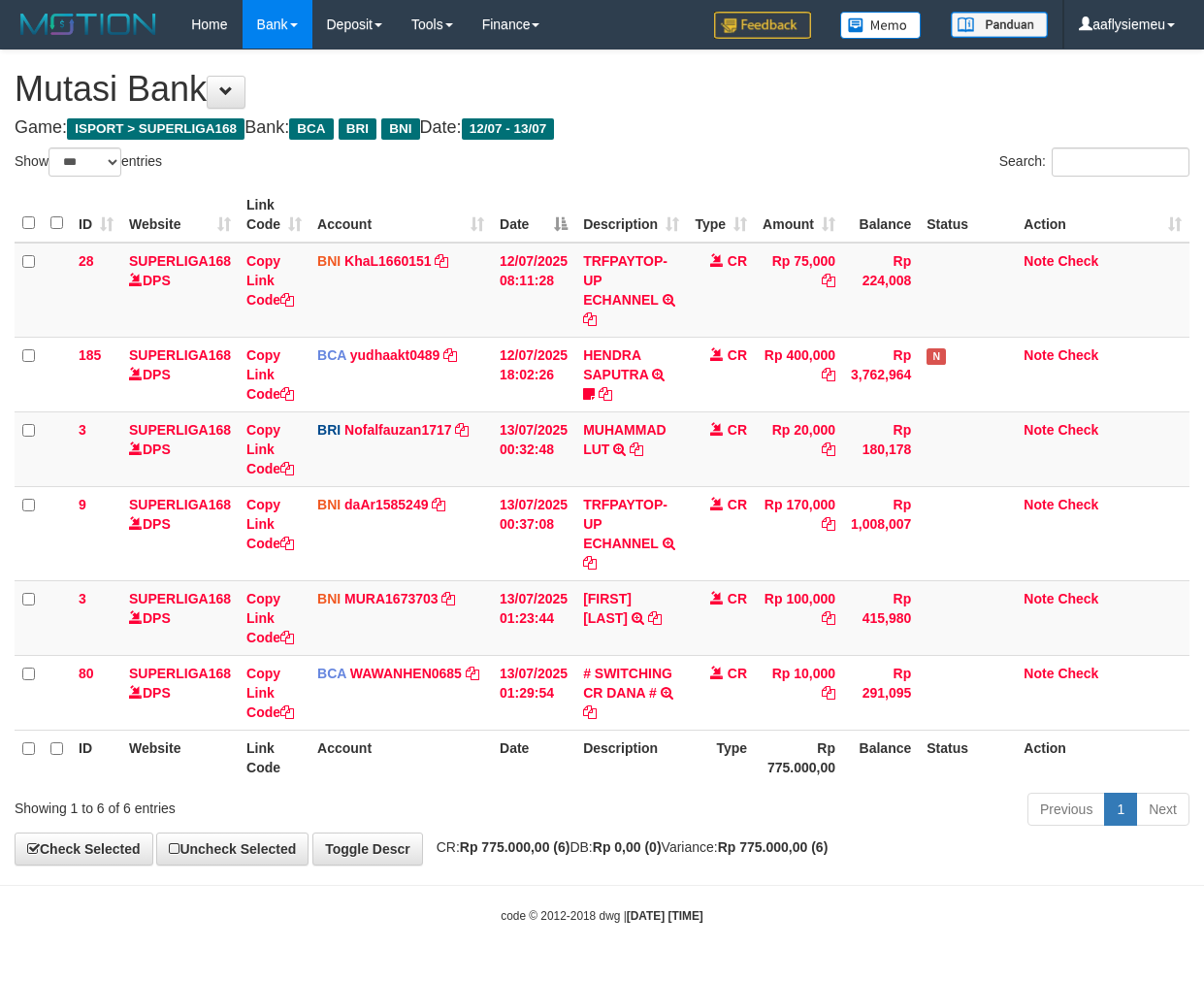 select on "***" 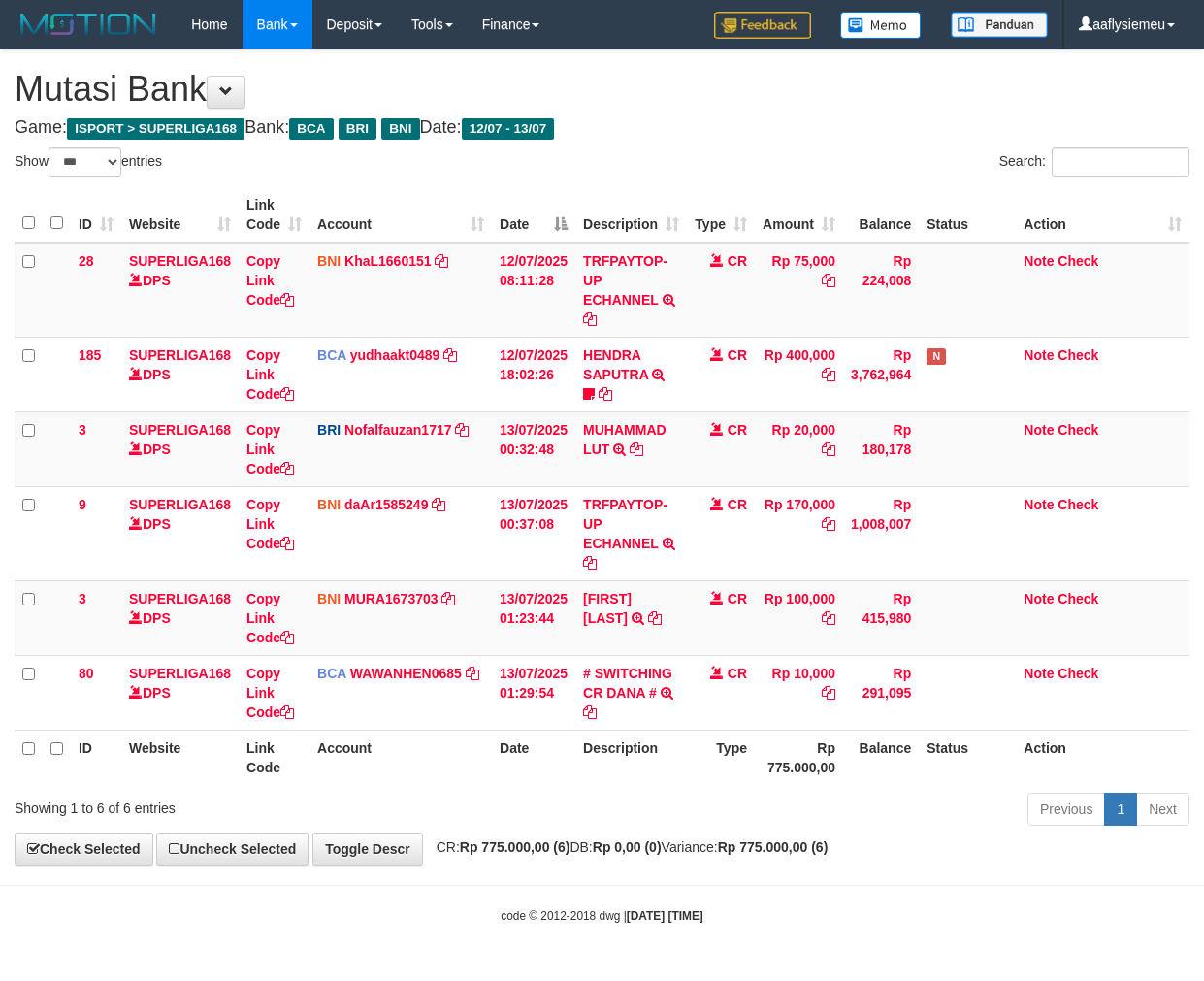 scroll, scrollTop: 0, scrollLeft: 0, axis: both 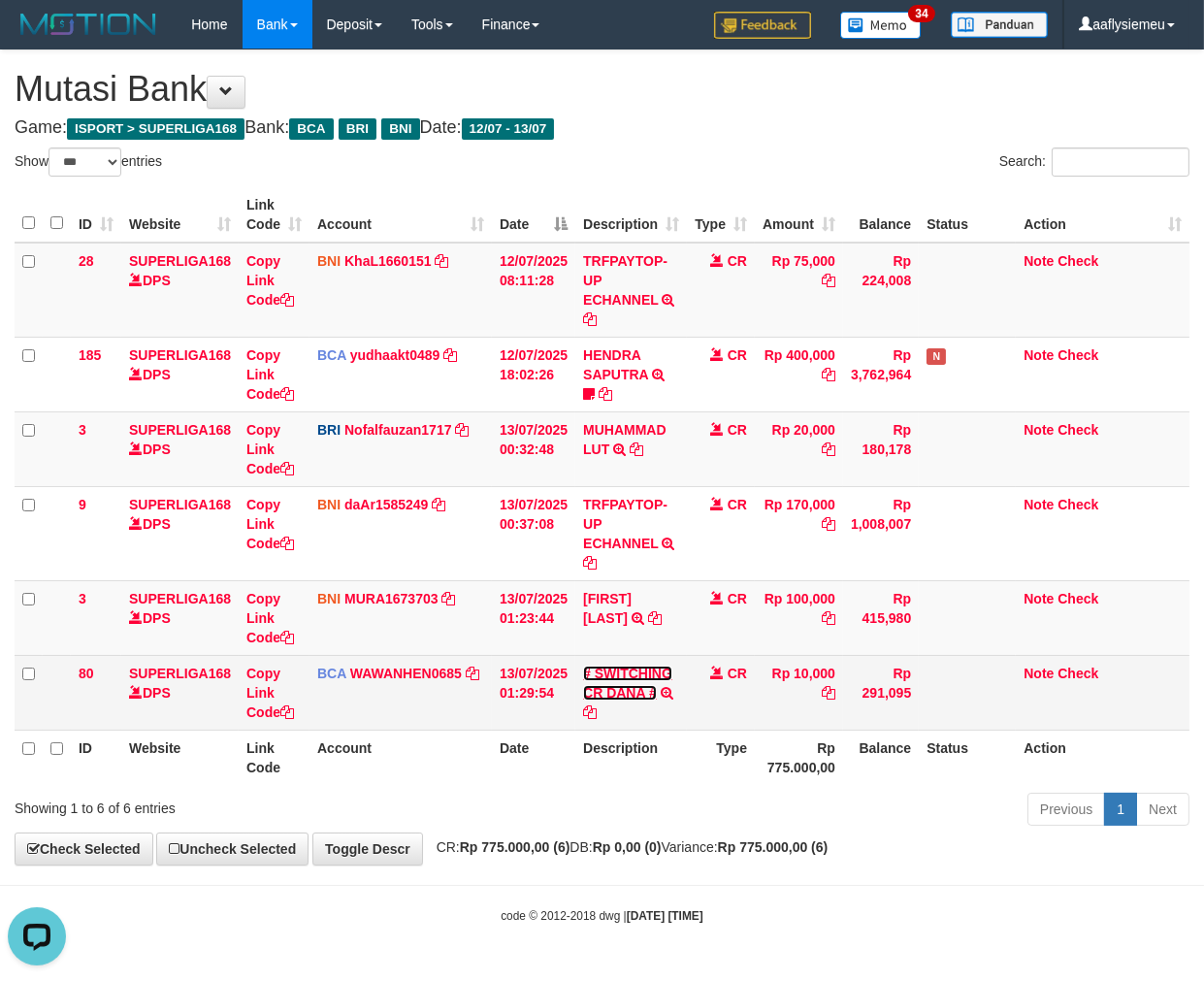 click on "# SWITCHING CR DANA #" at bounding box center [628, 683] 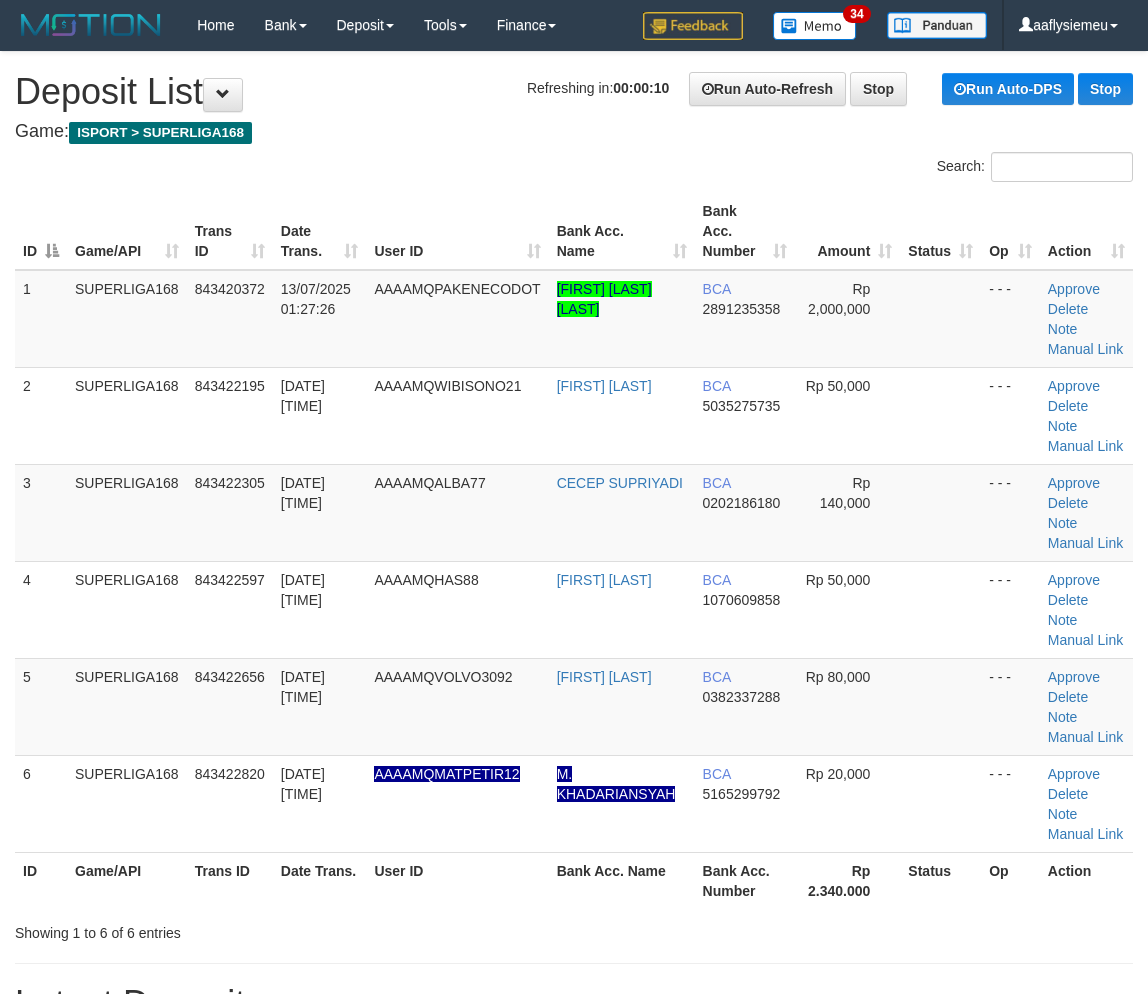 scroll, scrollTop: 0, scrollLeft: 0, axis: both 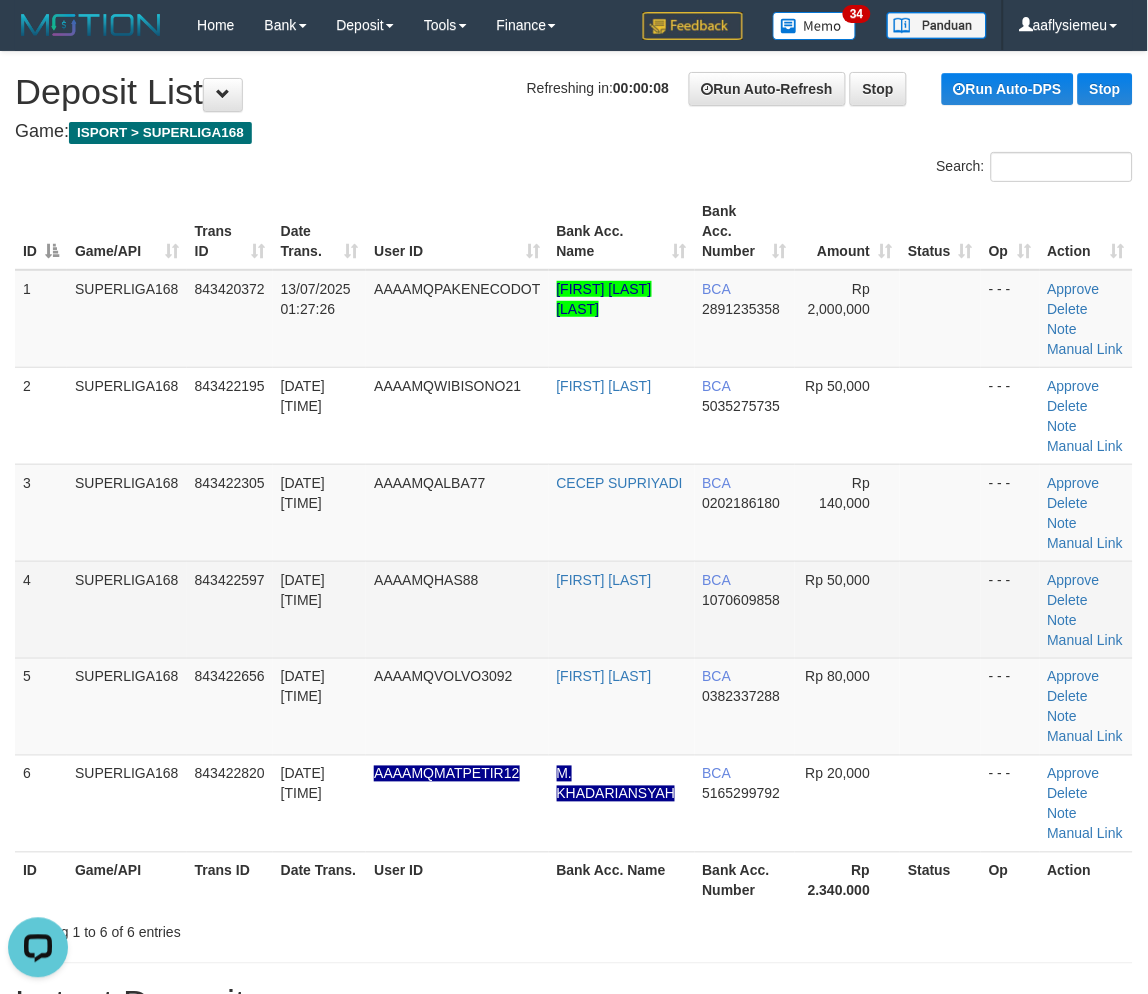 click on "SUPERLIGA168" at bounding box center [127, 609] 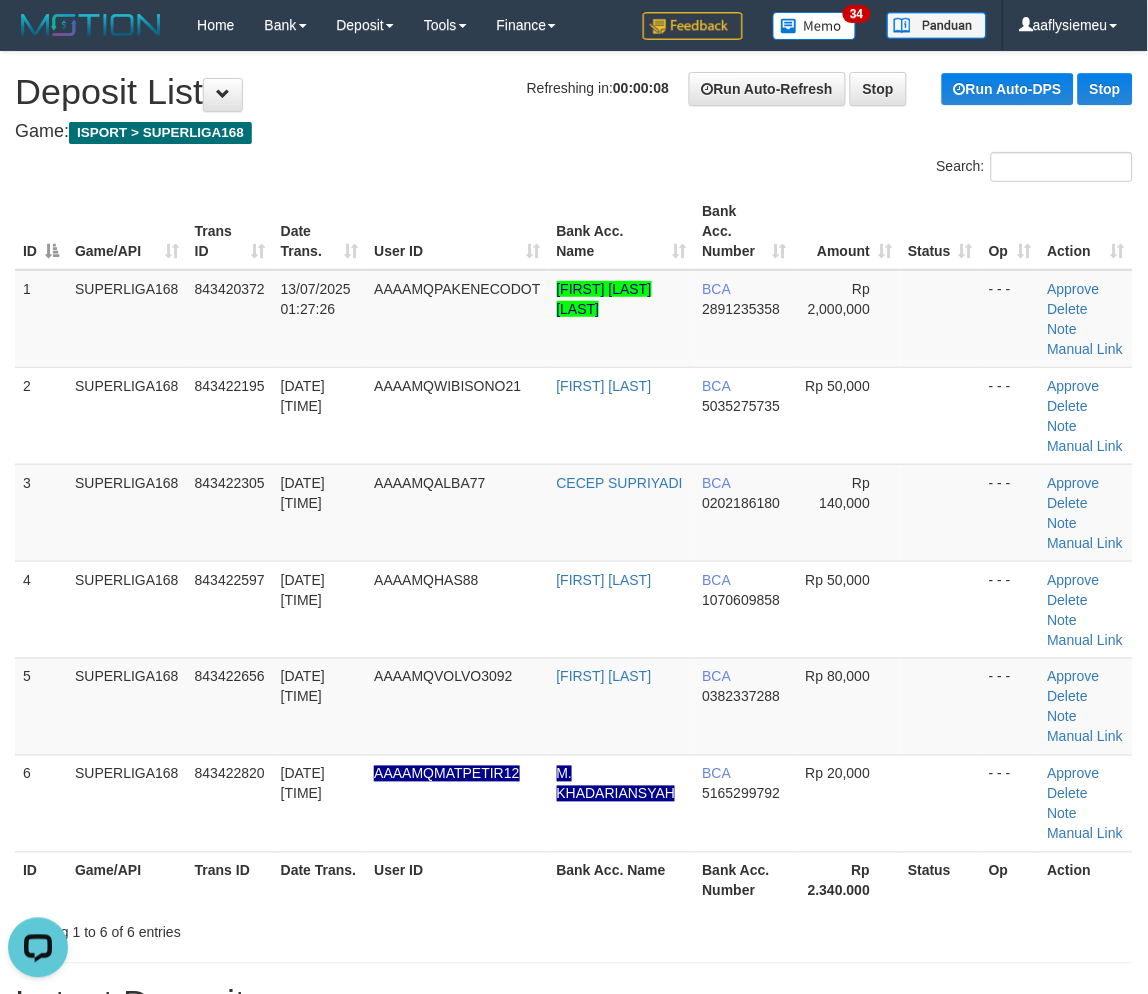 drag, startPoint x: 123, startPoint y: 573, endPoint x: 4, endPoint y: 583, distance: 119.419426 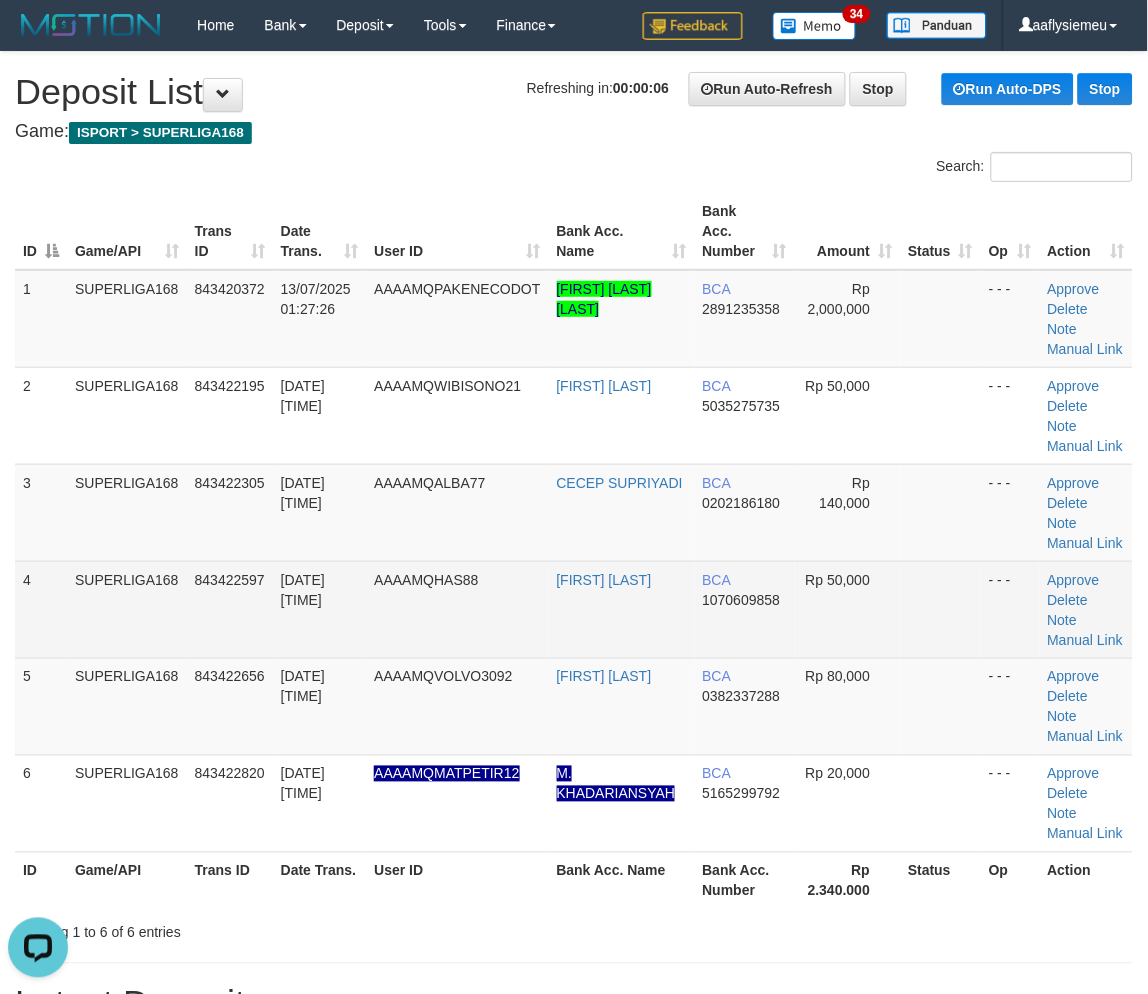 click on "4" at bounding box center (41, 609) 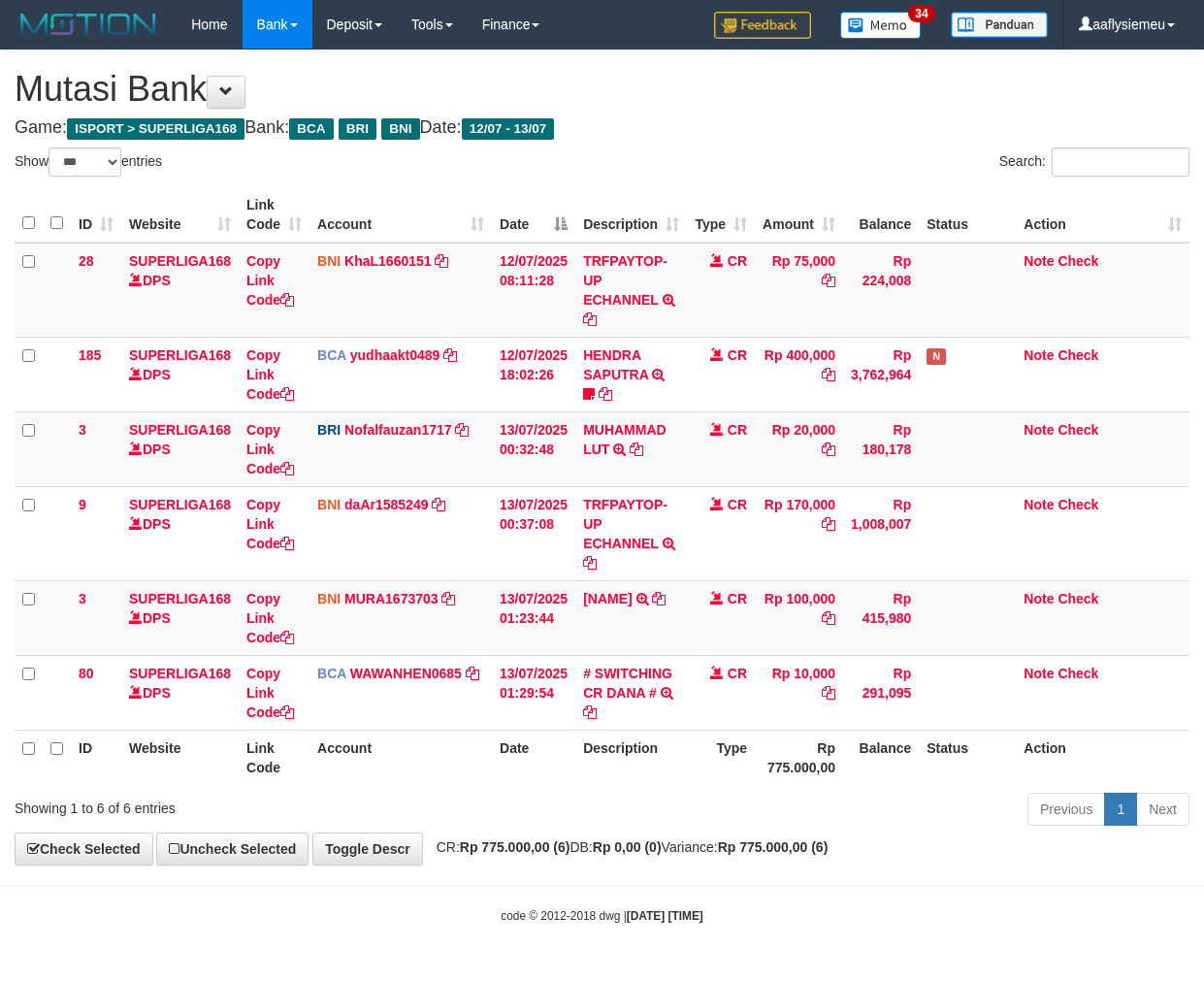 select on "***" 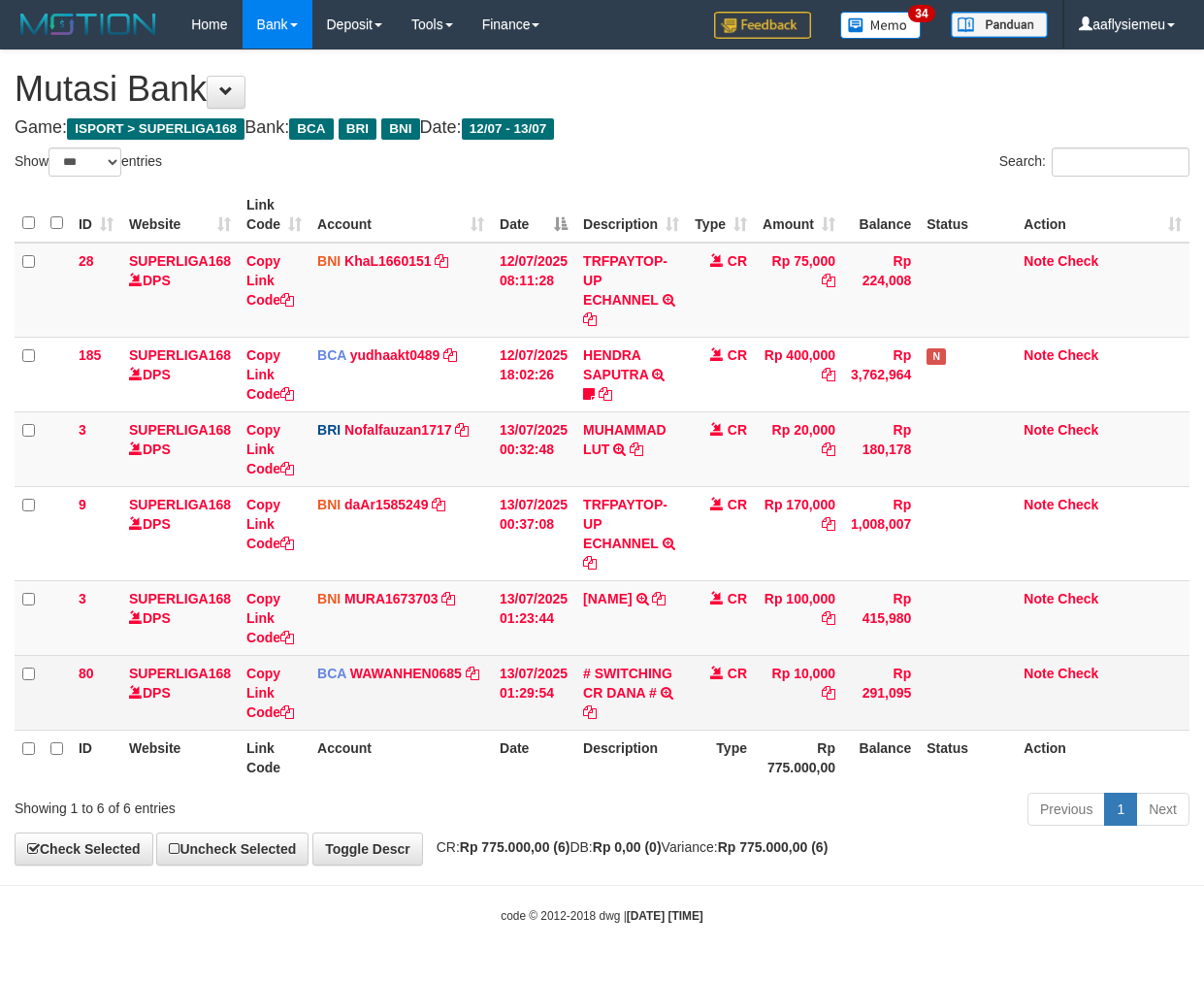 scroll, scrollTop: 0, scrollLeft: 0, axis: both 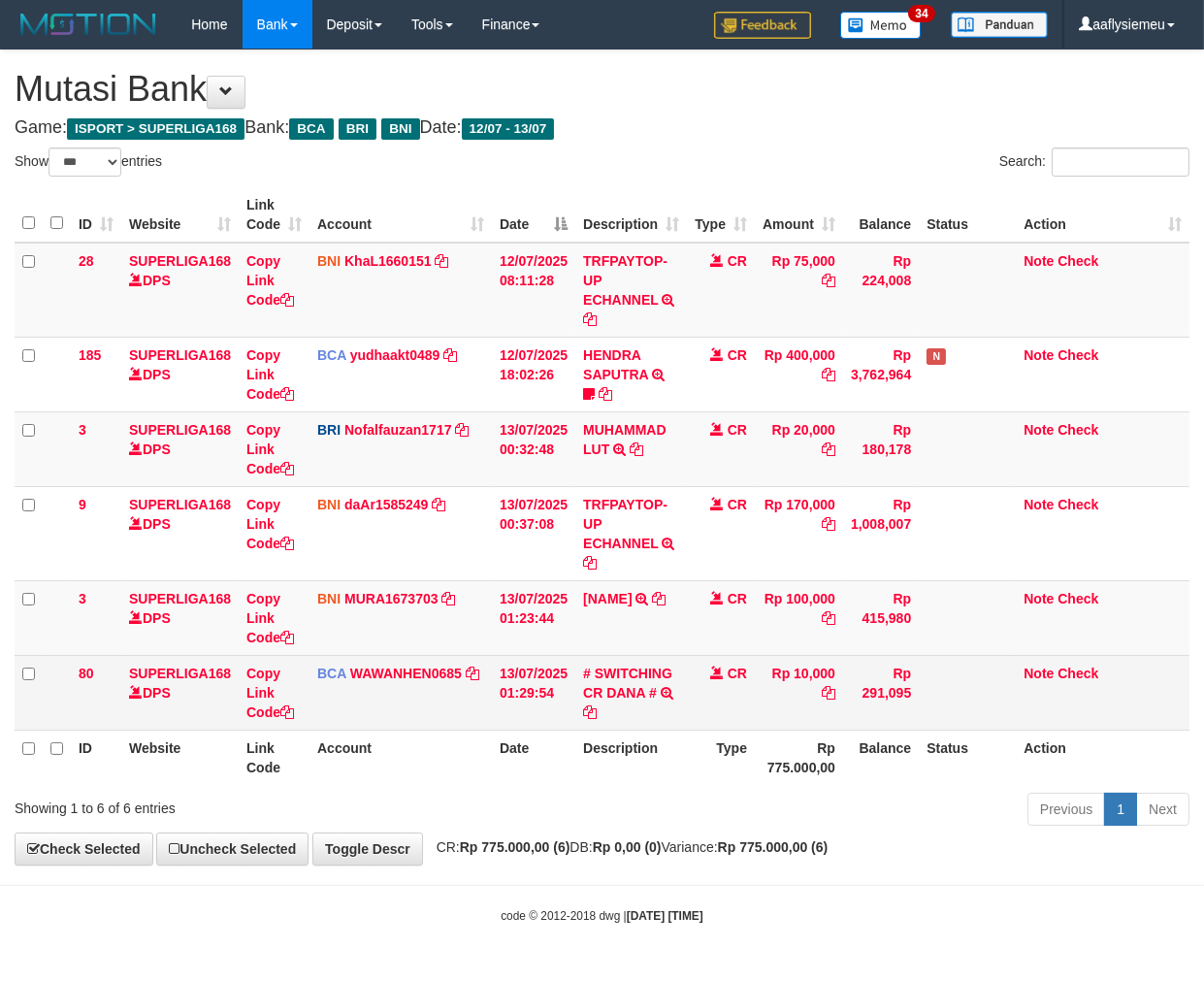 click on "# SWITCHING CR DANA #         SWITCHING CR TRF
ILHAM KURNIAWAN 886 DANA" at bounding box center (631, 692) 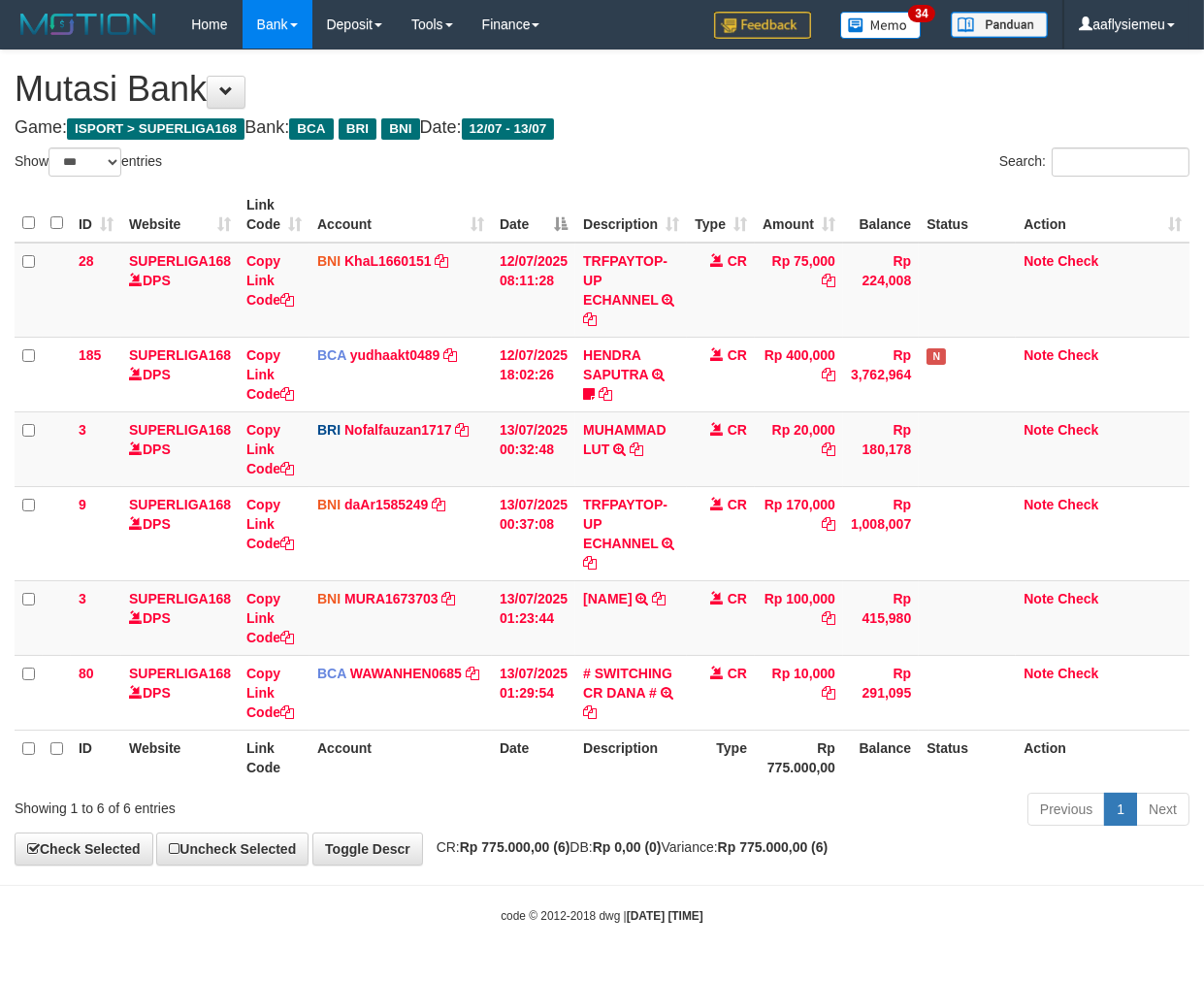 click on "Type" at bounding box center [721, 757] 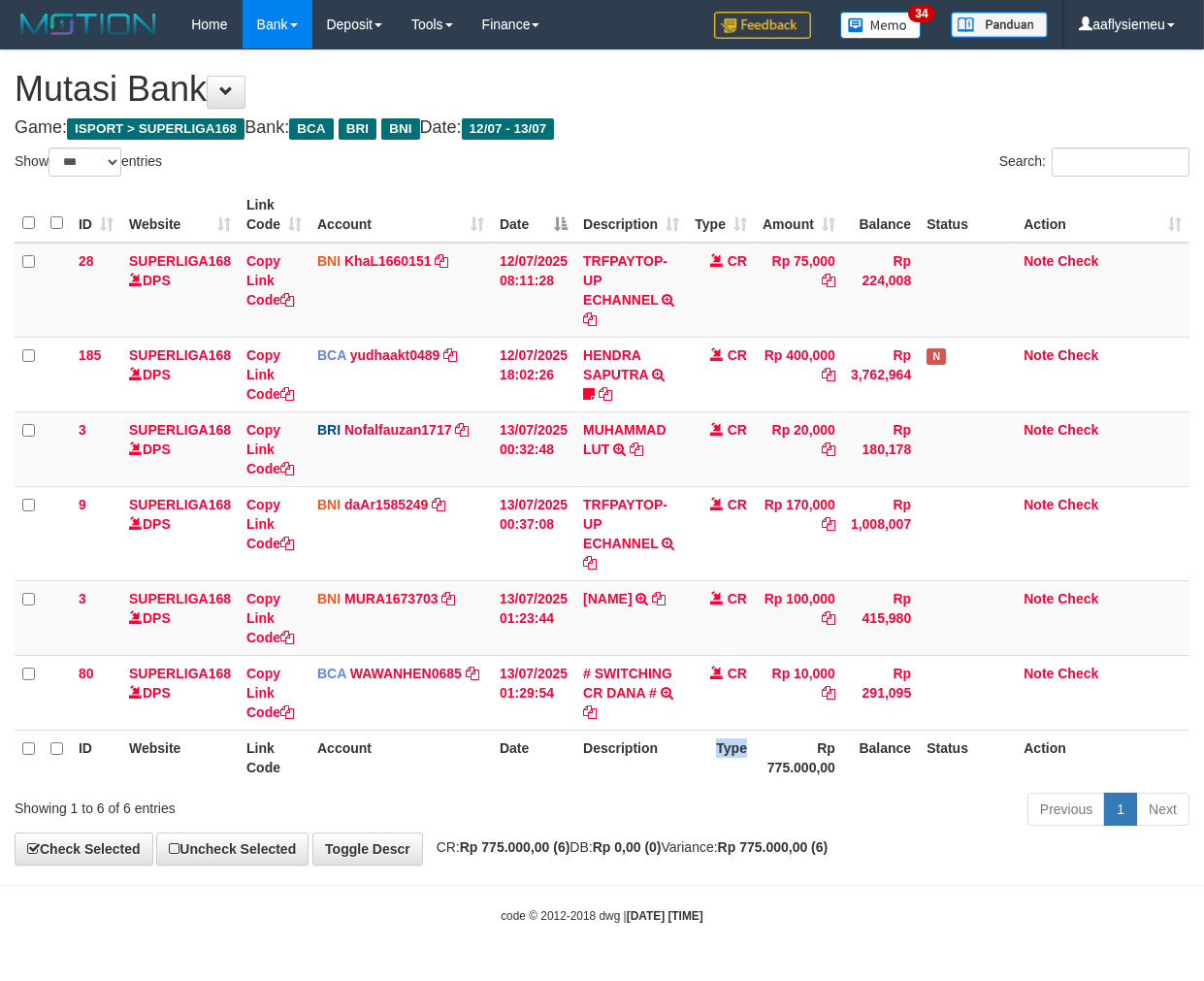 click on "Type" at bounding box center [721, 757] 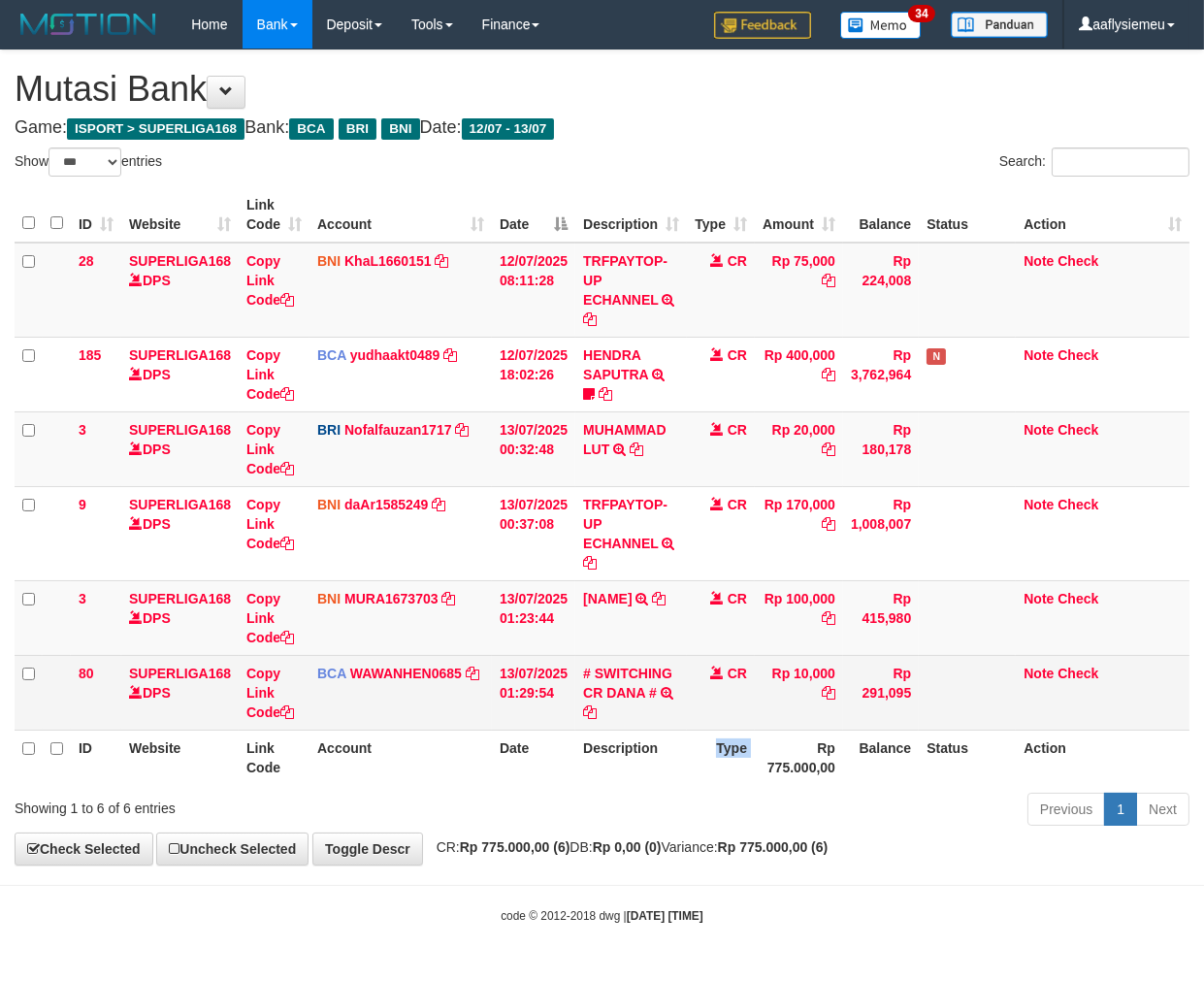 drag, startPoint x: 687, startPoint y: 777, endPoint x: 1152, endPoint y: 694, distance: 472.34945 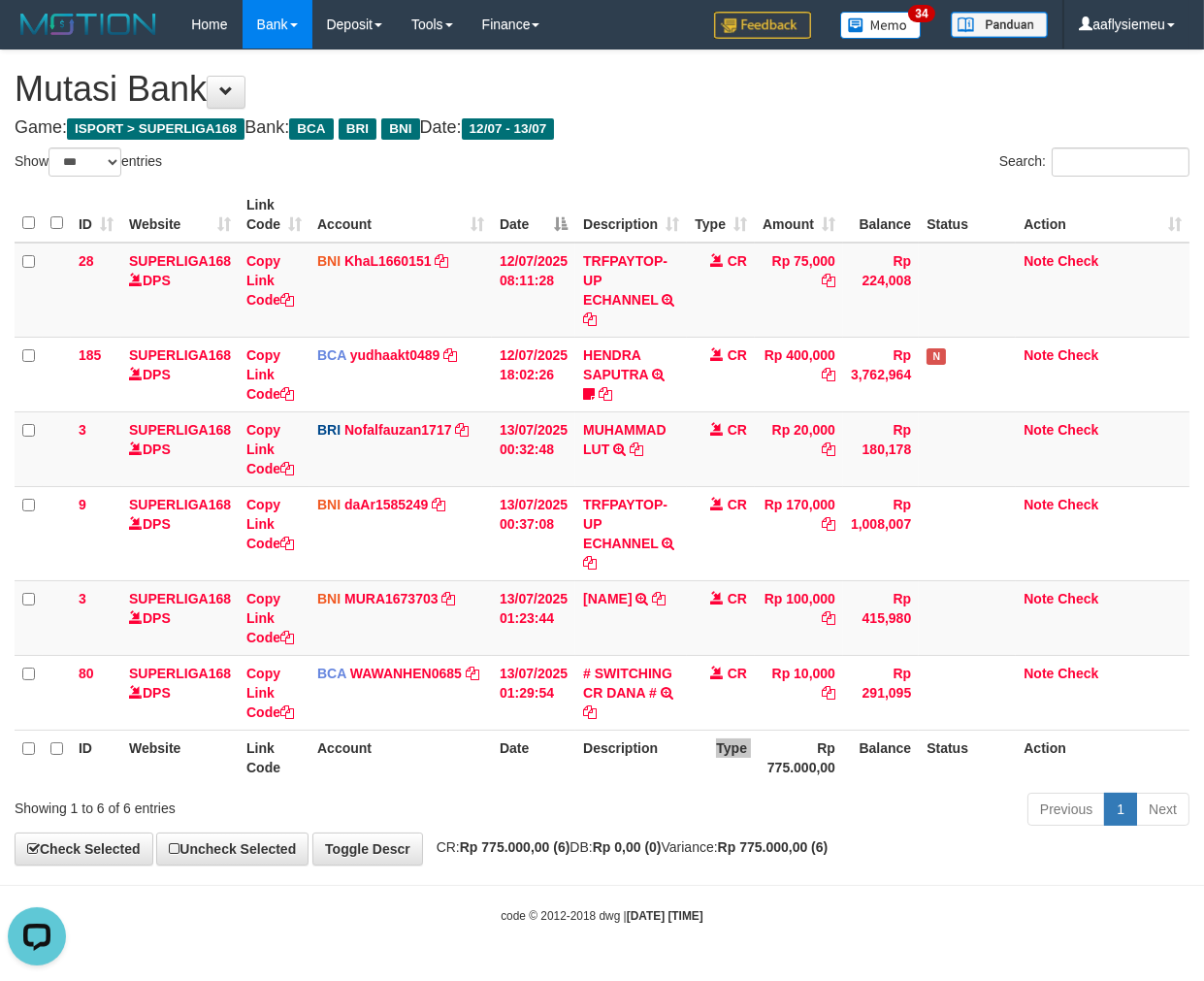 scroll, scrollTop: 0, scrollLeft: 0, axis: both 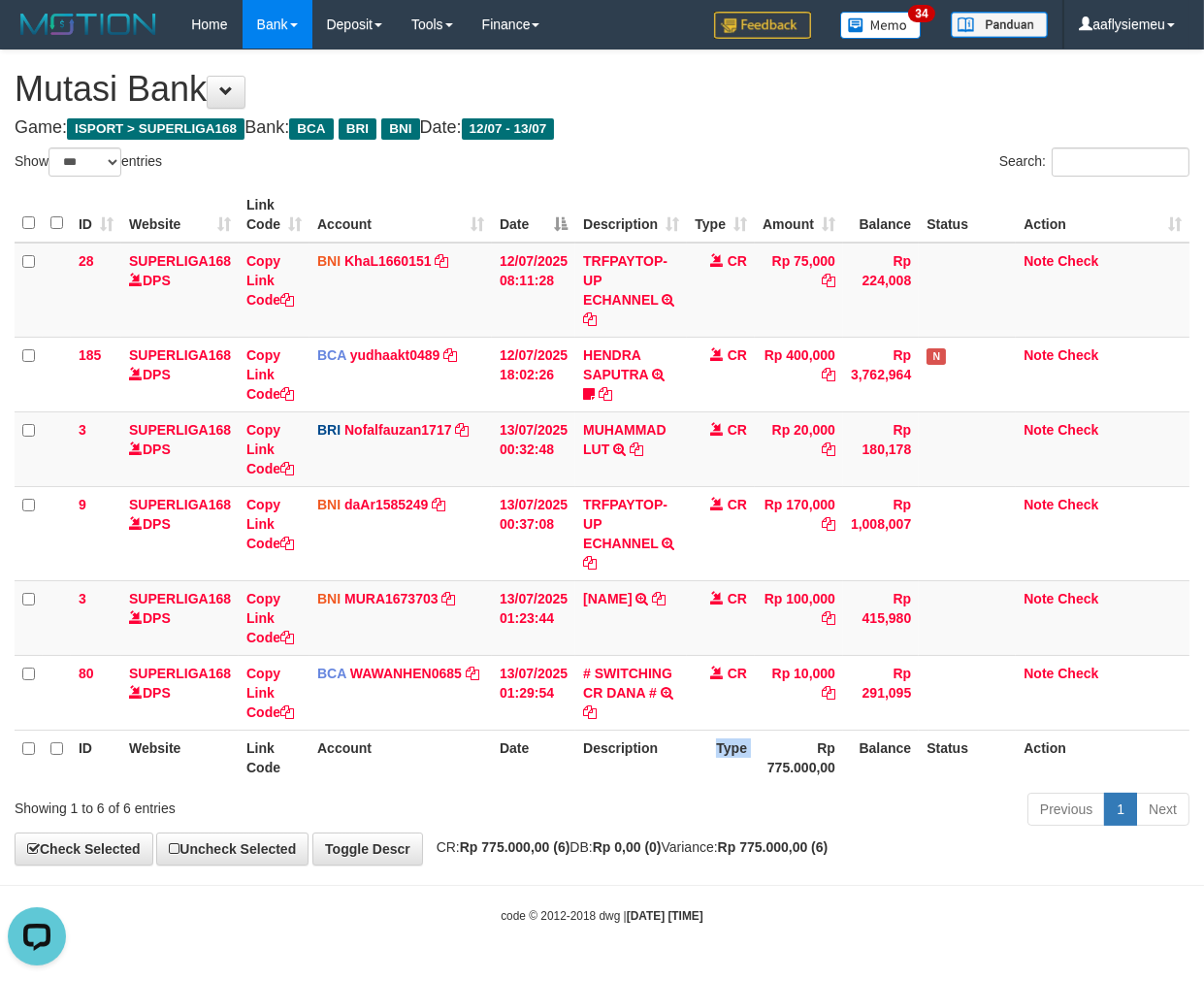 click on "Rp 775.000,00" at bounding box center [798, 757] 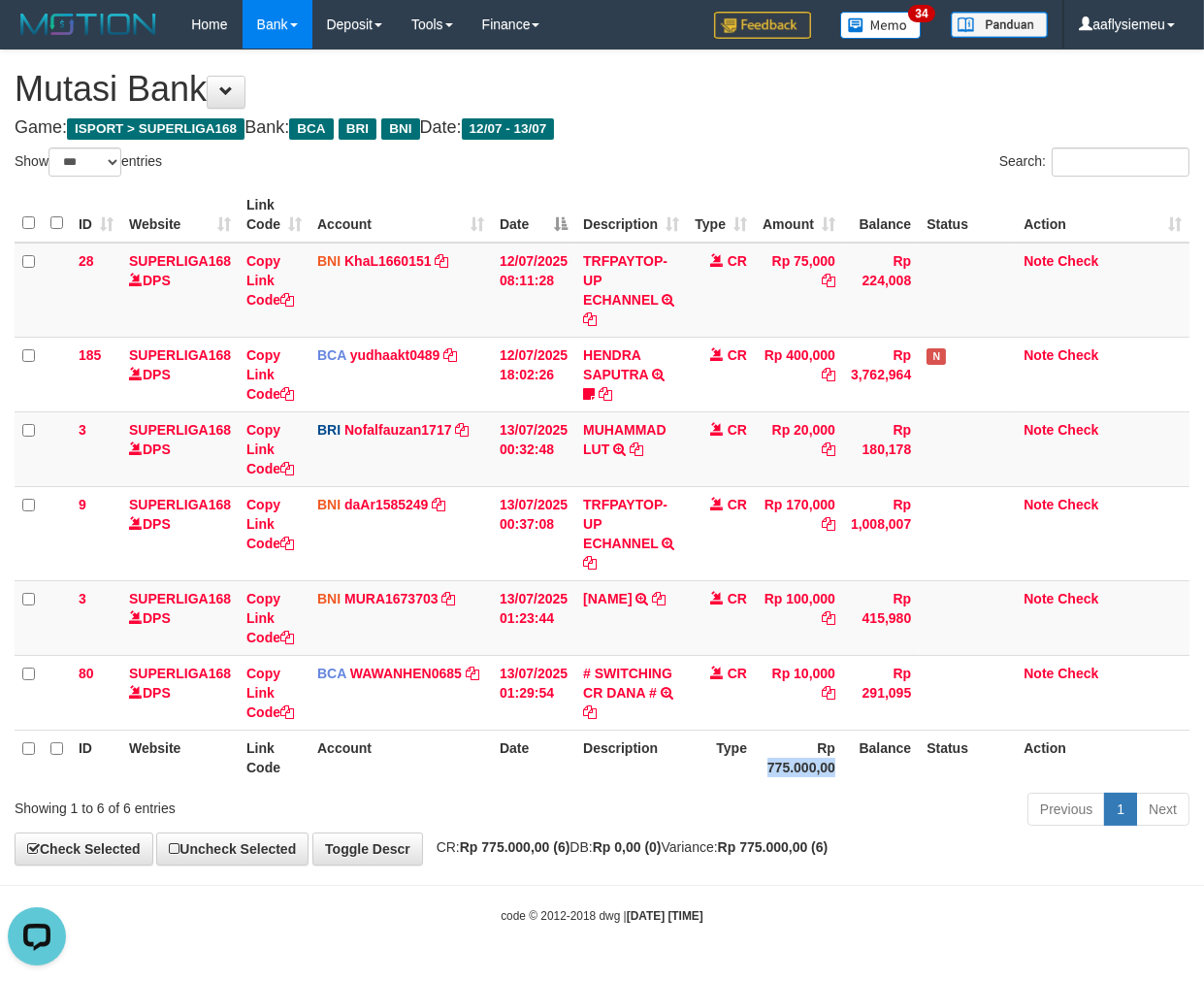 drag, startPoint x: 825, startPoint y: 772, endPoint x: 890, endPoint y: 748, distance: 69.28925 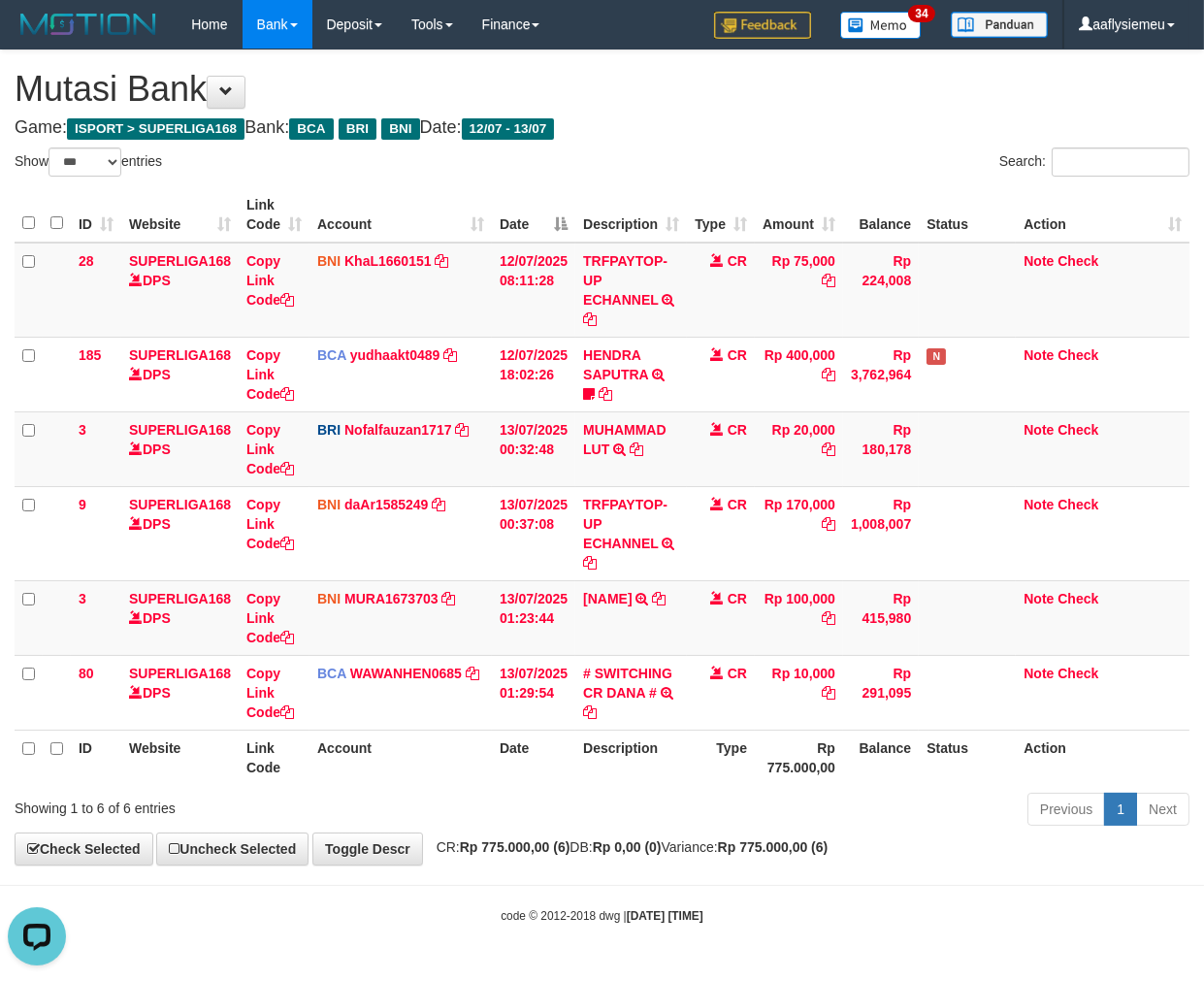 click on "Type" at bounding box center [721, 757] 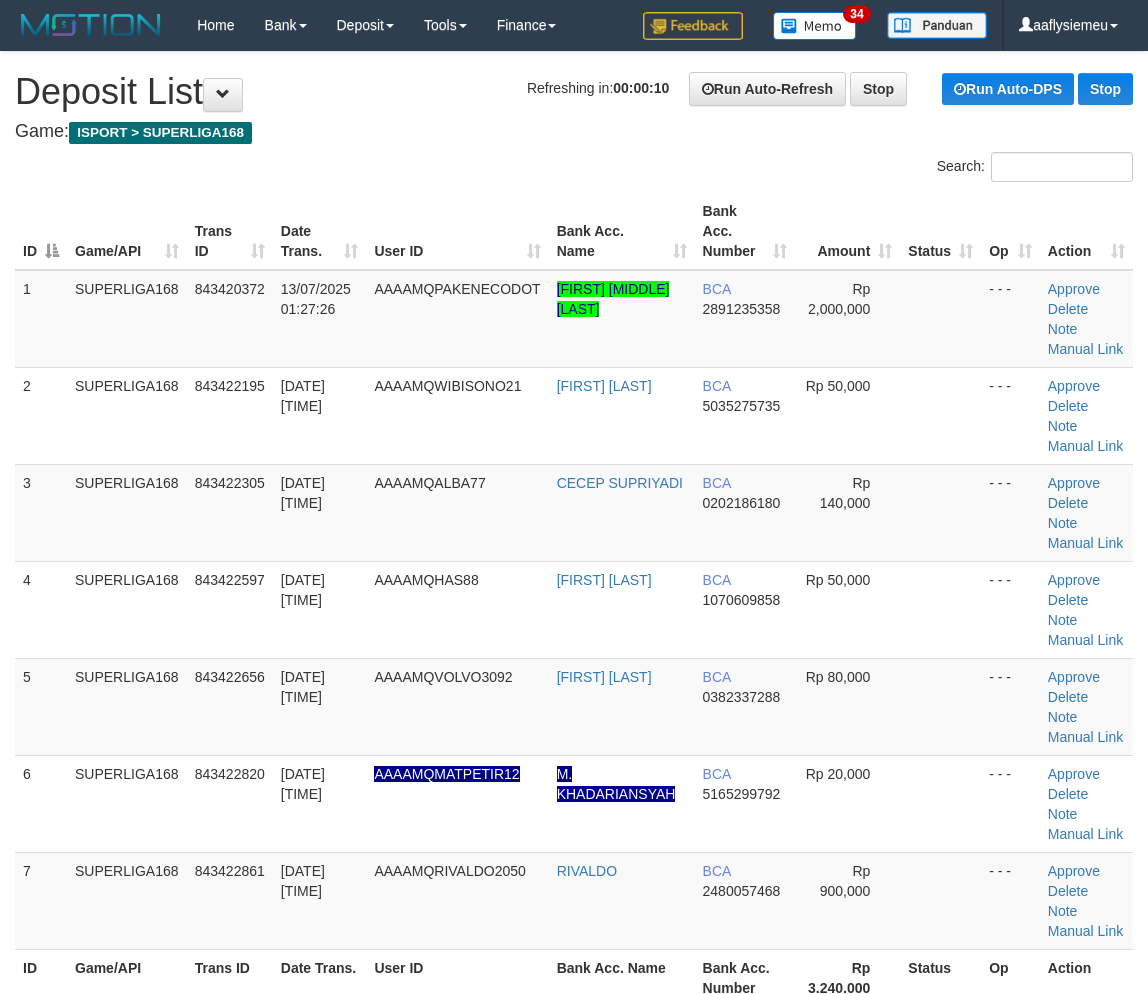 scroll, scrollTop: 0, scrollLeft: 0, axis: both 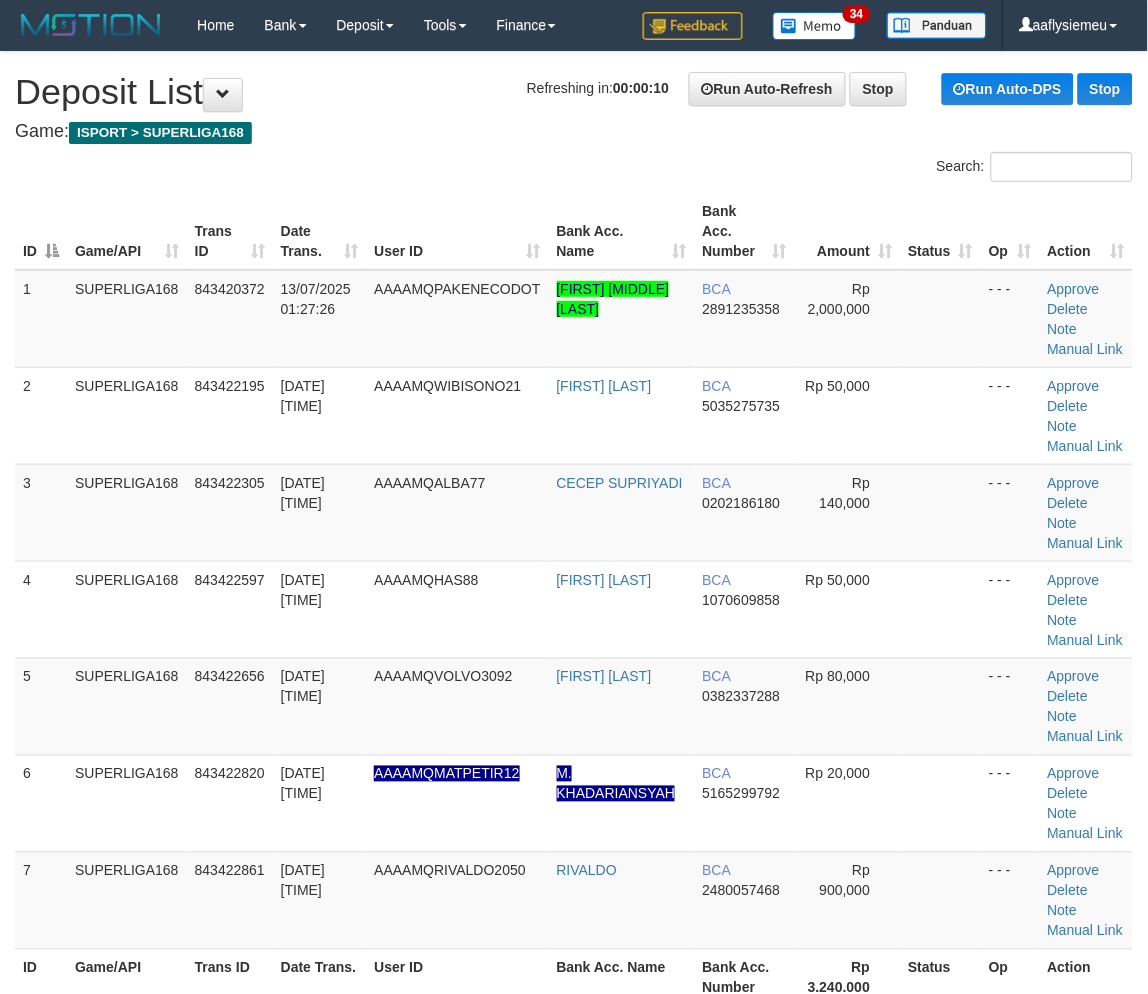 drag, startPoint x: 62, startPoint y: 553, endPoint x: 2, endPoint y: 585, distance: 68 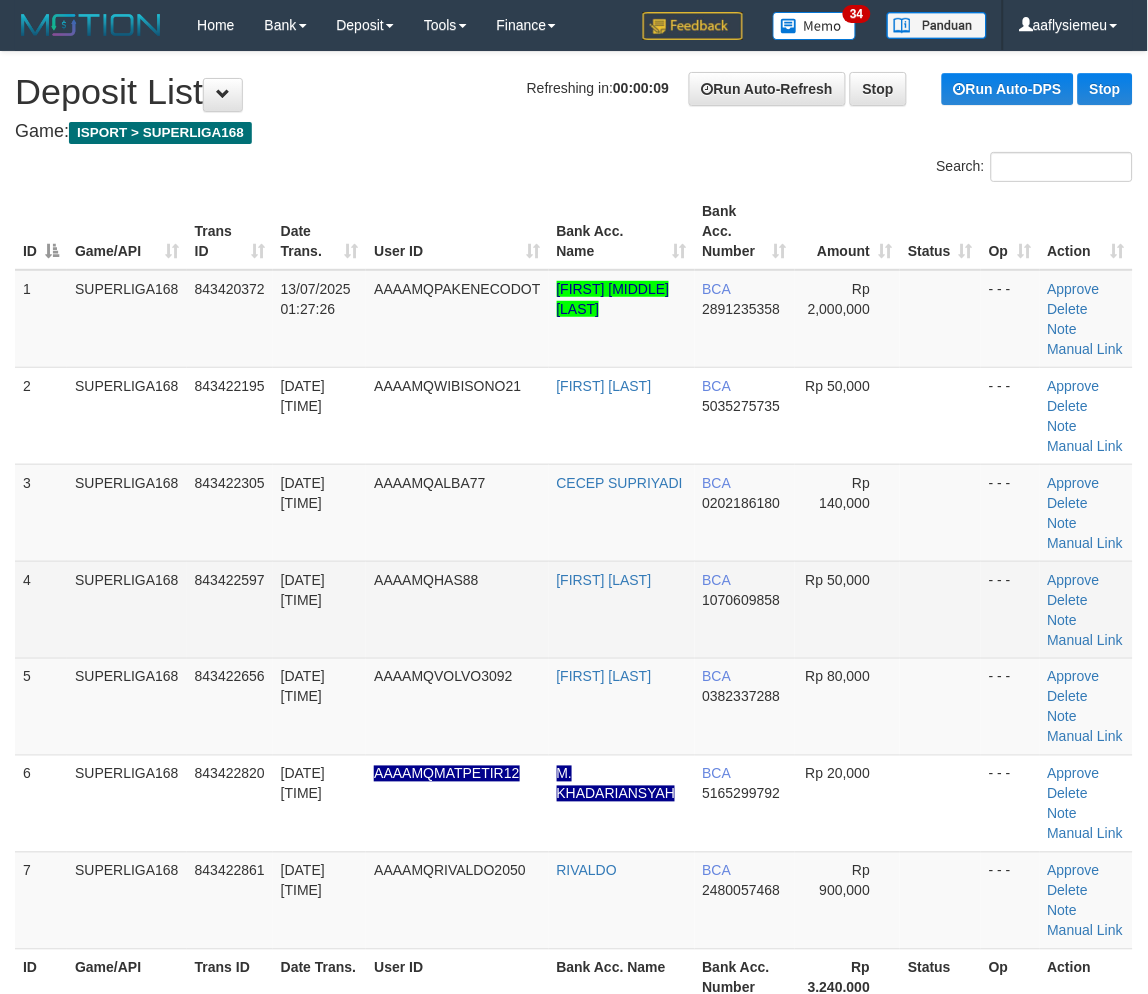 drag, startPoint x: 162, startPoint y: 582, endPoint x: 148, endPoint y: 591, distance: 16.643316 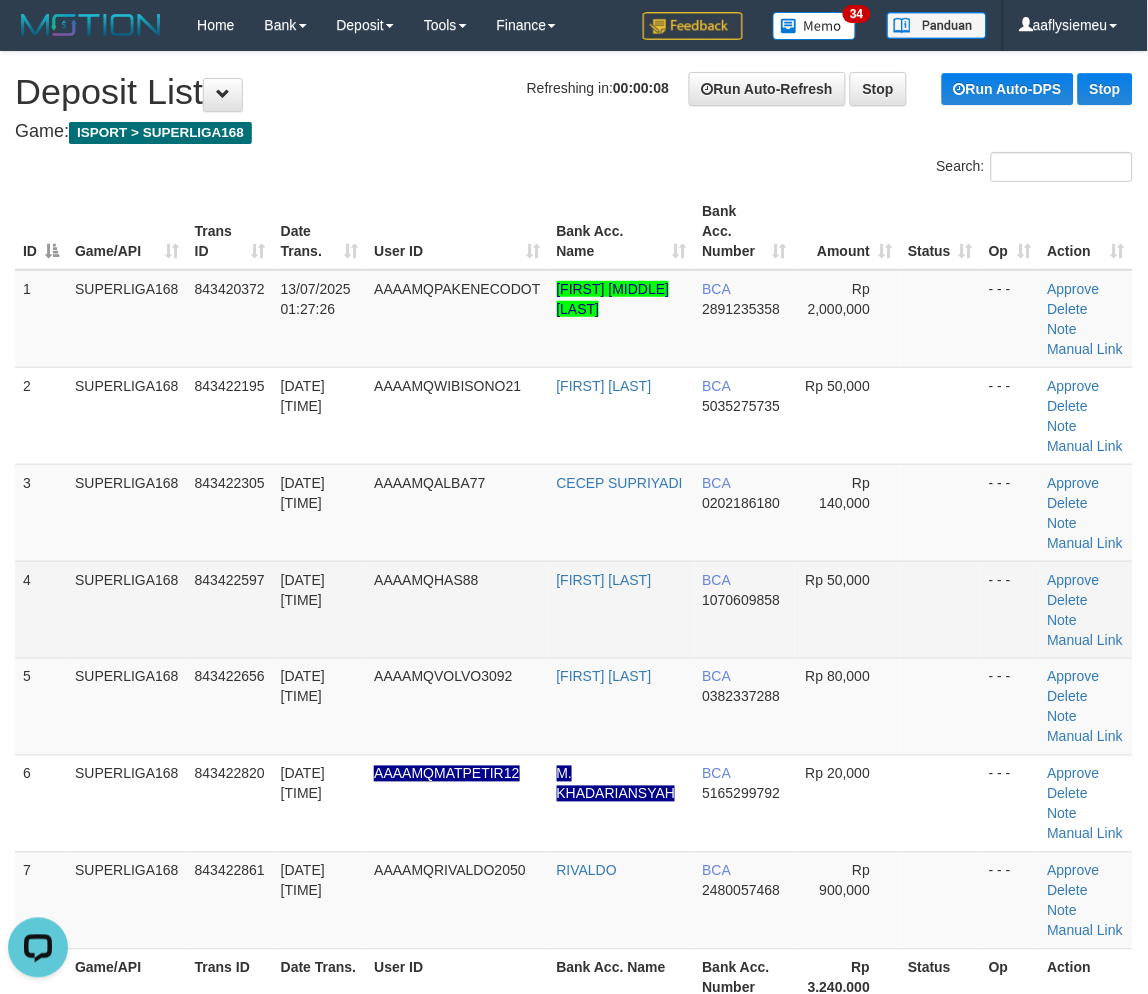scroll, scrollTop: 0, scrollLeft: 0, axis: both 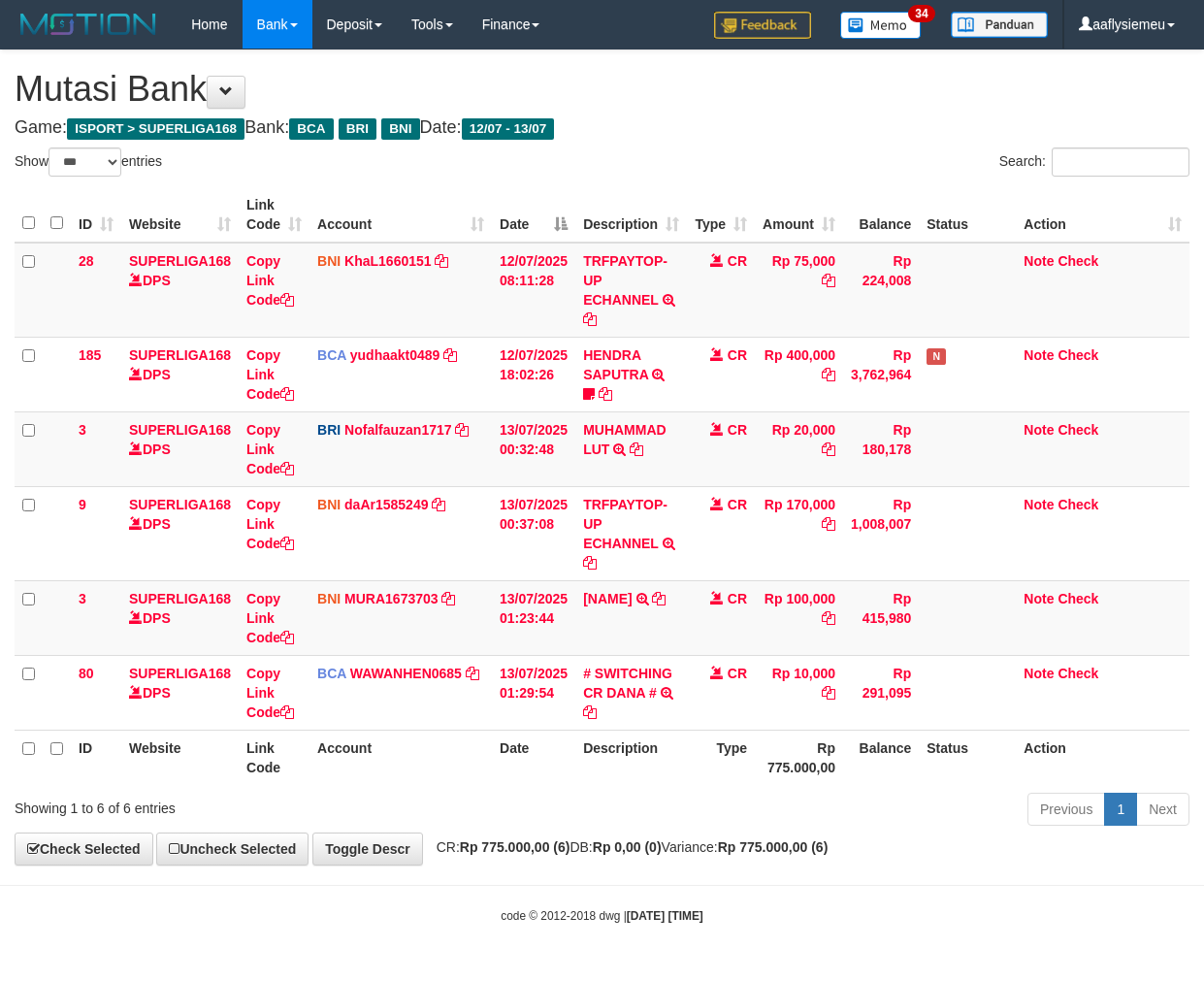 select on "***" 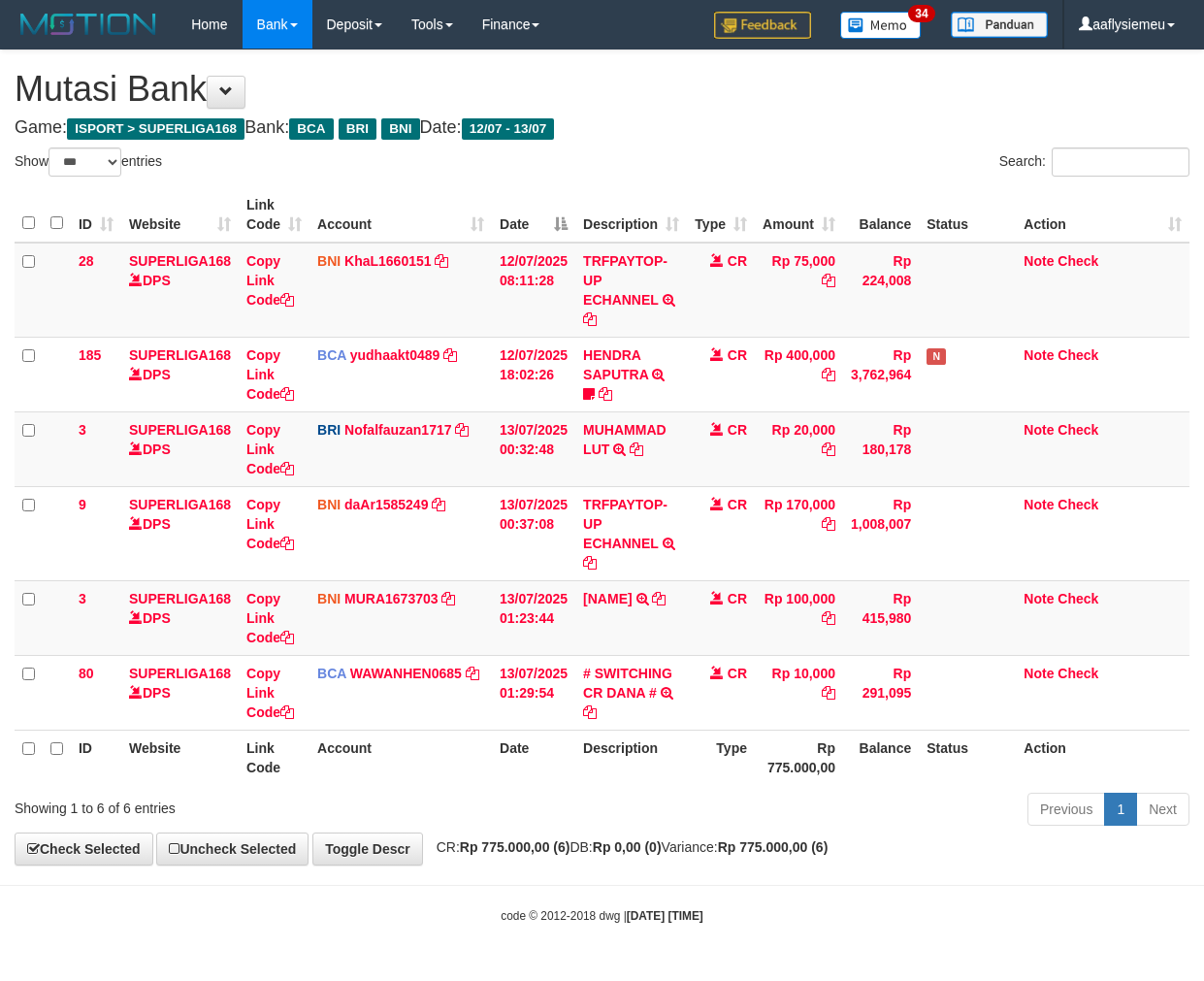 scroll, scrollTop: 0, scrollLeft: 0, axis: both 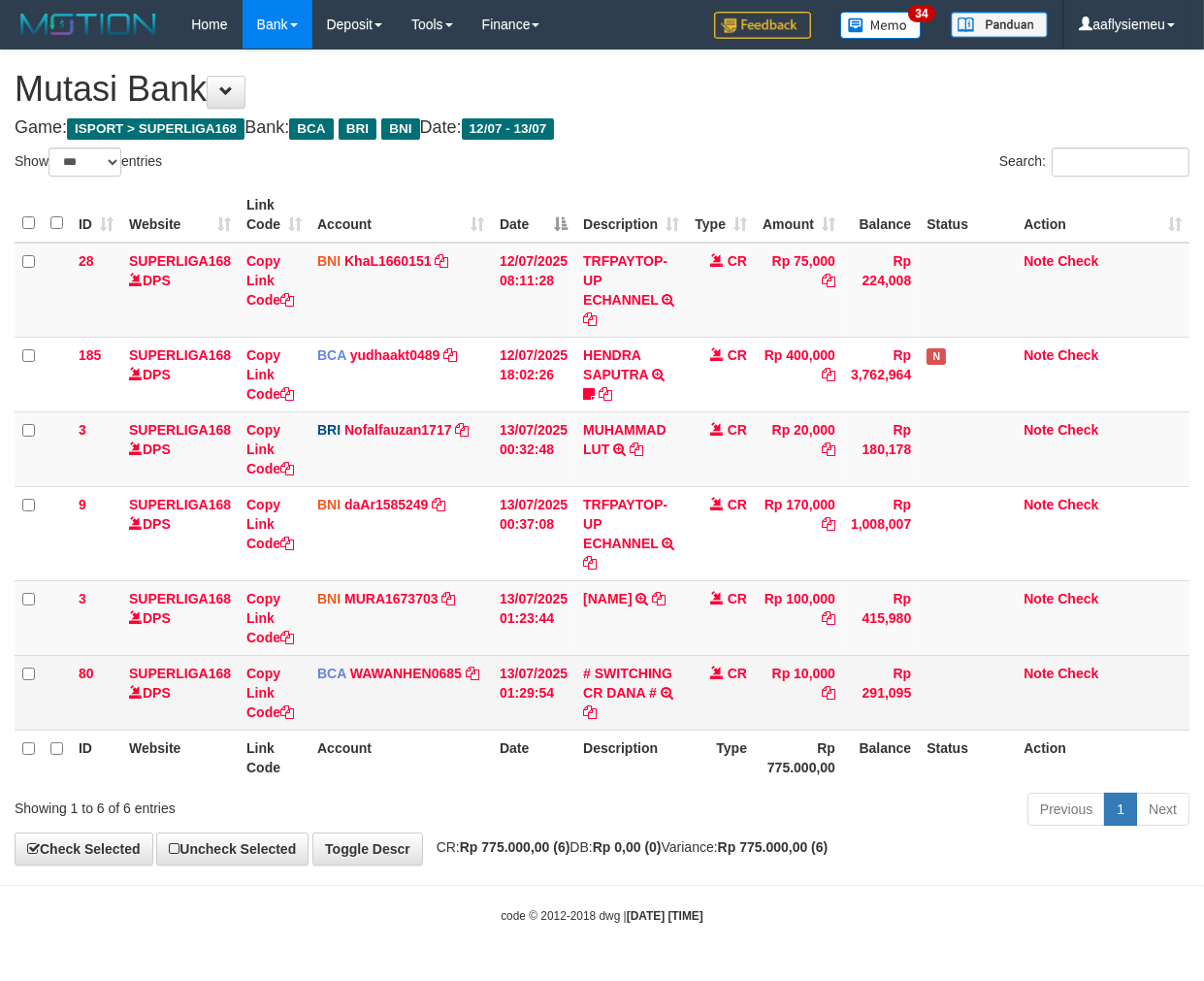 drag, startPoint x: 760, startPoint y: 779, endPoint x: 1096, endPoint y: 693, distance: 346.83137 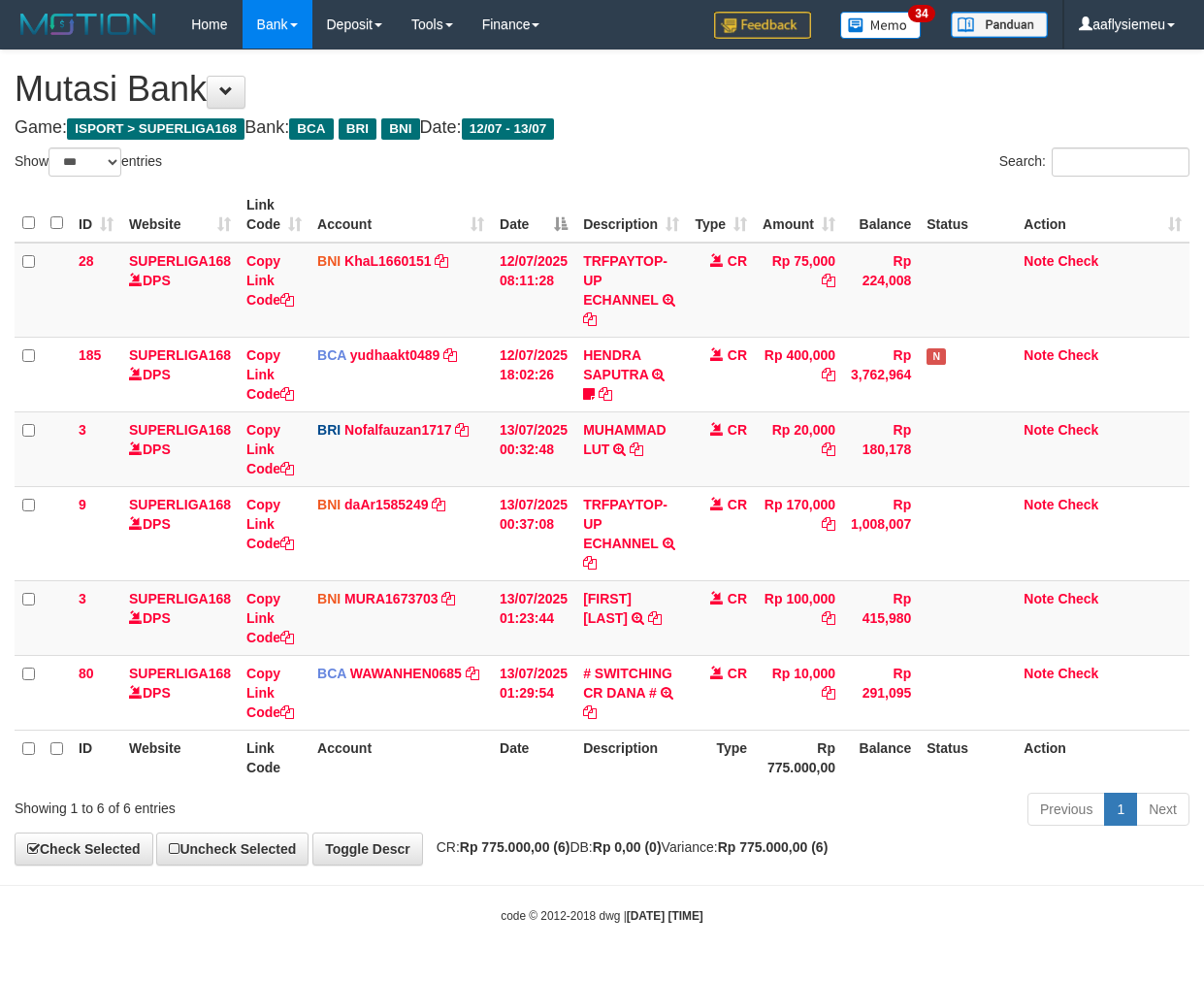 select on "***" 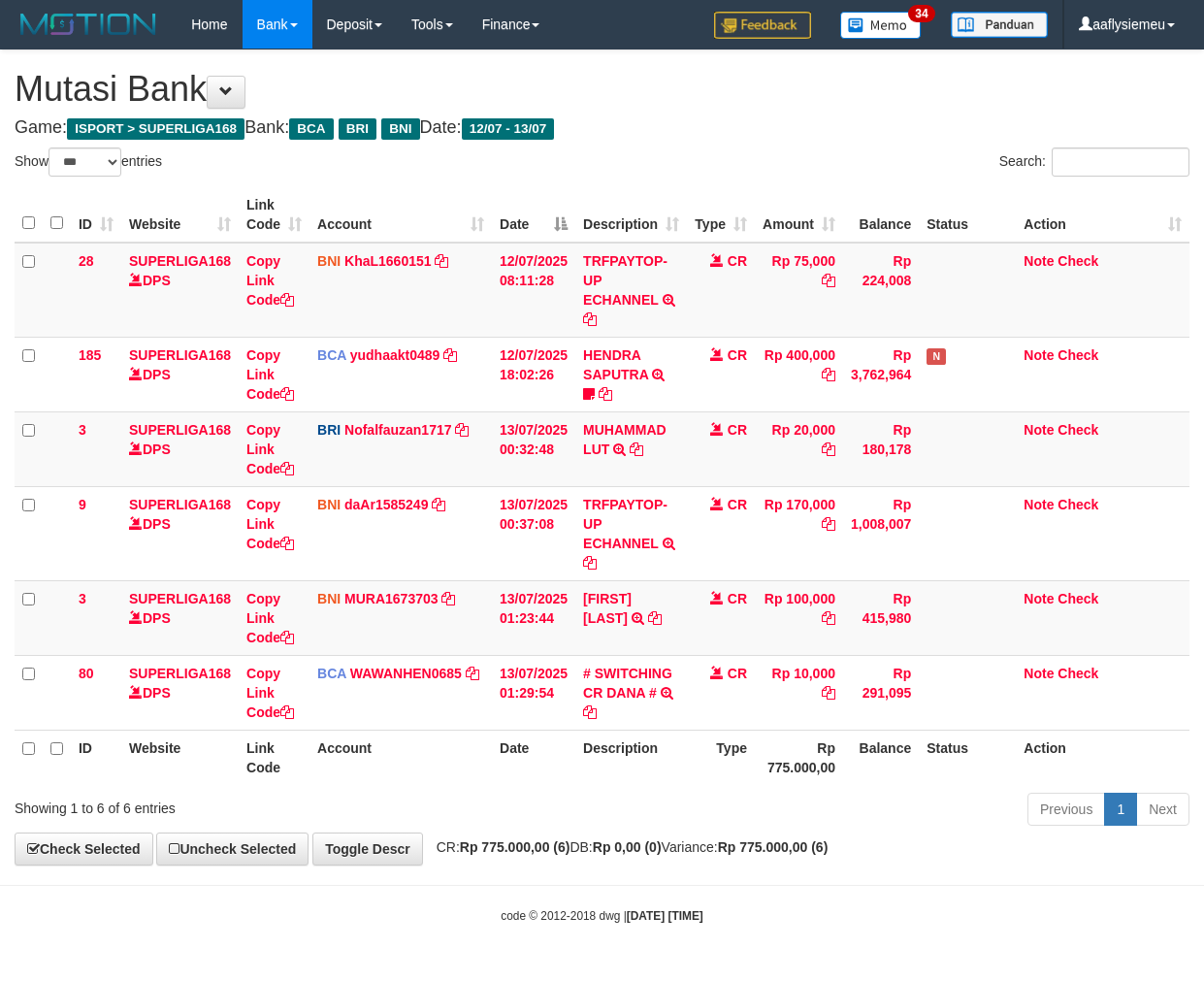 scroll, scrollTop: 0, scrollLeft: 0, axis: both 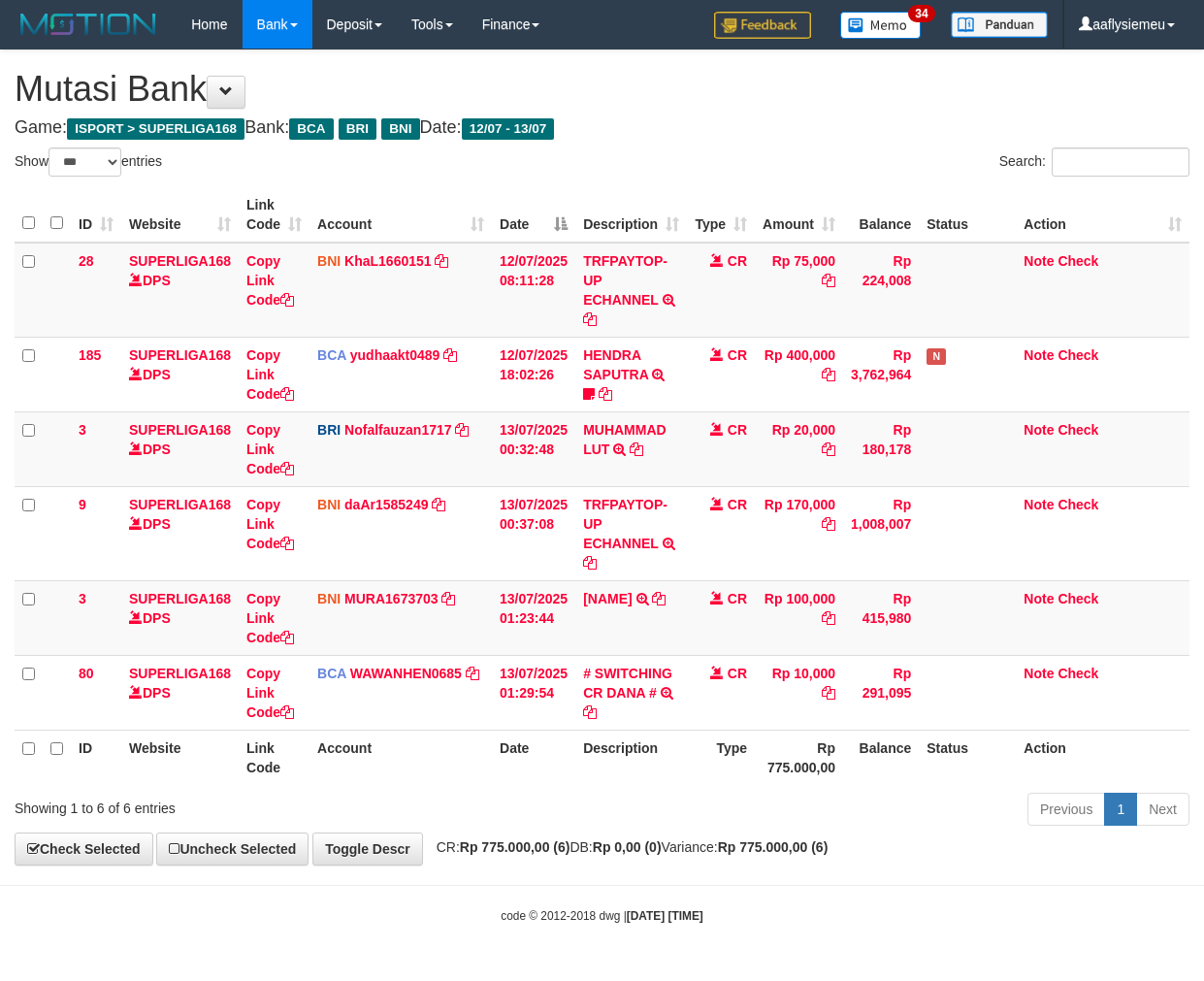 select on "***" 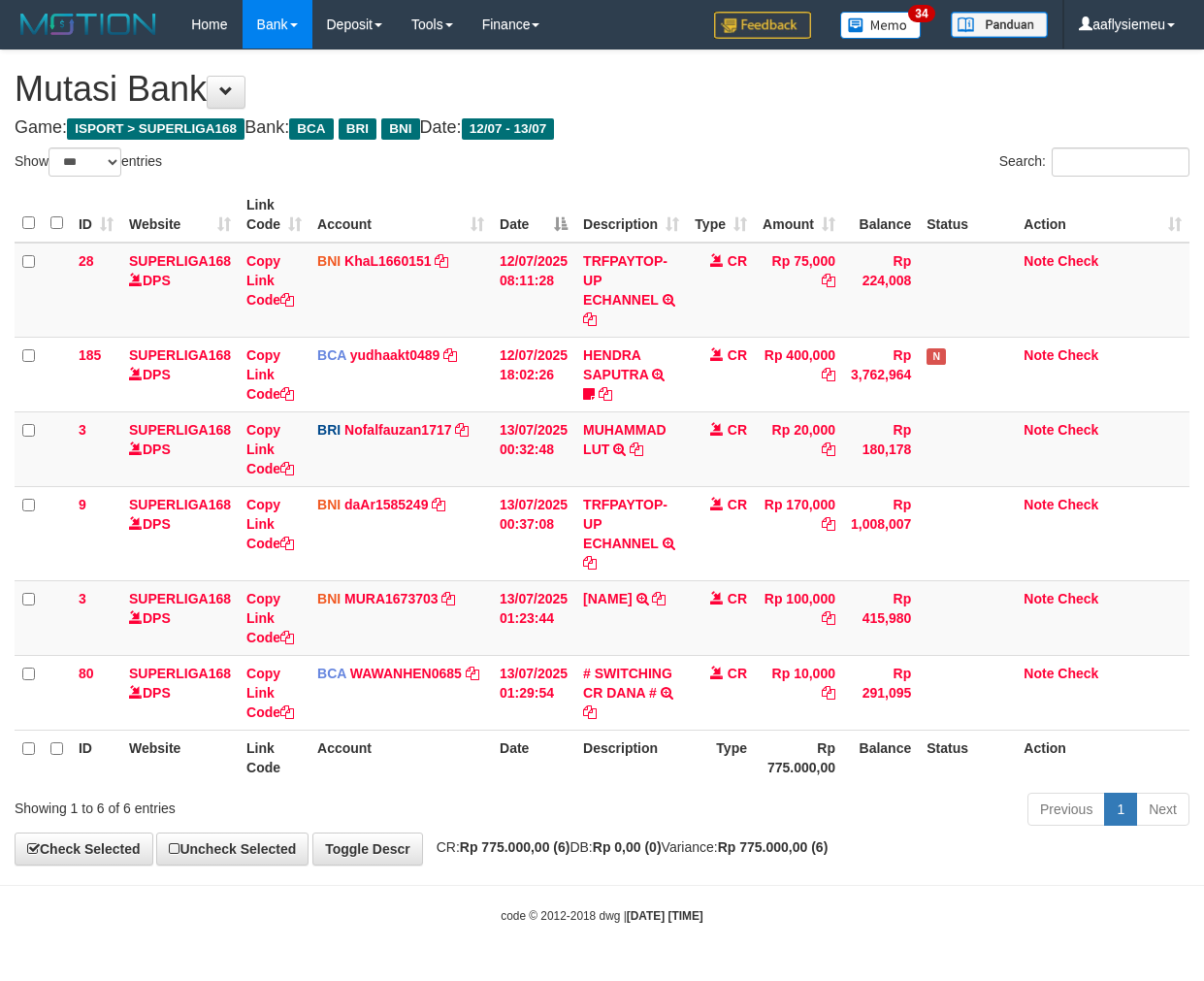 scroll, scrollTop: 0, scrollLeft: 0, axis: both 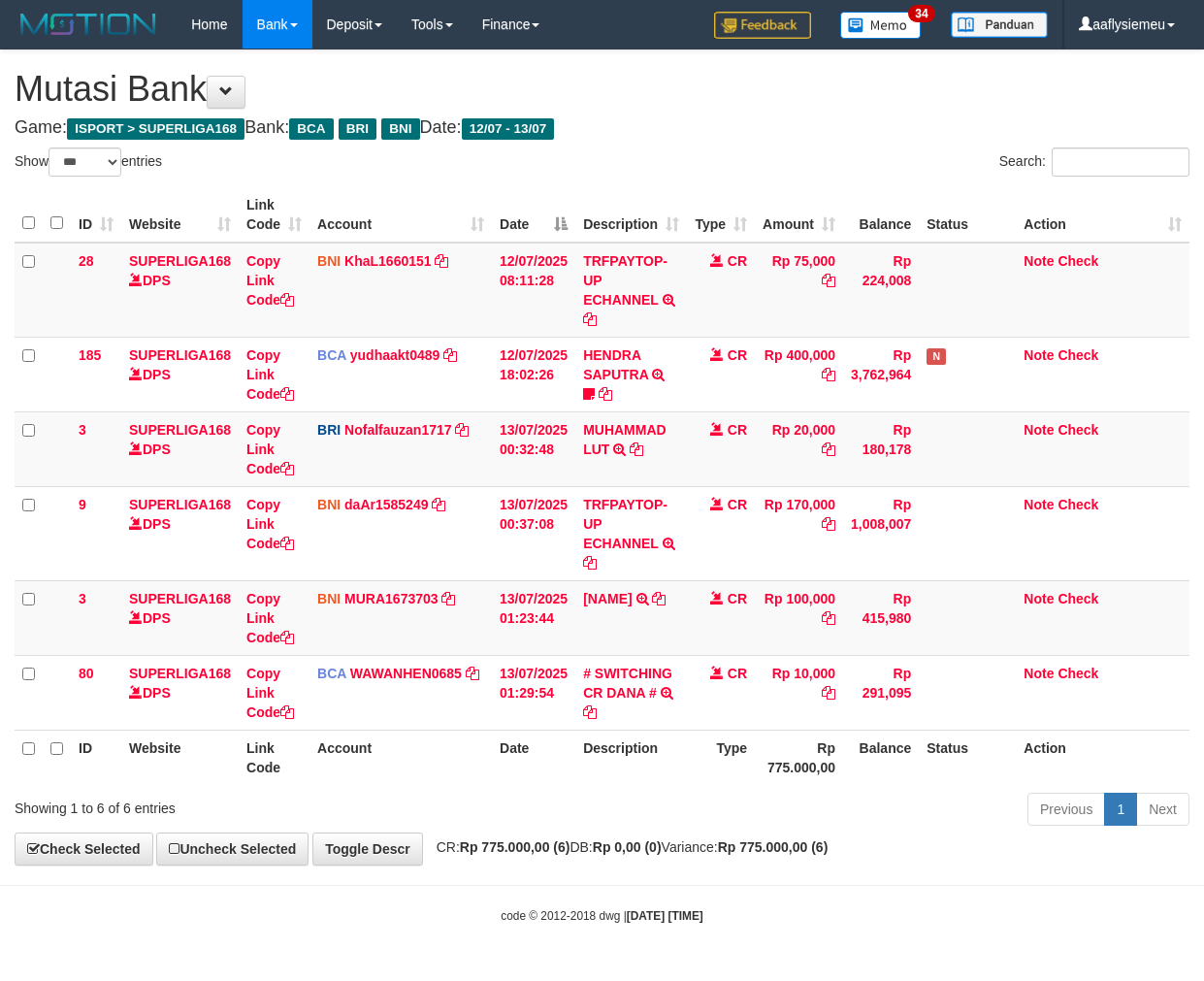 select on "***" 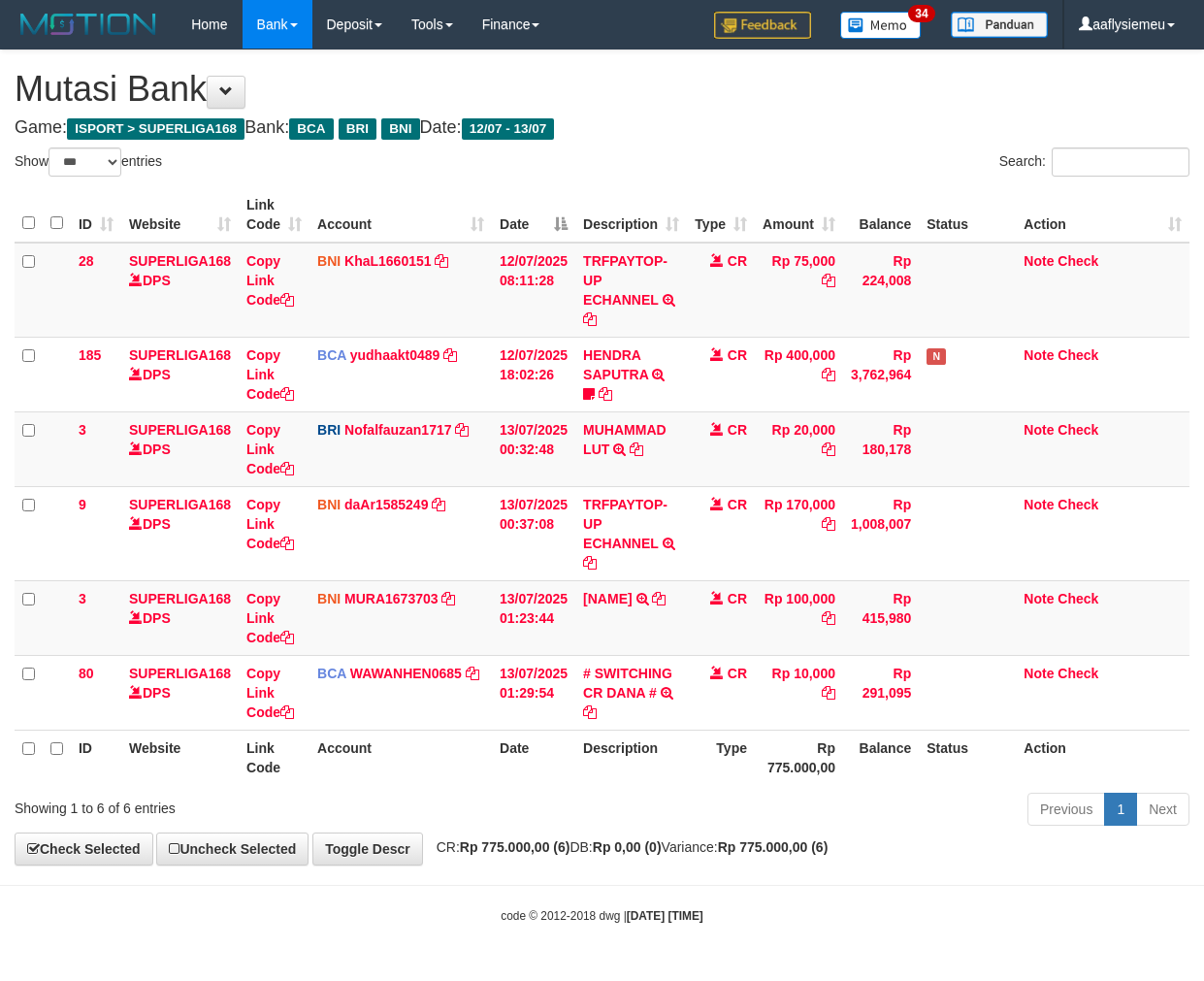 scroll, scrollTop: 0, scrollLeft: 0, axis: both 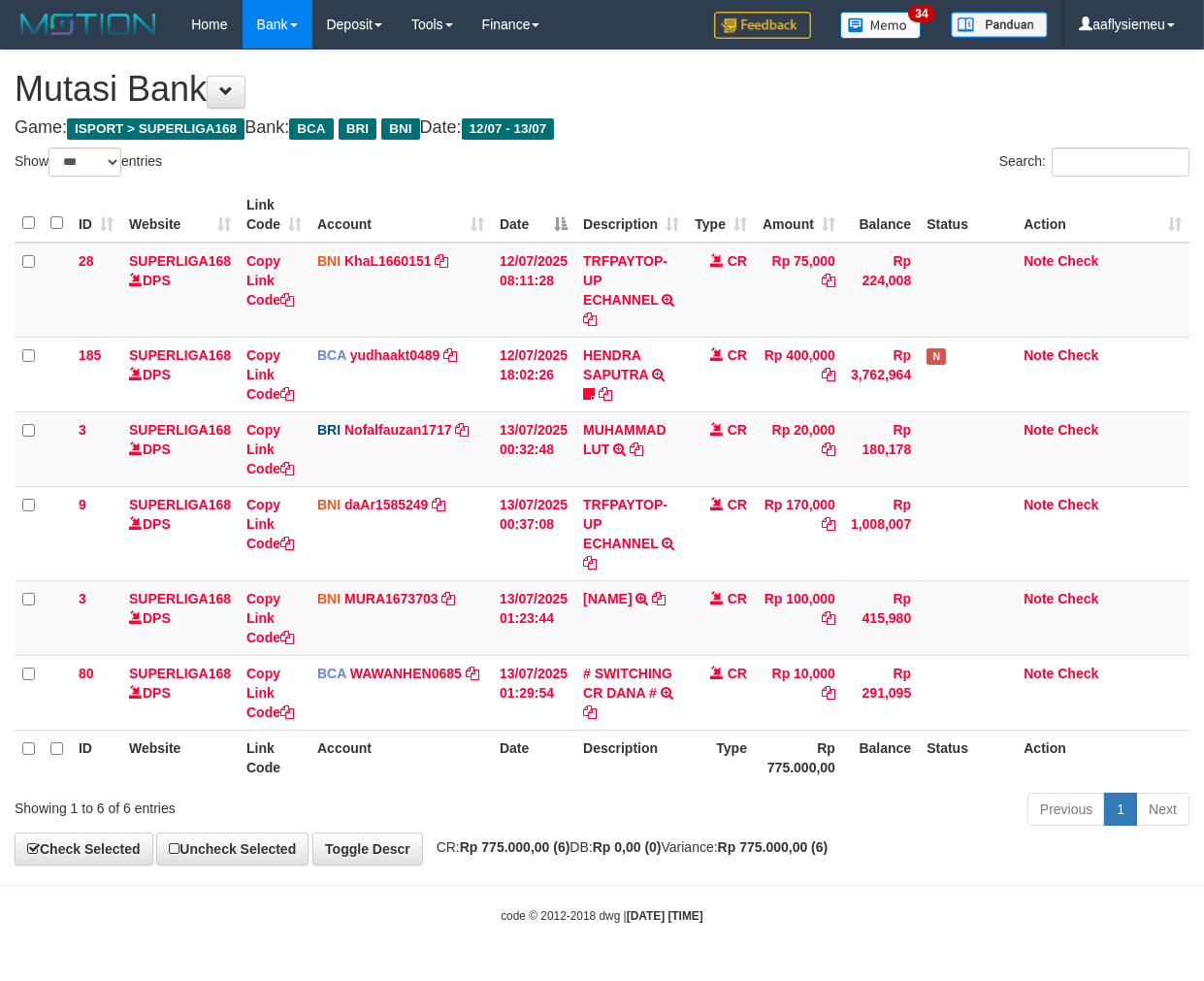 click on "**********" at bounding box center (602, 457) 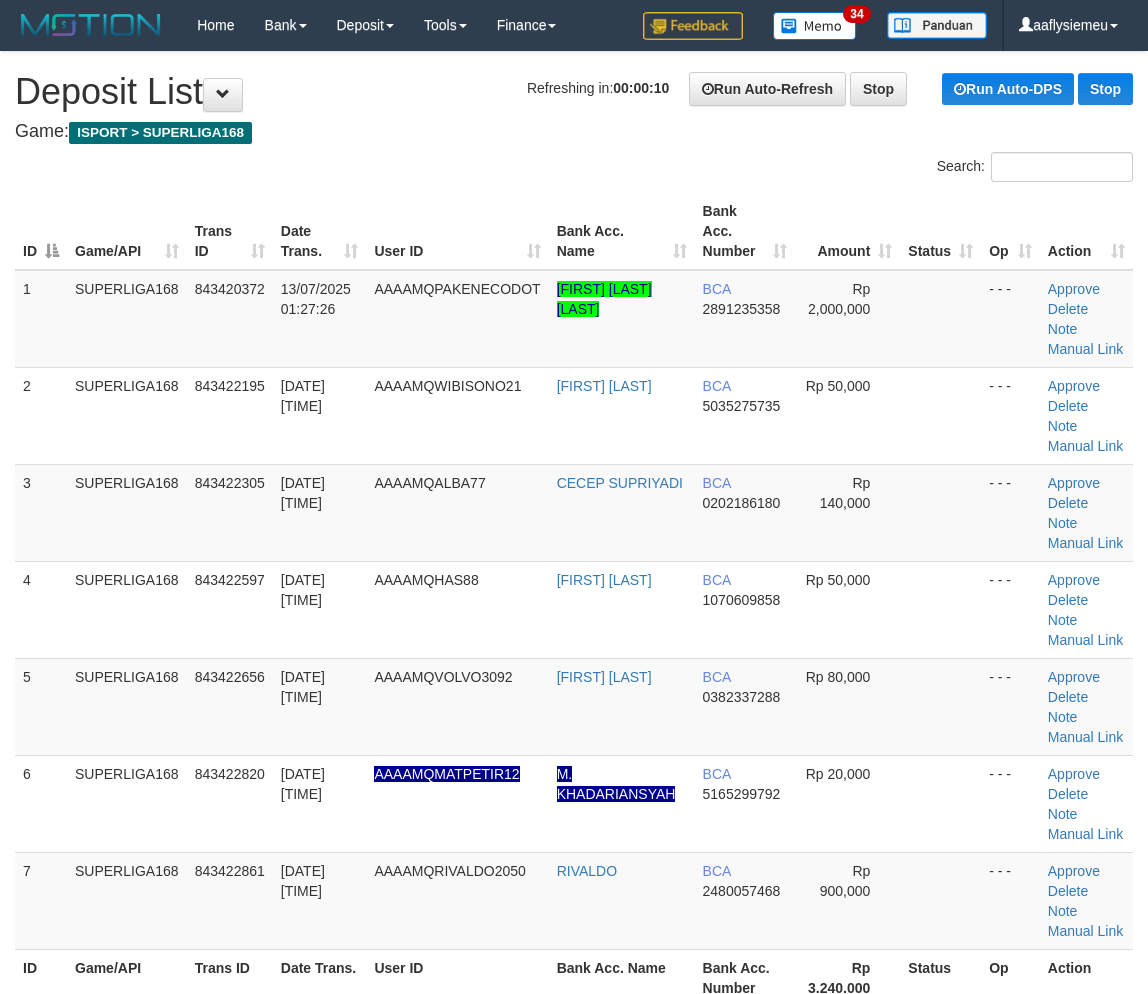 scroll, scrollTop: 0, scrollLeft: 0, axis: both 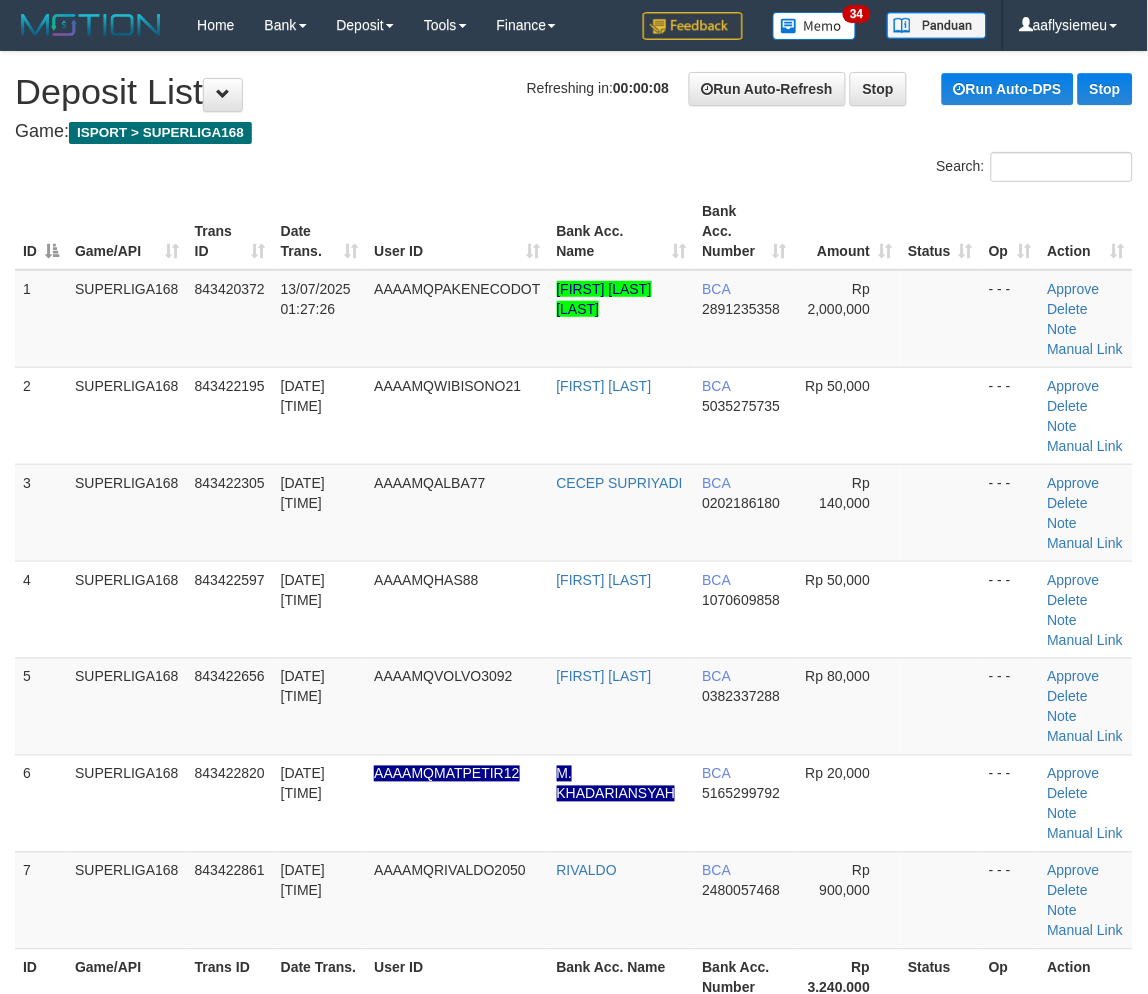 drag, startPoint x: 428, startPoint y: 570, endPoint x: 1, endPoint y: 748, distance: 462.6154 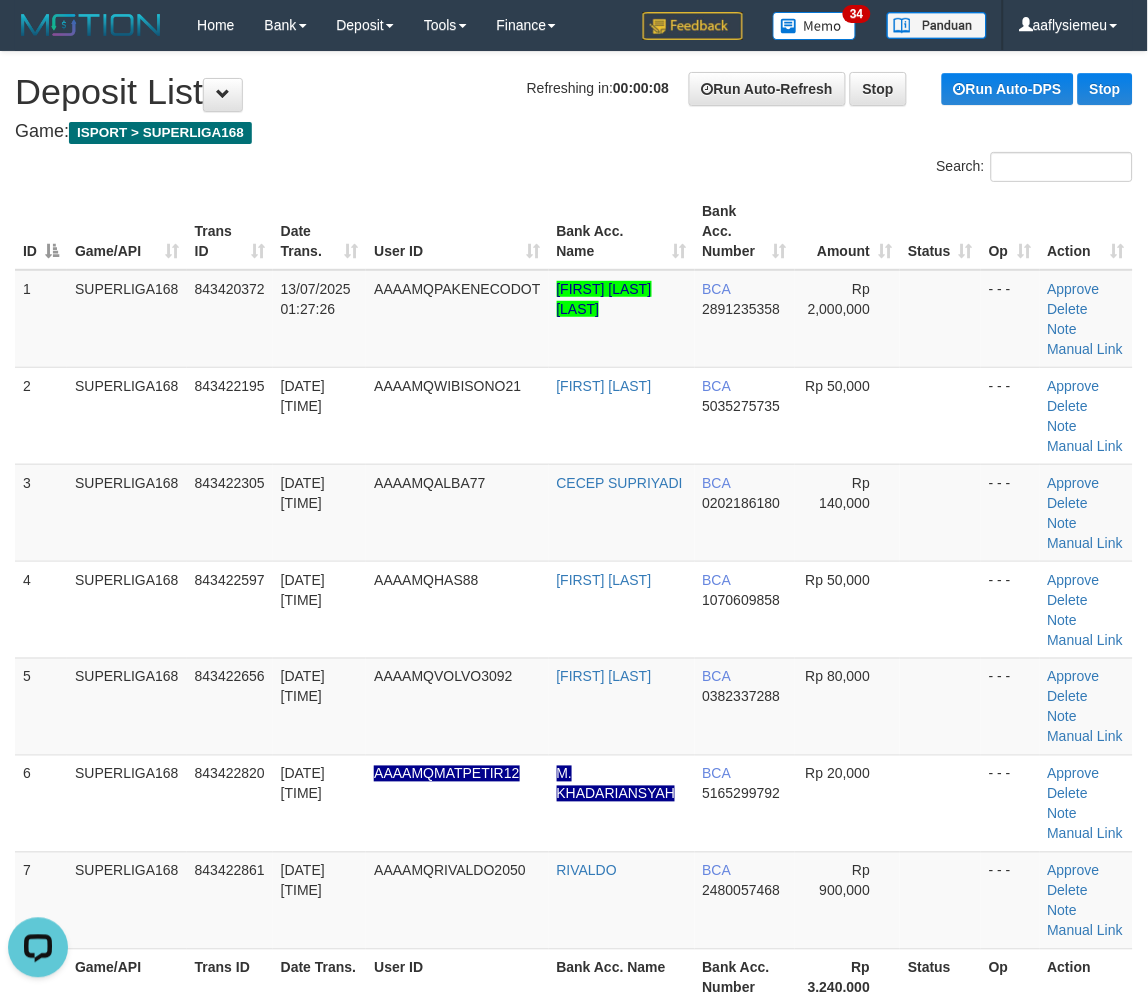 scroll, scrollTop: 0, scrollLeft: 0, axis: both 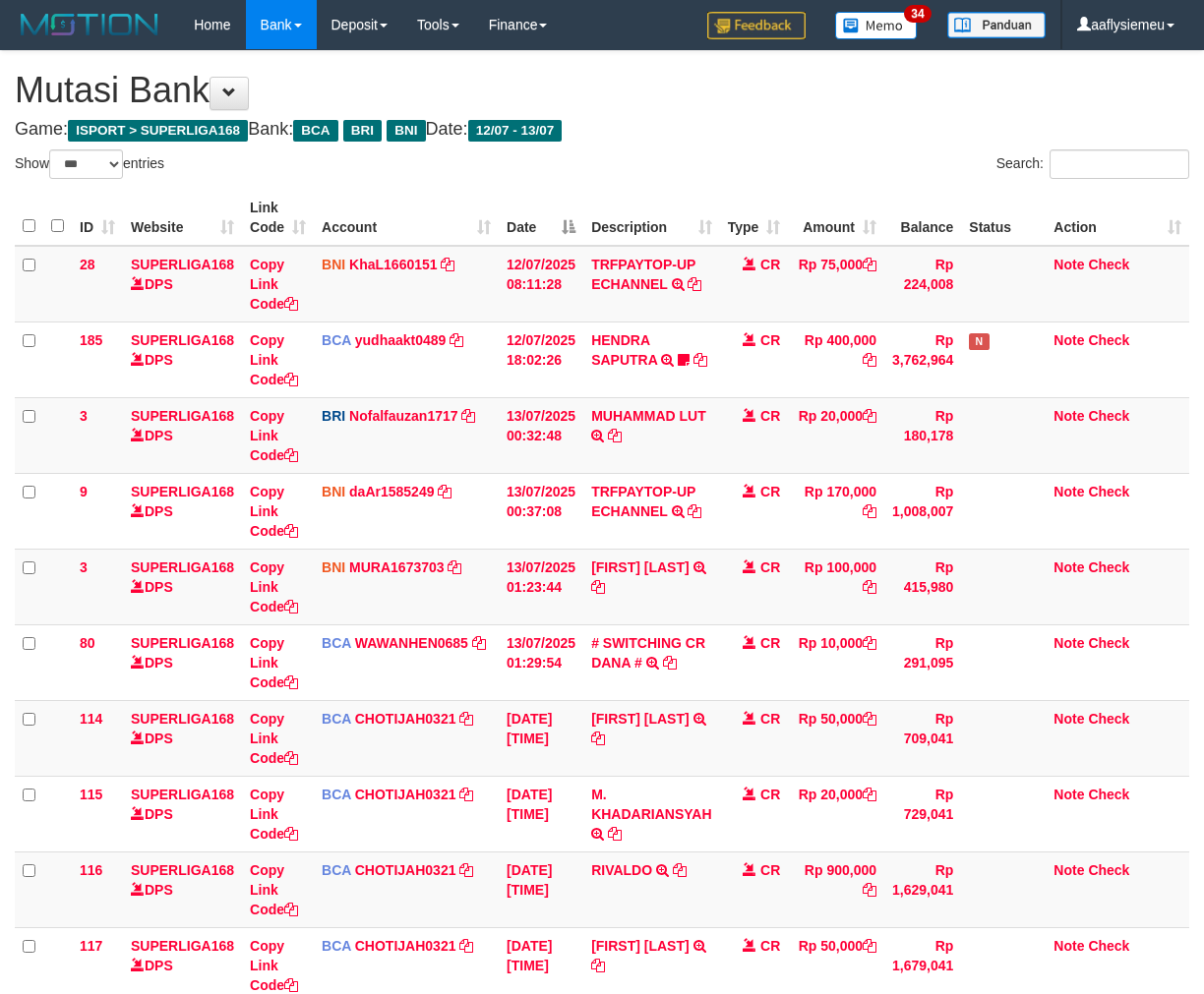 select on "***" 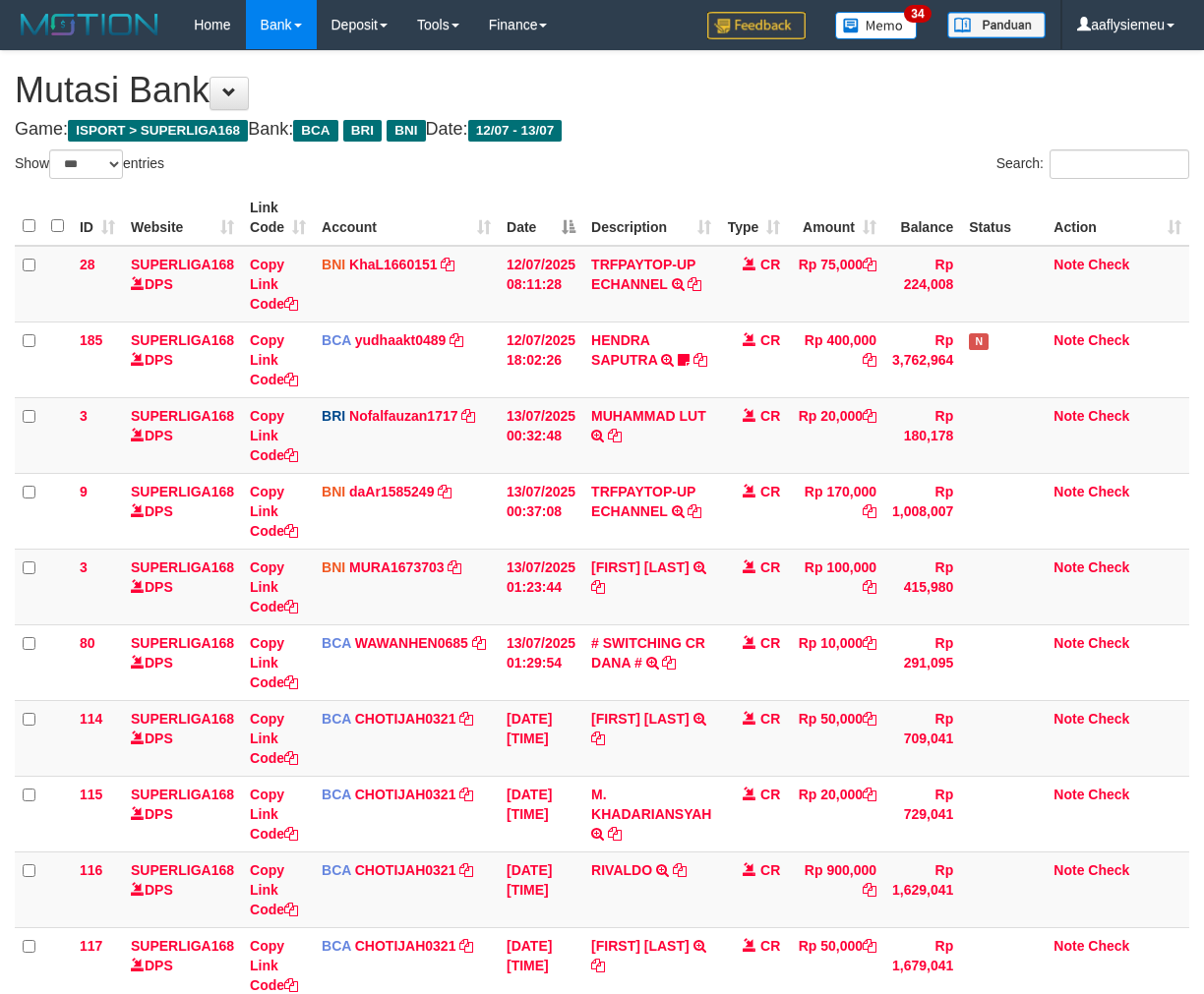 scroll, scrollTop: 0, scrollLeft: 0, axis: both 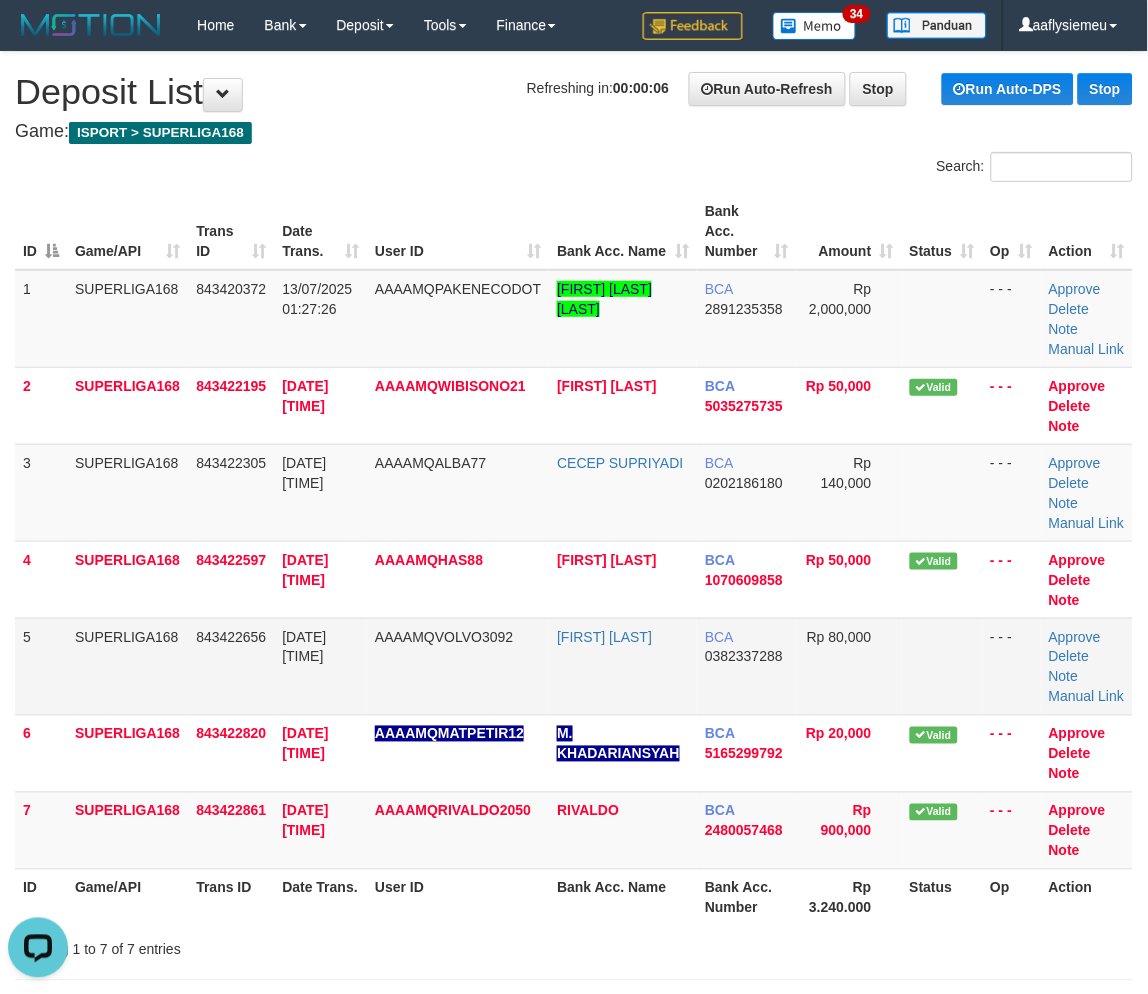 click on "843422656" at bounding box center (231, 637) 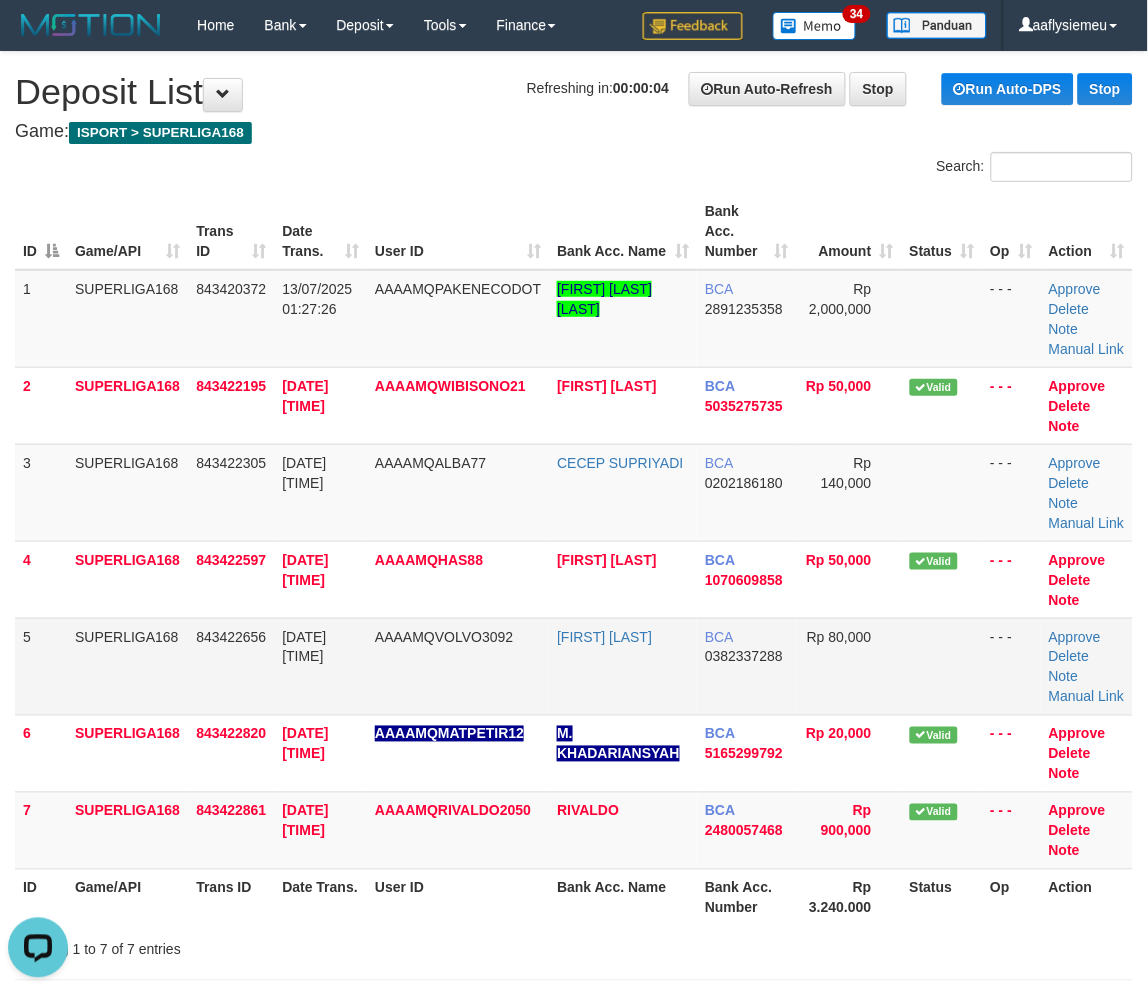 click on "13/07/2025 01:32:50" at bounding box center [304, 647] 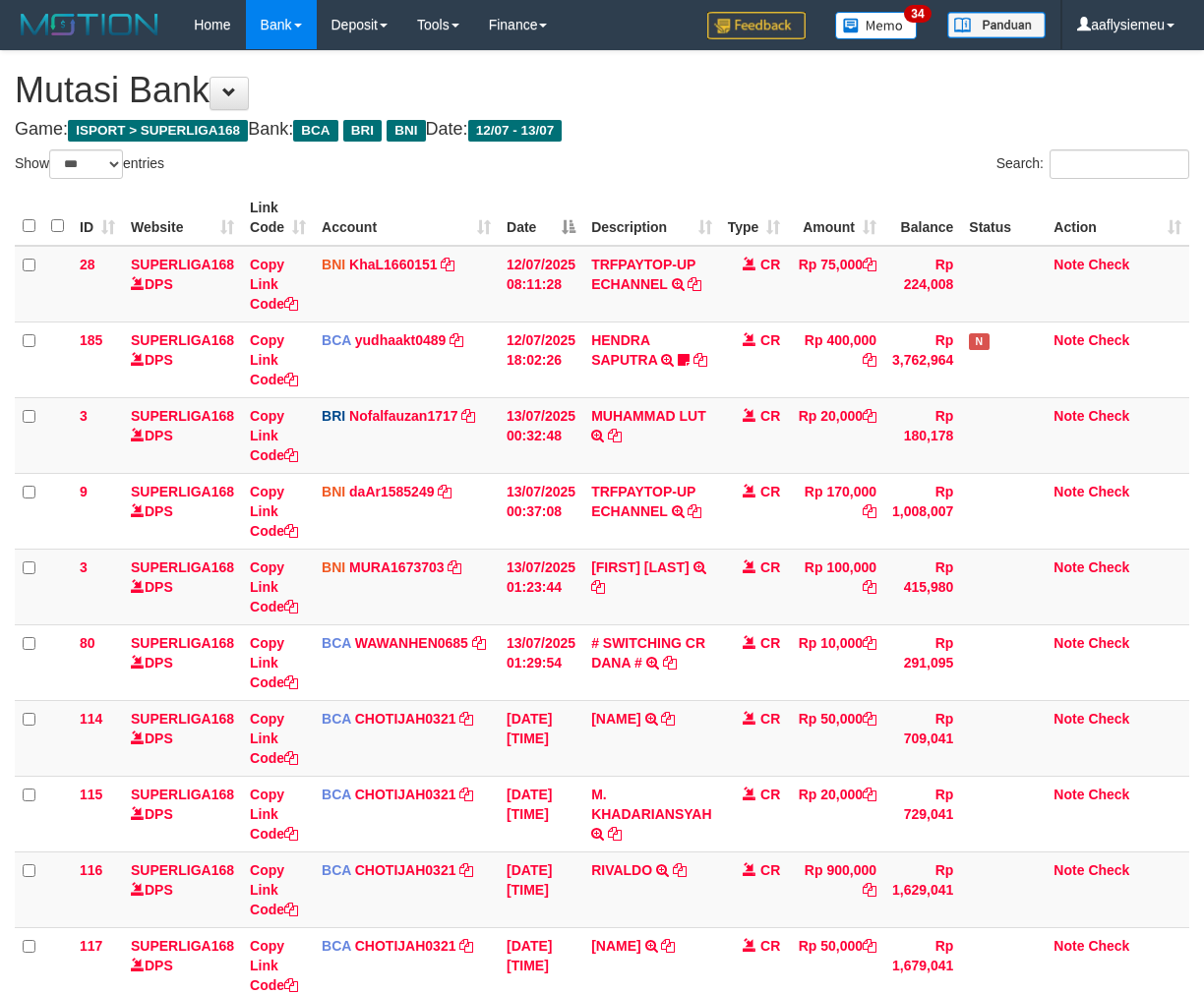 select on "***" 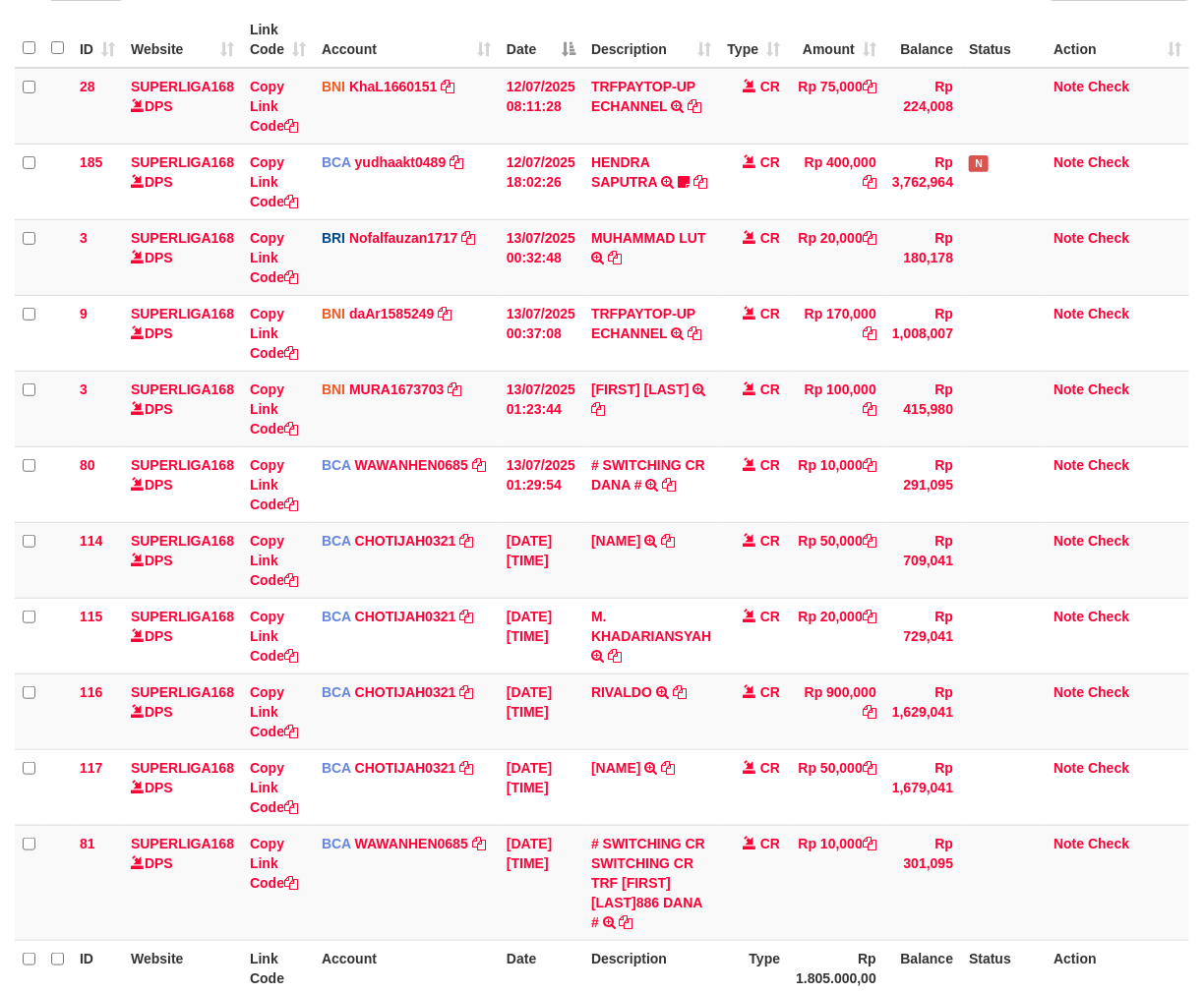 scroll, scrollTop: 218, scrollLeft: 0, axis: vertical 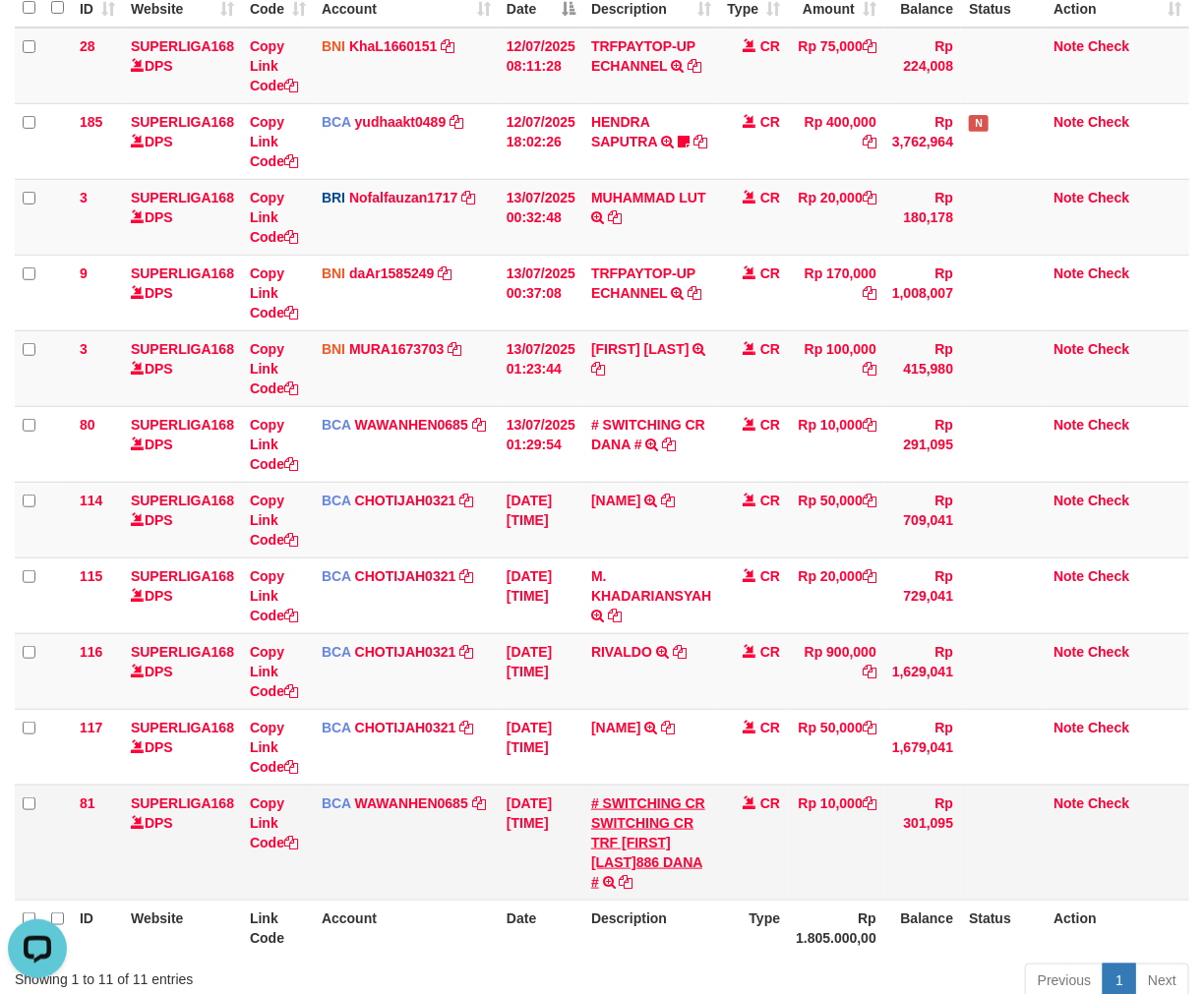 copy on "[NAME]886 DAN" 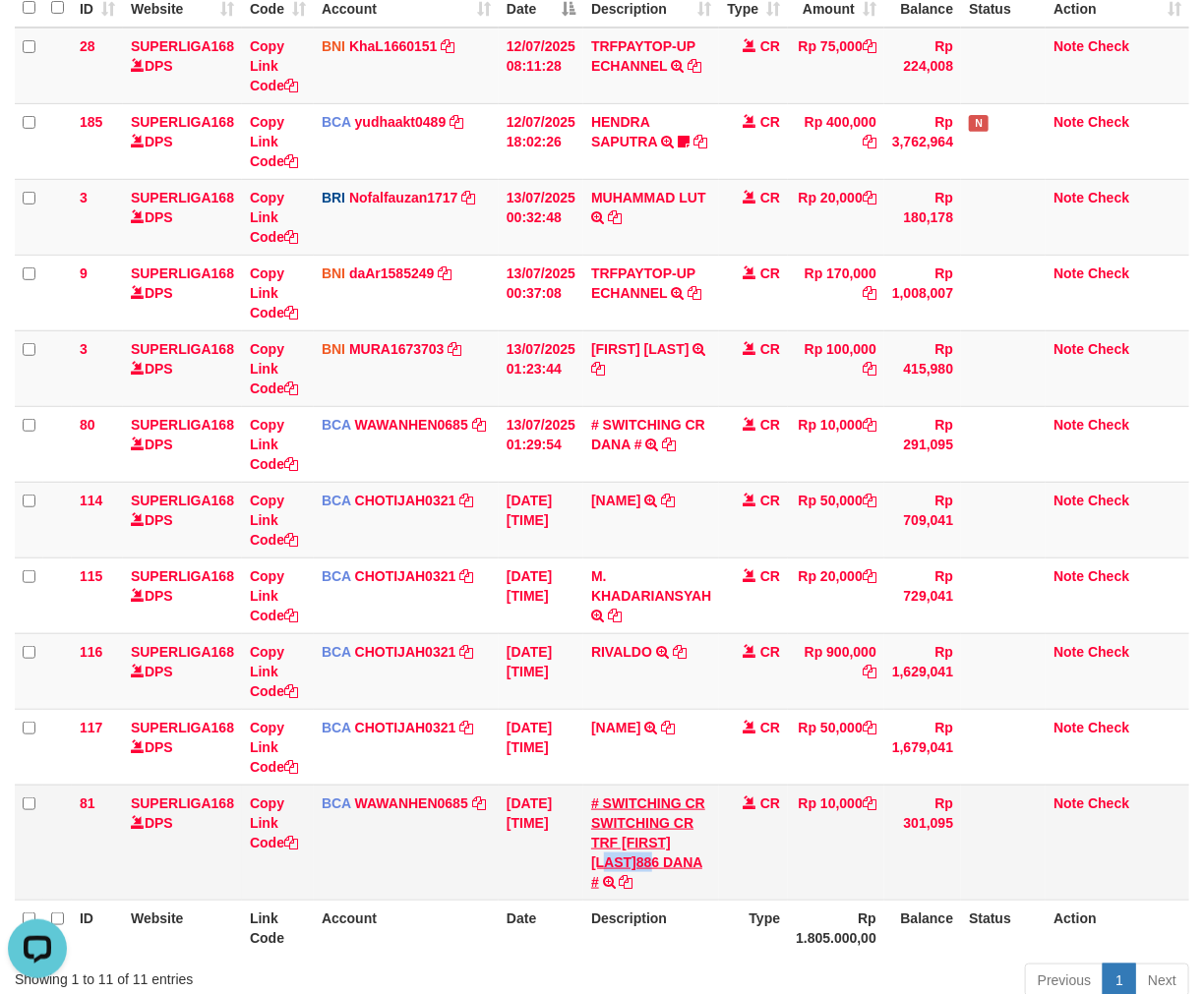 copy on "ALIYAN" 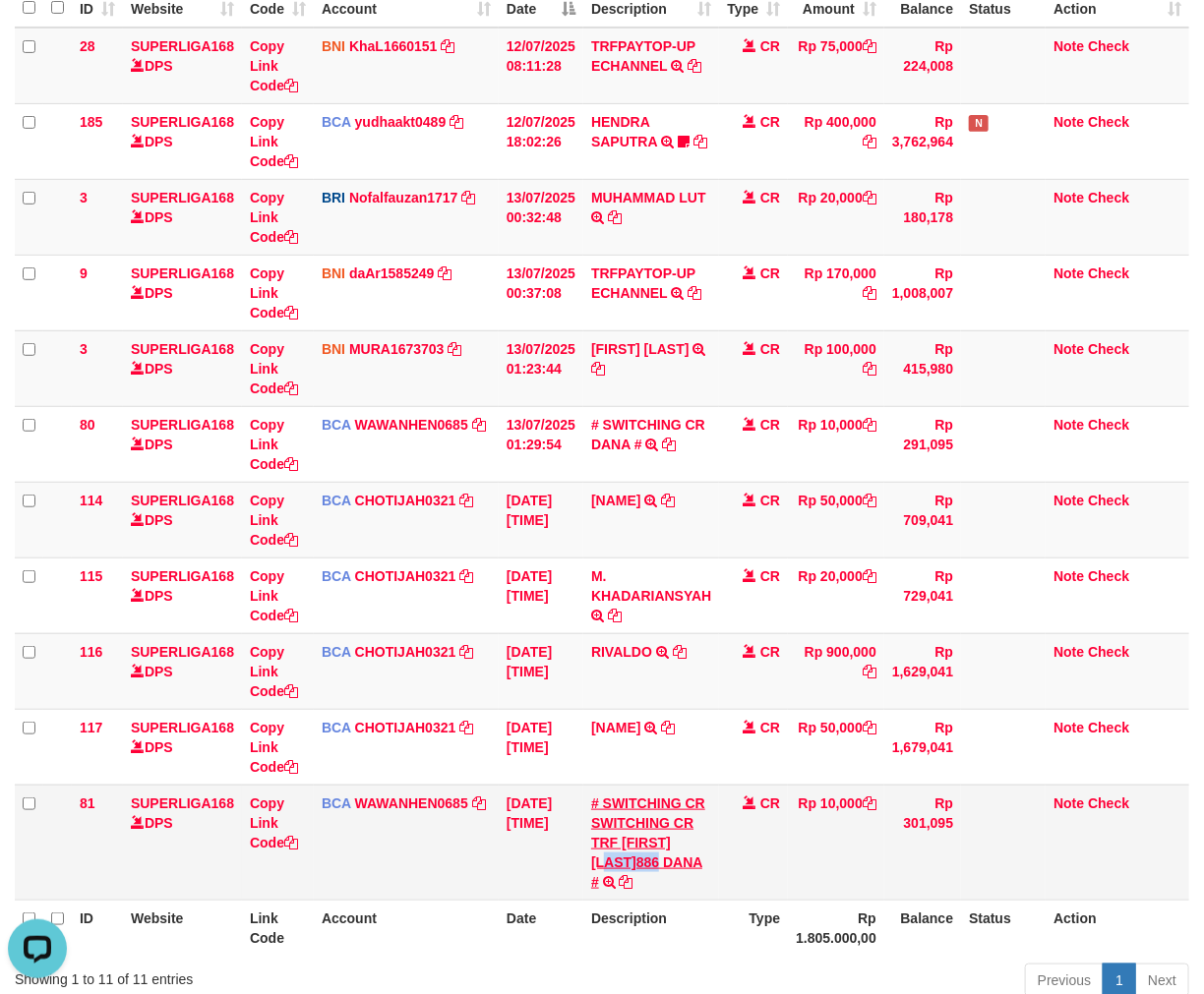 copy on "ALIYANS" 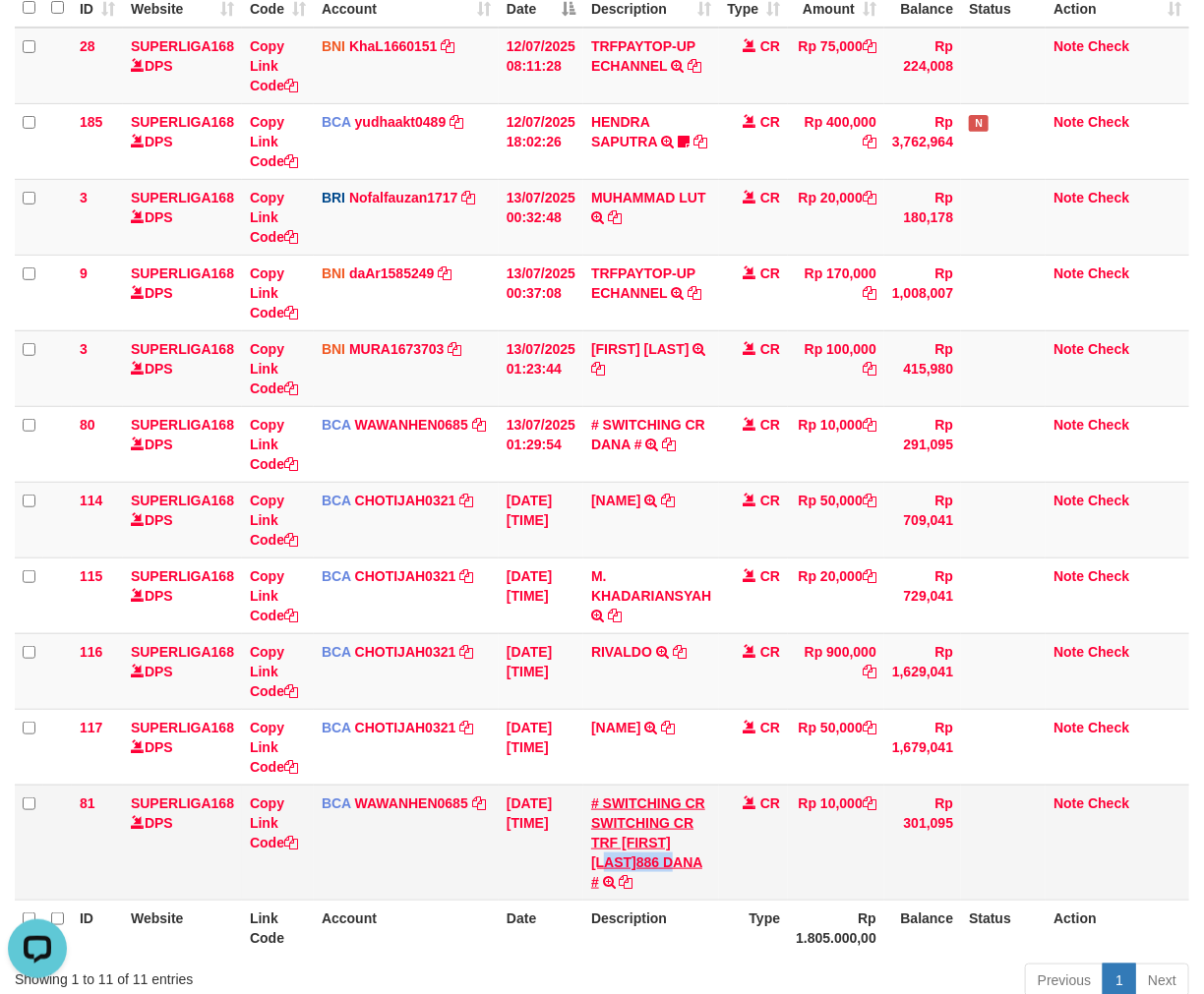 copy on "ALIYANSY8" 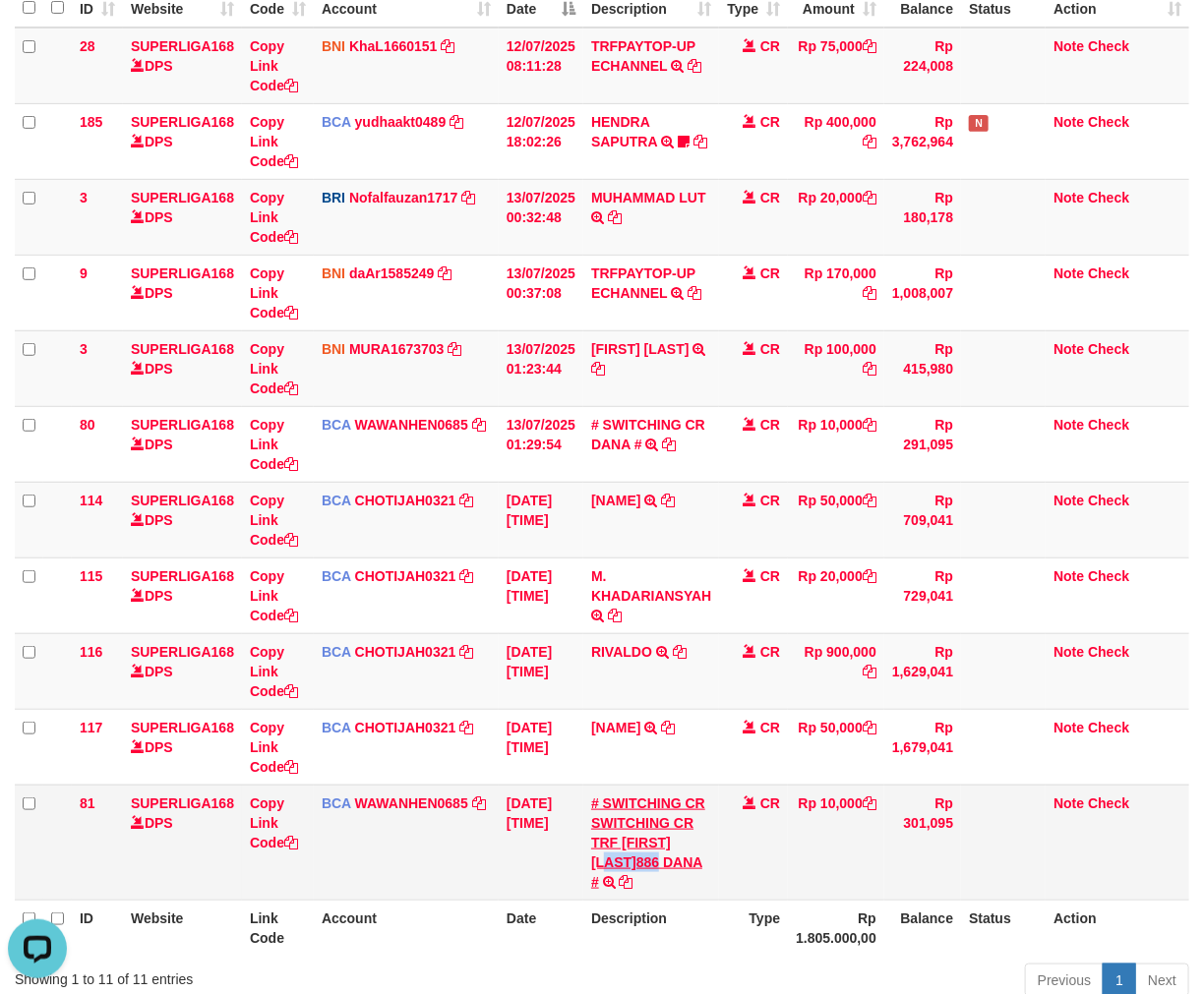 copy on "ALIYANS" 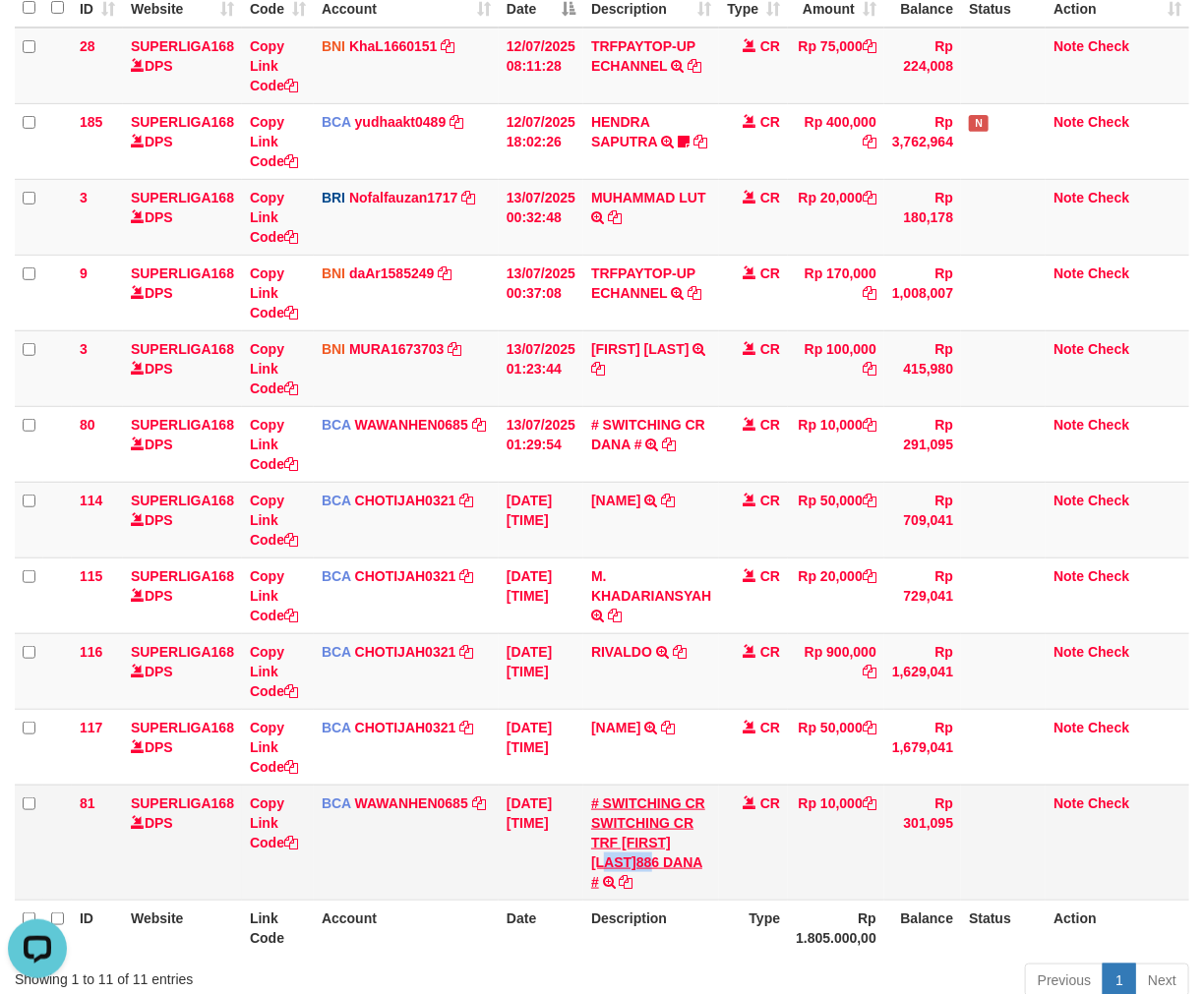 copy on "ALIYAN" 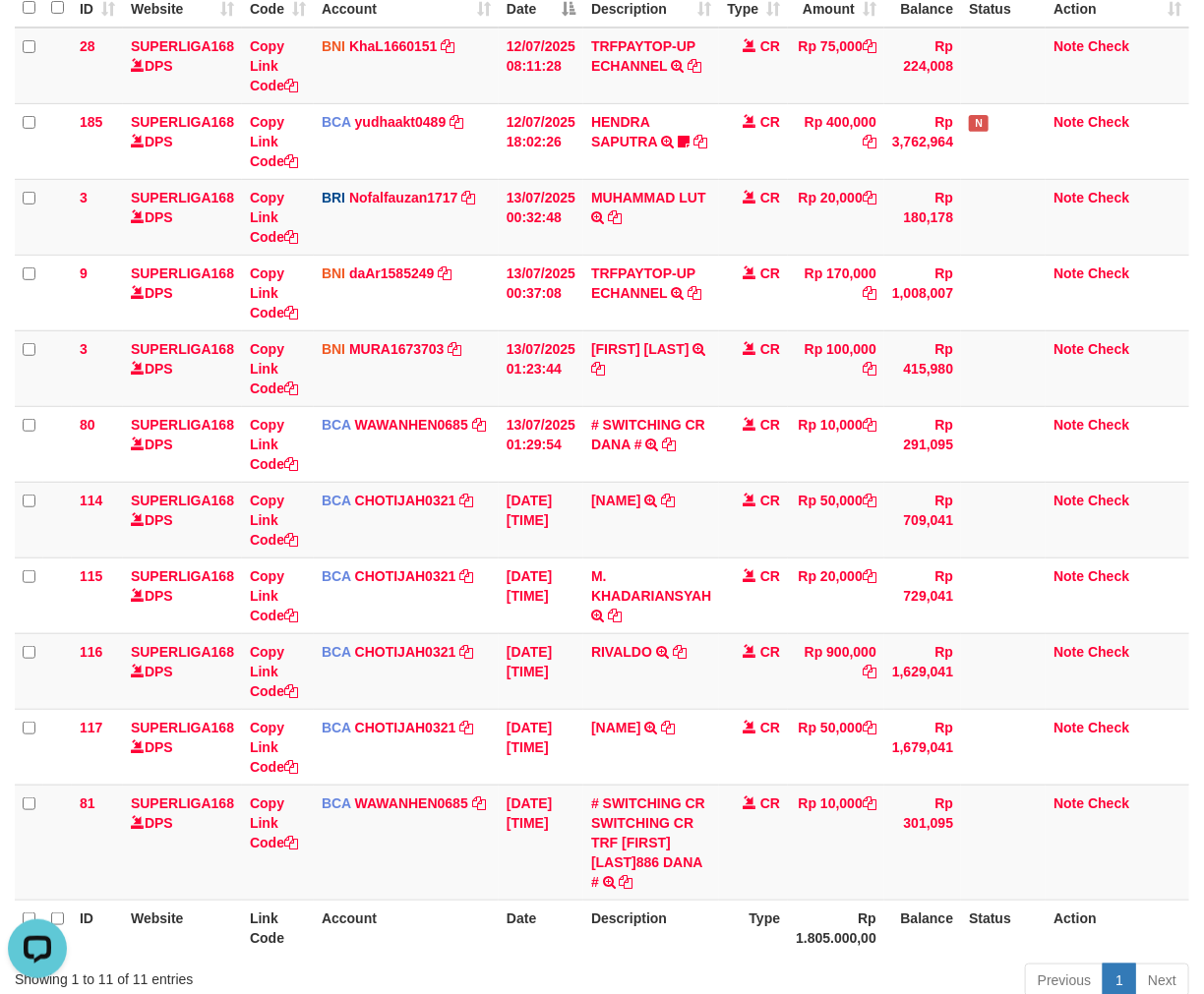 click on "Description" at bounding box center (651, 927) 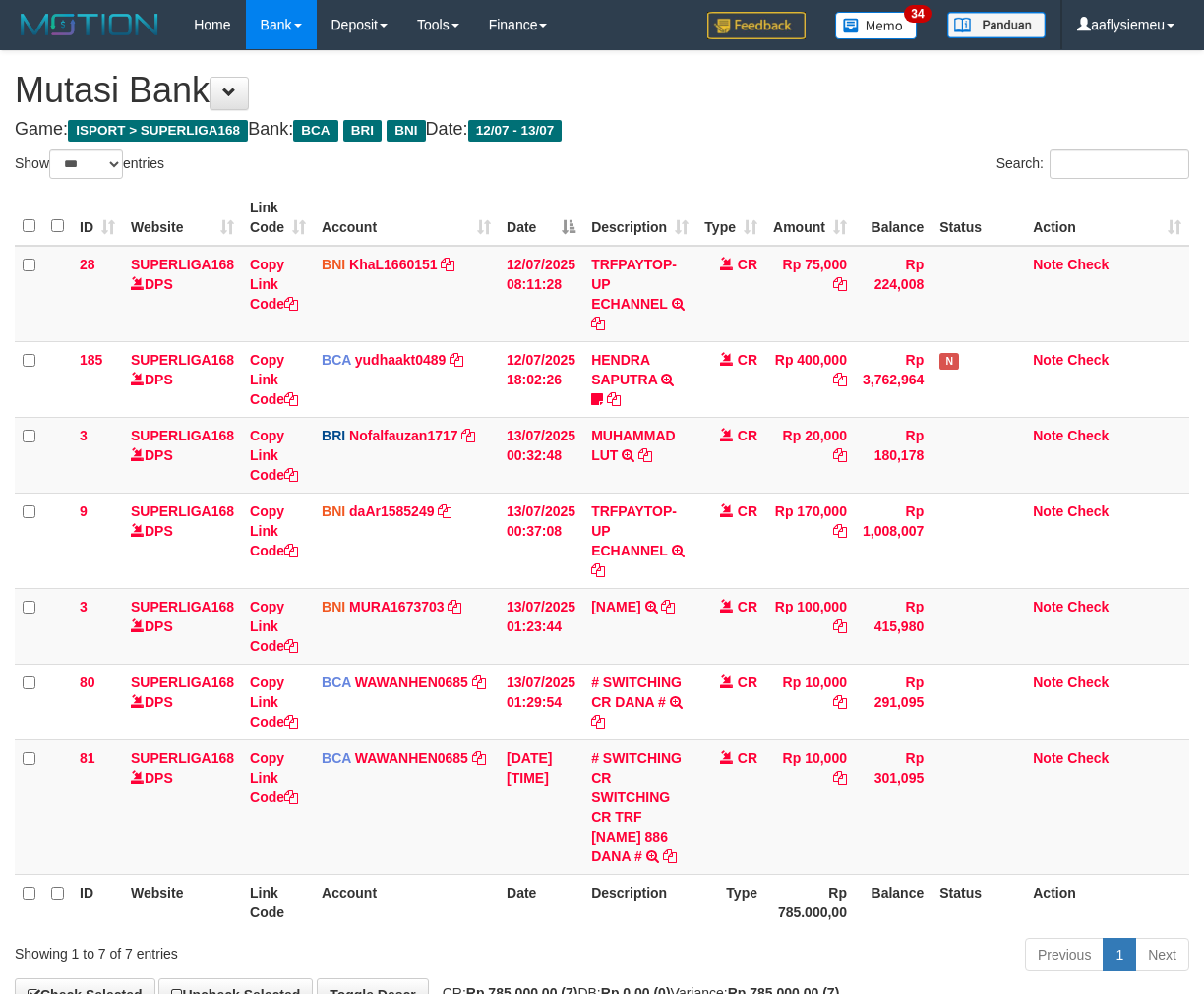 select on "***" 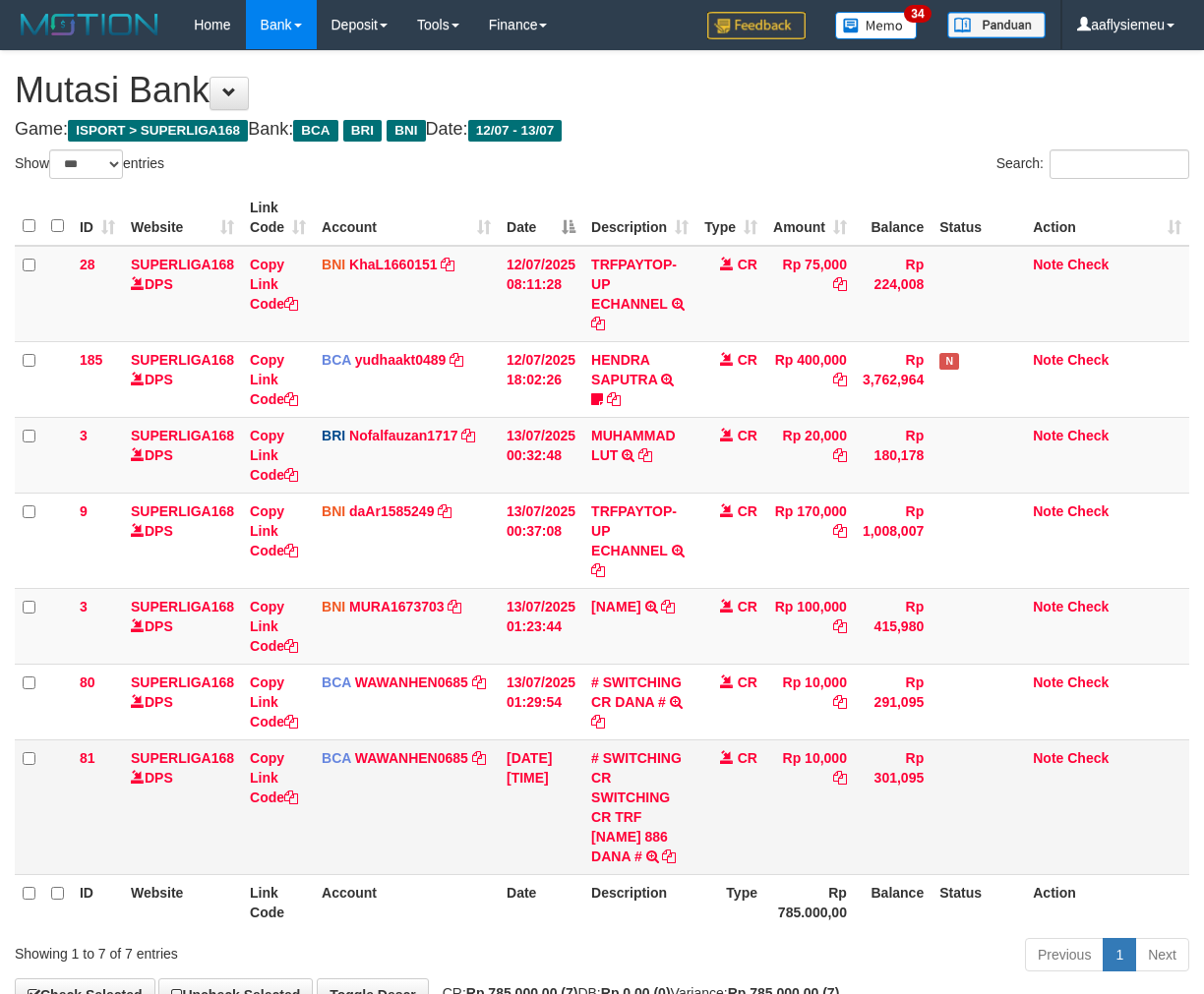 scroll, scrollTop: 0, scrollLeft: 0, axis: both 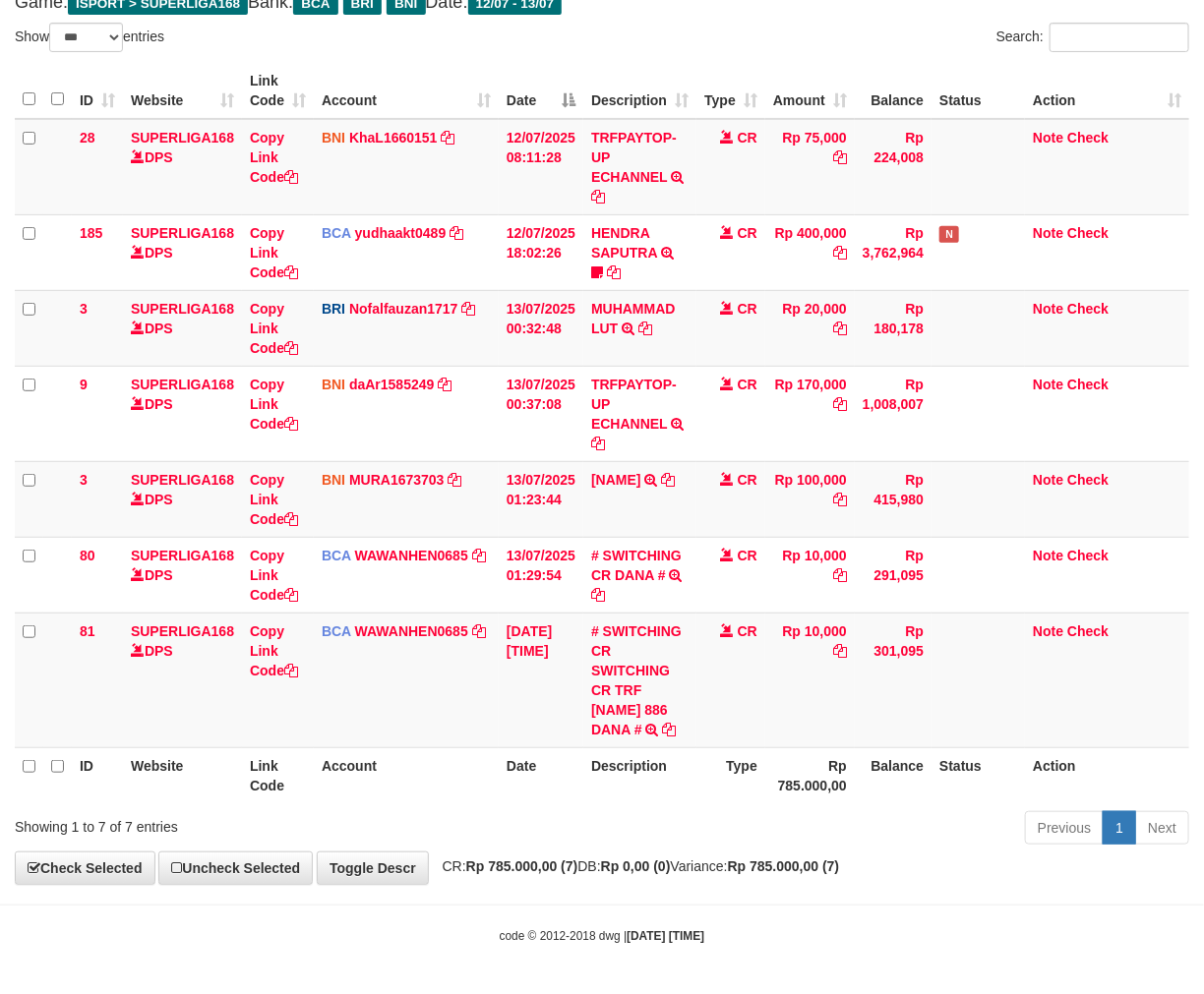 click on "Previous 1 Next" at bounding box center (853, 830) 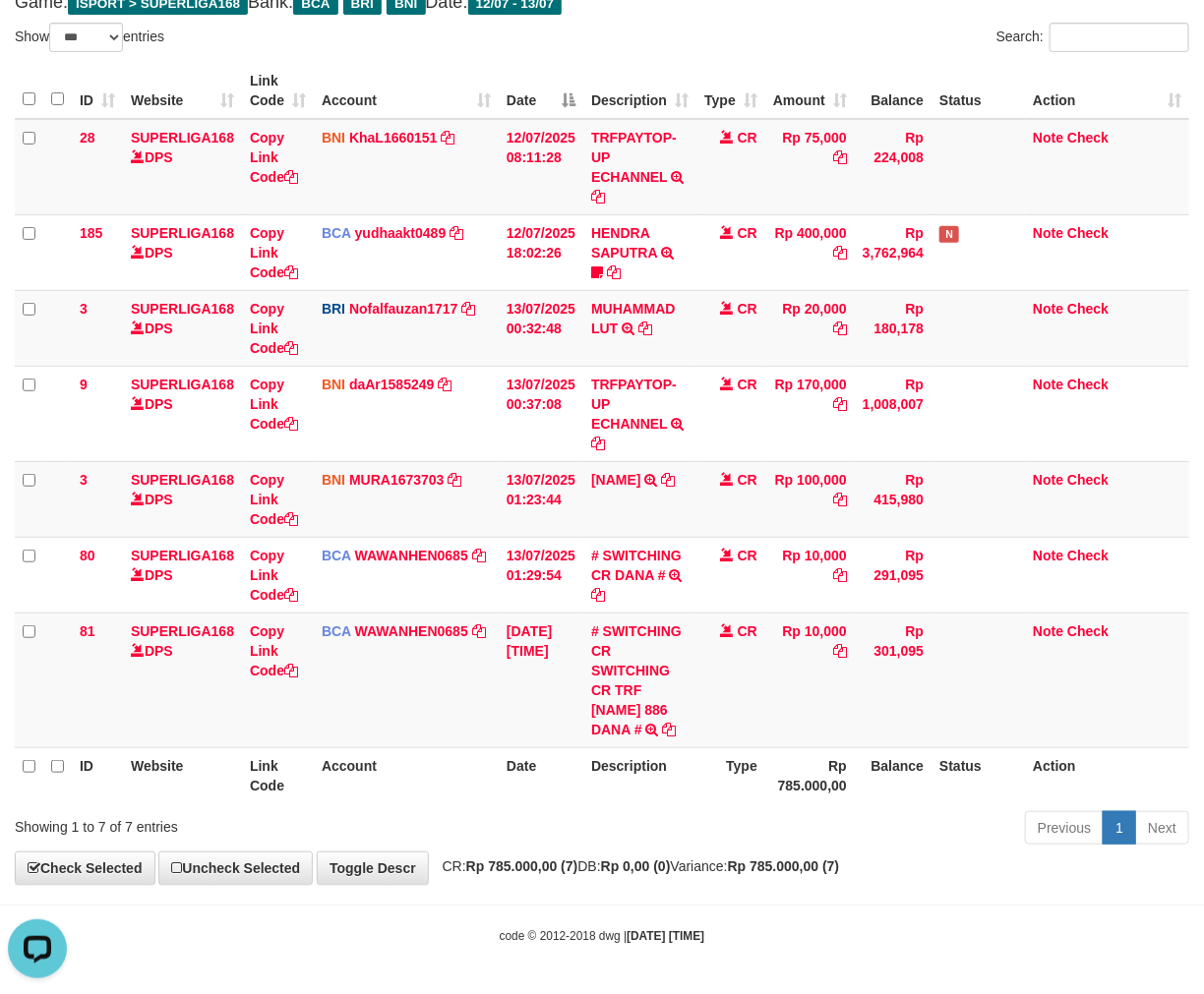 scroll, scrollTop: 0, scrollLeft: 0, axis: both 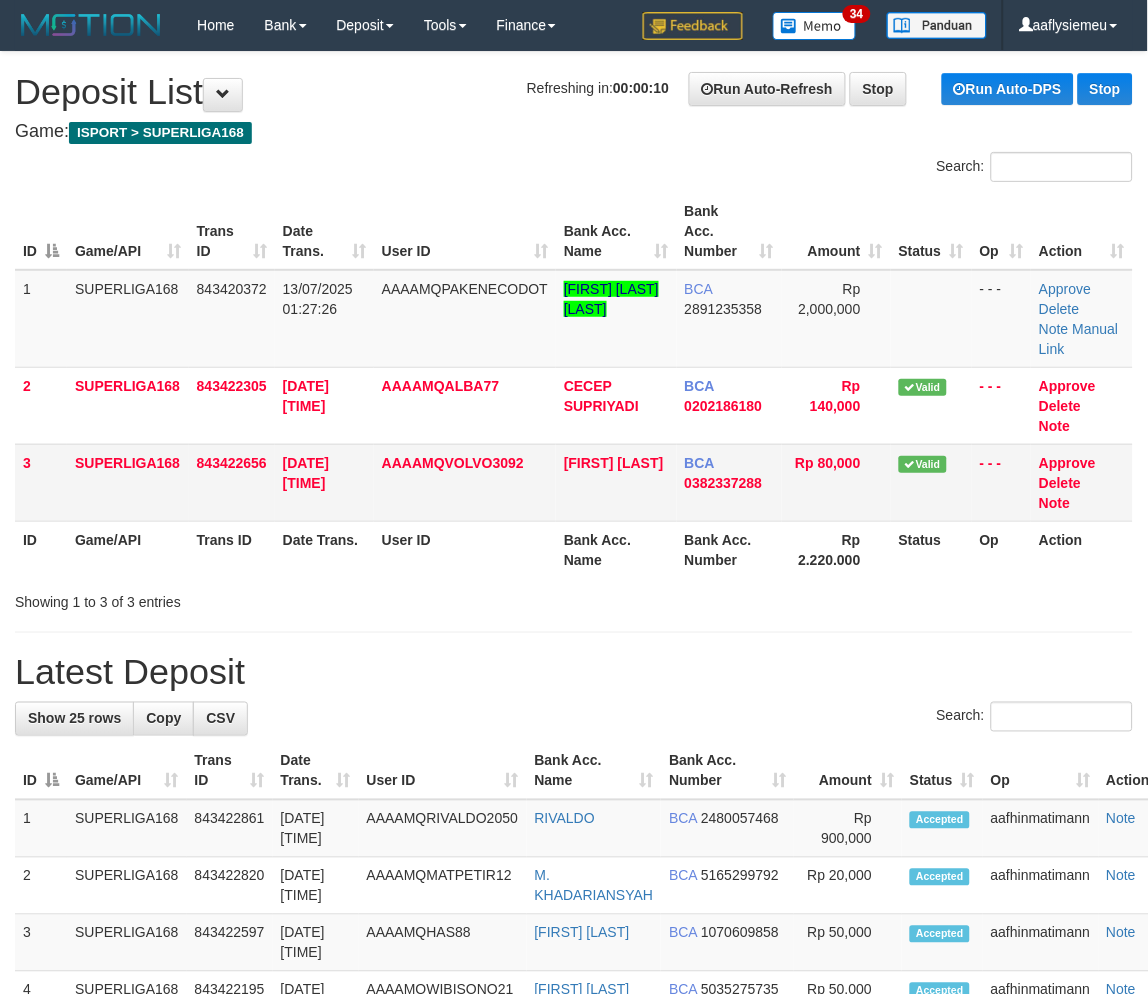 click on "AAAAMQVOLVO3092" at bounding box center (465, 482) 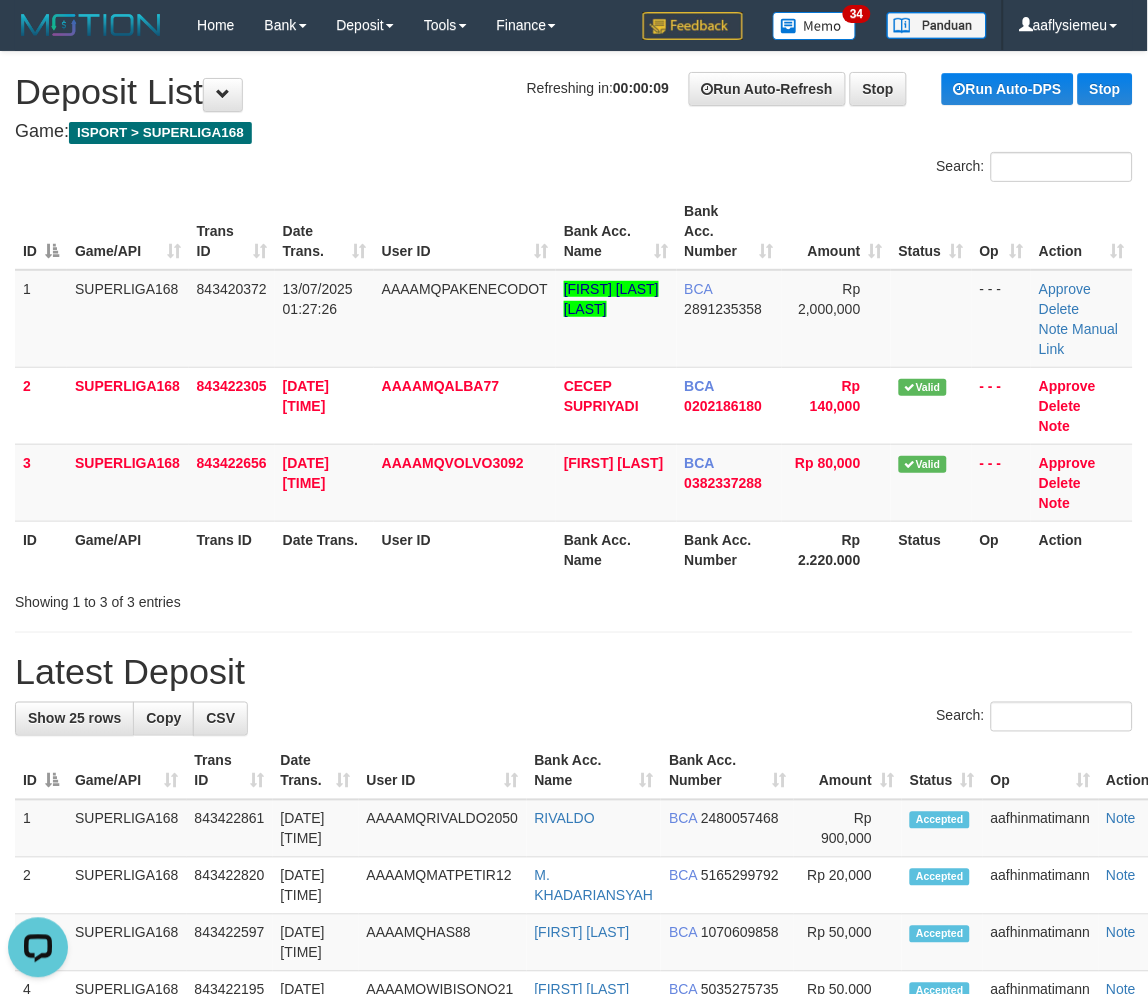 scroll, scrollTop: 0, scrollLeft: 0, axis: both 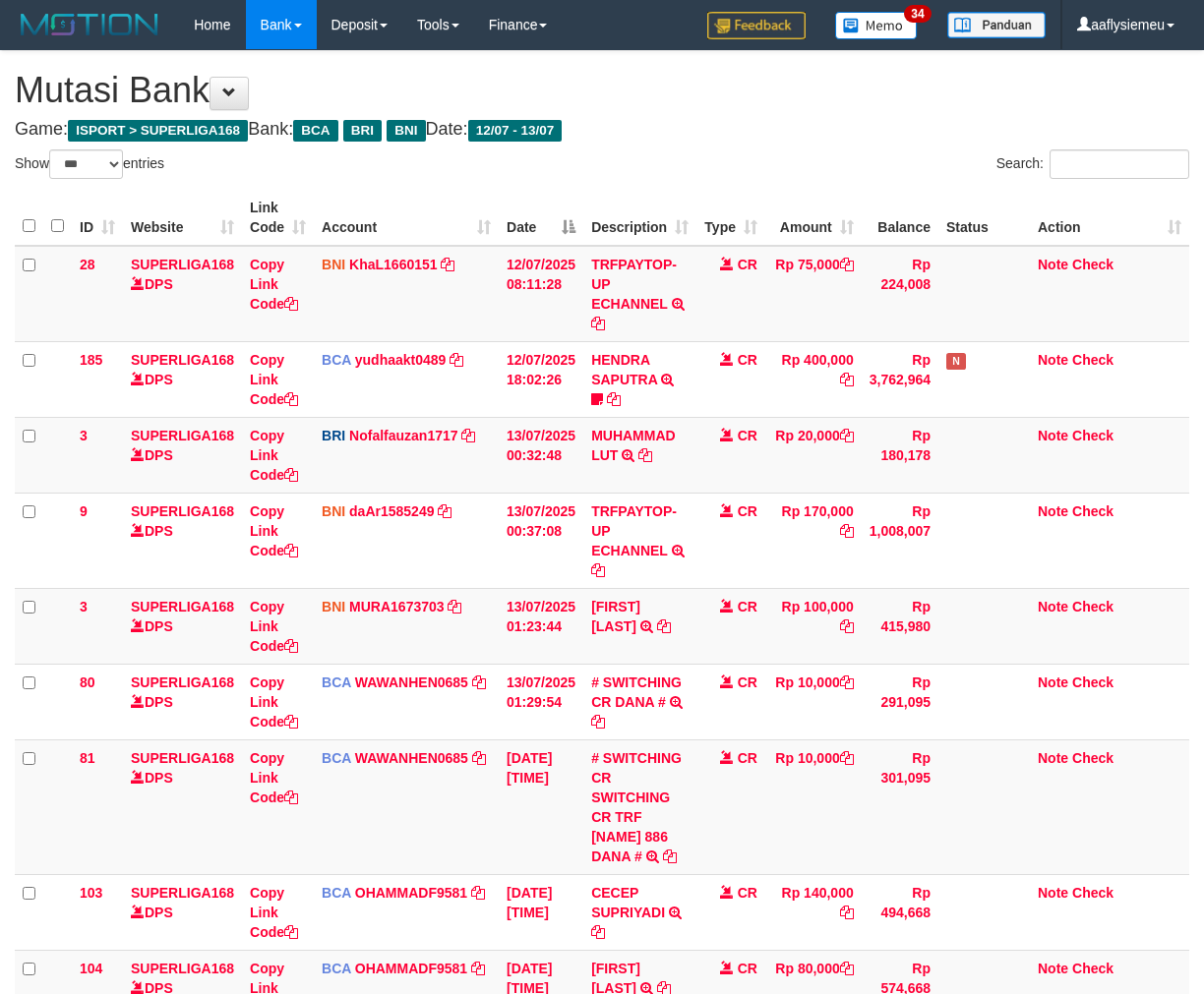 select on "***" 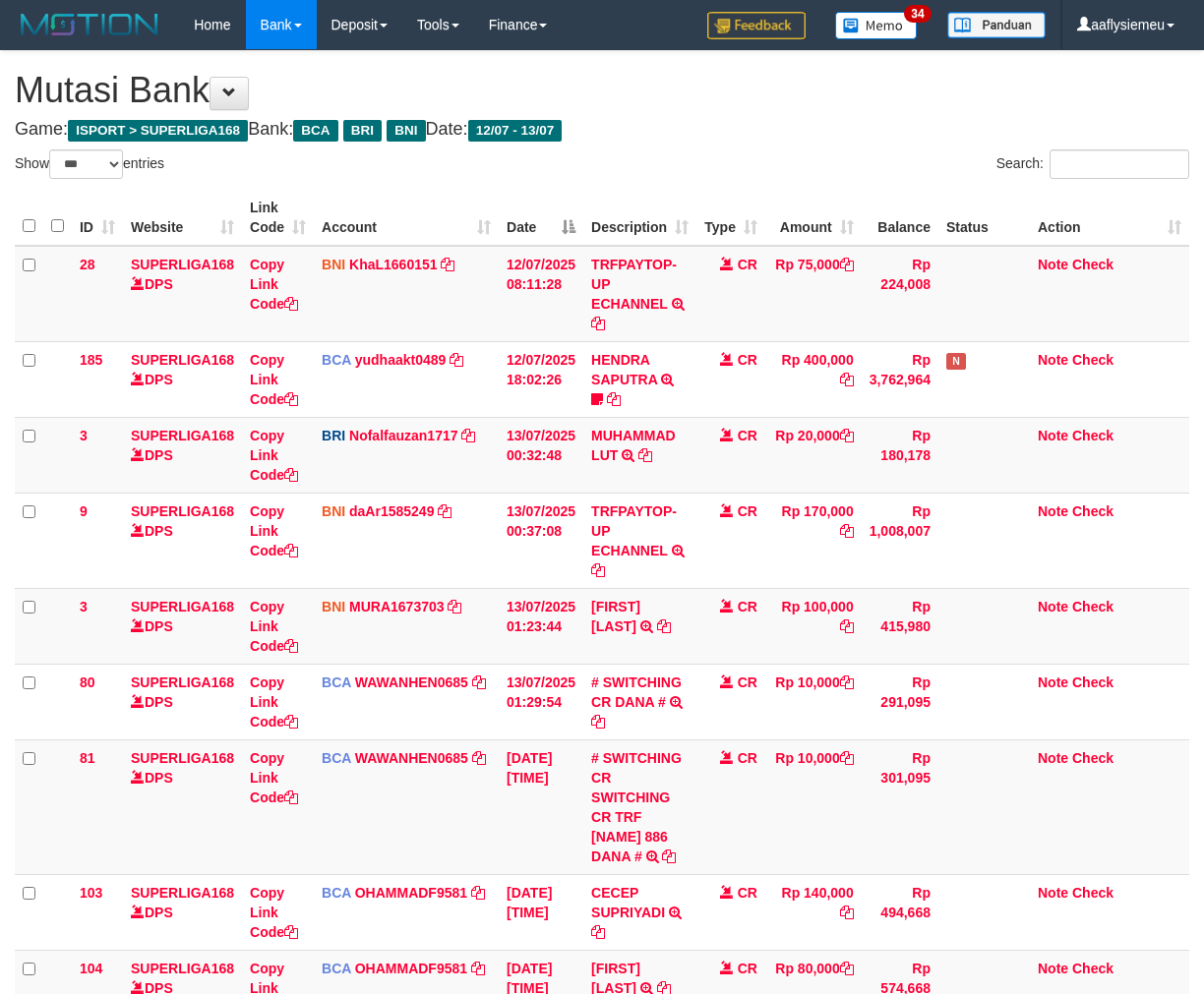 scroll, scrollTop: 147, scrollLeft: 0, axis: vertical 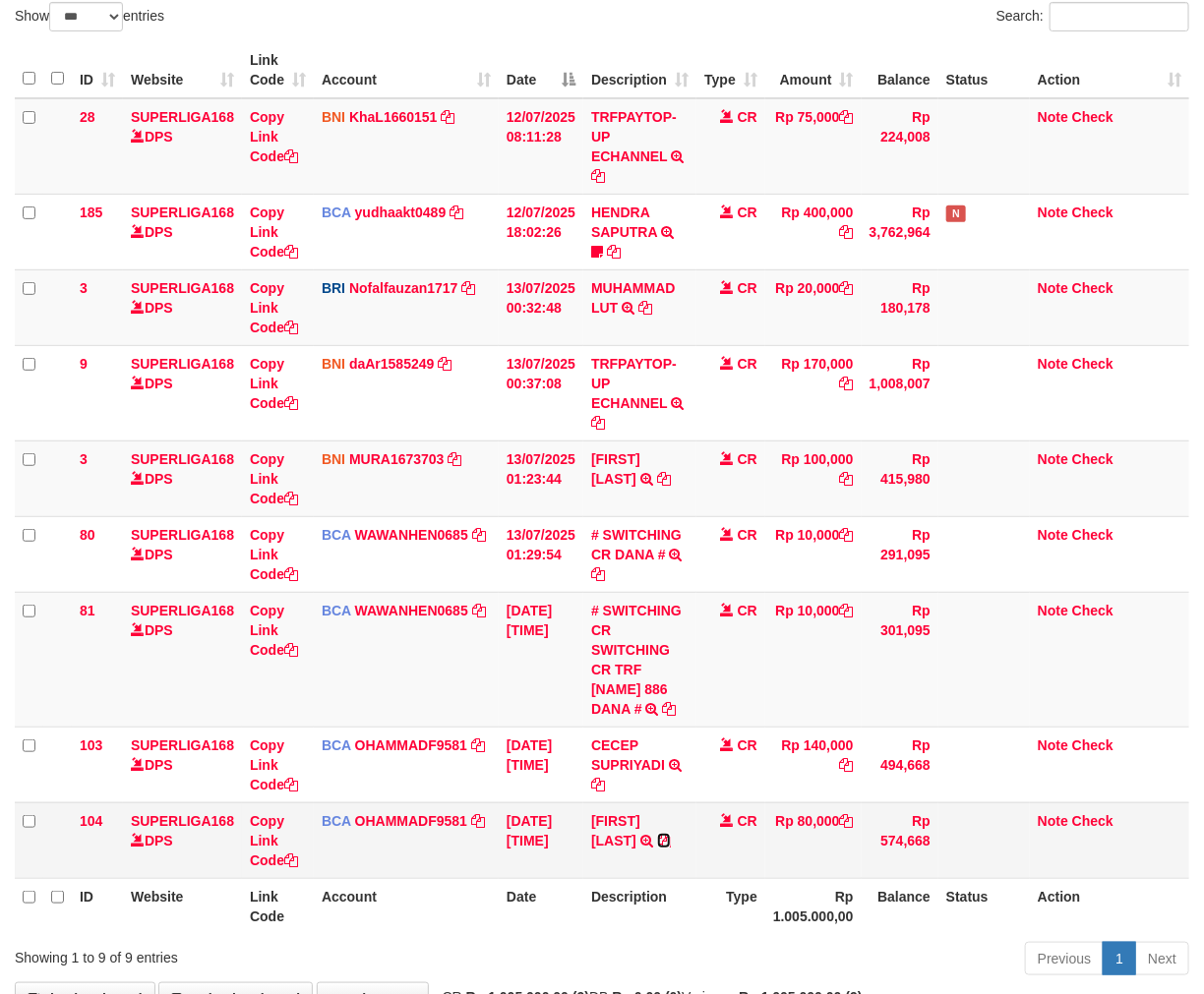 click at bounding box center (664, 841) 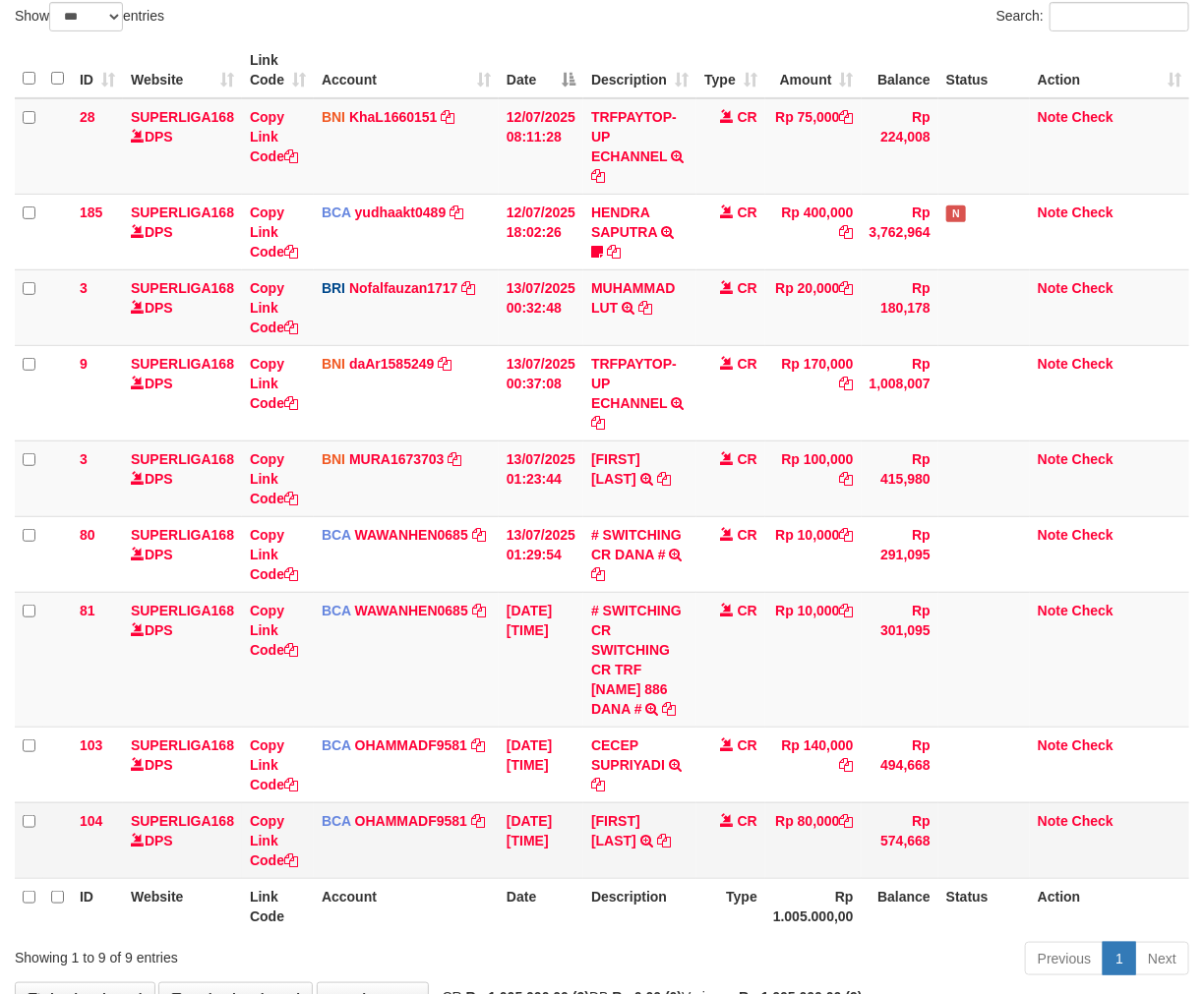 click on "Rp 574,668" at bounding box center [900, 840] 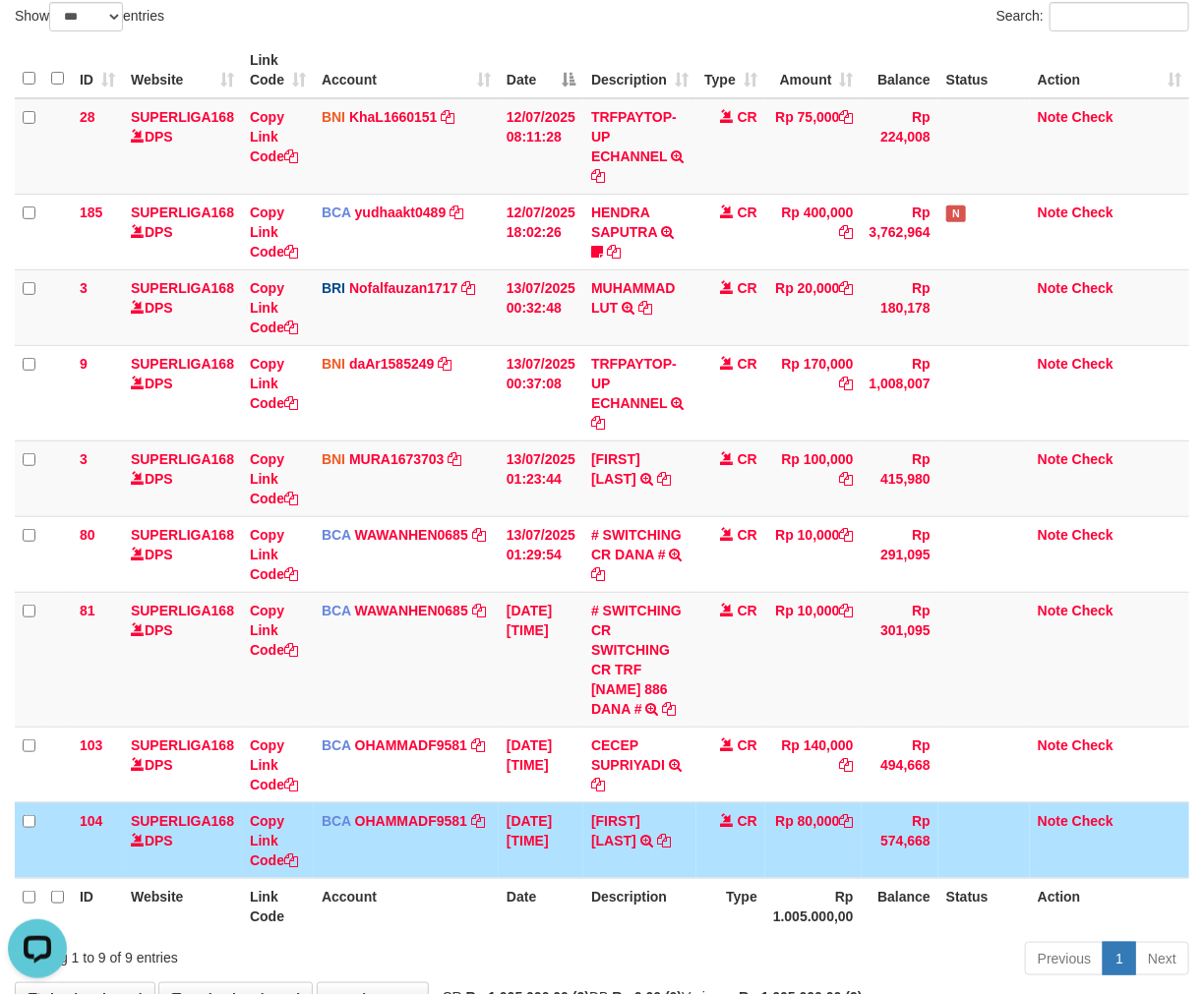 scroll, scrollTop: 0, scrollLeft: 0, axis: both 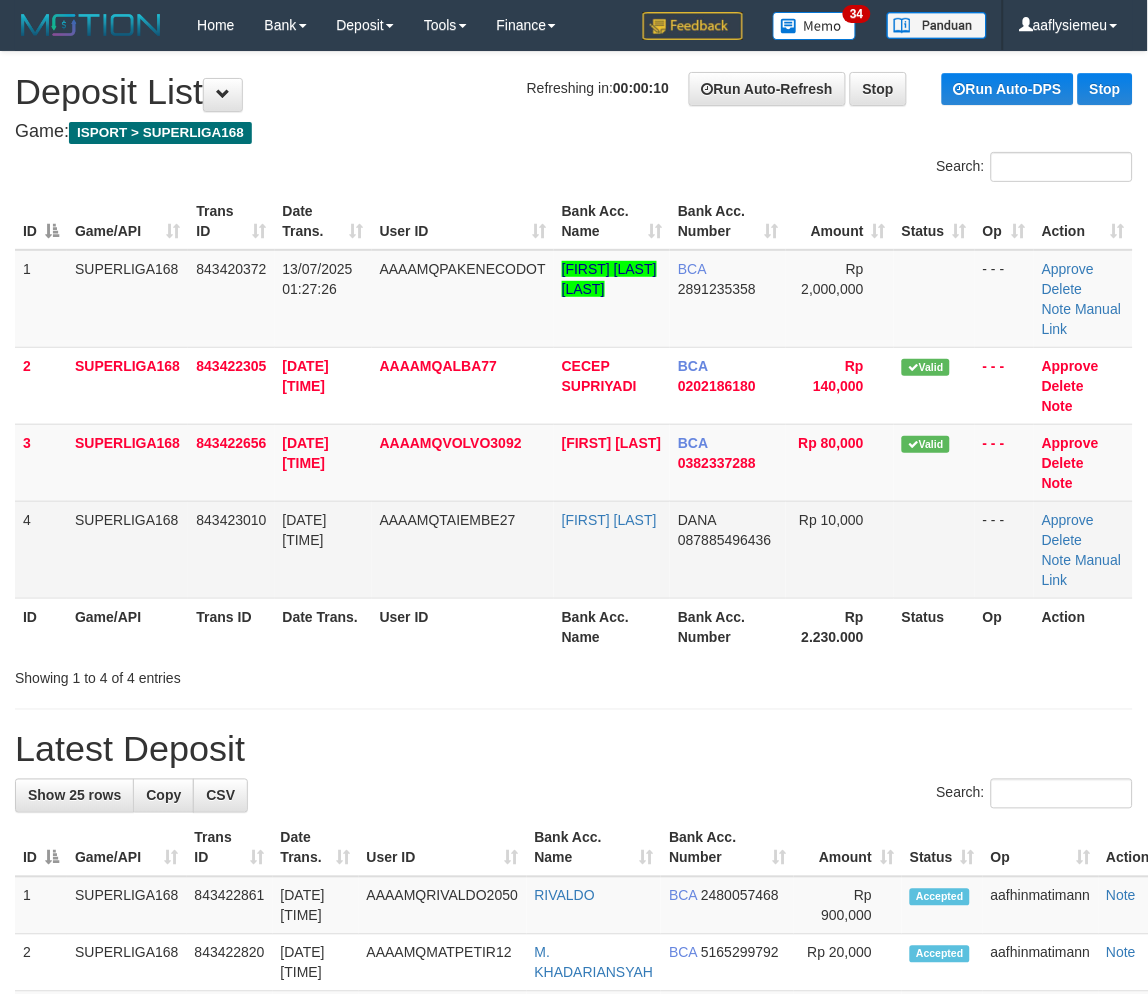 click on "843423010" at bounding box center [231, 549] 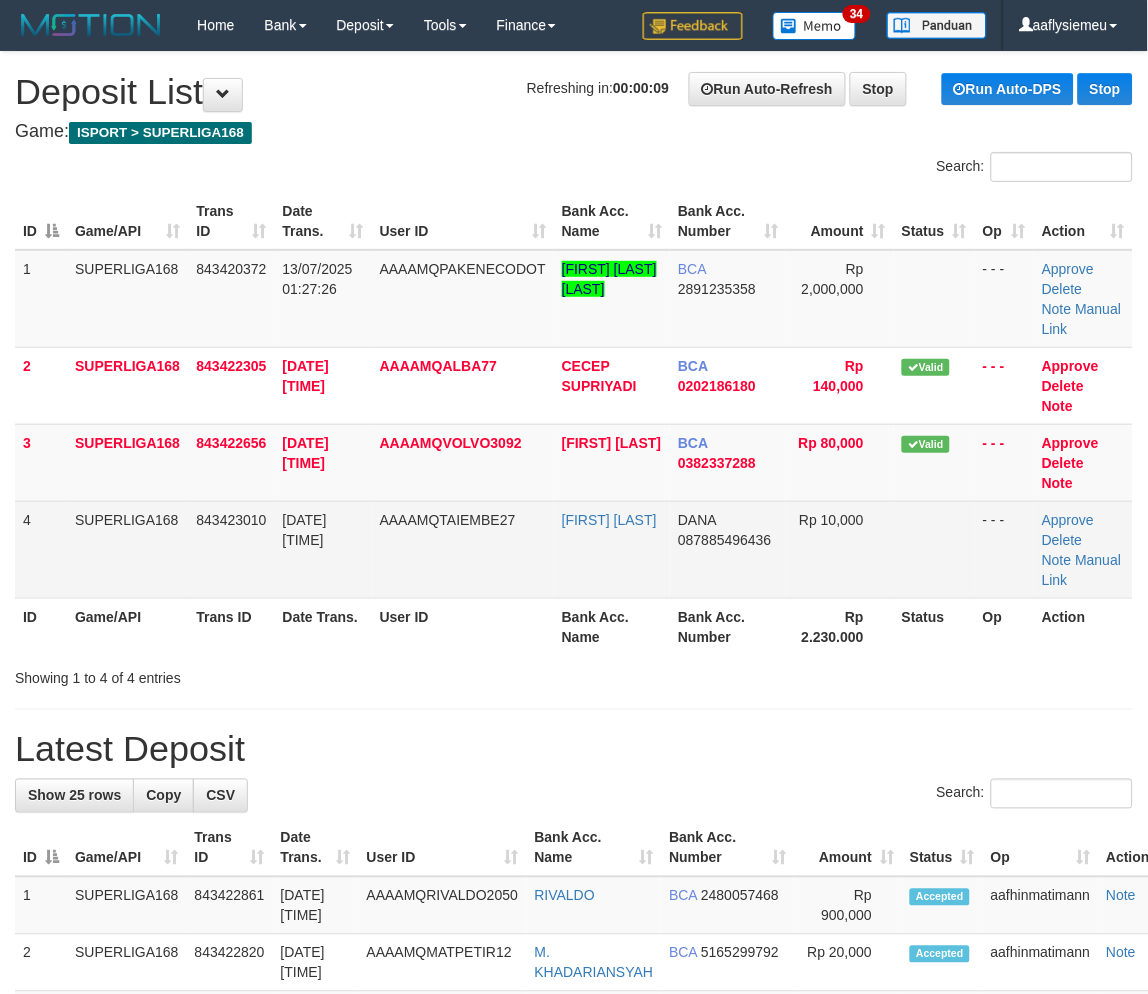 click on "[DATE] [TIME]" at bounding box center [323, 549] 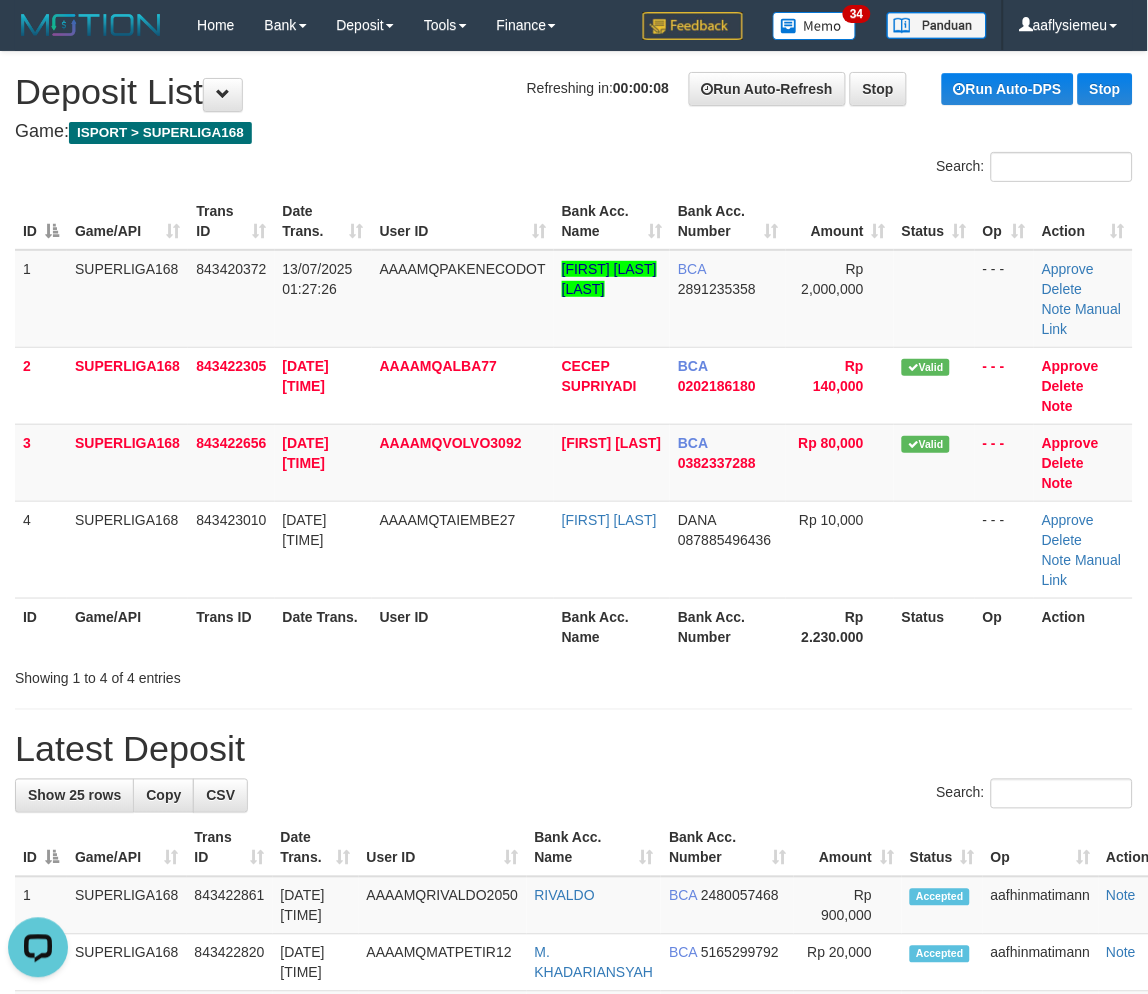 scroll, scrollTop: 0, scrollLeft: 0, axis: both 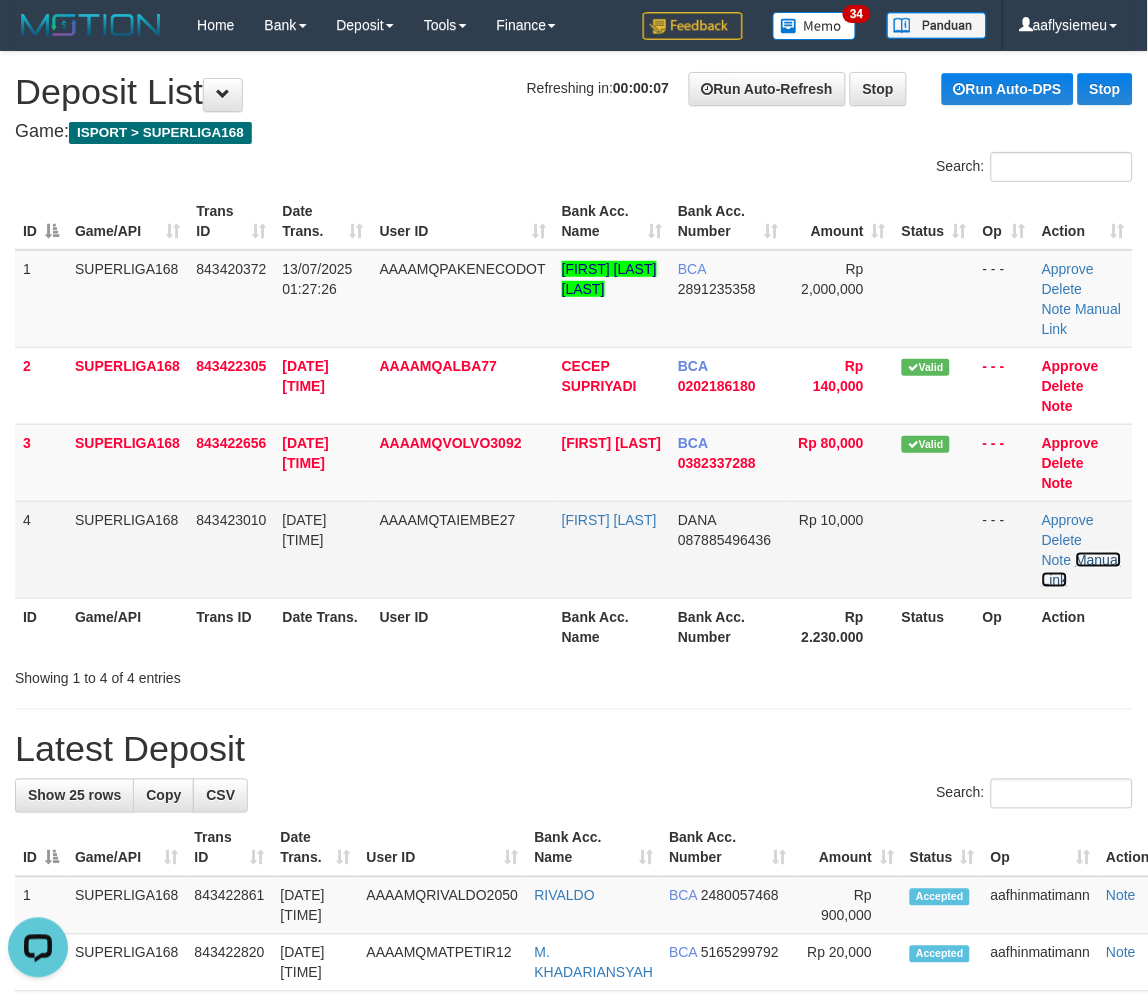 click on "Manual Link" at bounding box center (1081, 570) 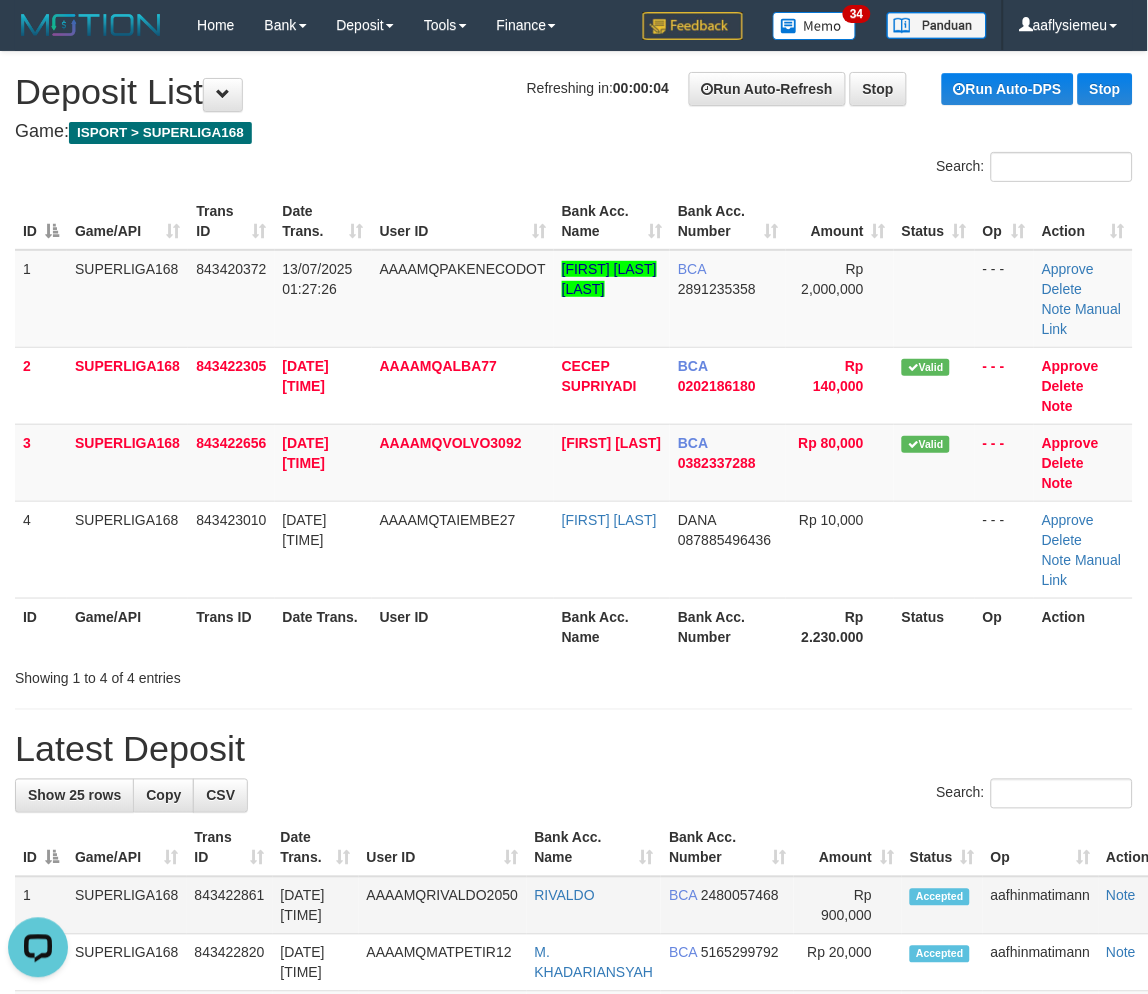 drag, startPoint x: 201, startPoint y: 904, endPoint x: 1, endPoint y: 780, distance: 235.32106 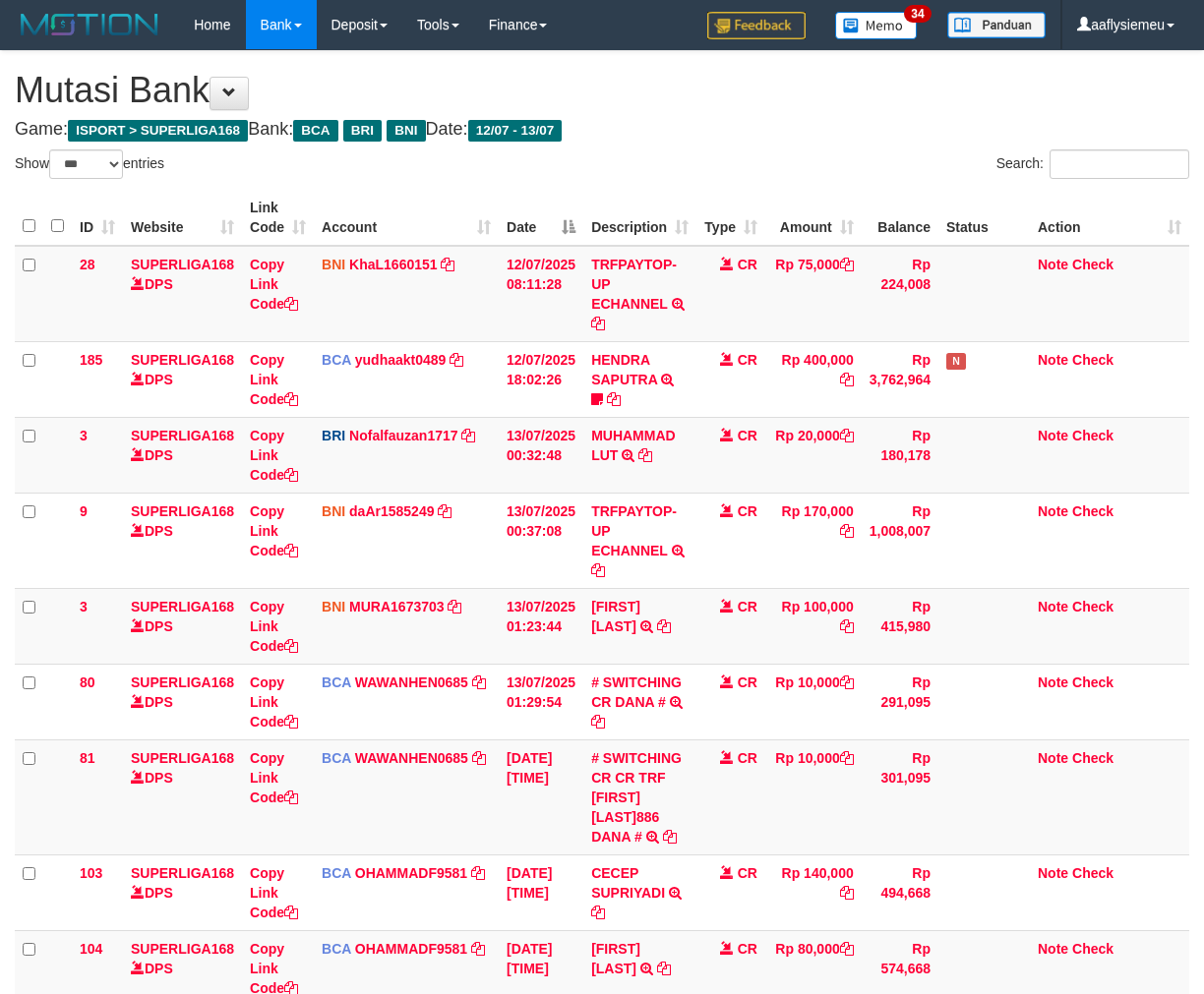 select on "***" 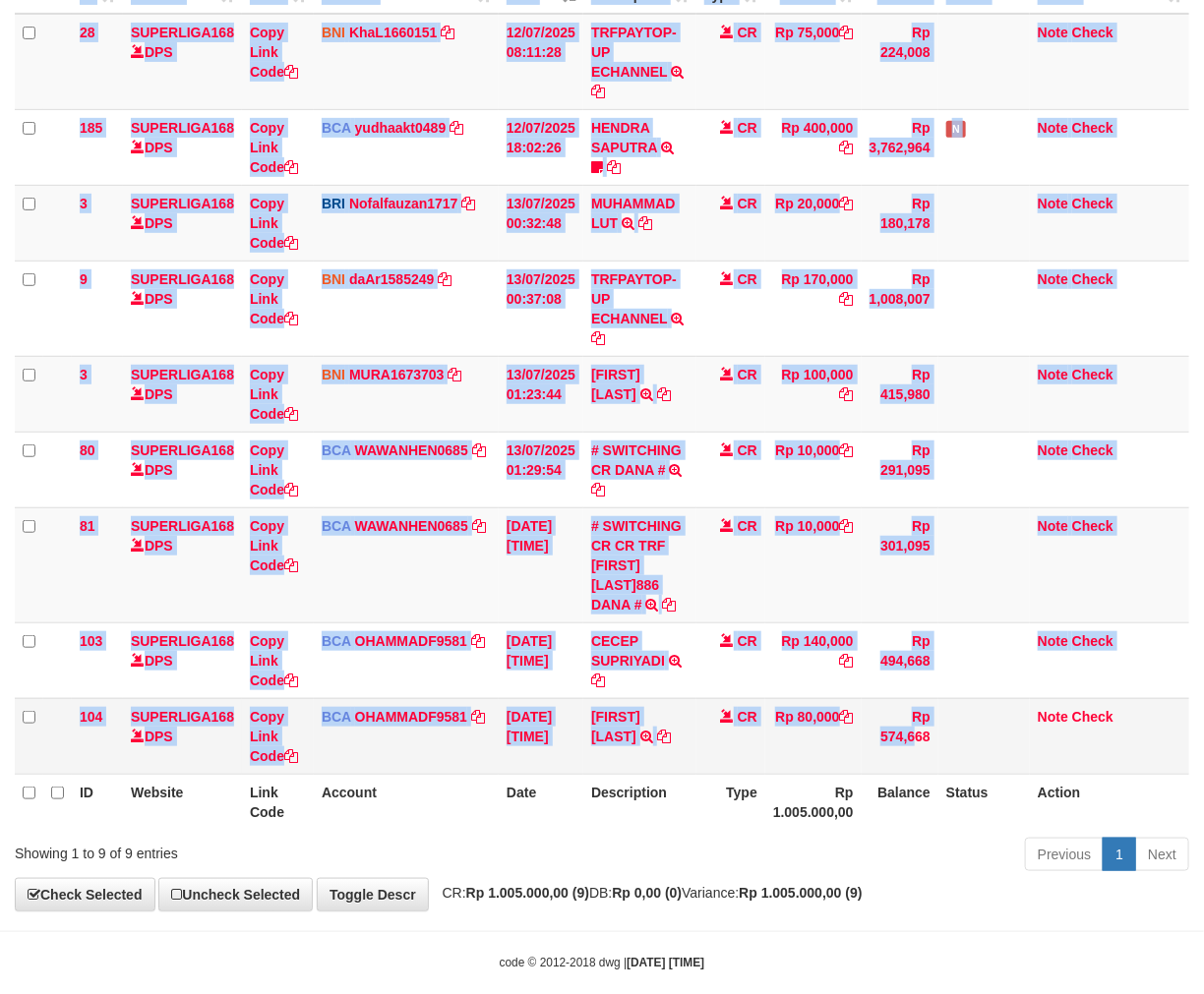 scroll, scrollTop: 299, scrollLeft: 0, axis: vertical 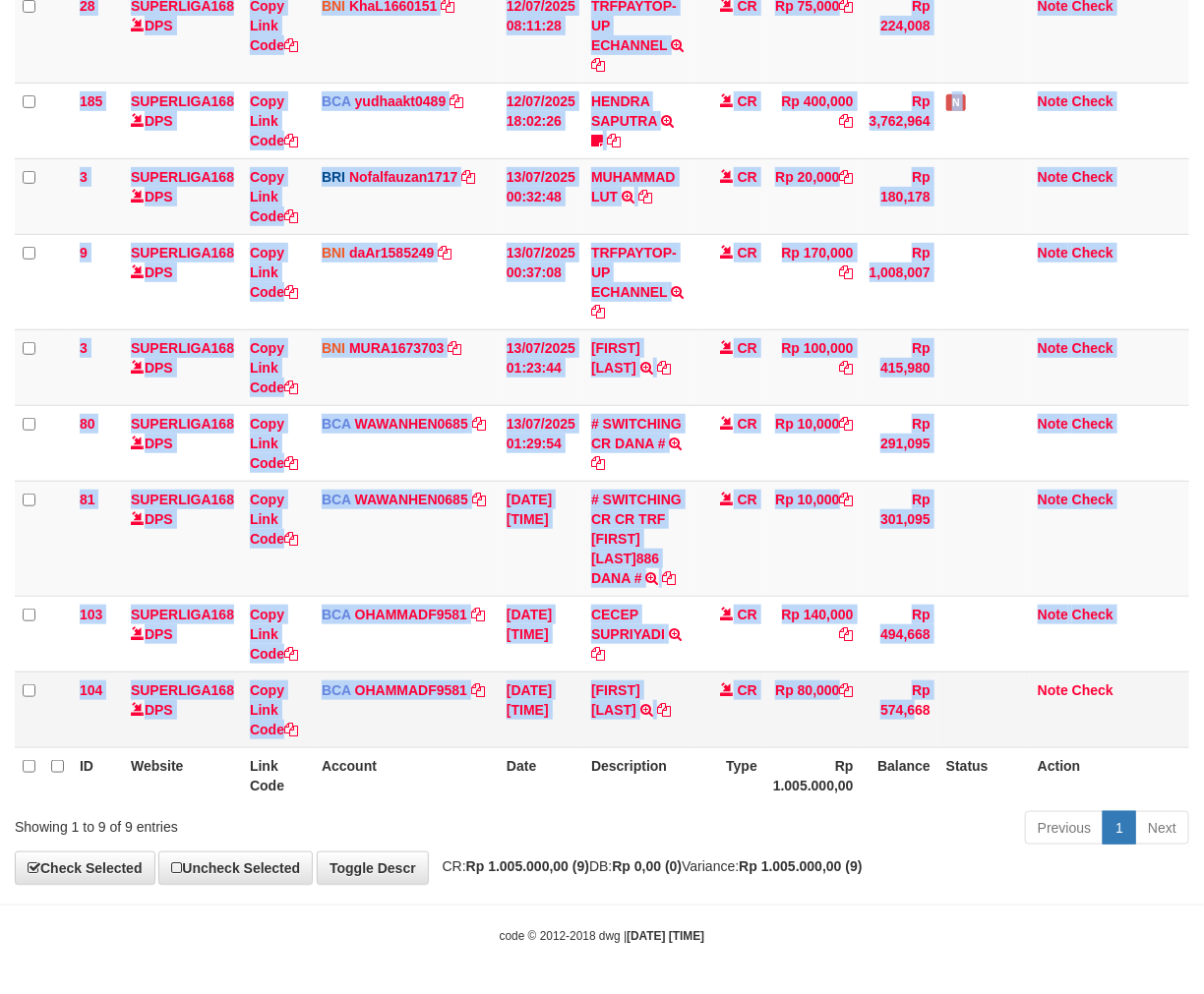 click on "Rp 80,000" at bounding box center (813, 709) 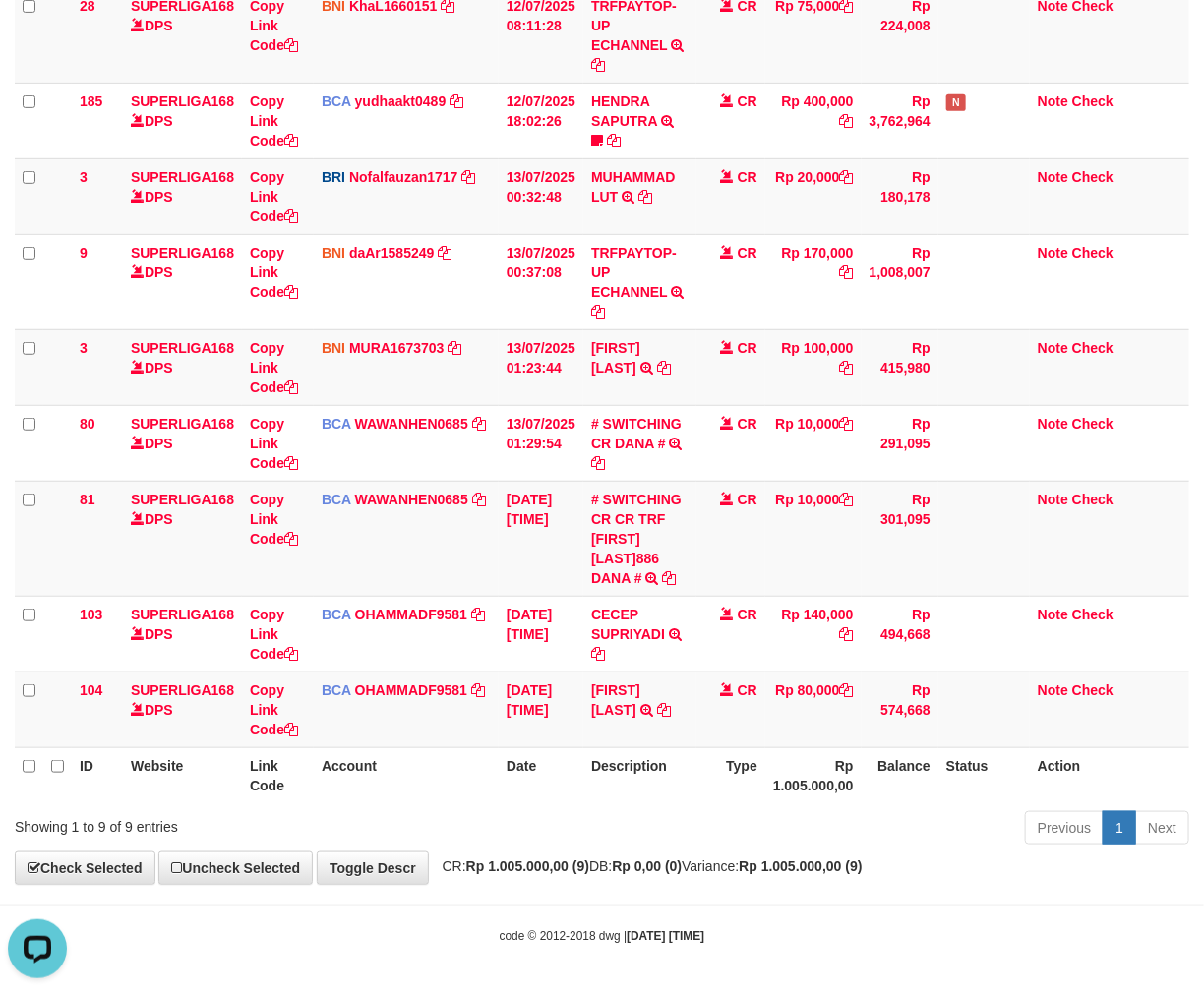 scroll, scrollTop: 0, scrollLeft: 0, axis: both 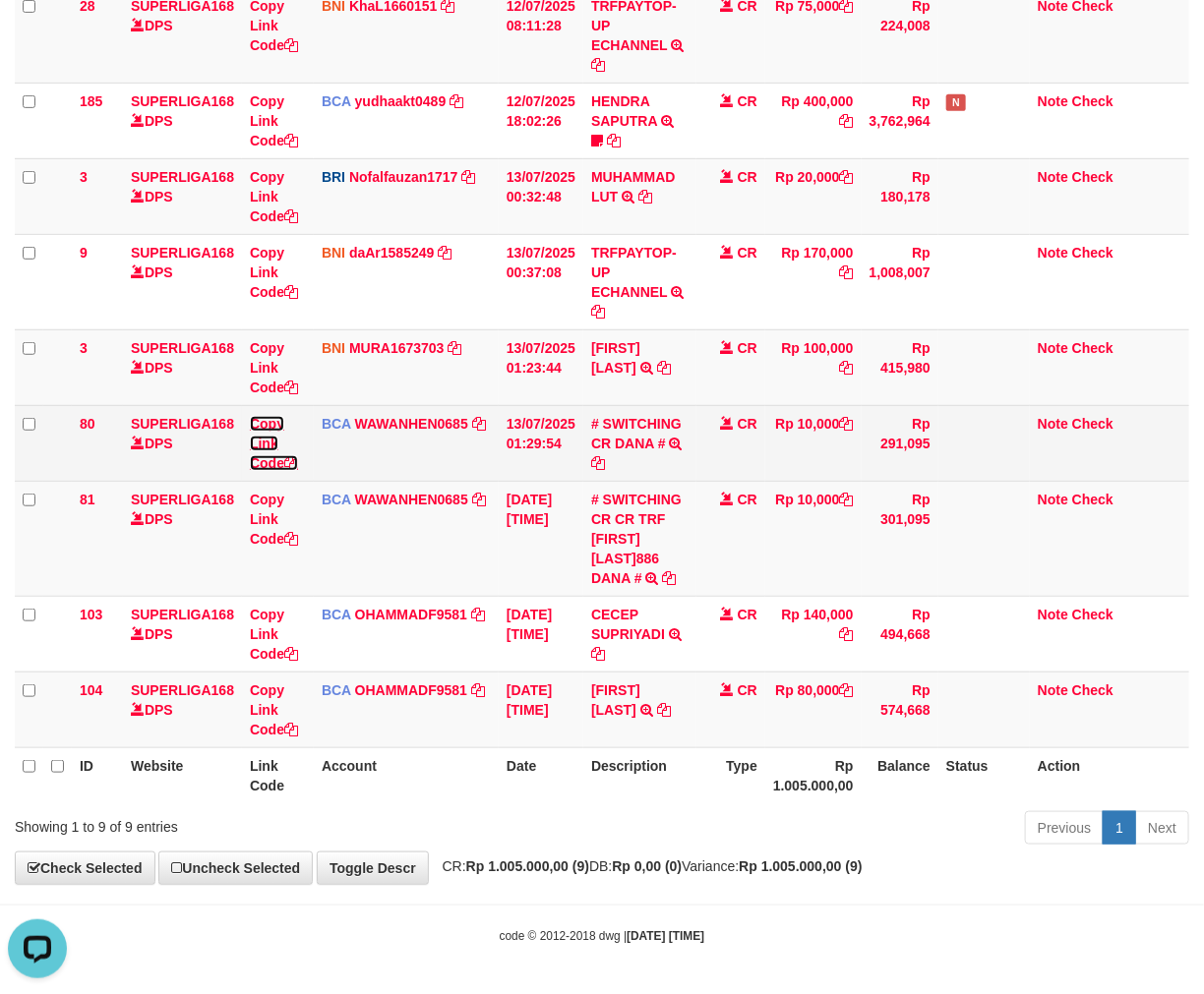 drag, startPoint x: 271, startPoint y: 416, endPoint x: 970, endPoint y: 474, distance: 701.4022 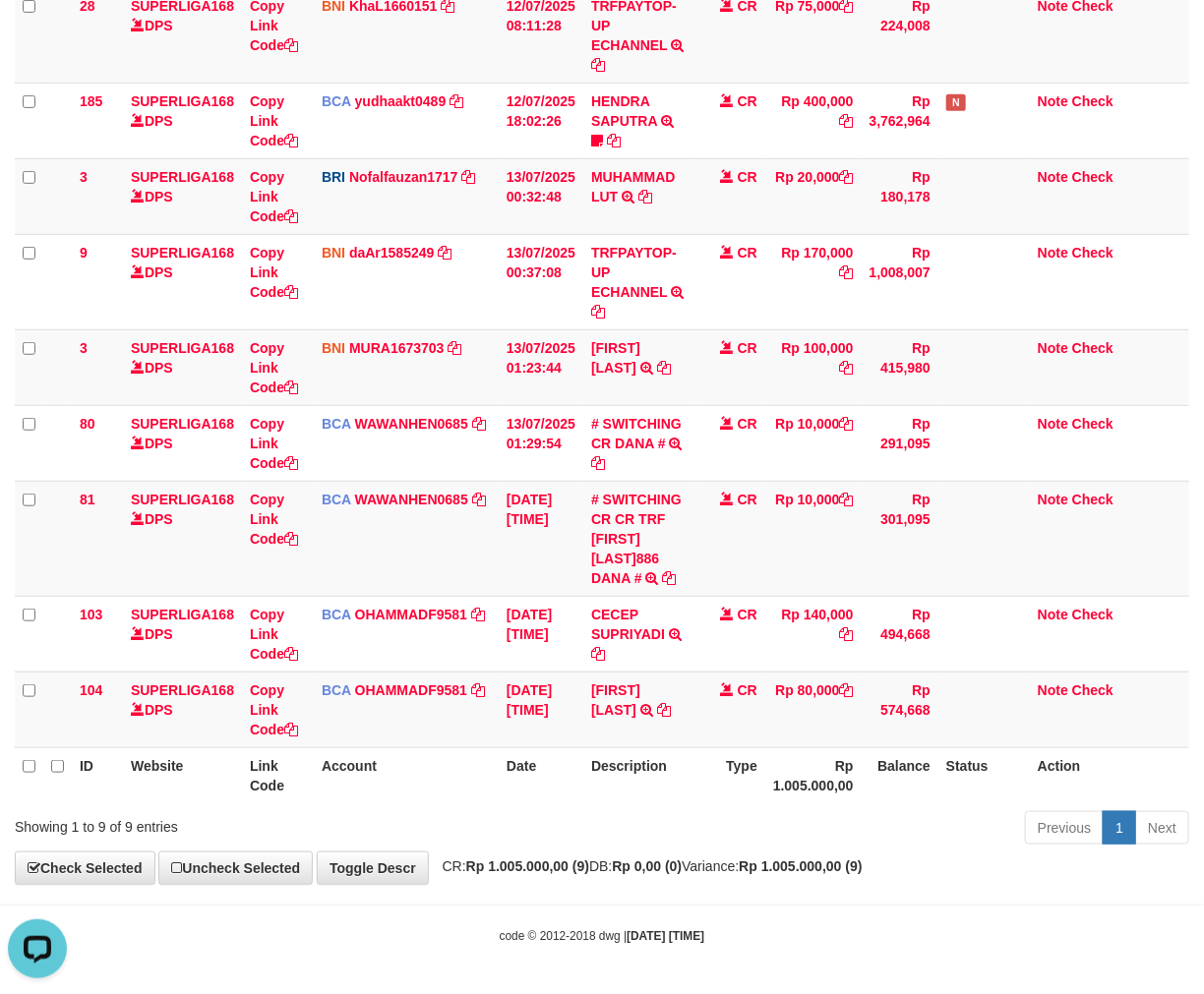 scroll, scrollTop: 248, scrollLeft: 0, axis: vertical 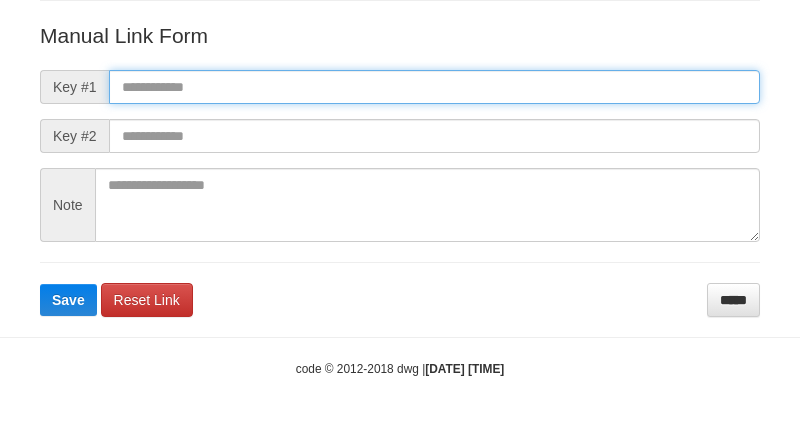 click at bounding box center [434, 87] 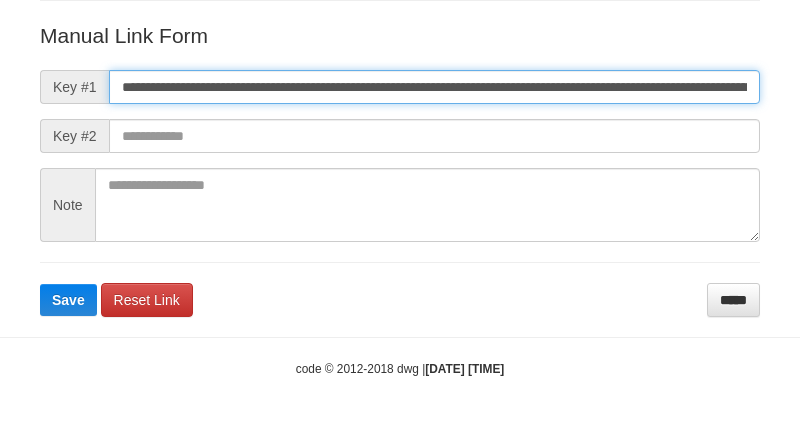 scroll, scrollTop: 0, scrollLeft: 1124, axis: horizontal 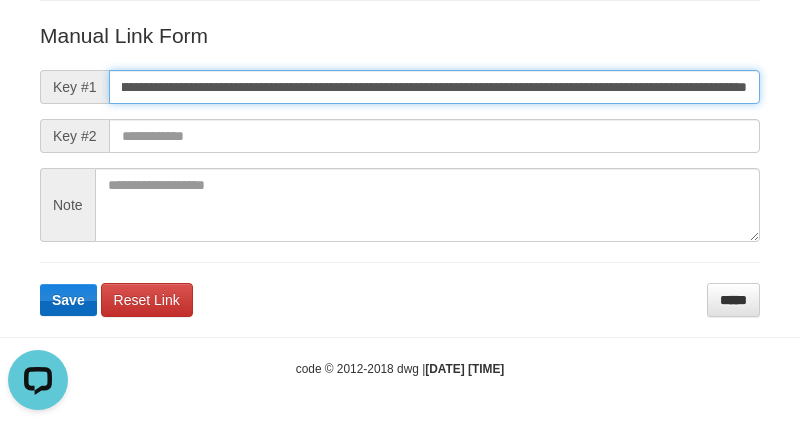 type on "**********" 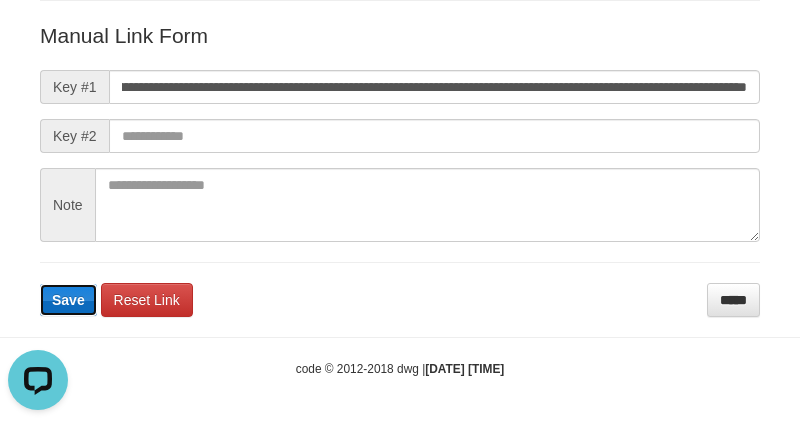 click on "Save" at bounding box center (68, 300) 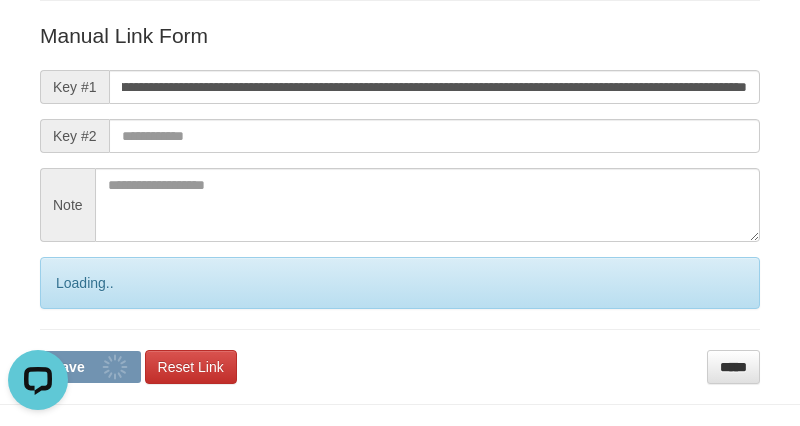scroll, scrollTop: 0, scrollLeft: 0, axis: both 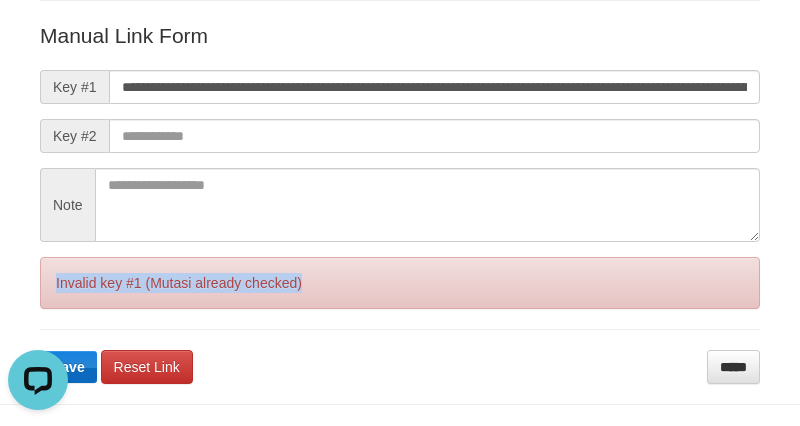 click on "Invalid key #1 (Mutasi already checked)" at bounding box center (400, 283) 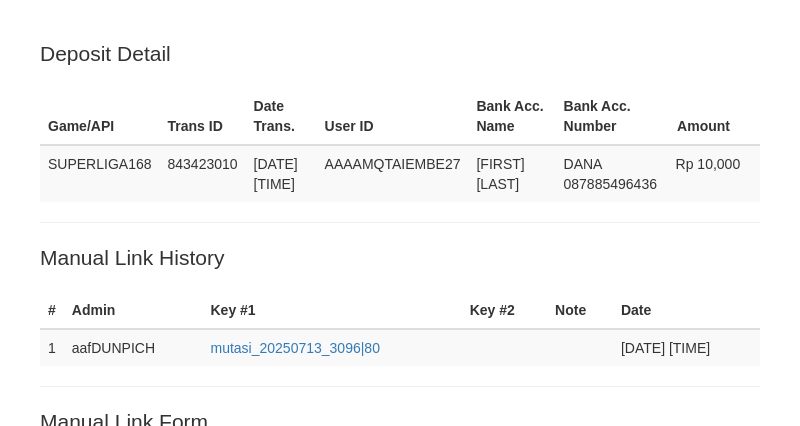 scroll, scrollTop: 163, scrollLeft: 0, axis: vertical 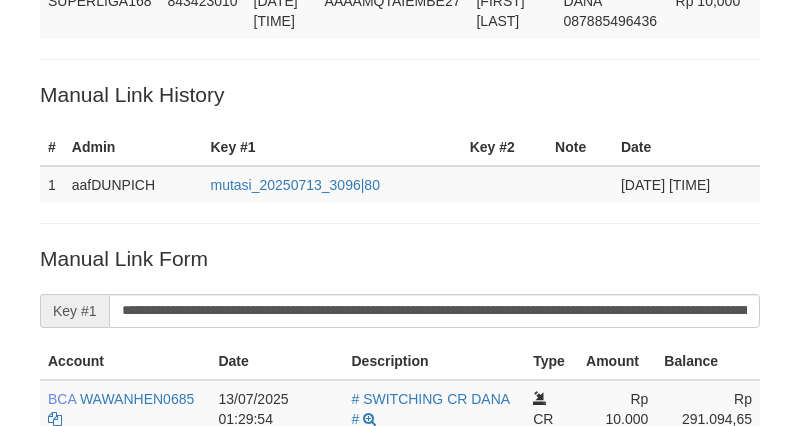 click on "Deposit Detail
Game/API
Trans ID
Date Trans.
User ID
Bank Acc. Name
Bank Acc. Number
Amount
SUPERLIGA168
843423010
[DATE] [TIME]
AAAAMQTAIEMBE27
[FIRST] [LAST]
DANA
[PHONE]
Rp 10,000
Manual Link History
#
Admin
Key #1
Key #2
Note
Date
1
aafDUNPICH
mutasi_20250713_3096|80
[DATE] [TIME]
Account
Date
Description
Type
Amount
Balance
BCA
WAWANHEN0685
mutasi_20250713_3096 | 80 CR
CR" at bounding box center (400, 265) 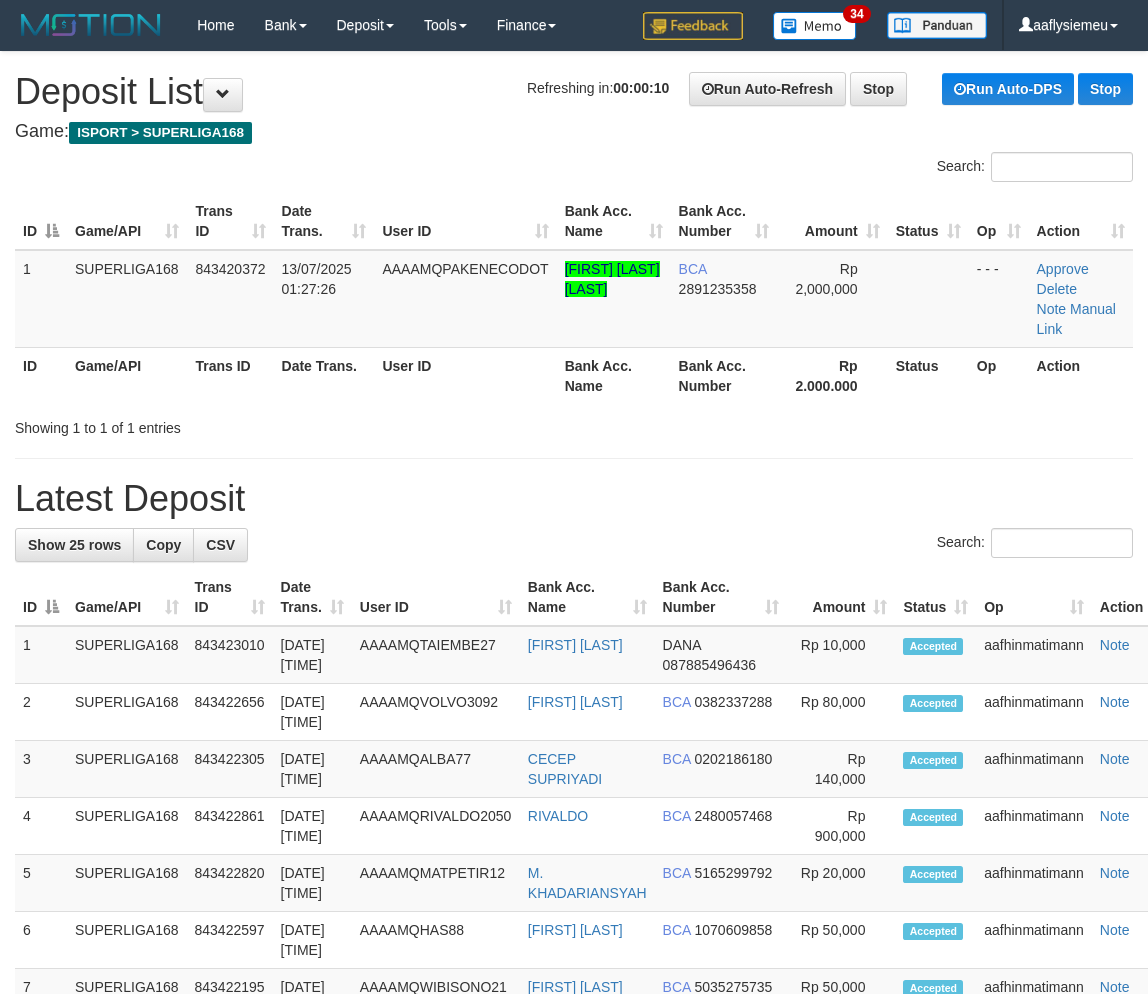 scroll, scrollTop: 0, scrollLeft: 0, axis: both 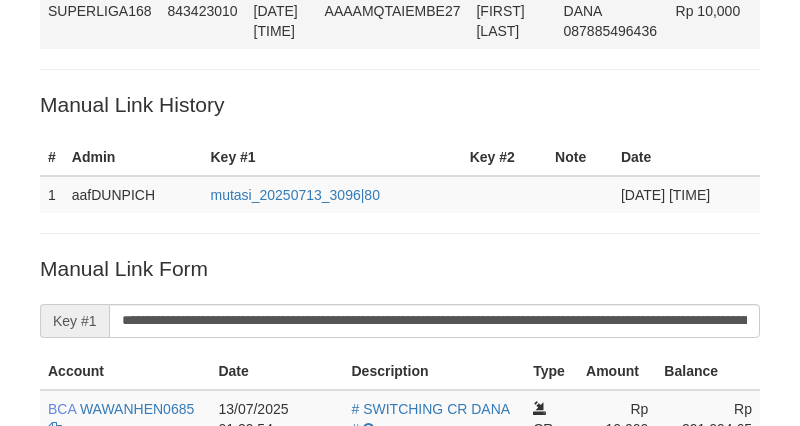 drag, startPoint x: 136, startPoint y: 24, endPoint x: 433, endPoint y: 41, distance: 297.48615 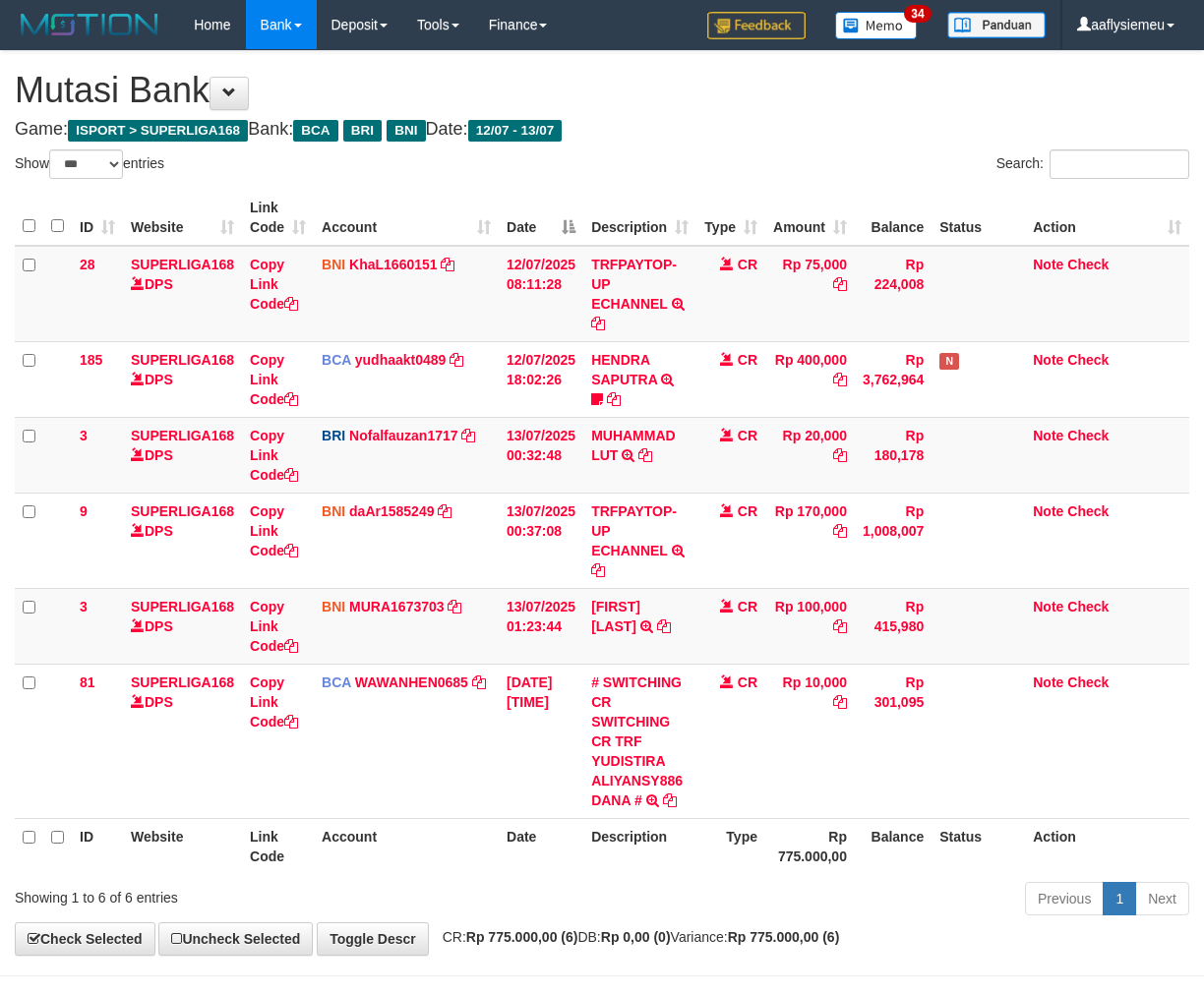 select on "***" 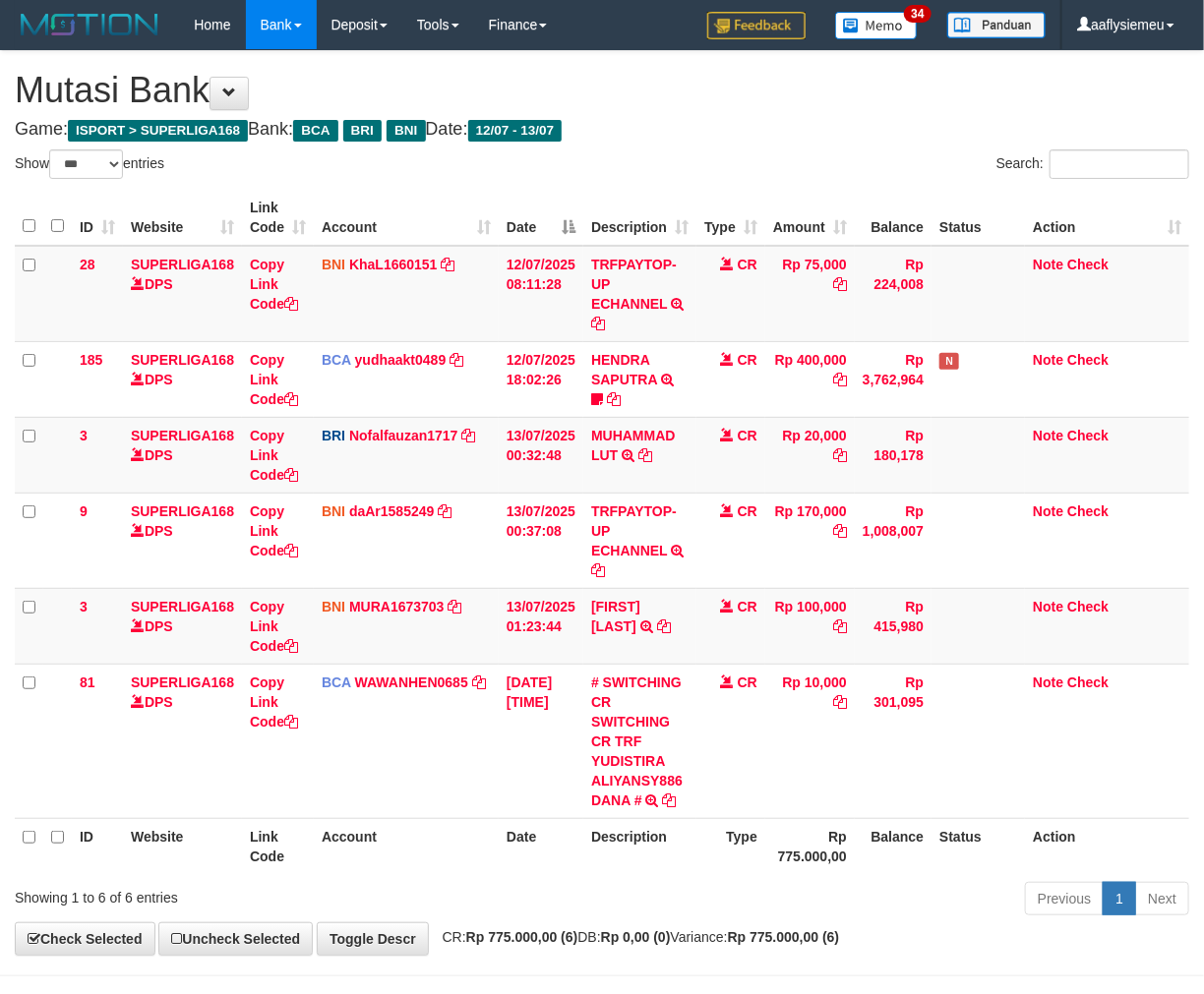 scroll, scrollTop: 72, scrollLeft: 0, axis: vertical 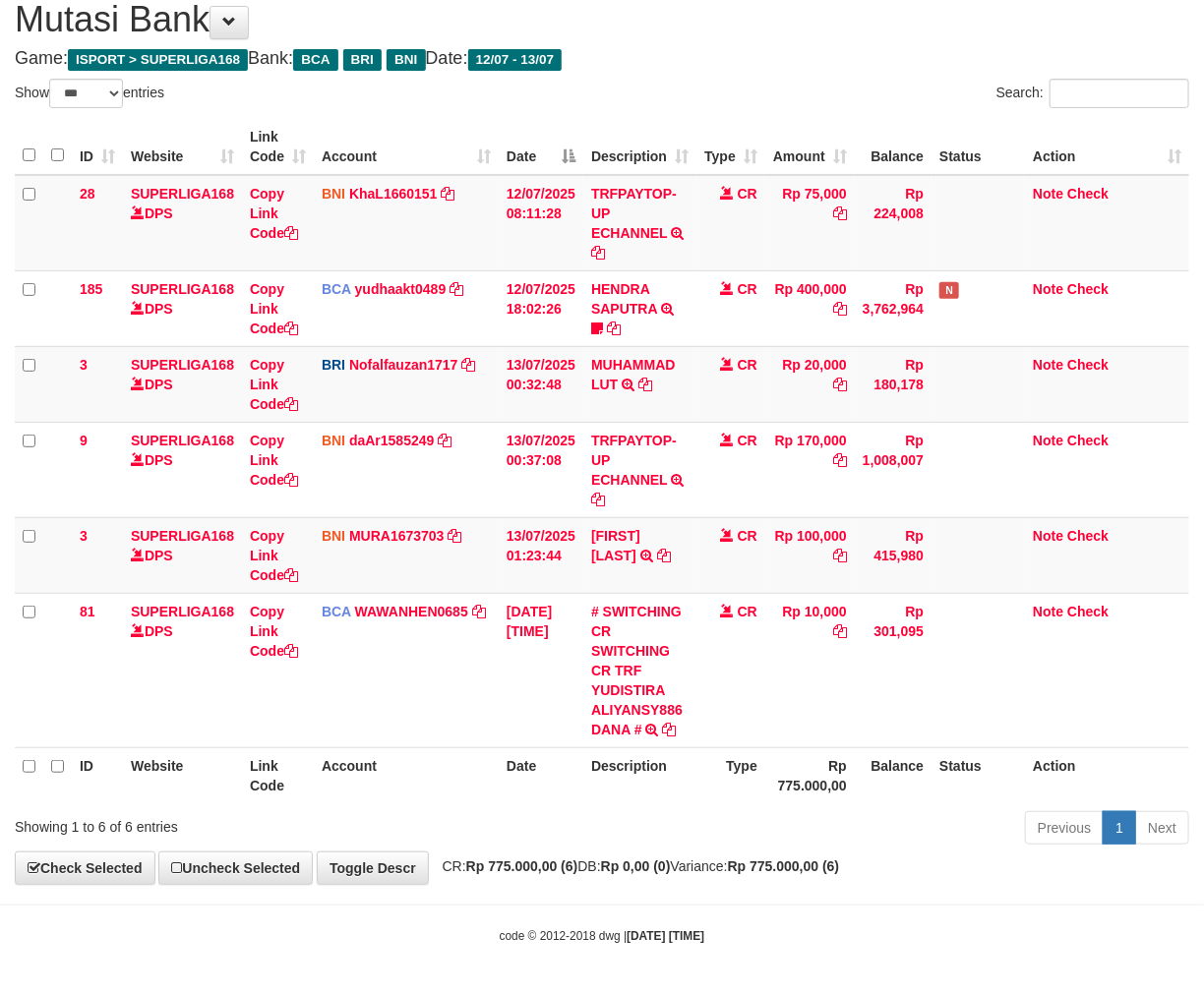 drag, startPoint x: 794, startPoint y: 768, endPoint x: 807, endPoint y: 770, distance: 13.152946 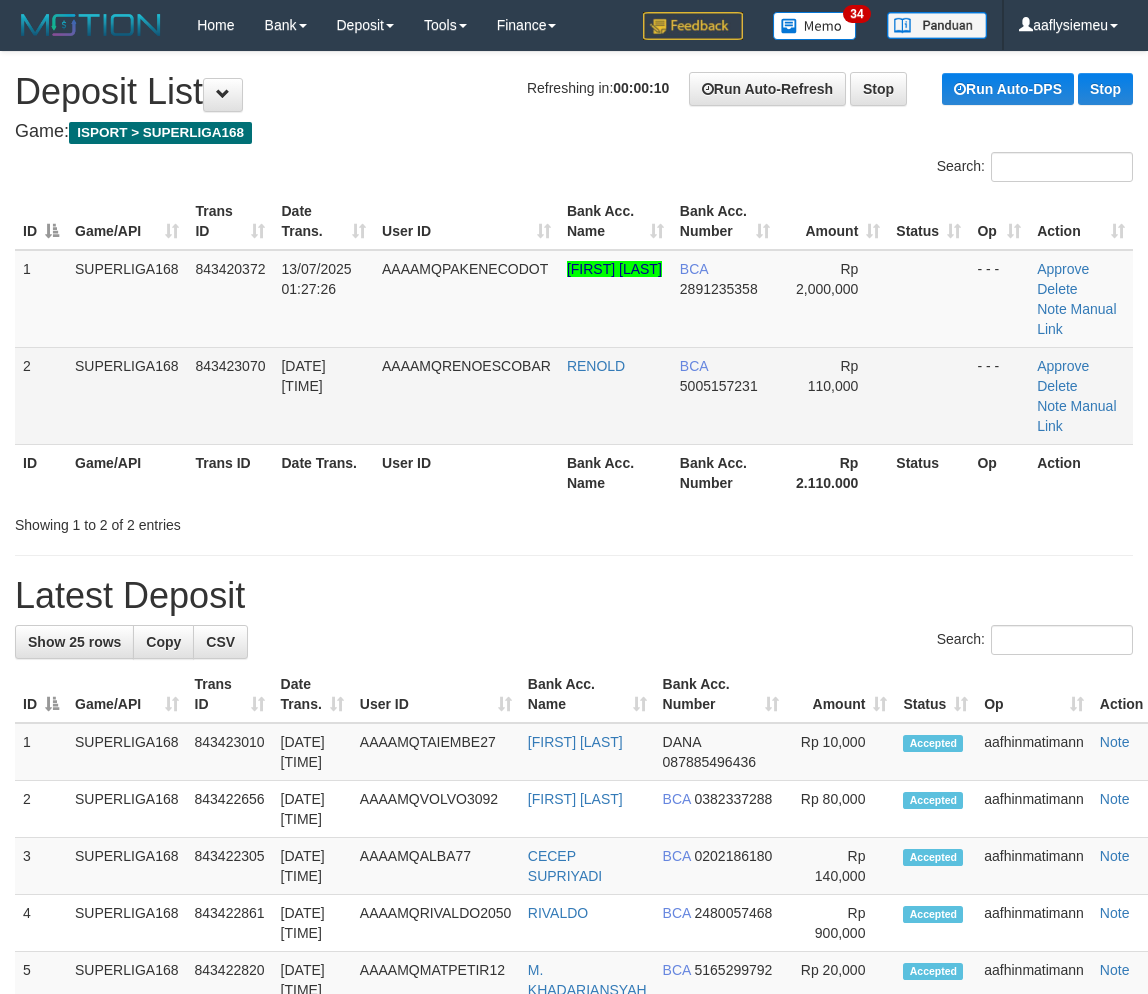 scroll, scrollTop: 0, scrollLeft: 0, axis: both 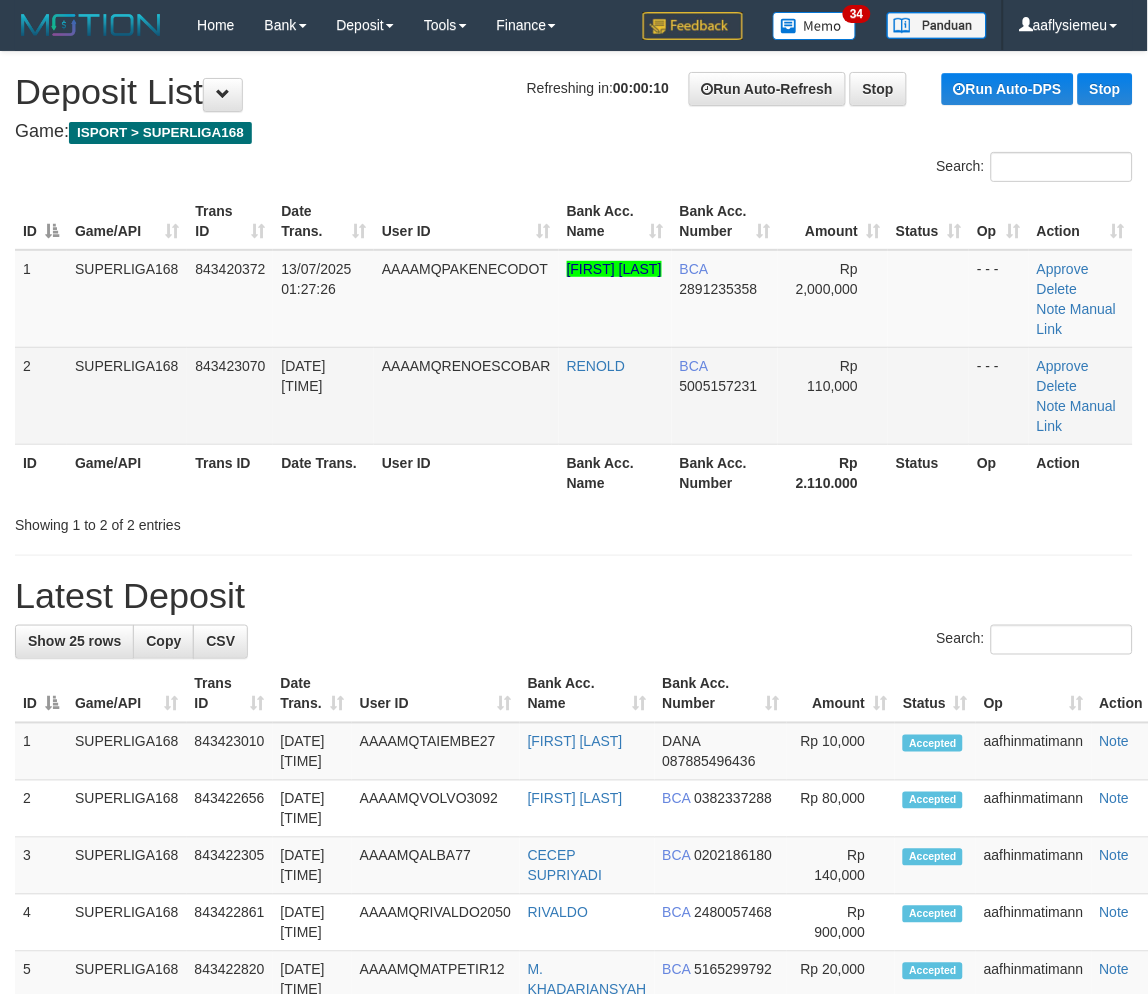 click on "2
SUPERLIGA168
843423070
[DATE] [TIME]
[FIRST] [LAST]
[FIRST]
BCA
5005157231
Rp 110,000
- - -
Approve
Delete
Note
Manual Link" at bounding box center (574, 395) 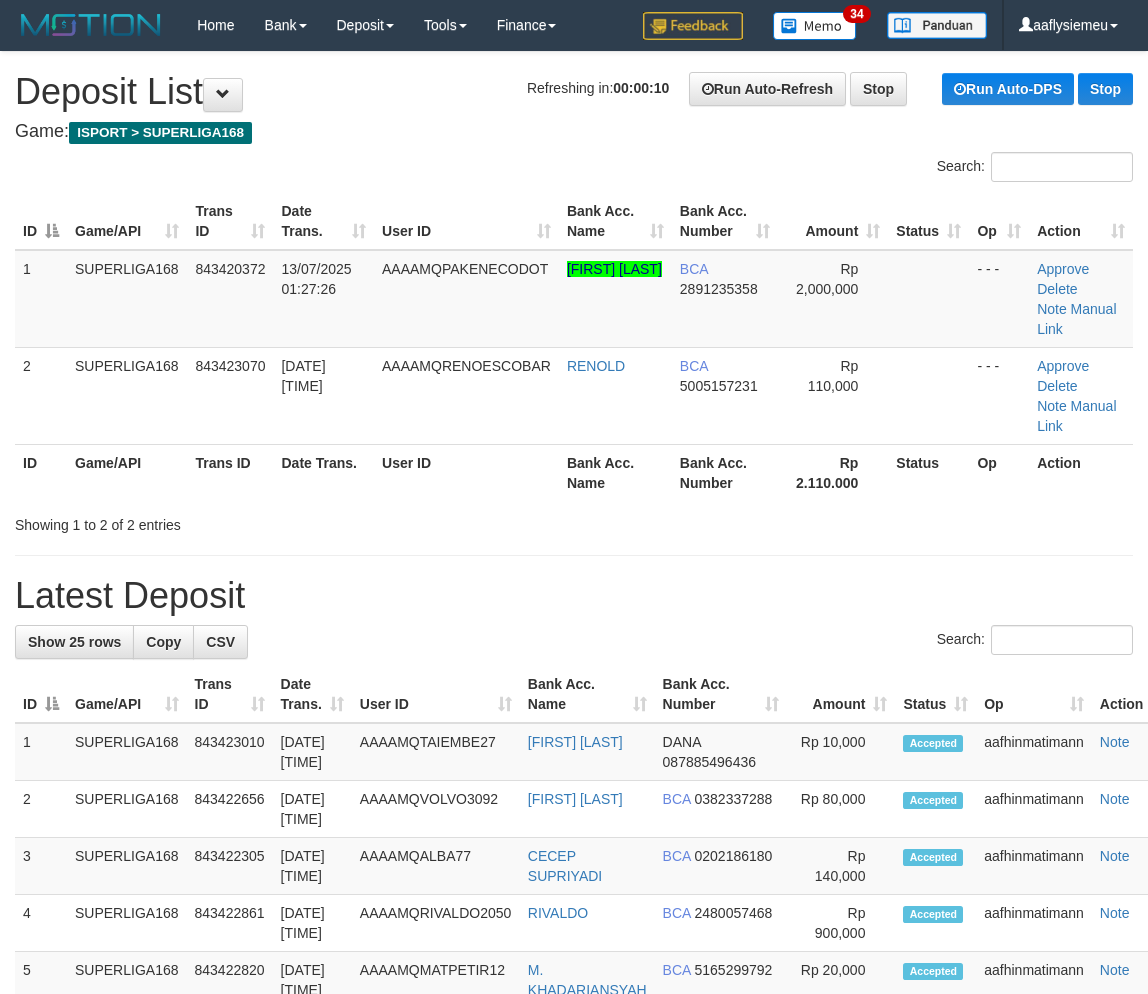 scroll, scrollTop: 0, scrollLeft: 0, axis: both 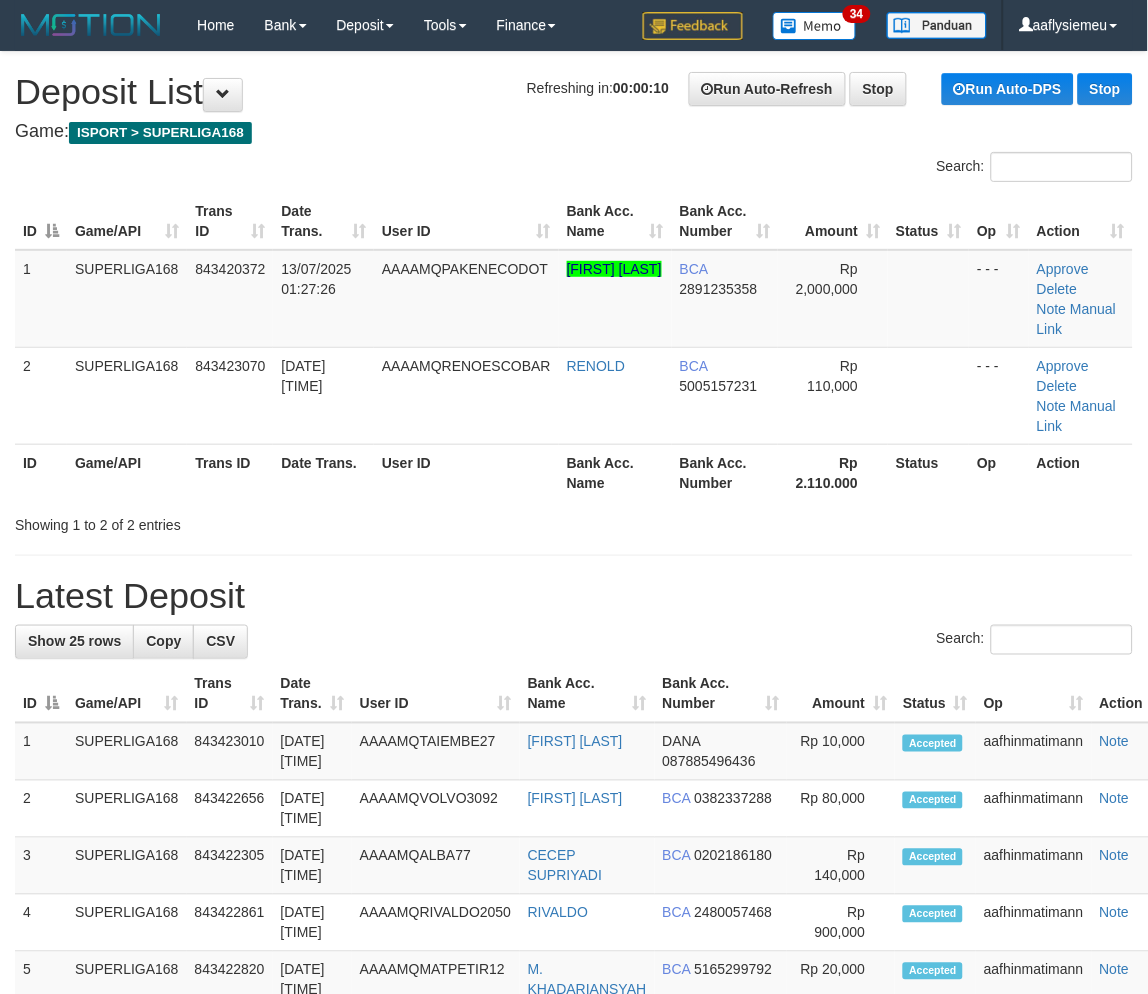 drag, startPoint x: 240, startPoint y: 542, endPoint x: 0, endPoint y: 633, distance: 256.67294 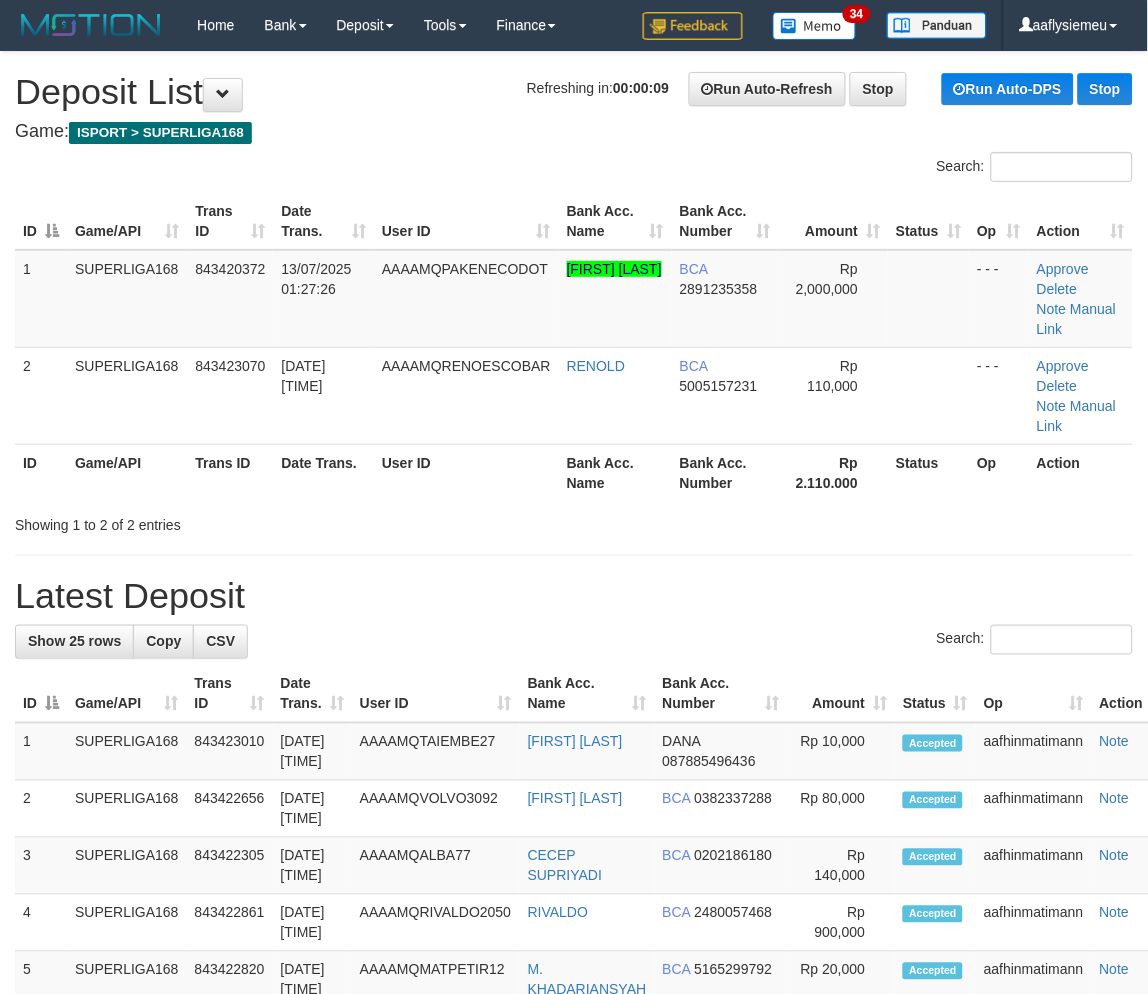 click on "Latest Deposit" at bounding box center [574, 596] 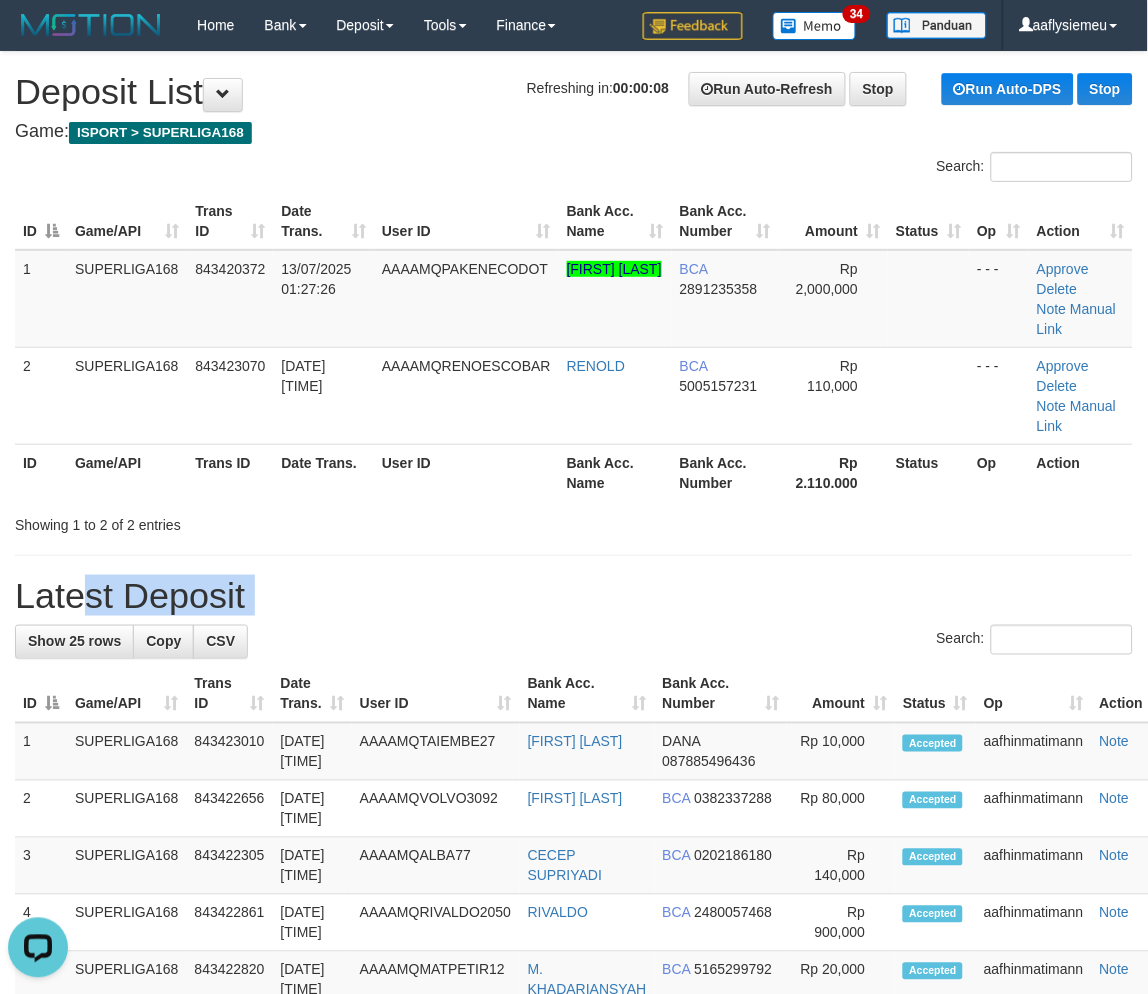 scroll, scrollTop: 0, scrollLeft: 0, axis: both 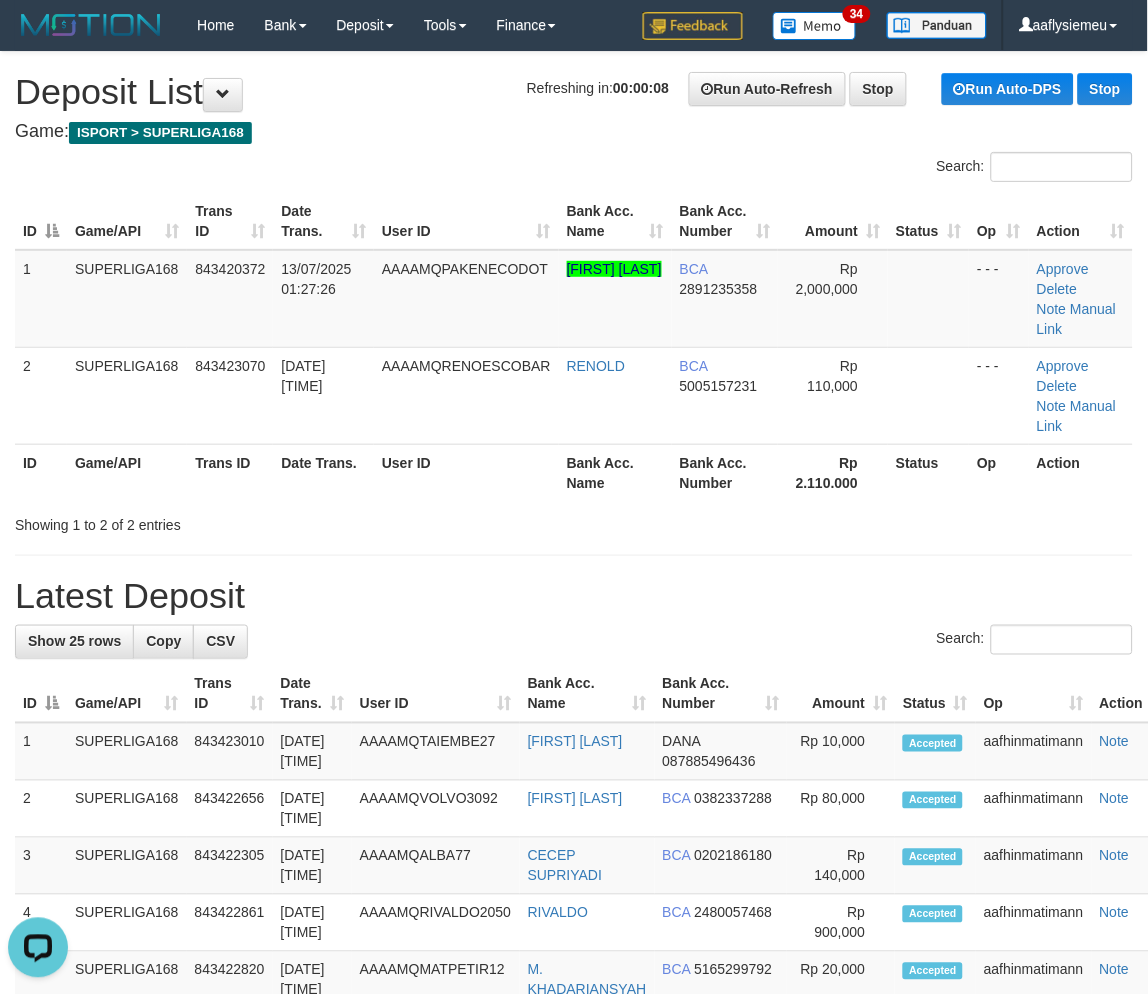 drag, startPoint x: 427, startPoint y: 507, endPoint x: 4, endPoint y: 671, distance: 453.6794 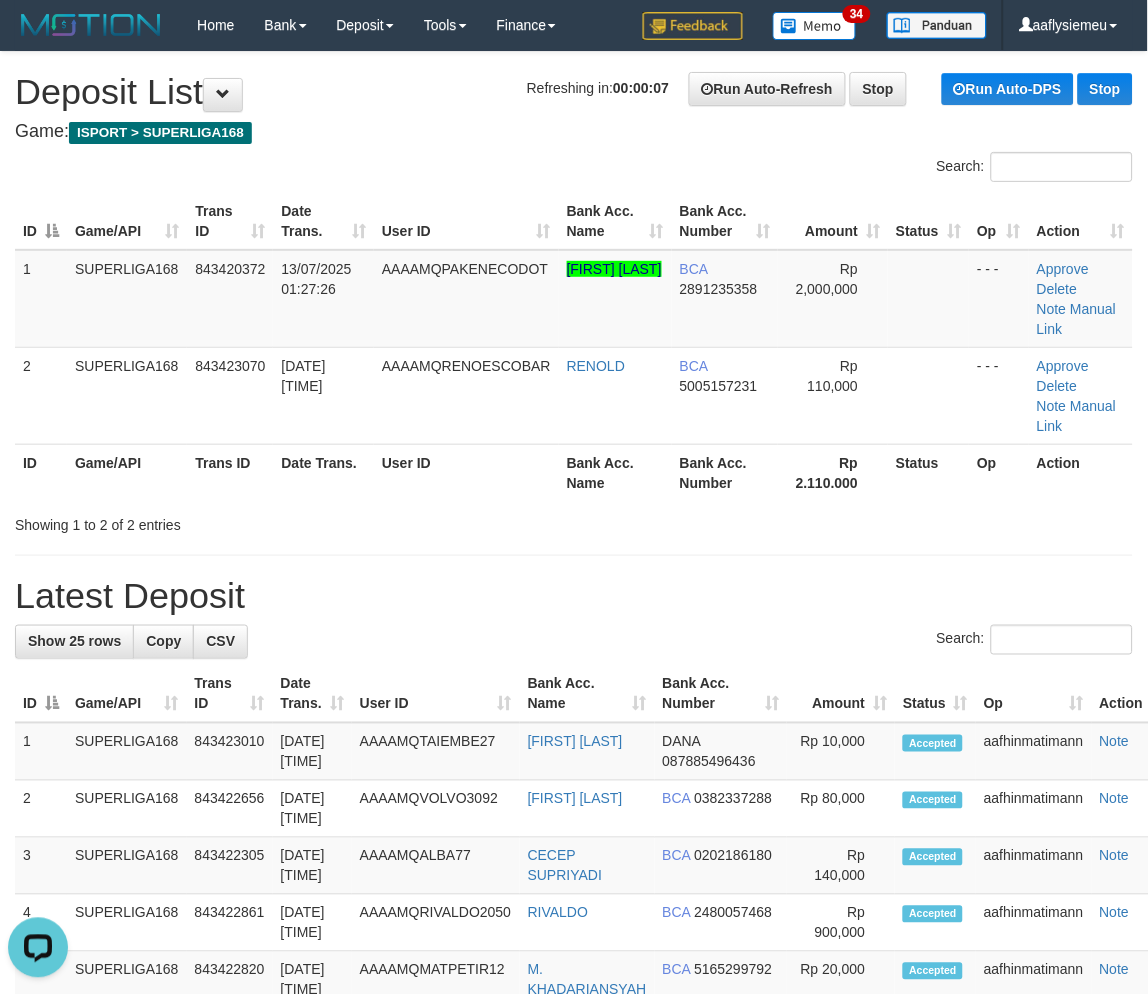 drag, startPoint x: 456, startPoint y: 500, endPoint x: 23, endPoint y: 624, distance: 450.40536 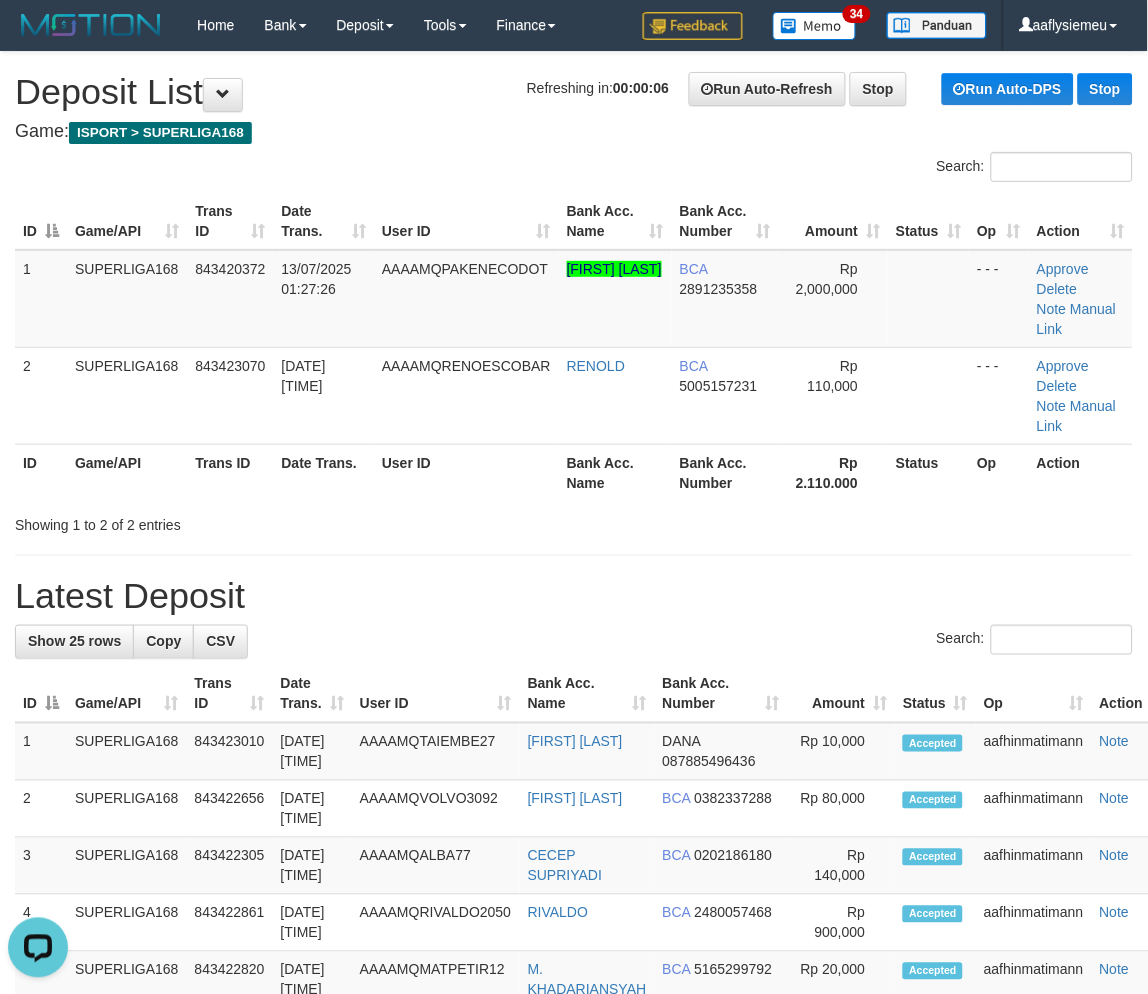 click on "Showing 1 to 2 of 2 entries" at bounding box center (239, 521) 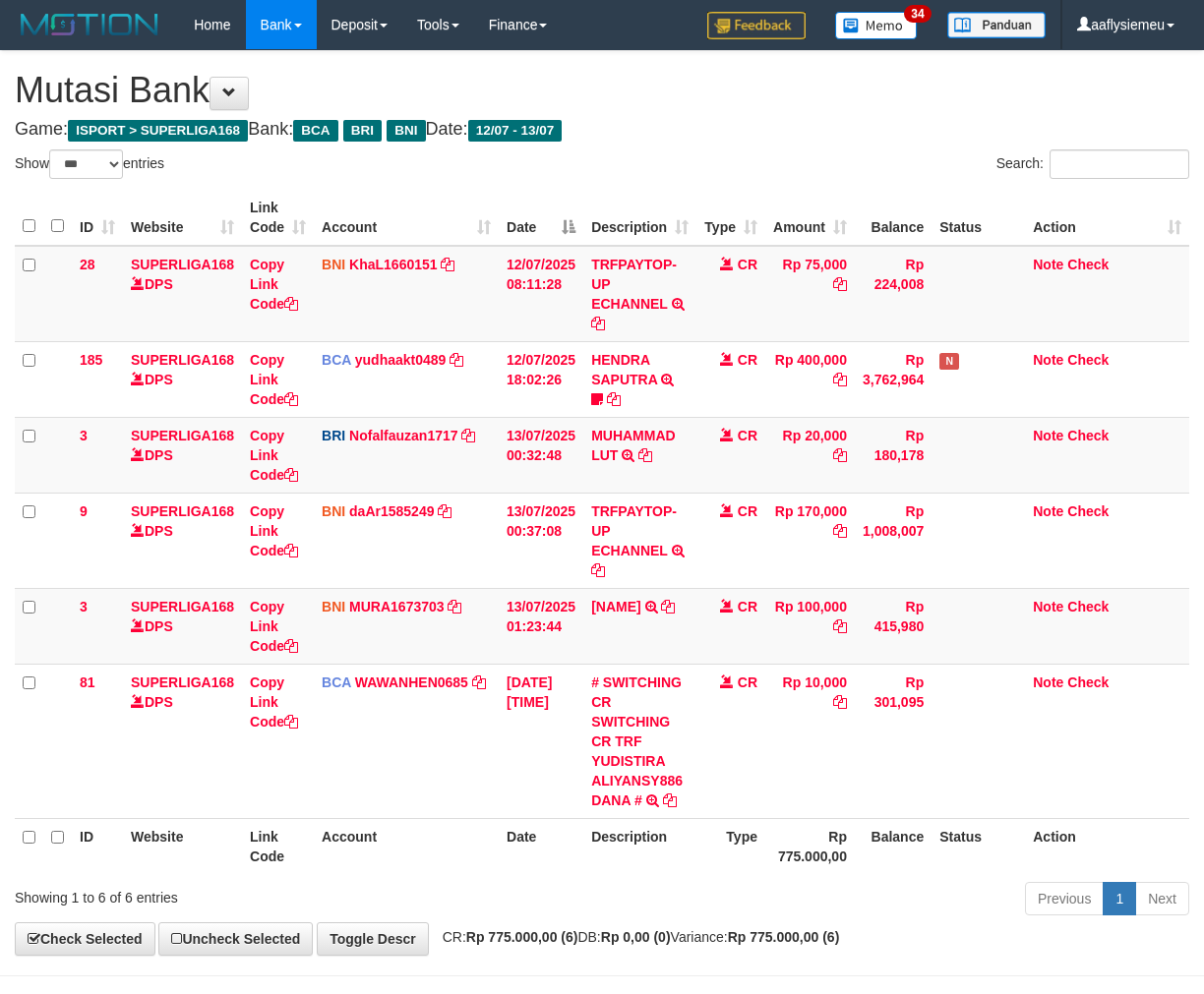 select on "***" 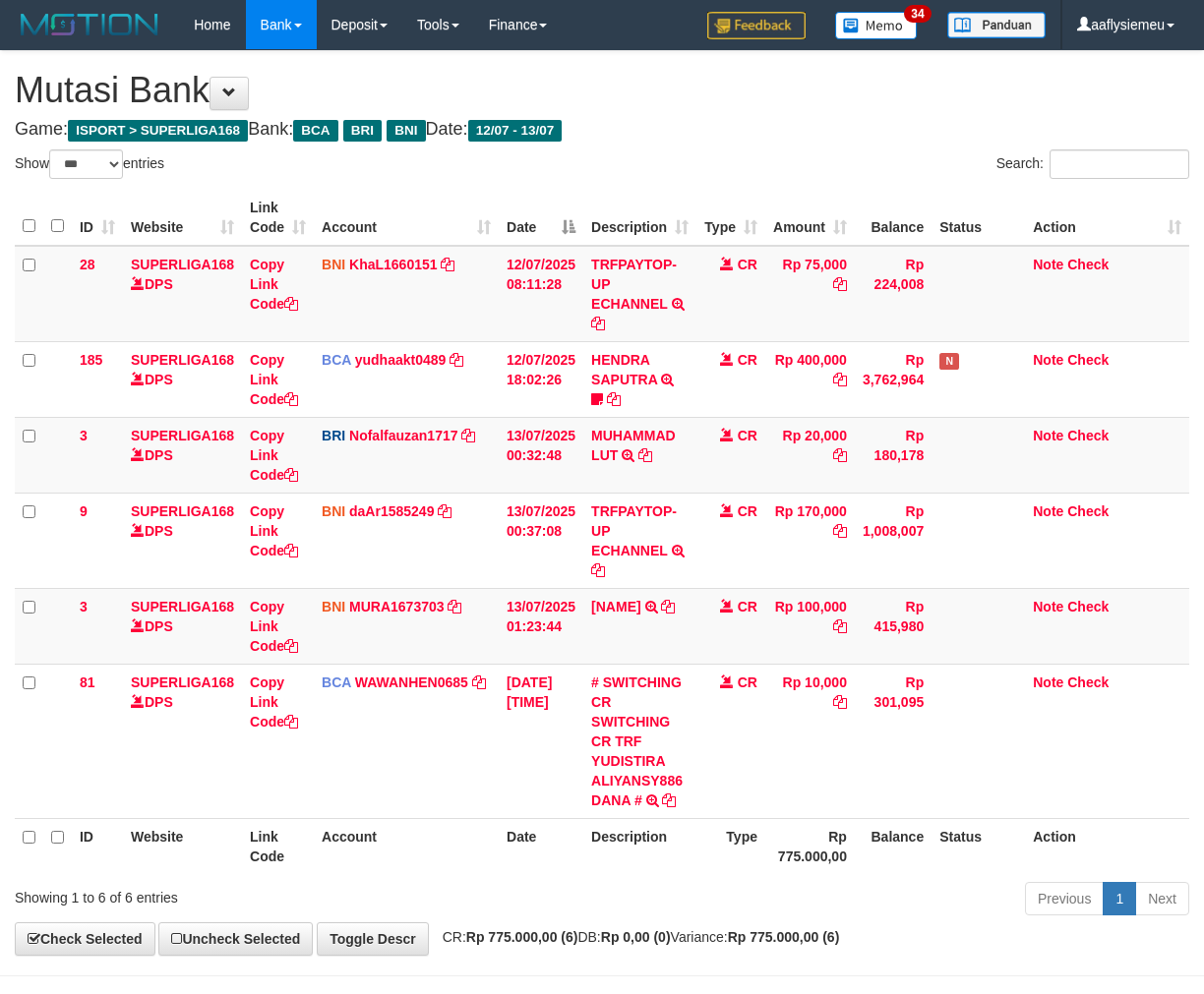 scroll, scrollTop: 72, scrollLeft: 0, axis: vertical 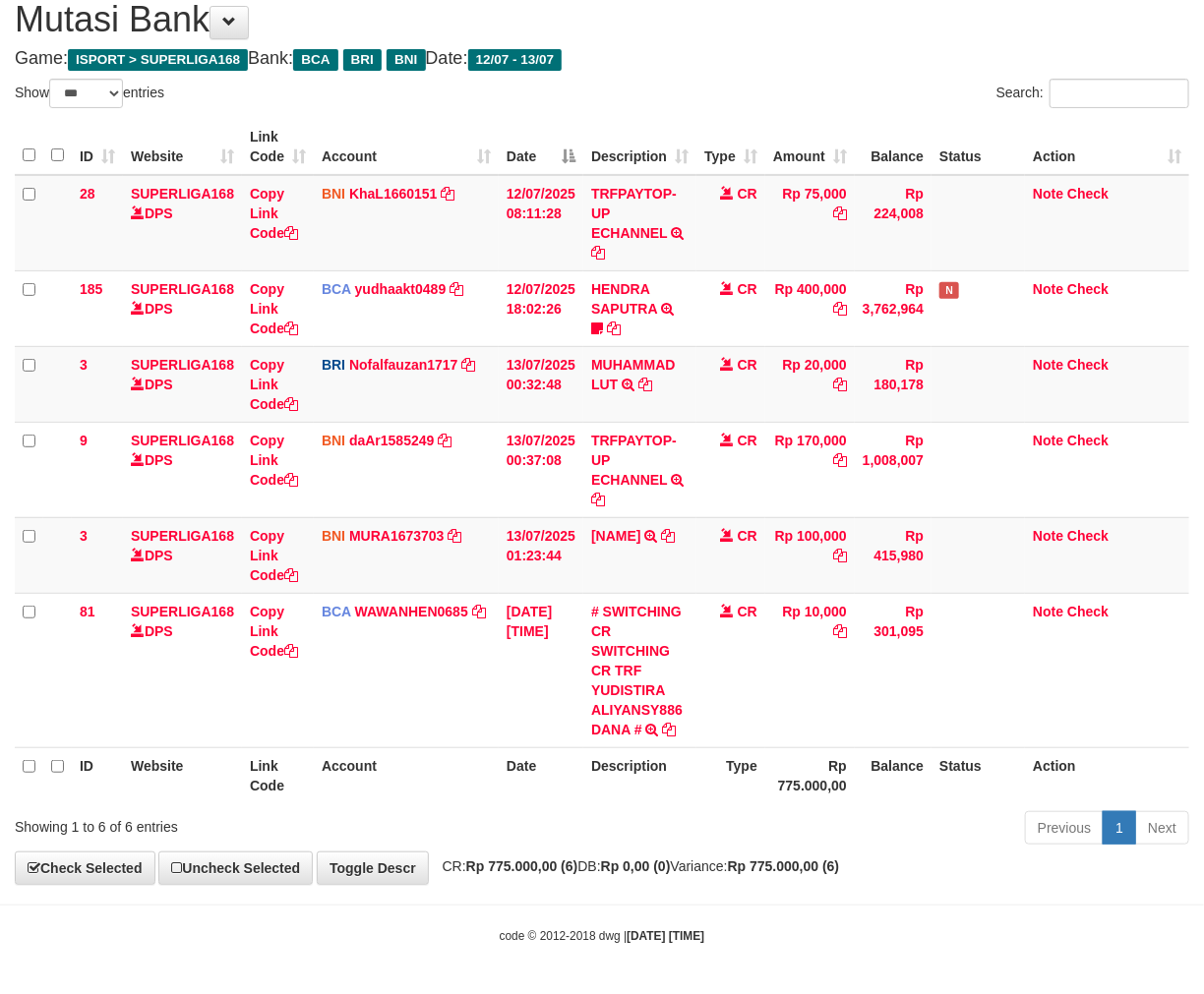 drag, startPoint x: 682, startPoint y: 839, endPoint x: 723, endPoint y: 826, distance: 43.011626 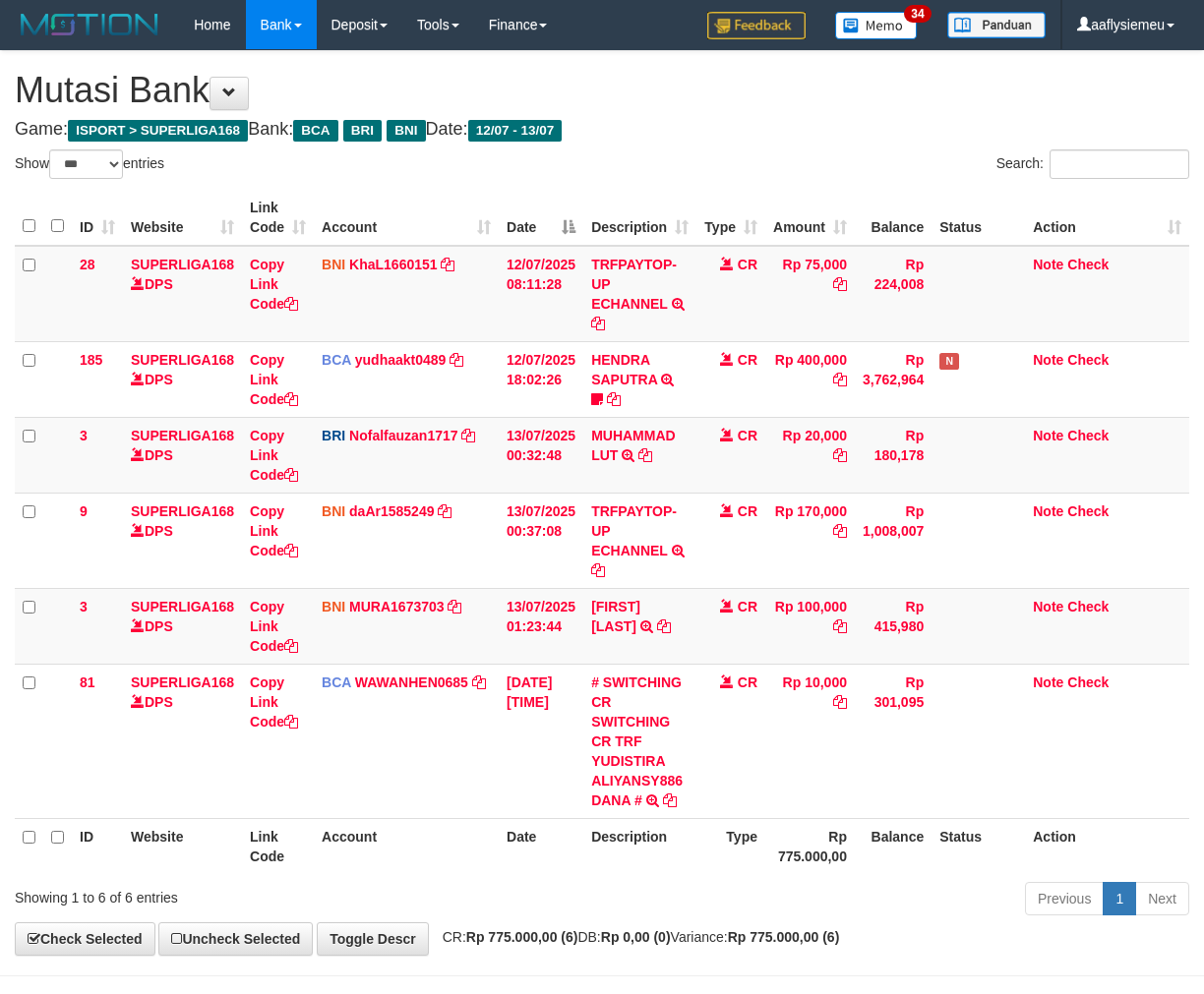 select on "***" 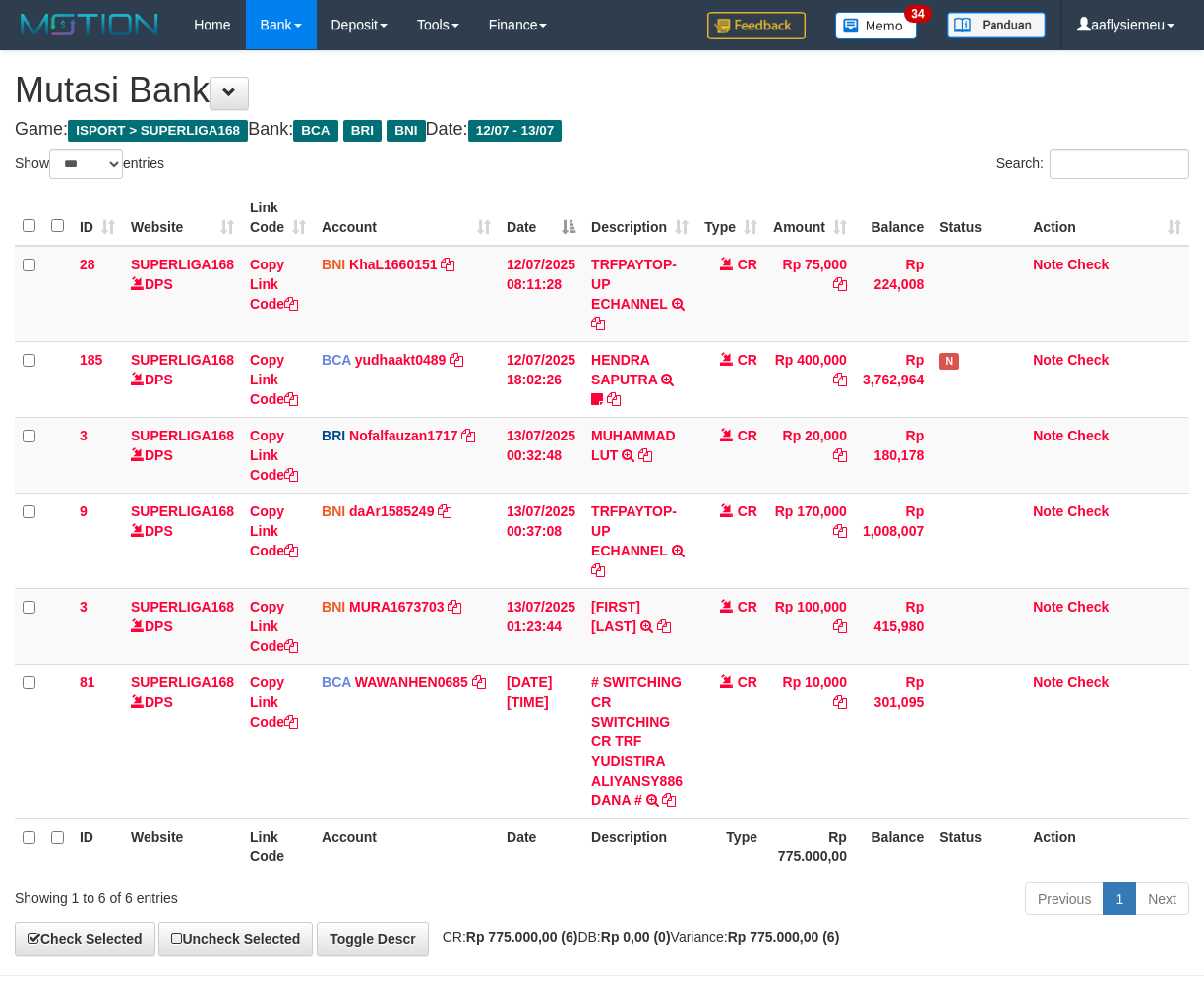 scroll, scrollTop: 72, scrollLeft: 0, axis: vertical 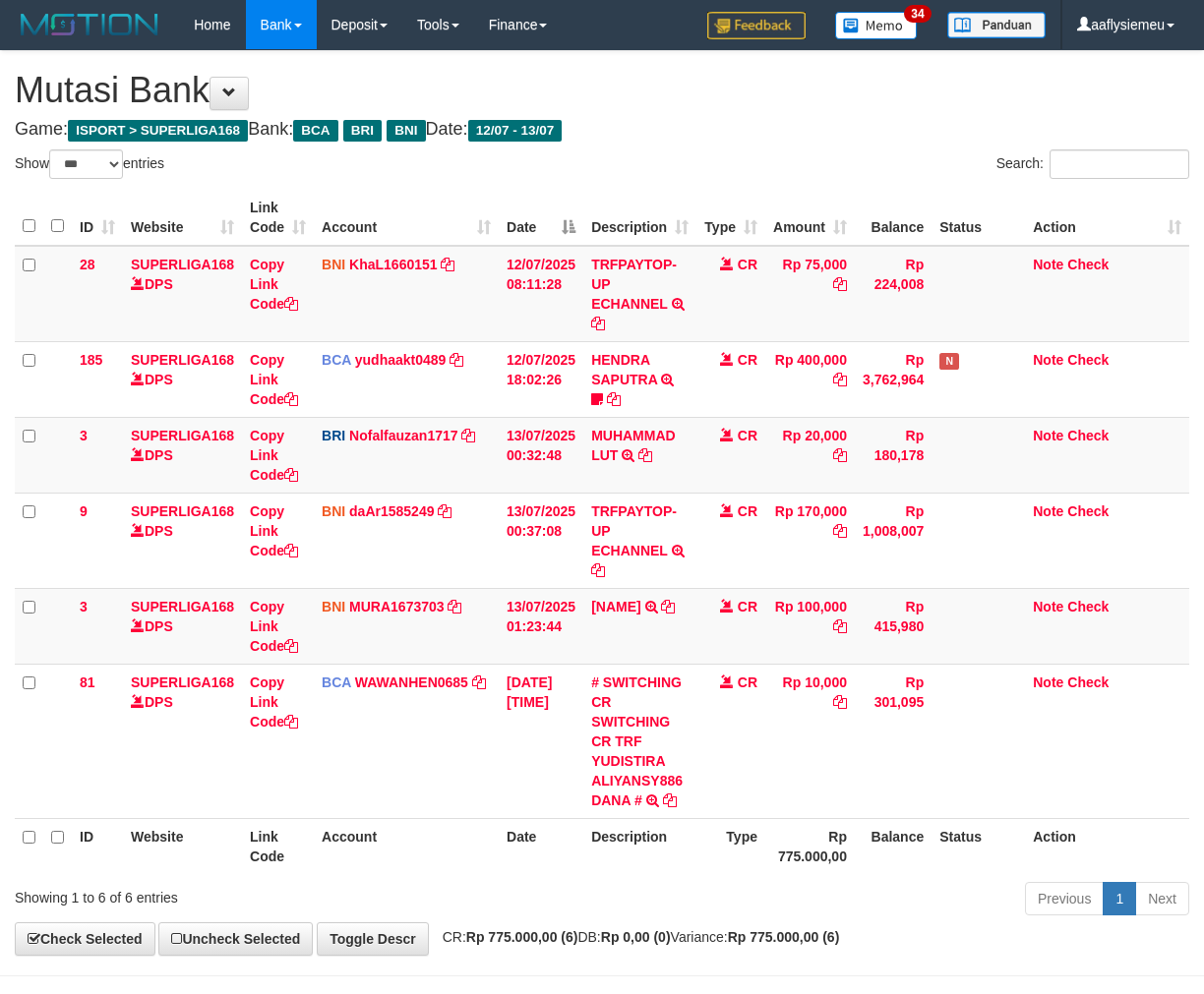 select on "***" 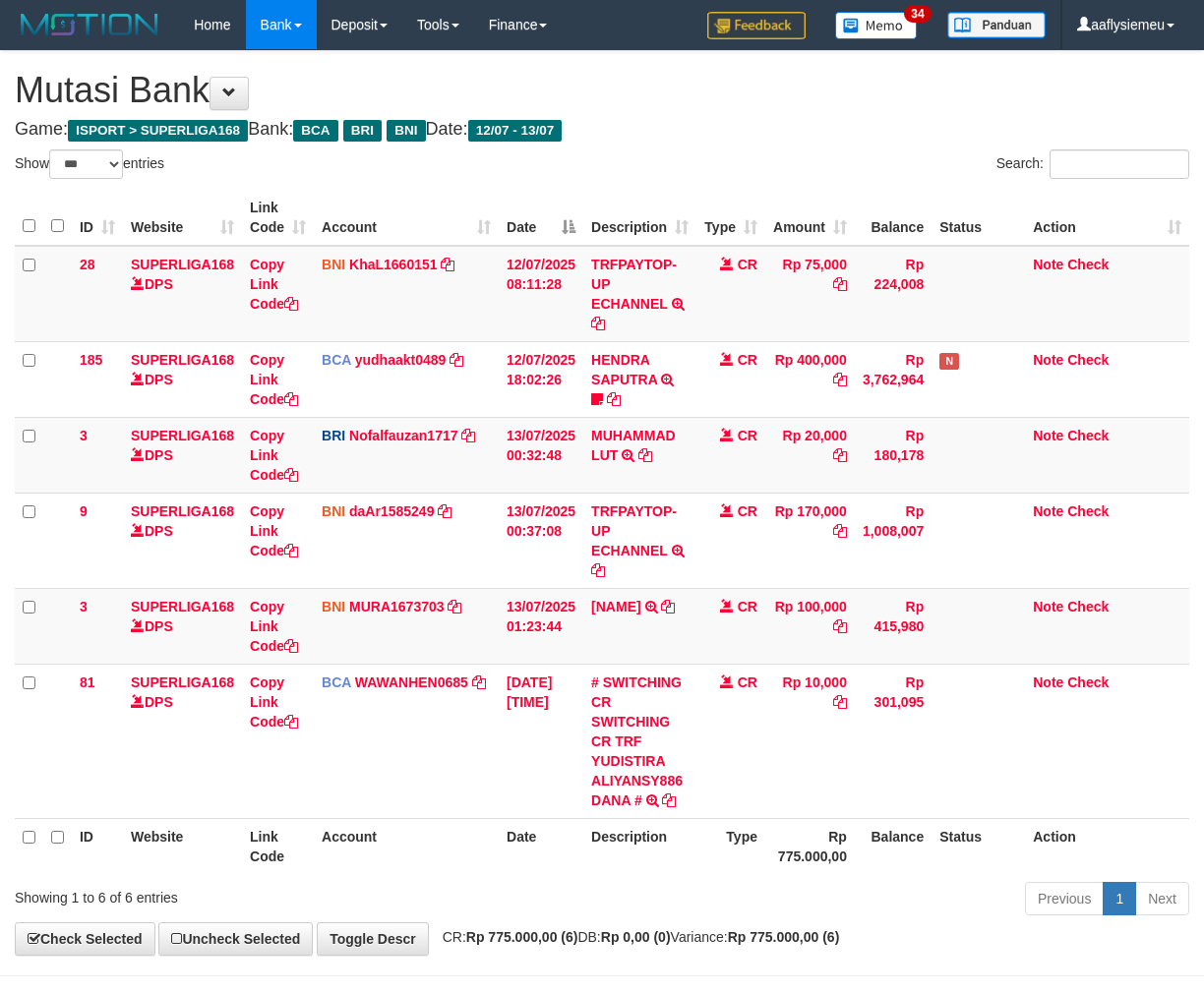 scroll, scrollTop: 72, scrollLeft: 0, axis: vertical 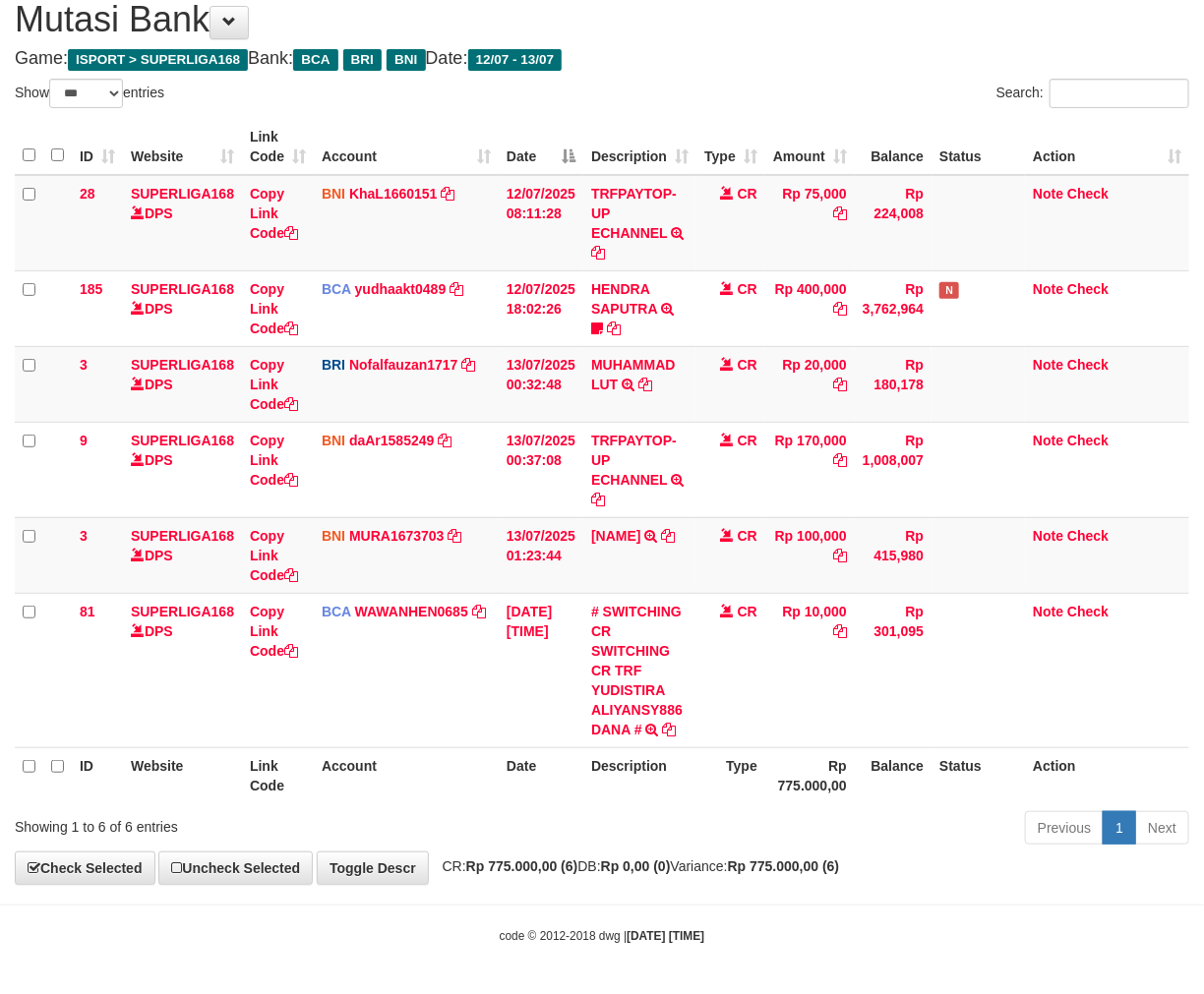 drag, startPoint x: 959, startPoint y: 785, endPoint x: 1216, endPoint y: 702, distance: 270.07036 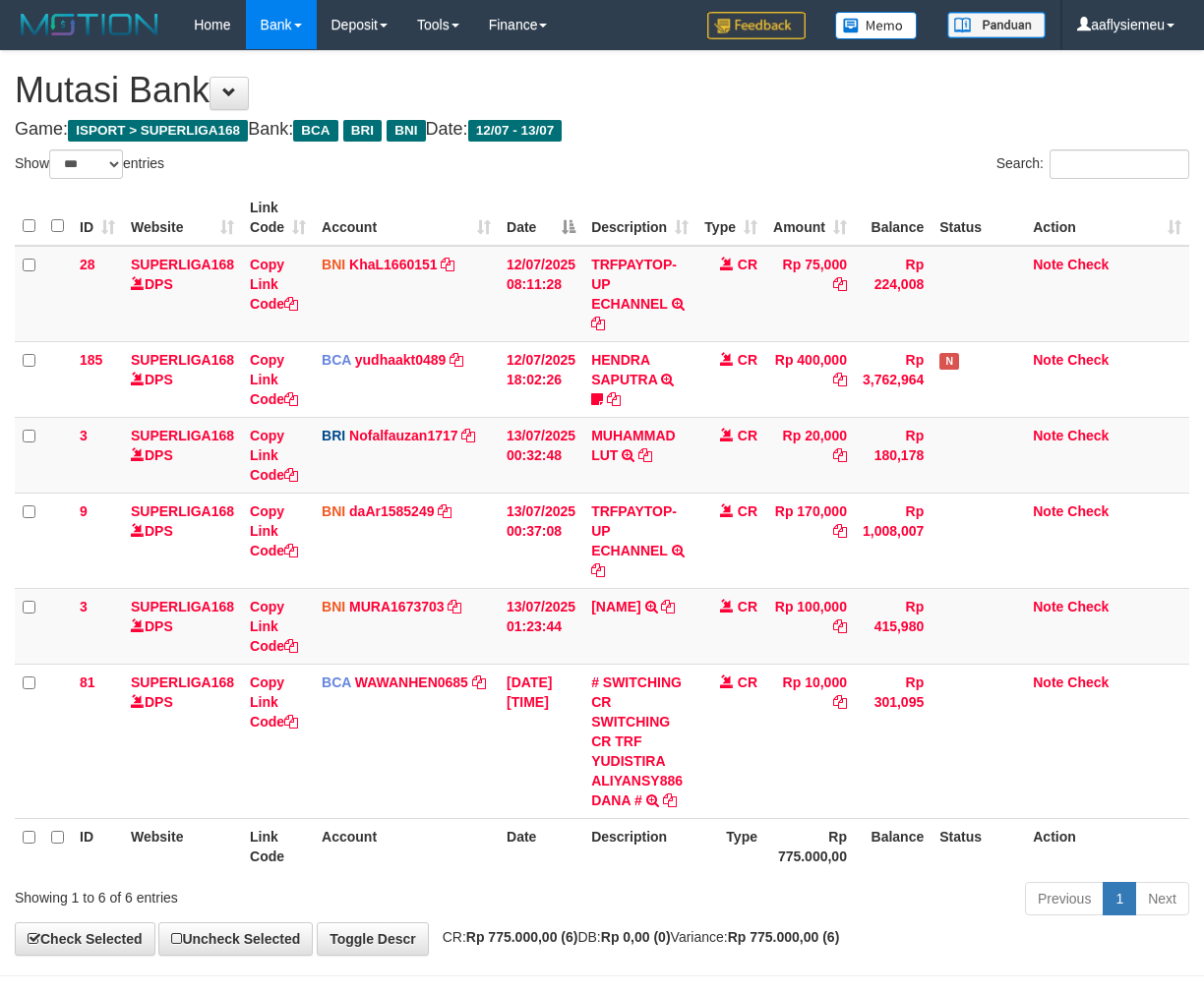 select on "***" 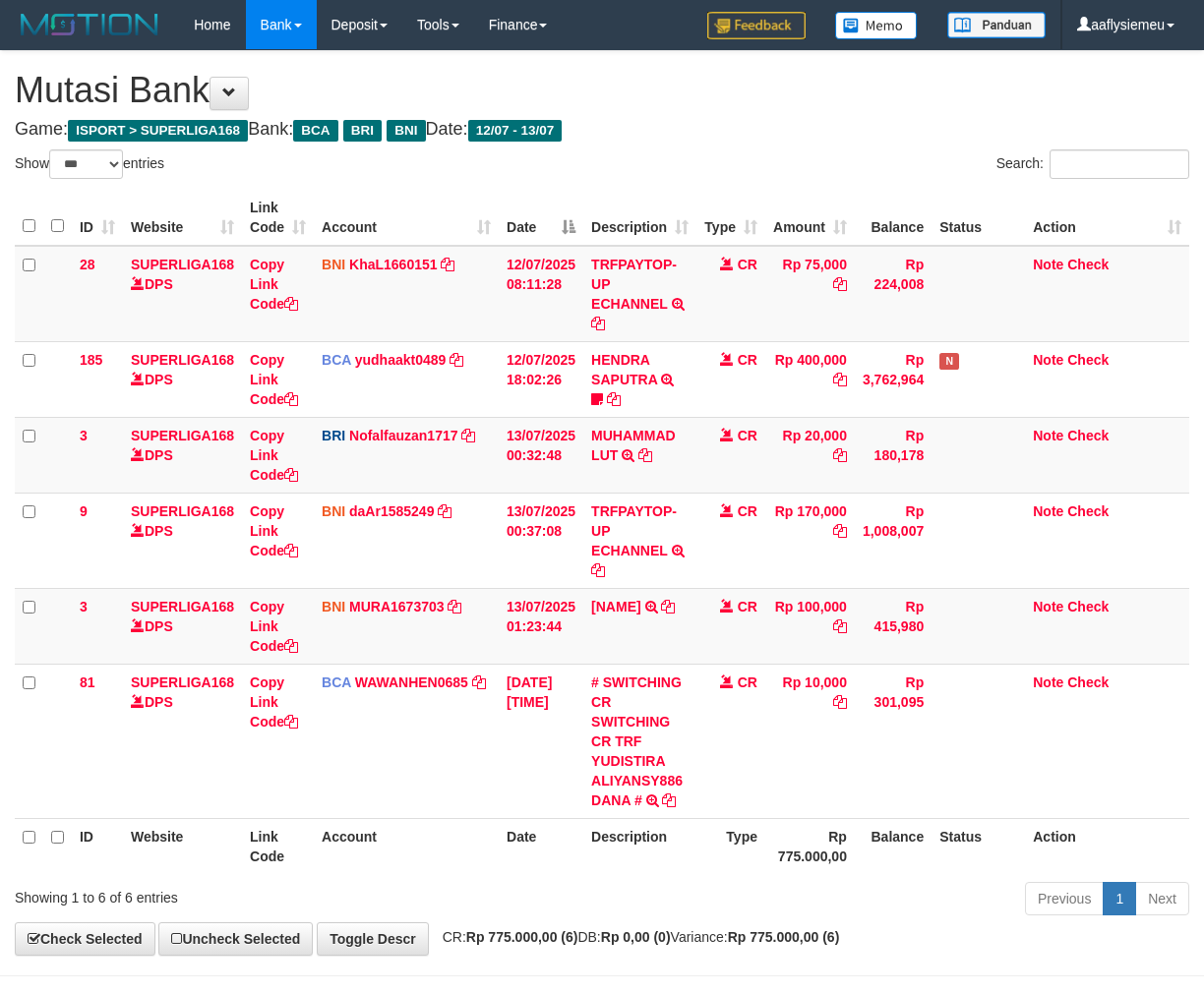 scroll, scrollTop: 72, scrollLeft: 0, axis: vertical 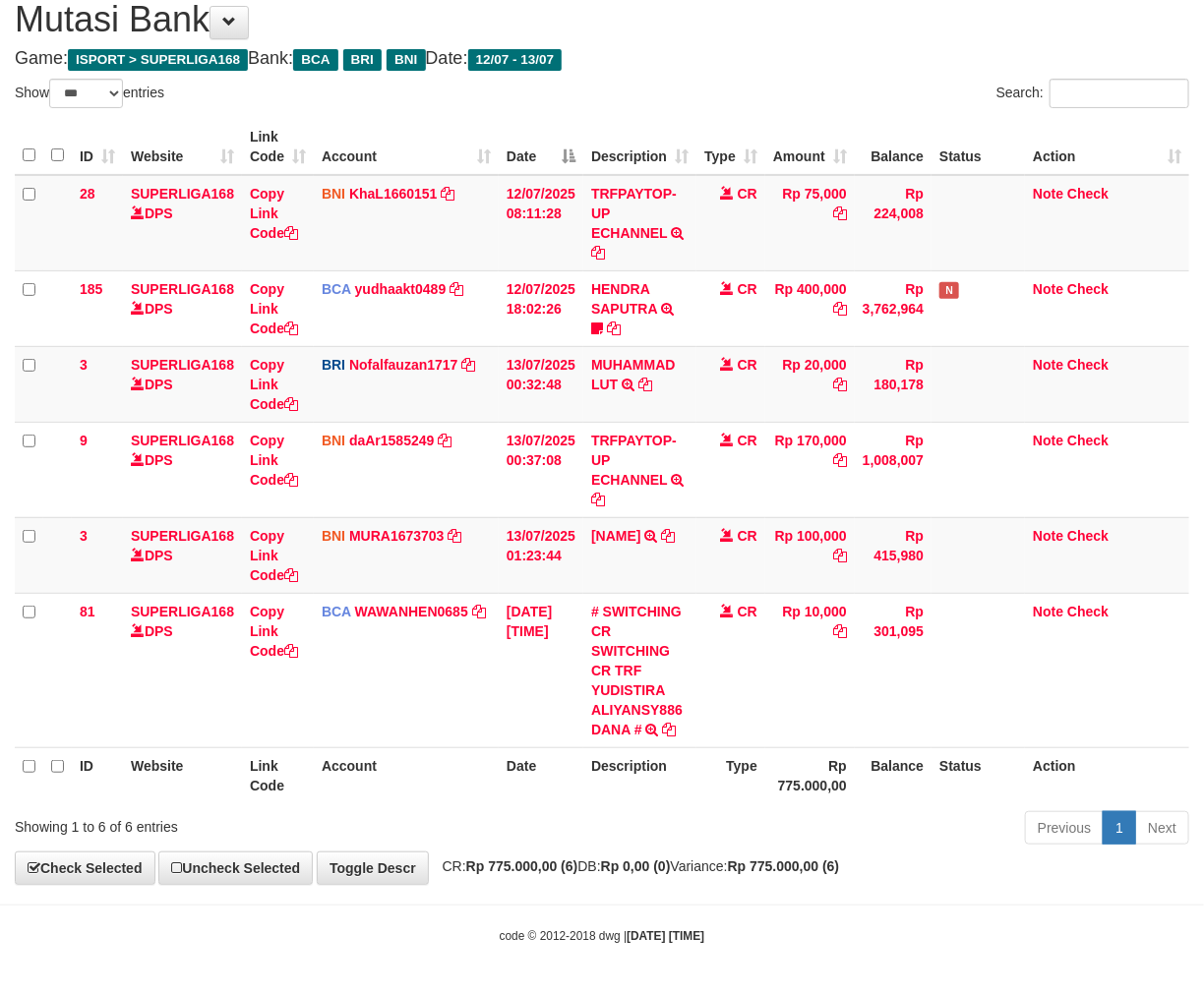 click on "Date" at bounding box center (541, 775) 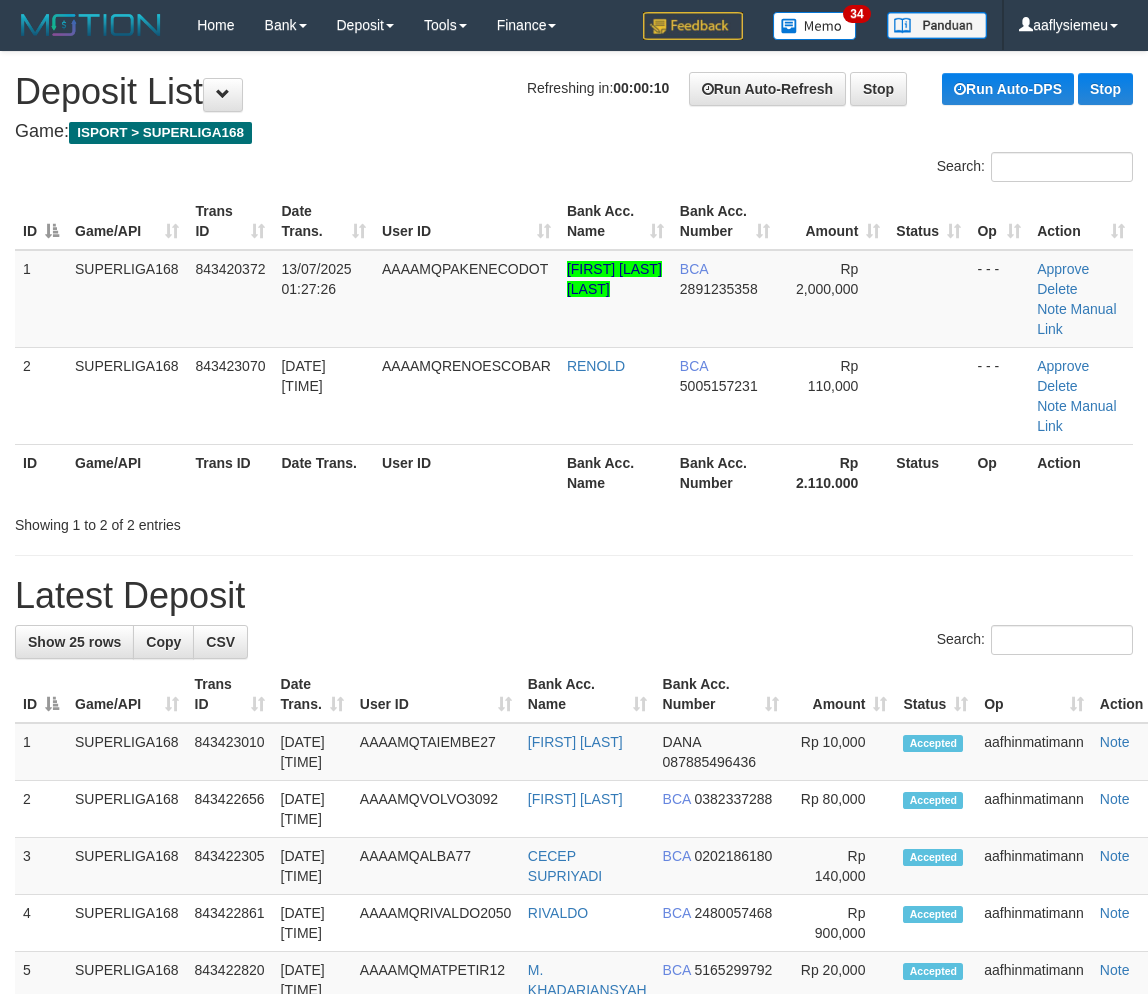 scroll, scrollTop: 0, scrollLeft: 0, axis: both 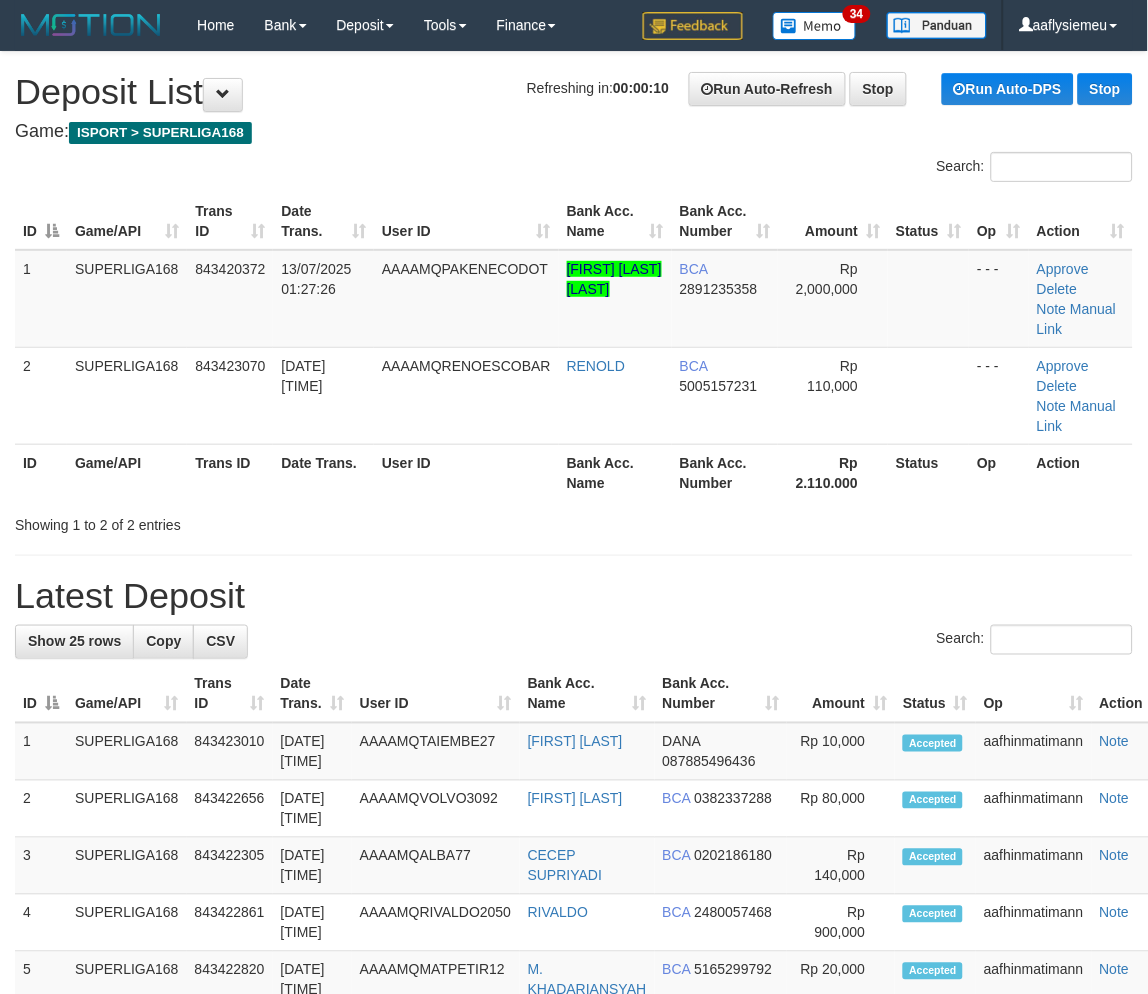 drag, startPoint x: 442, startPoint y: 495, endPoint x: 323, endPoint y: 554, distance: 132.8232 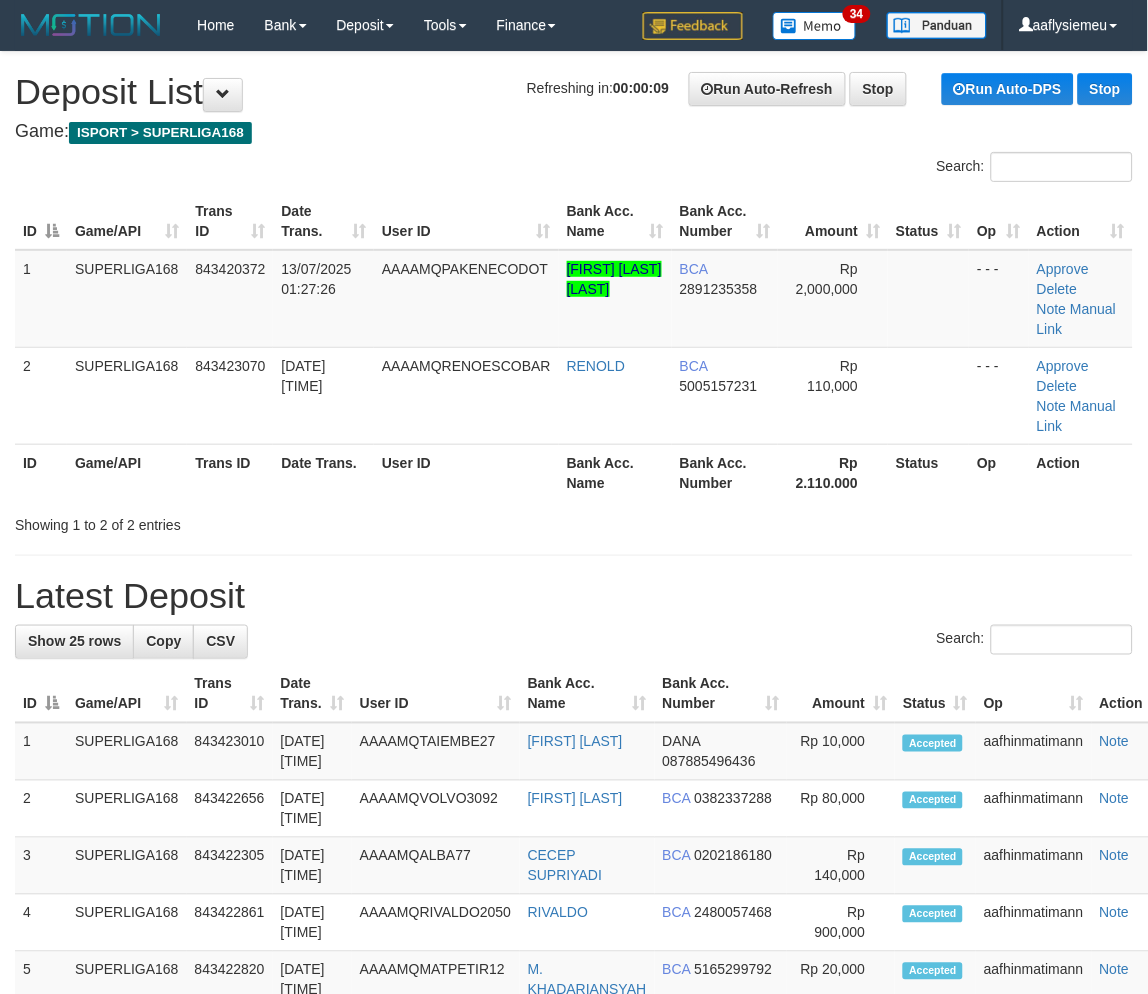 drag, startPoint x: 336, startPoint y: 548, endPoint x: 4, endPoint y: 673, distance: 354.752 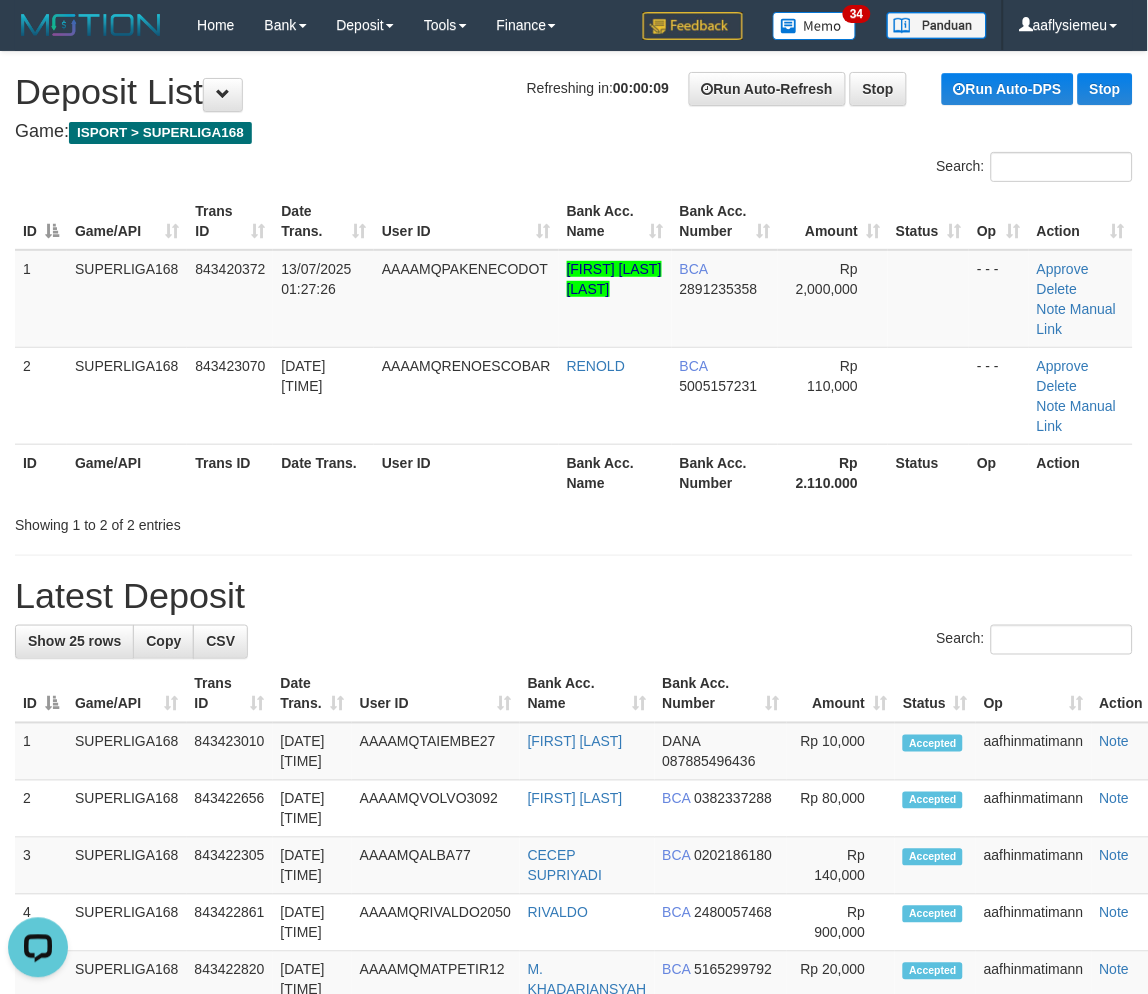 scroll, scrollTop: 0, scrollLeft: 0, axis: both 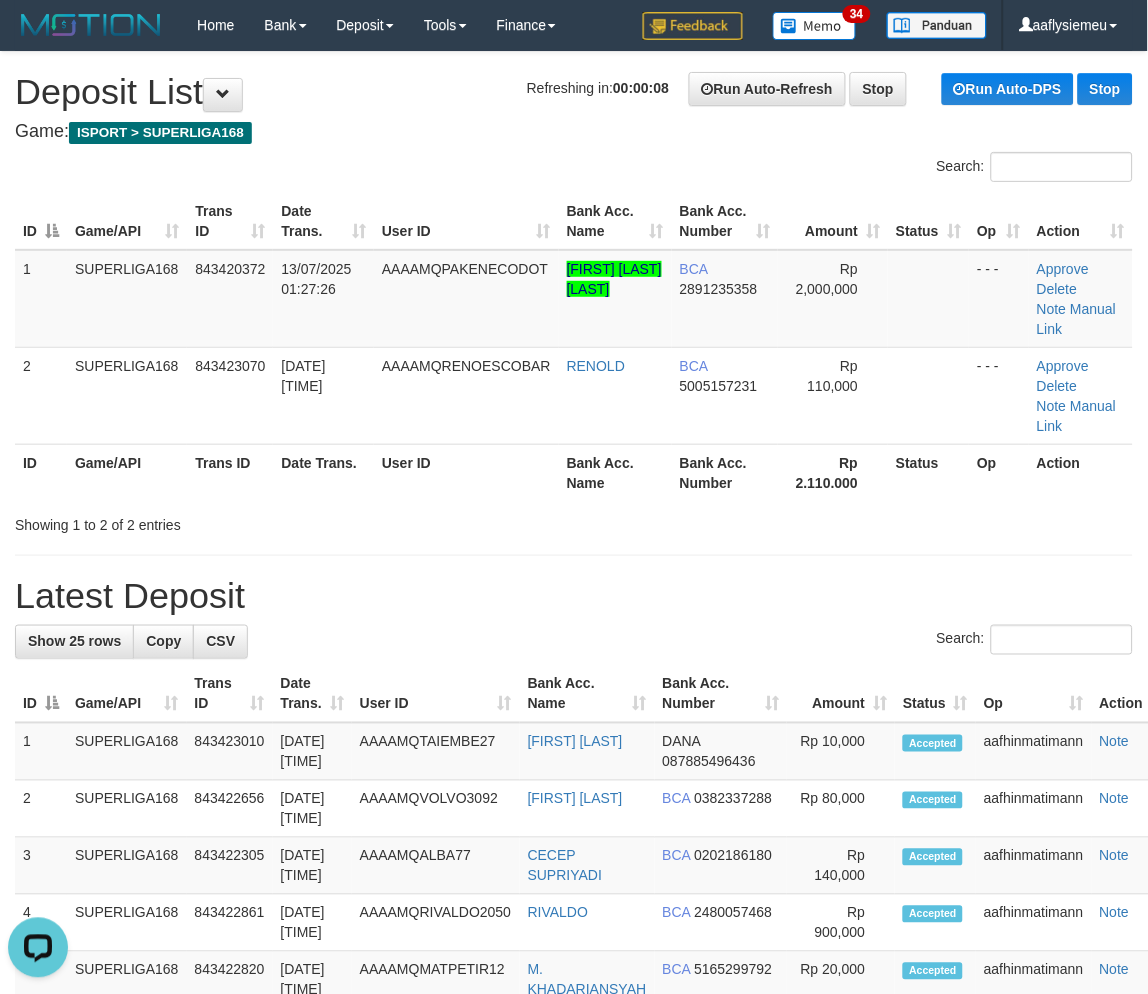 drag, startPoint x: 291, startPoint y: 506, endPoint x: 6, endPoint y: 601, distance: 300.41638 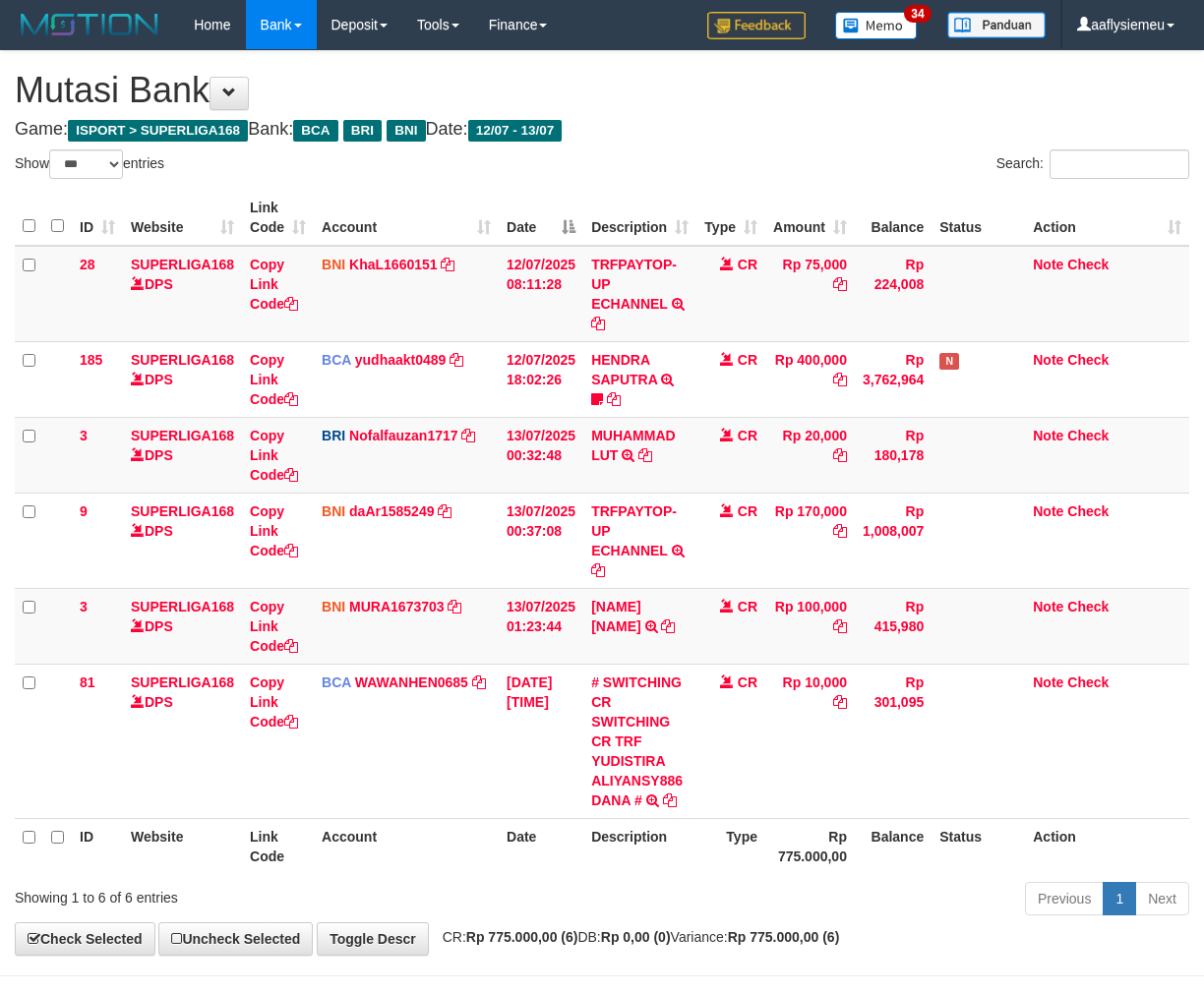 select on "***" 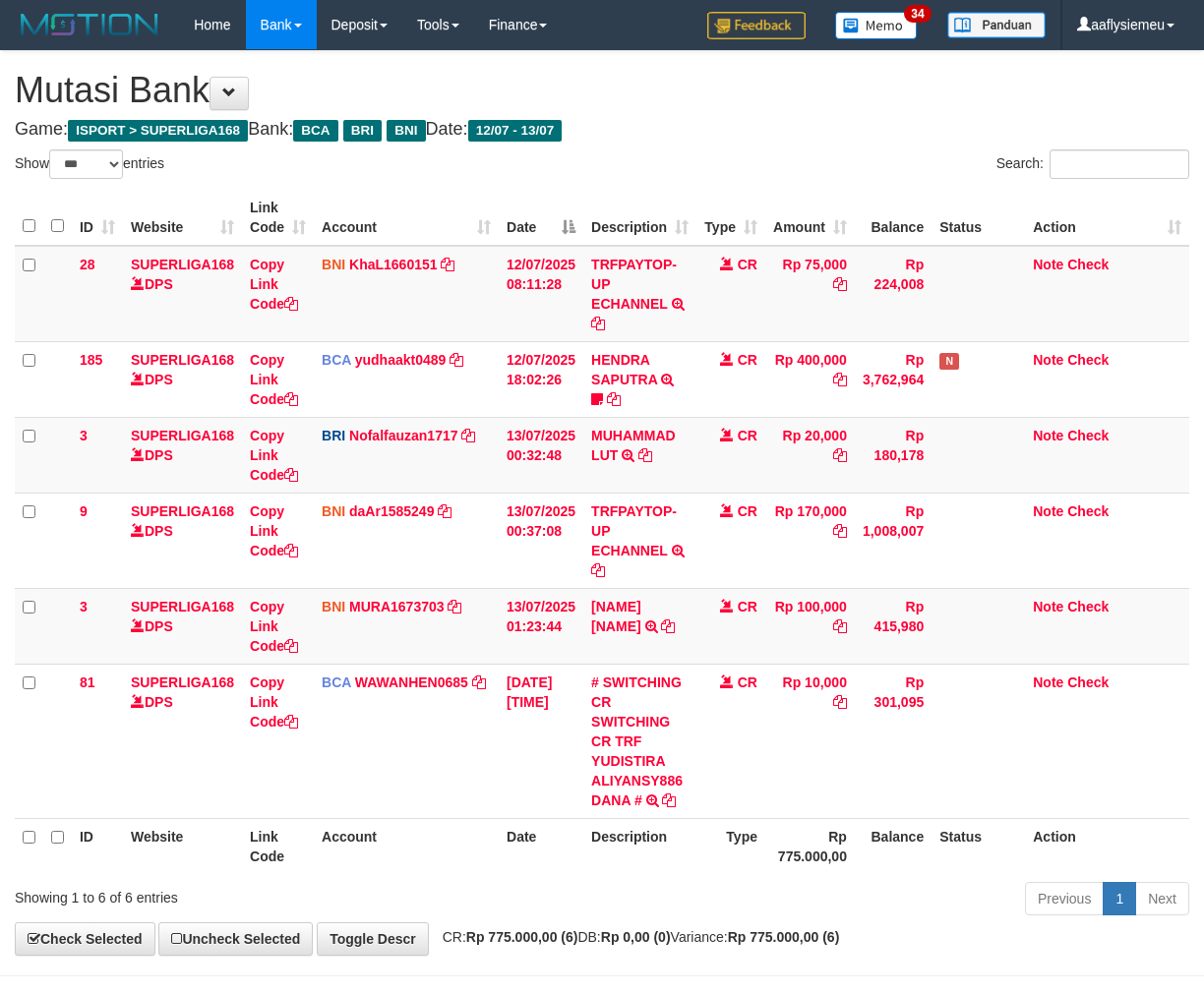 scroll, scrollTop: 72, scrollLeft: 0, axis: vertical 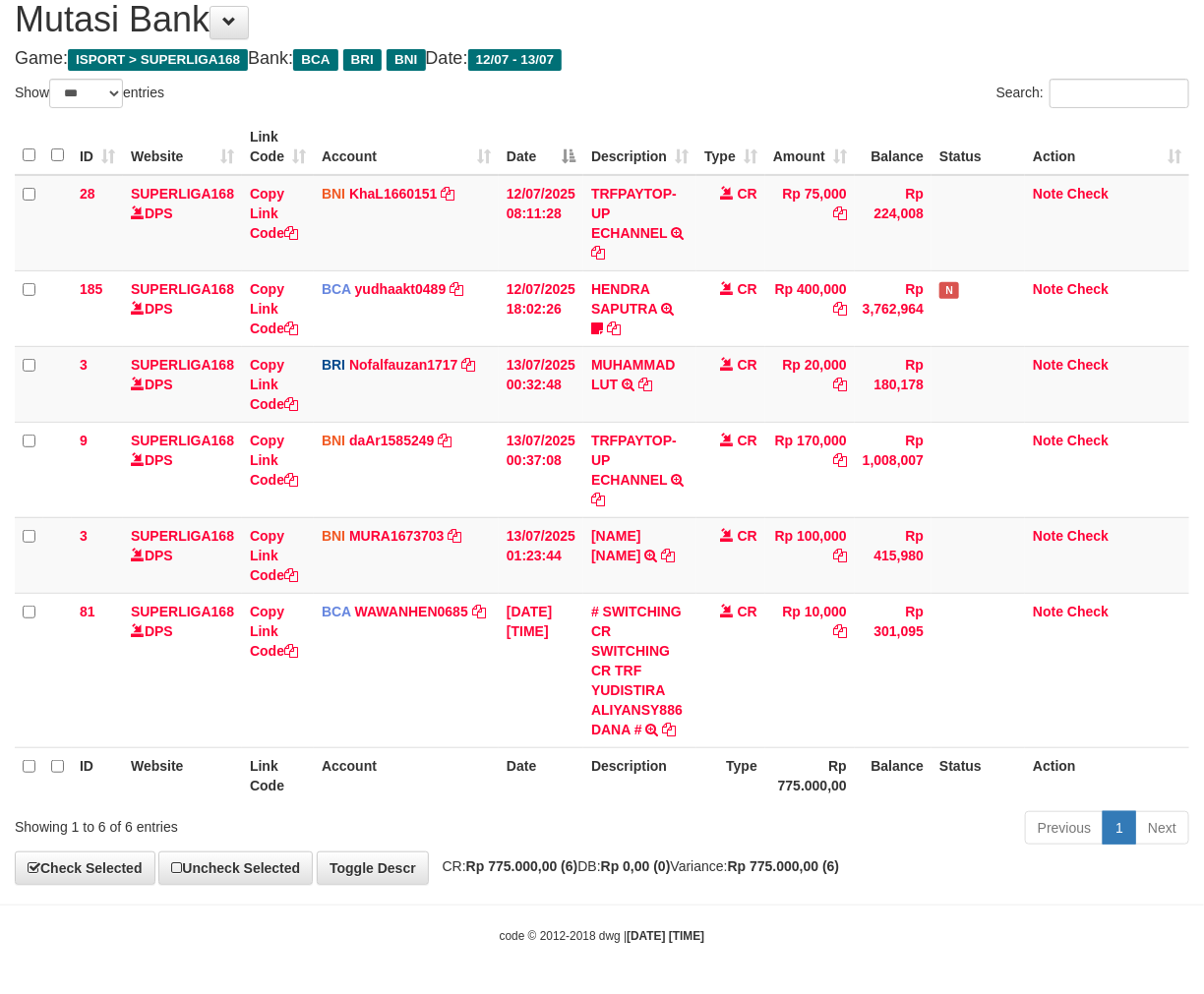 click on "Type" at bounding box center (731, 775) 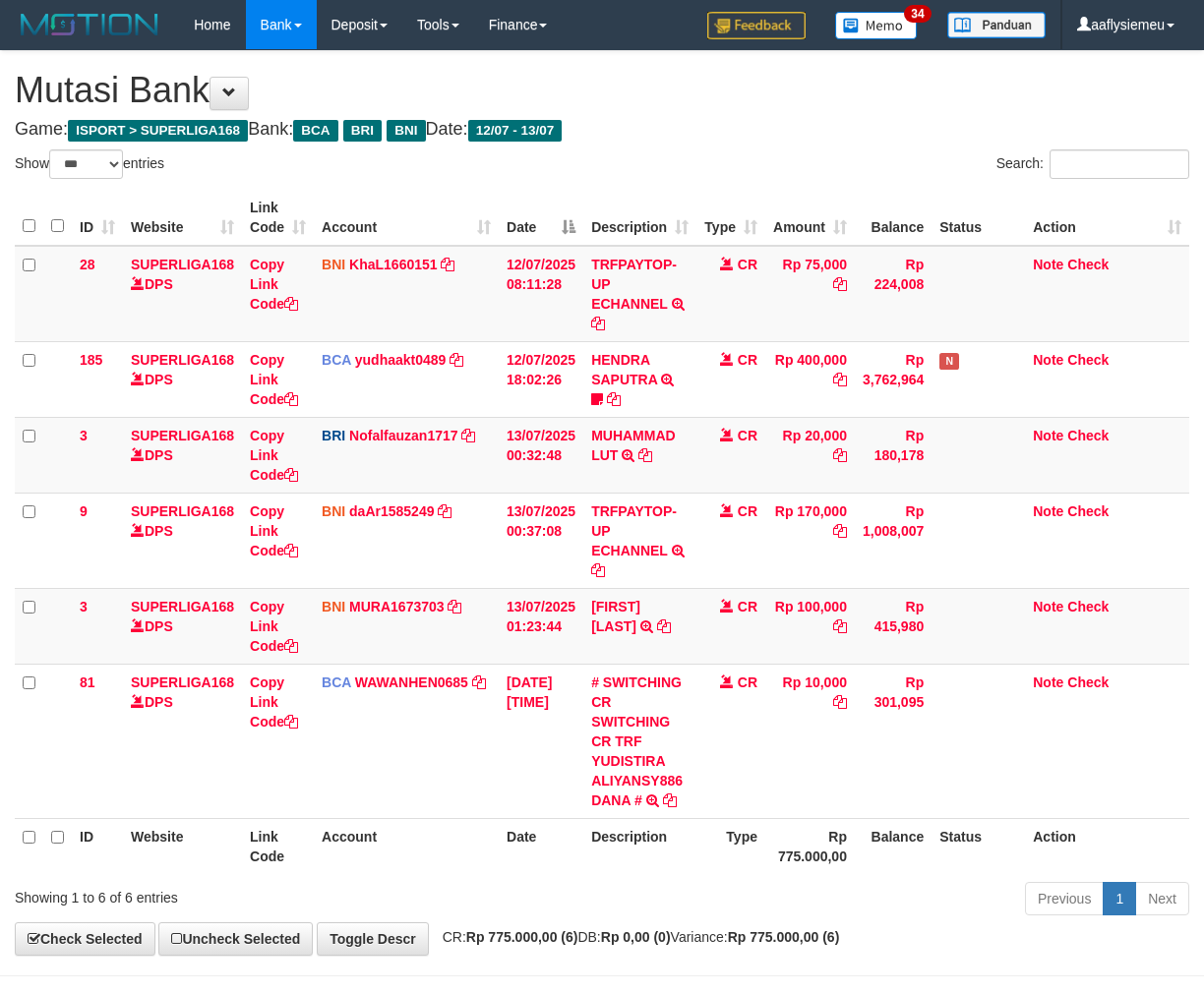 select on "***" 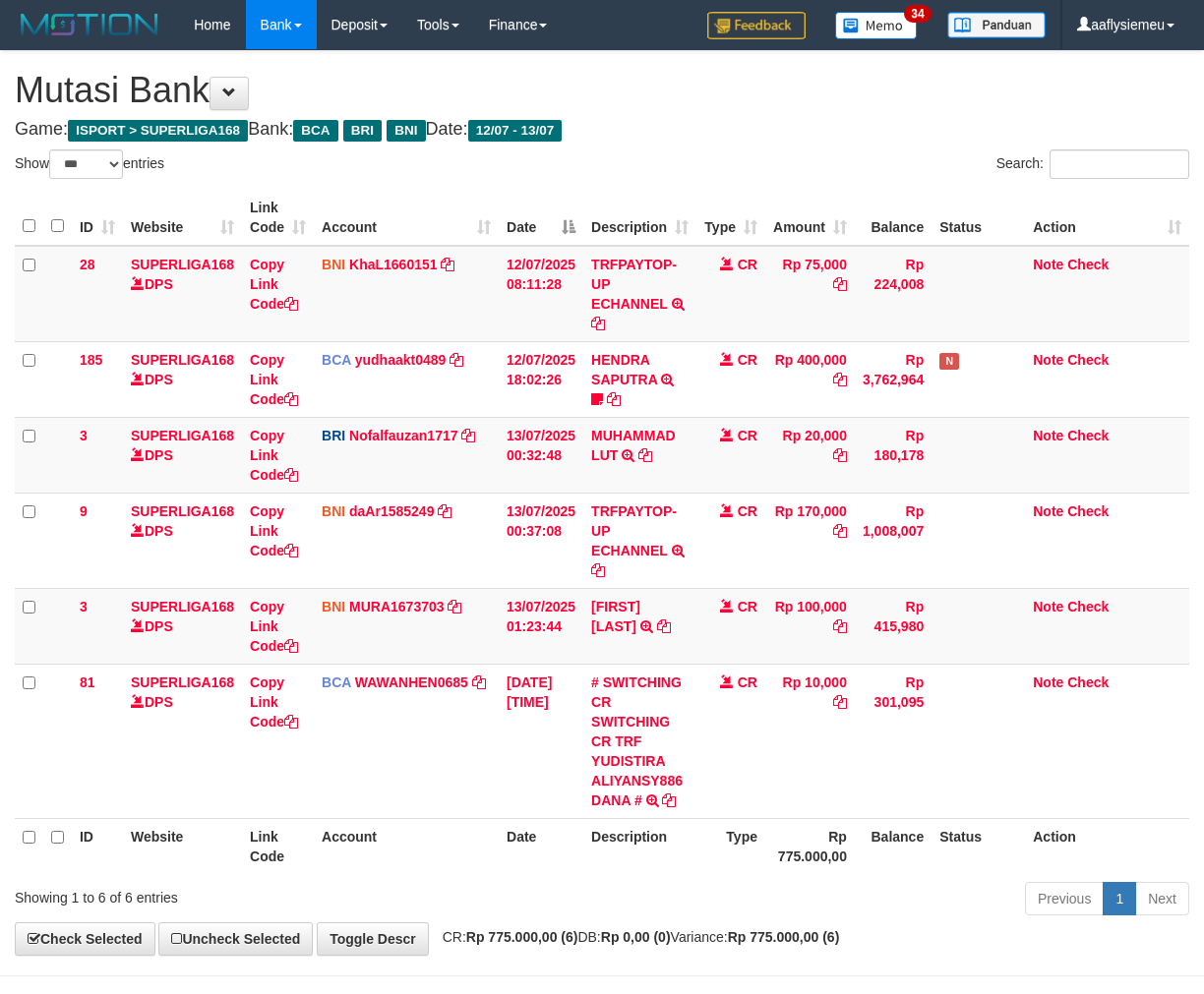 scroll, scrollTop: 72, scrollLeft: 0, axis: vertical 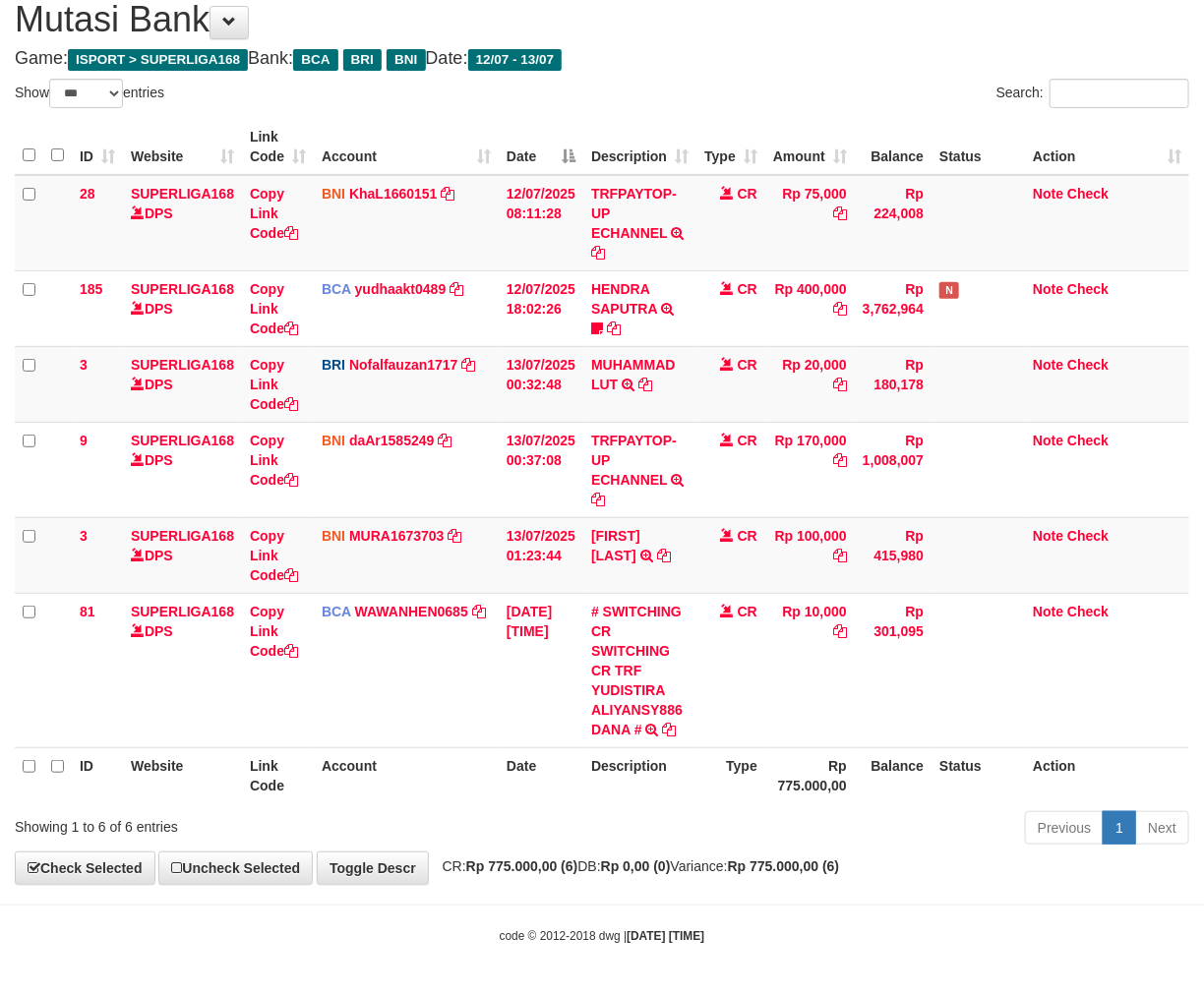 click on "ID Website Link Code Account Date Description Type Amount Balance Status Action
28
SUPERLIGA168    DPS
Copy Link Code
BNI
KhaL1660151
DPS
KHEIR TSAR MUHAMMAD ALI
mutasi_20250712_4651 | 28
mutasi_20250712_4651 | 28
12/07/2025 08:11:28
TRFPAYTOP-UP ECHANNEL         TRF/PAY/TOP-UP ECHANNEL
CR
Rp 75,000
Rp 224,008
Note
Check
185
SUPERLIGA168    DPS
Copy Link Code
BCA
yudhaakt0489
DPS" at bounding box center [602, 461] 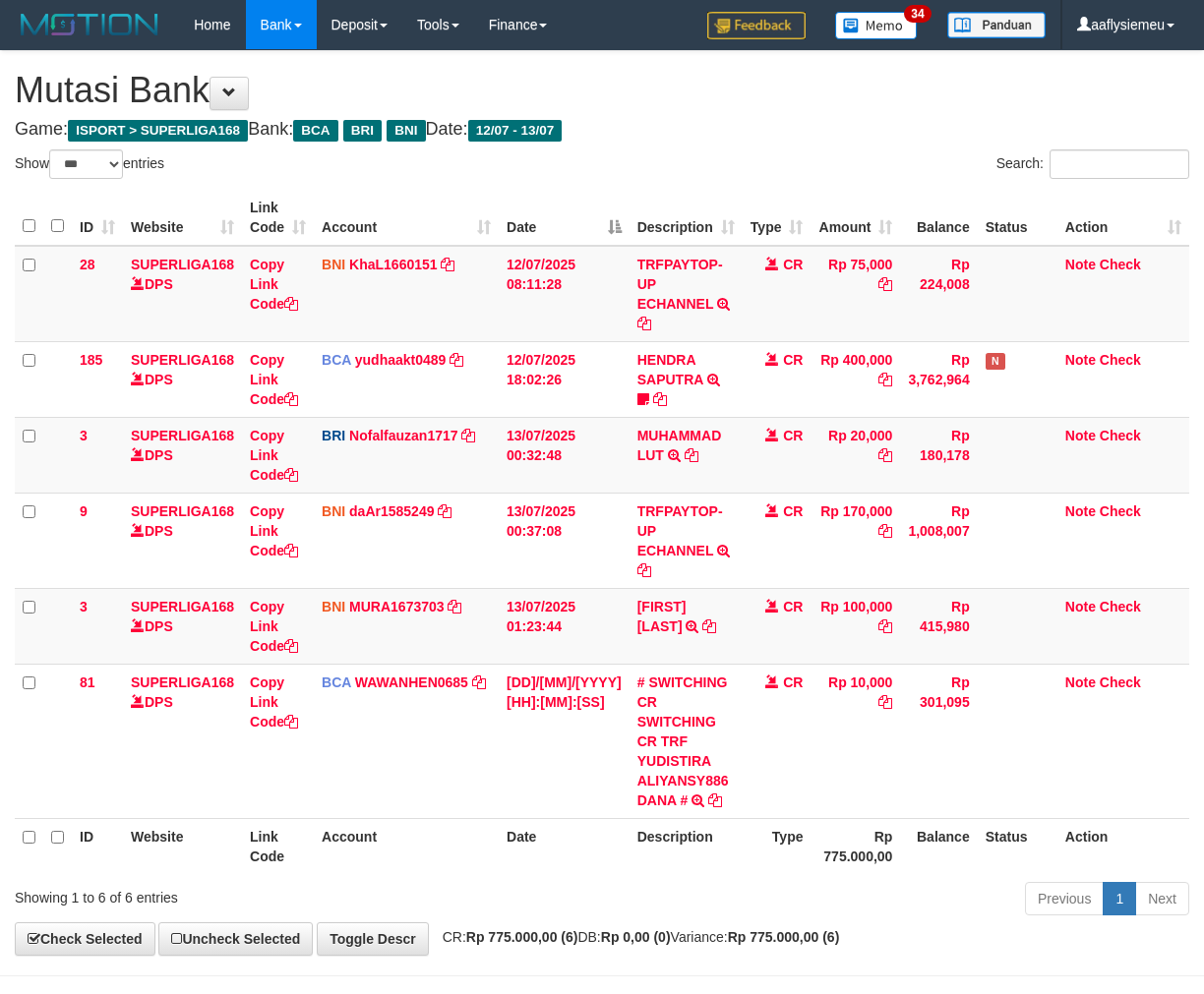 select on "***" 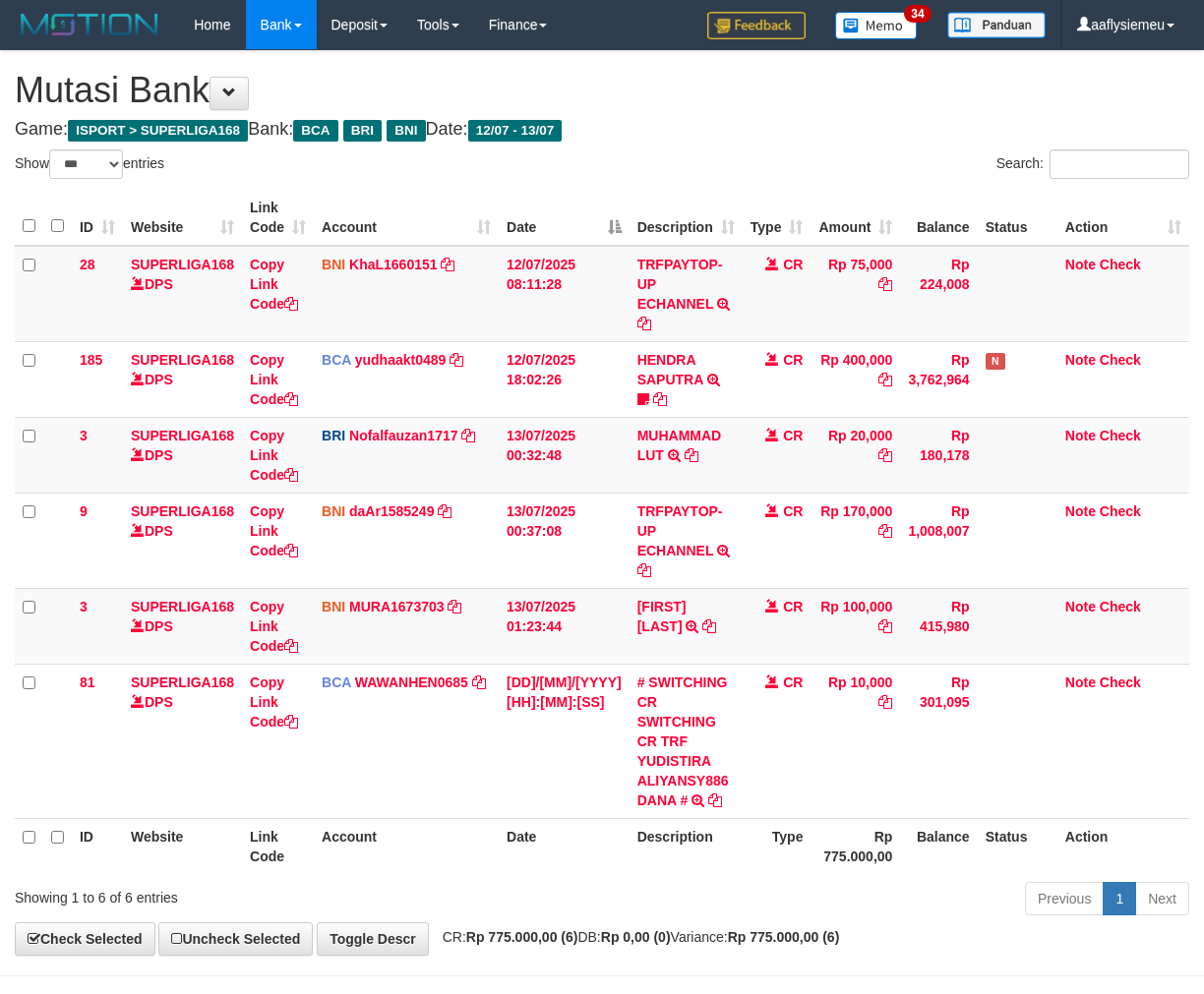 scroll, scrollTop: 72, scrollLeft: 0, axis: vertical 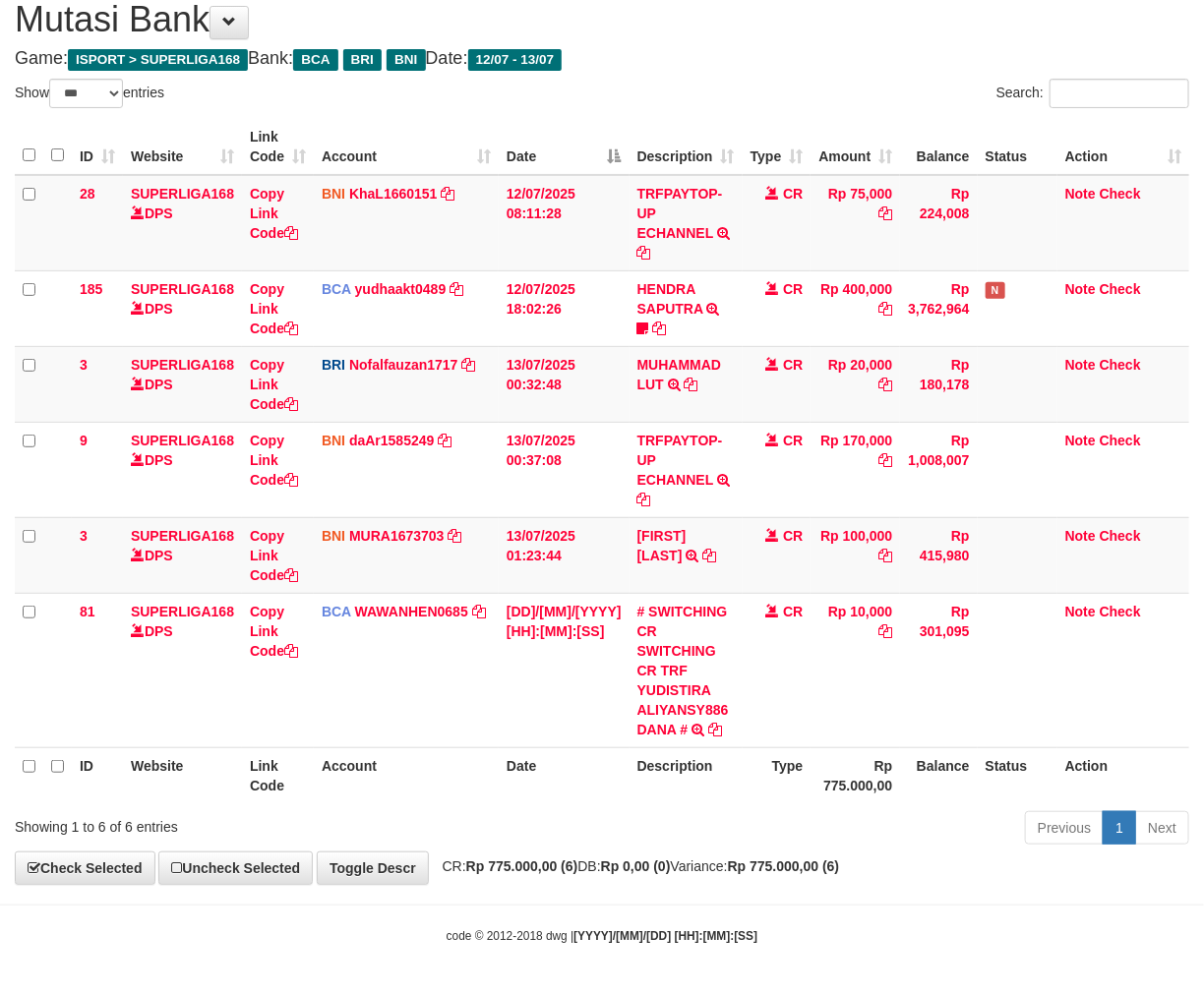 click on "Description" at bounding box center [686, 775] 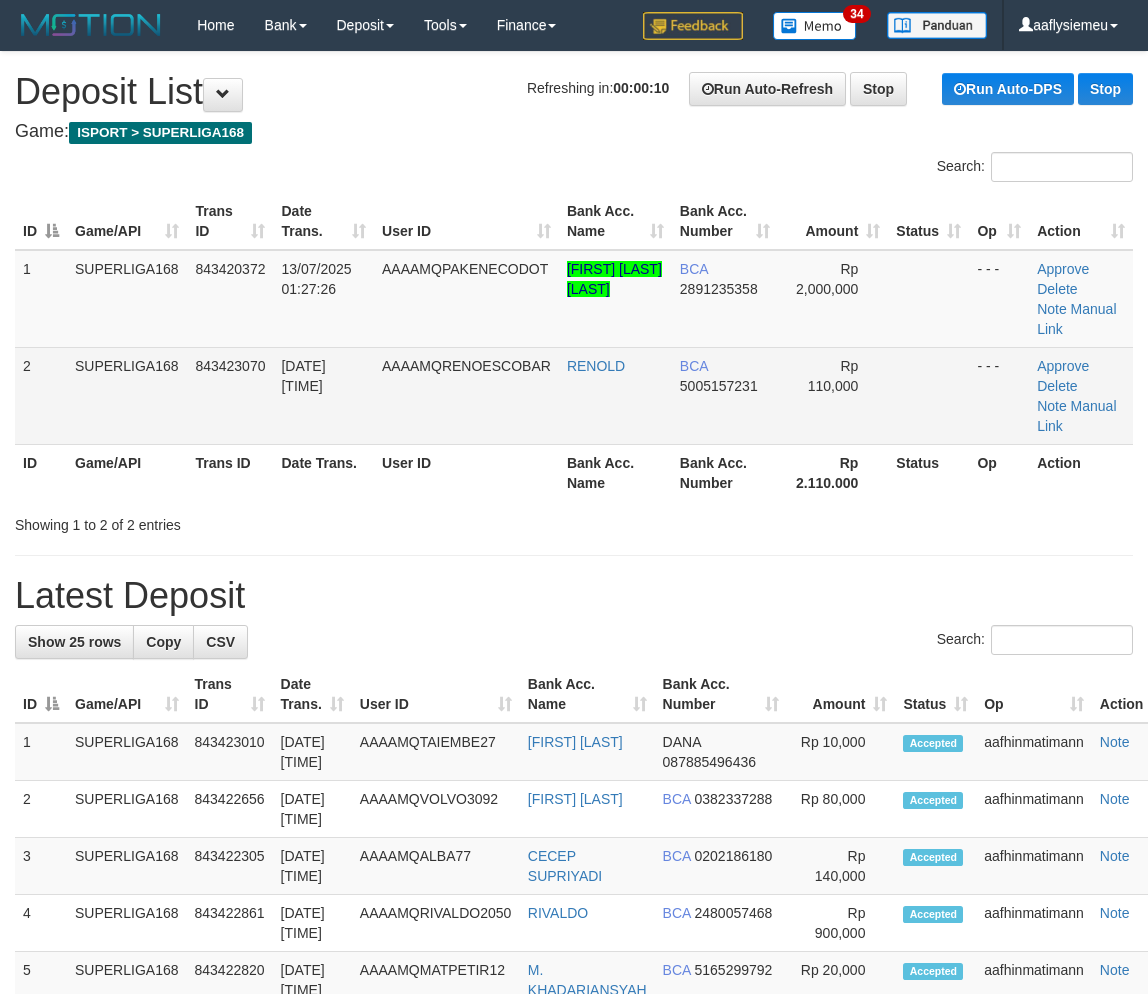 scroll, scrollTop: 0, scrollLeft: 0, axis: both 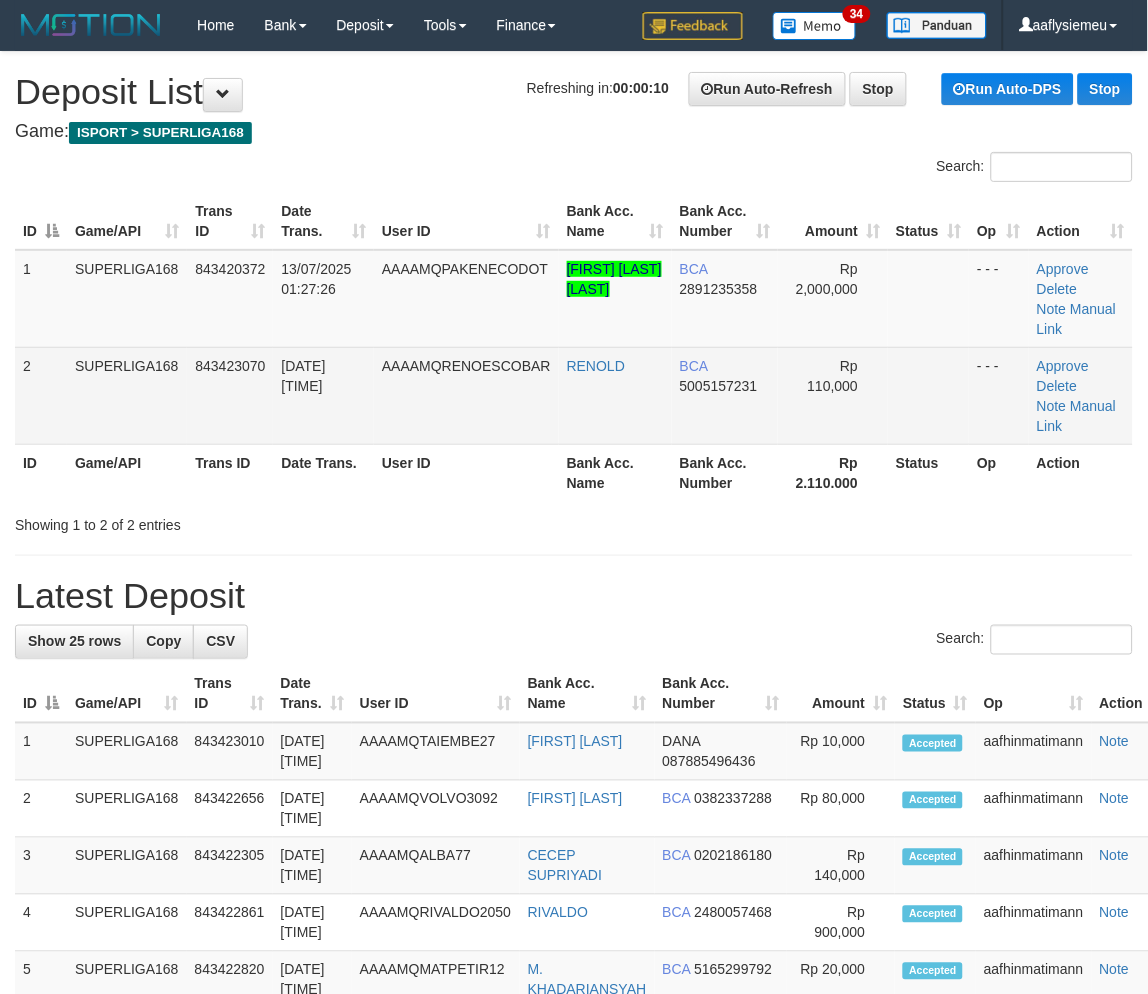 click on "[DATE] [TIME]" at bounding box center [323, 395] 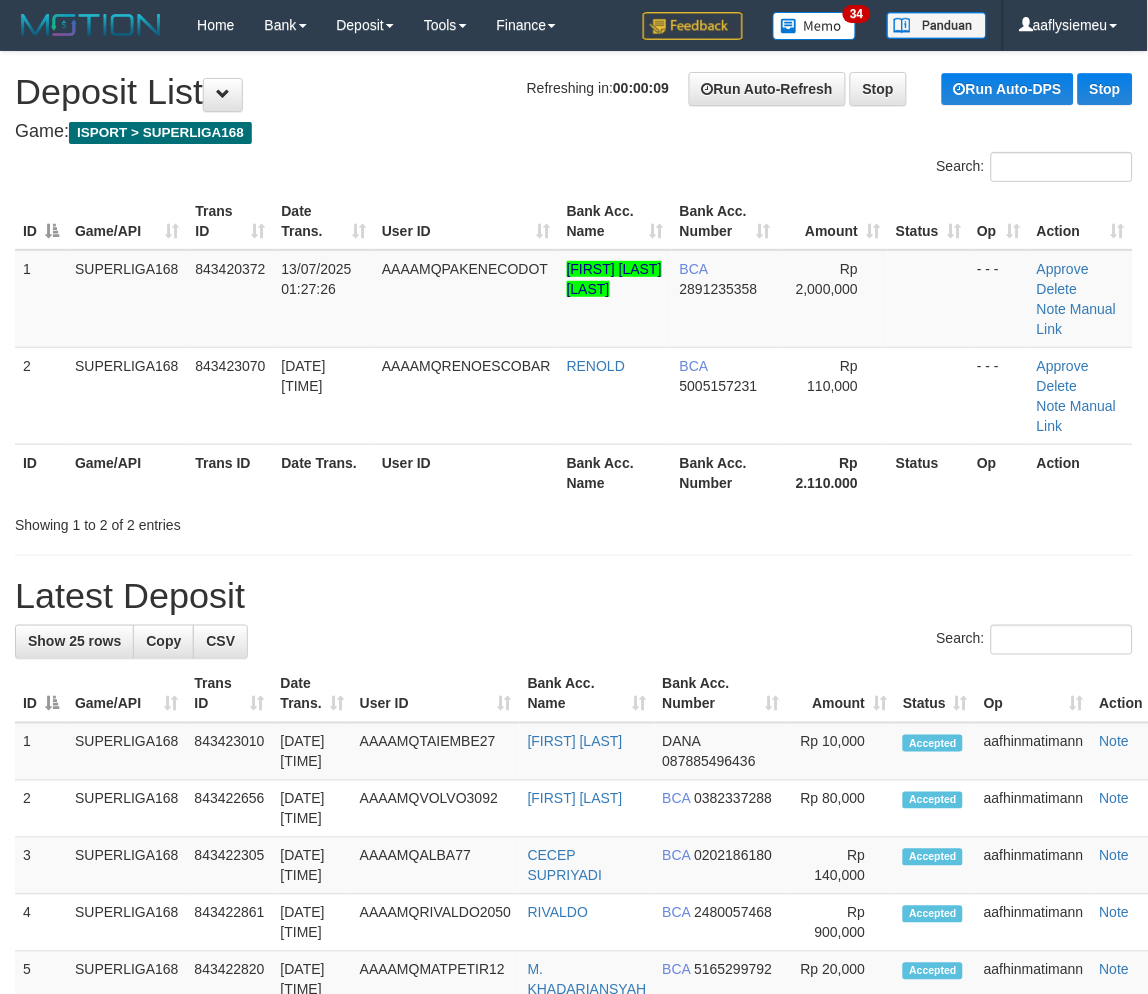 click on "Game/API" at bounding box center [127, 472] 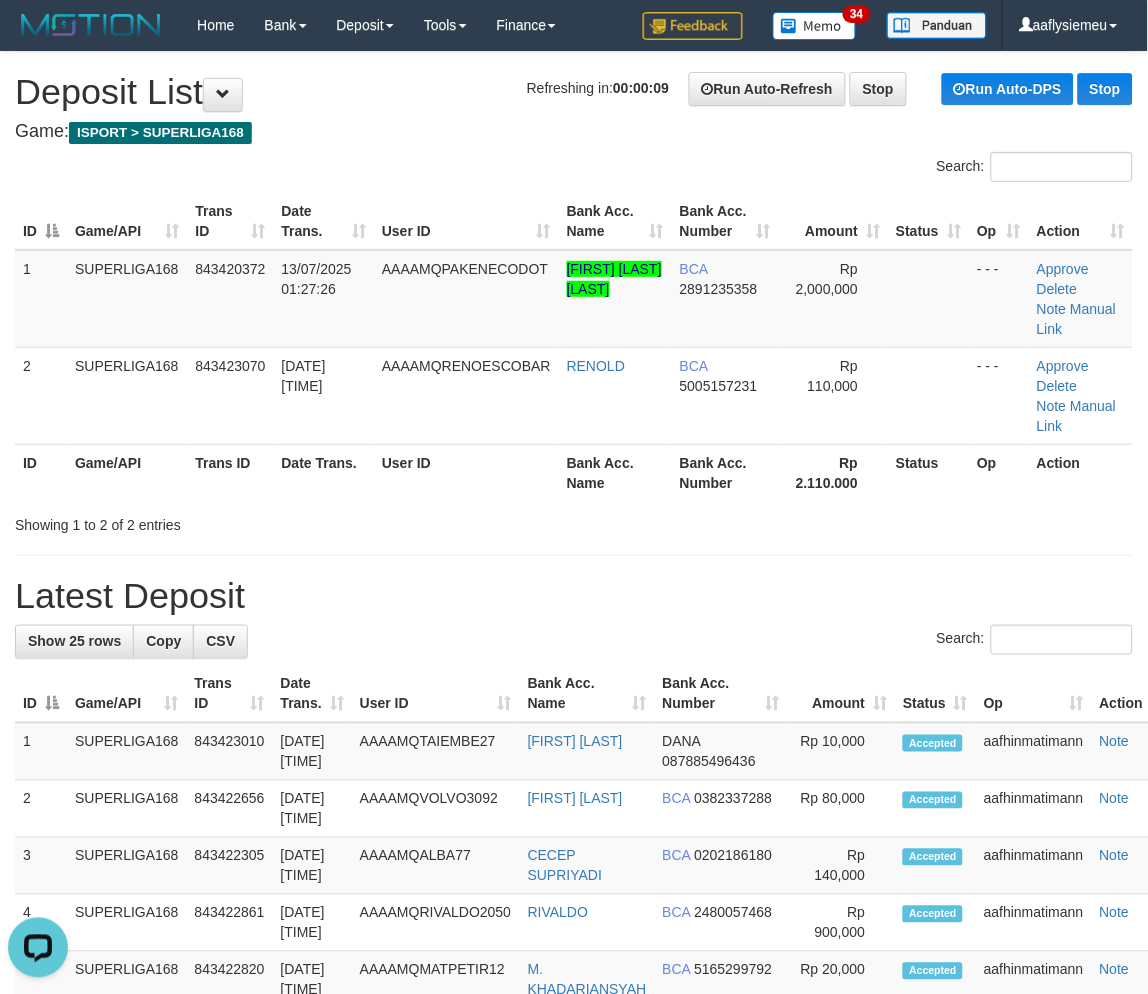 scroll, scrollTop: 0, scrollLeft: 0, axis: both 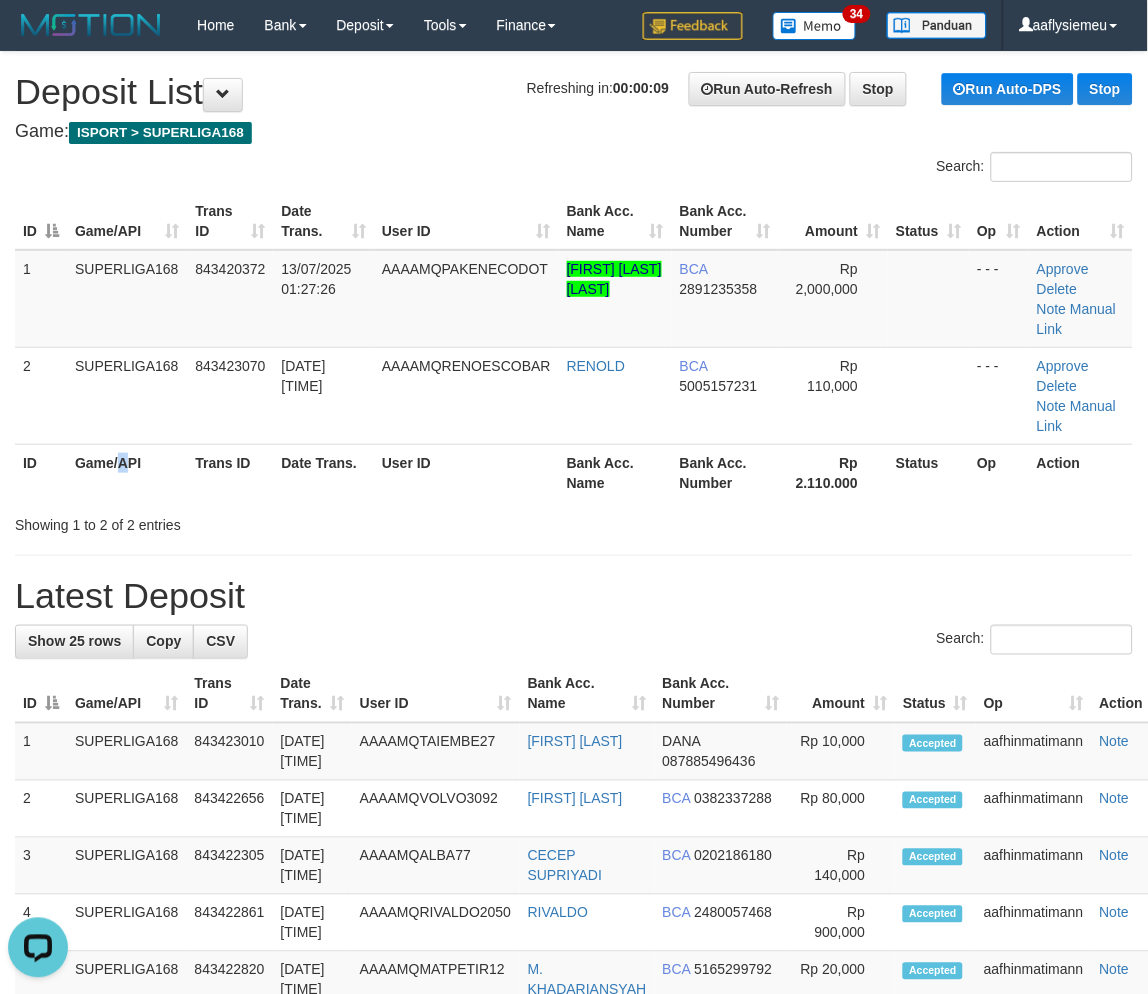 drag, startPoint x: 131, startPoint y: 486, endPoint x: 5, endPoint y: 541, distance: 137.48091 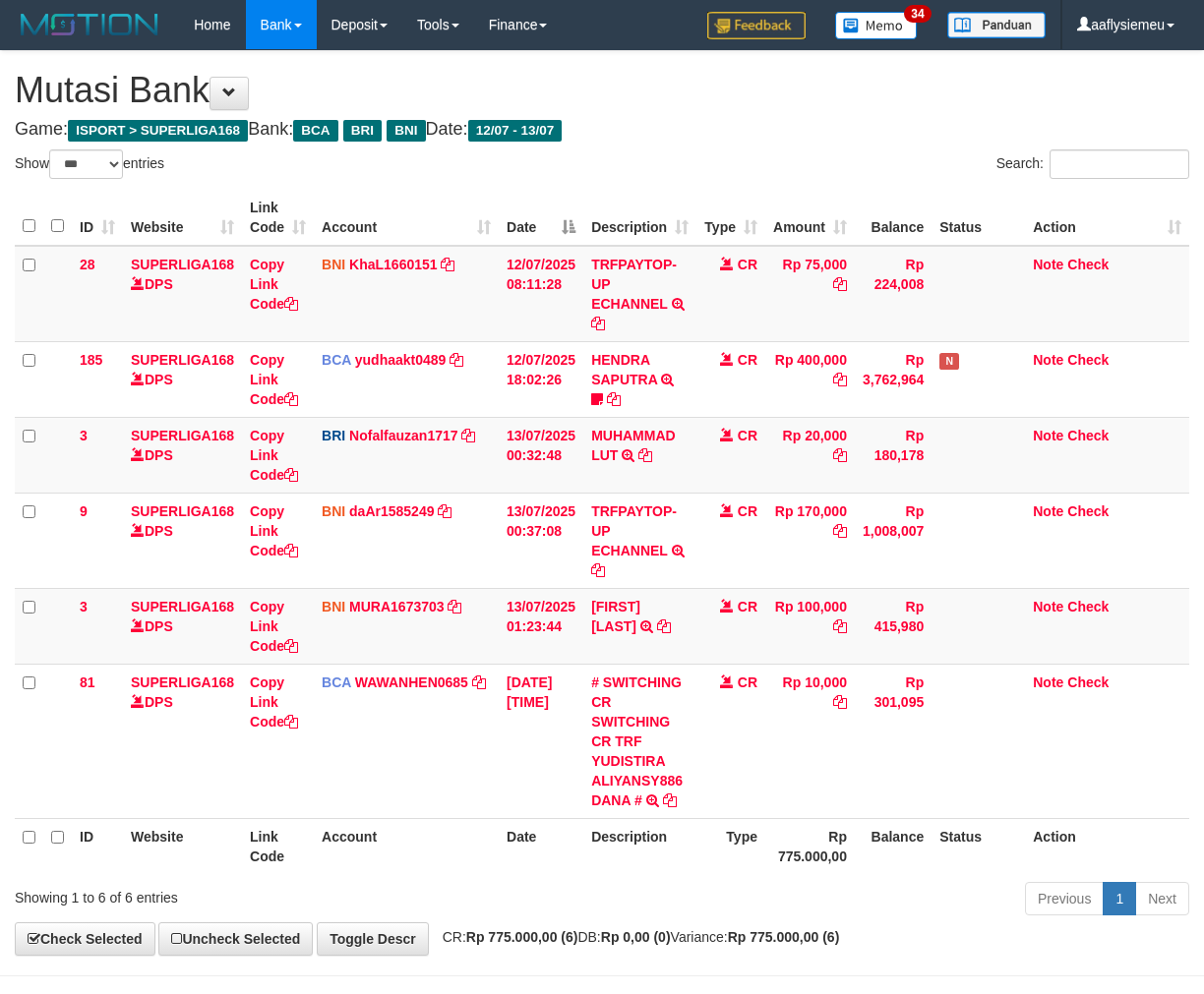 select on "***" 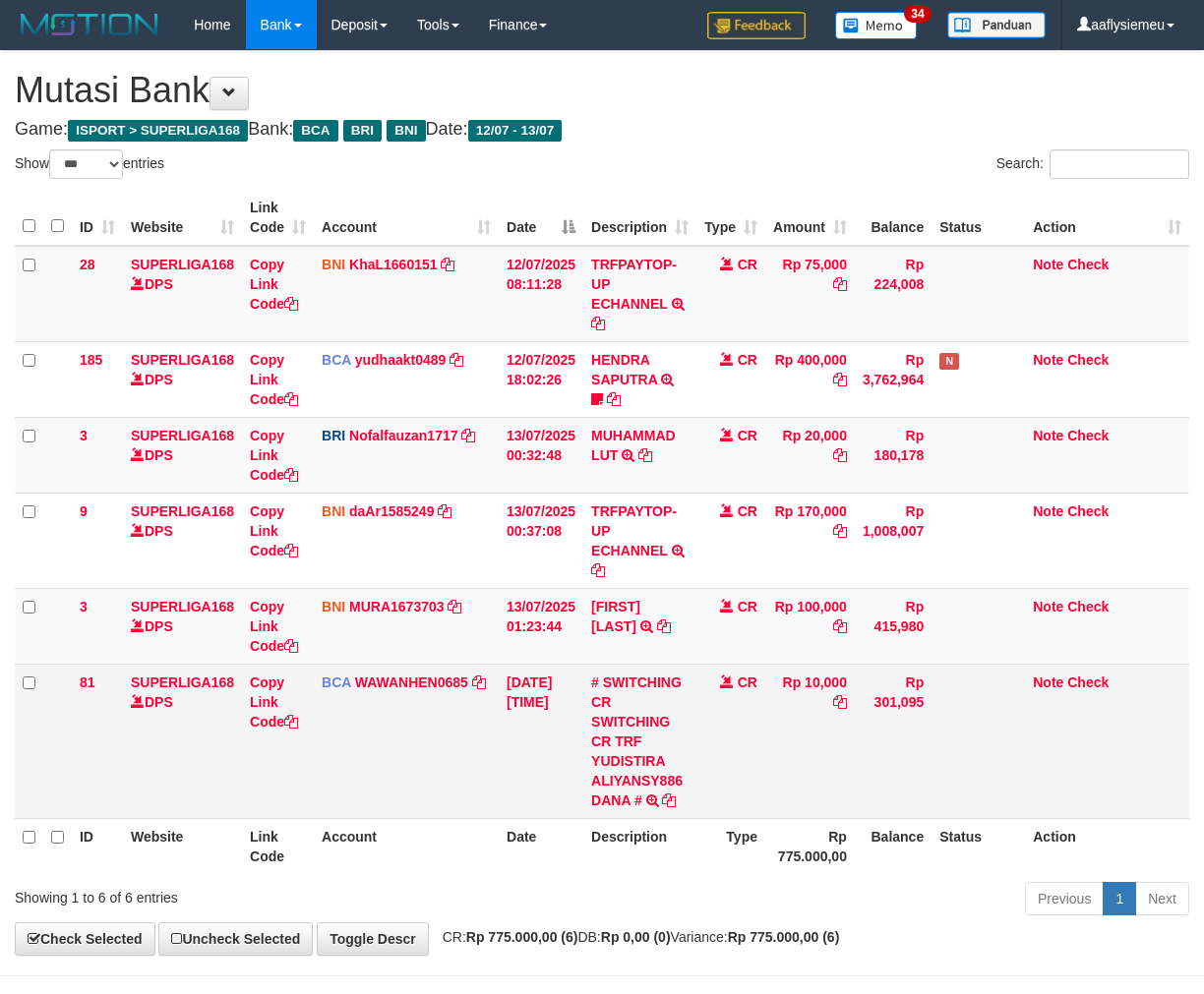 scroll, scrollTop: 72, scrollLeft: 0, axis: vertical 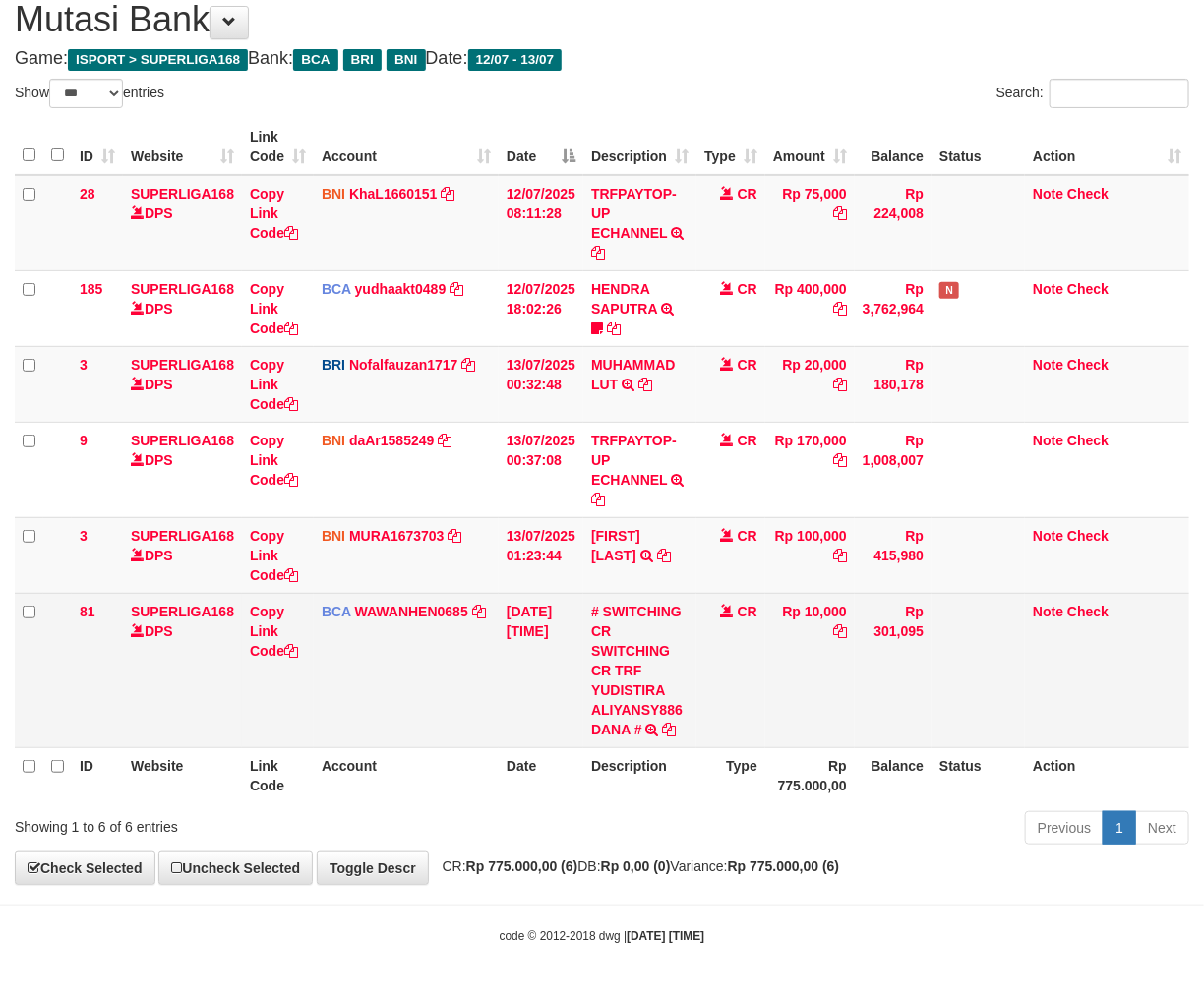 click on "Rp 301,095" at bounding box center (893, 670) 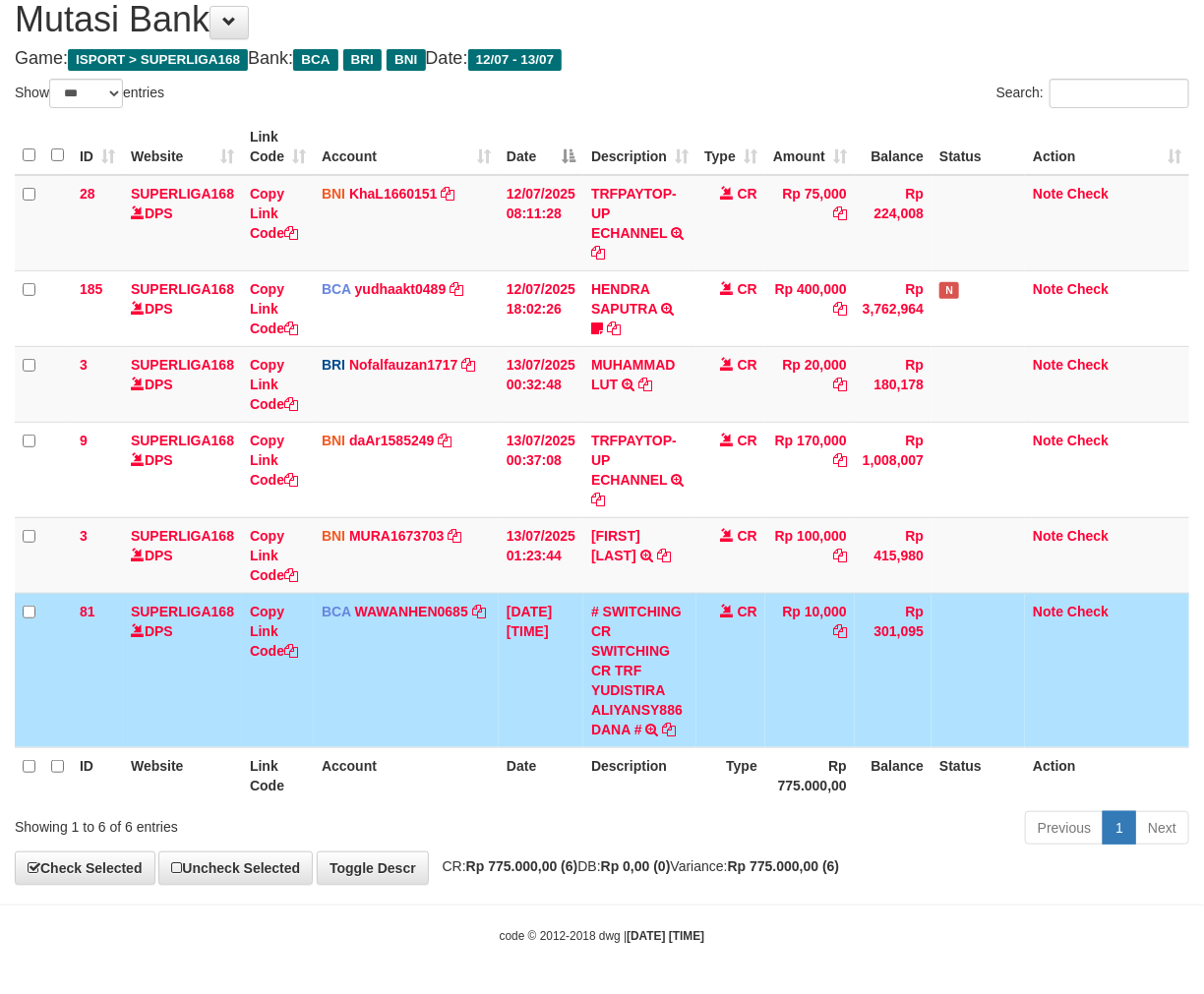 drag, startPoint x: 877, startPoint y: 725, endPoint x: 1214, endPoint y: 627, distance: 350.96011 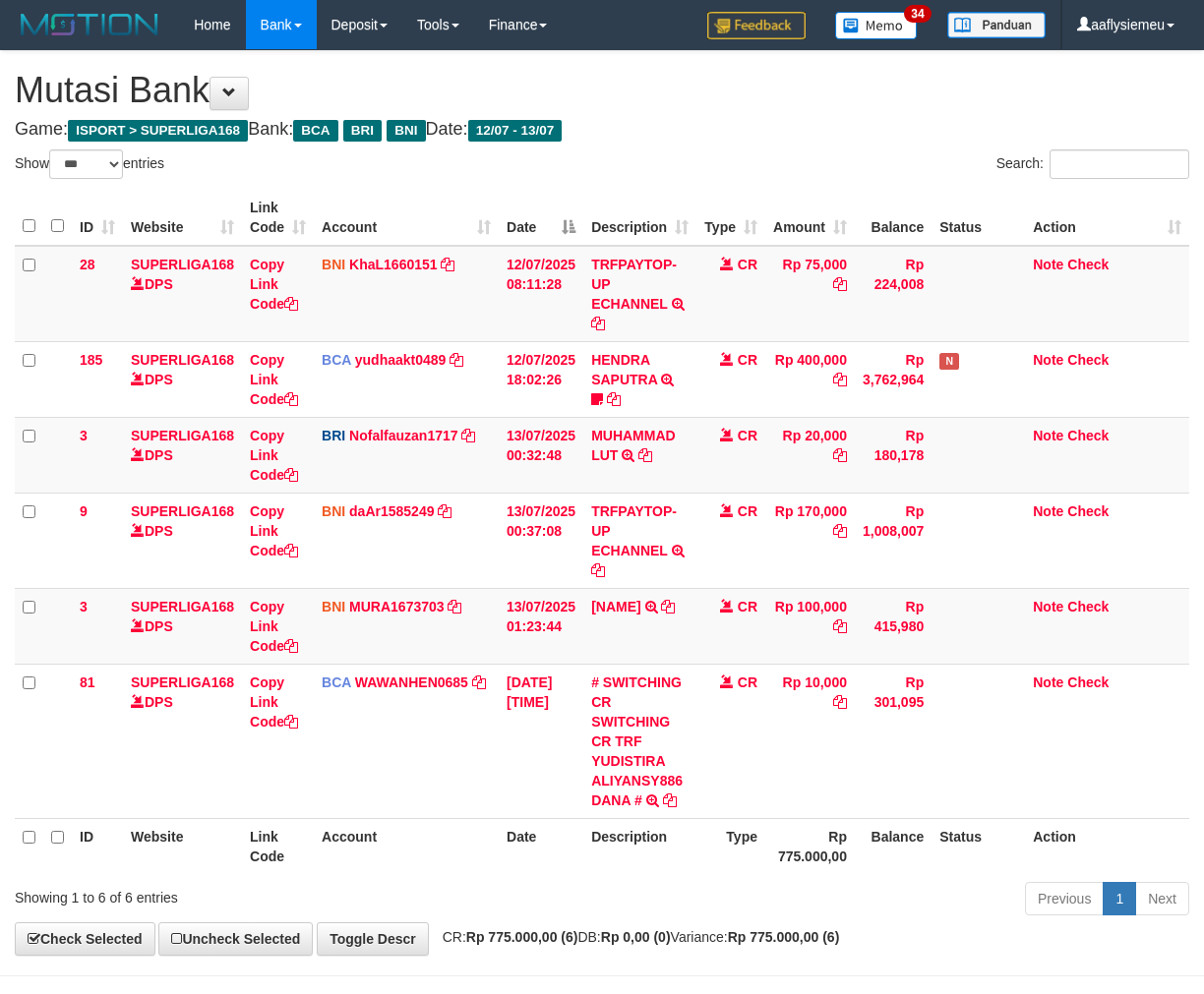 select on "***" 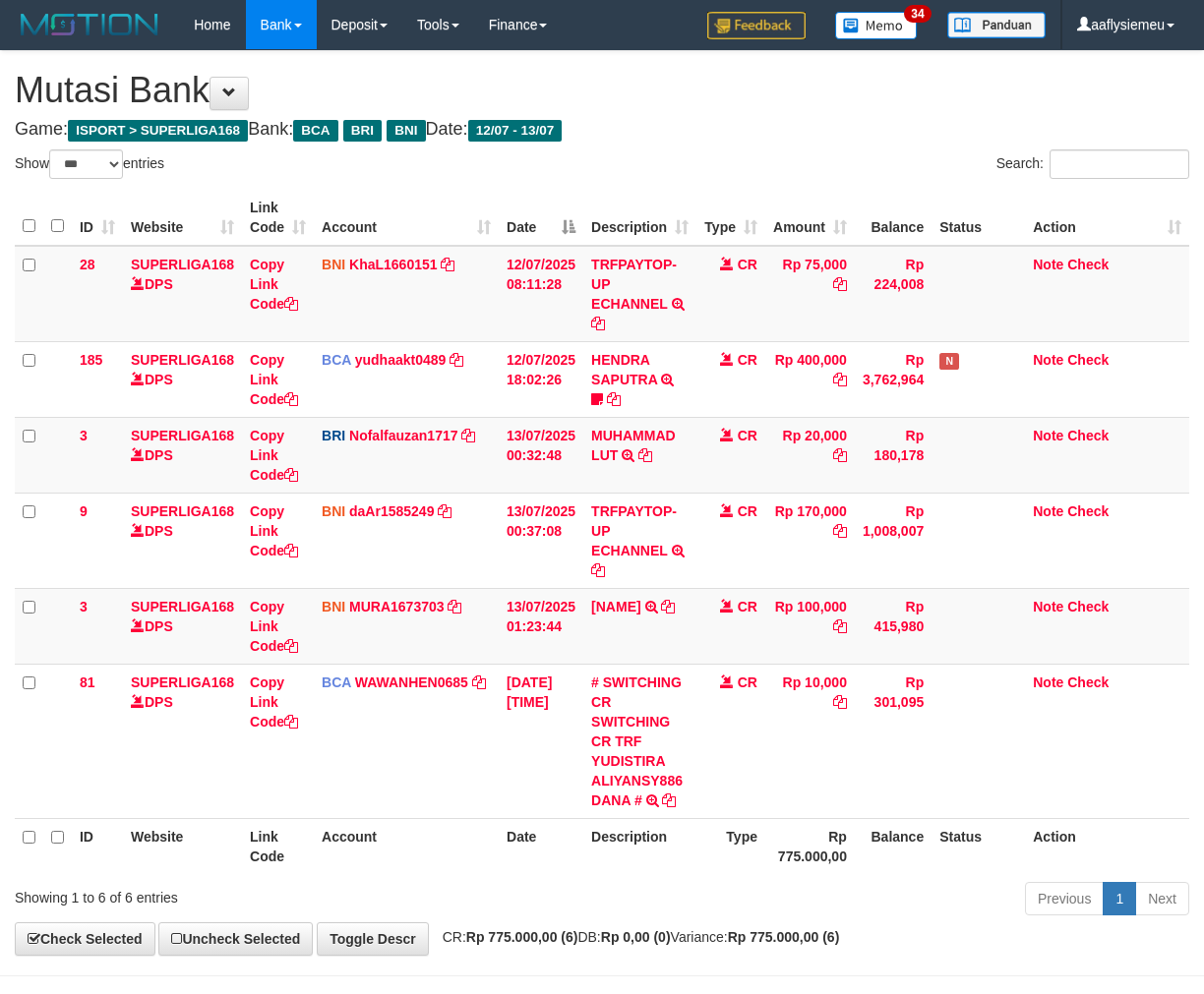 scroll, scrollTop: 72, scrollLeft: 0, axis: vertical 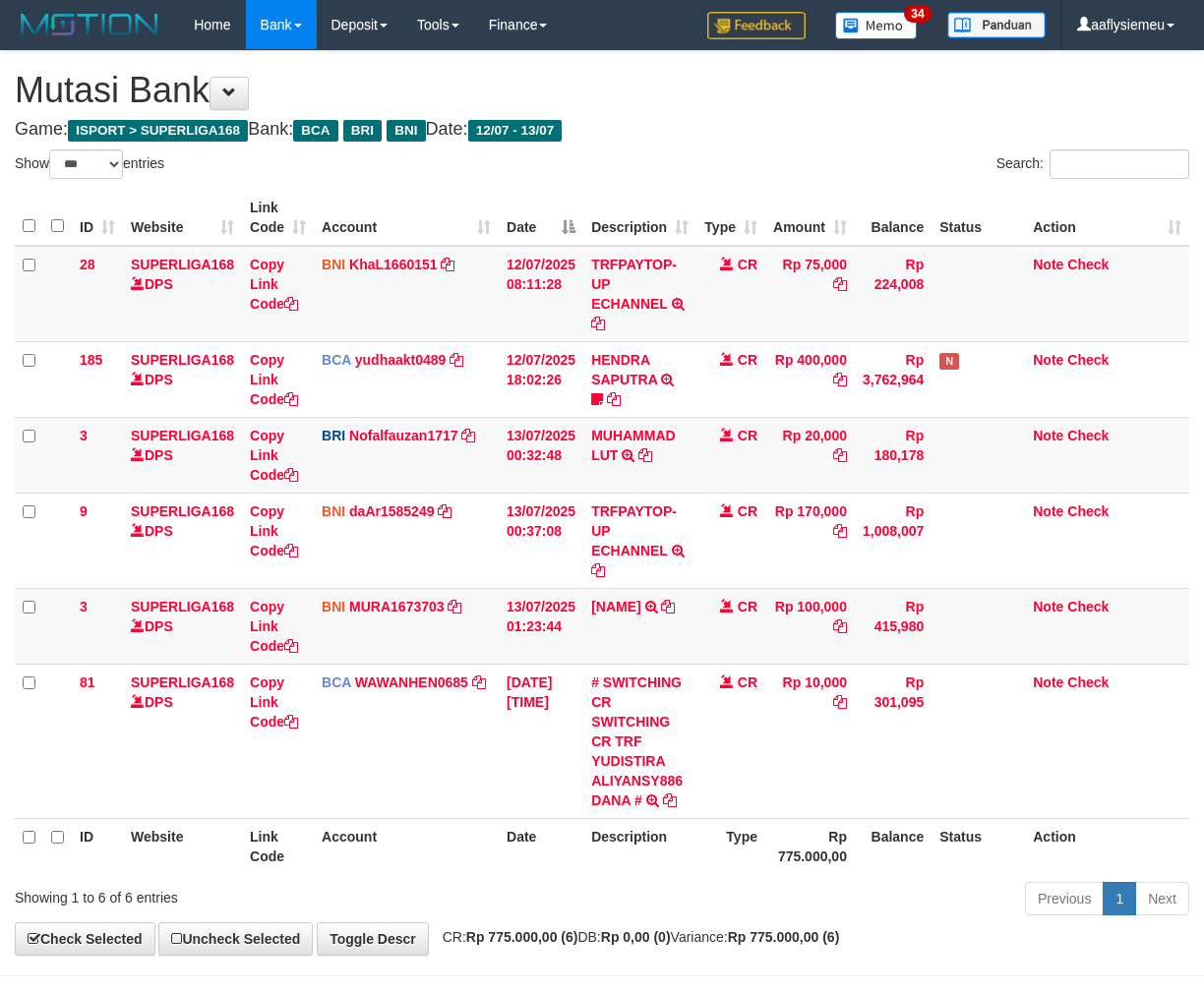 select on "***" 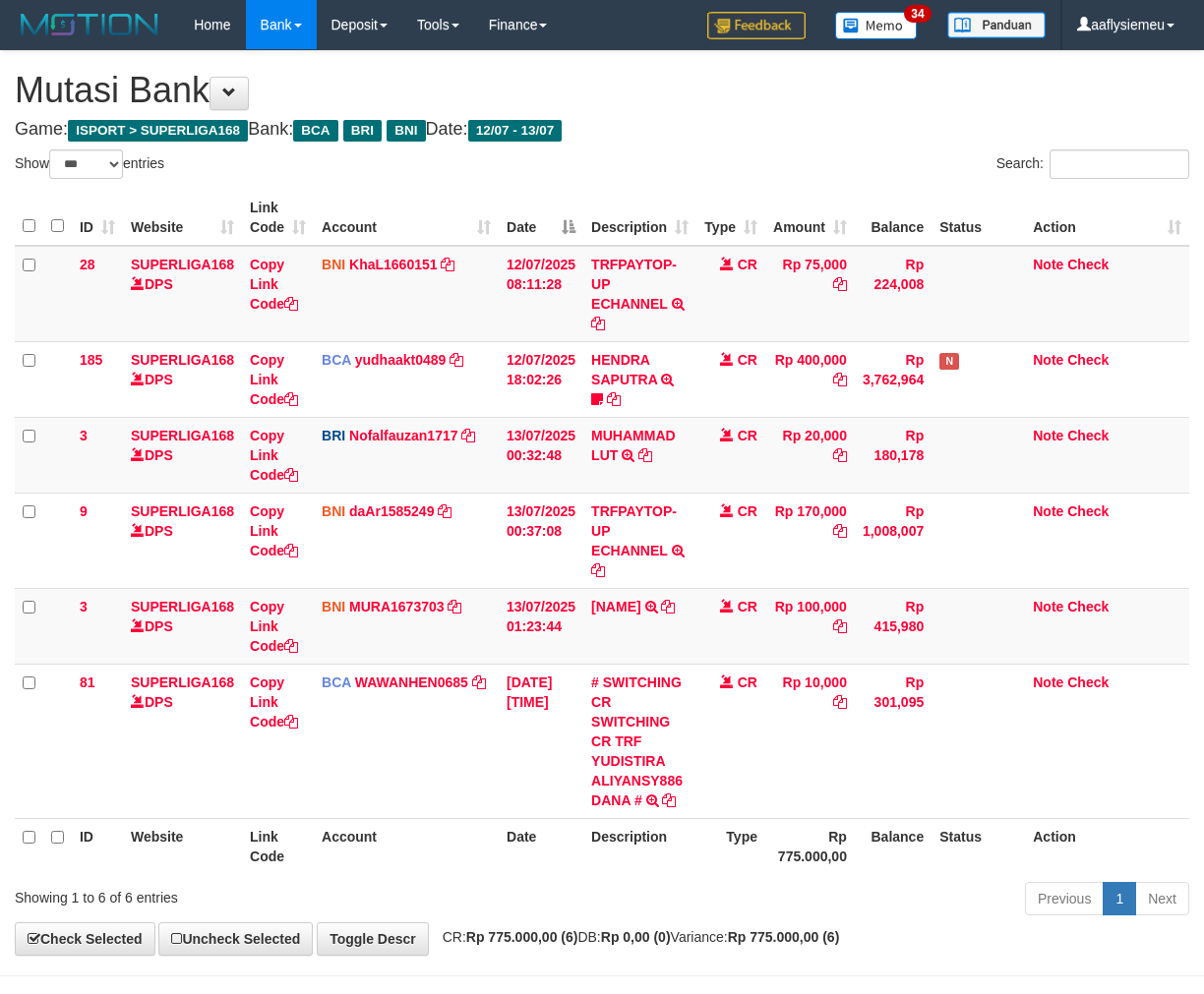 scroll, scrollTop: 72, scrollLeft: 0, axis: vertical 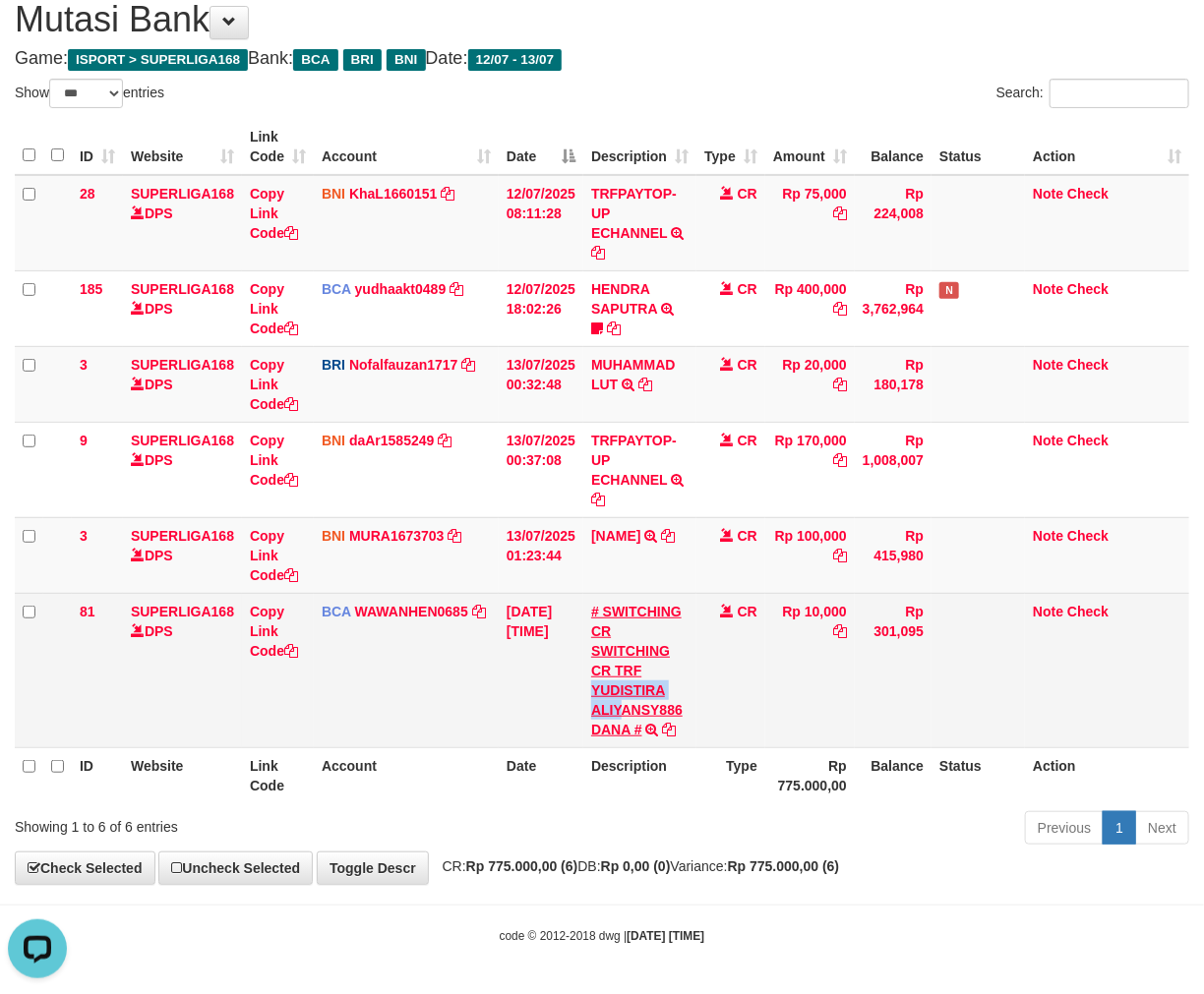 copy on "[NAME]" 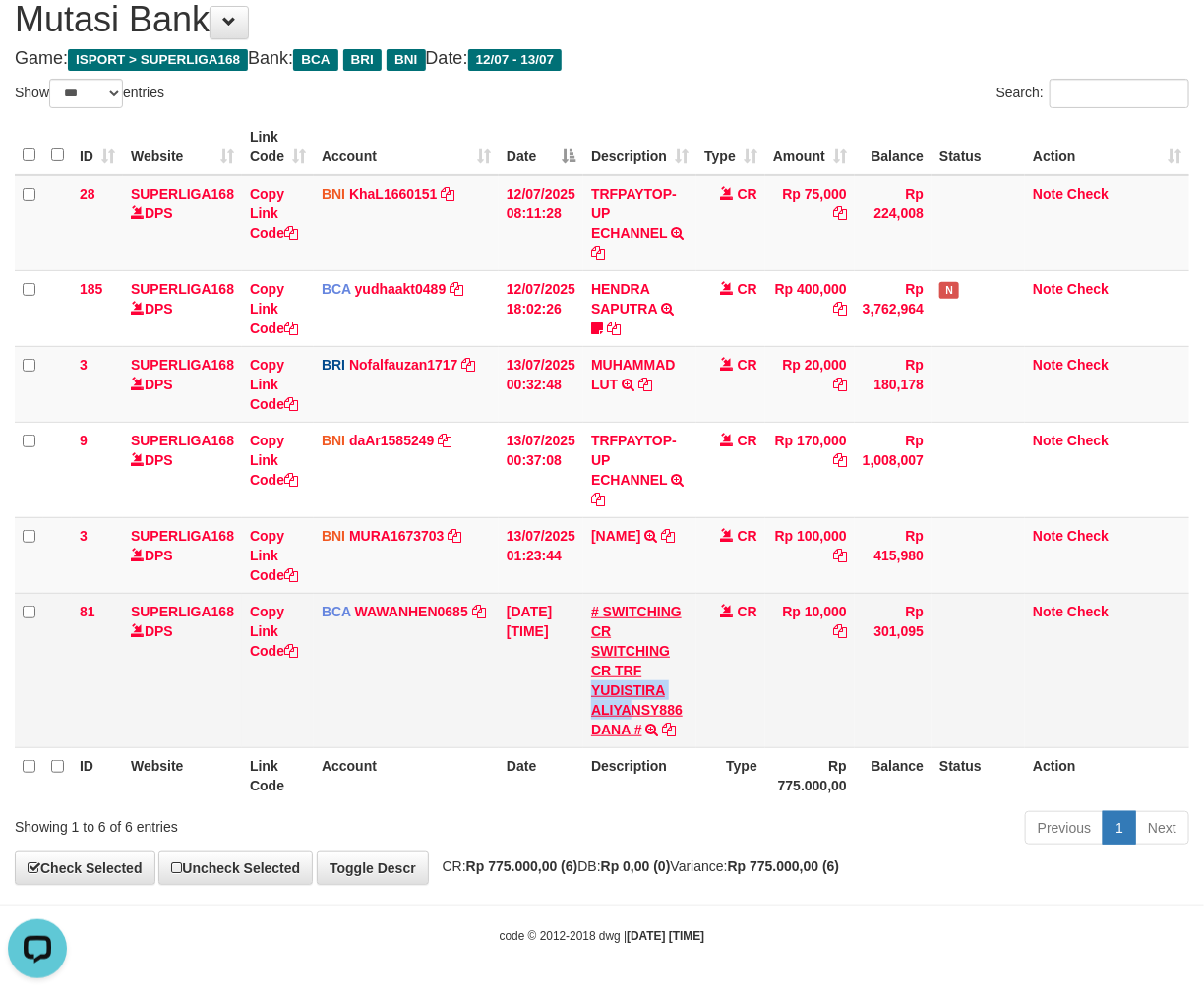 copy on "[NAME]" 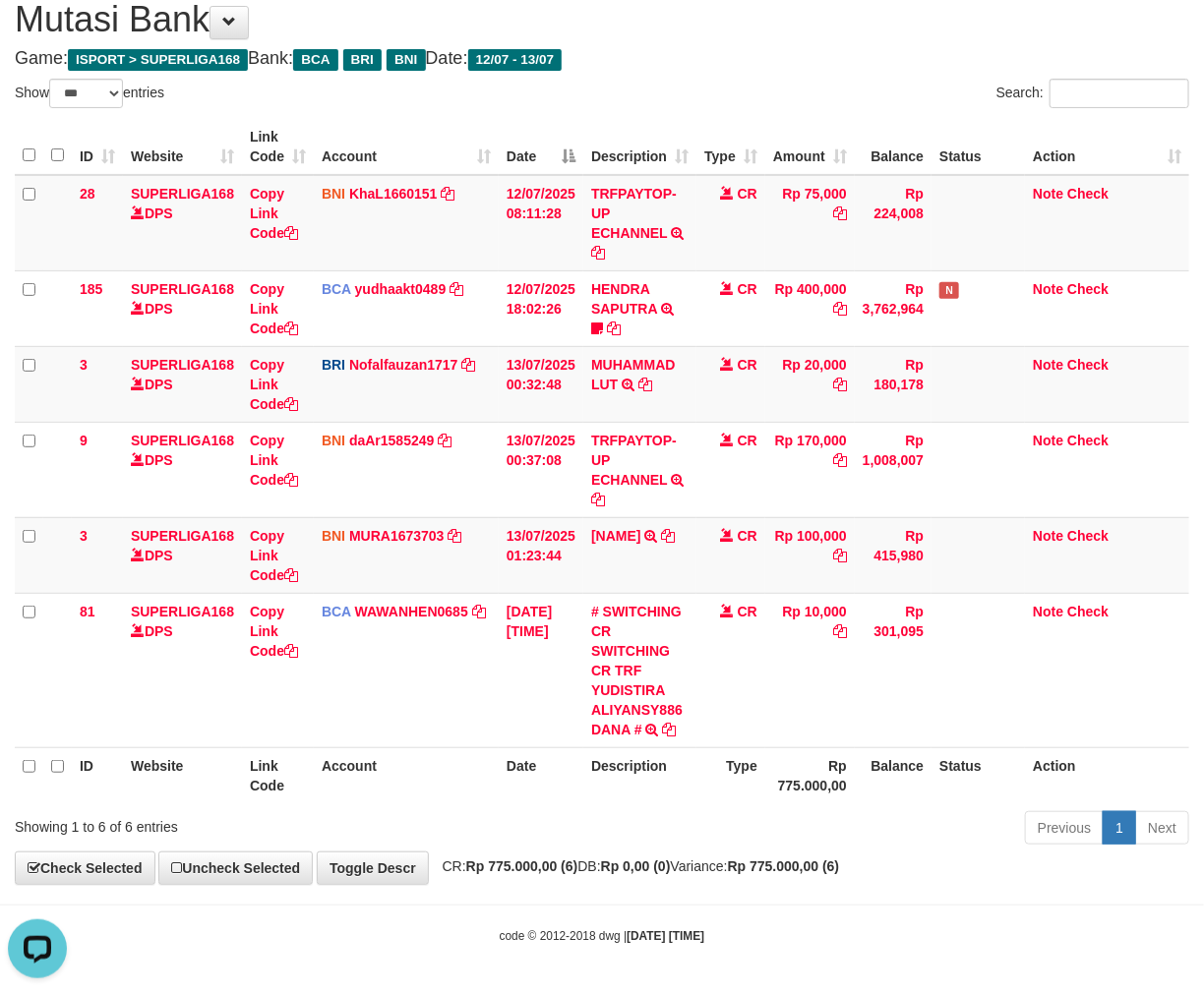 drag, startPoint x: 869, startPoint y: 863, endPoint x: 1211, endPoint y: 778, distance: 352.4046 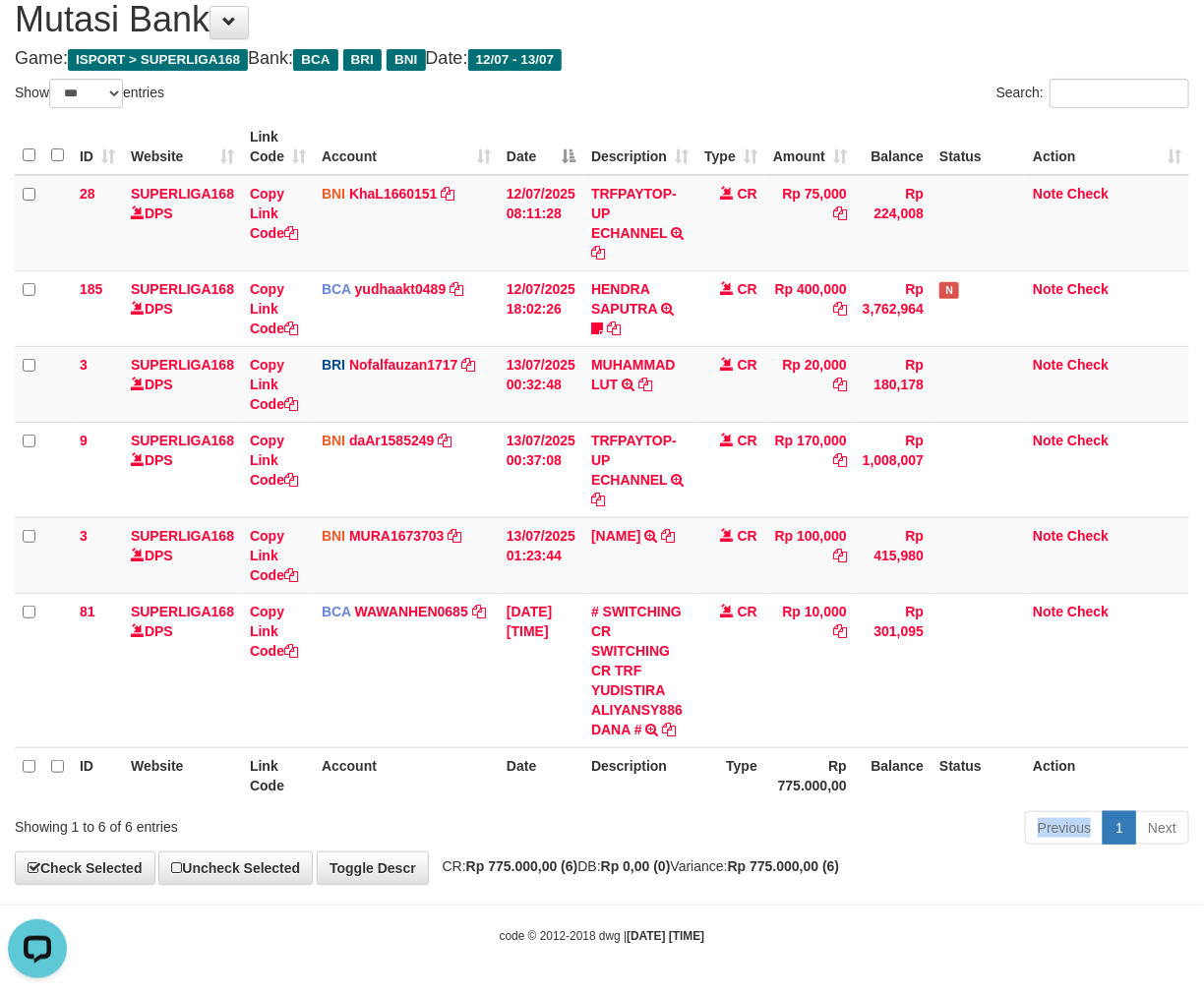click on "Previous 1 Next" at bounding box center (853, 830) 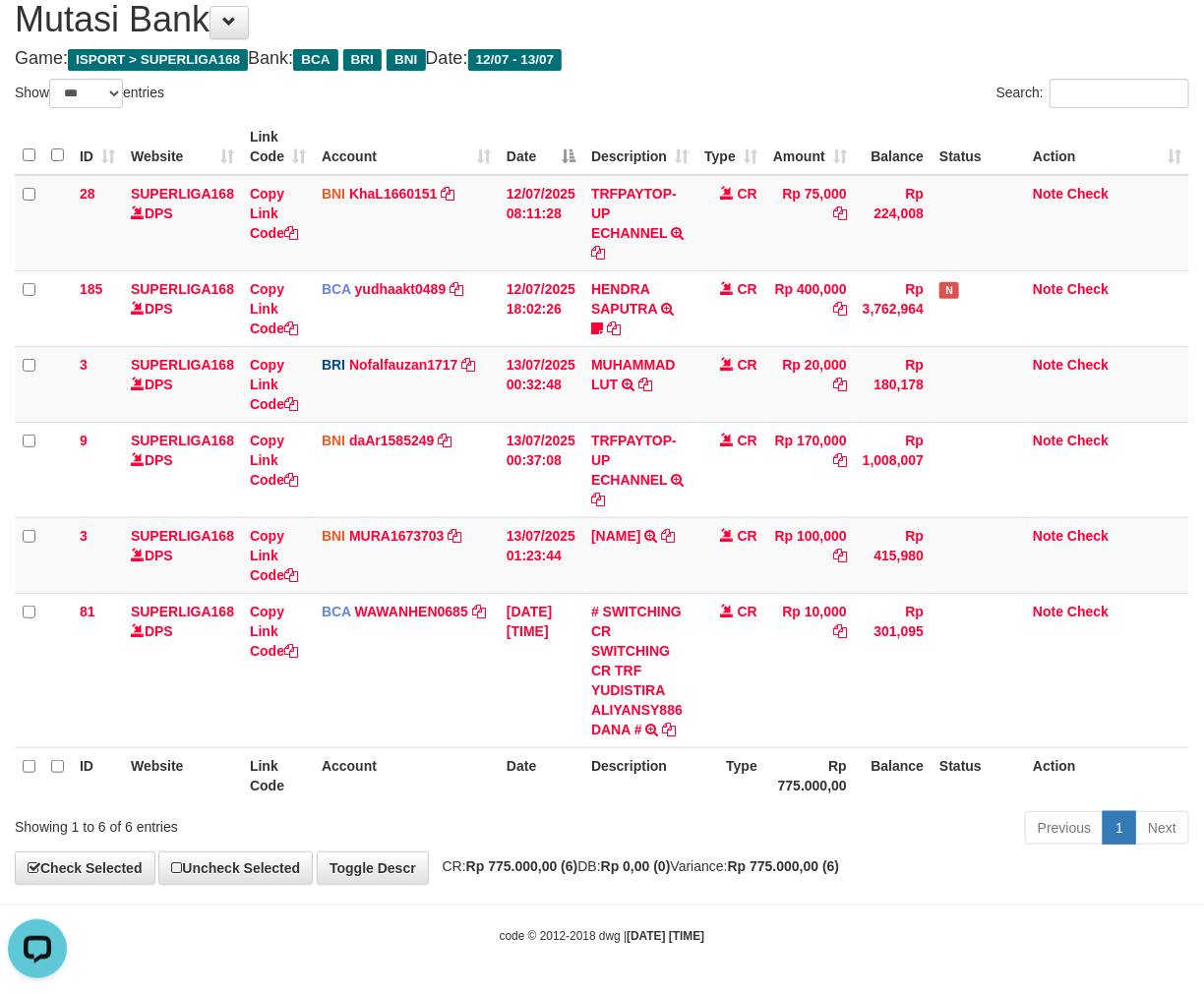 click on "Previous 1 Next" at bounding box center (853, 830) 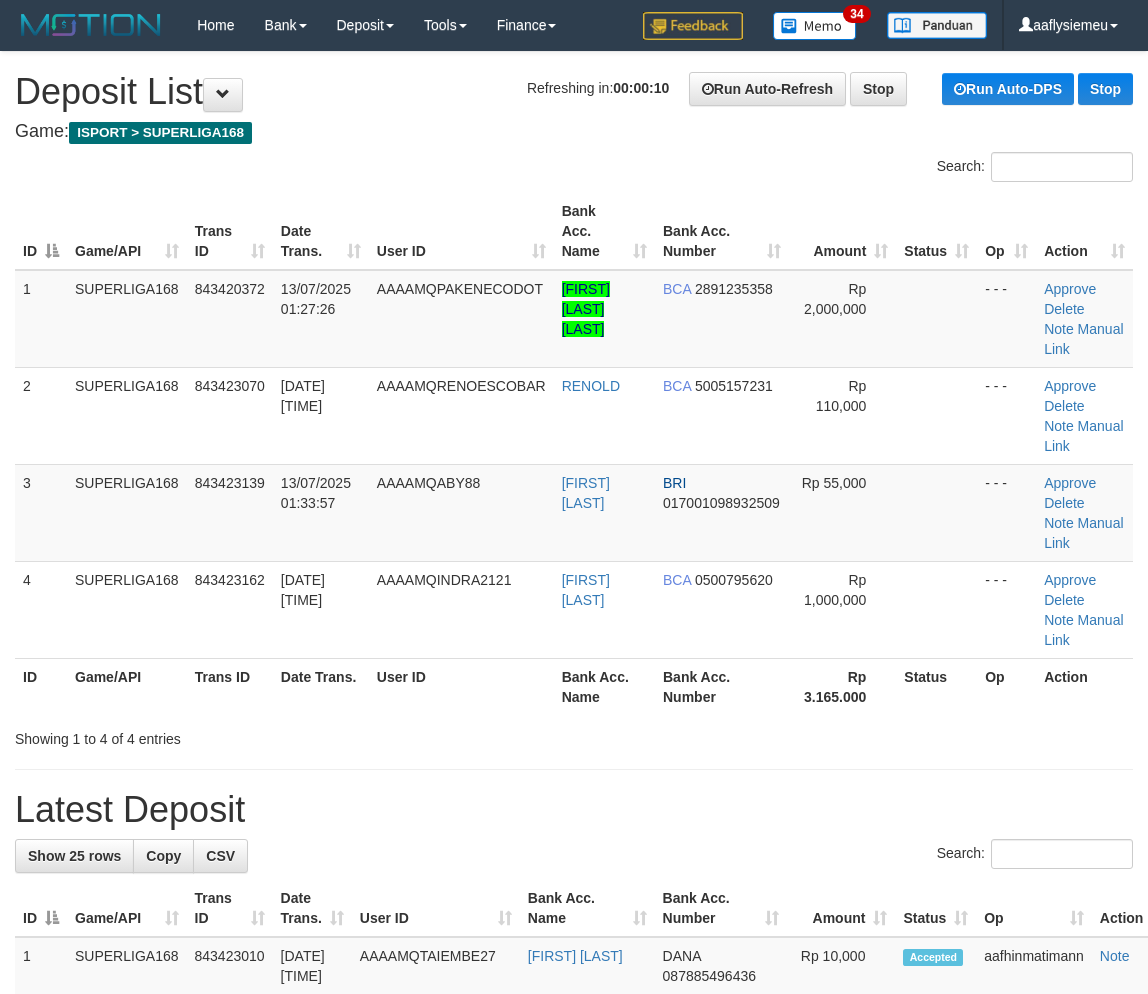 scroll, scrollTop: 0, scrollLeft: 0, axis: both 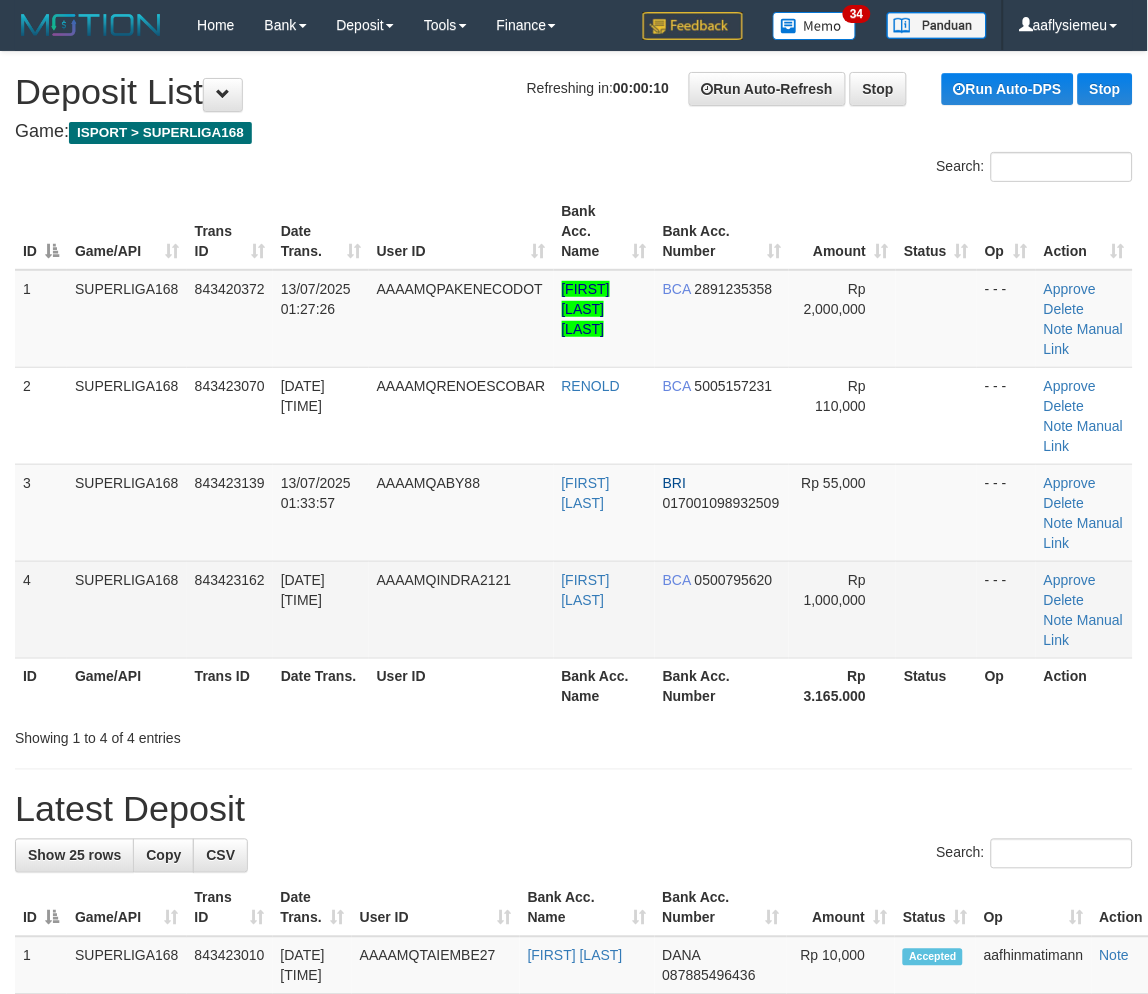 click on "843423162" at bounding box center (230, 609) 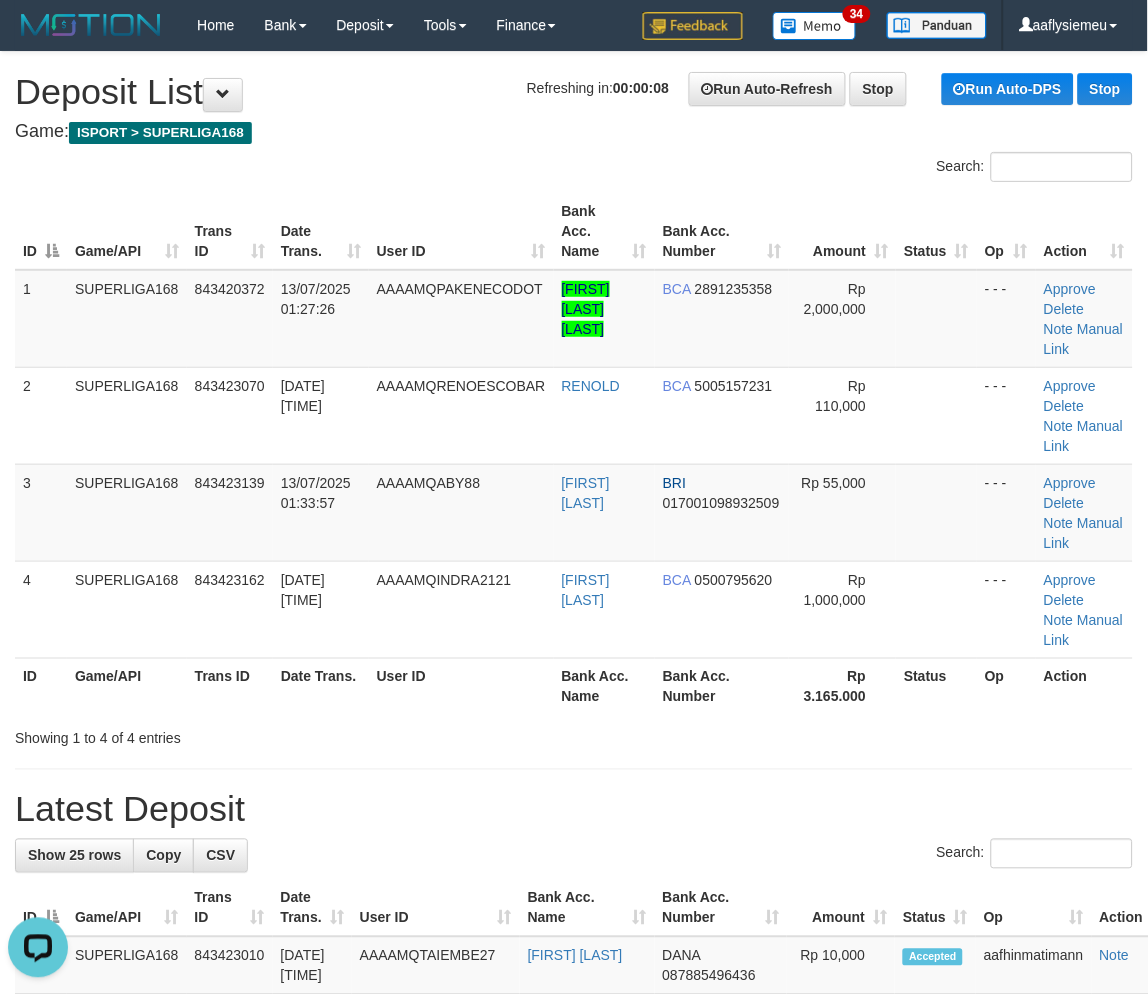 scroll, scrollTop: 0, scrollLeft: 0, axis: both 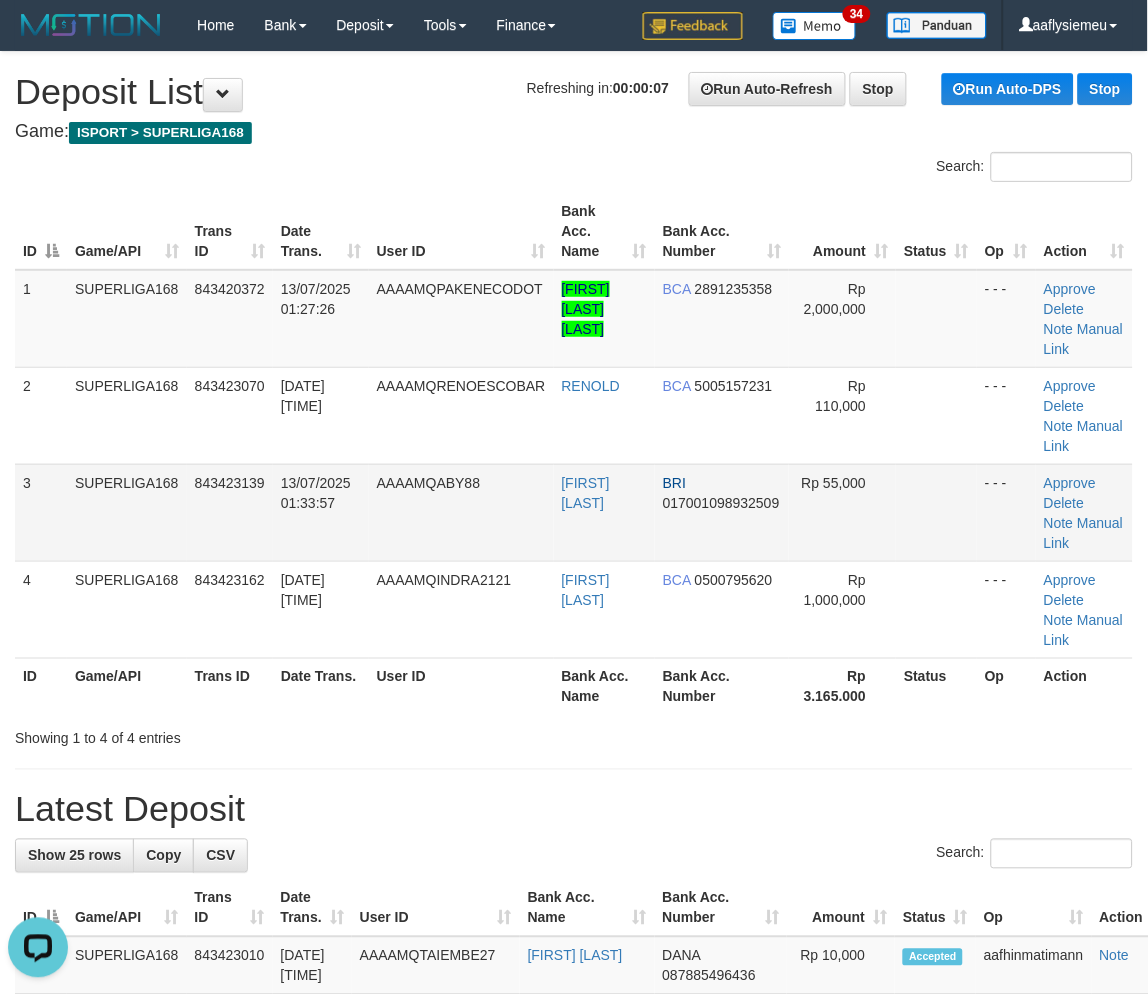 click on "13/07/2025 01:33:57" at bounding box center [321, 512] 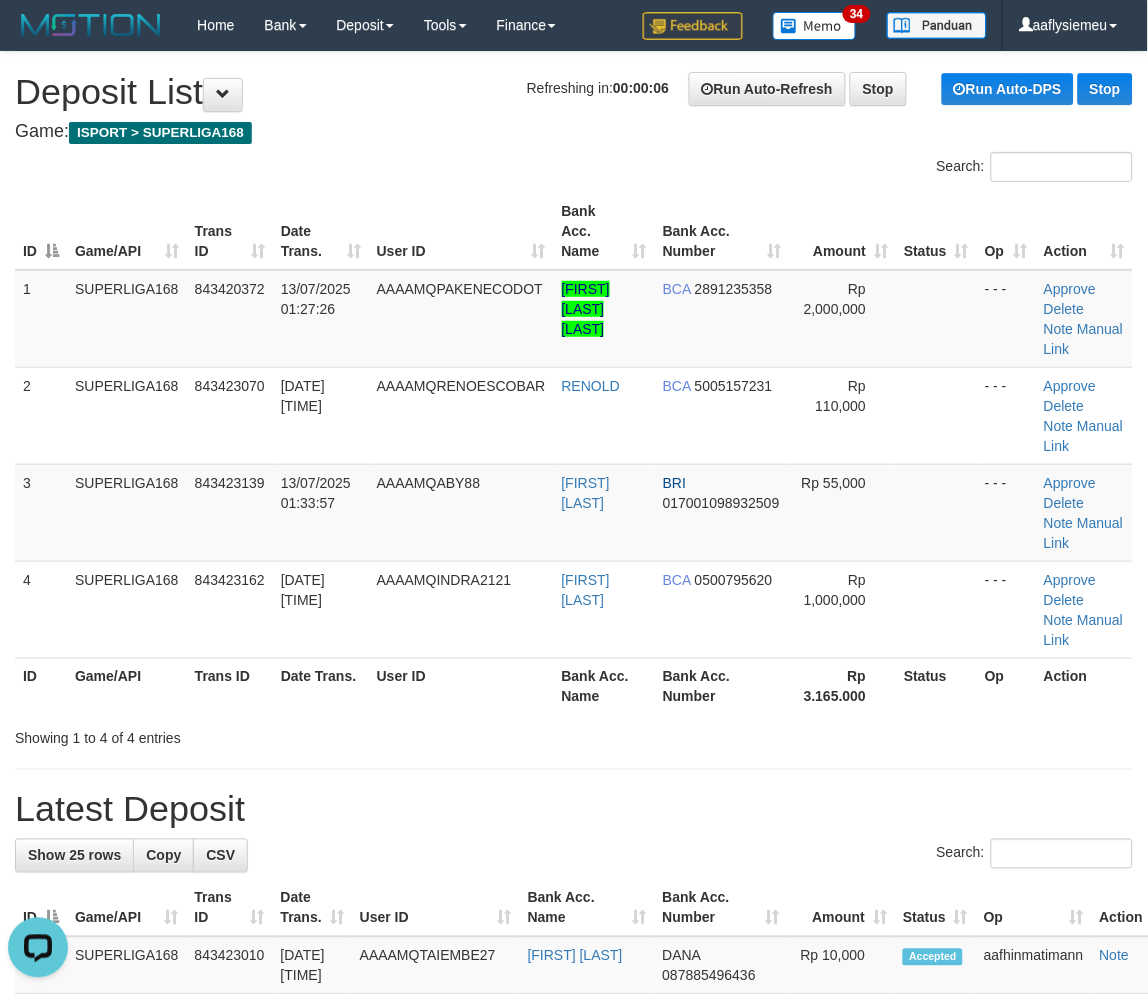 drag, startPoint x: 383, startPoint y: 597, endPoint x: 38, endPoint y: 741, distance: 373.84622 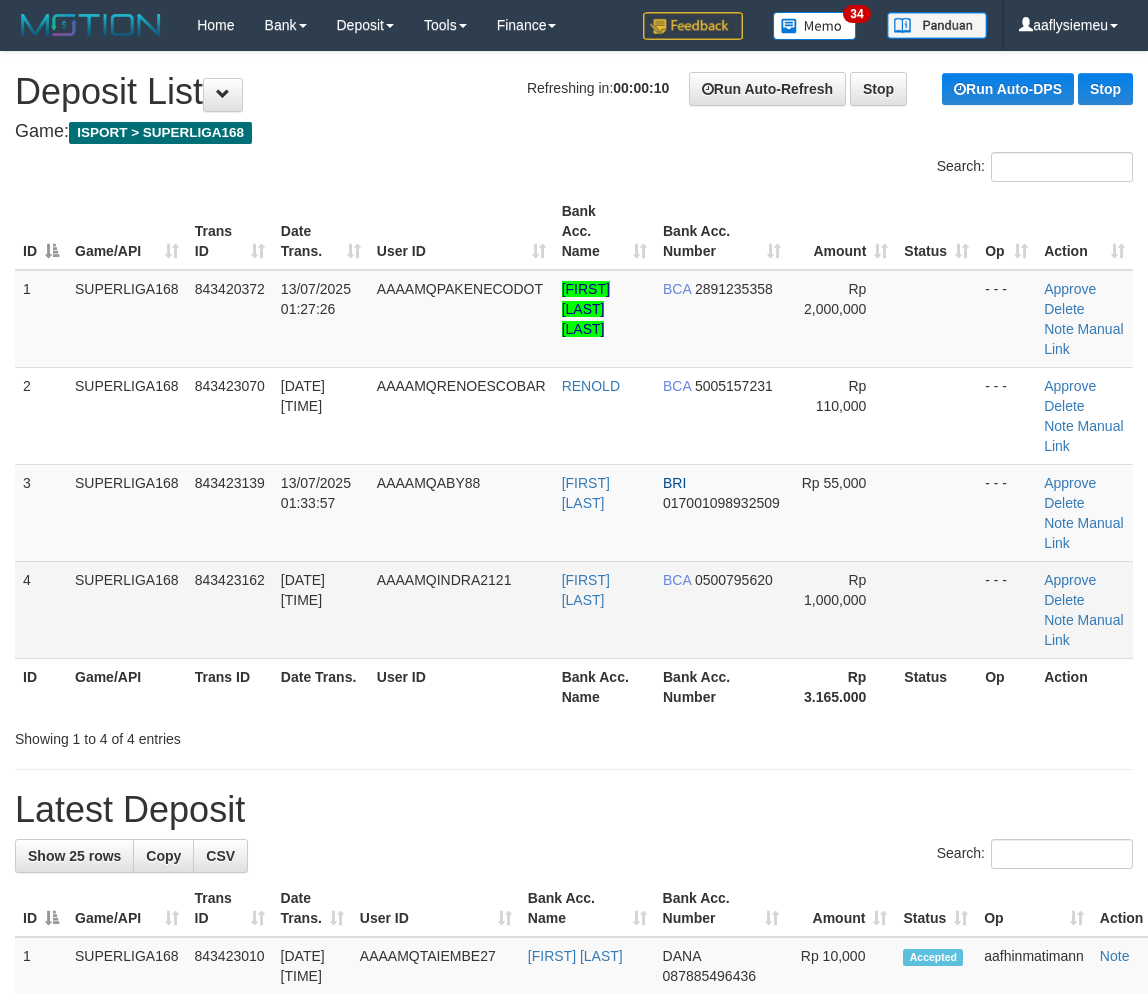 scroll, scrollTop: 0, scrollLeft: 0, axis: both 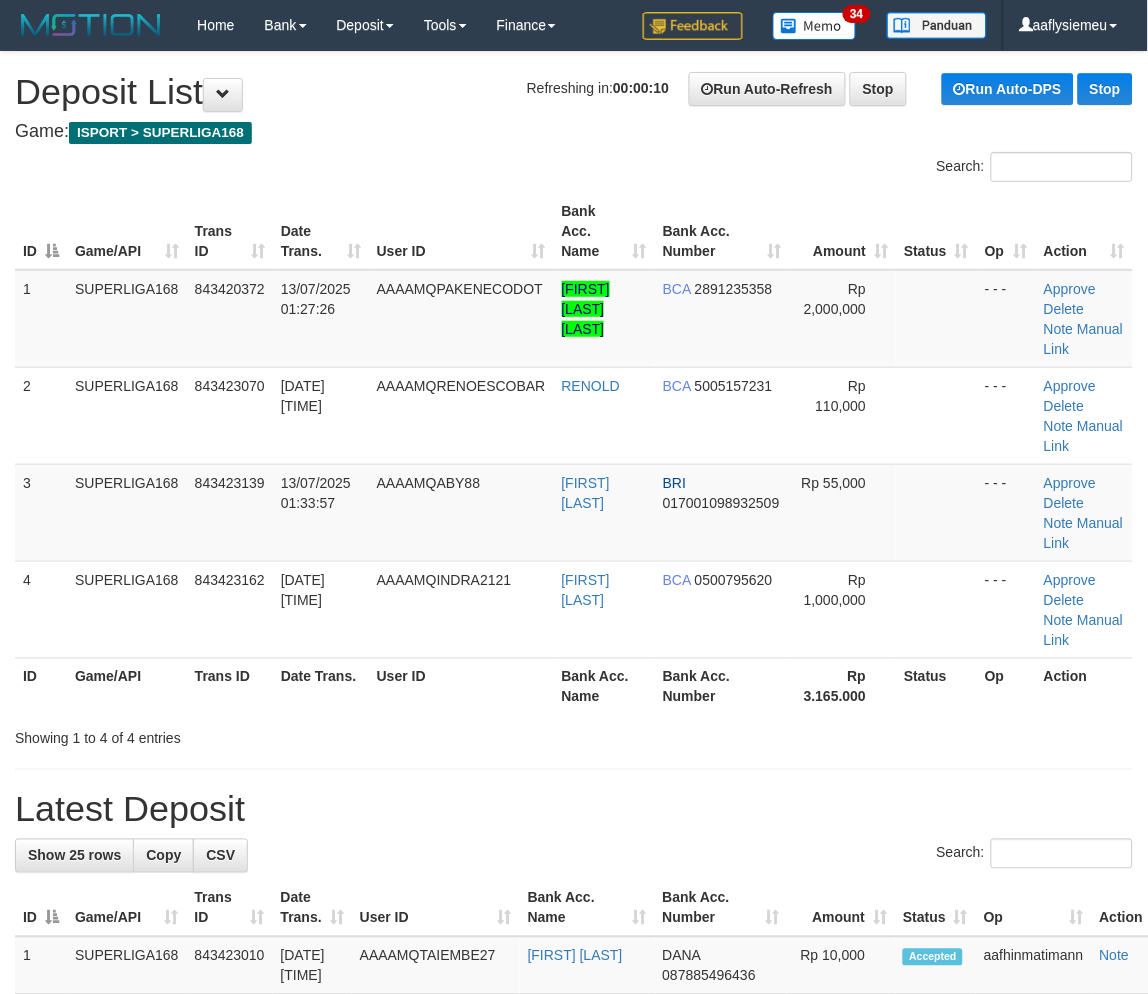 drag, startPoint x: 341, startPoint y: 616, endPoint x: 72, endPoint y: 720, distance: 288.40424 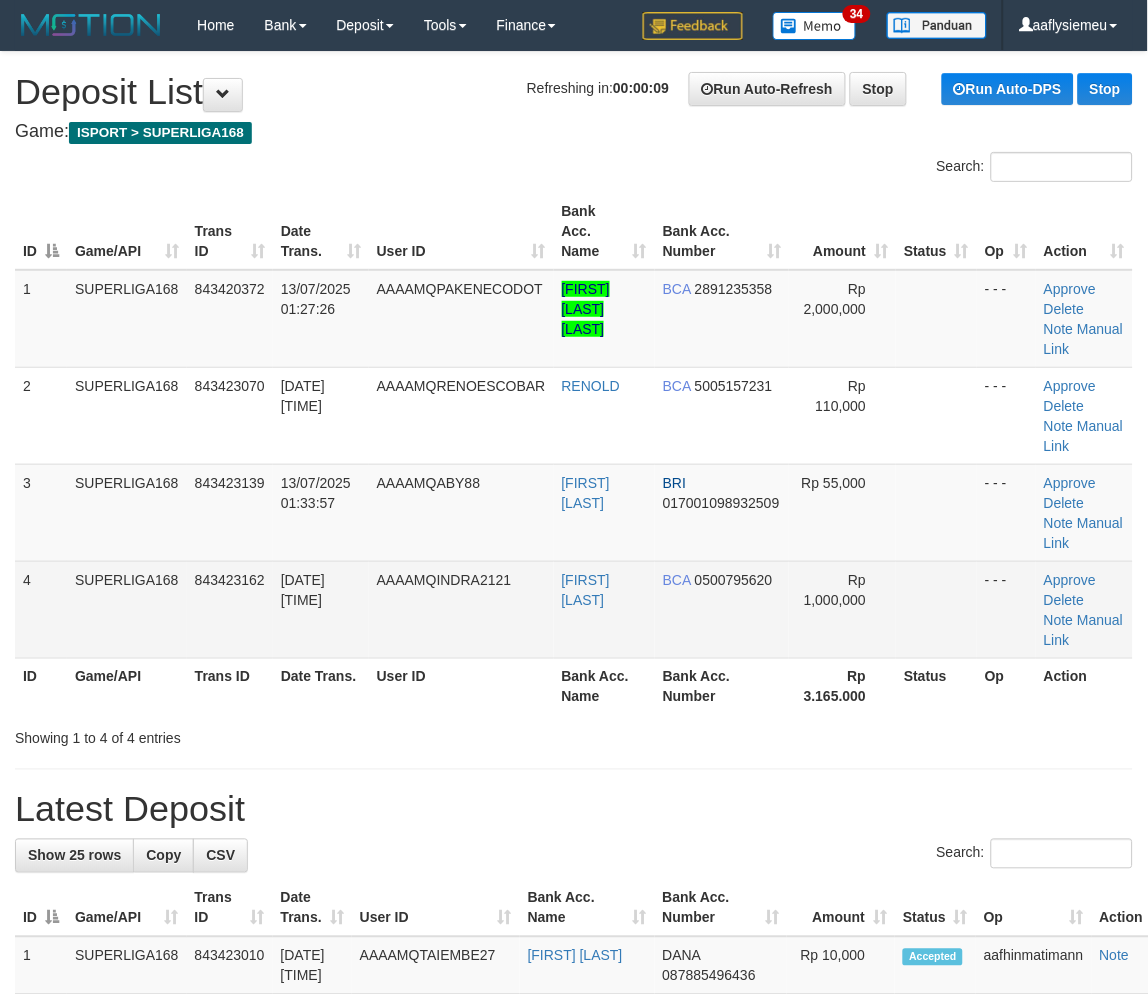 click on "SUPERLIGA168" at bounding box center (127, 609) 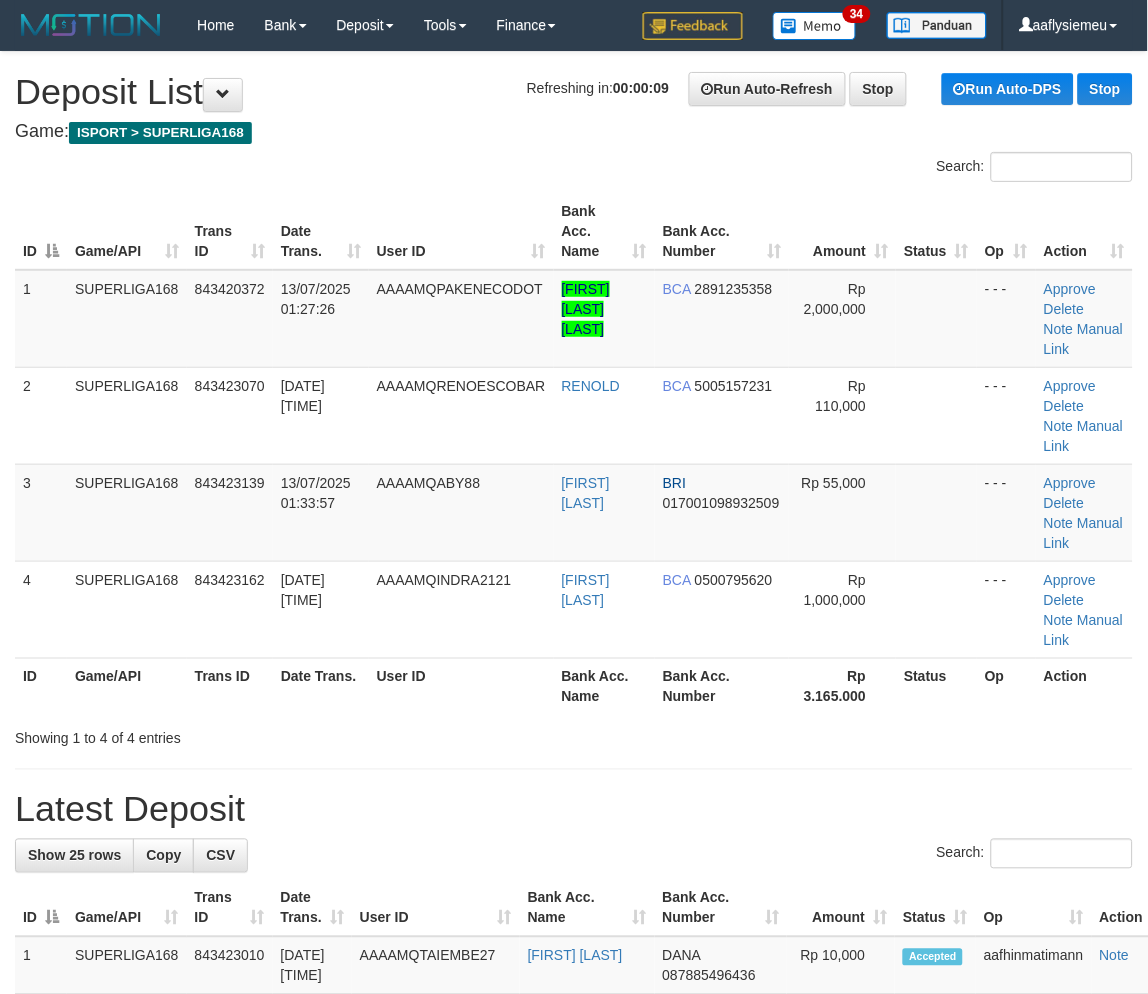 click on "Game/API" at bounding box center [127, 686] 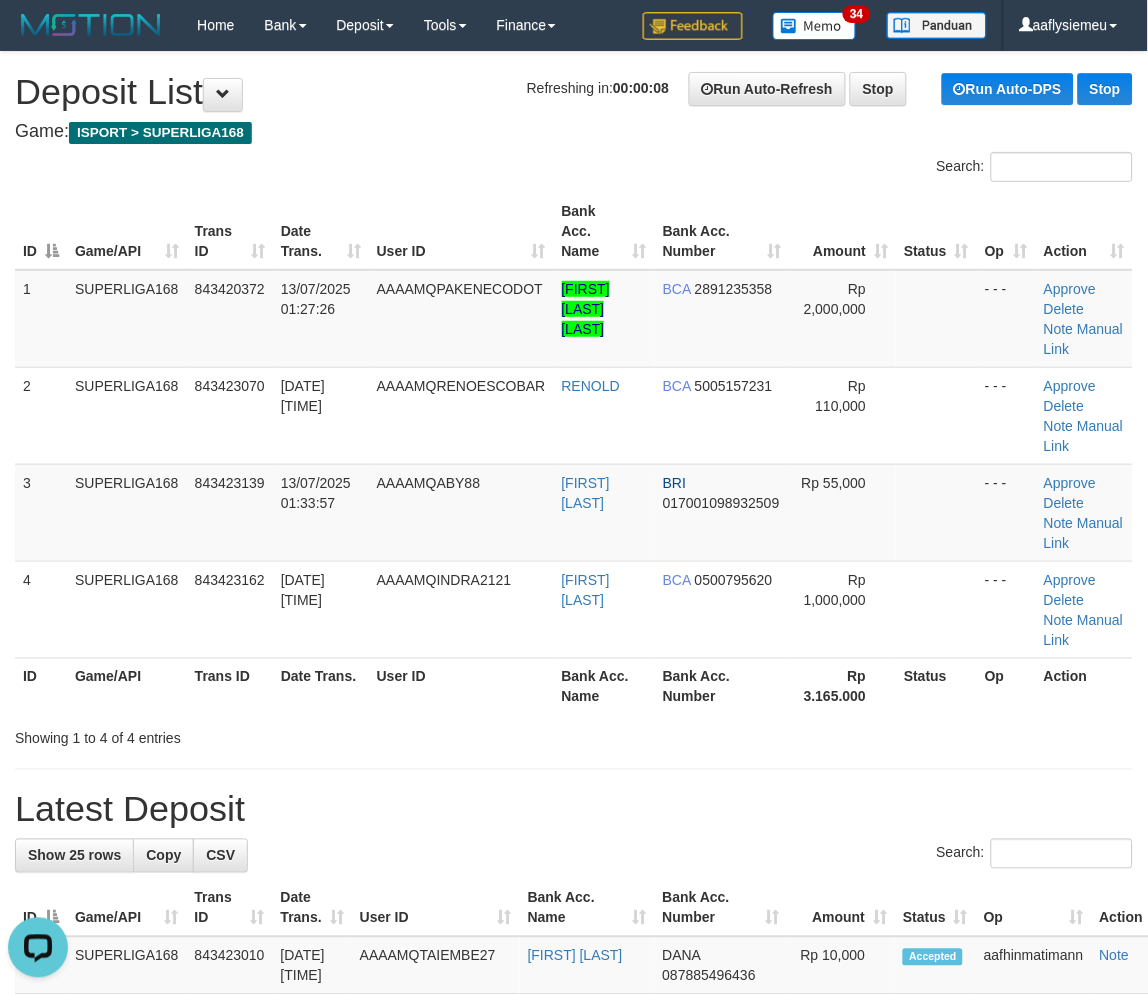scroll, scrollTop: 0, scrollLeft: 0, axis: both 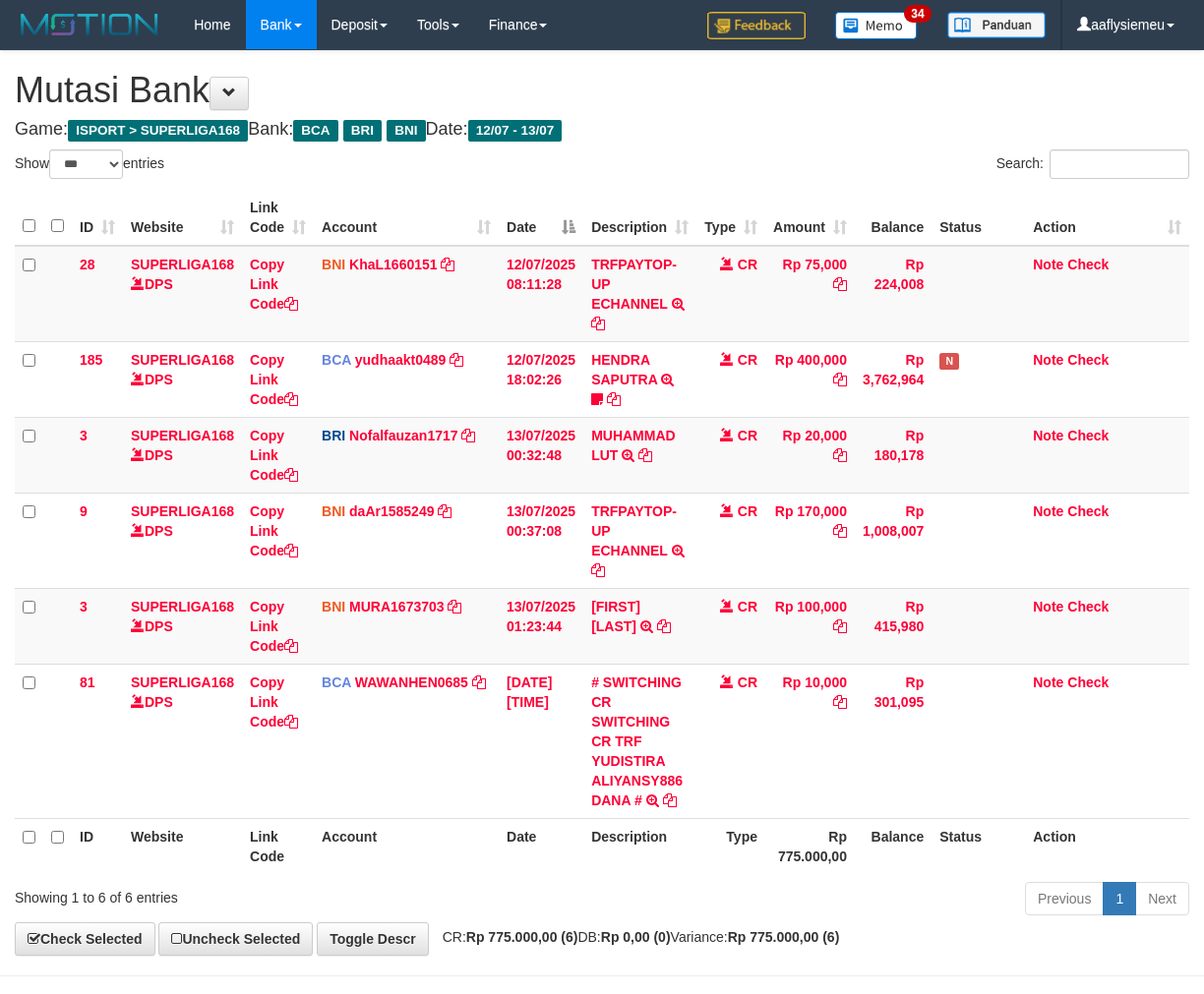 select on "***" 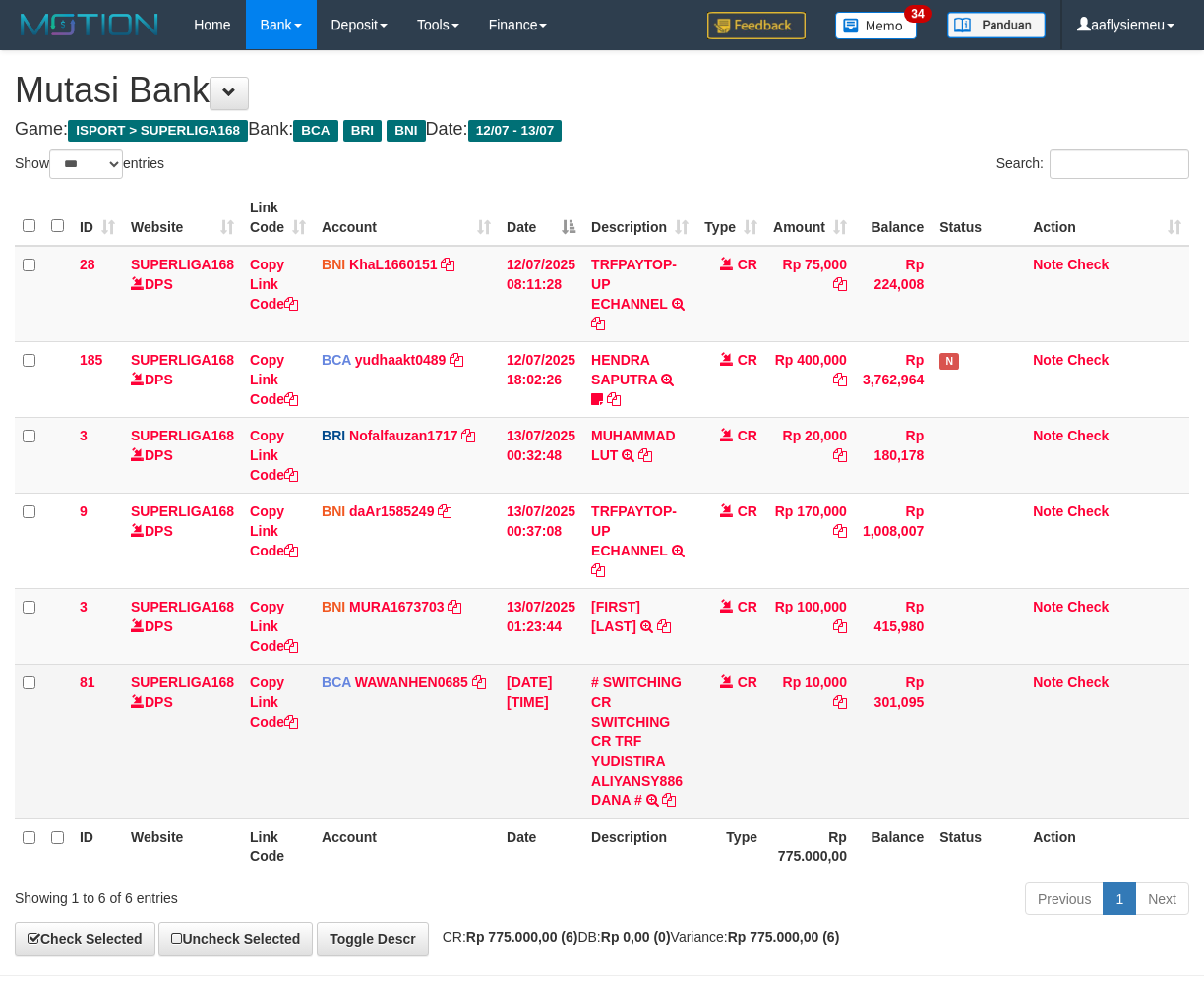 scroll, scrollTop: 72, scrollLeft: 0, axis: vertical 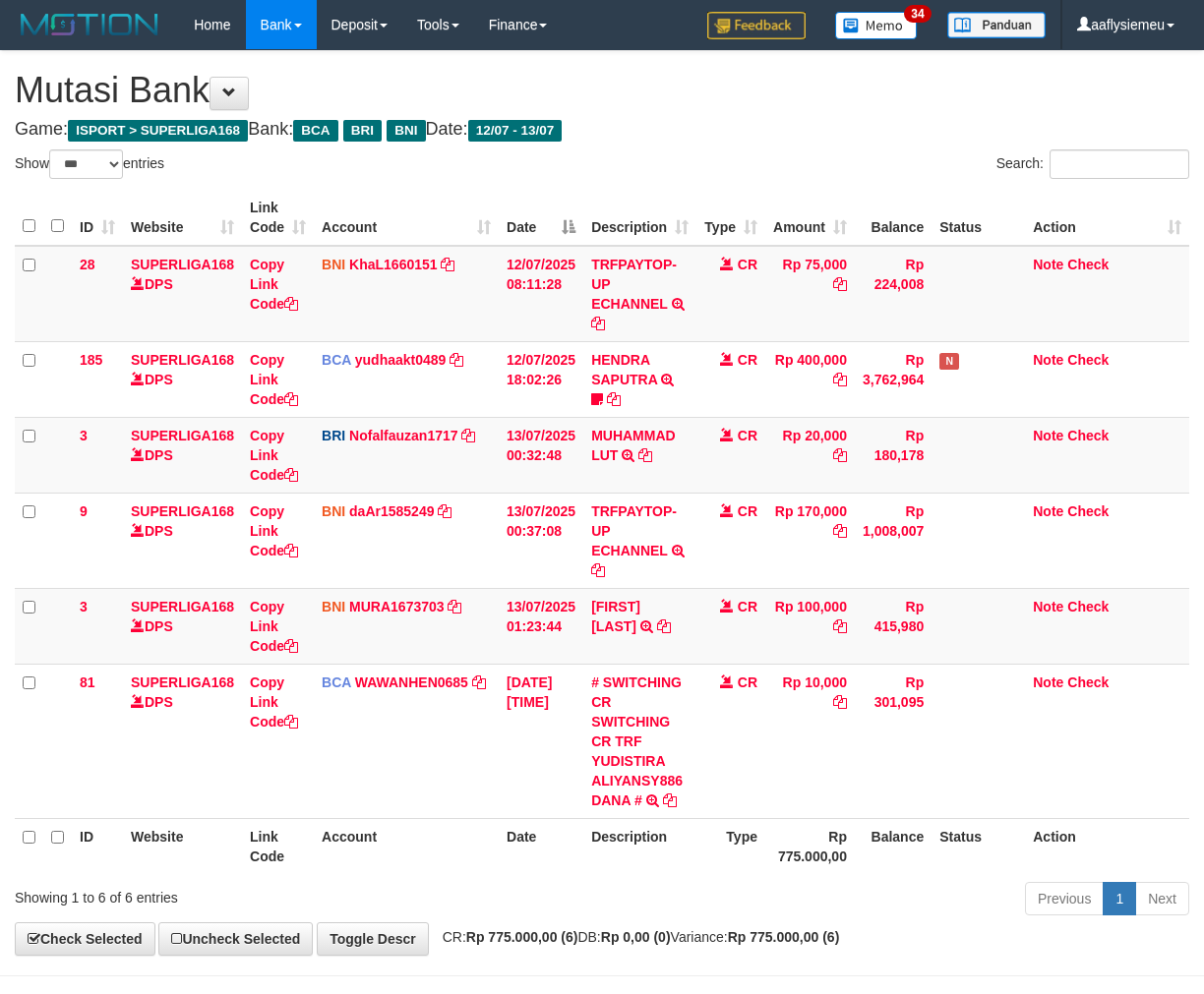 select on "***" 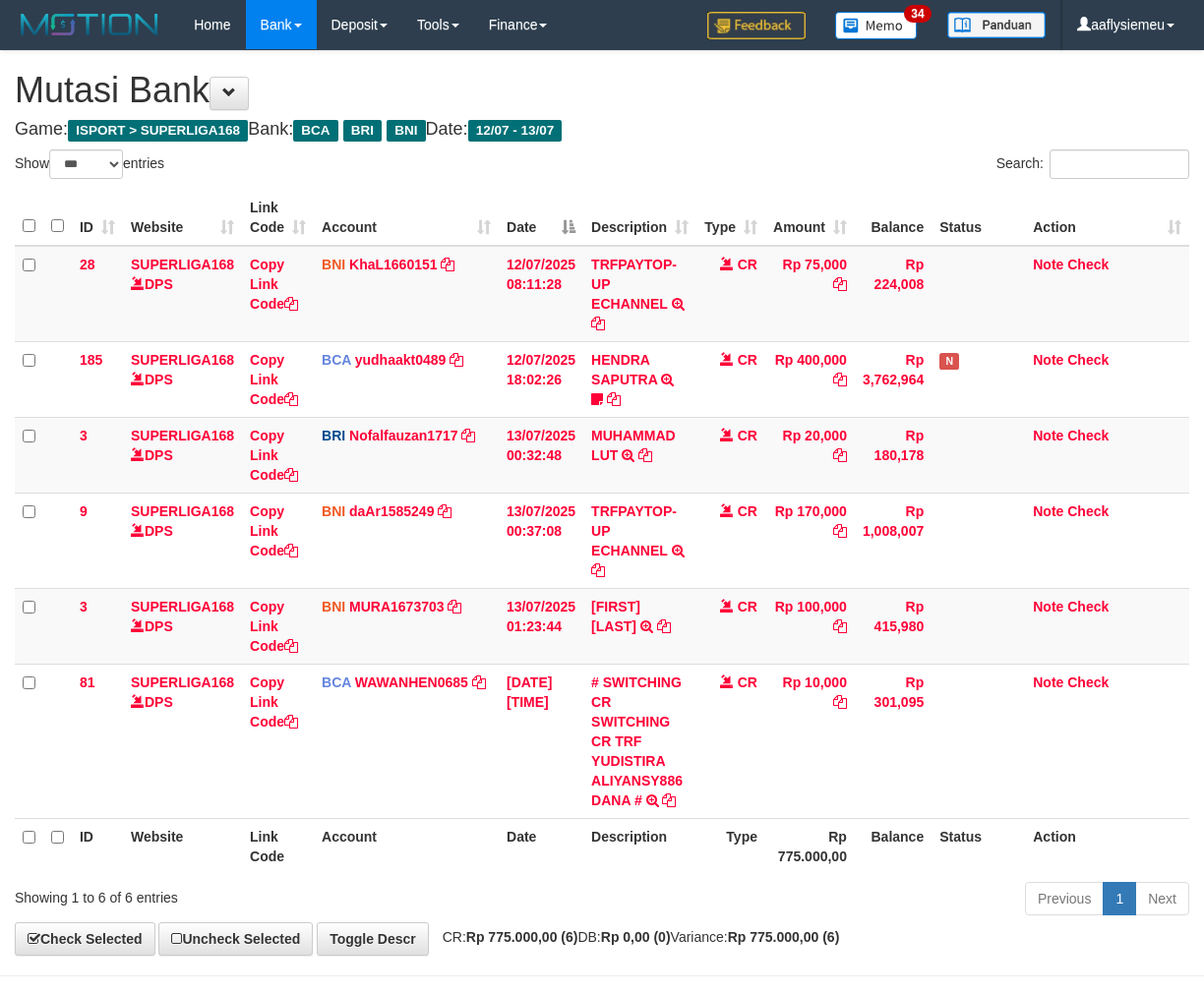 scroll, scrollTop: 72, scrollLeft: 0, axis: vertical 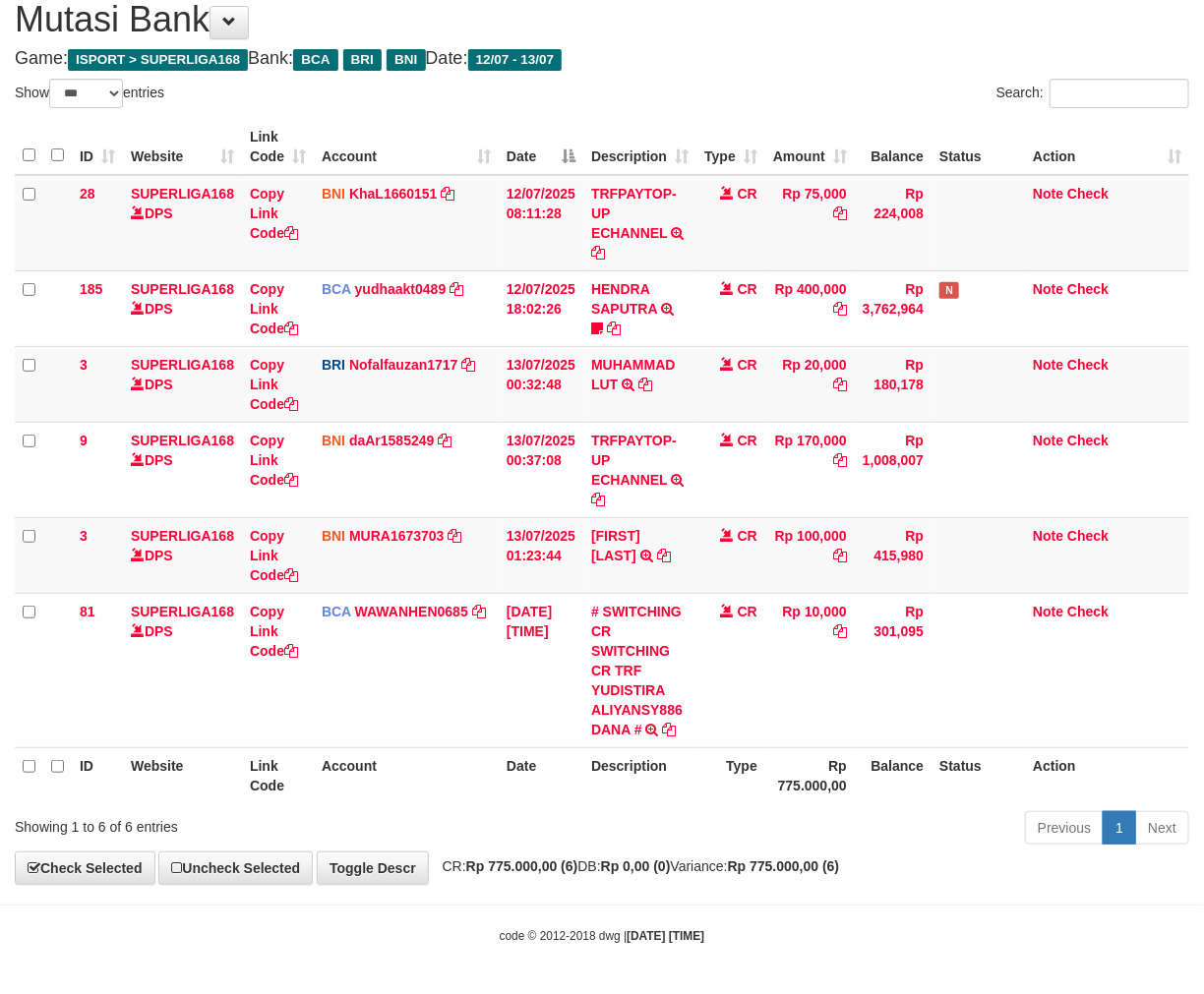 click on "**********" at bounding box center (602, 432) 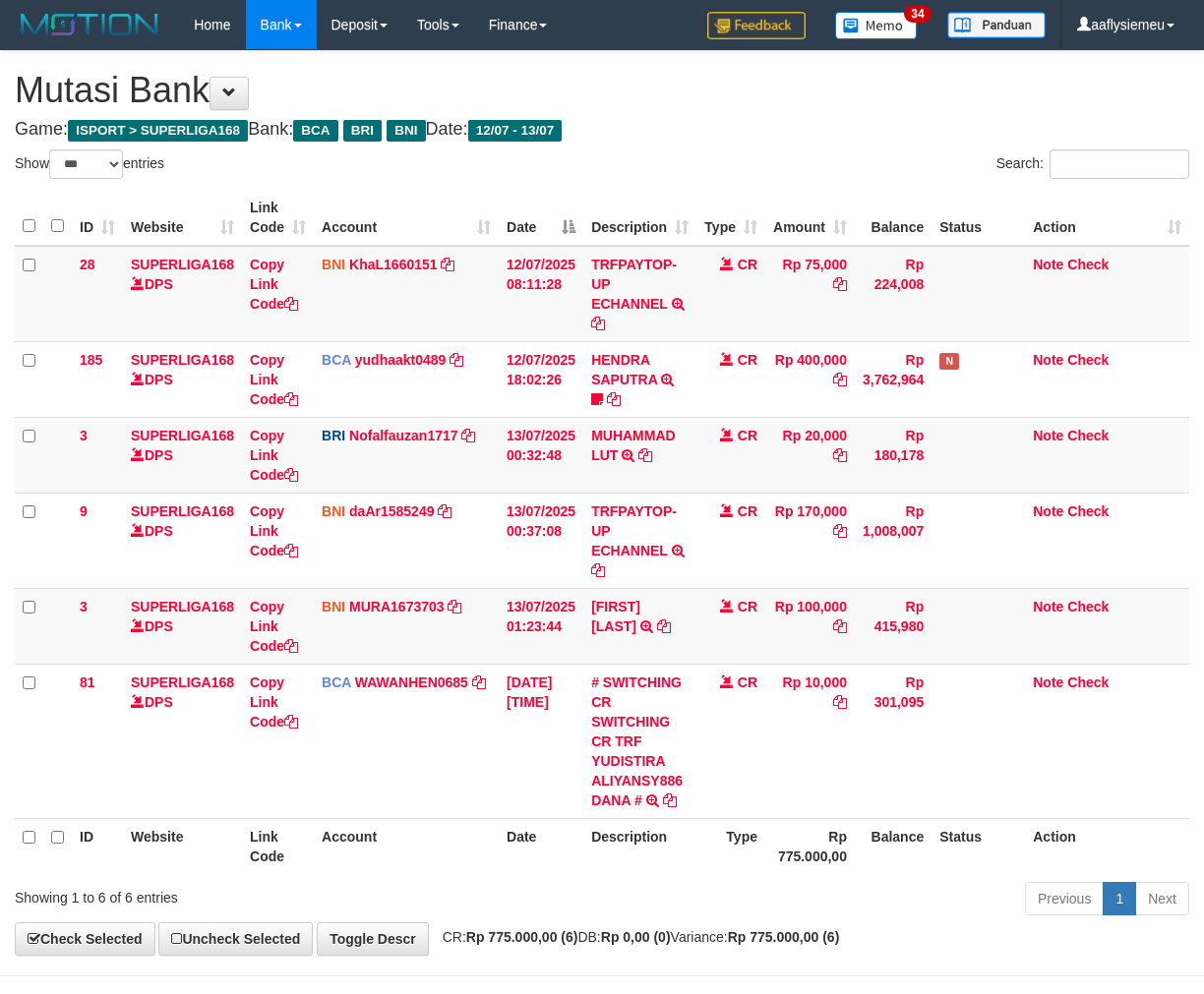 select on "***" 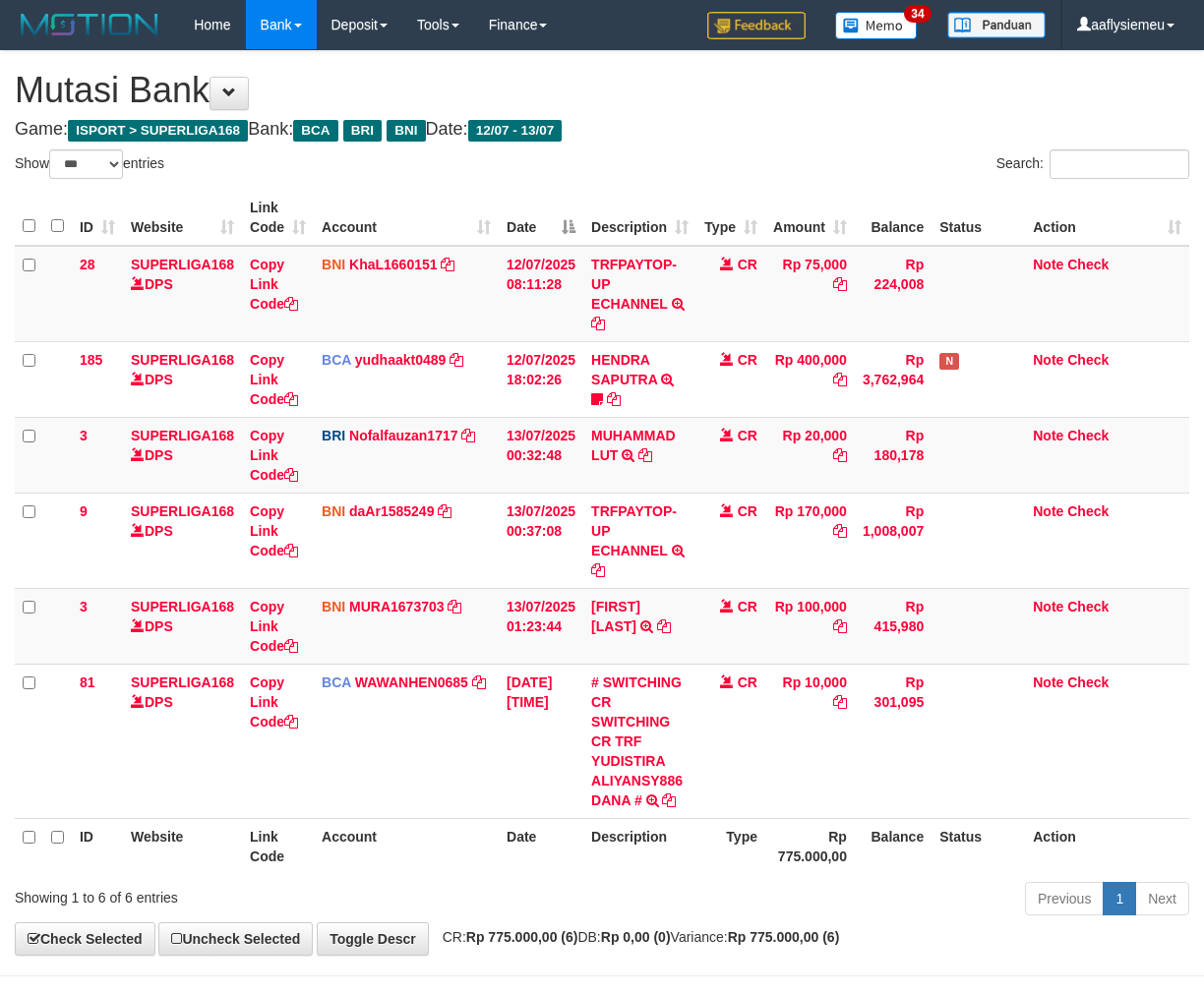 scroll, scrollTop: 72, scrollLeft: 0, axis: vertical 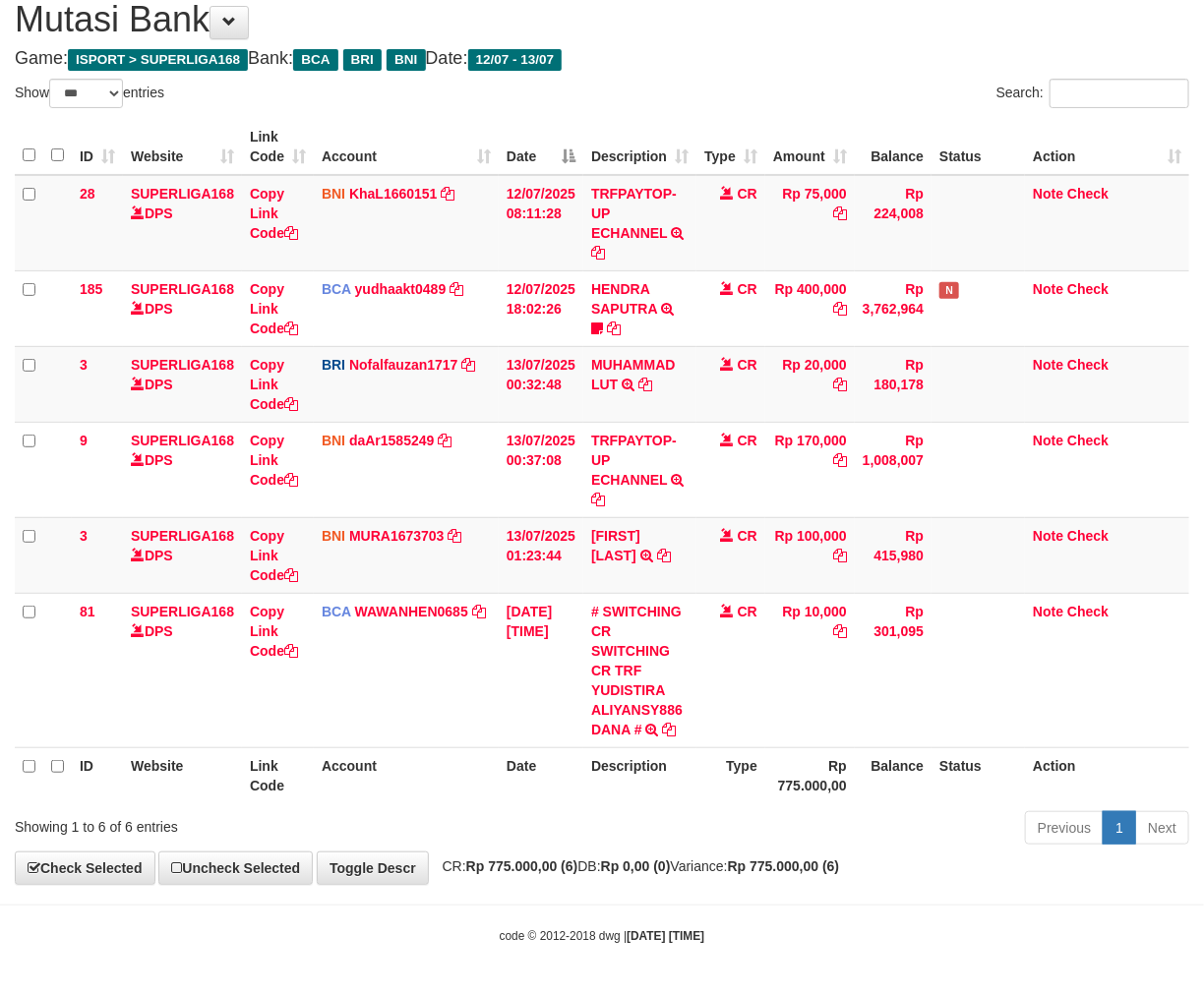 click on "Previous 1 Next" at bounding box center (853, 830) 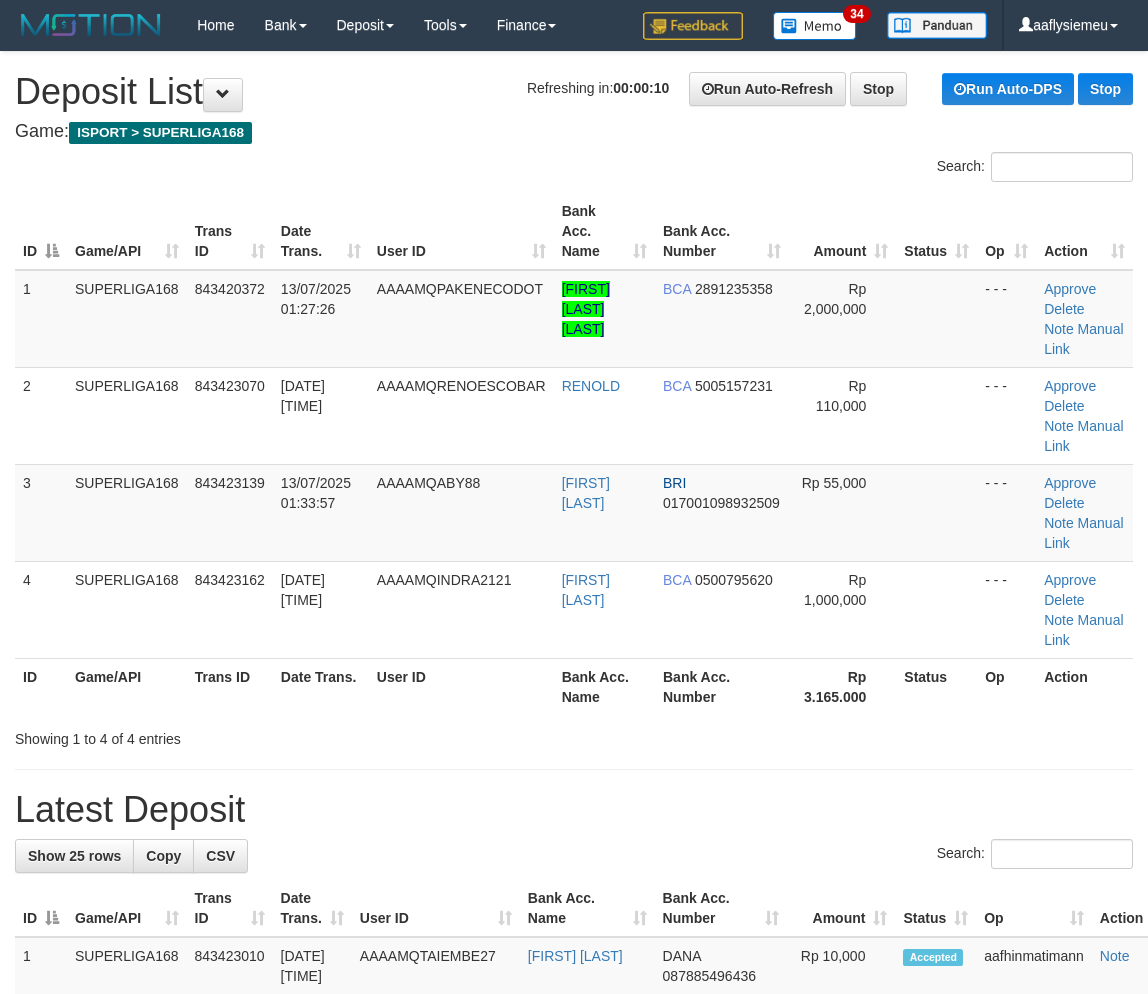 scroll, scrollTop: 0, scrollLeft: 0, axis: both 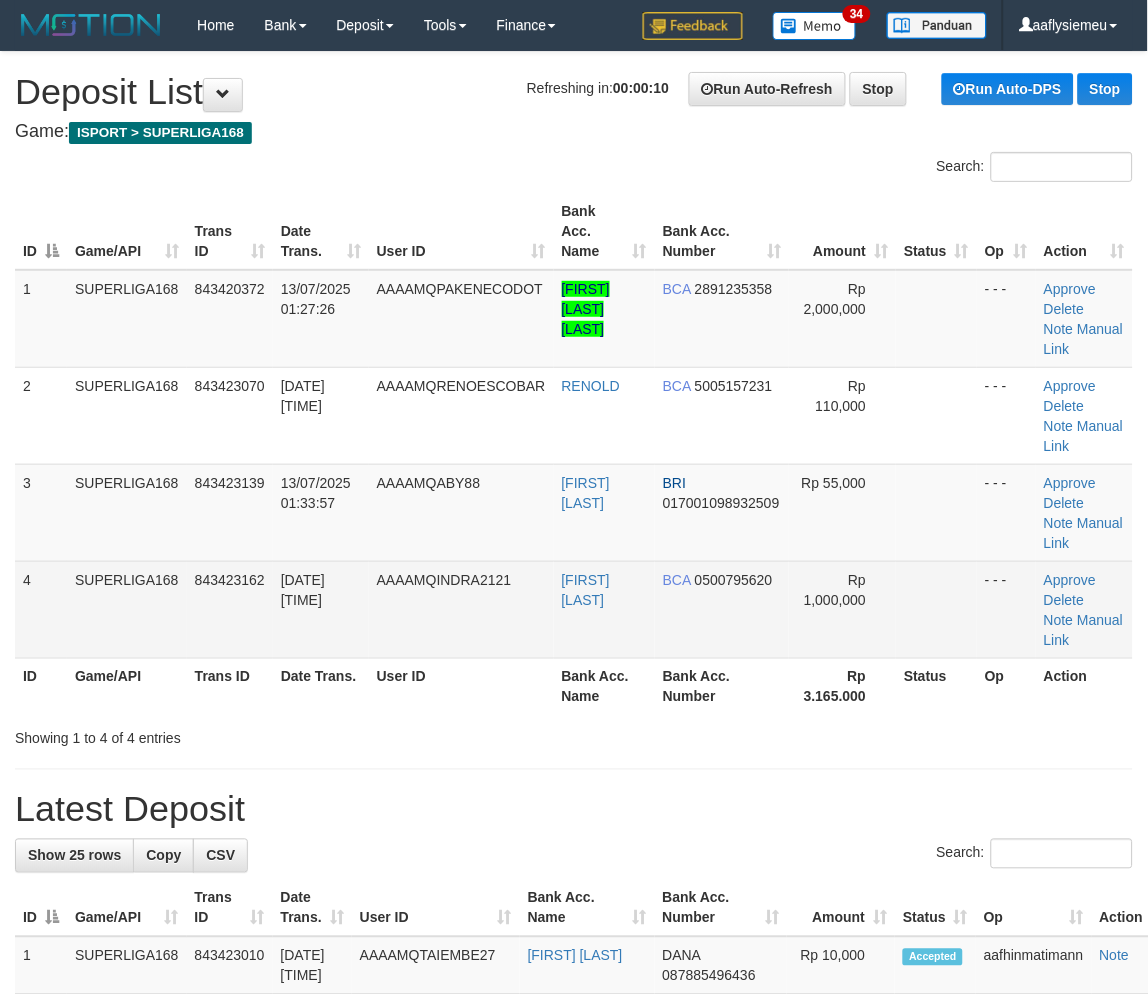 click on "[DATE] [TIME]" at bounding box center (321, 609) 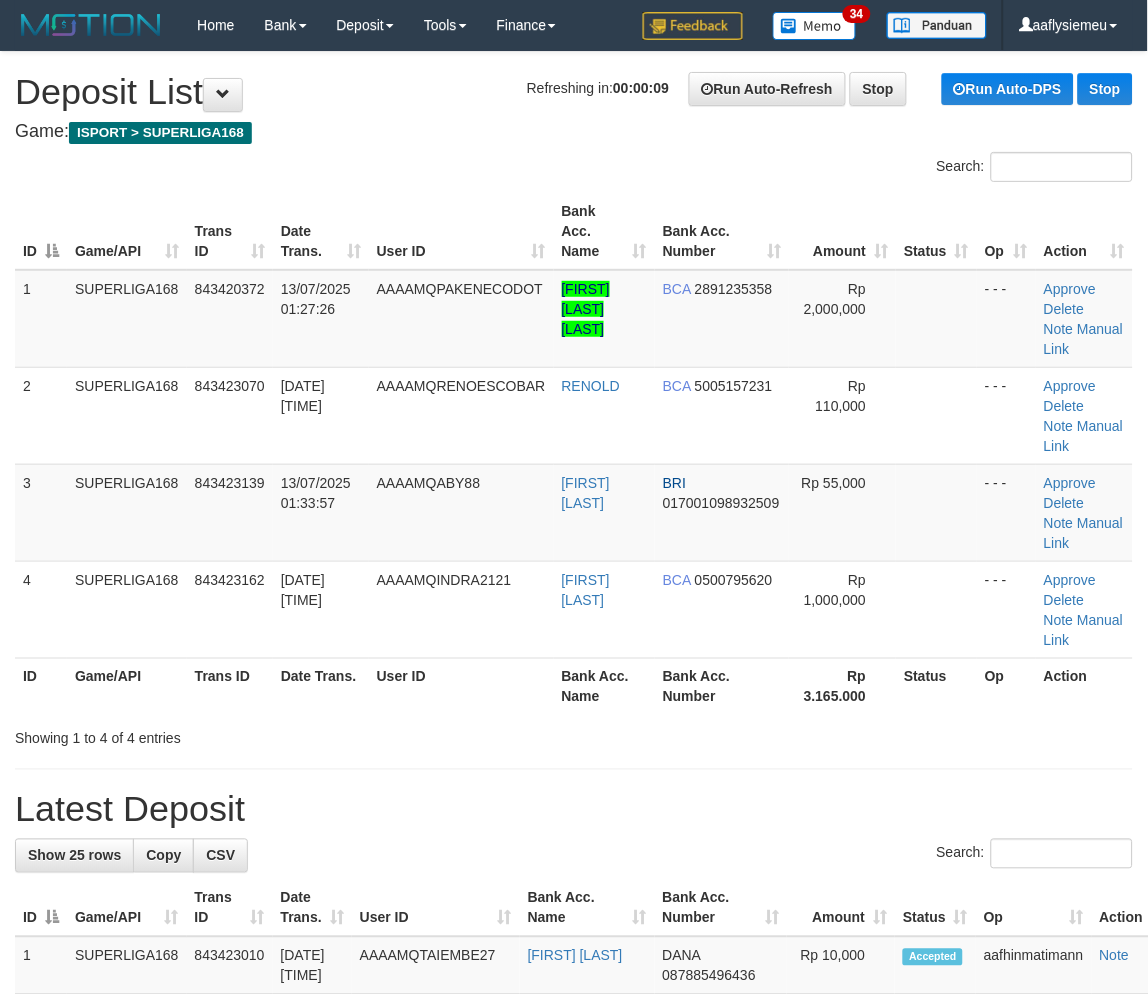 click on "Date Trans." at bounding box center (321, 686) 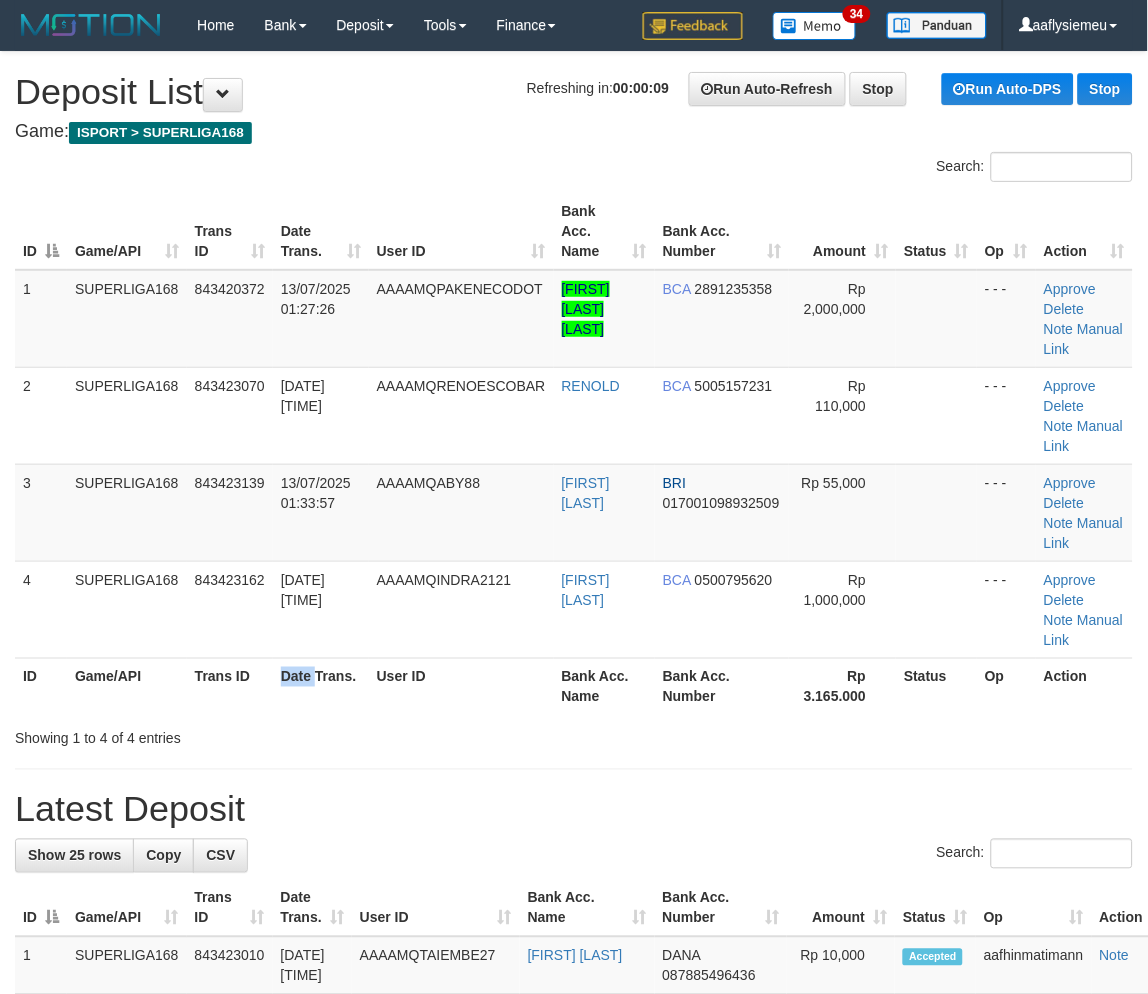 drag, startPoint x: 302, startPoint y: 665, endPoint x: 321, endPoint y: 665, distance: 19 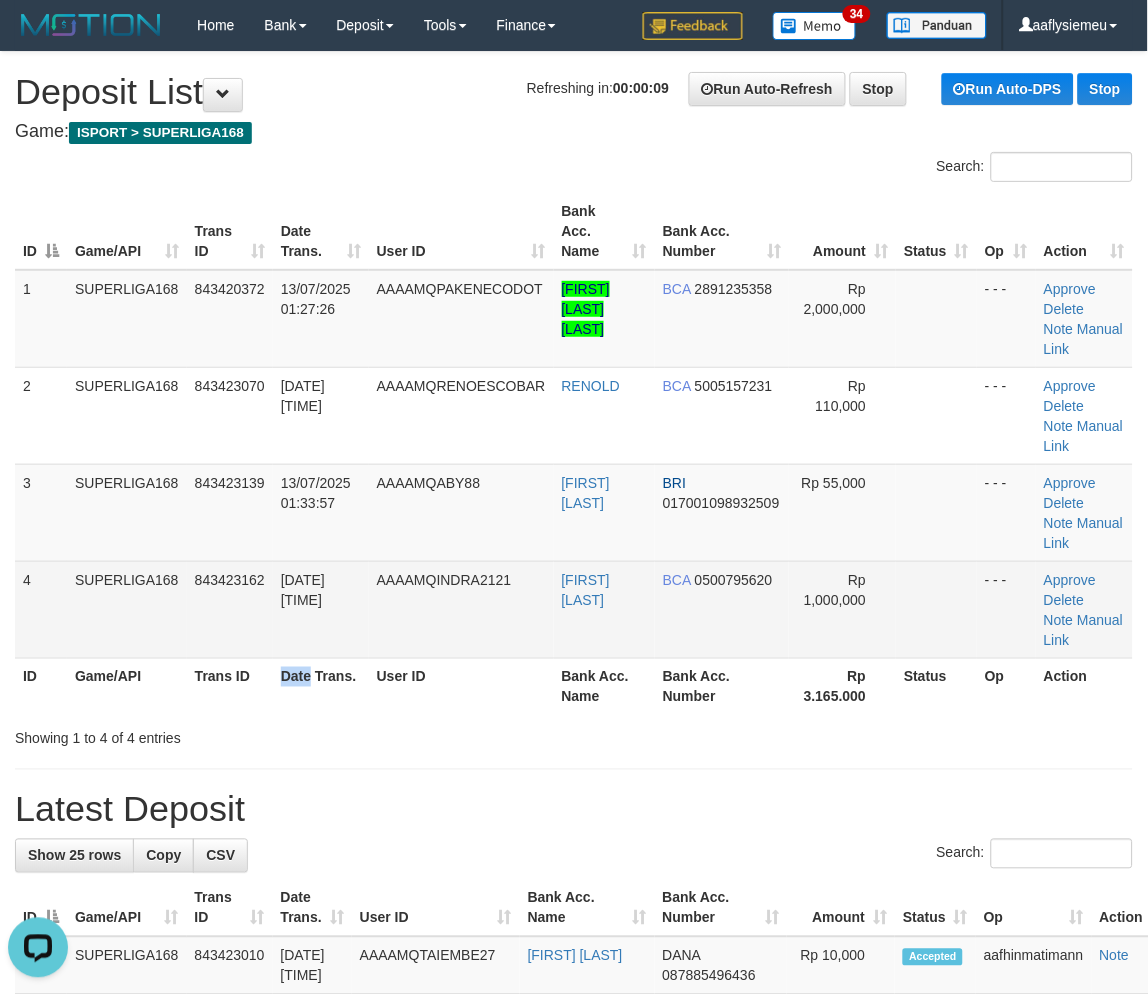 scroll, scrollTop: 0, scrollLeft: 0, axis: both 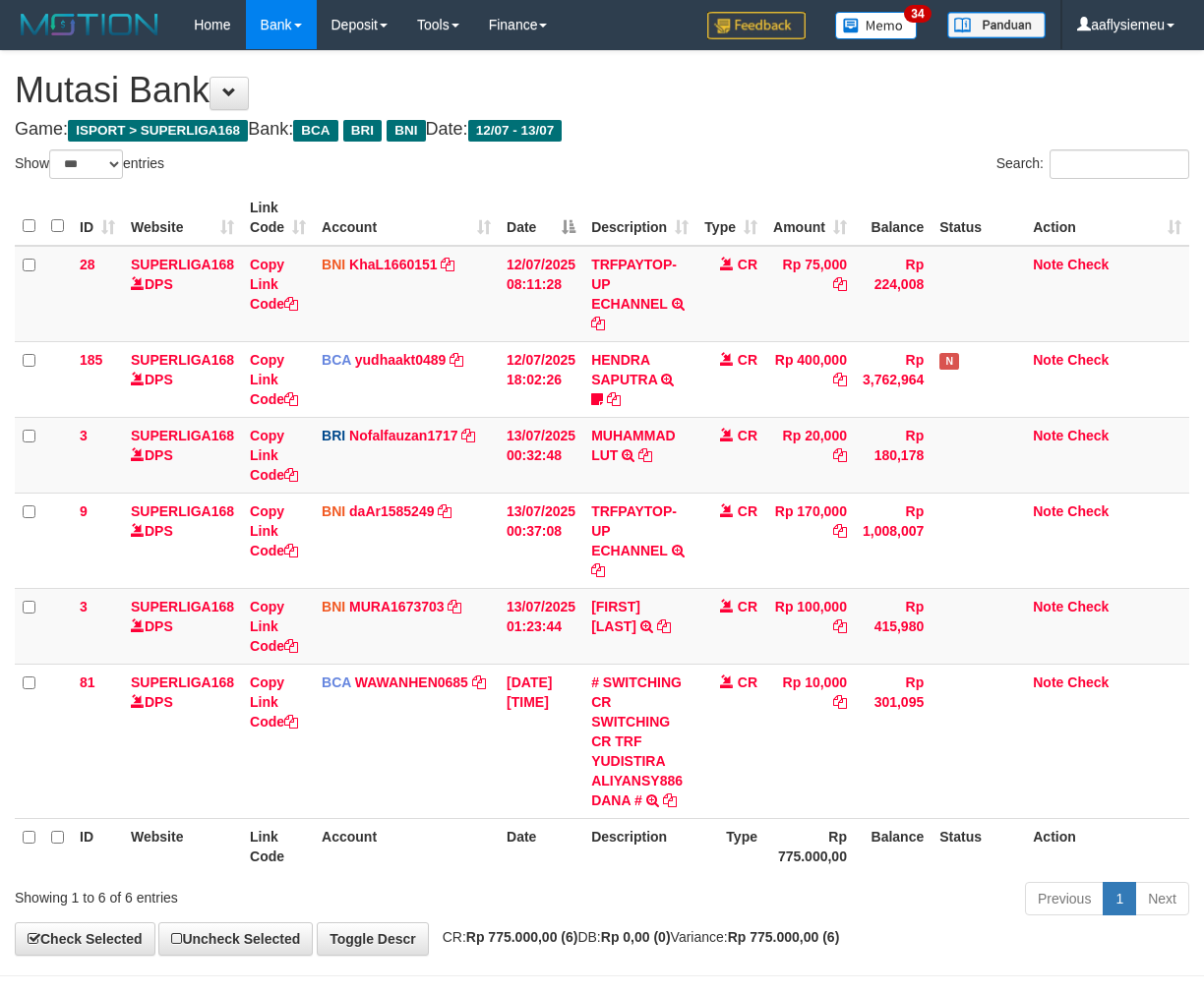 select on "***" 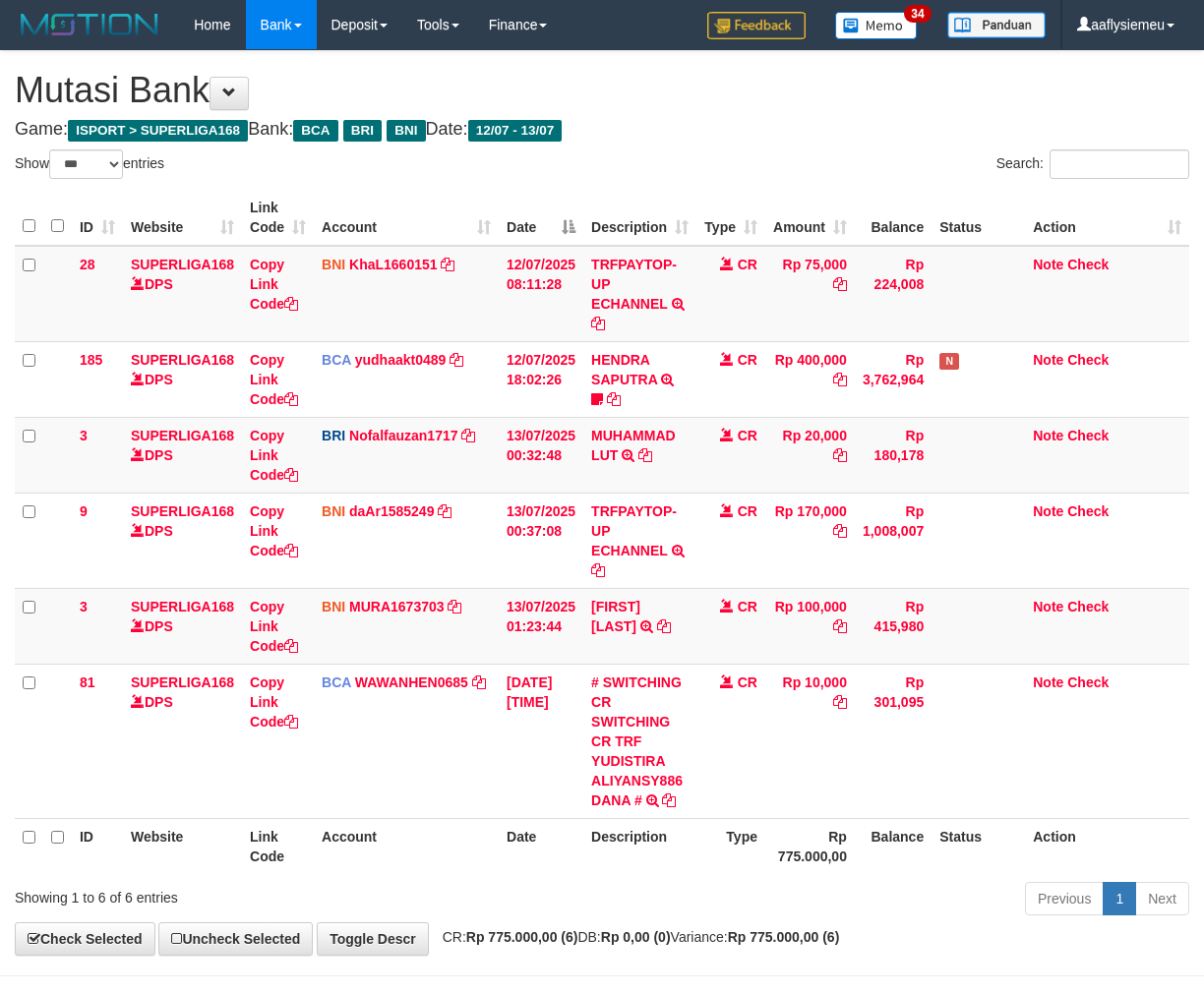 scroll, scrollTop: 72, scrollLeft: 0, axis: vertical 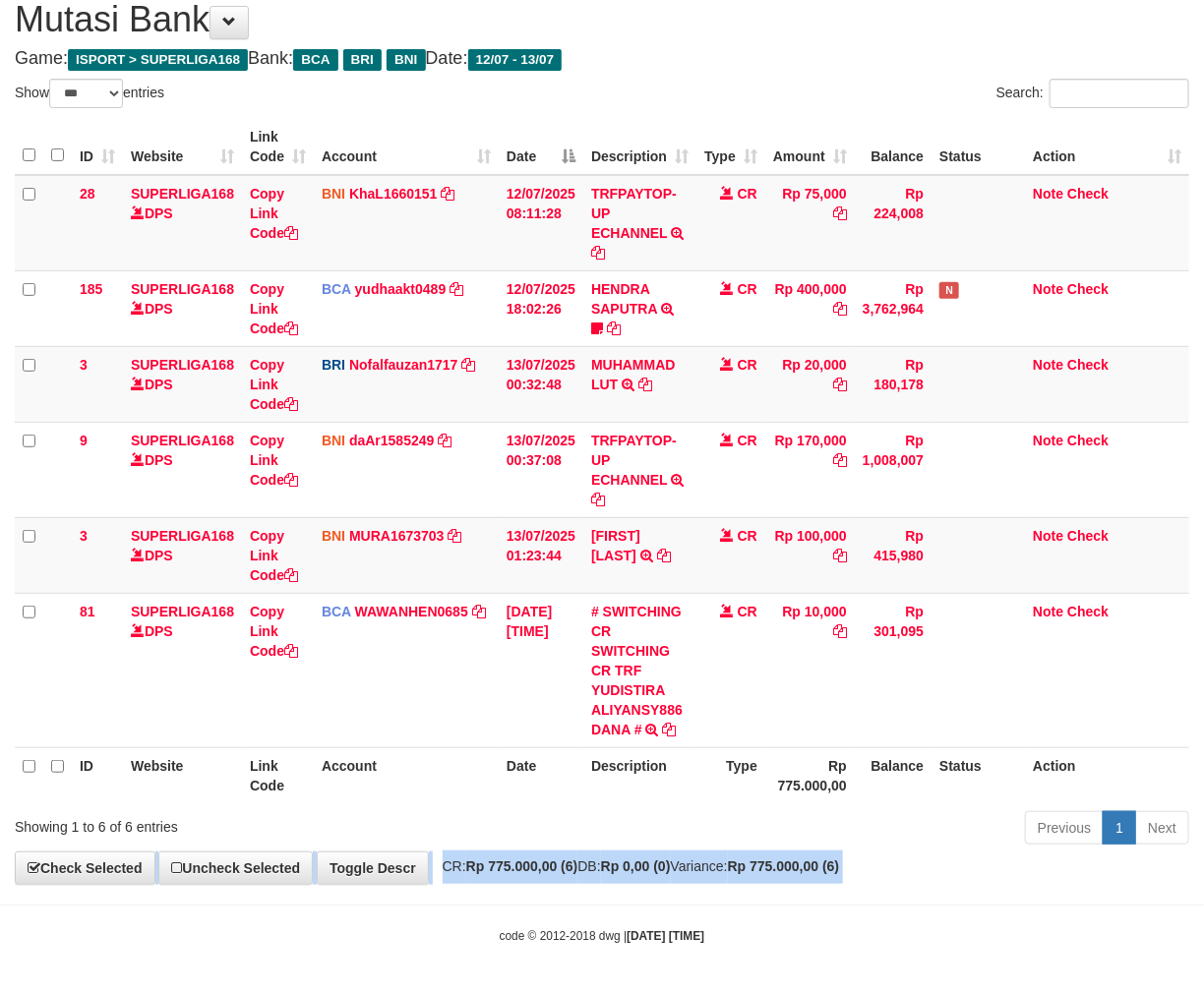 click on "**********" at bounding box center [602, 432] 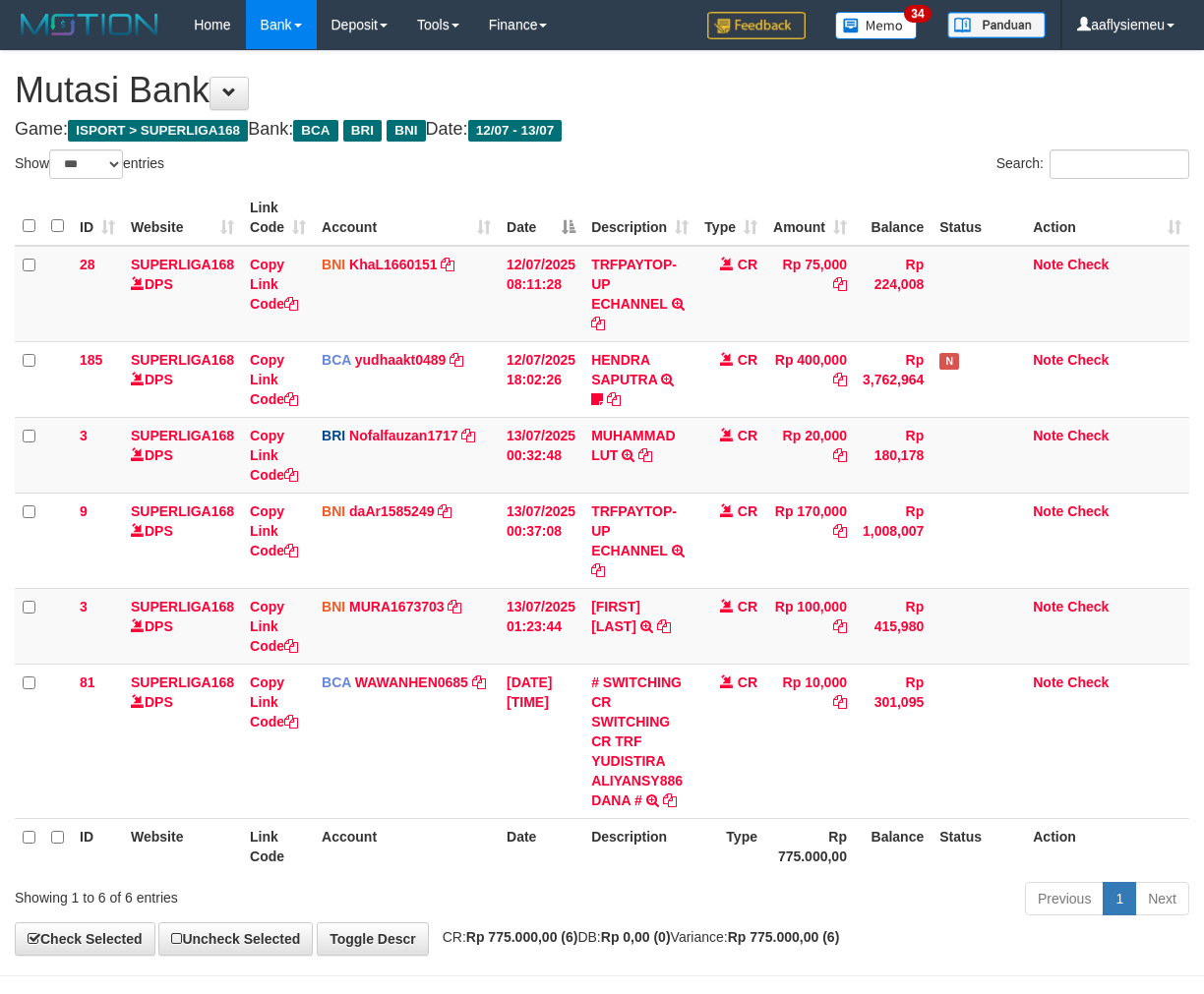 select on "***" 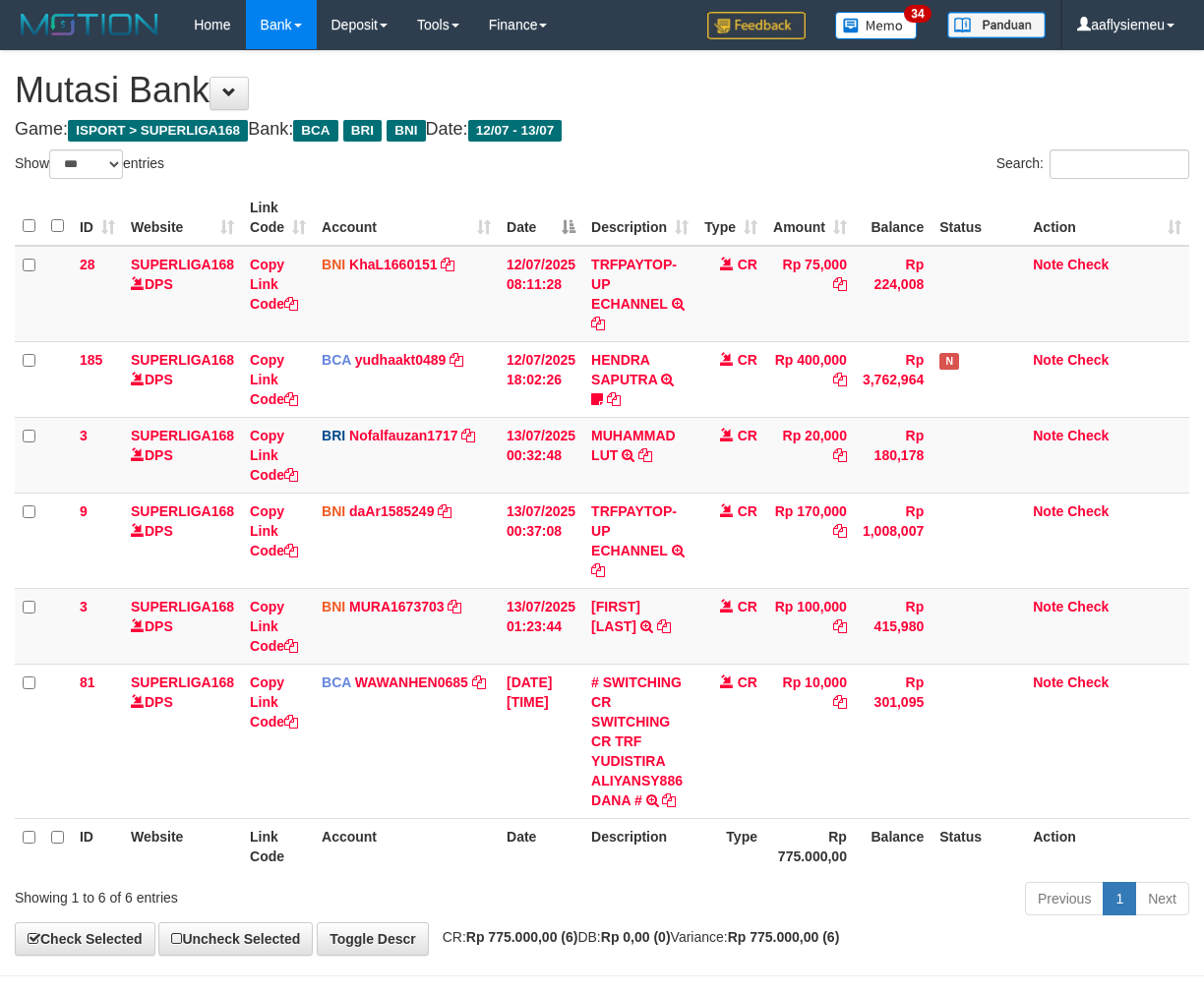 scroll, scrollTop: 72, scrollLeft: 0, axis: vertical 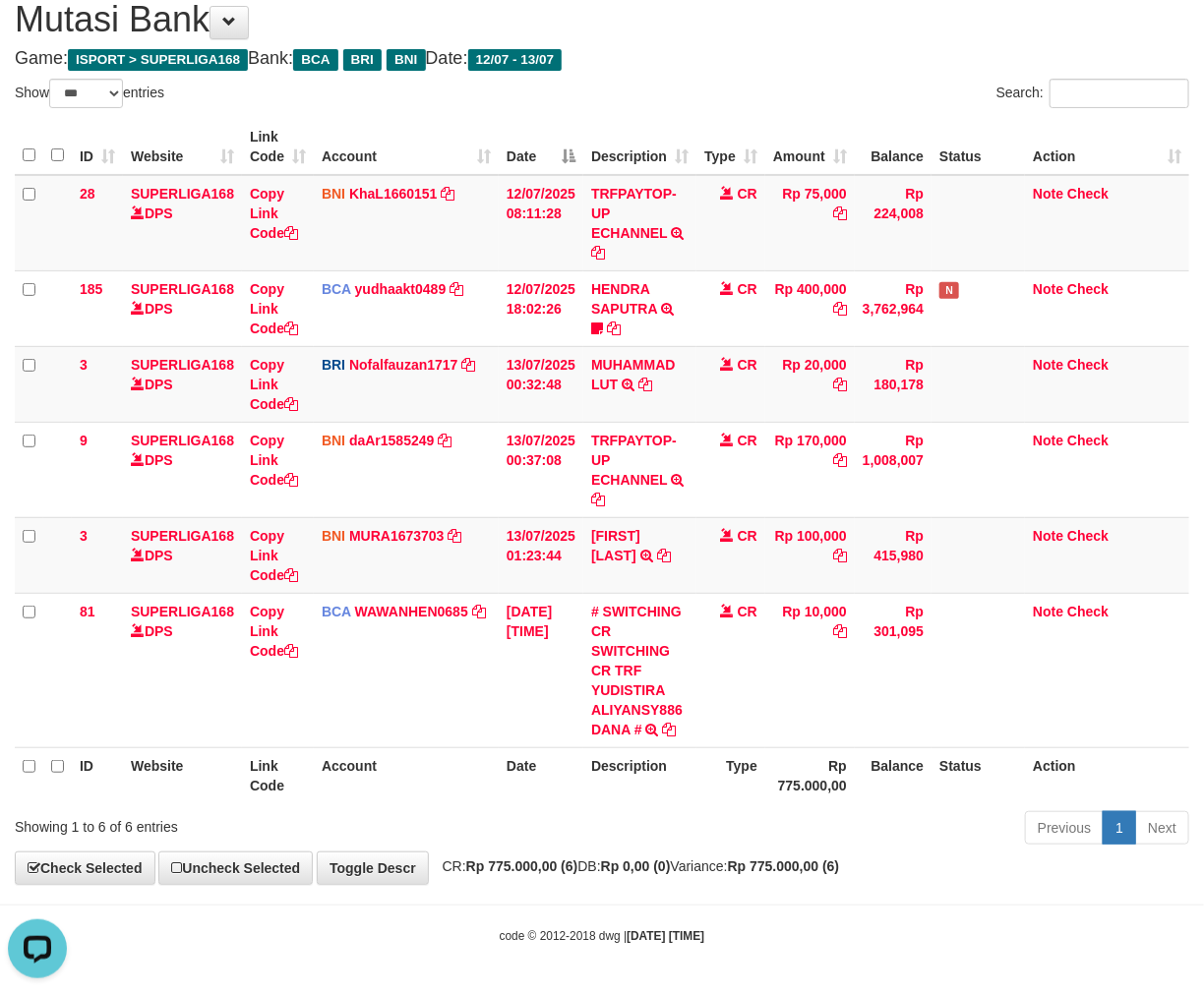 click on "Previous 1 Next" at bounding box center [853, 830] 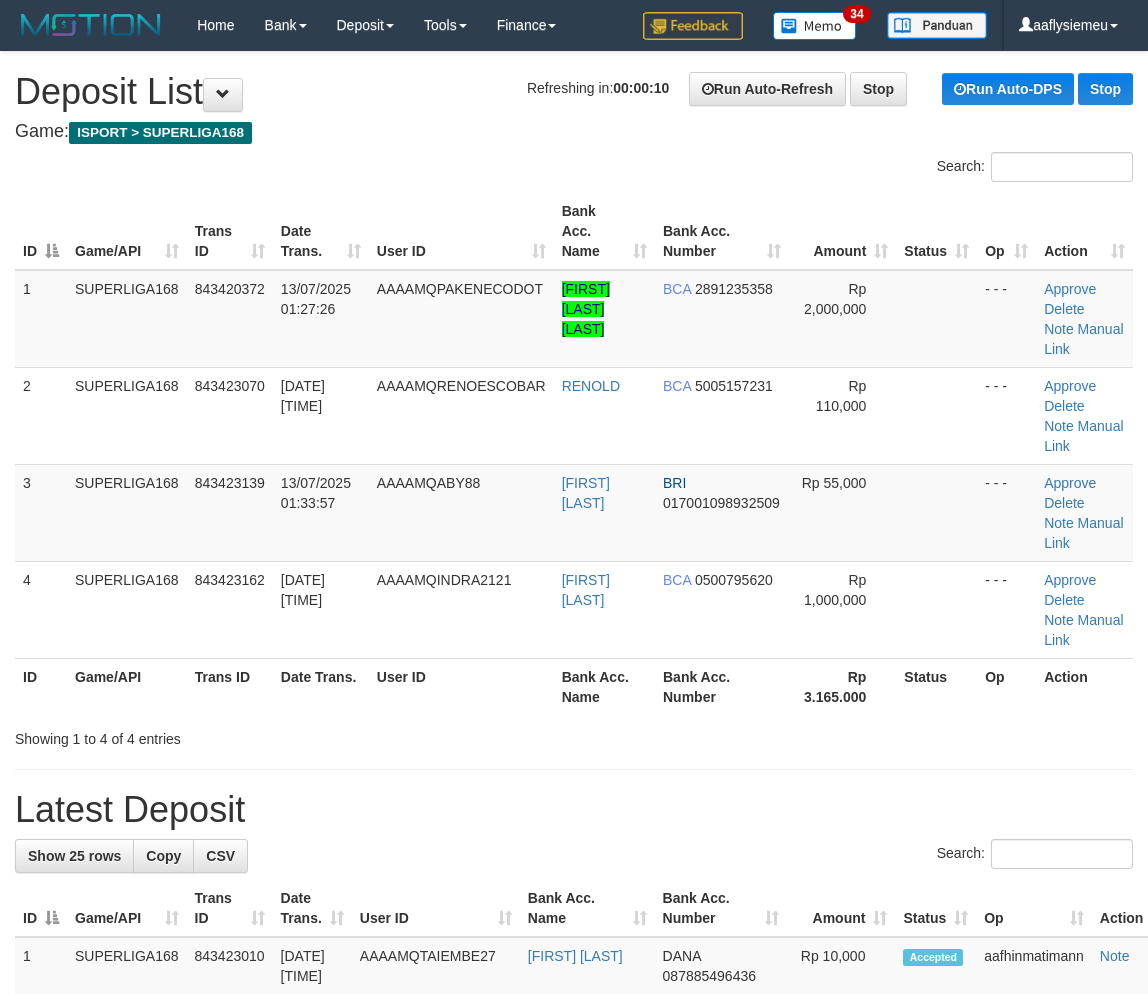 scroll, scrollTop: 0, scrollLeft: 0, axis: both 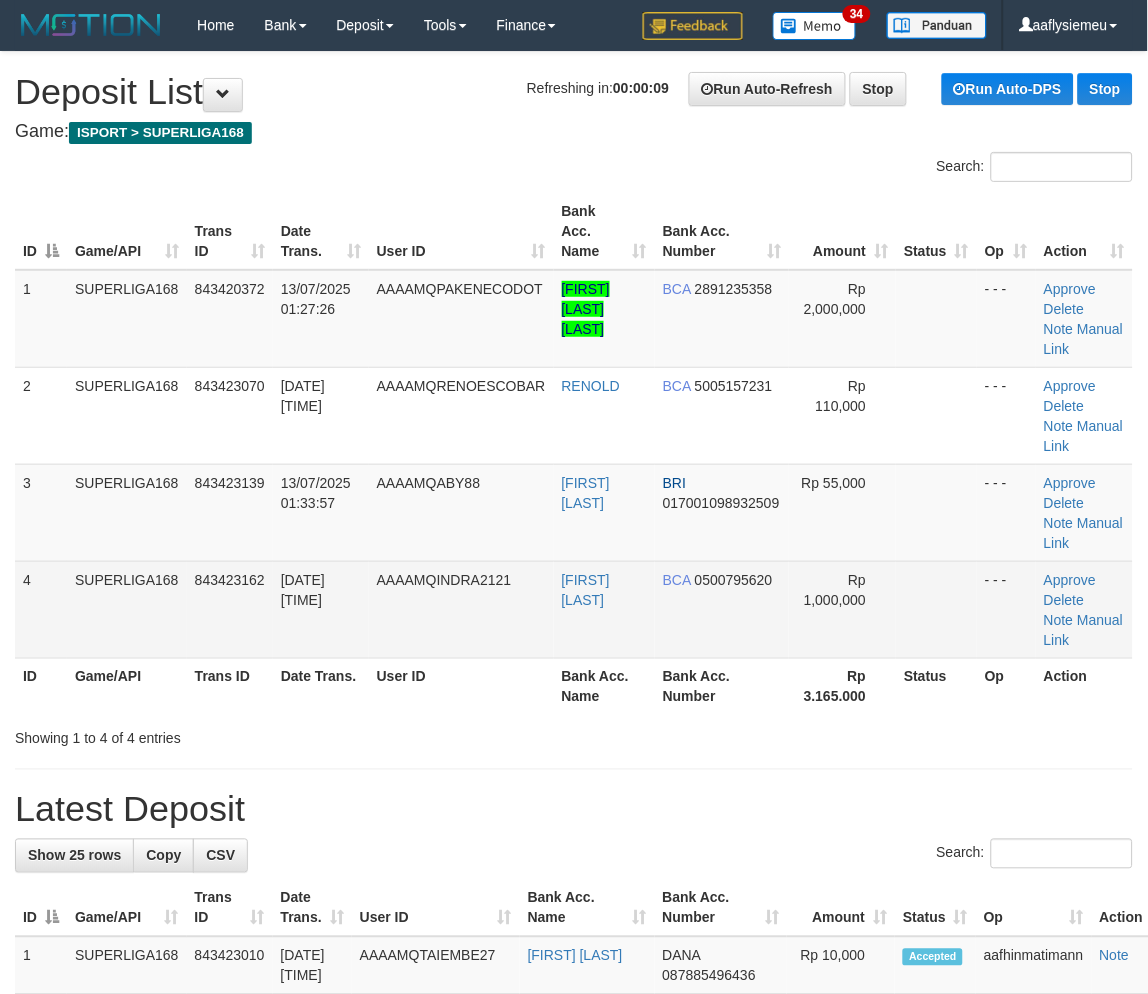 click on "843423162" at bounding box center (230, 609) 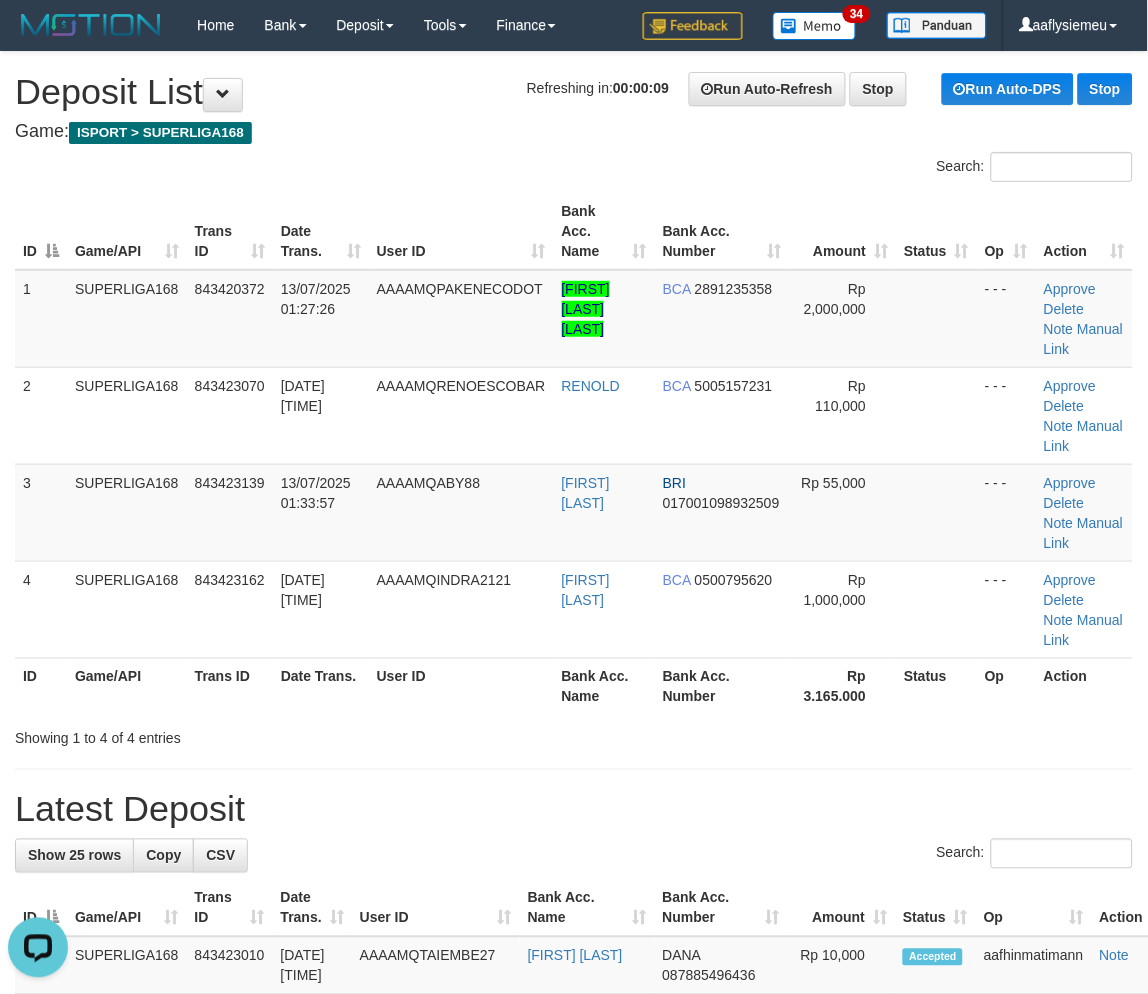 scroll, scrollTop: 0, scrollLeft: 0, axis: both 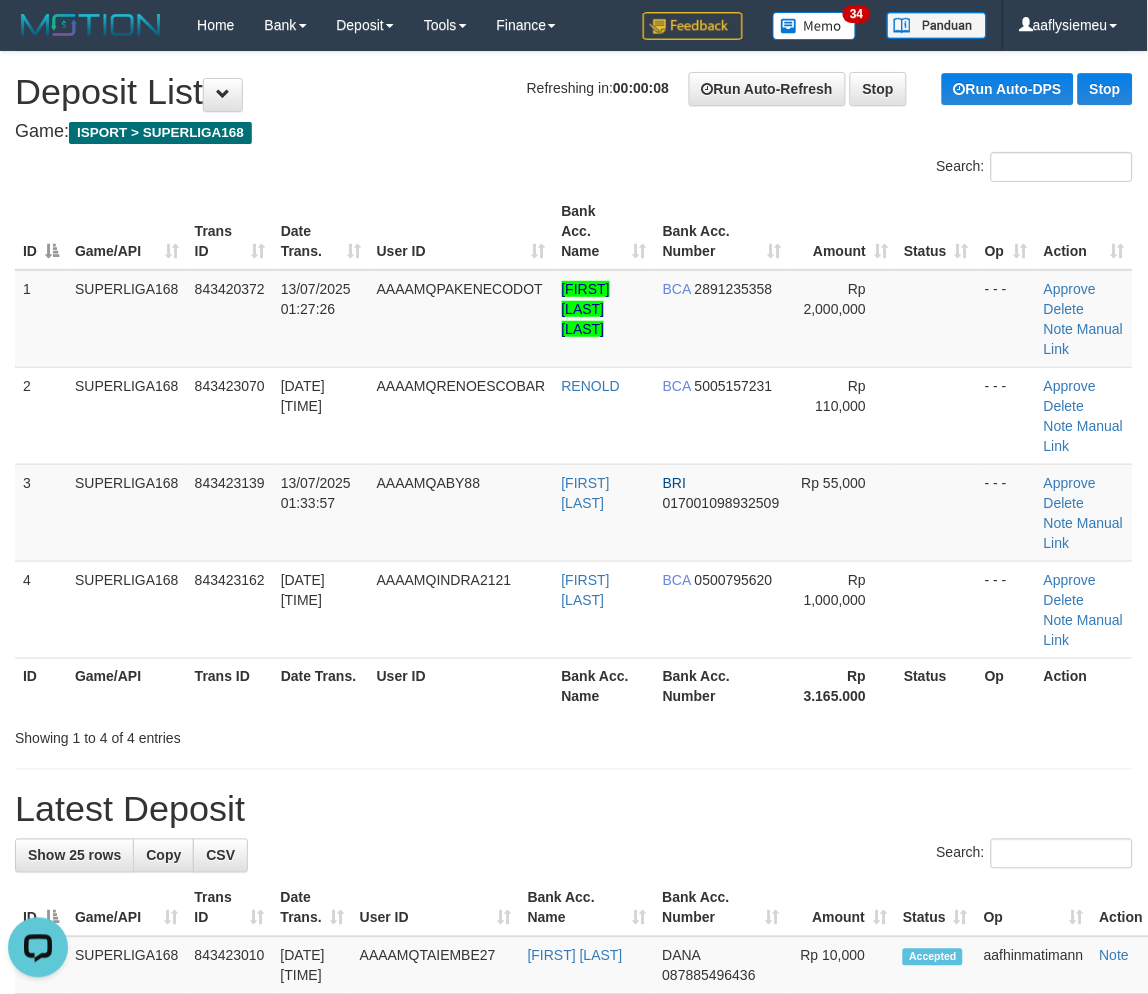 click on "Trans ID" at bounding box center [230, 686] 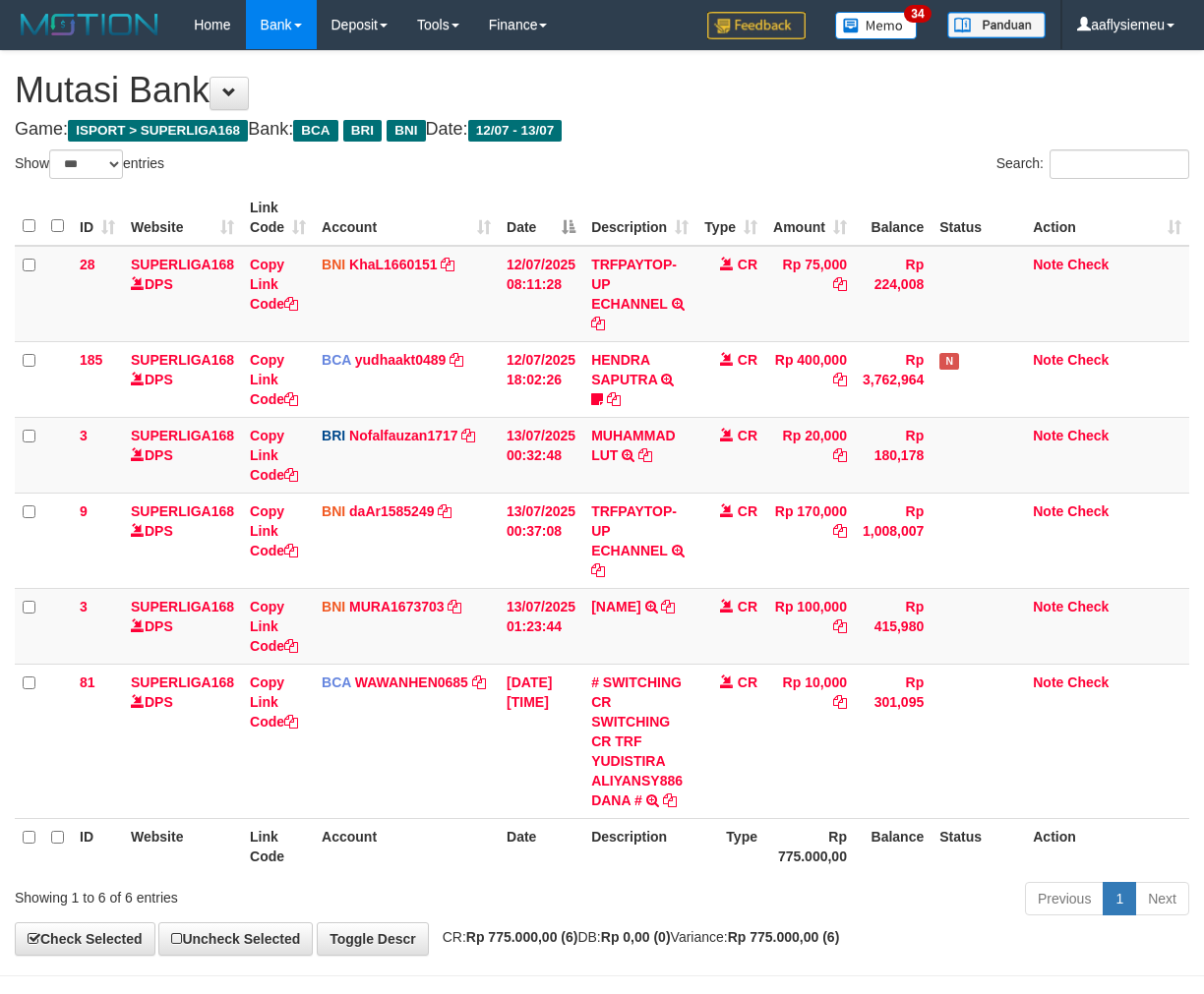 select on "***" 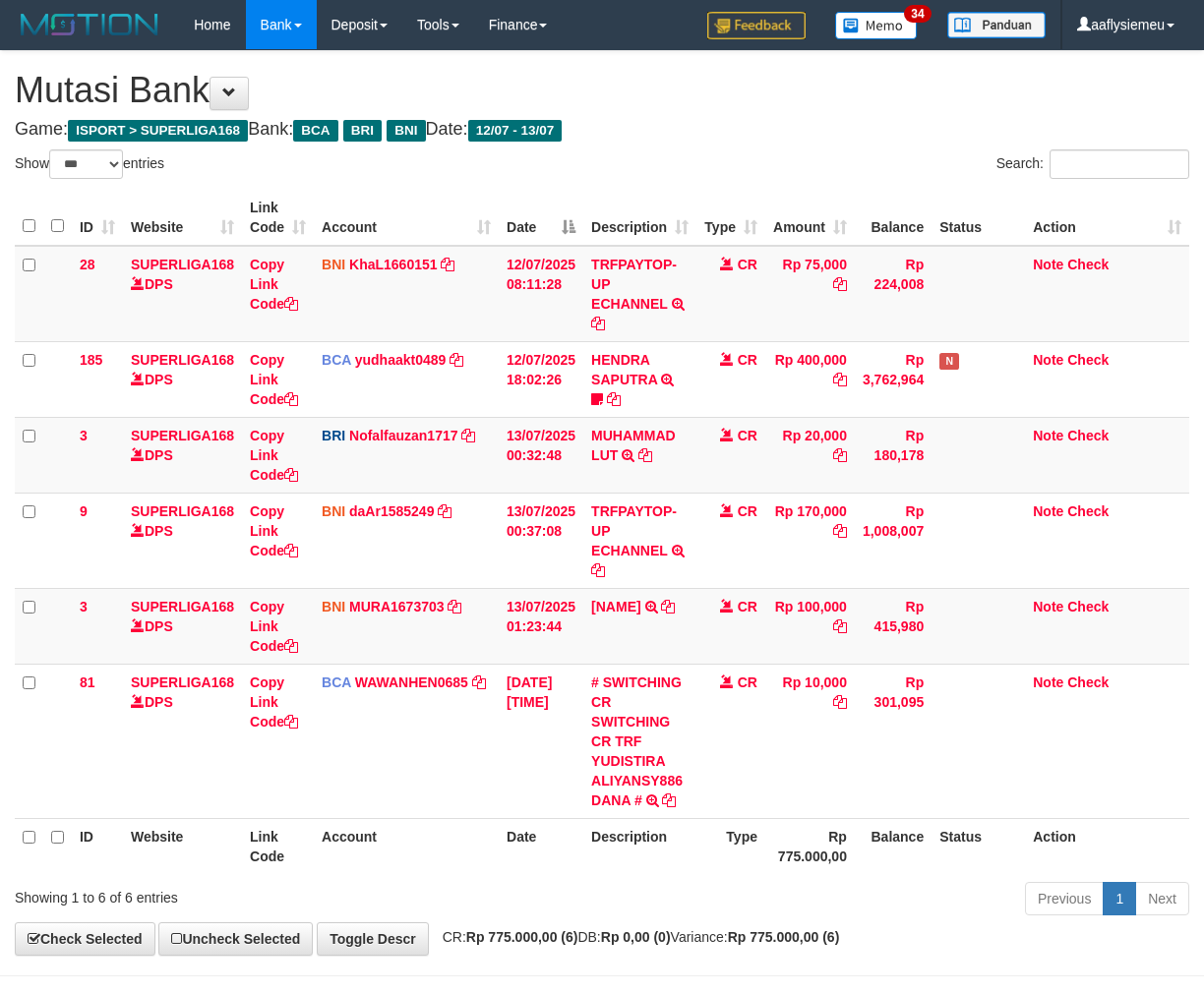scroll, scrollTop: 72, scrollLeft: 0, axis: vertical 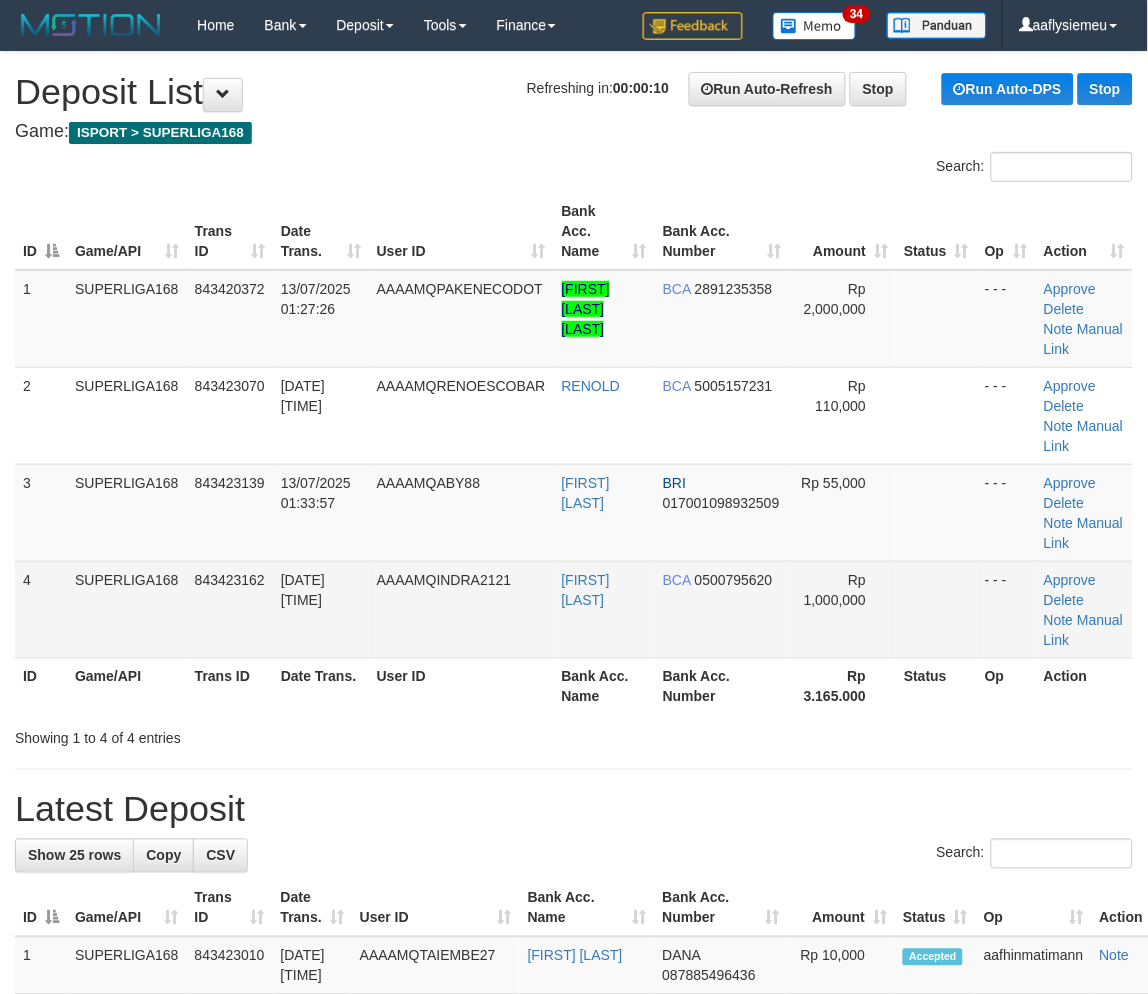 click on "AAAAMQINDRA2121" at bounding box center (461, 609) 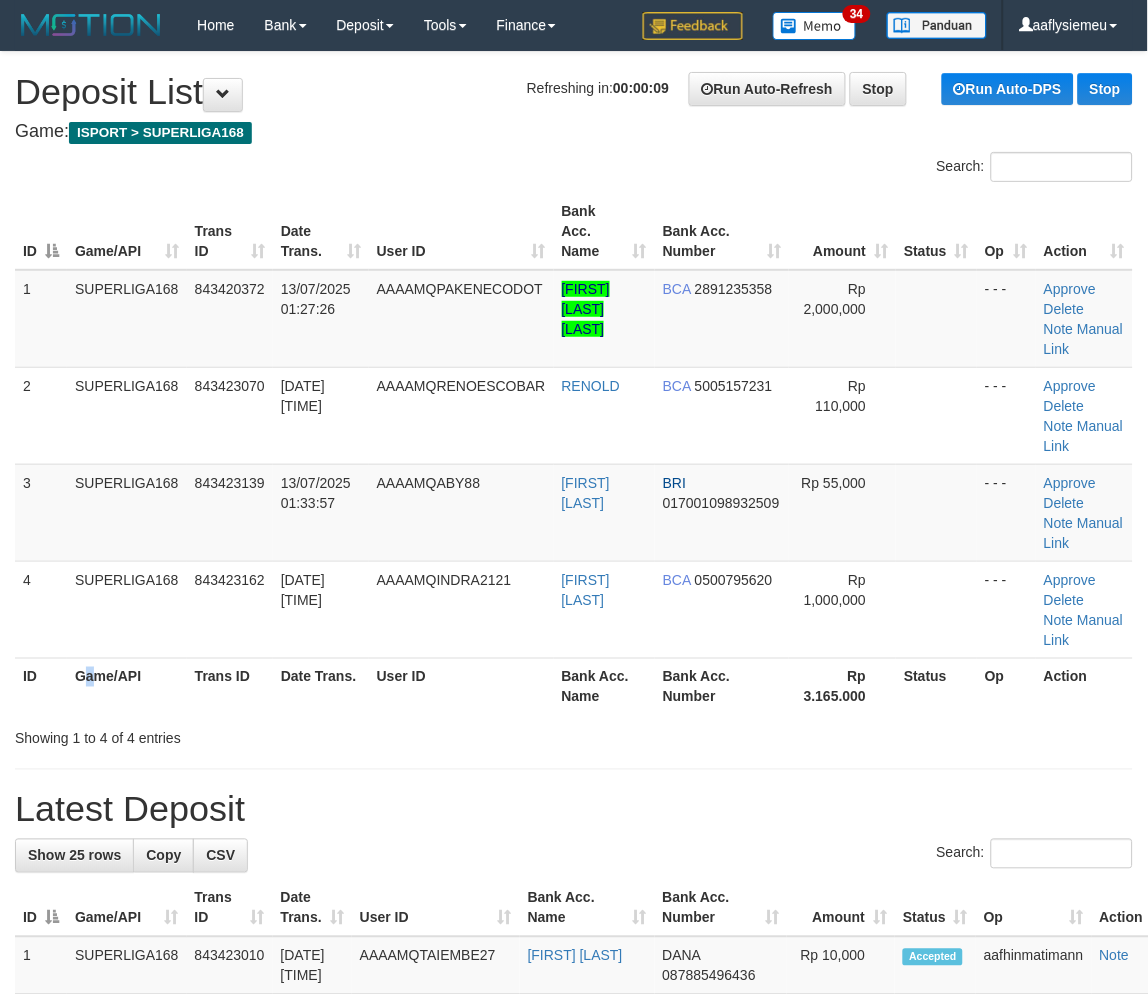 click on "Game/API" at bounding box center (127, 686) 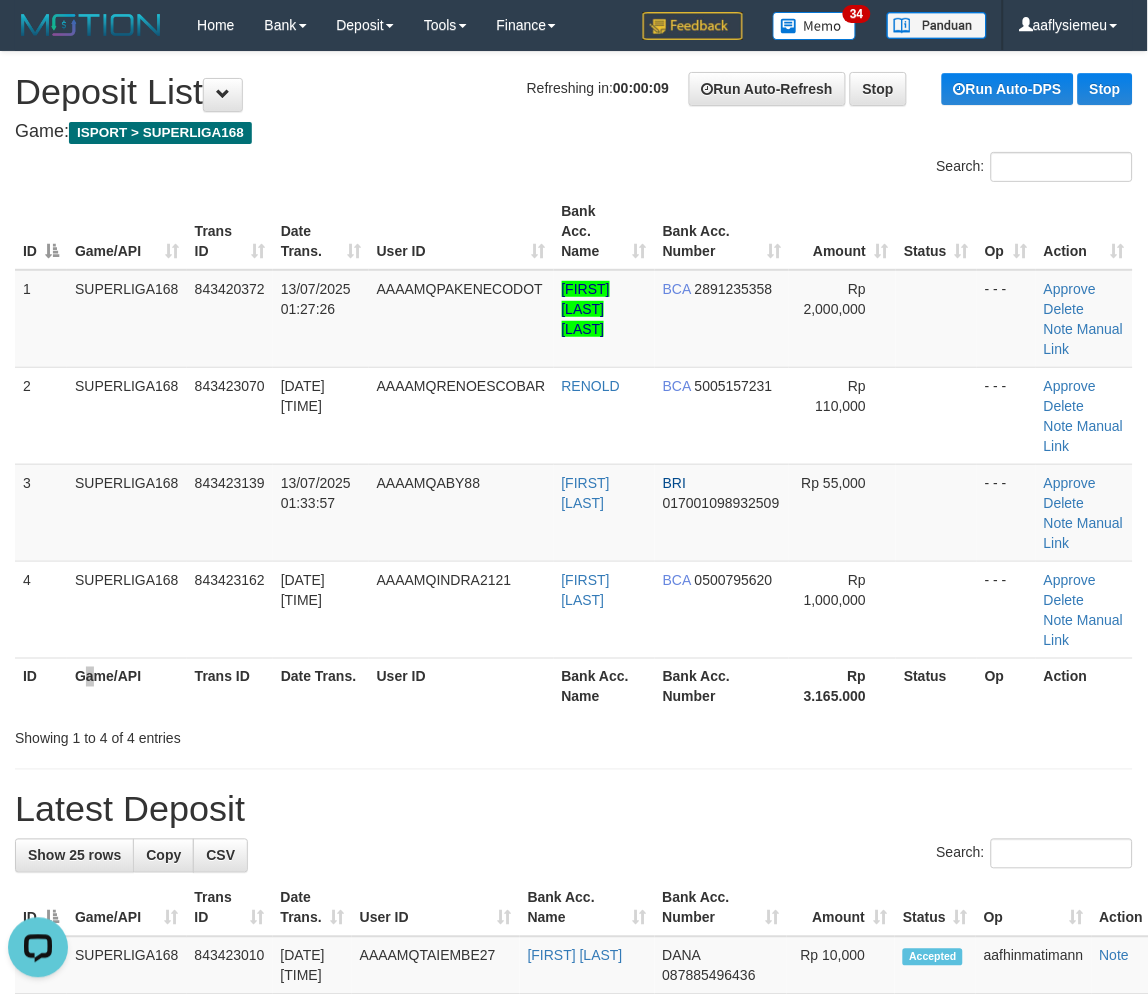 scroll, scrollTop: 0, scrollLeft: 0, axis: both 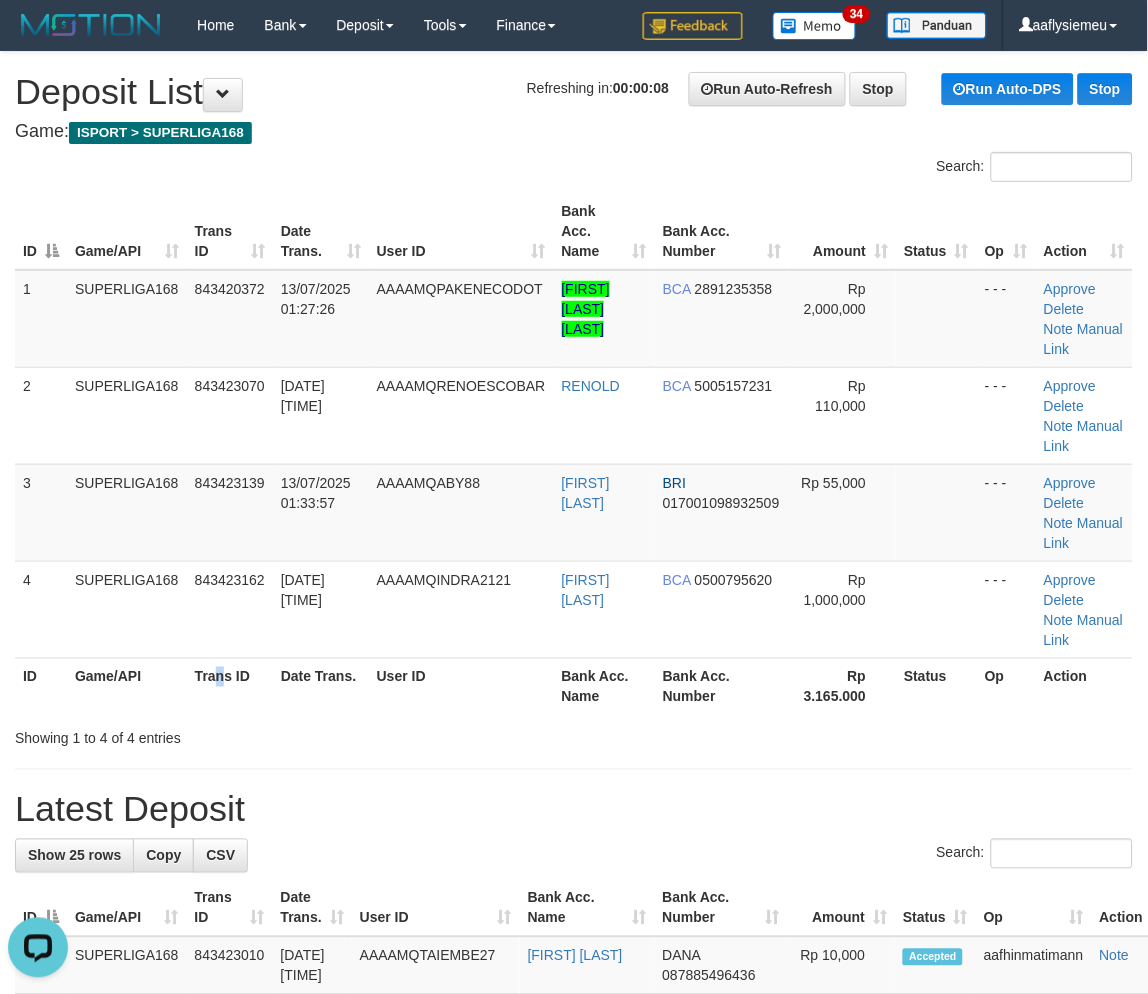 click on "Trans ID" at bounding box center (230, 686) 